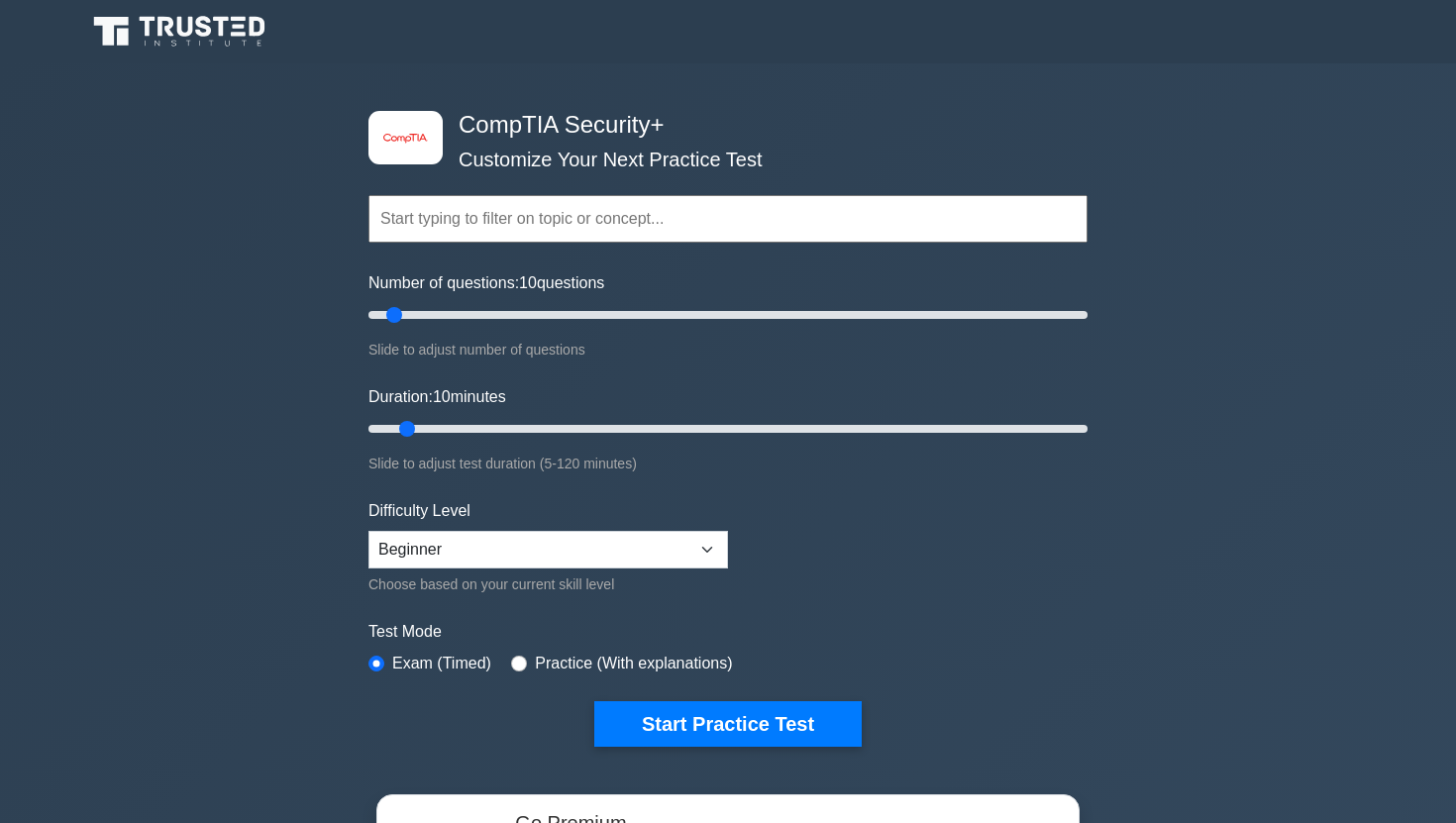 scroll, scrollTop: 0, scrollLeft: 0, axis: both 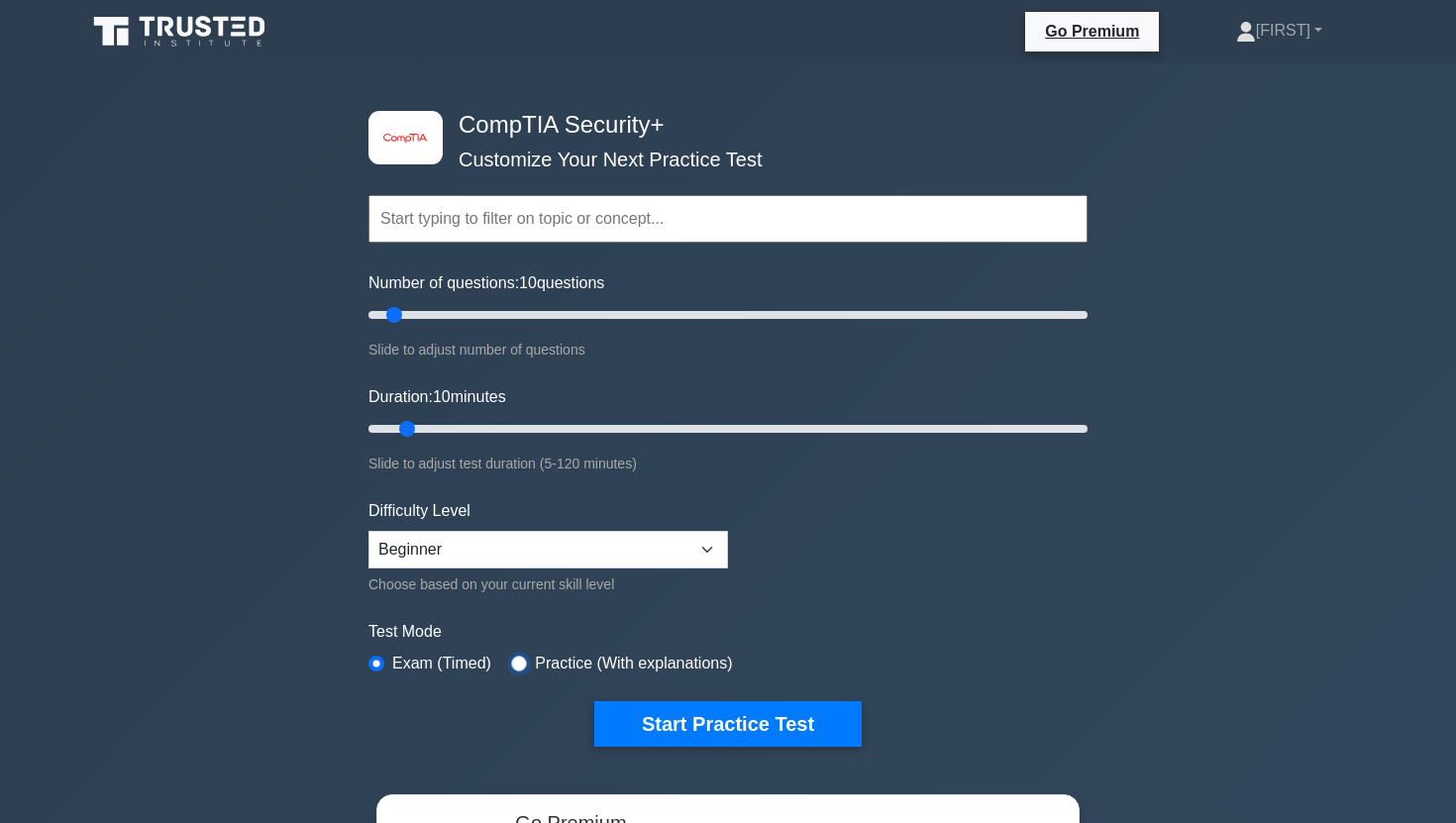 click at bounding box center (519, 664) 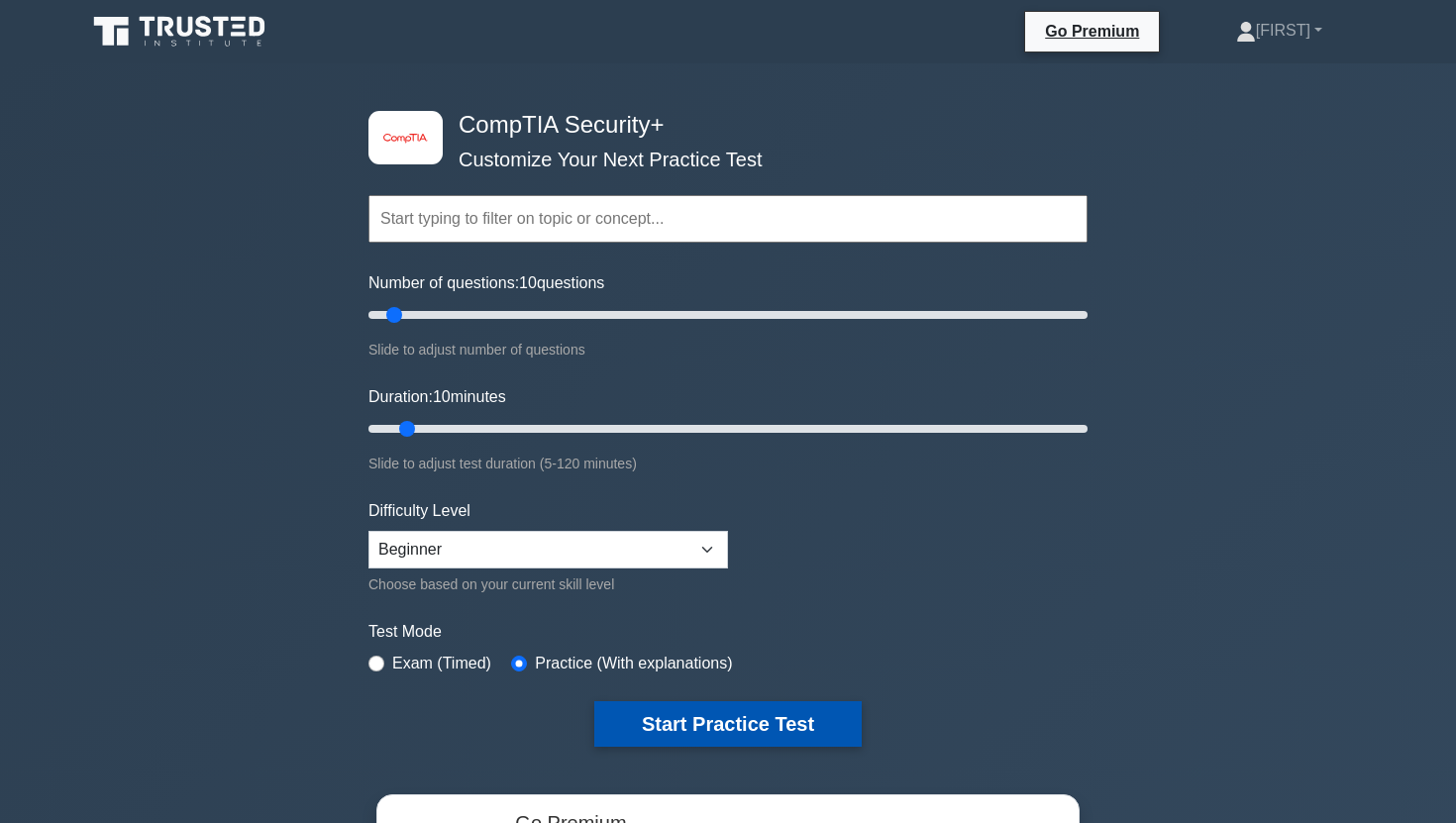 click on "Start Practice Test" at bounding box center (728, 724) 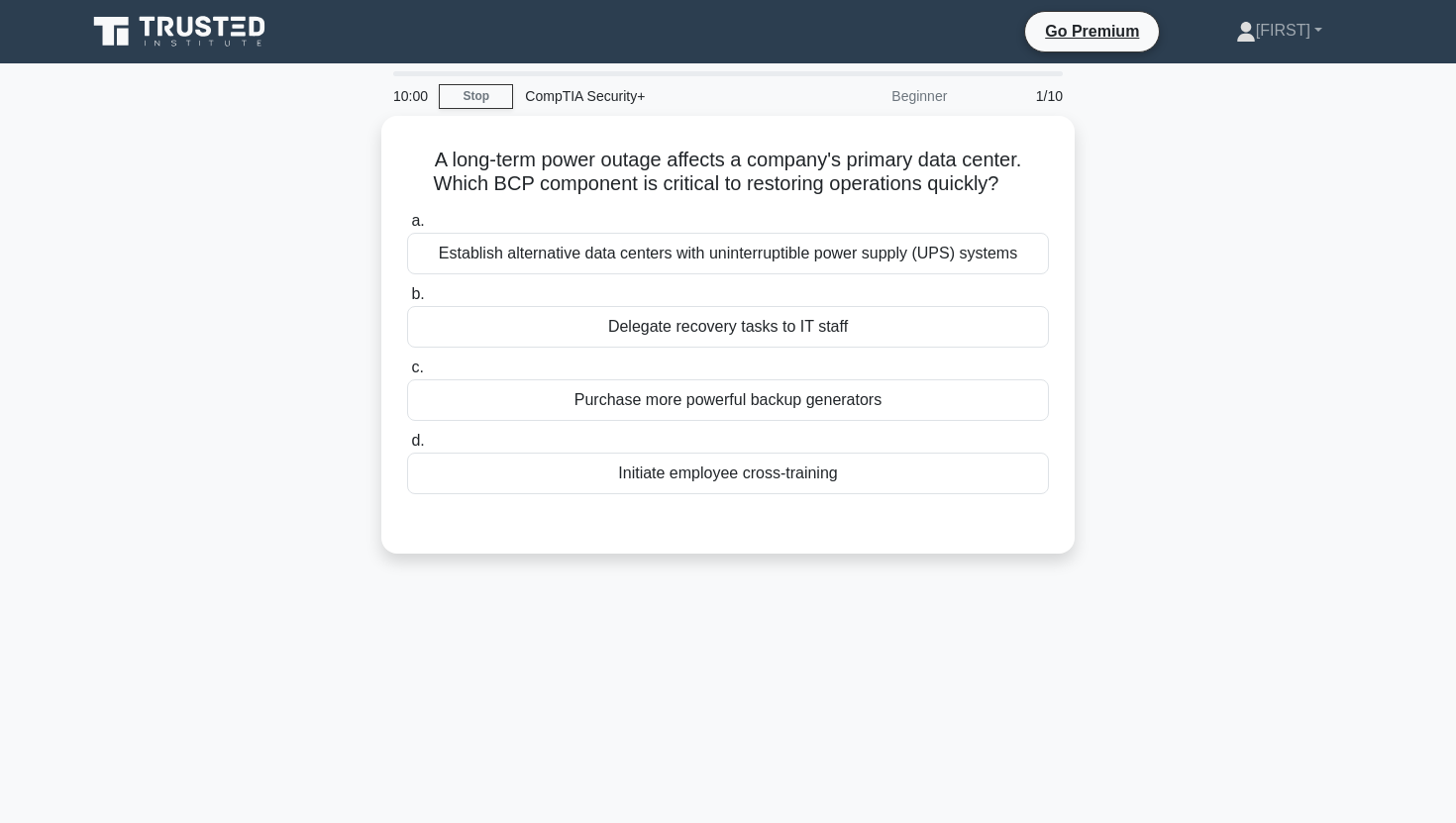 scroll, scrollTop: 0, scrollLeft: 0, axis: both 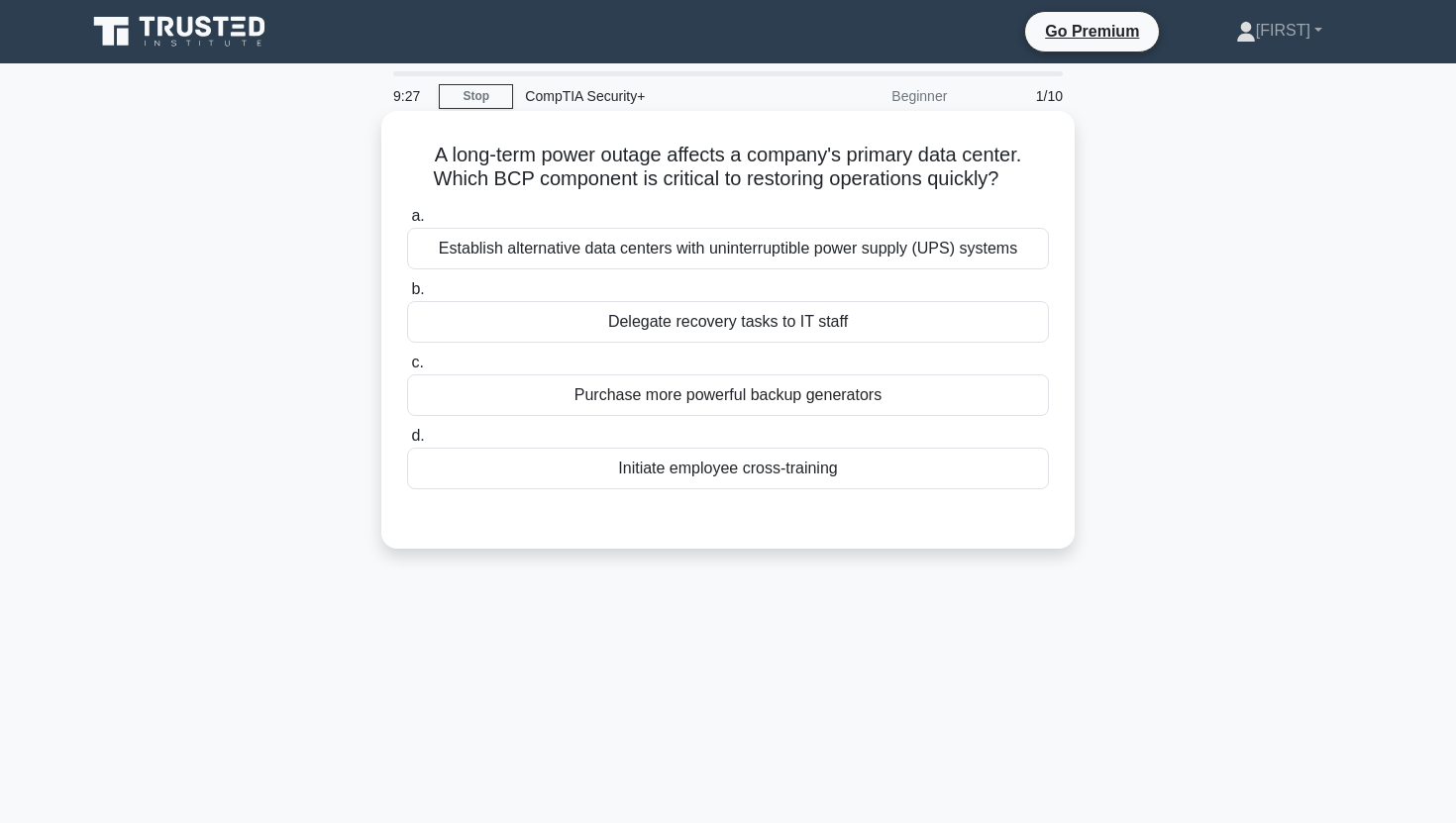 click on "Establish alternative data centers with uninterruptible power supply (UPS) systems" at bounding box center (728, 249) 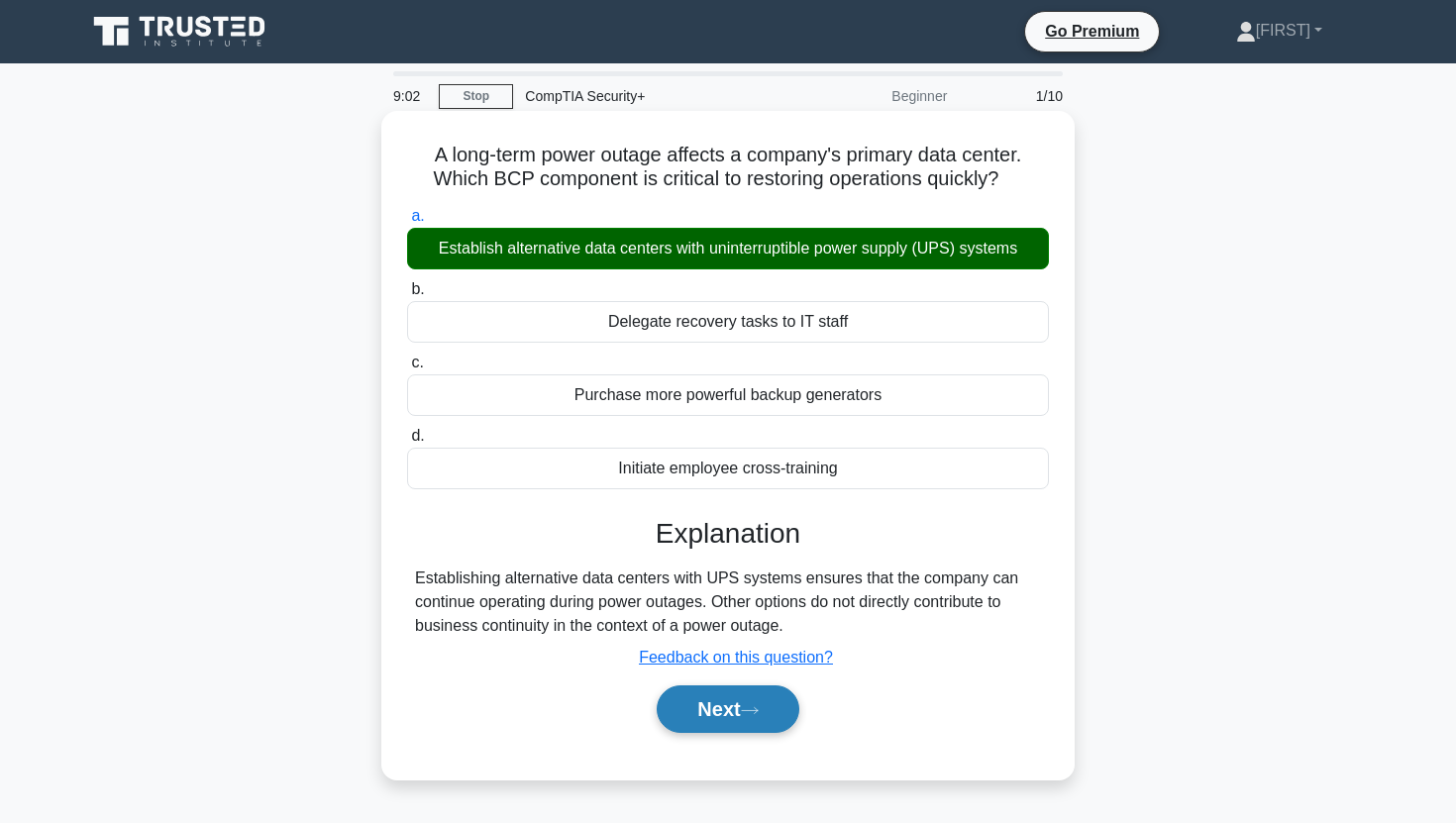click on "Next" at bounding box center (727, 709) 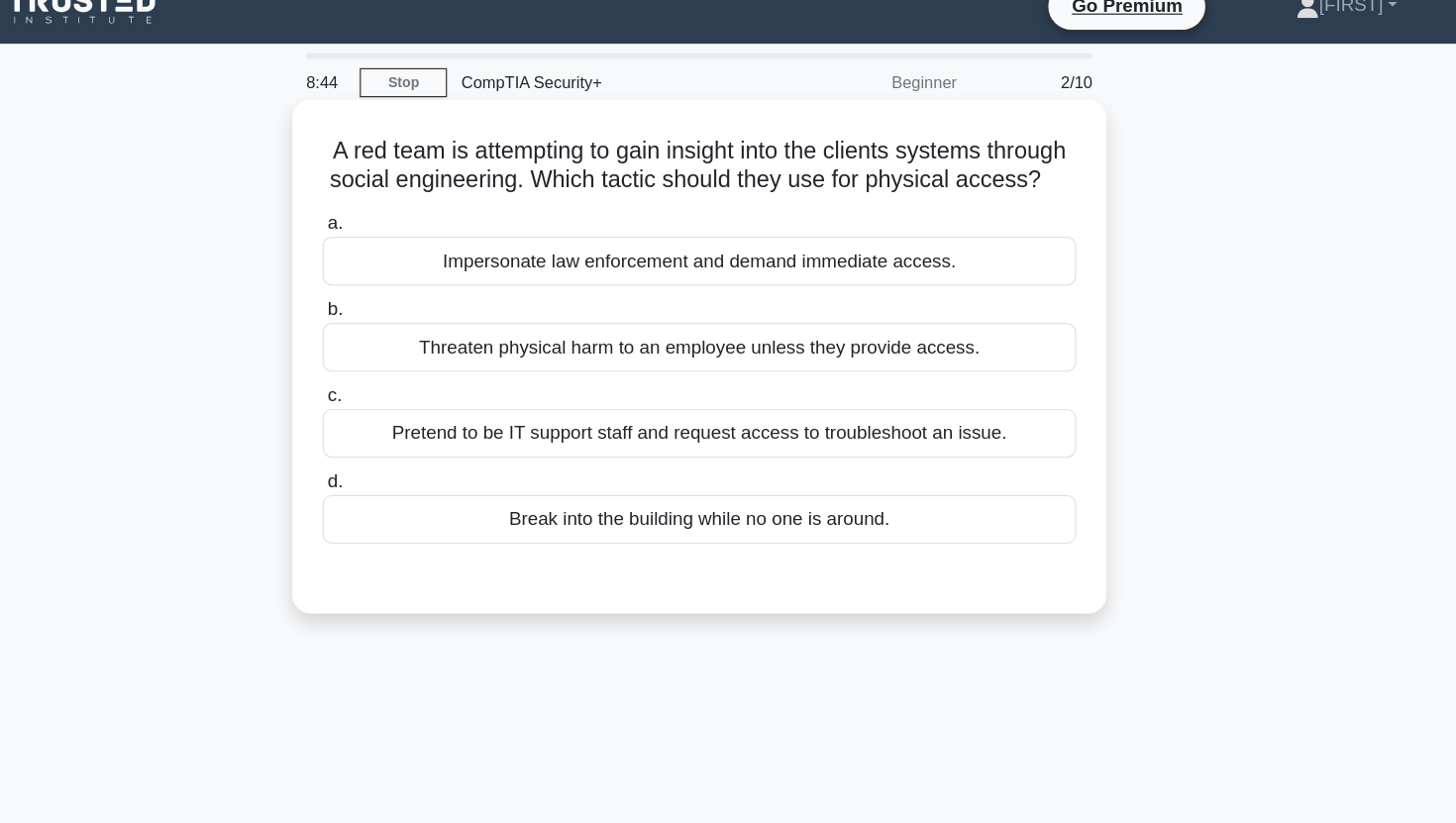 click on "A red team is attempting to gain insight into the clients systems through social engineering. Which tactic should they use for physical access?
.spinner_0XTQ{transform-origin:center;animation:spinner_y6GP .75s linear infinite}@keyframes spinner_y6GP{100%{transform:rotate(360deg)}}" at bounding box center [728, 167] 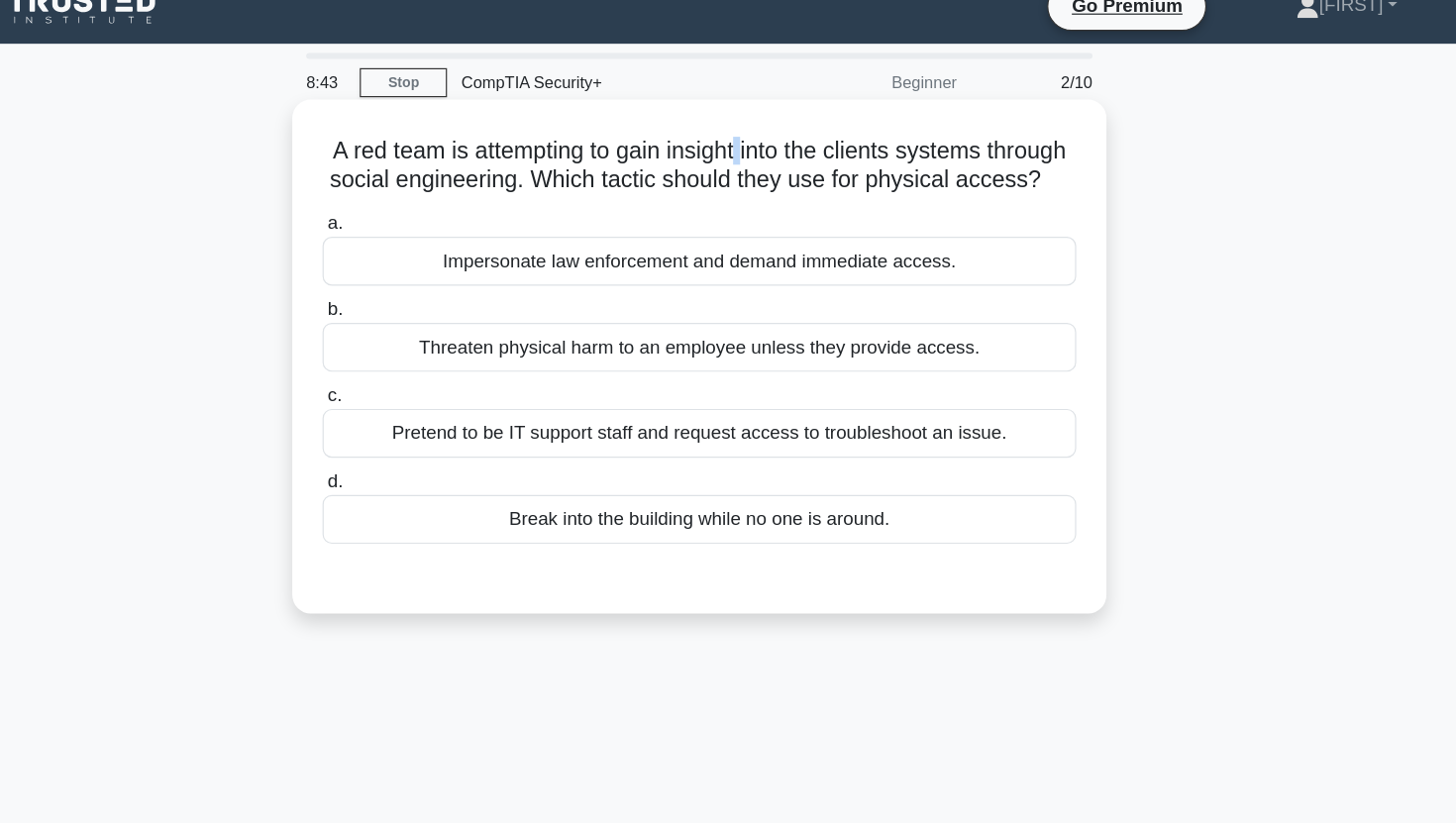 click on "A red team is attempting to gain insight into the clients systems through social engineering. Which tactic should they use for physical access?
.spinner_0XTQ{transform-origin:center;animation:spinner_y6GP .75s linear infinite}@keyframes spinner_y6GP{100%{transform:rotate(360deg)}}" at bounding box center [728, 167] 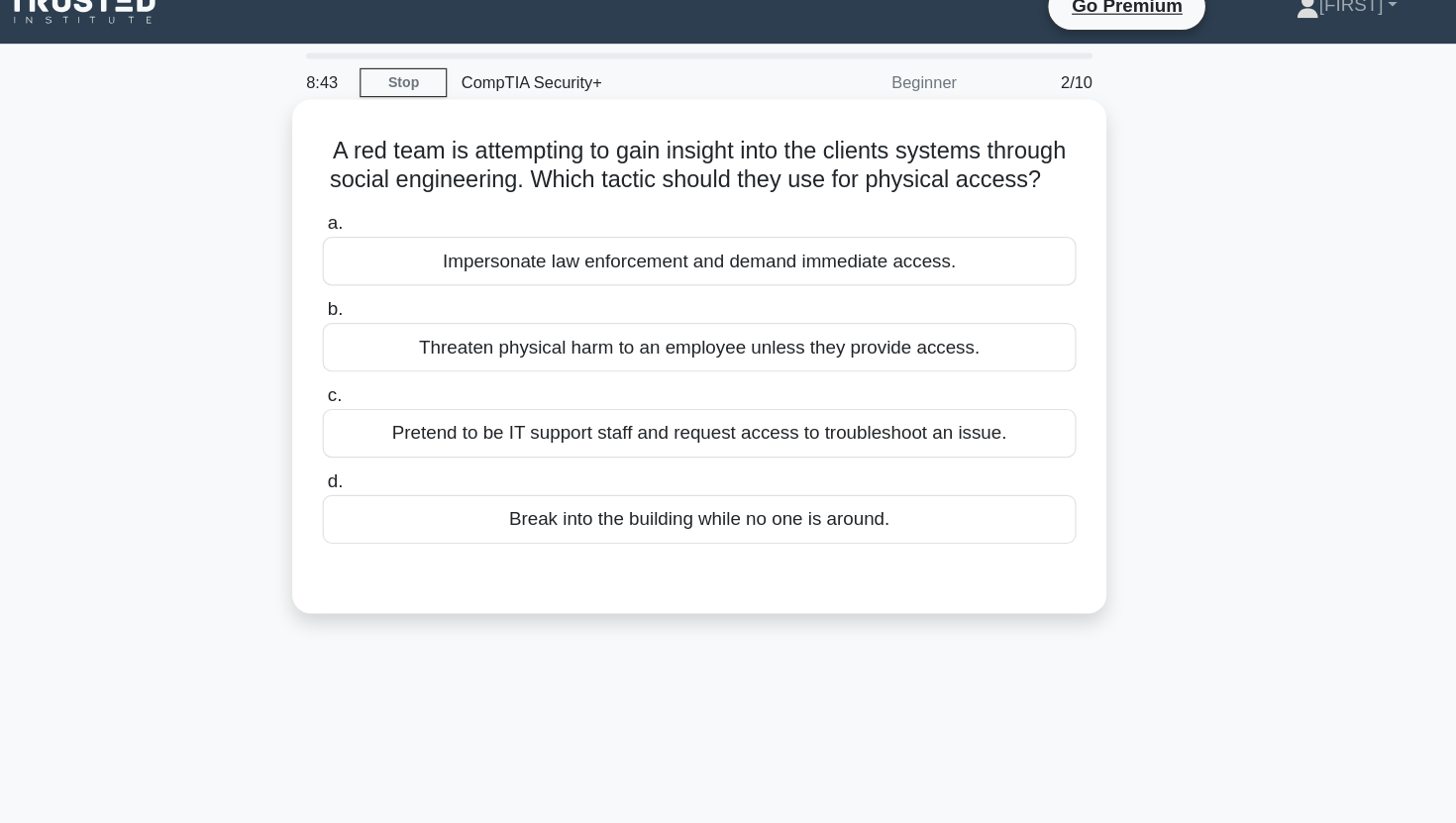 click on "A red team is attempting to gain insight into the clients systems through social engineering. Which tactic should they use for physical access?
.spinner_0XTQ{transform-origin:center;animation:spinner_y6GP .75s linear infinite}@keyframes spinner_y6GP{100%{transform:rotate(360deg)}}" at bounding box center (728, 167) 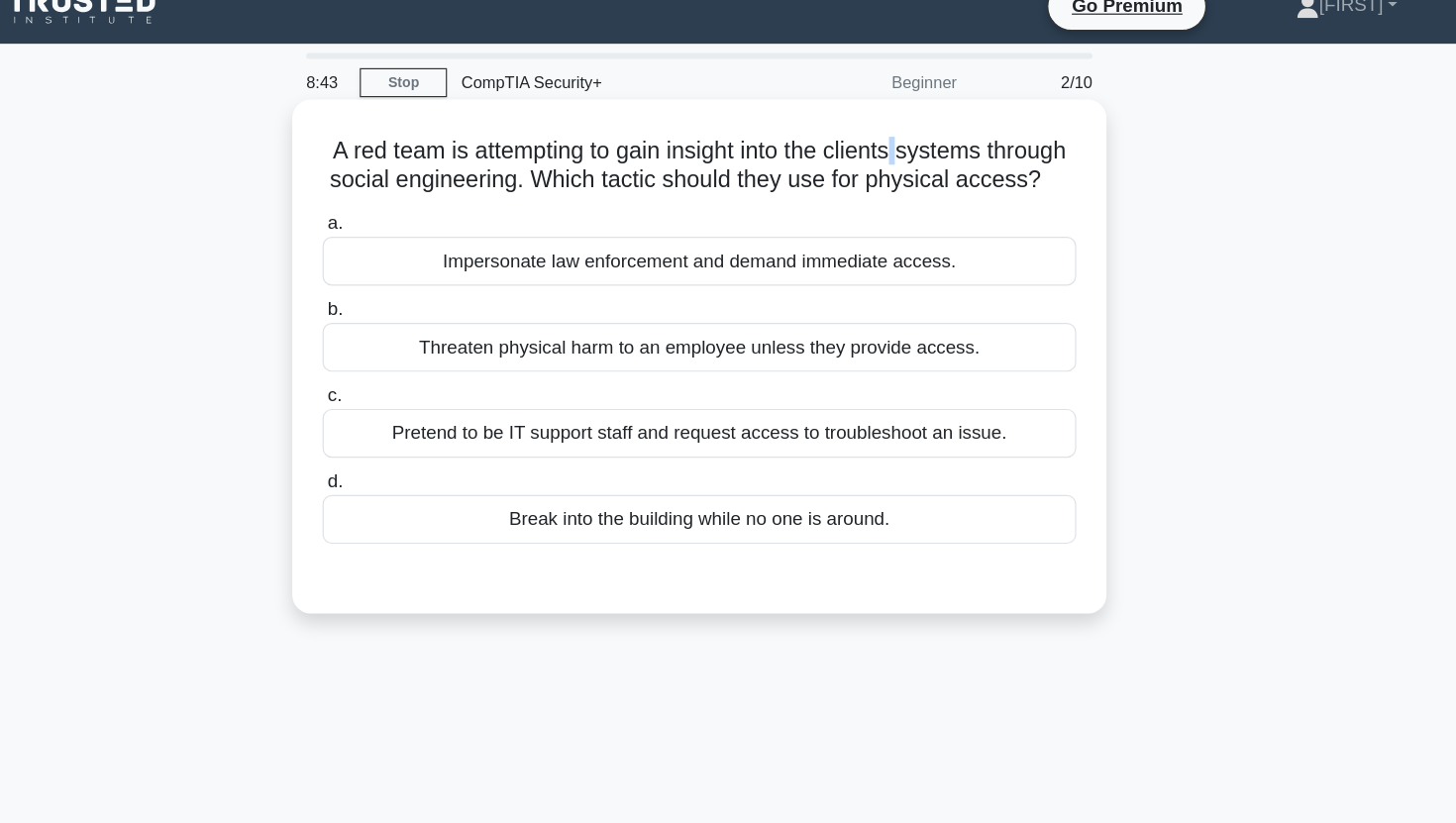 click on "A red team is attempting to gain insight into the clients systems through social engineering. Which tactic should they use for physical access?
.spinner_0XTQ{transform-origin:center;animation:spinner_y6GP .75s linear infinite}@keyframes spinner_y6GP{100%{transform:rotate(360deg)}}" at bounding box center [728, 167] 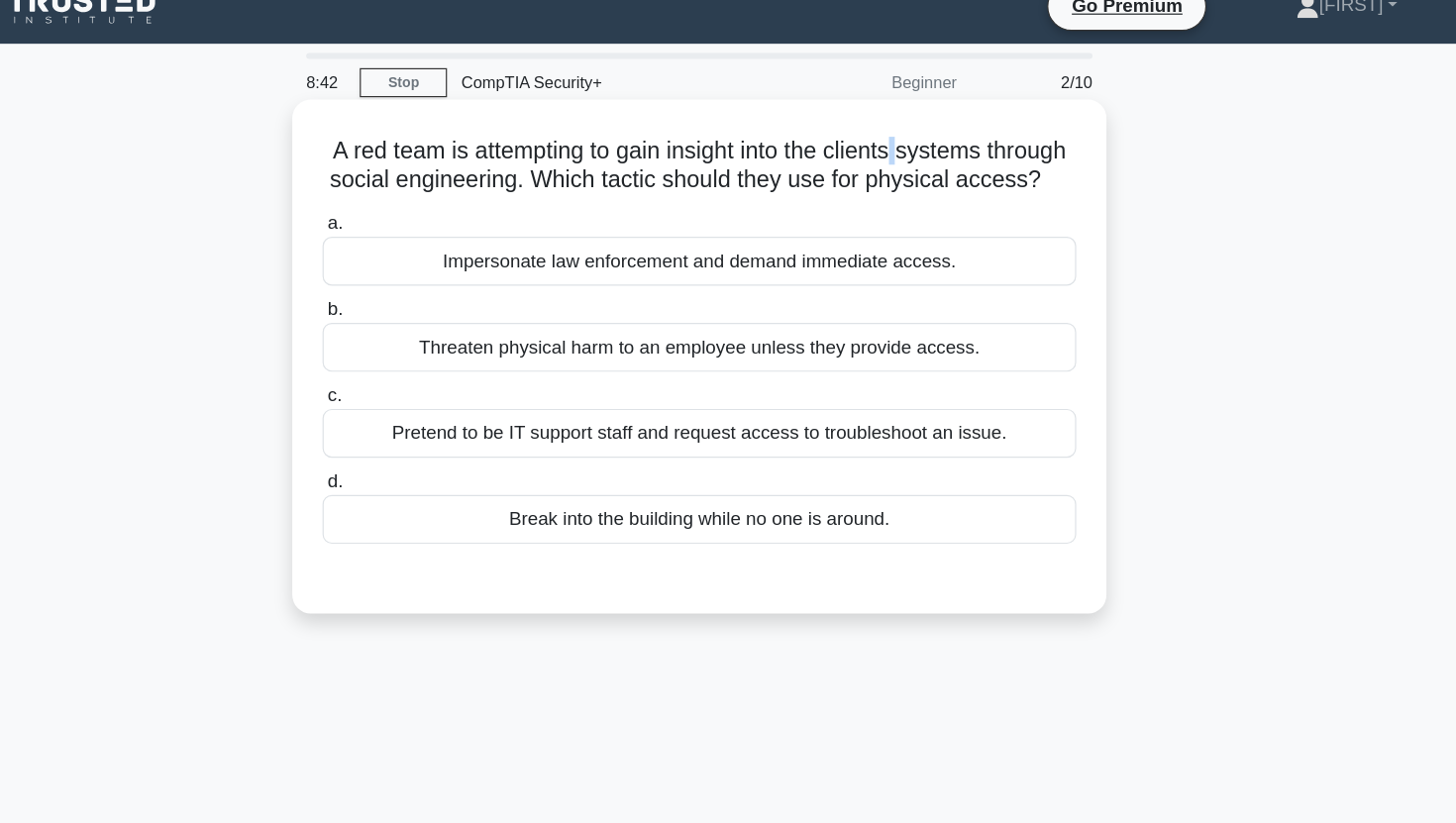 click on "A red team is attempting to gain insight into the clients systems through social engineering. Which tactic should they use for physical access?
.spinner_0XTQ{transform-origin:center;animation:spinner_y6GP .75s linear infinite}@keyframes spinner_y6GP{100%{transform:rotate(360deg)}}" at bounding box center (728, 167) 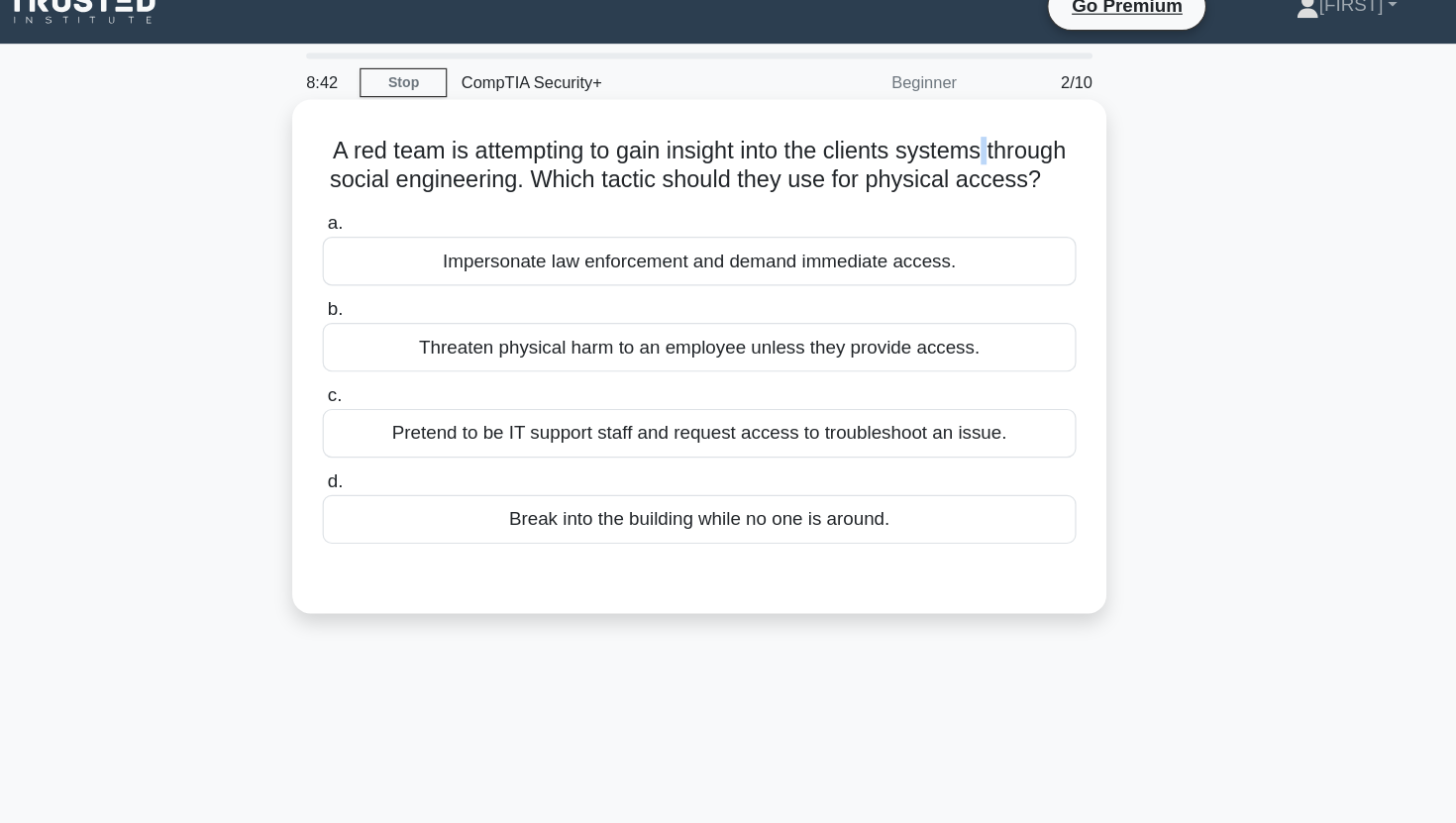 click on "A red team is attempting to gain insight into the clients systems through social engineering. Which tactic should they use for physical access?
.spinner_0XTQ{transform-origin:center;animation:spinner_y6GP .75s linear infinite}@keyframes spinner_y6GP{100%{transform:rotate(360deg)}}" at bounding box center [728, 167] 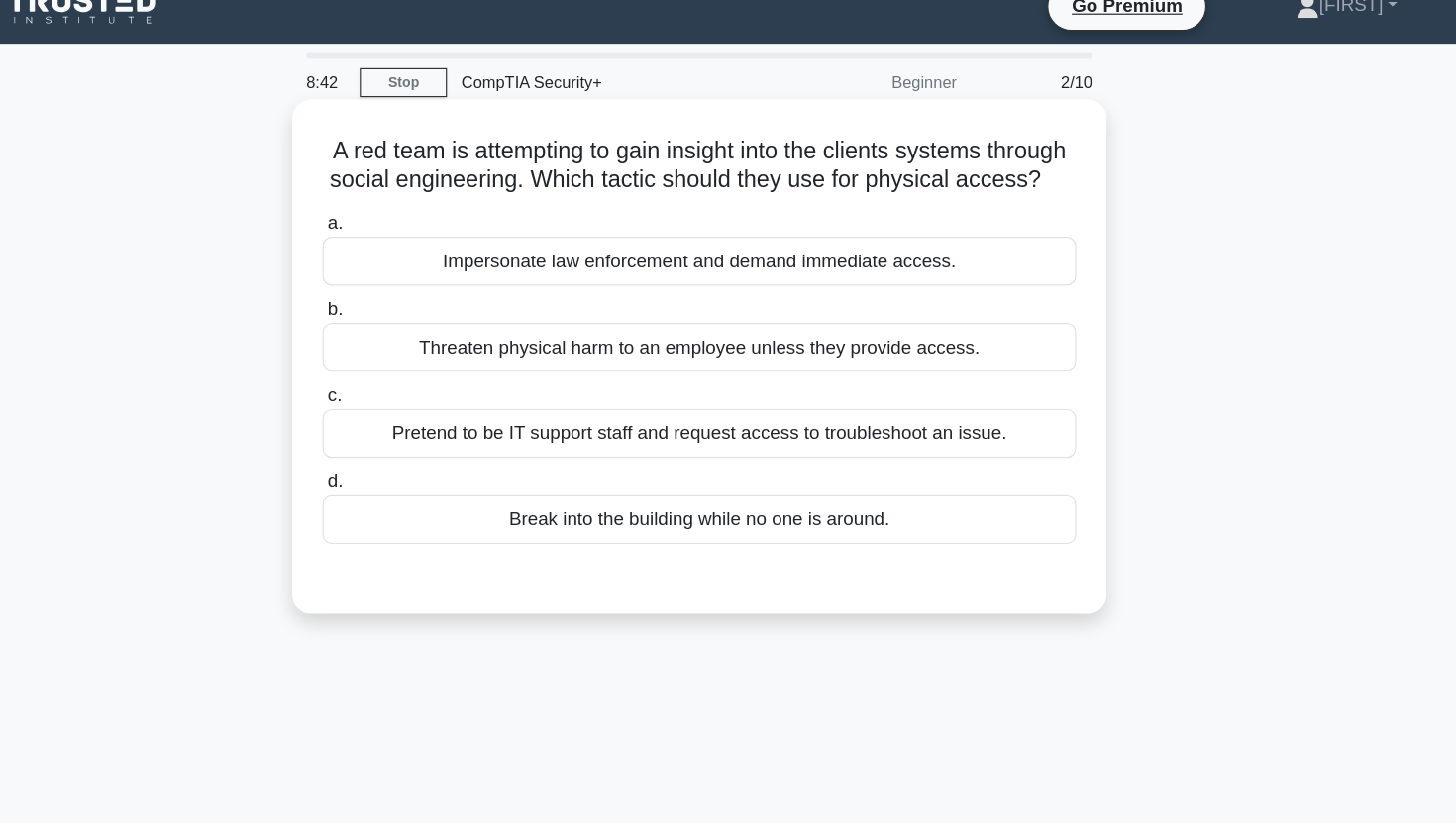 click on "A red team is attempting to gain insight into the clients systems through social engineering. Which tactic should they use for physical access?
.spinner_0XTQ{transform-origin:center;animation:spinner_y6GP .75s linear infinite}@keyframes spinner_y6GP{100%{transform:rotate(360deg)}}" at bounding box center (728, 167) 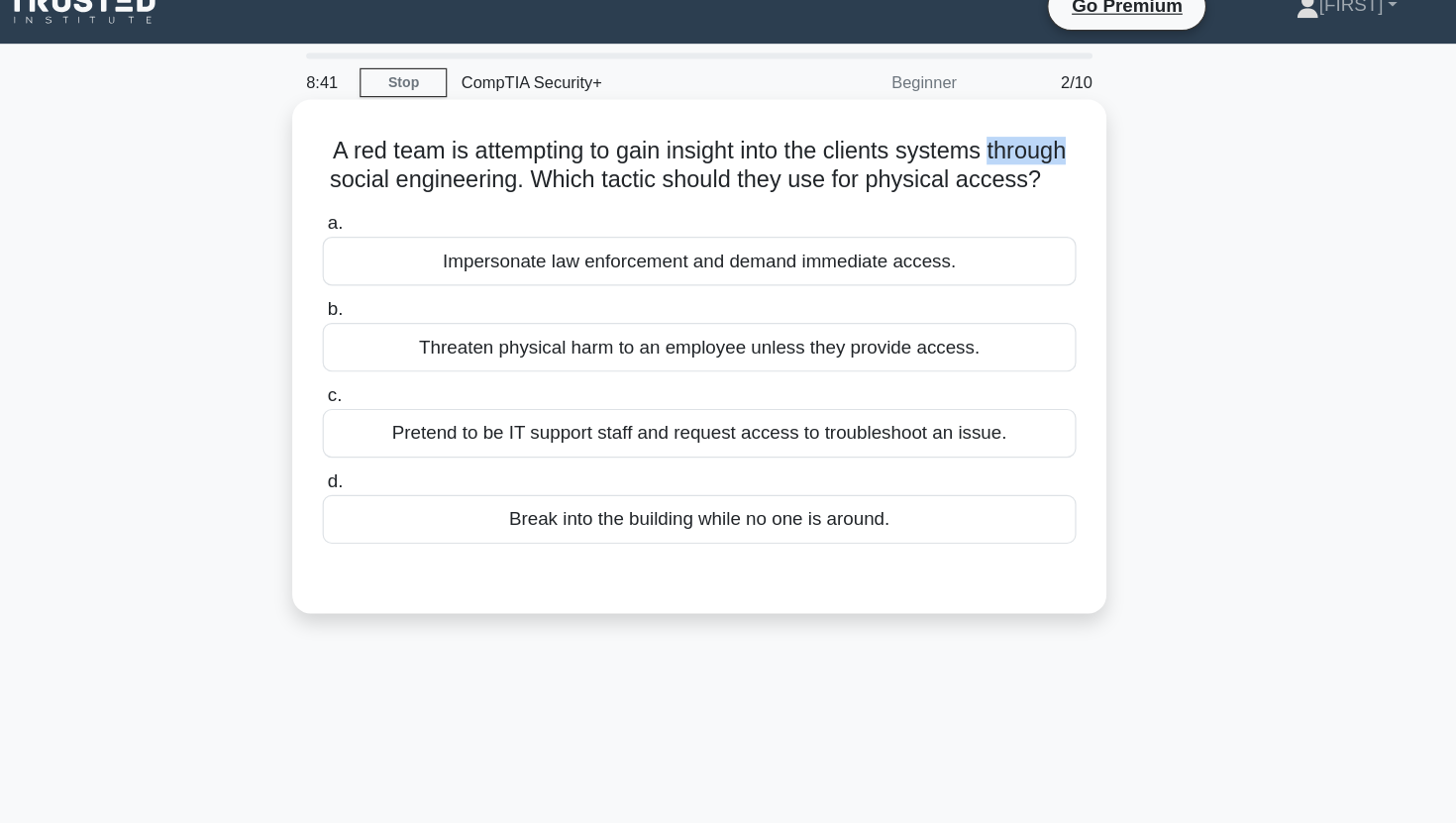 click on "A red team is attempting to gain insight into the clients systems through social engineering. Which tactic should they use for physical access?
.spinner_0XTQ{transform-origin:center;animation:spinner_y6GP .75s linear infinite}@keyframes spinner_y6GP{100%{transform:rotate(360deg)}}" at bounding box center [728, 167] 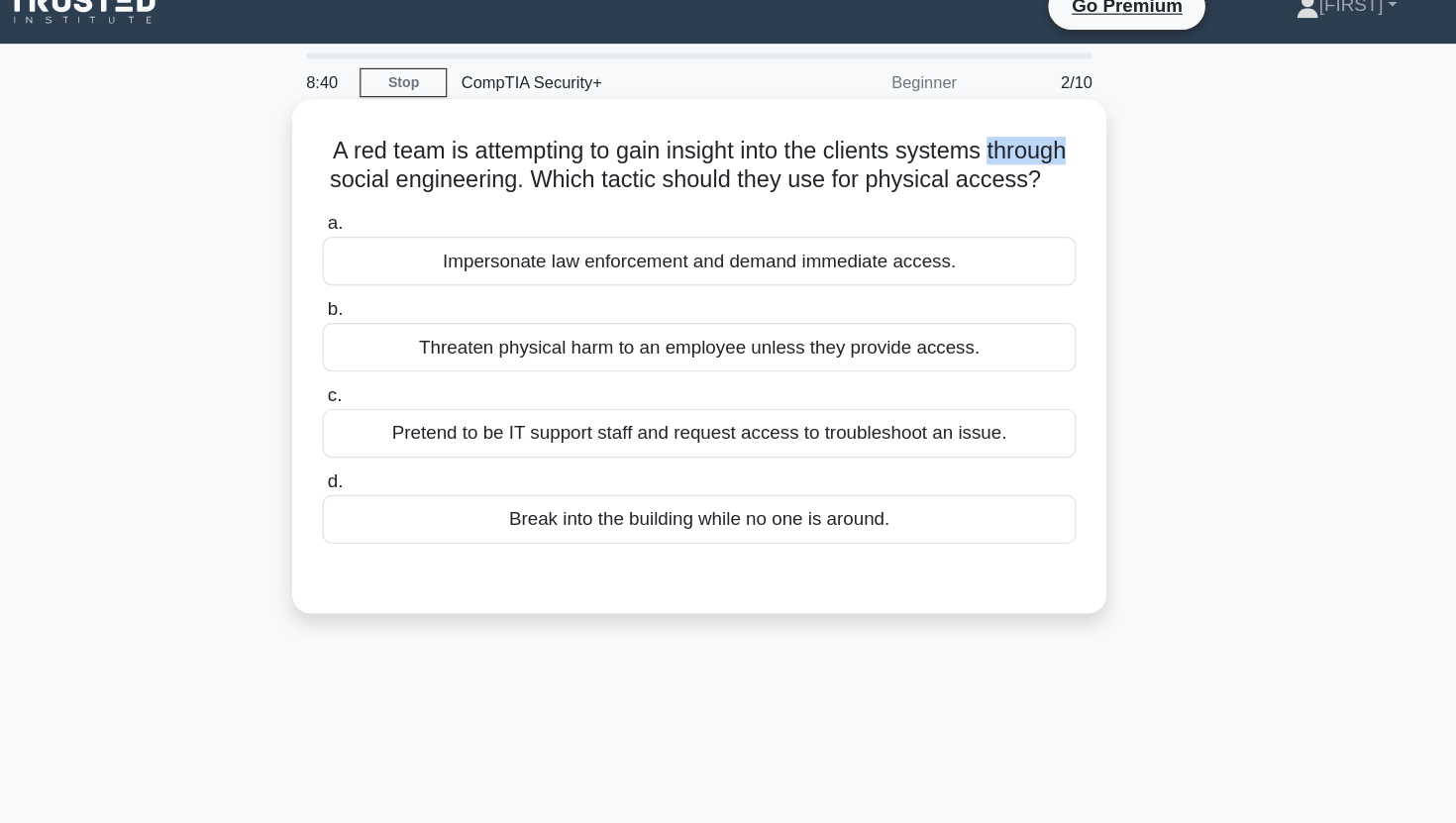 click on "A red team is attempting to gain insight into the clients systems through social engineering. Which tactic should they use for physical access?
.spinner_0XTQ{transform-origin:center;animation:spinner_y6GP .75s linear infinite}@keyframes spinner_y6GP{100%{transform:rotate(360deg)}}" at bounding box center [728, 167] 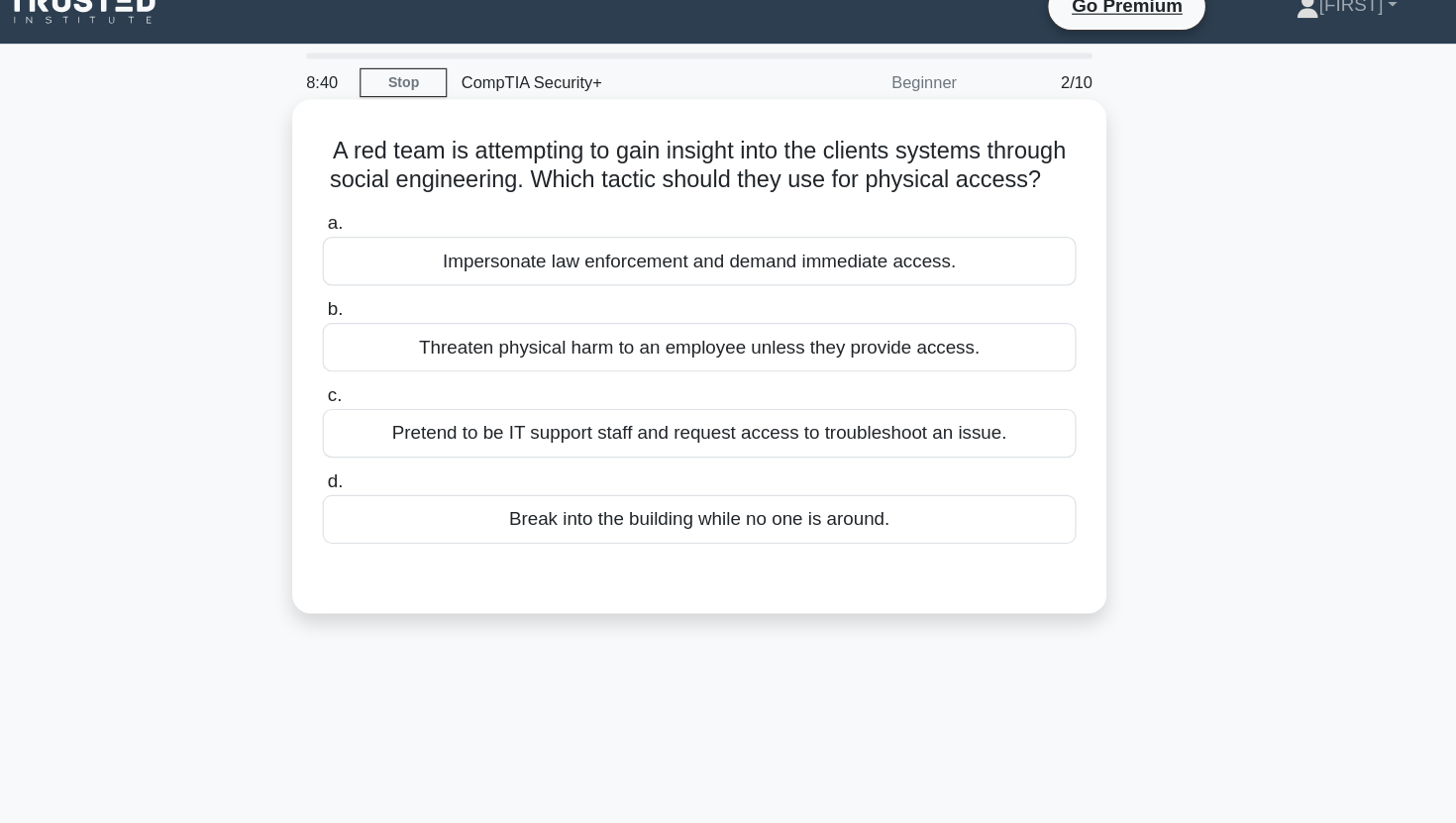 click on "A red team is attempting to gain insight into the clients systems through social engineering. Which tactic should they use for physical access?
.spinner_0XTQ{transform-origin:center;animation:spinner_y6GP .75s linear infinite}@keyframes spinner_y6GP{100%{transform:rotate(360deg)}}" at bounding box center [728, 167] 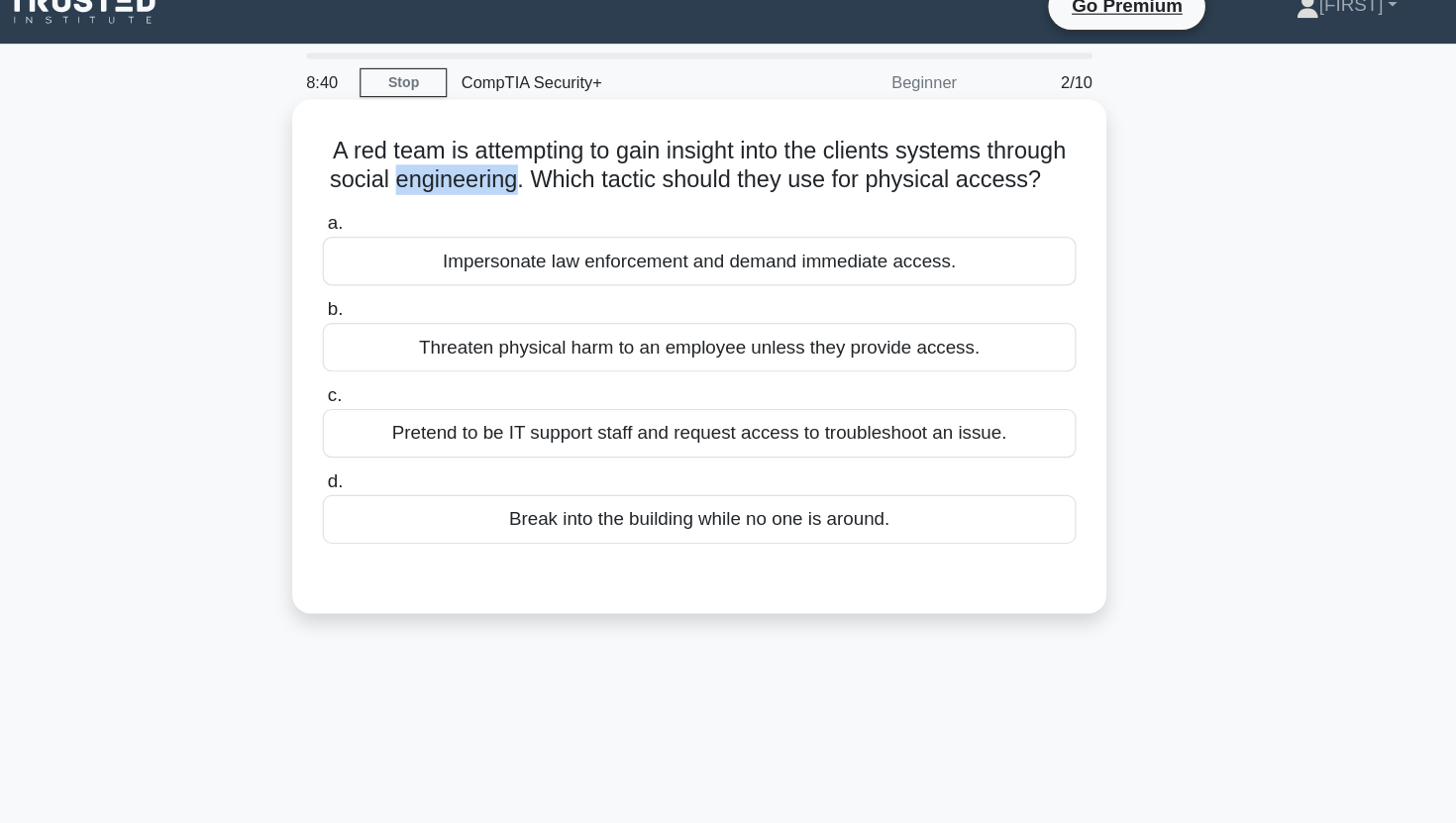 click on "A red team is attempting to gain insight into the clients systems through social engineering. Which tactic should they use for physical access?
.spinner_0XTQ{transform-origin:center;animation:spinner_y6GP .75s linear infinite}@keyframes spinner_y6GP{100%{transform:rotate(360deg)}}" at bounding box center [728, 167] 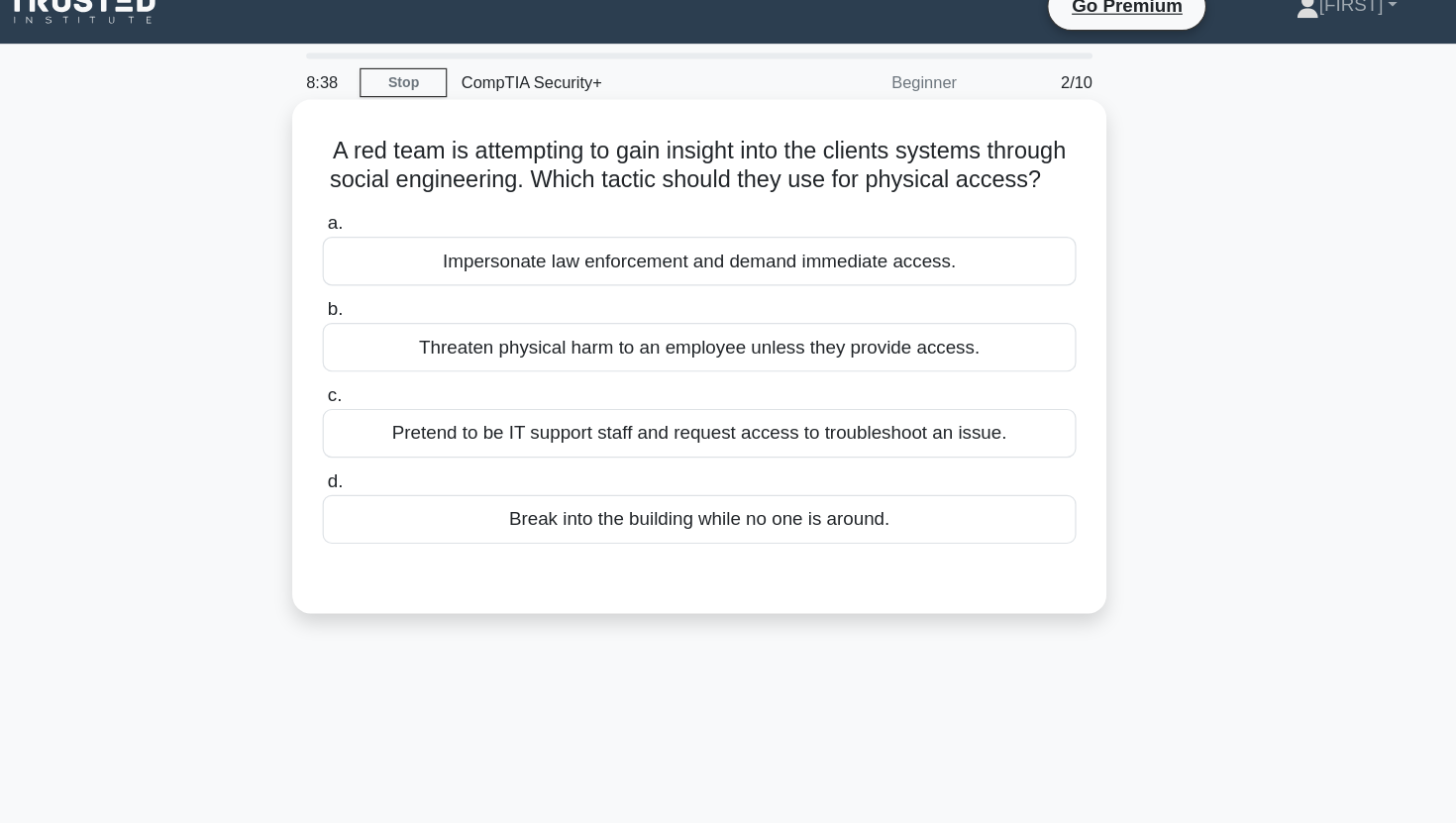 click on "A red team is attempting to gain insight into the clients systems through social engineering. Which tactic should they use for physical access?
.spinner_0XTQ{transform-origin:center;animation:spinner_y6GP .75s linear infinite}@keyframes spinner_y6GP{100%{transform:rotate(360deg)}}" at bounding box center (728, 167) 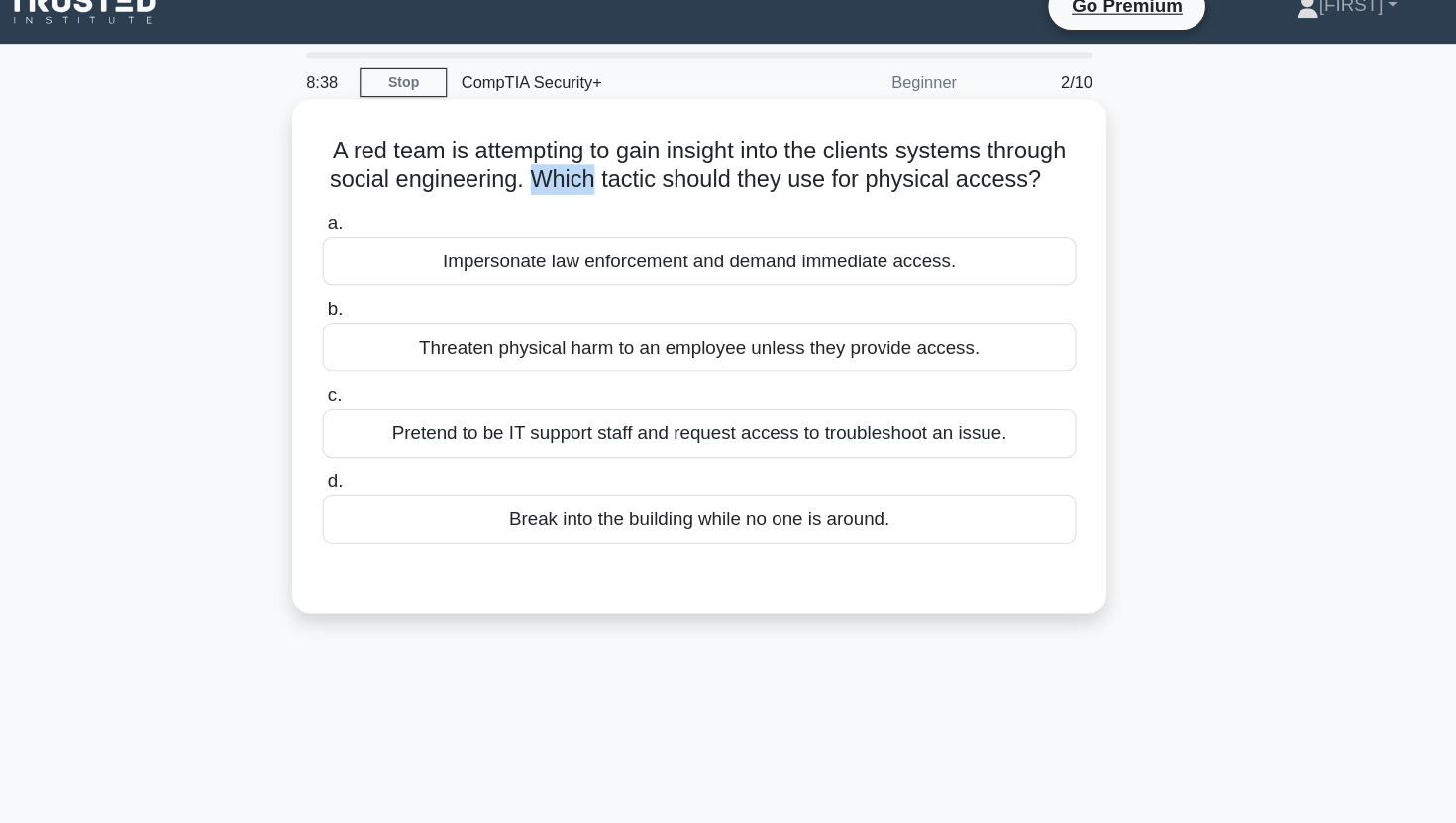 click on "A red team is attempting to gain insight into the clients systems through social engineering. Which tactic should they use for physical access?
.spinner_0XTQ{transform-origin:center;animation:spinner_y6GP .75s linear infinite}@keyframes spinner_y6GP{100%{transform:rotate(360deg)}}" at bounding box center (728, 167) 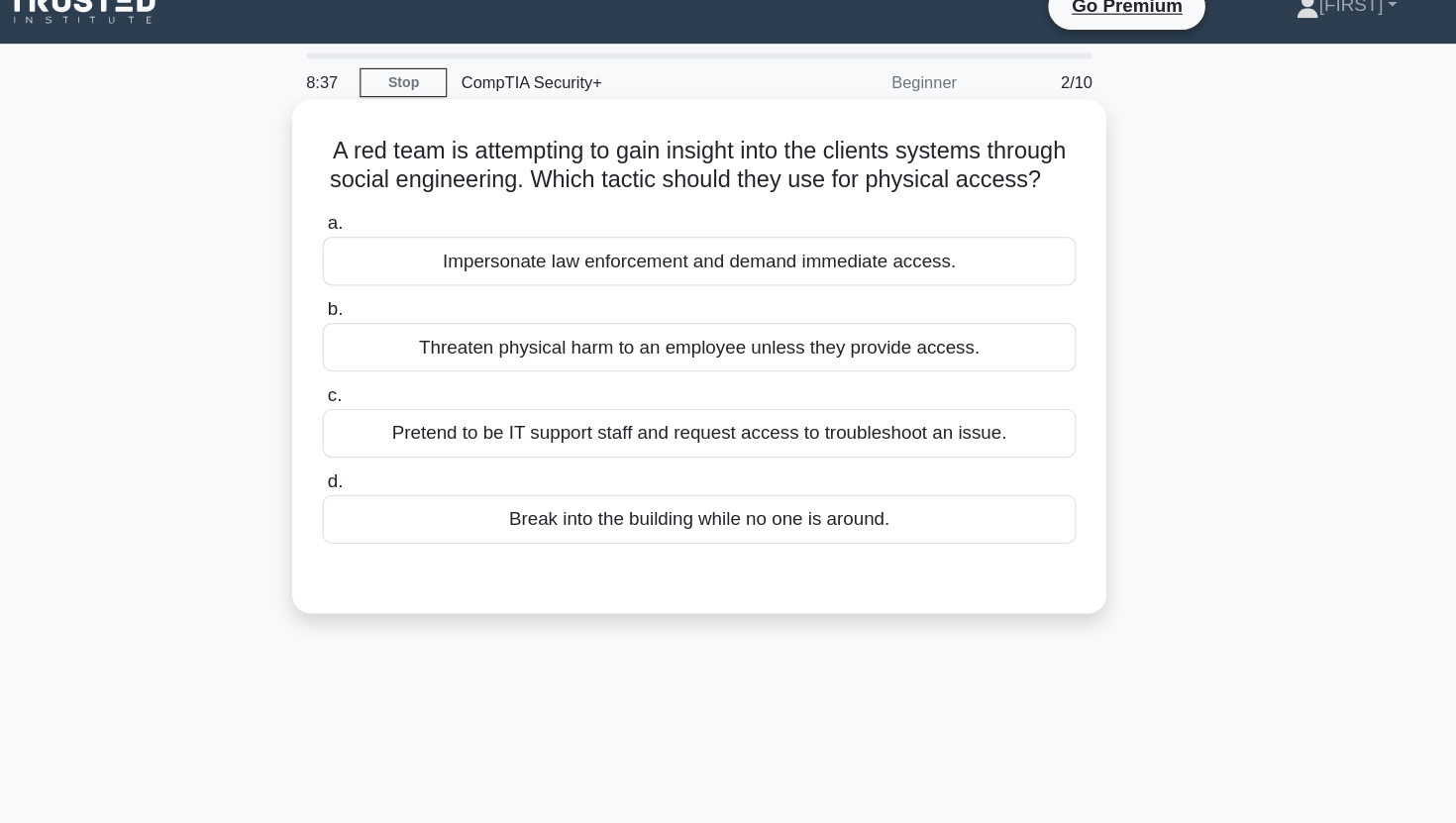 click on "A red team is attempting to gain insight into the clients systems through social engineering. Which tactic should they use for physical access?
.spinner_0XTQ{transform-origin:center;animation:spinner_y6GP .75s linear infinite}@keyframes spinner_y6GP{100%{transform:rotate(360deg)}}" at bounding box center (728, 167) 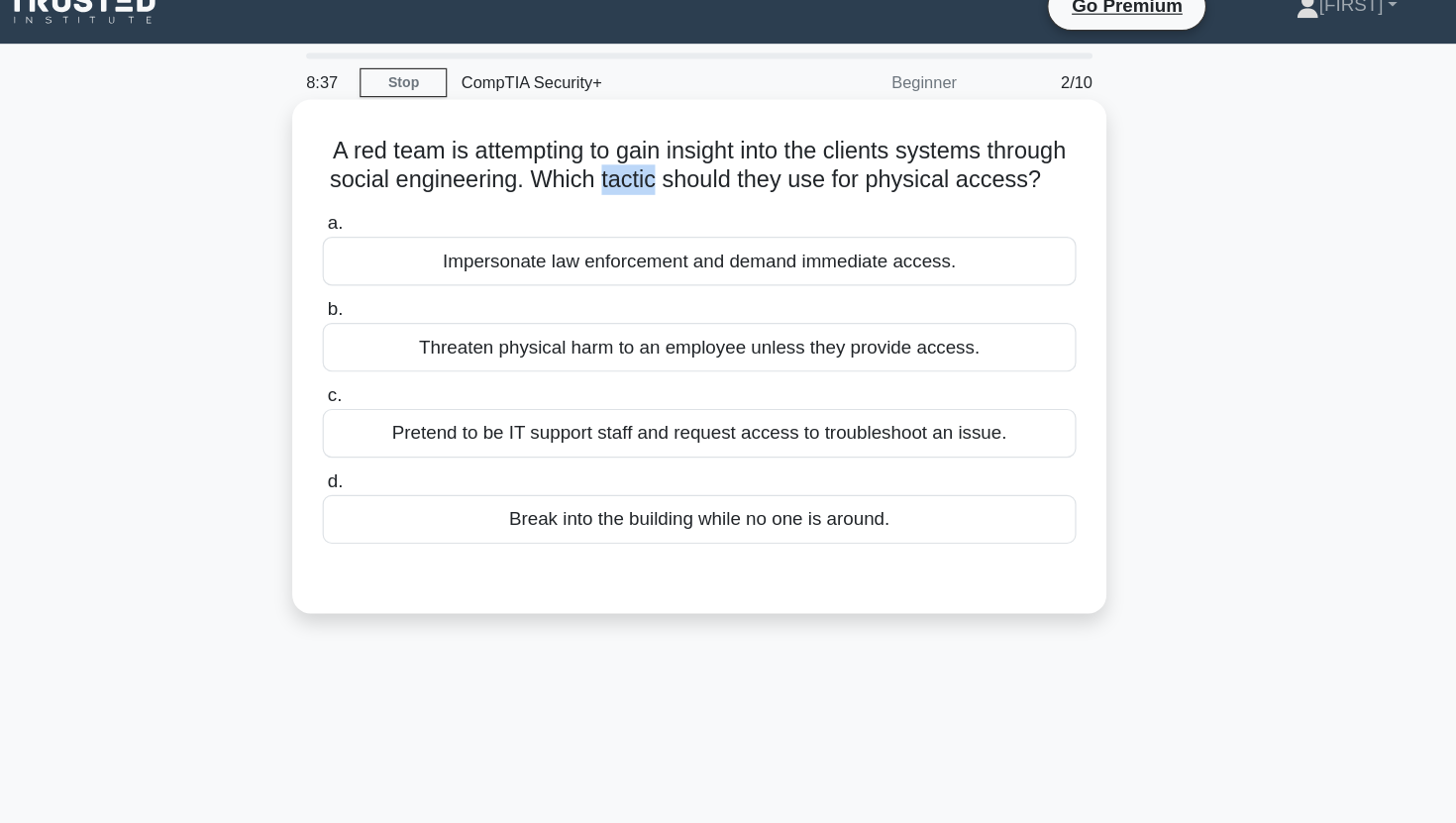 click on "A red team is attempting to gain insight into the clients systems through social engineering. Which tactic should they use for physical access?
.spinner_0XTQ{transform-origin:center;animation:spinner_y6GP .75s linear infinite}@keyframes spinner_y6GP{100%{transform:rotate(360deg)}}" at bounding box center (728, 167) 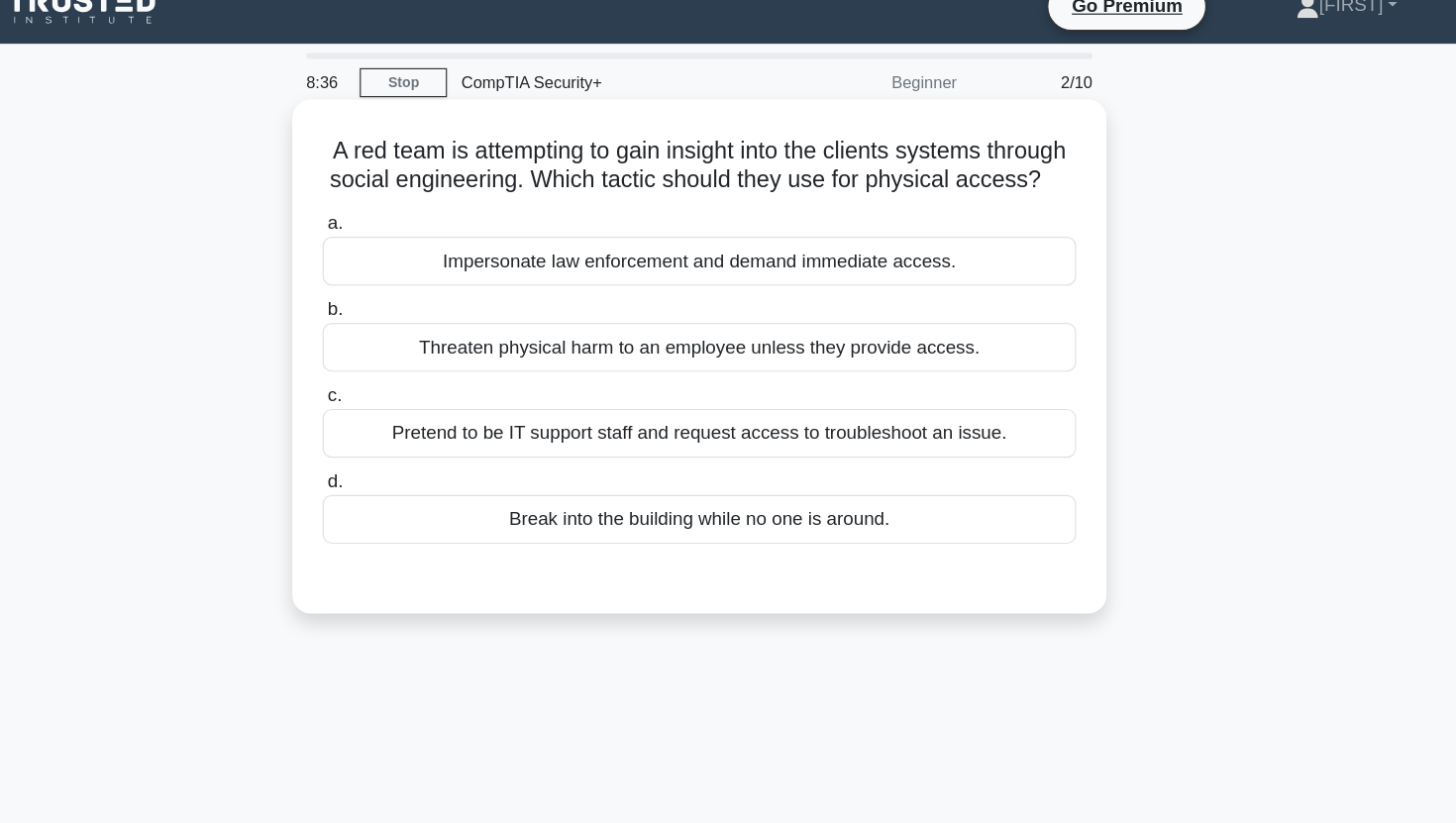 click on "A red team is attempting to gain insight into the clients systems through social engineering. Which tactic should they use for physical access?
.spinner_0XTQ{transform-origin:center;animation:spinner_y6GP .75s linear infinite}@keyframes spinner_y6GP{100%{transform:rotate(360deg)}}" at bounding box center [728, 167] 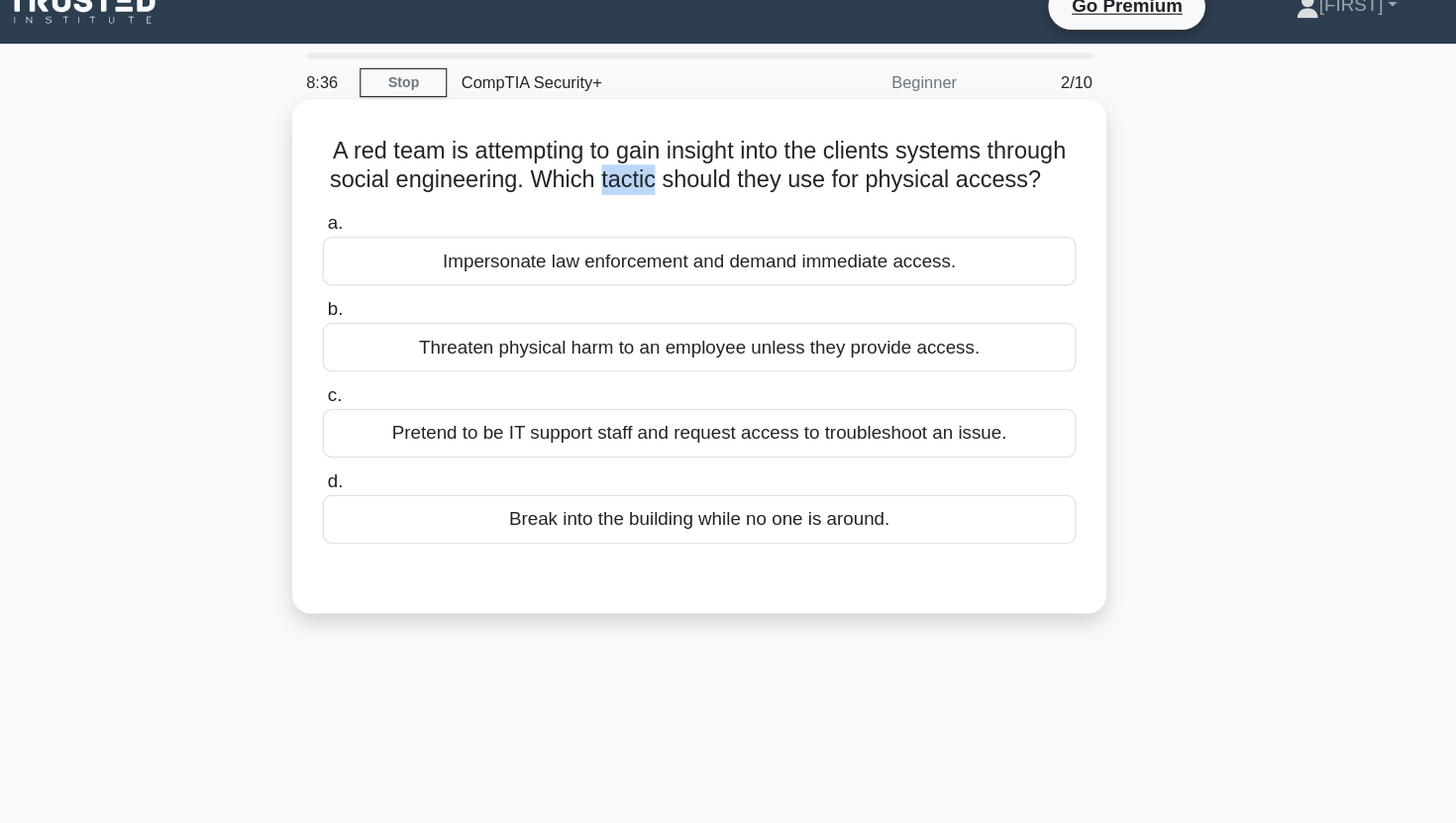 click on "A red team is attempting to gain insight into the clients systems through social engineering. Which tactic should they use for physical access?
.spinner_0XTQ{transform-origin:center;animation:spinner_y6GP .75s linear infinite}@keyframes spinner_y6GP{100%{transform:rotate(360deg)}}" at bounding box center [728, 167] 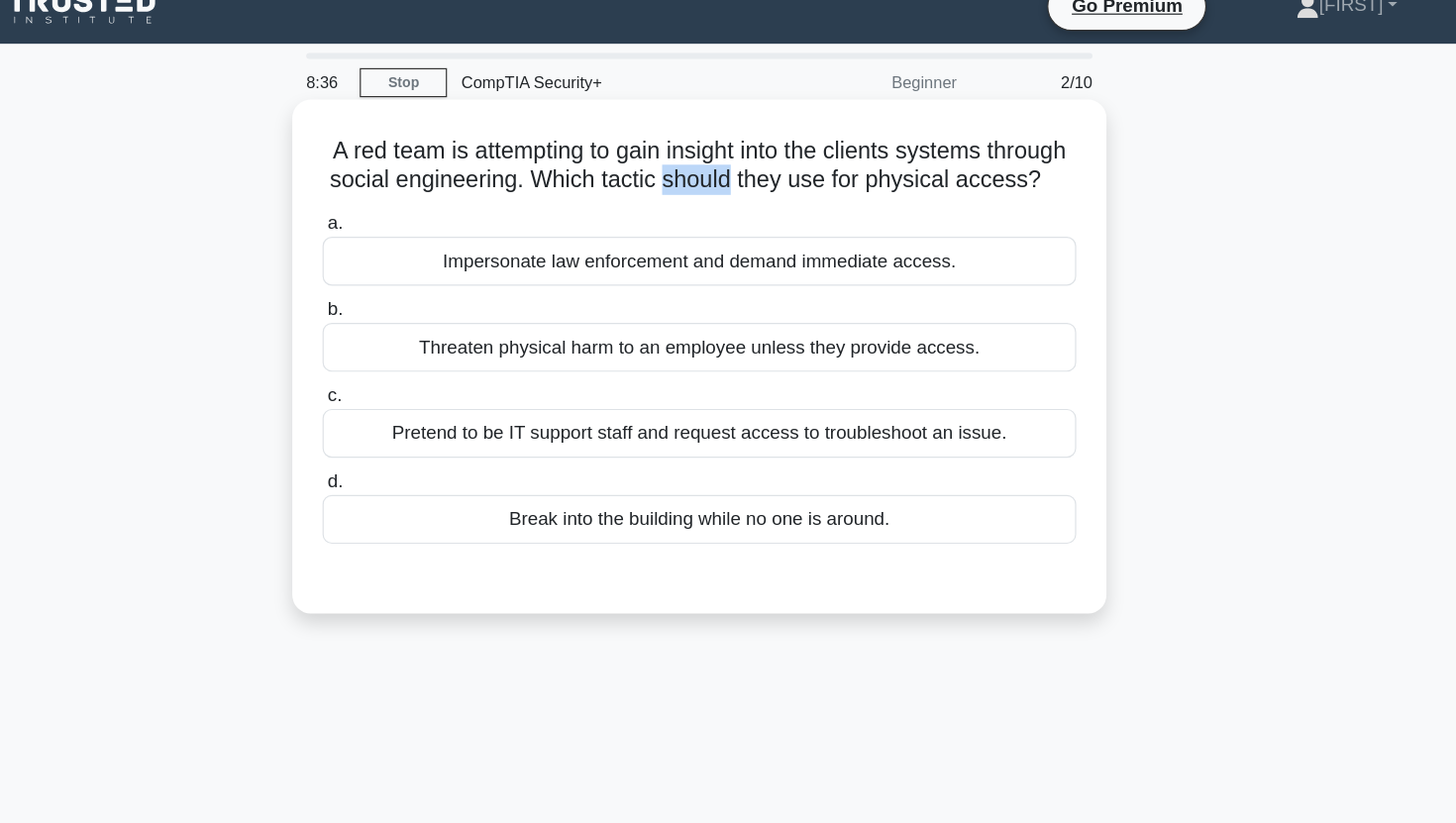 click on "A red team is attempting to gain insight into the clients systems through social engineering. Which tactic should they use for physical access?
.spinner_0XTQ{transform-origin:center;animation:spinner_y6GP .75s linear infinite}@keyframes spinner_y6GP{100%{transform:rotate(360deg)}}" at bounding box center [728, 167] 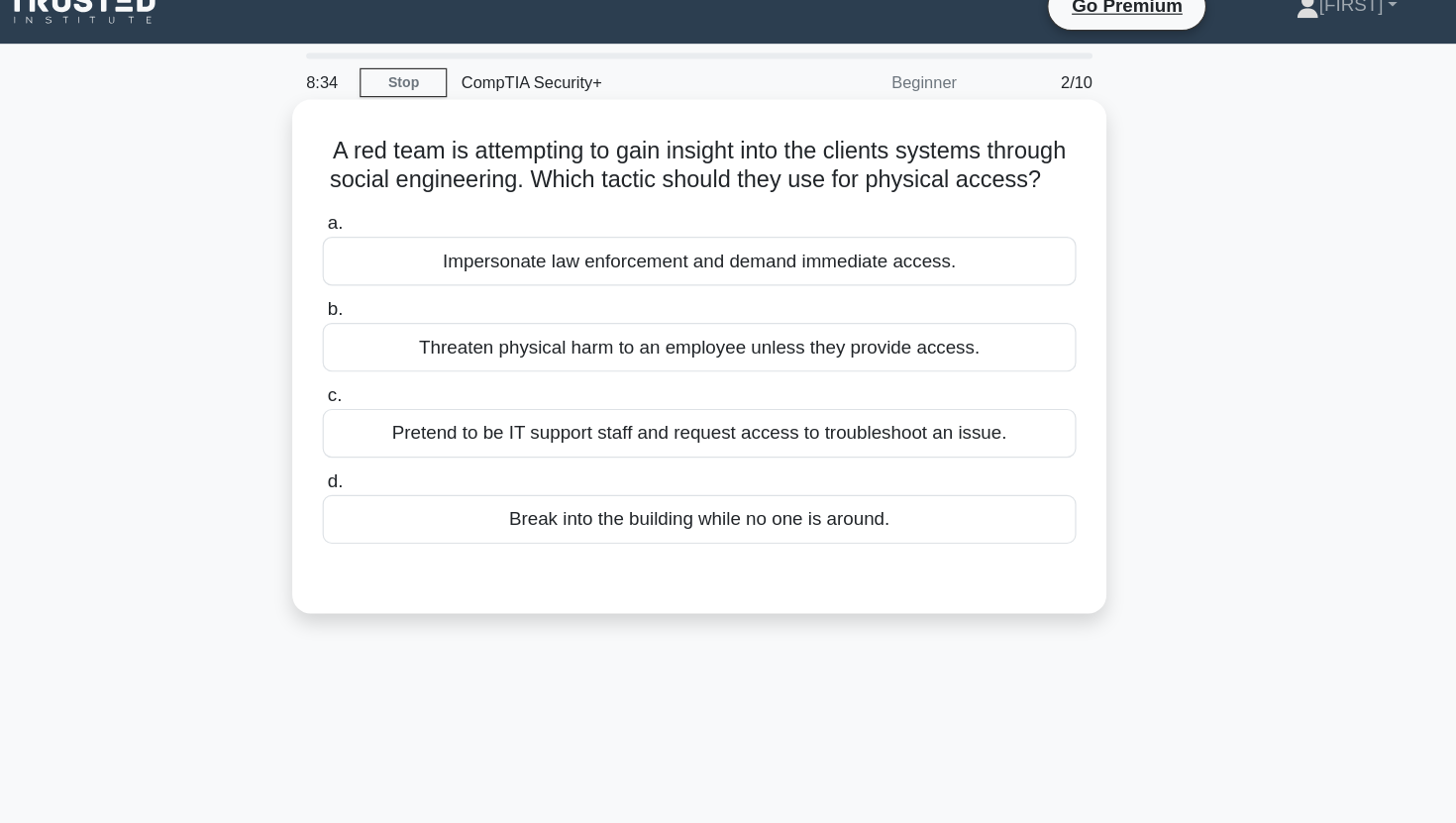 click on "A red team is attempting to gain insight into the clients systems through social engineering. Which tactic should they use for physical access?
.spinner_0XTQ{transform-origin:center;animation:spinner_y6GP .75s linear infinite}@keyframes spinner_y6GP{100%{transform:rotate(360deg)}}" at bounding box center [728, 167] 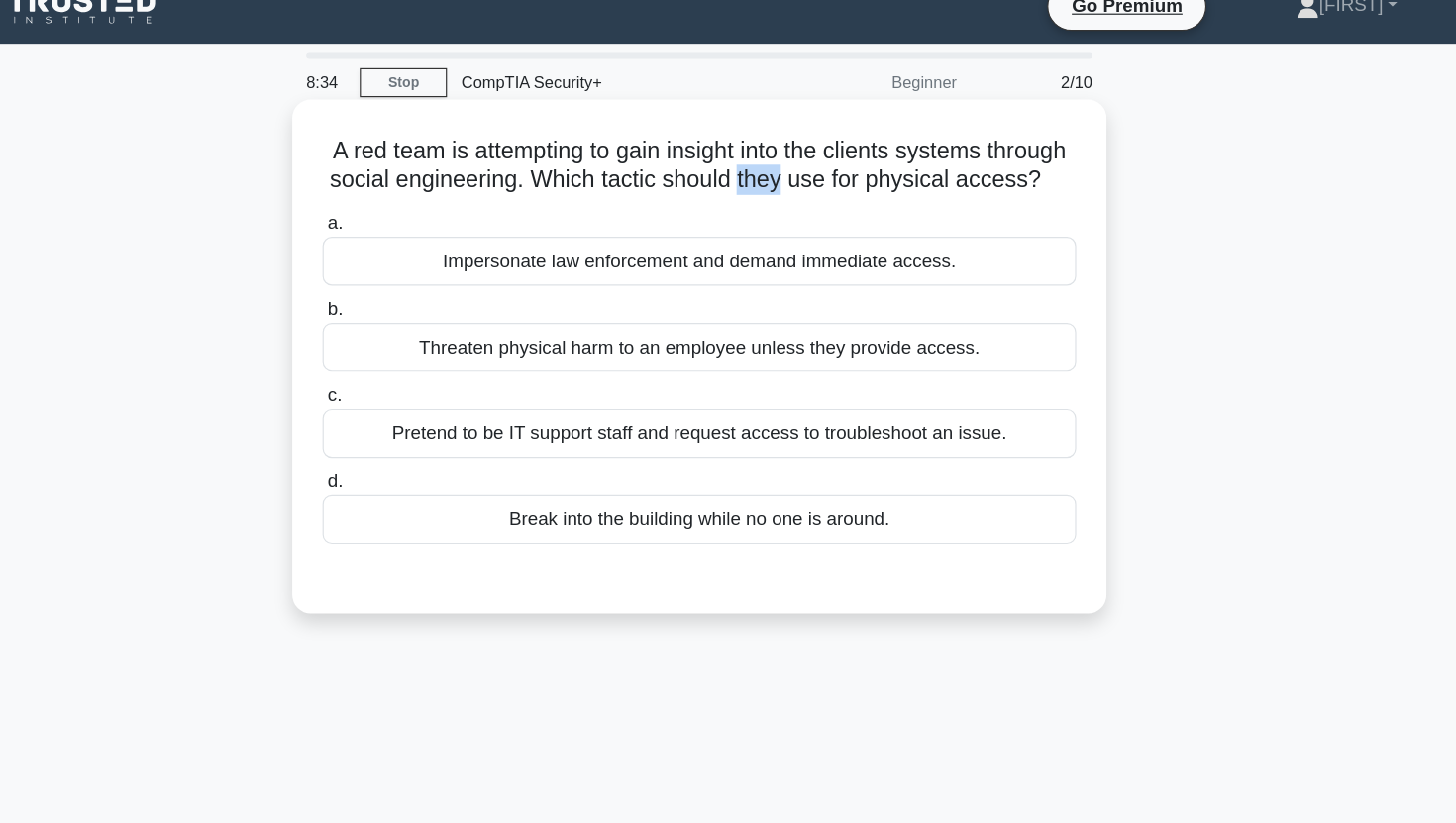 click on "A red team is attempting to gain insight into the clients systems through social engineering. Which tactic should they use for physical access?
.spinner_0XTQ{transform-origin:center;animation:spinner_y6GP .75s linear infinite}@keyframes spinner_y6GP{100%{transform:rotate(360deg)}}" at bounding box center (728, 167) 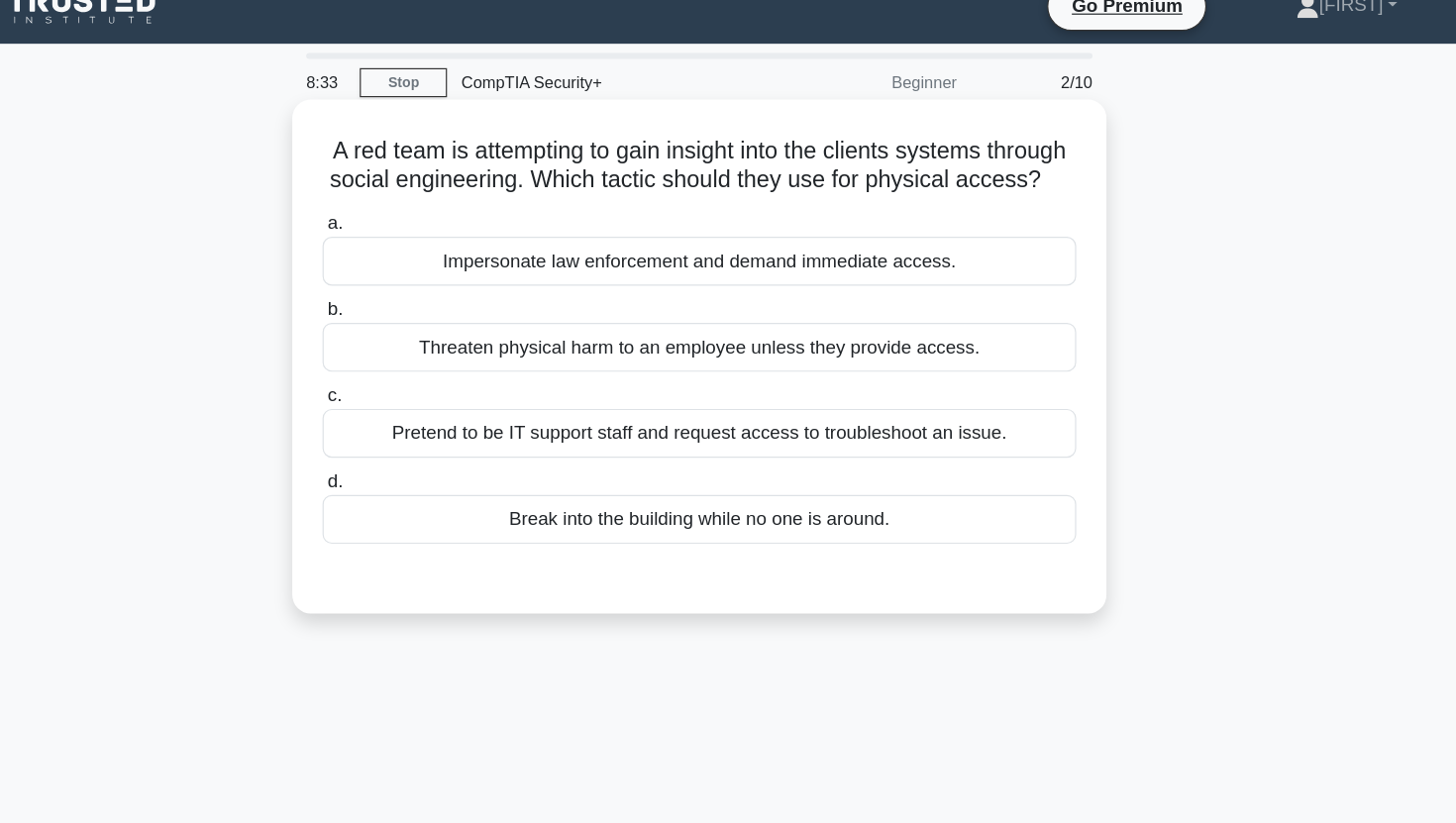 click on "A red team is attempting to gain insight into the clients systems through social engineering. Which tactic should they use for physical access?
.spinner_0XTQ{transform-origin:center;animation:spinner_y6GP .75s linear infinite}@keyframes spinner_y6GP{100%{transform:rotate(360deg)}}" at bounding box center [728, 167] 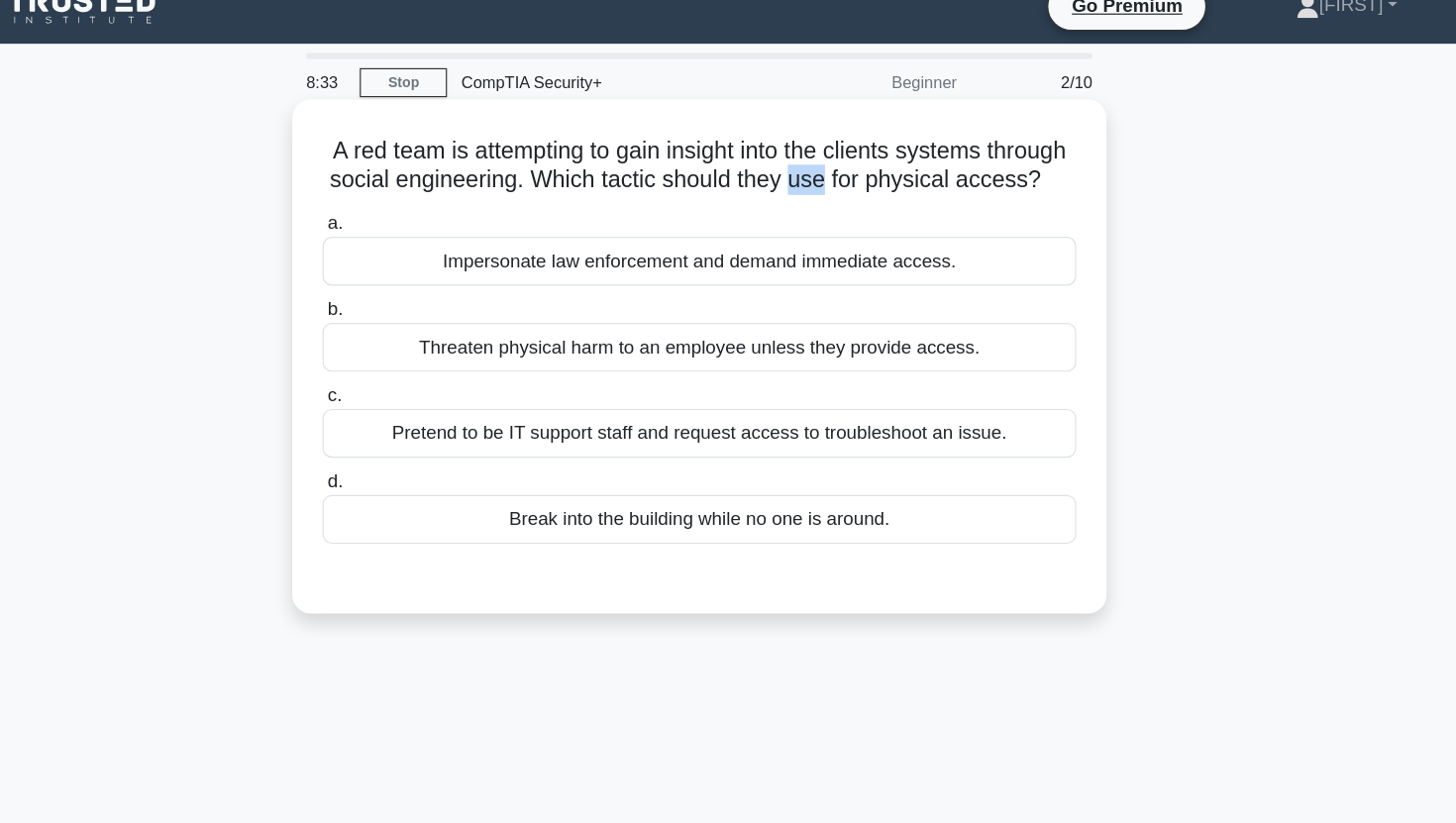 click on "A red team is attempting to gain insight into the clients systems through social engineering. Which tactic should they use for physical access?
.spinner_0XTQ{transform-origin:center;animation:spinner_y6GP .75s linear infinite}@keyframes spinner_y6GP{100%{transform:rotate(360deg)}}" at bounding box center (728, 167) 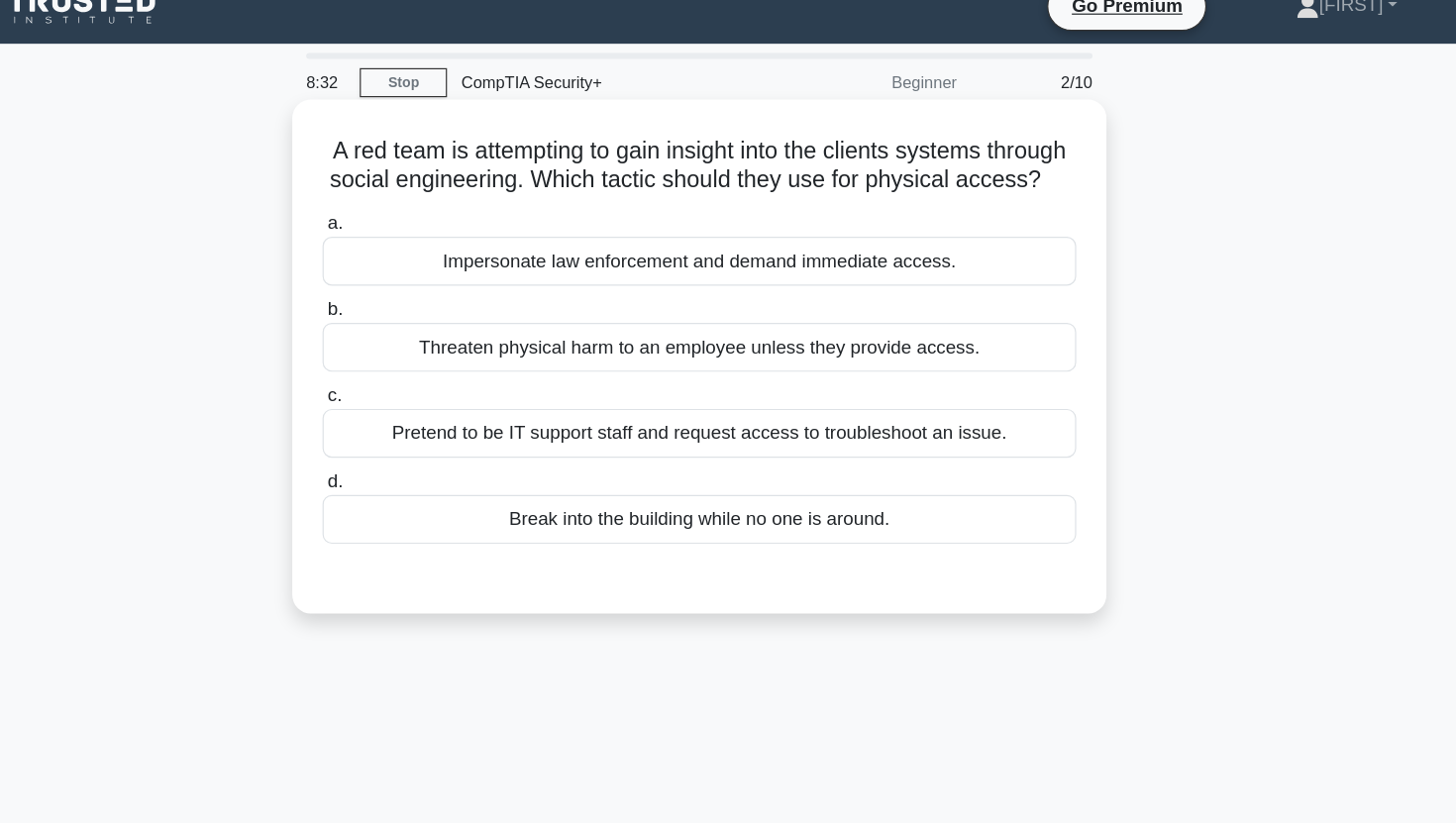 click on "A red team is attempting to gain insight into the clients systems through social engineering. Which tactic should they use for physical access?
.spinner_0XTQ{transform-origin:center;animation:spinner_y6GP .75s linear infinite}@keyframes spinner_y6GP{100%{transform:rotate(360deg)}}" at bounding box center [728, 167] 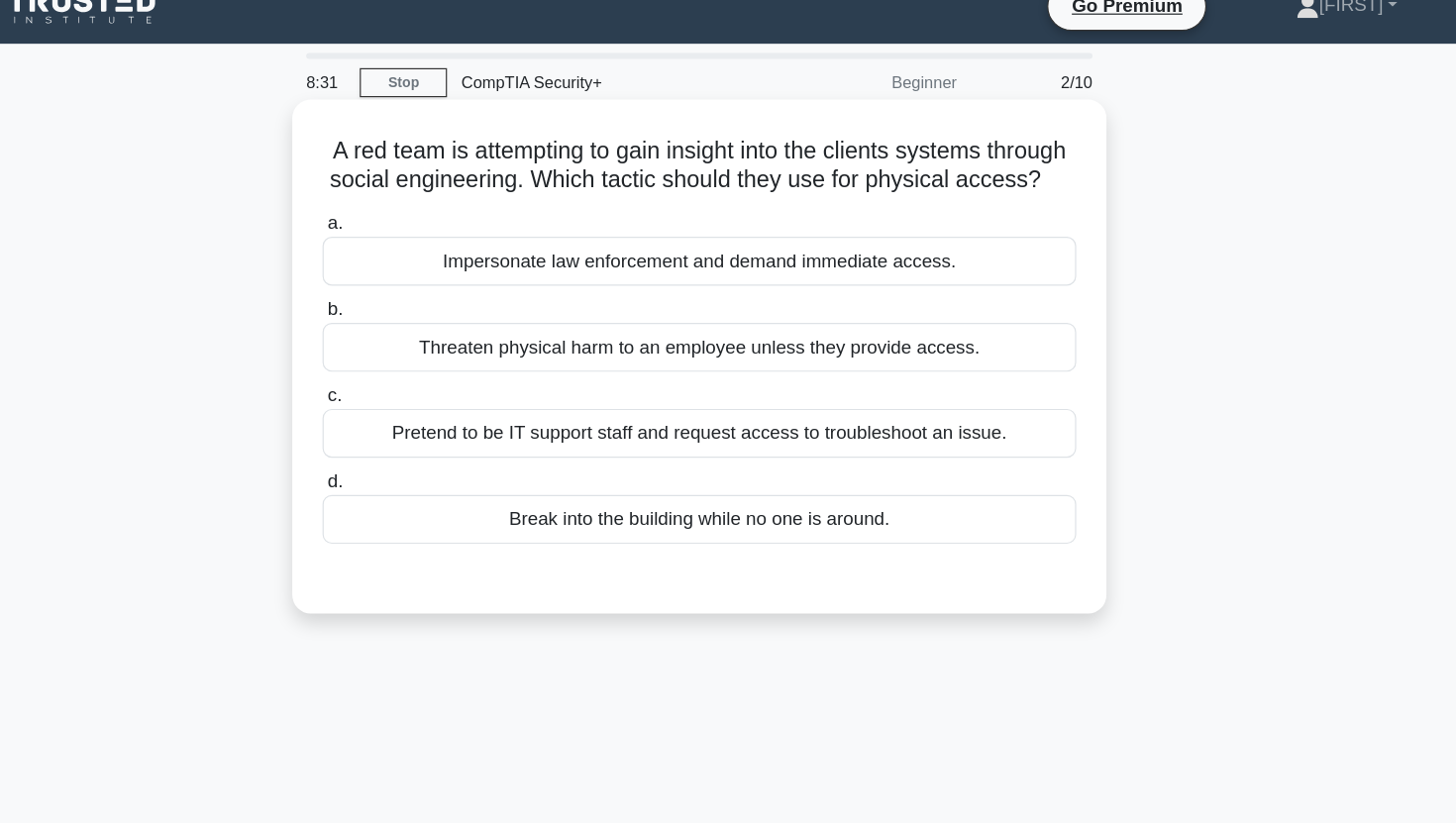 click on "A red team is attempting to gain insight into the clients systems through social engineering. Which tactic should they use for physical access?
.spinner_0XTQ{transform-origin:center;animation:spinner_y6GP .75s linear infinite}@keyframes spinner_y6GP{100%{transform:rotate(360deg)}}" at bounding box center (728, 167) 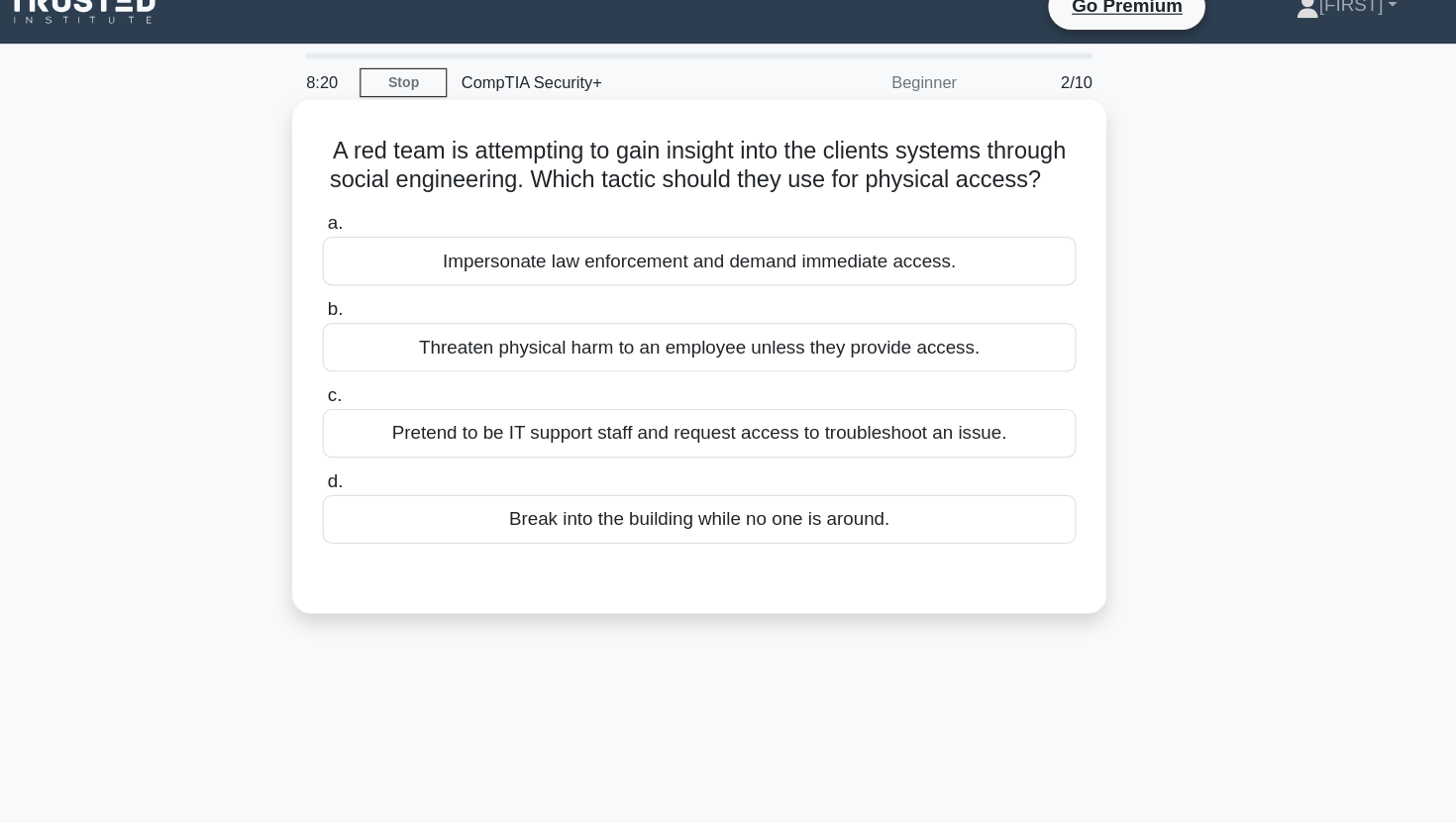 click on "Pretend to be IT support staff and request access to troubleshoot an issue." at bounding box center [728, 395] 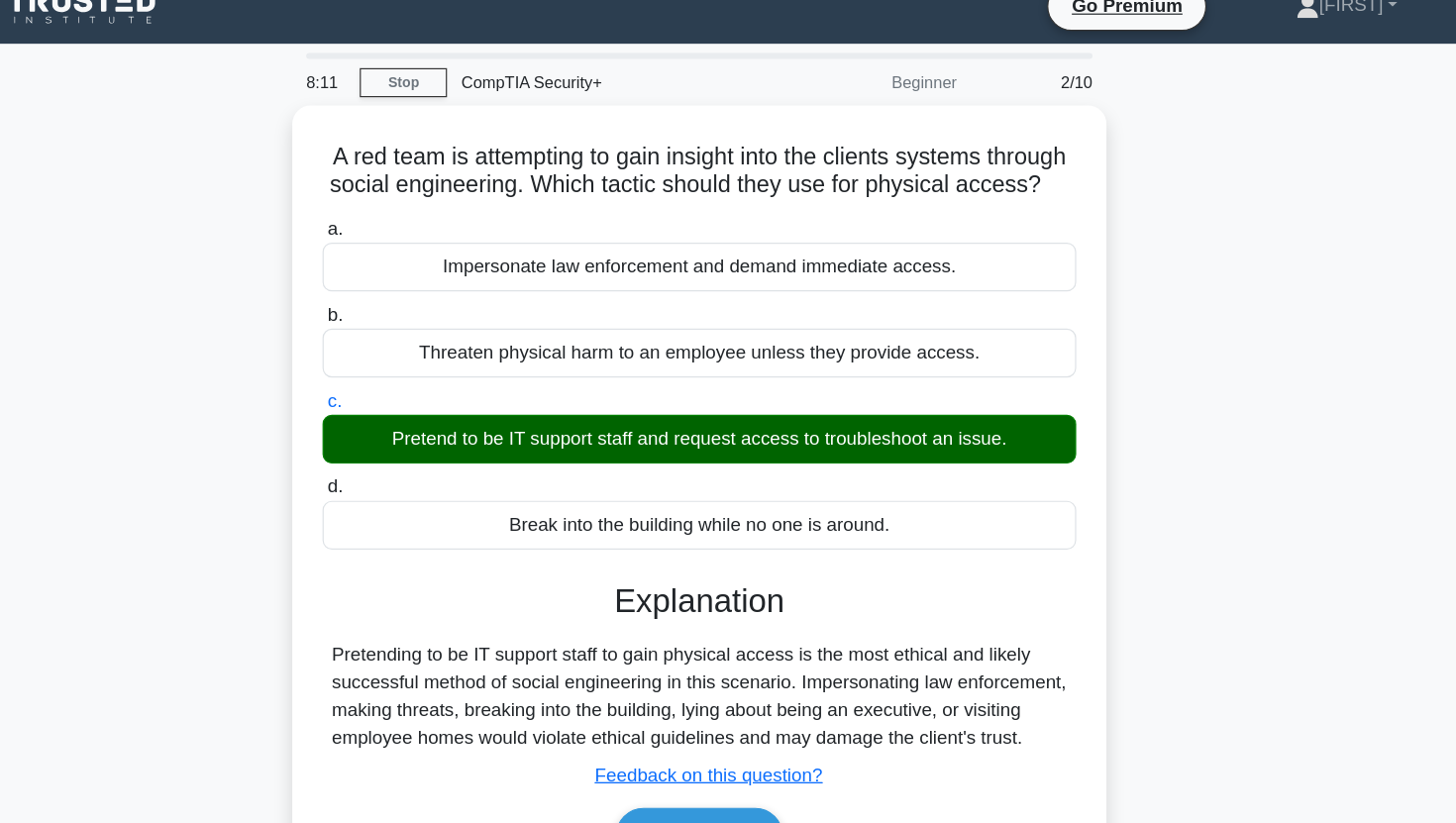 scroll, scrollTop: 23, scrollLeft: 0, axis: vertical 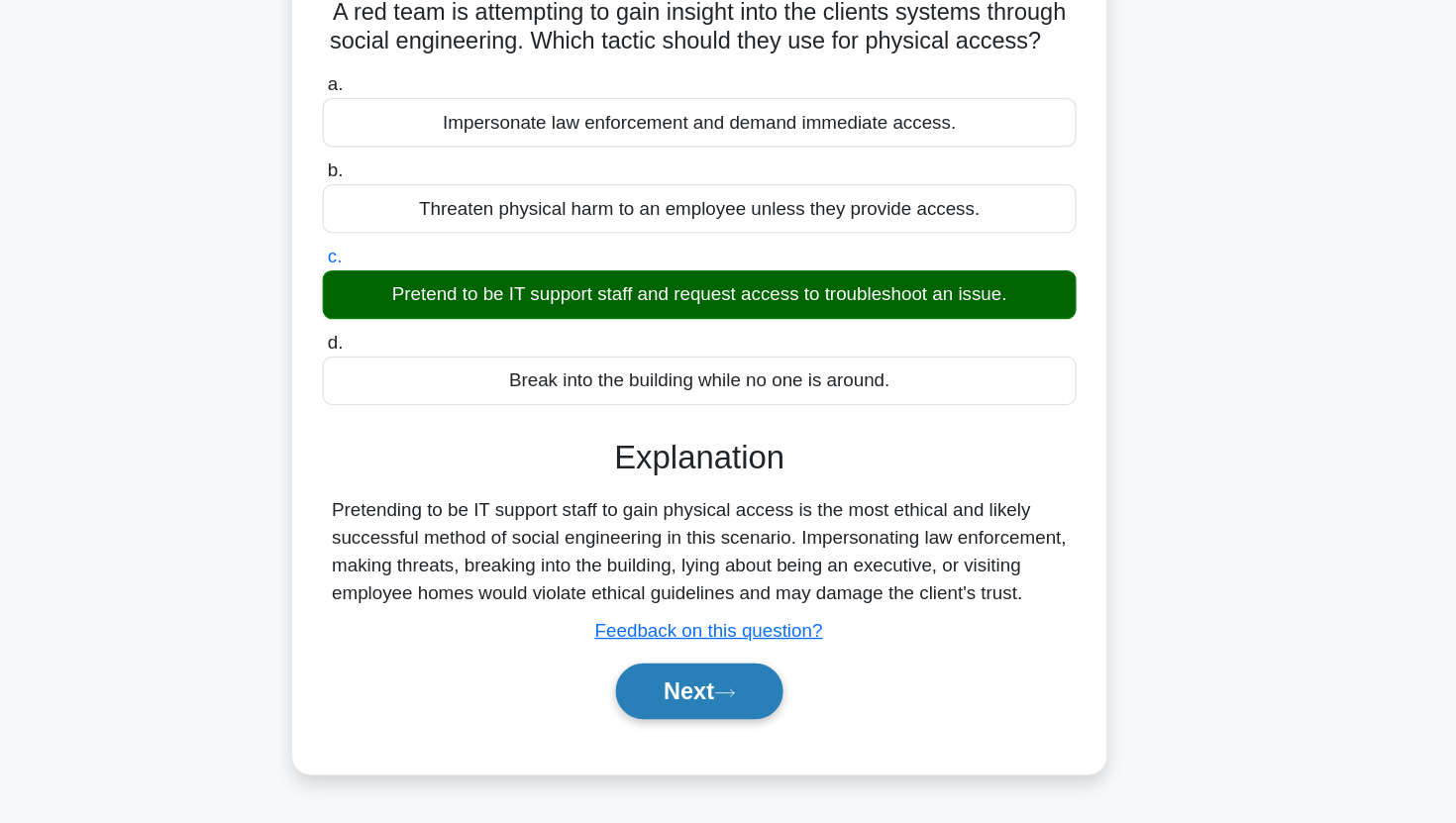click on "Next" at bounding box center [727, 710] 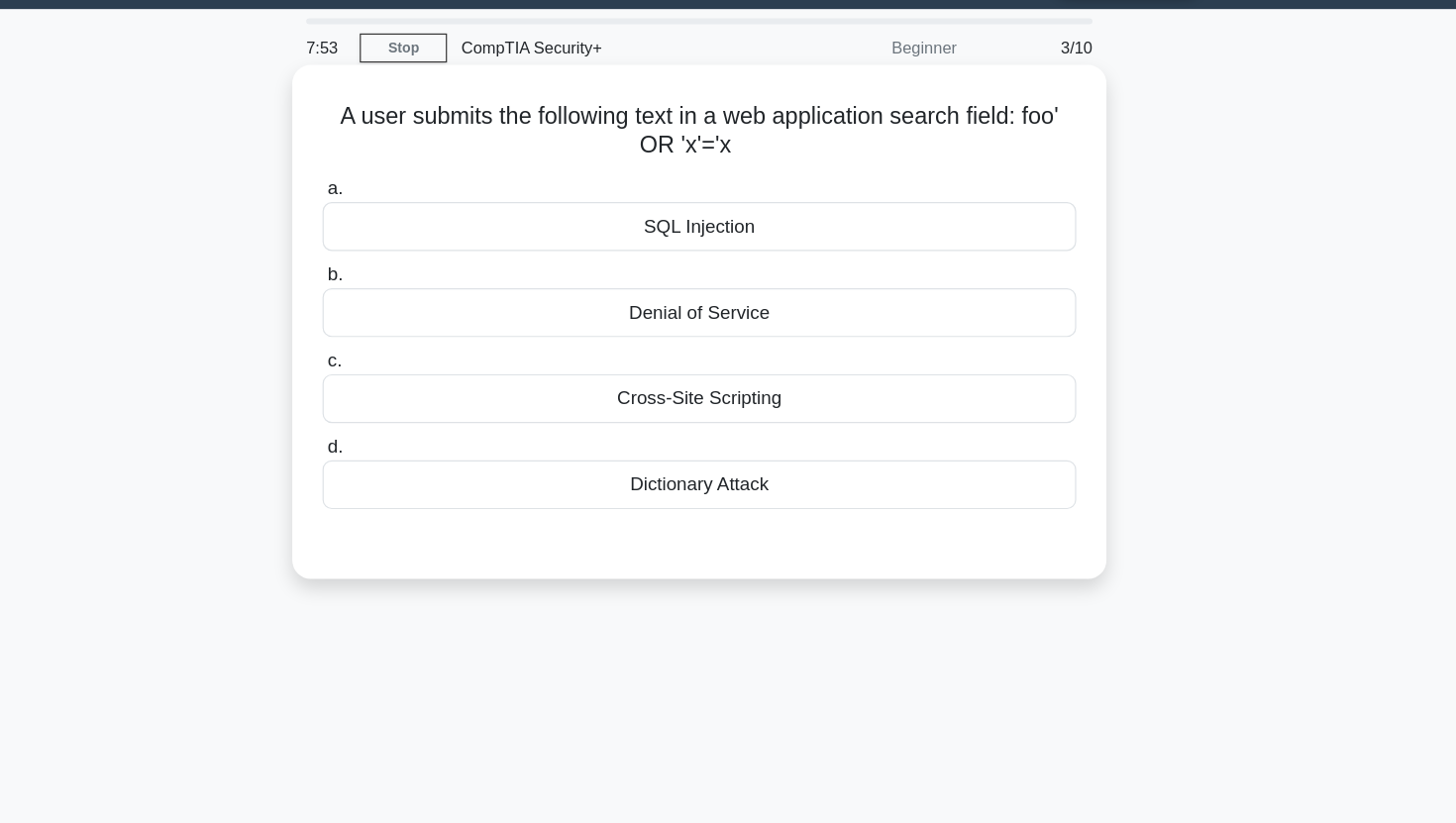 click on "SQL Injection" at bounding box center (728, 226) 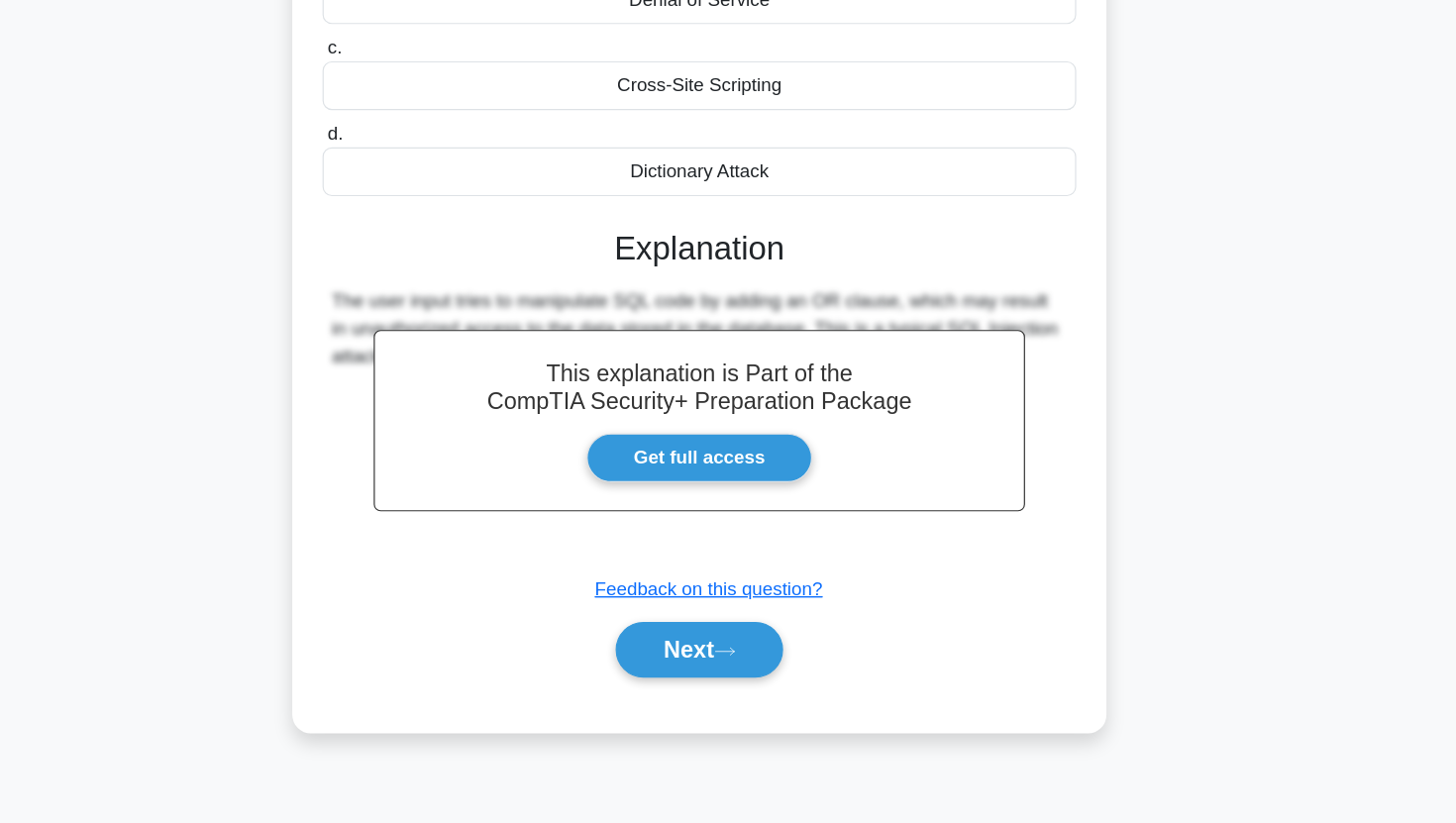 scroll, scrollTop: 220, scrollLeft: 0, axis: vertical 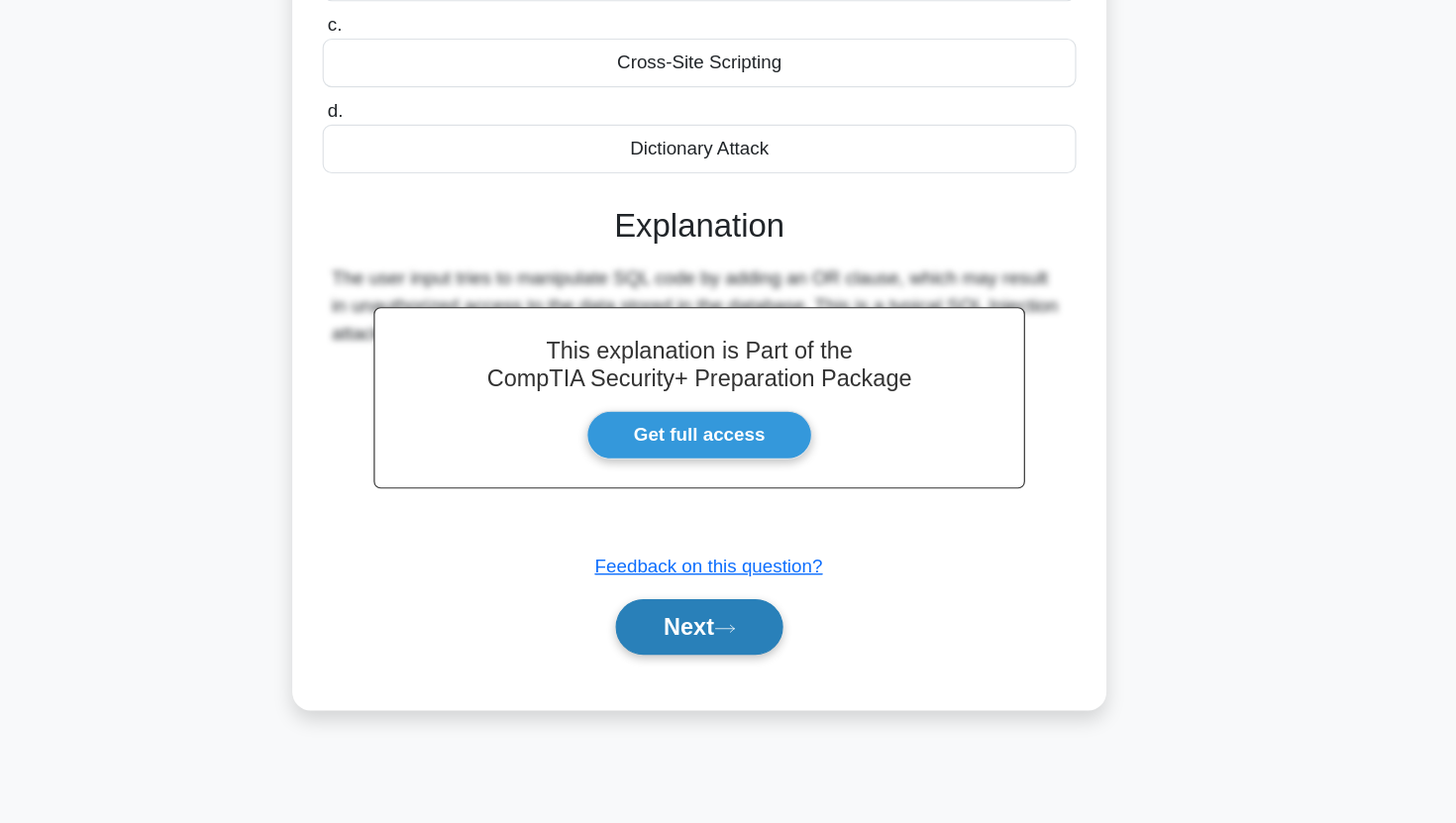 click on "Next" at bounding box center [727, 656] 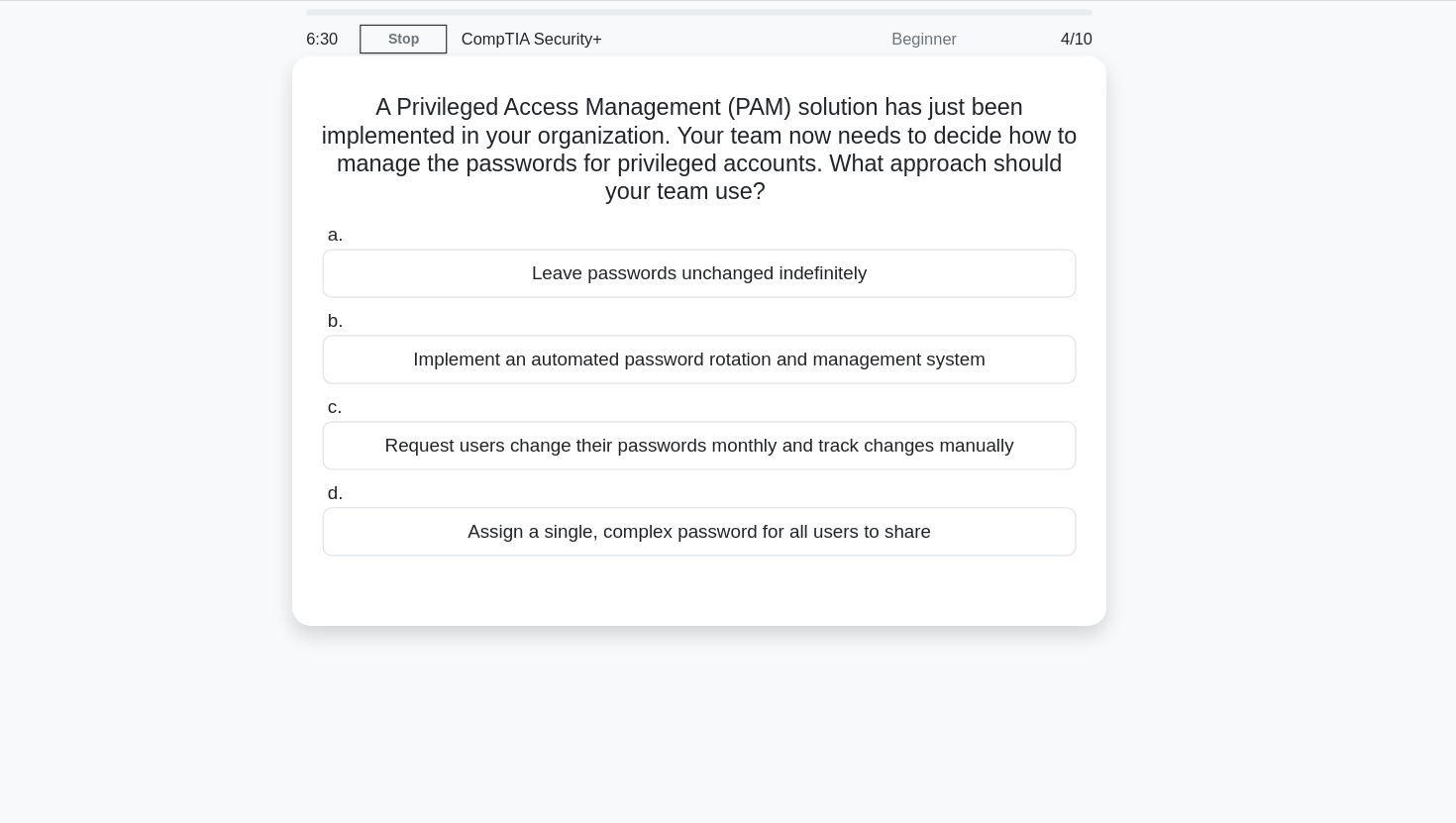 scroll, scrollTop: 50, scrollLeft: 0, axis: vertical 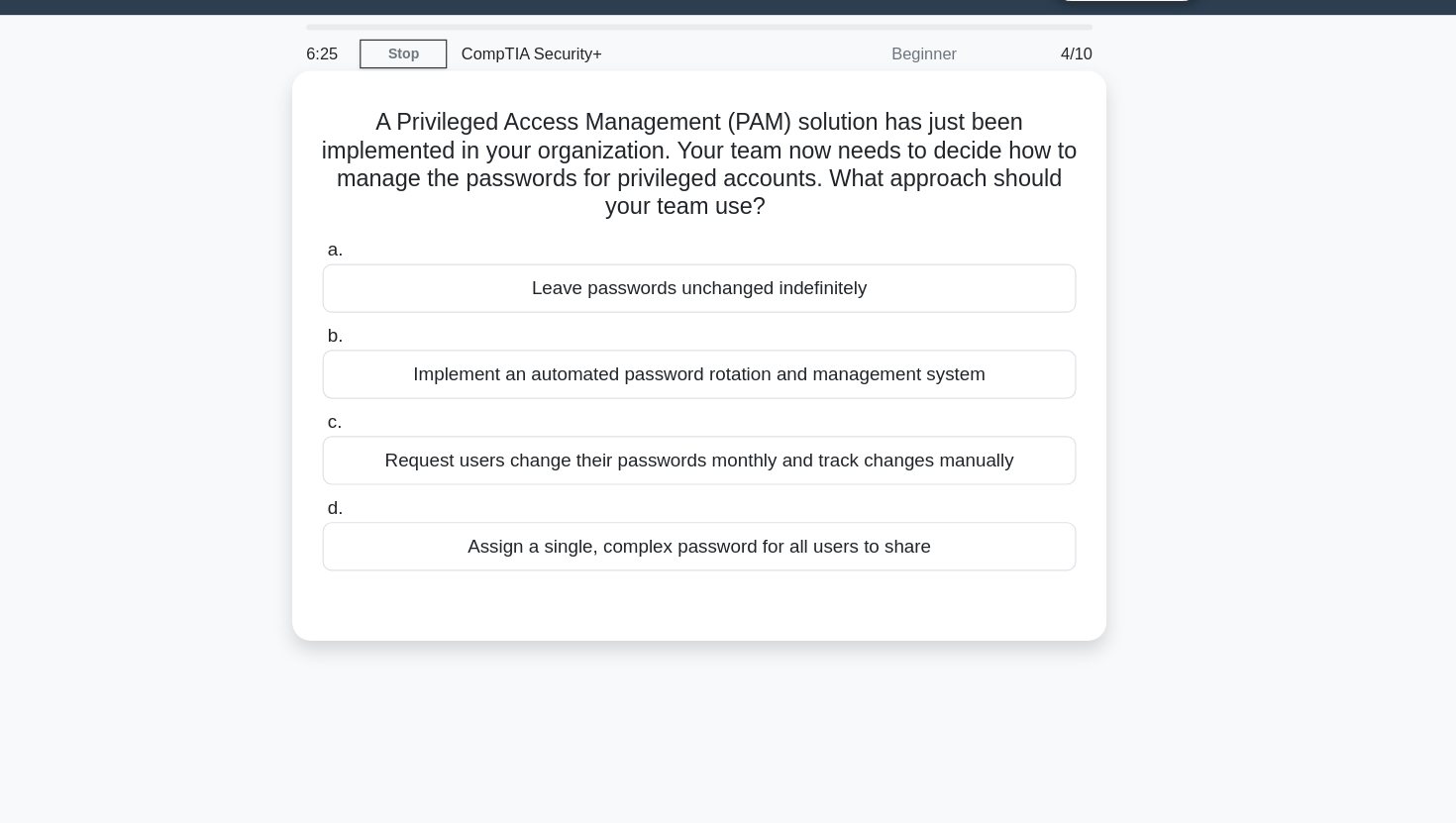 click on "A Privileged Access Management (PAM) solution has just been implemented in your organization. Your team now needs to decide how to manage the passwords for privileged accounts. What approach should your team use?
.spinner_0XTQ{transform-origin:center;animation:spinner_y6GP .75s linear infinite}@keyframes spinner_y6GP{100%{transform:rotate(360deg)}}" at bounding box center [728, 142] 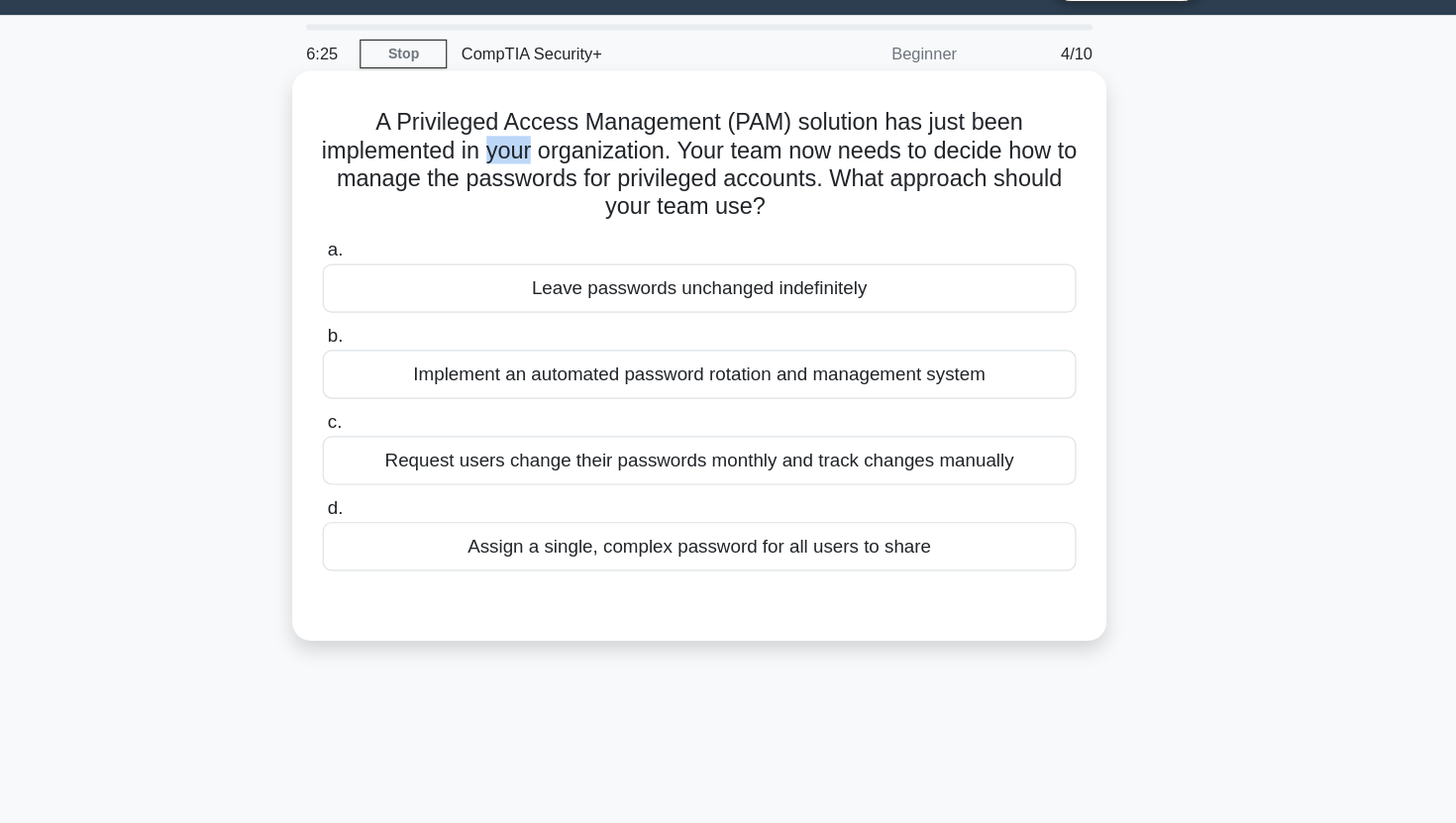 click on "A Privileged Access Management (PAM) solution has just been implemented in your organization. Your team now needs to decide how to manage the passwords for privileged accounts. What approach should your team use?
.spinner_0XTQ{transform-origin:center;animation:spinner_y6GP .75s linear infinite}@keyframes spinner_y6GP{100%{transform:rotate(360deg)}}" at bounding box center [728, 142] 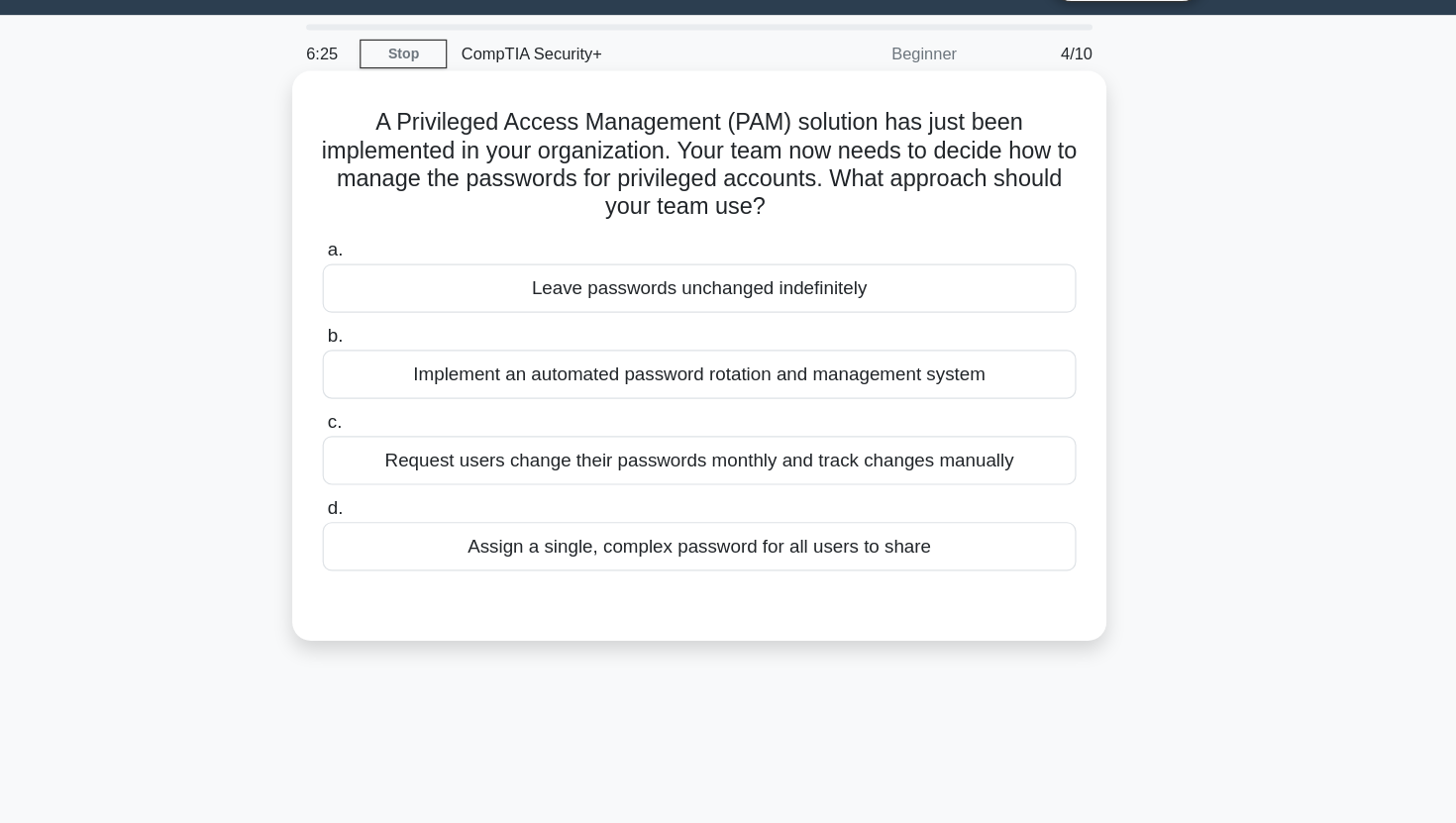 click on "A Privileged Access Management (PAM) solution has just been implemented in your organization. Your team now needs to decide how to manage the passwords for privileged accounts. What approach should your team use?
.spinner_0XTQ{transform-origin:center;animation:spinner_y6GP .75s linear infinite}@keyframes spinner_y6GP{100%{transform:rotate(360deg)}}" at bounding box center [728, 142] 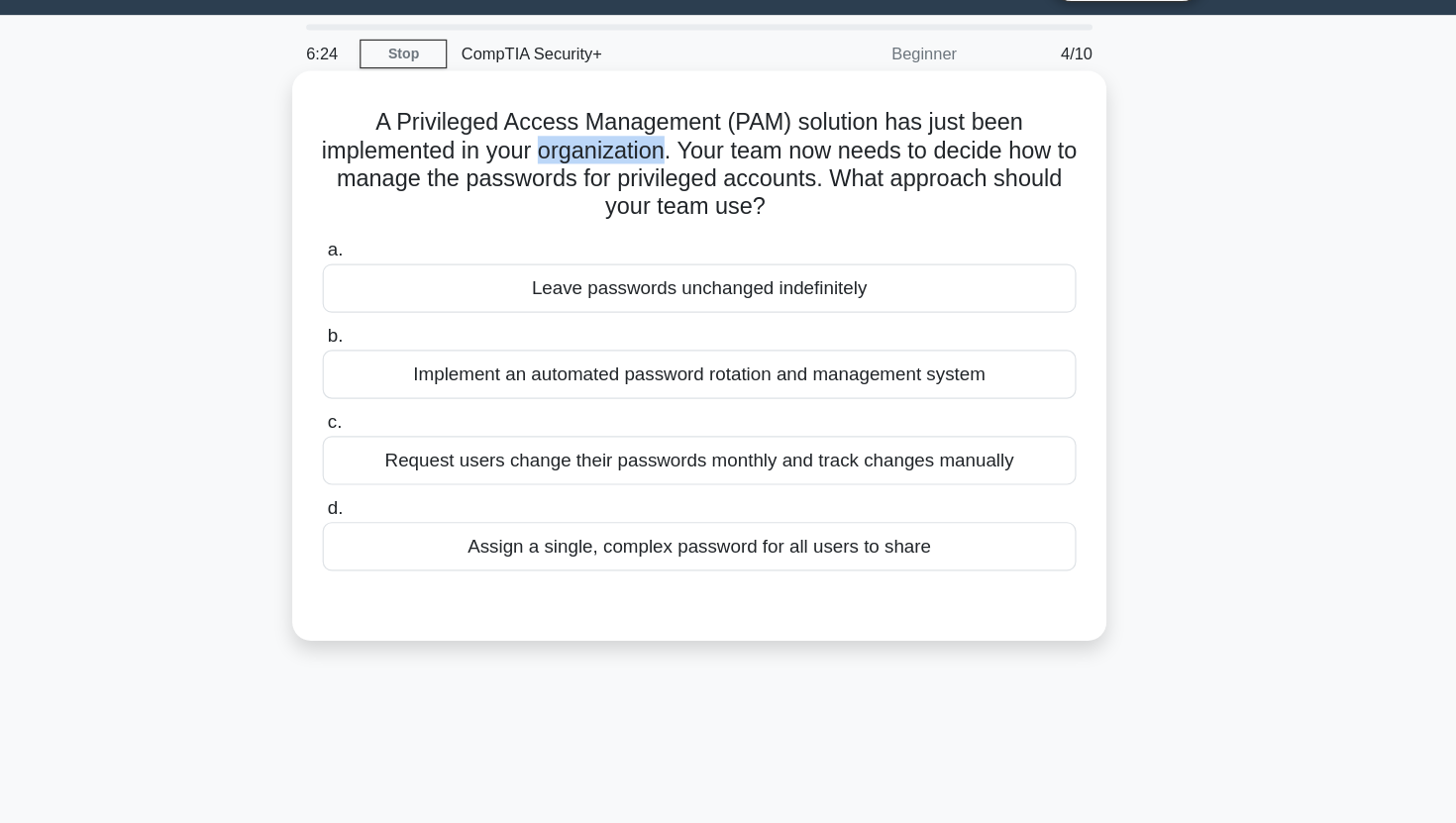 click on "A Privileged Access Management (PAM) solution has just been implemented in your organization. Your team now needs to decide how to manage the passwords for privileged accounts. What approach should your team use?
.spinner_0XTQ{transform-origin:center;animation:spinner_y6GP .75s linear infinite}@keyframes spinner_y6GP{100%{transform:rotate(360deg)}}" at bounding box center [728, 142] 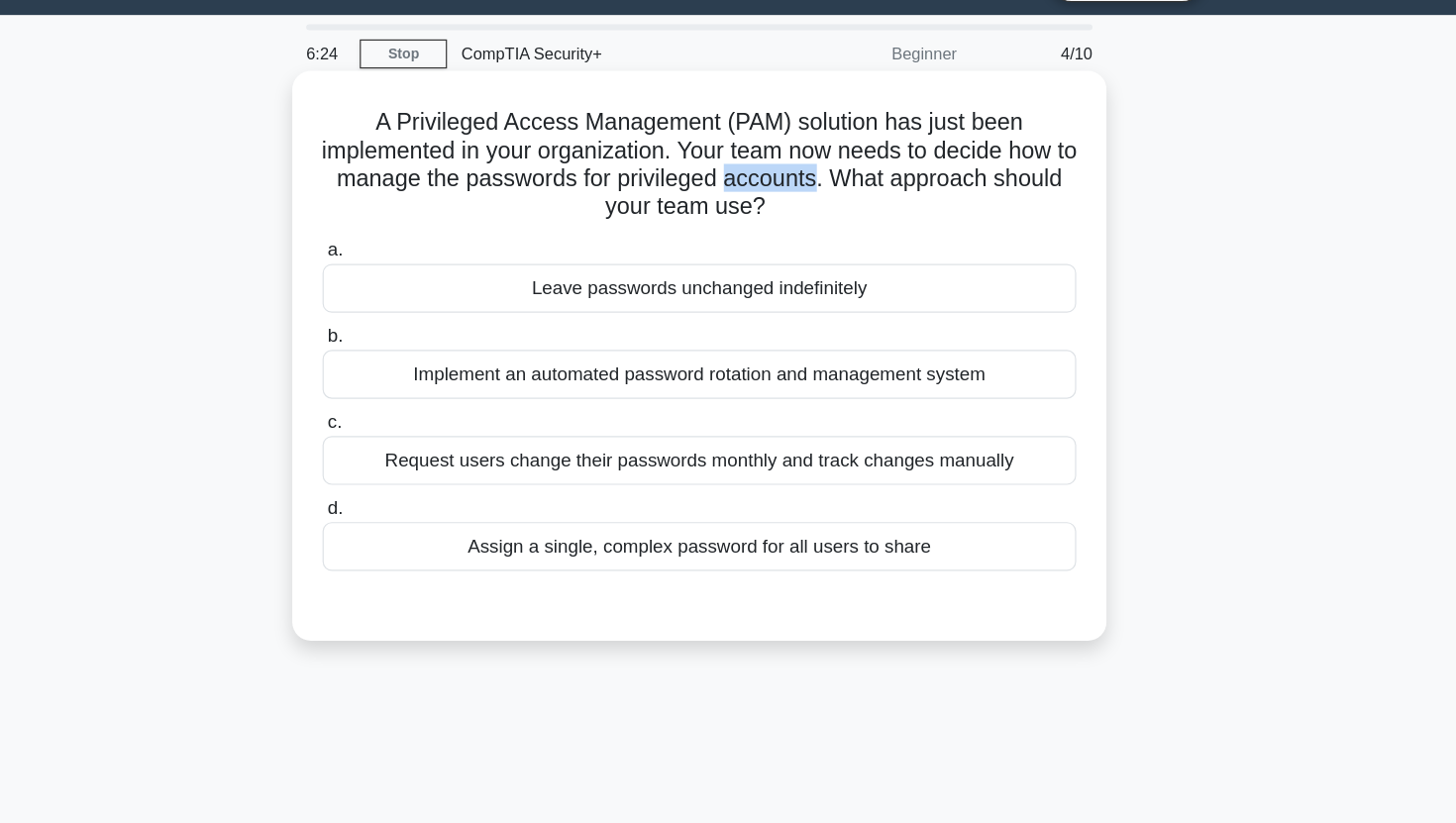 click on "A Privileged Access Management (PAM) solution has just been implemented in your organization. Your team now needs to decide how to manage the passwords for privileged accounts. What approach should your team use?
.spinner_0XTQ{transform-origin:center;animation:spinner_y6GP .75s linear infinite}@keyframes spinner_y6GP{100%{transform:rotate(360deg)}}" at bounding box center (728, 142) 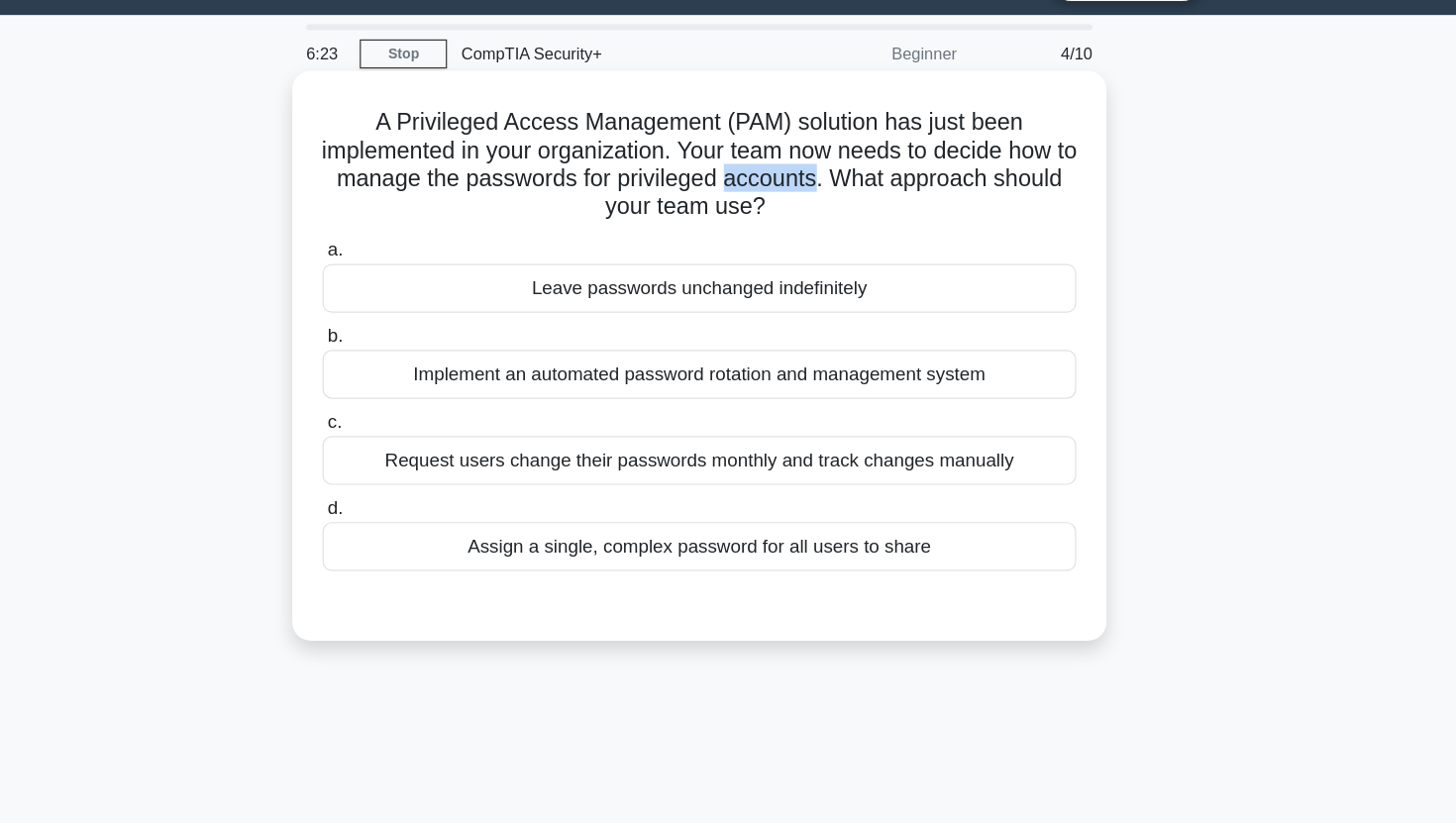 click on "A Privileged Access Management (PAM) solution has just been implemented in your organization. Your team now needs to decide how to manage the passwords for privileged accounts. What approach should your team use?
.spinner_0XTQ{transform-origin:center;animation:spinner_y6GP .75s linear infinite}@keyframes spinner_y6GP{100%{transform:rotate(360deg)}}" at bounding box center [728, 142] 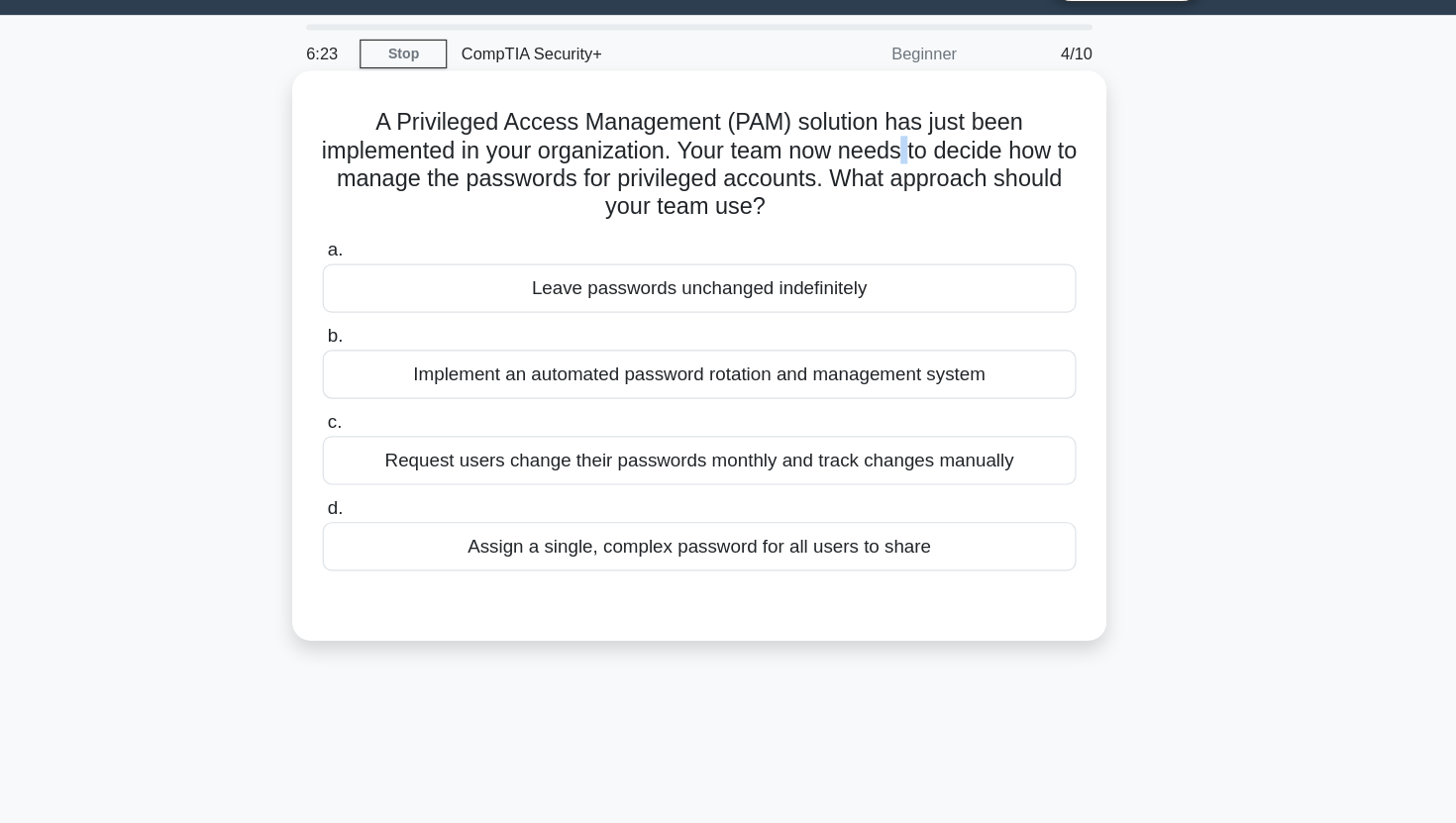 click on "A Privileged Access Management (PAM) solution has just been implemented in your organization. Your team now needs to decide how to manage the passwords for privileged accounts. What approach should your team use?
.spinner_0XTQ{transform-origin:center;animation:spinner_y6GP .75s linear infinite}@keyframes spinner_y6GP{100%{transform:rotate(360deg)}}" at bounding box center (728, 142) 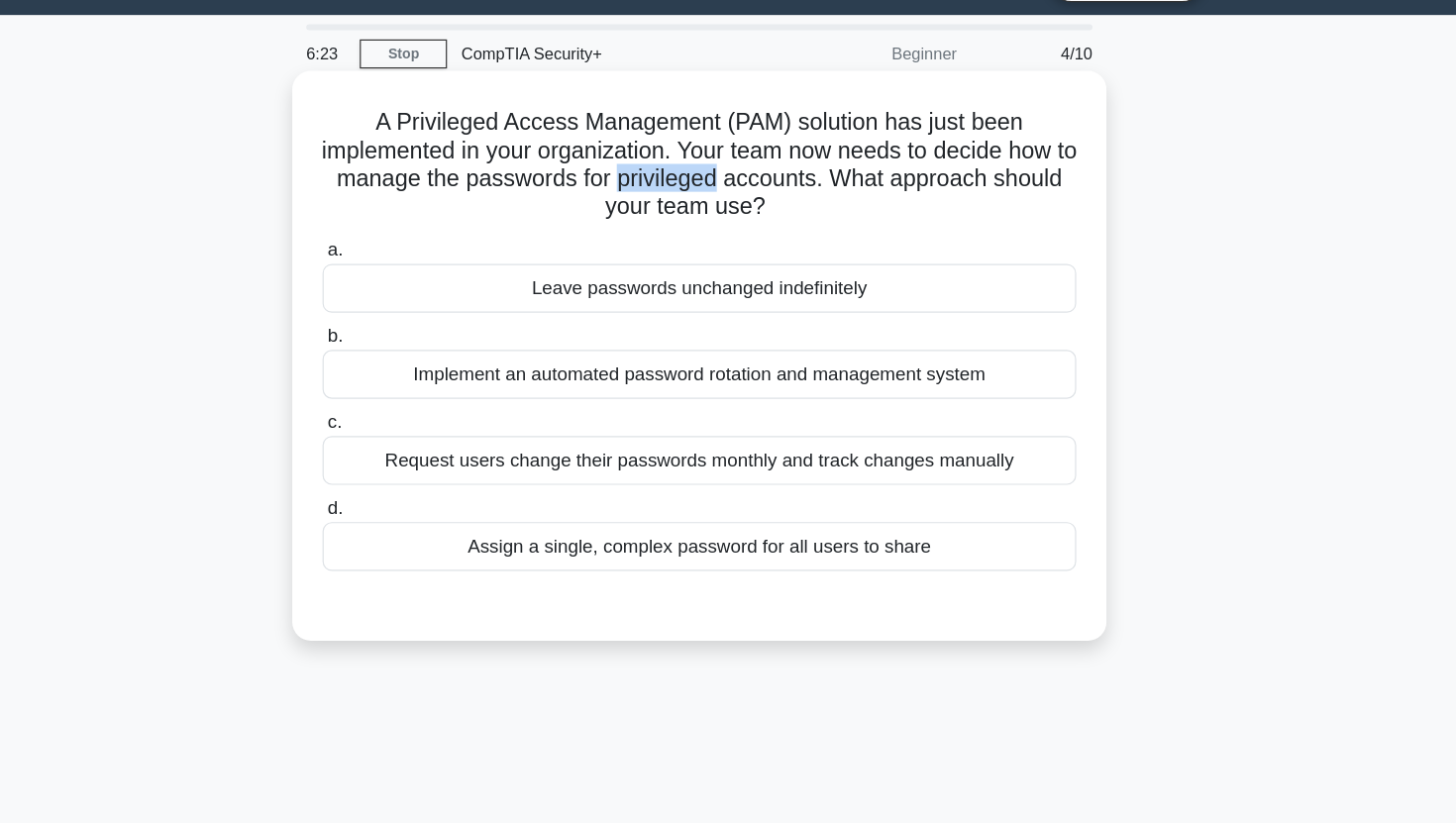 click on "A Privileged Access Management (PAM) solution has just been implemented in your organization. Your team now needs to decide how to manage the passwords for privileged accounts. What approach should your team use?
.spinner_0XTQ{transform-origin:center;animation:spinner_y6GP .75s linear infinite}@keyframes spinner_y6GP{100%{transform:rotate(360deg)}}" at bounding box center (728, 142) 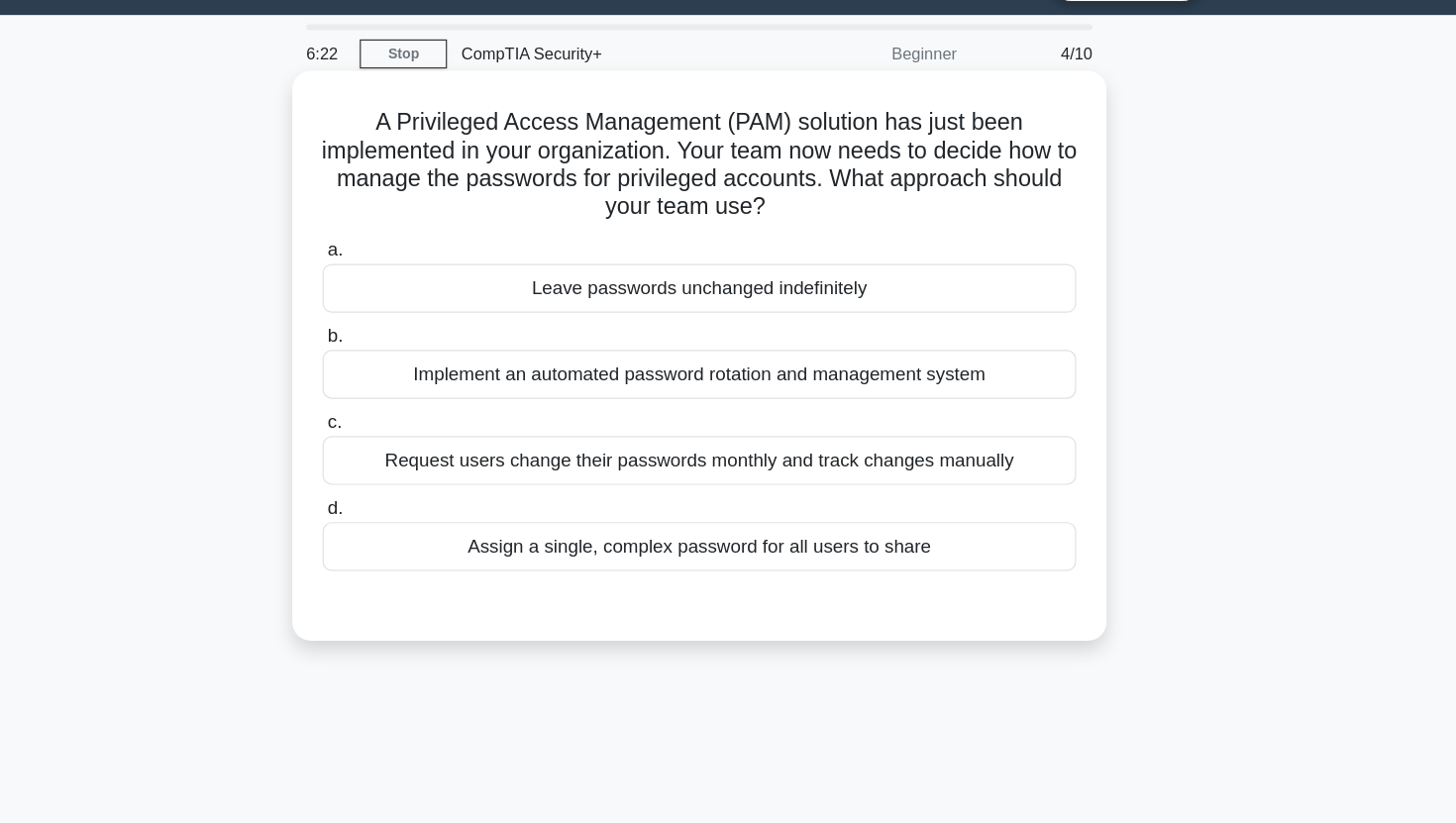 click on "A Privileged Access Management (PAM) solution has just been implemented in your organization. Your team now needs to decide how to manage the passwords for privileged accounts. What approach should your team use?
.spinner_0XTQ{transform-origin:center;animation:spinner_y6GP .75s linear infinite}@keyframes spinner_y6GP{100%{transform:rotate(360deg)}}" at bounding box center [728, 142] 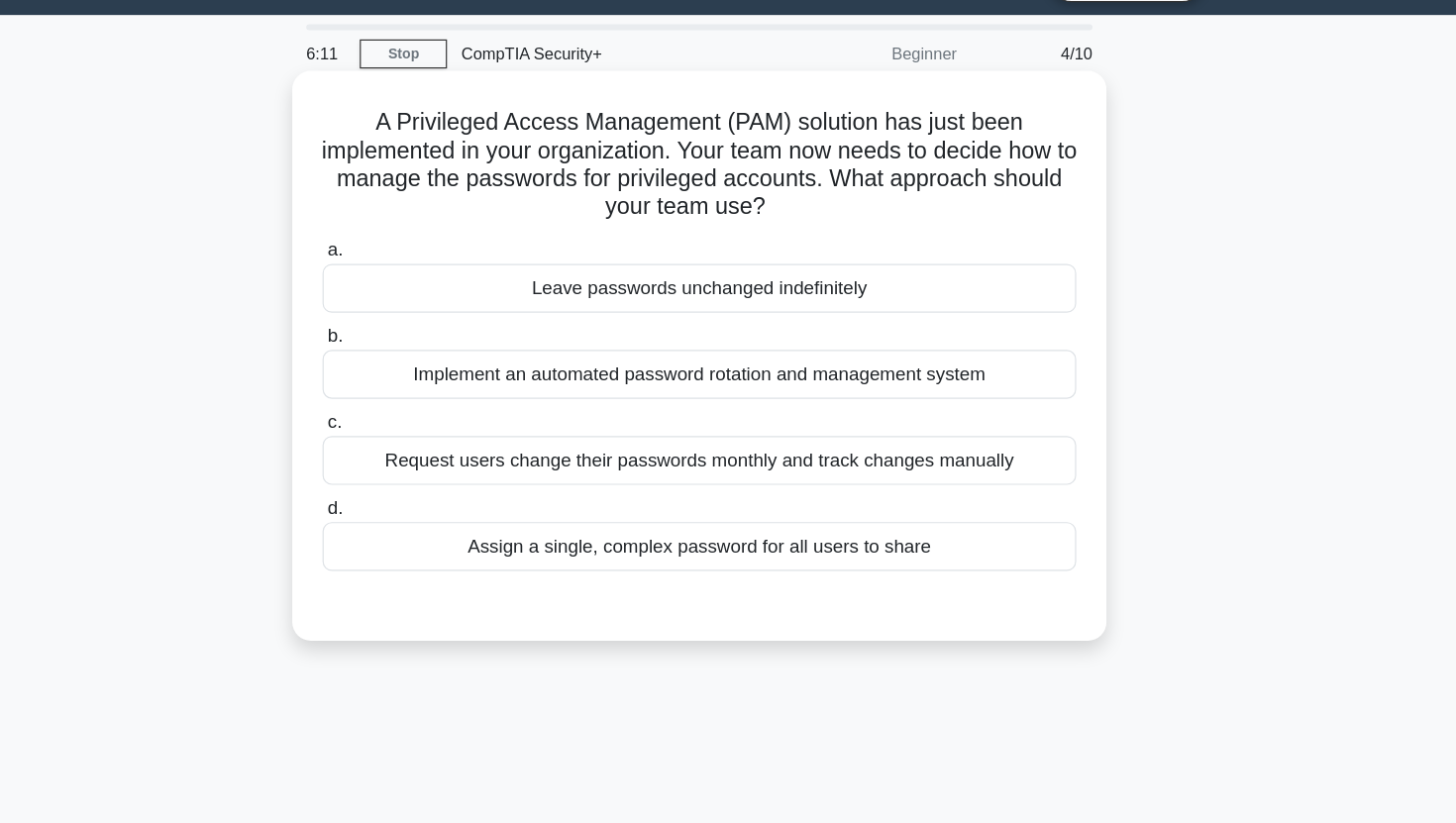 click on "Implement an automated password rotation and management system" at bounding box center [728, 320] 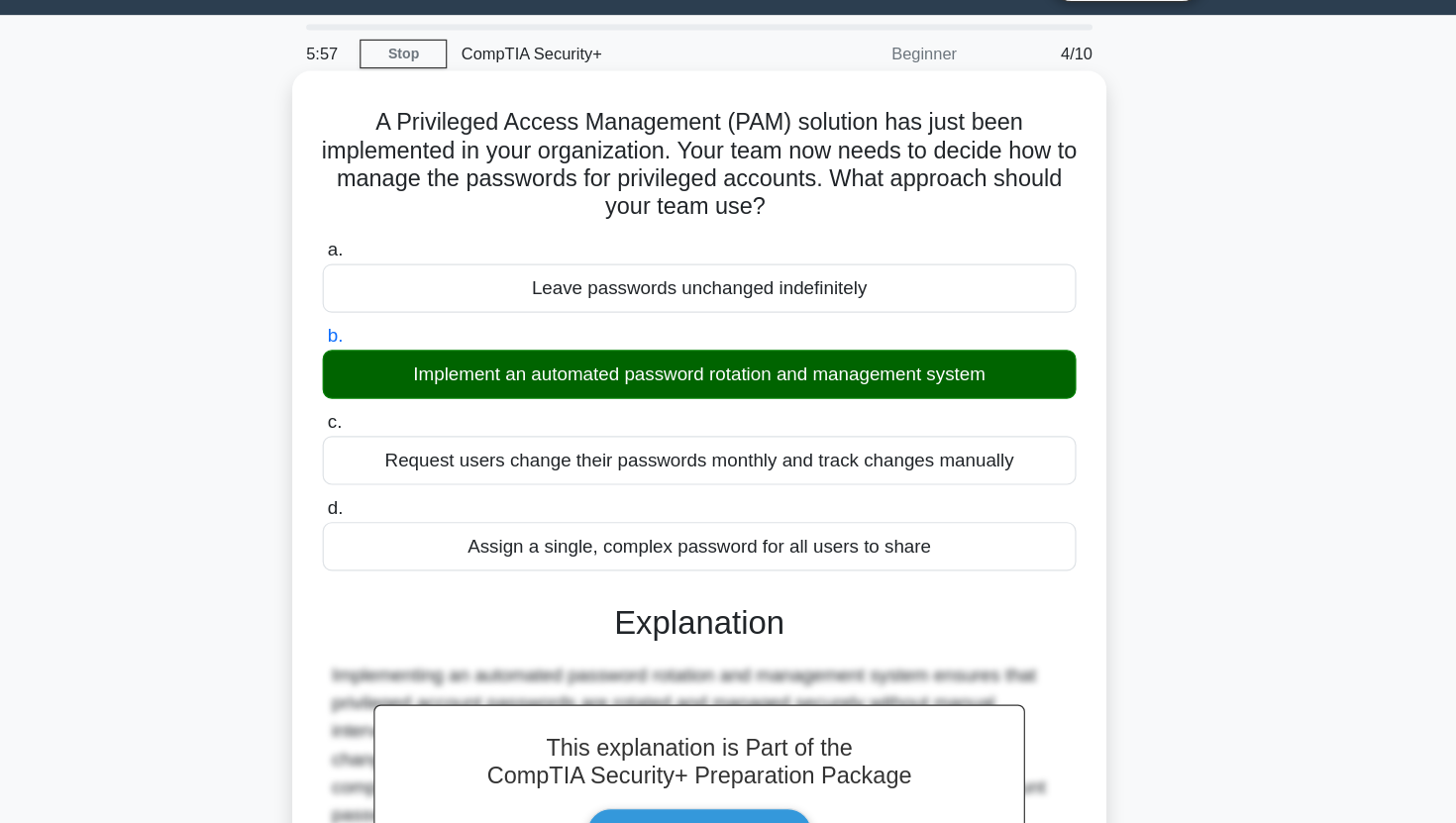 scroll, scrollTop: 247, scrollLeft: 0, axis: vertical 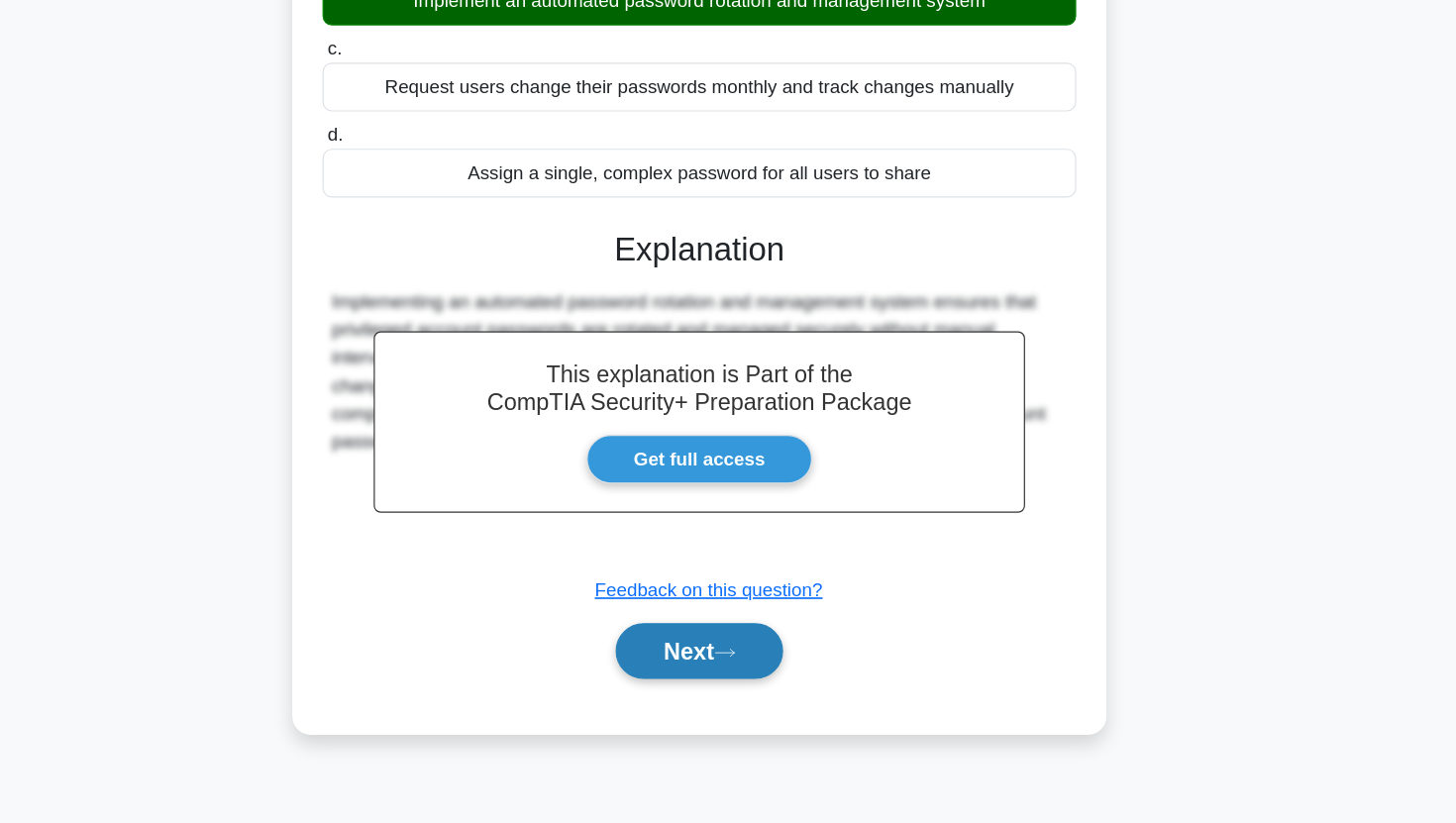 click 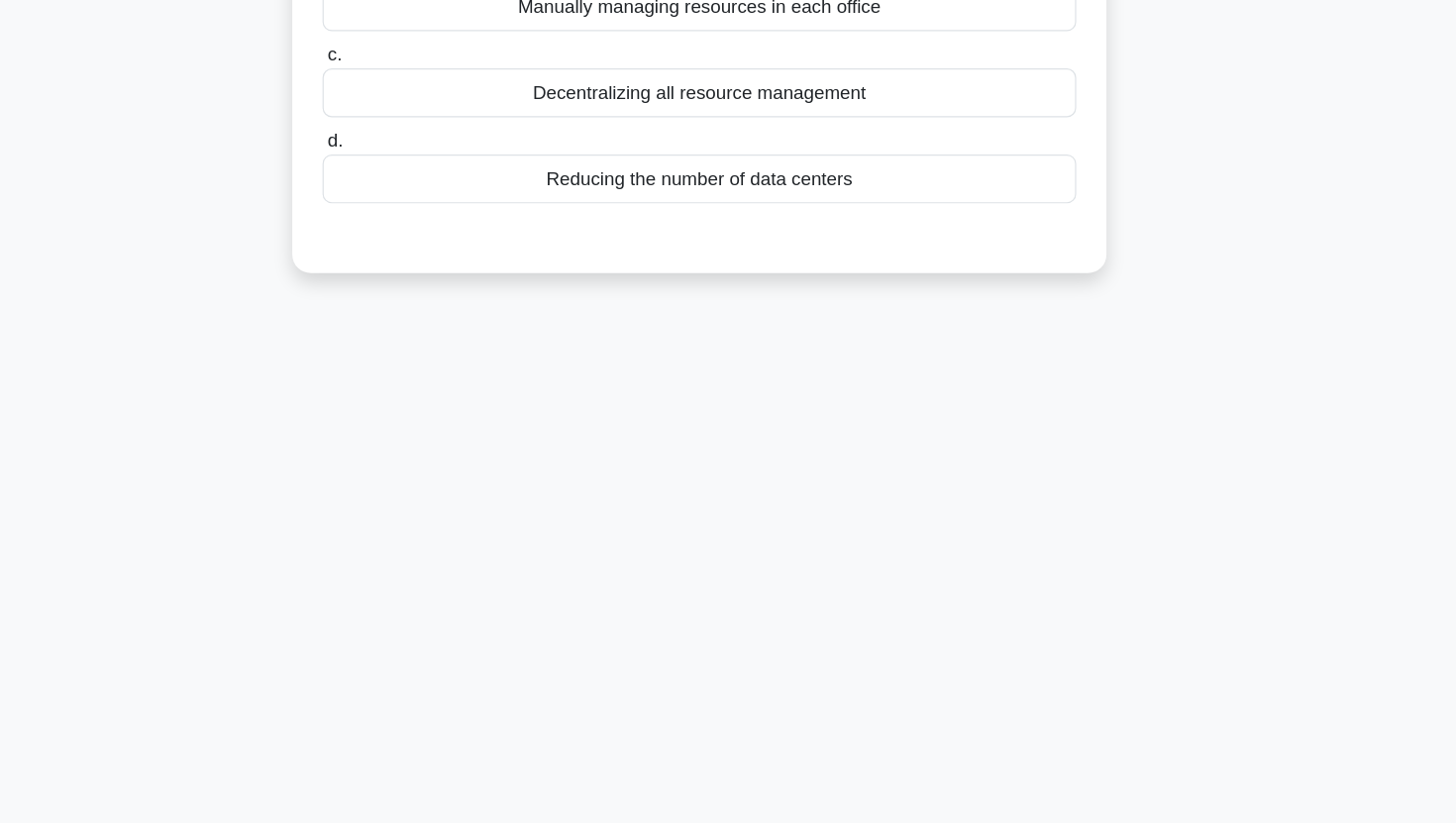 scroll, scrollTop: 0, scrollLeft: 0, axis: both 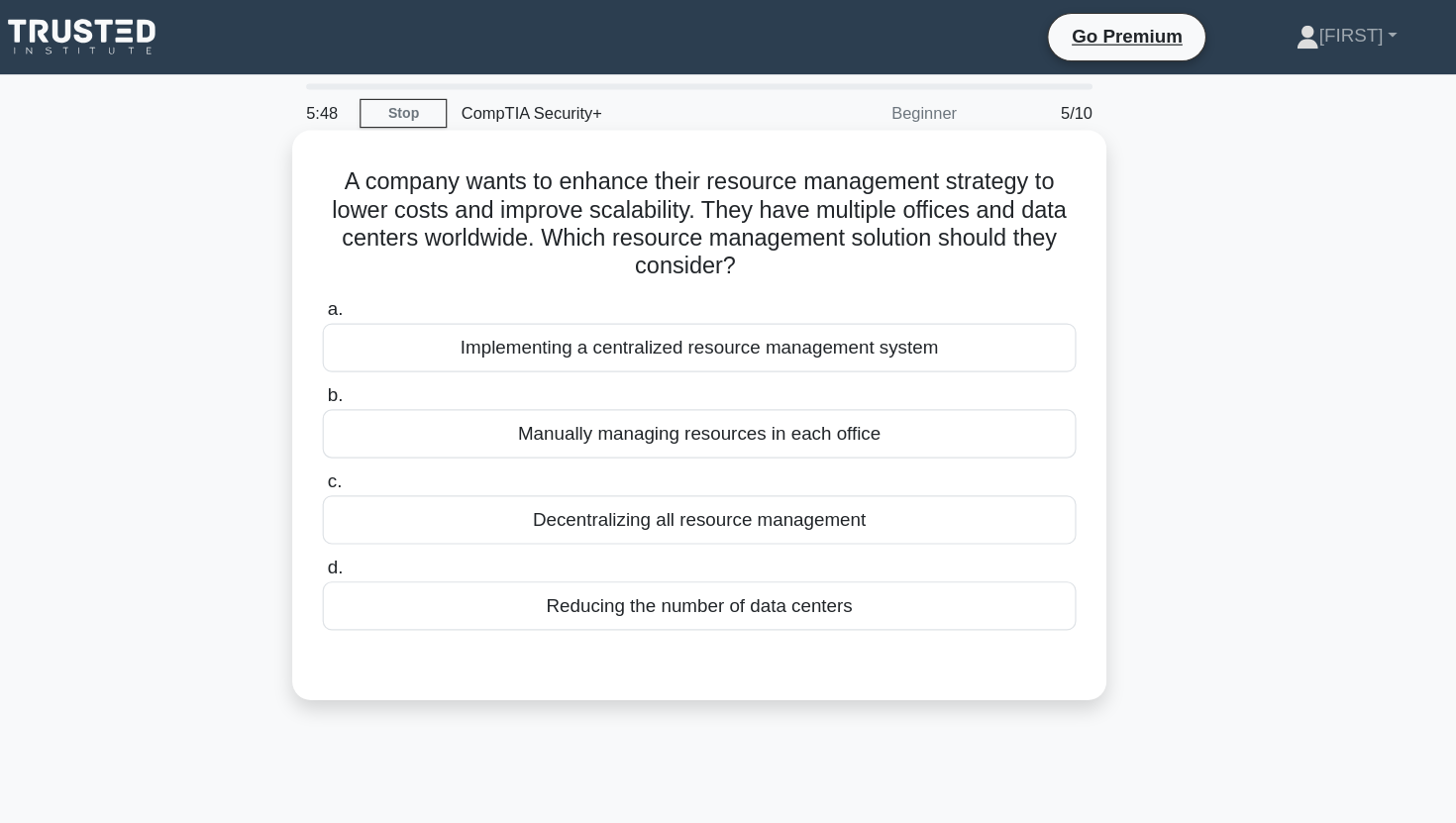 click on "A company wants to enhance their resource management strategy to lower costs and improve scalability. They have multiple offices and data centers worldwide. Which resource management solution should they consider?
.spinner_0XTQ{transform-origin:center;animation:spinner_y6GP .75s linear infinite}@keyframes spinner_y6GP{100%{transform:rotate(360deg)}}" at bounding box center [728, 191] 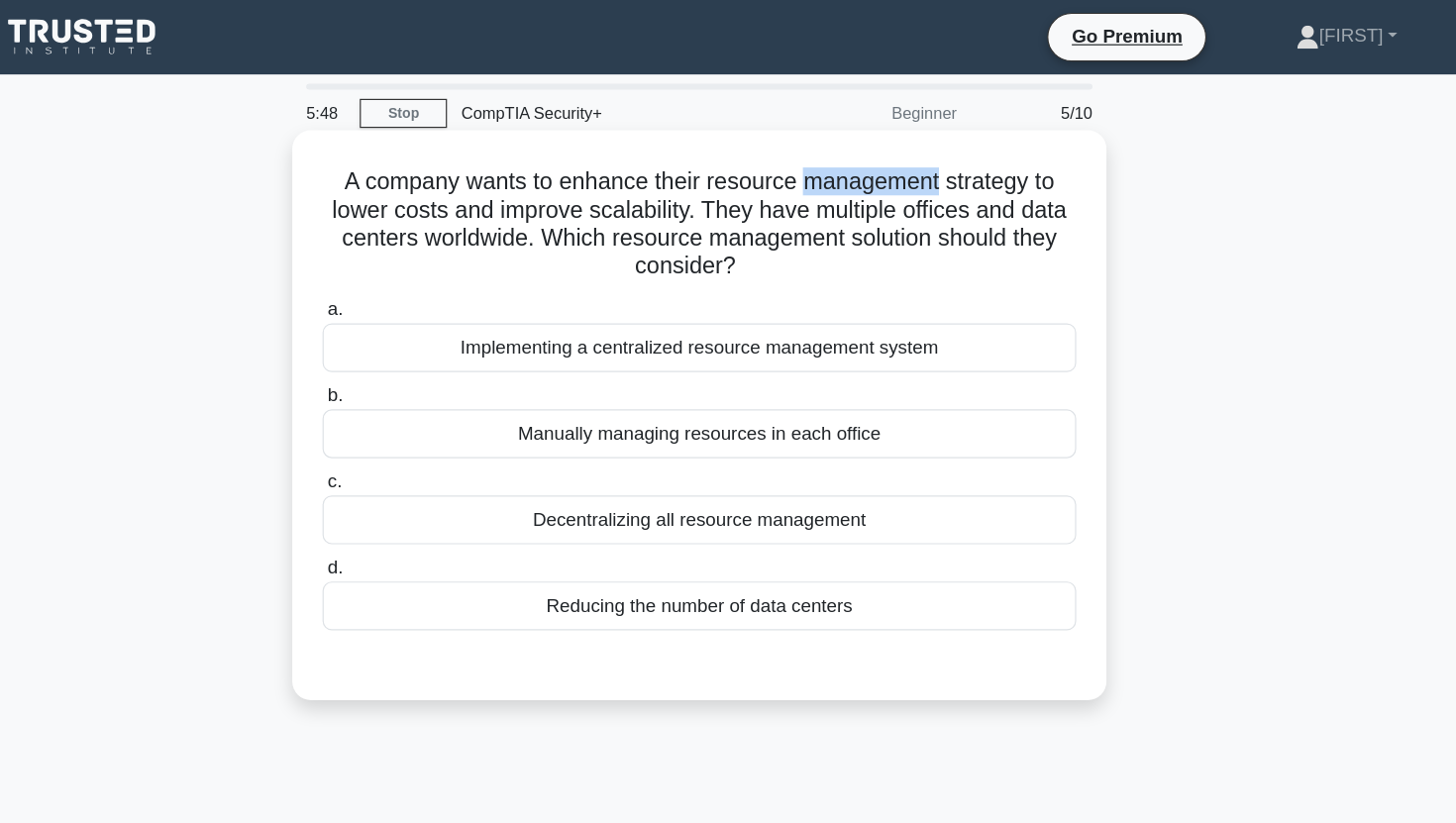 click on "A company wants to enhance their resource management strategy to lower costs and improve scalability. They have multiple offices and data centers worldwide. Which resource management solution should they consider?
.spinner_0XTQ{transform-origin:center;animation:spinner_y6GP .75s linear infinite}@keyframes spinner_y6GP{100%{transform:rotate(360deg)}}" at bounding box center [728, 191] 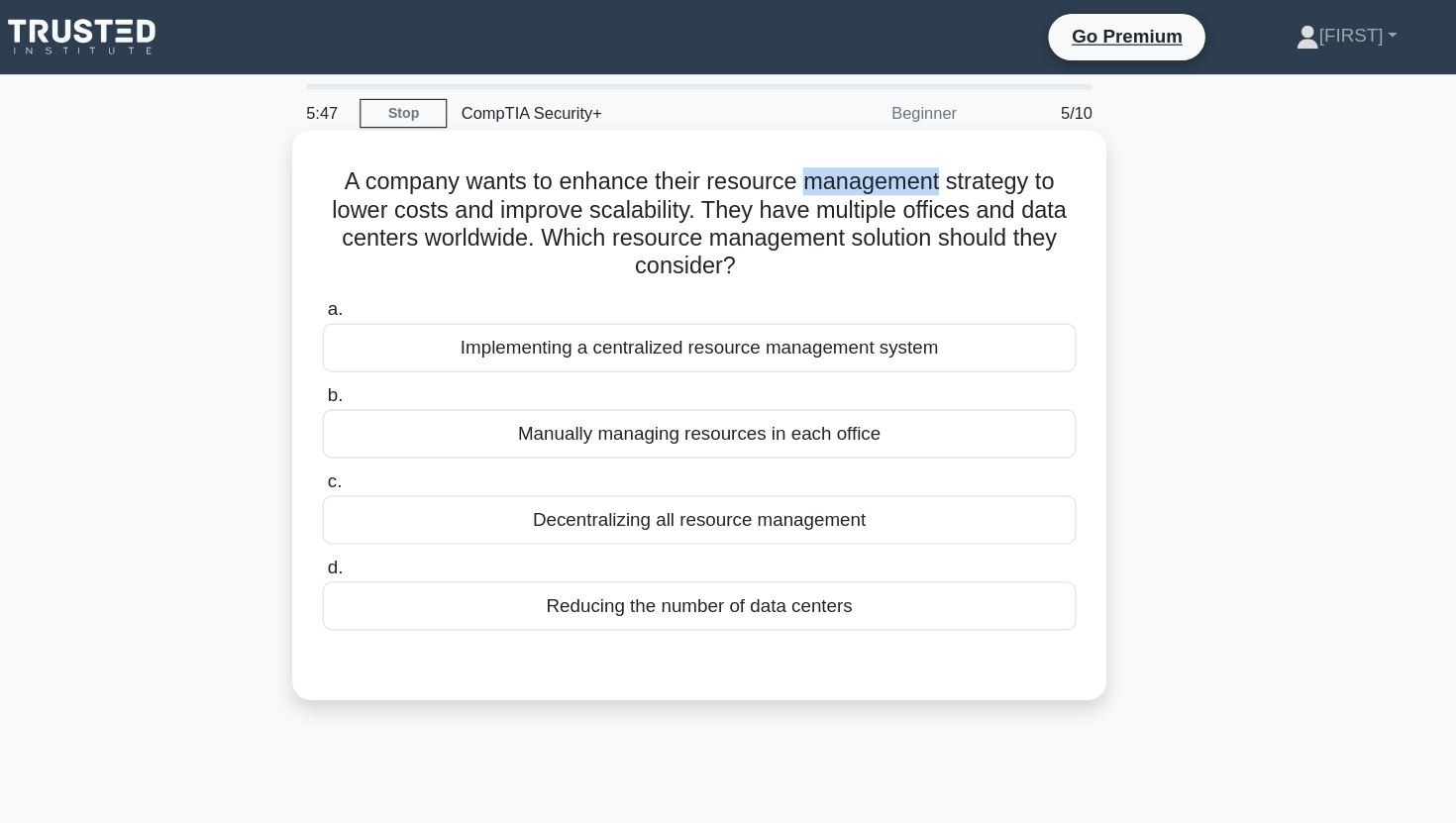 click on "A company wants to enhance their resource management strategy to lower costs and improve scalability. They have multiple offices and data centers worldwide. Which resource management solution should they consider?
.spinner_0XTQ{transform-origin:center;animation:spinner_y6GP .75s linear infinite}@keyframes spinner_y6GP{100%{transform:rotate(360deg)}}" at bounding box center [728, 191] 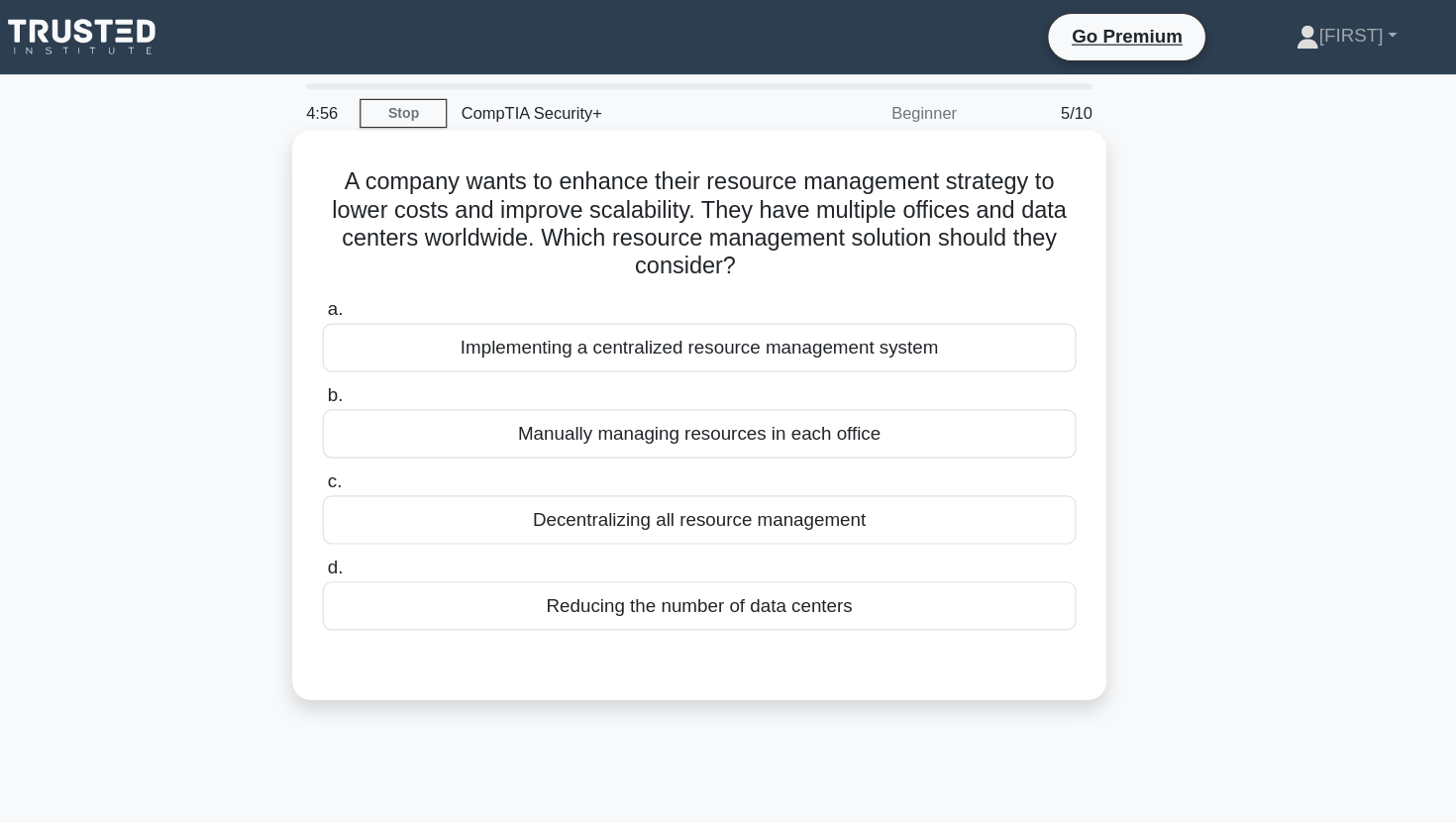 click on "A company wants to enhance their resource management strategy to lower costs and improve scalability. They have multiple offices and data centers worldwide. Which resource management solution should they consider?
.spinner_0XTQ{transform-origin:center;animation:spinner_y6GP .75s linear infinite}@keyframes spinner_y6GP{100%{transform:rotate(360deg)}}" at bounding box center [728, 191] 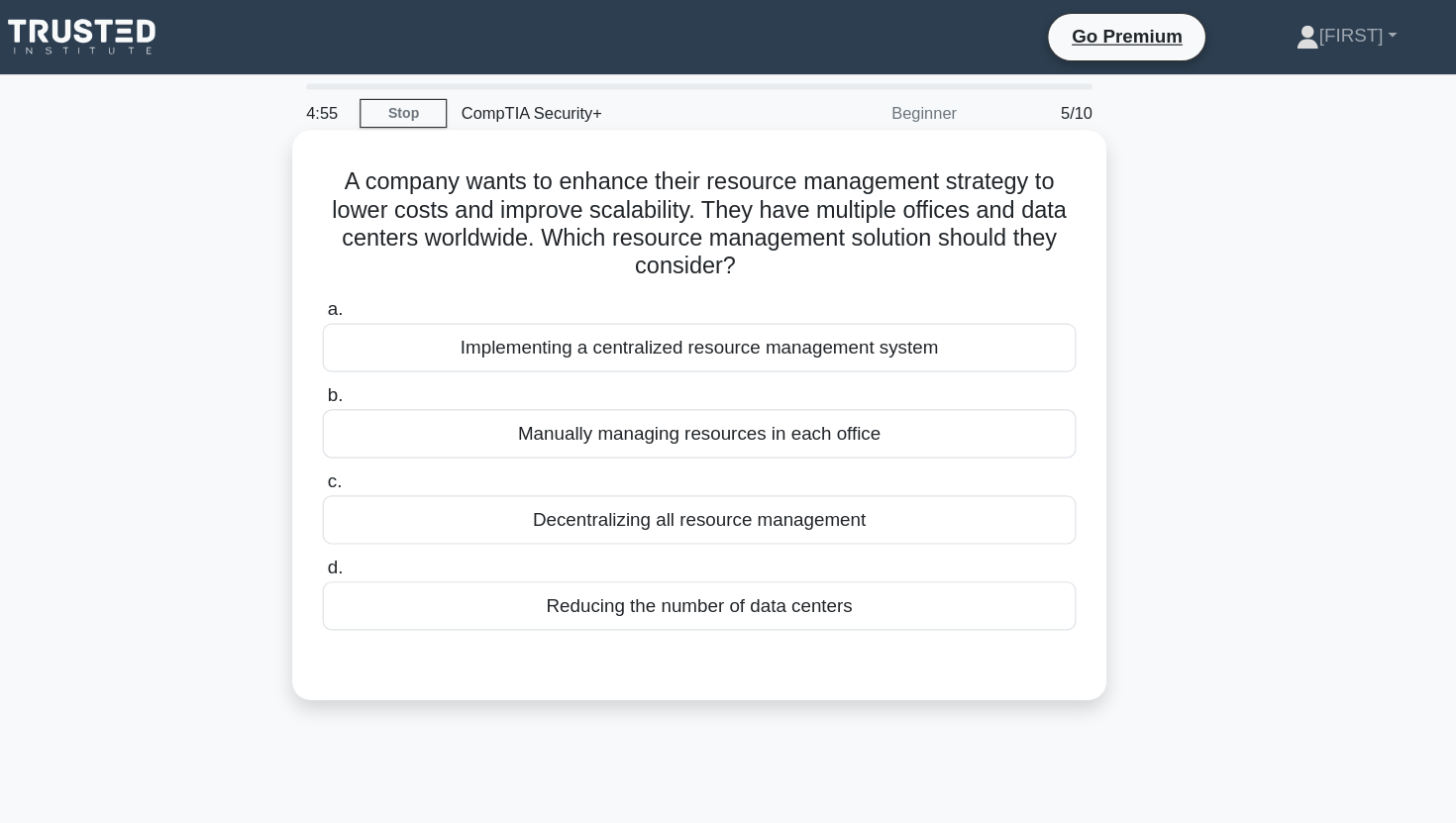 click on "A company wants to enhance their resource management strategy to lower costs and improve scalability. They have multiple offices and data centers worldwide. Which resource management solution should they consider?
.spinner_0XTQ{transform-origin:center;animation:spinner_y6GP .75s linear infinite}@keyframes spinner_y6GP{100%{transform:rotate(360deg)}}" at bounding box center (728, 191) 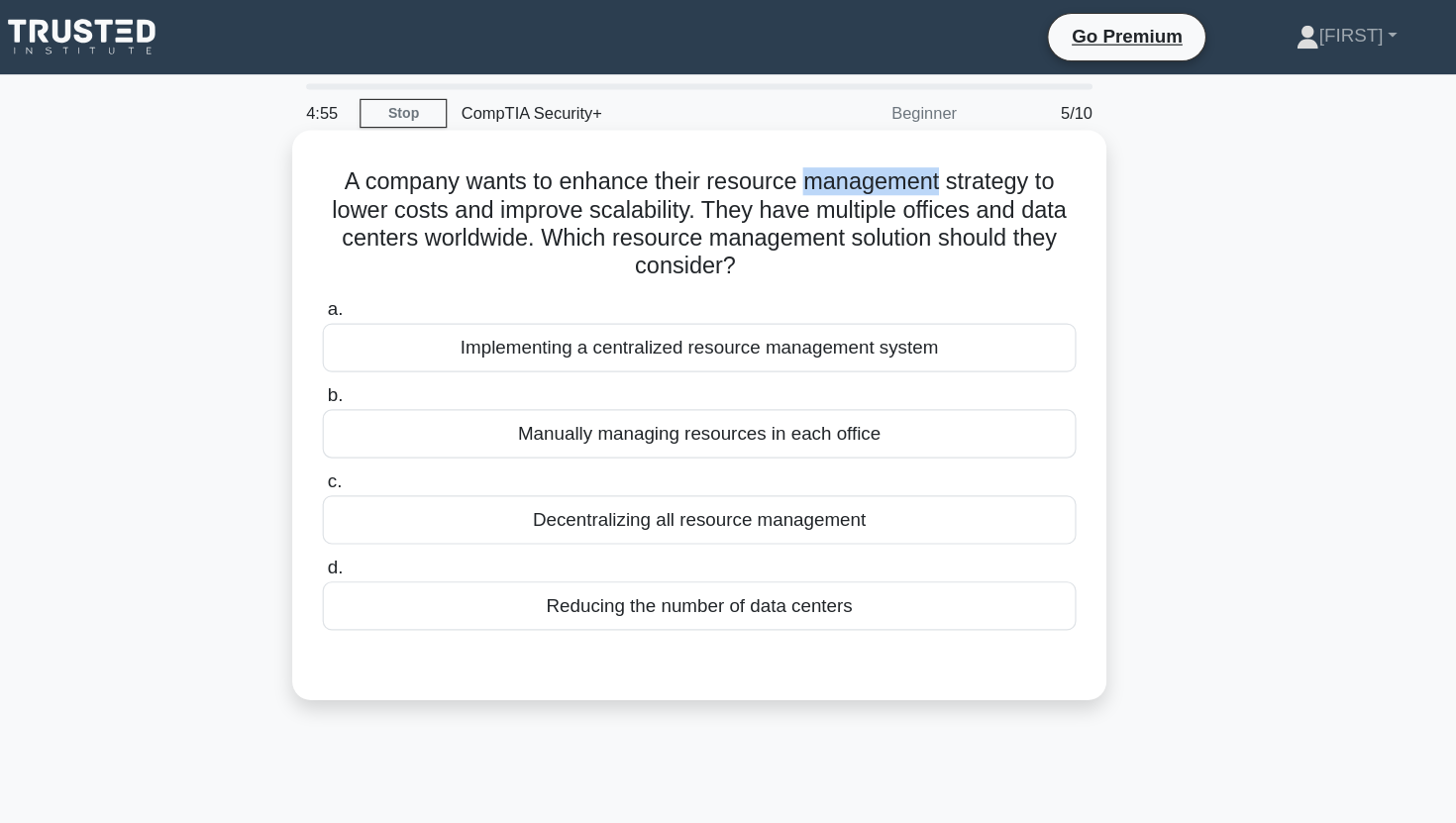 click on "A company wants to enhance their resource management strategy to lower costs and improve scalability. They have multiple offices and data centers worldwide. Which resource management solution should they consider?
.spinner_0XTQ{transform-origin:center;animation:spinner_y6GP .75s linear infinite}@keyframes spinner_y6GP{100%{transform:rotate(360deg)}}" at bounding box center [728, 191] 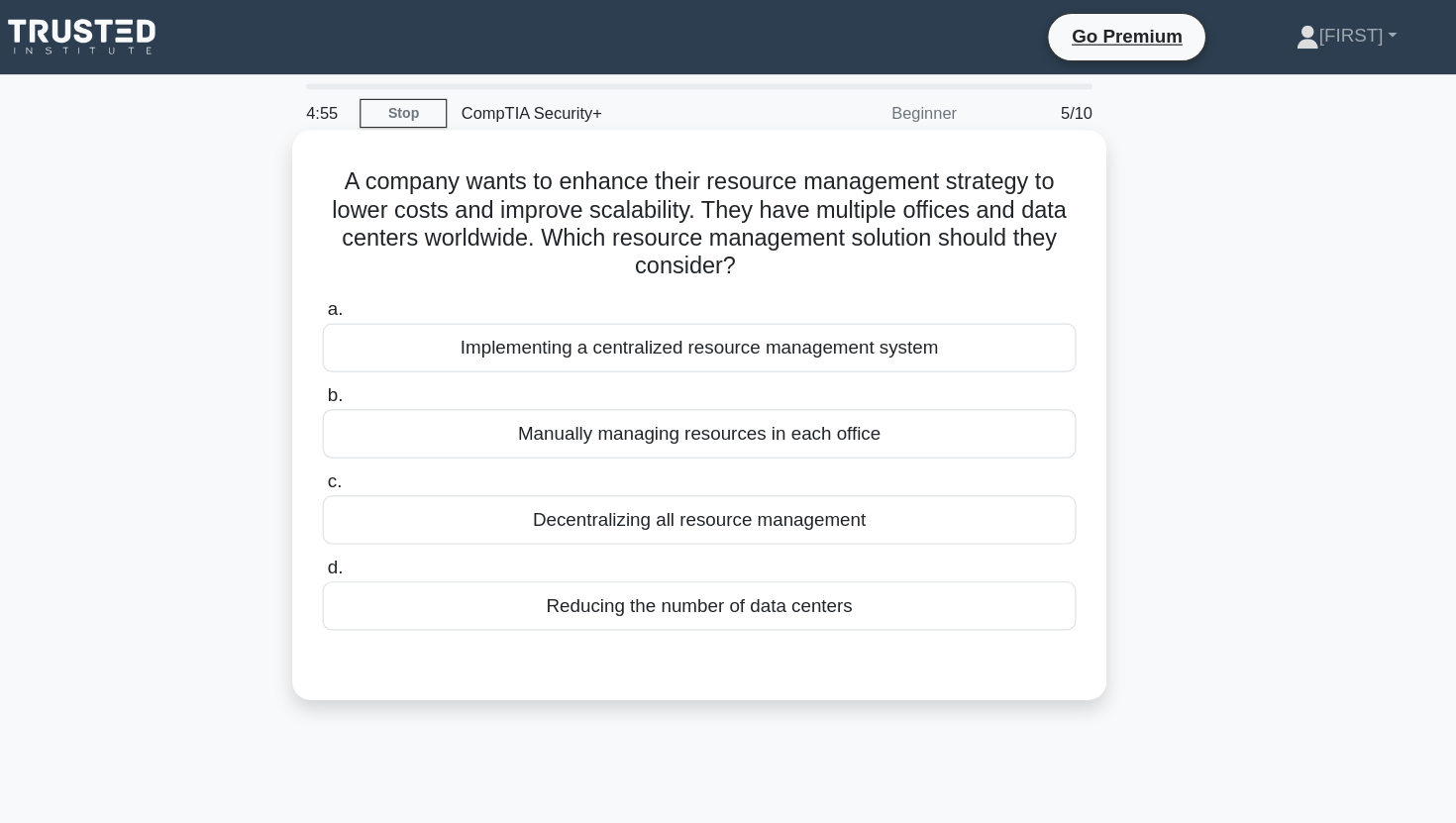 click on "A company wants to enhance their resource management strategy to lower costs and improve scalability. They have multiple offices and data centers worldwide. Which resource management solution should they consider?
.spinner_0XTQ{transform-origin:center;animation:spinner_y6GP .75s linear infinite}@keyframes spinner_y6GP{100%{transform:rotate(360deg)}}" at bounding box center [728, 191] 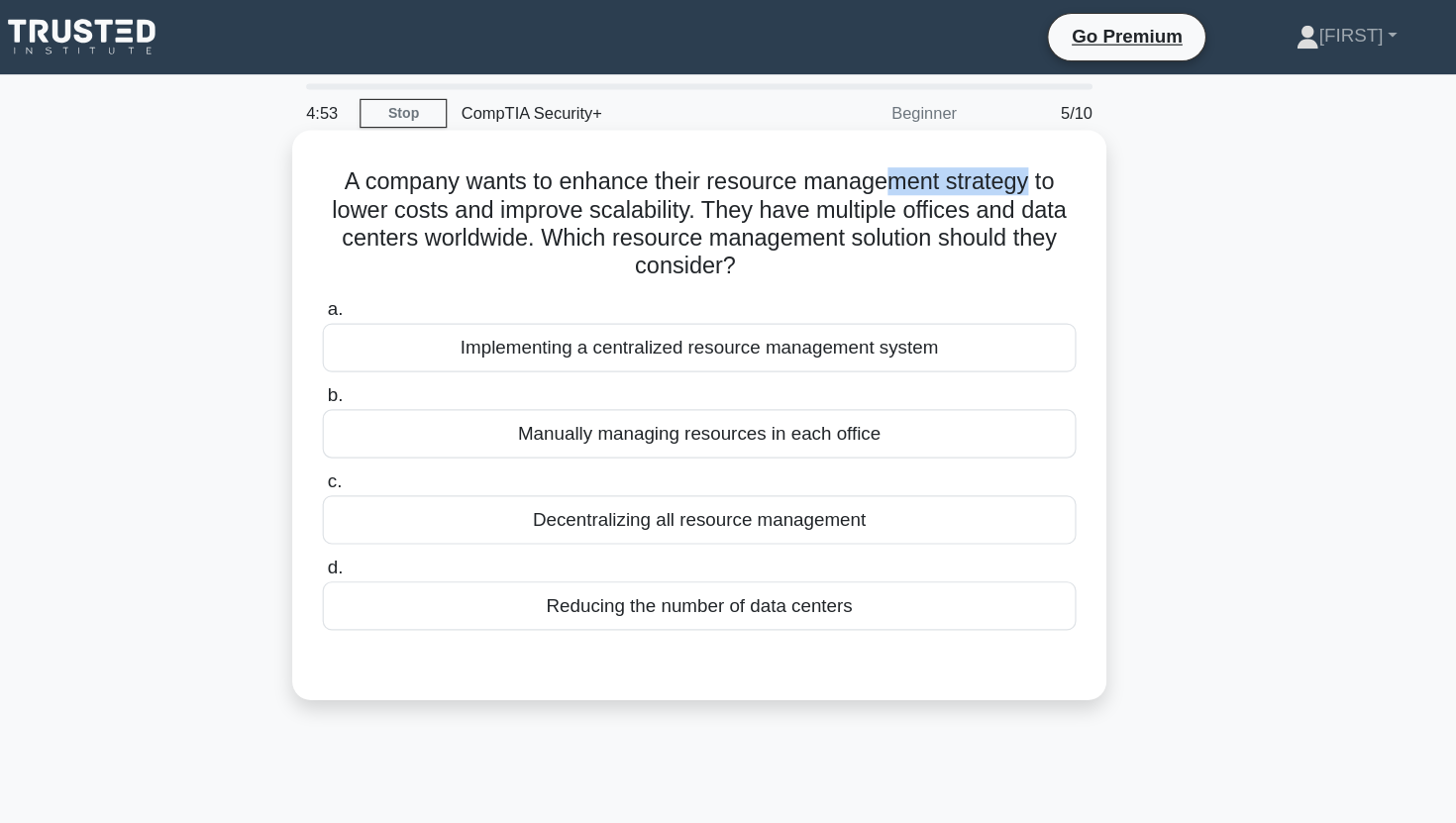 drag, startPoint x: 886, startPoint y: 156, endPoint x: 953, endPoint y: 165, distance: 67.601775 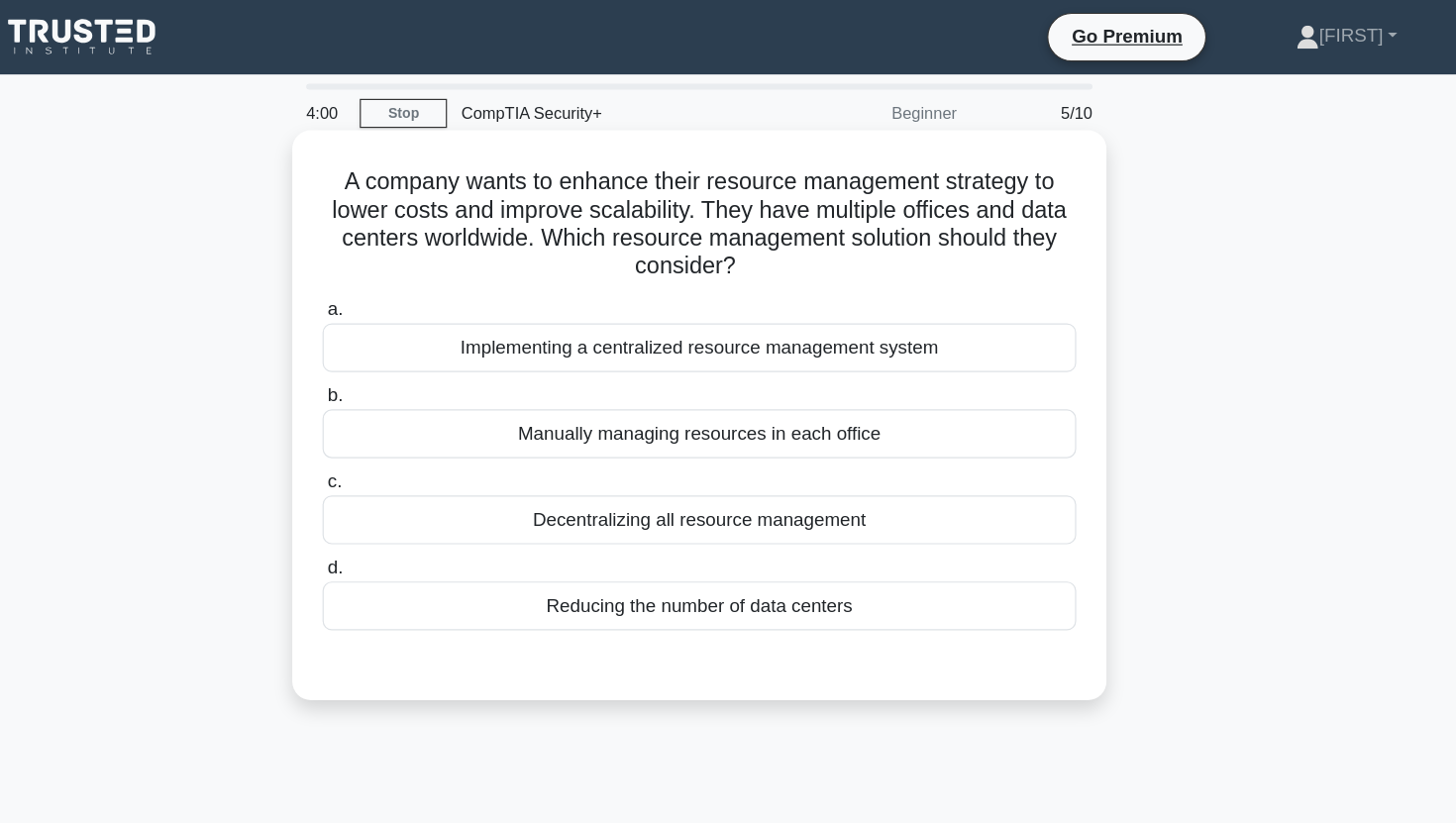 click on "A company wants to enhance their resource management strategy to lower costs and improve scalability. They have multiple offices and data centers worldwide. Which resource management solution should they consider?
.spinner_0XTQ{transform-origin:center;animation:spinner_y6GP .75s linear infinite}@keyframes spinner_y6GP{100%{transform:rotate(360deg)}}" at bounding box center [728, 191] 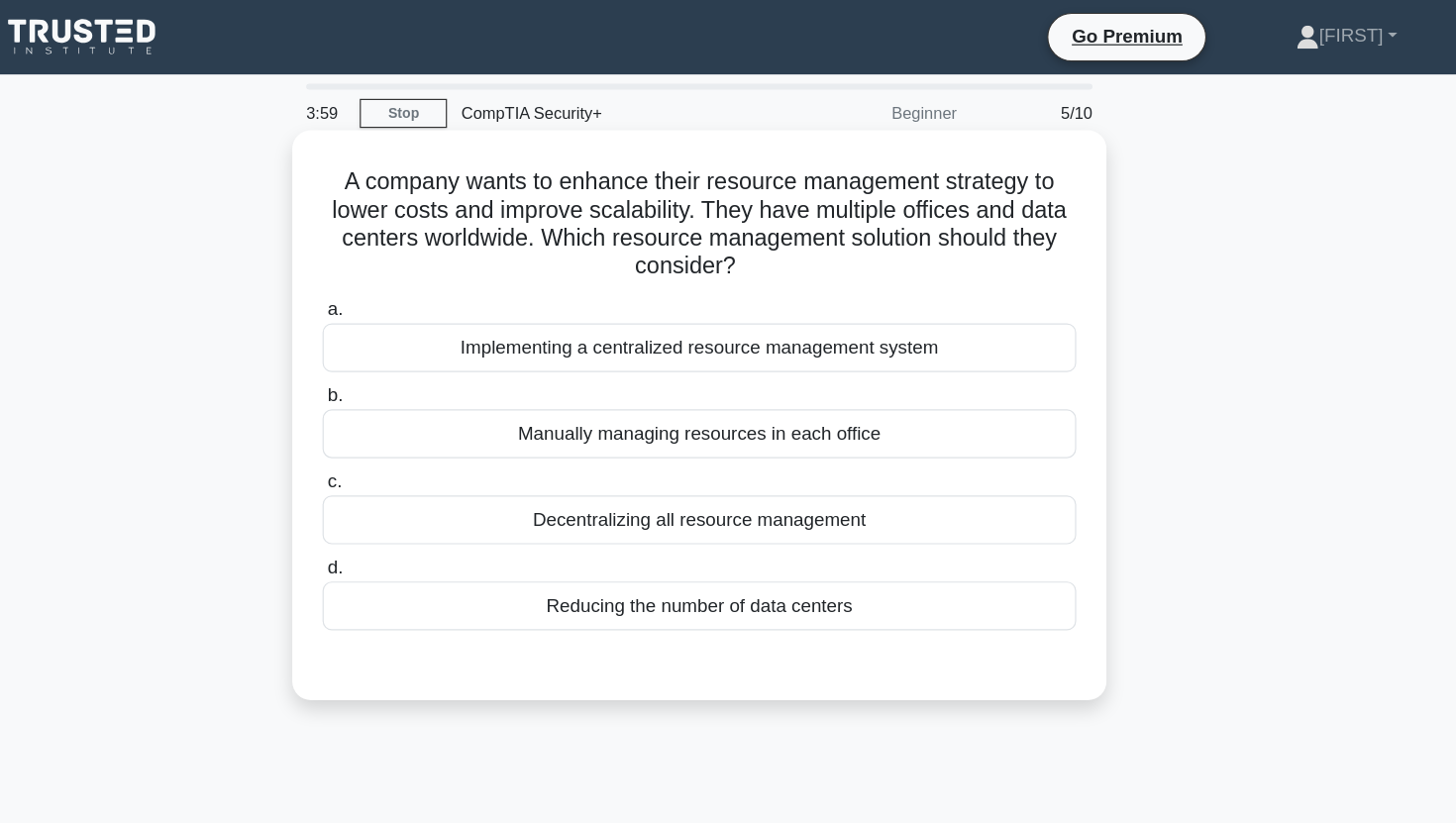click on "A company wants to enhance their resource management strategy to lower costs and improve scalability. They have multiple offices and data centers worldwide. Which resource management solution should they consider?
.spinner_0XTQ{transform-origin:center;animation:spinner_y6GP .75s linear infinite}@keyframes spinner_y6GP{100%{transform:rotate(360deg)}}" at bounding box center (728, 191) 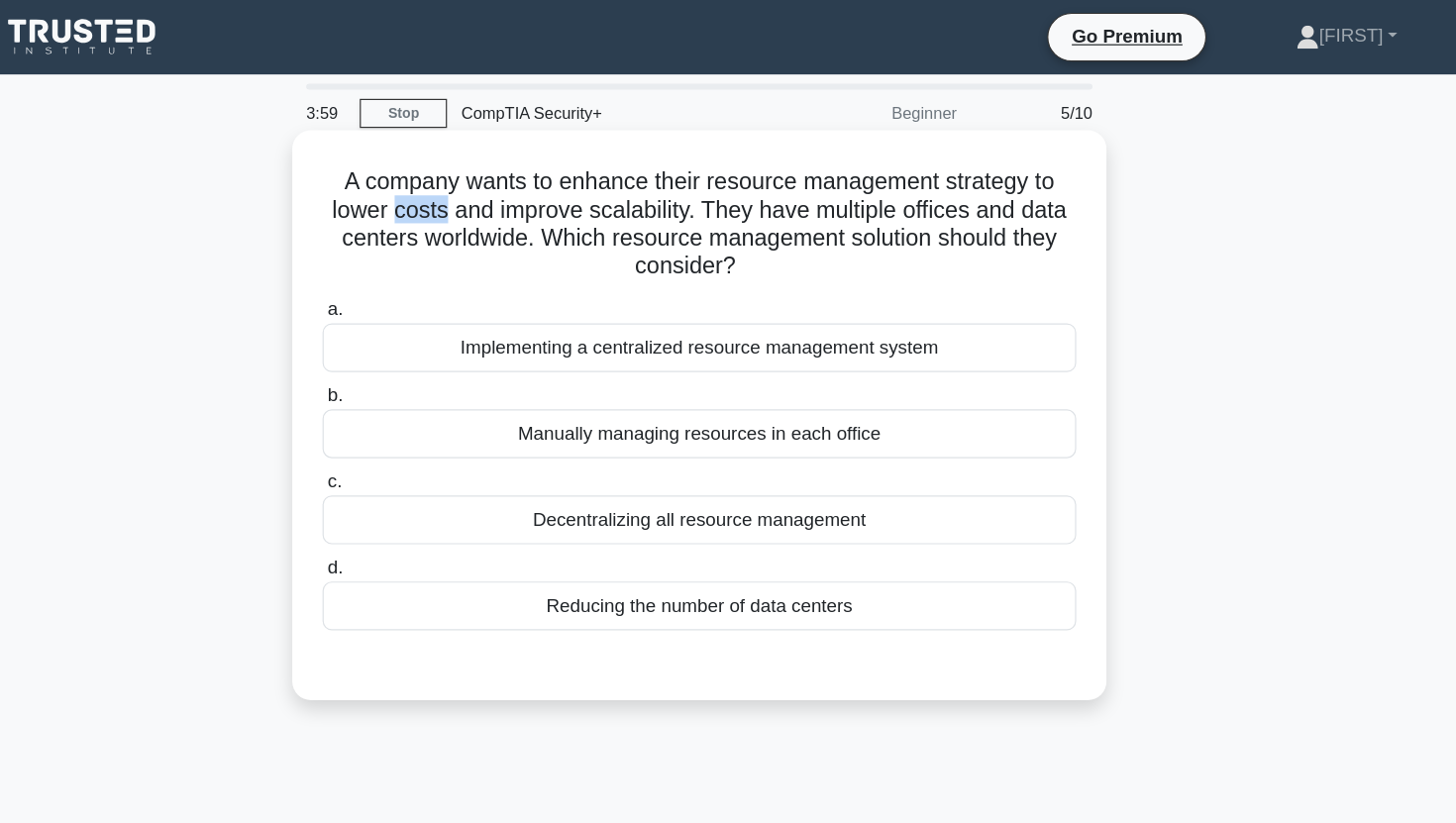 click on "A company wants to enhance their resource management strategy to lower costs and improve scalability. They have multiple offices and data centers worldwide. Which resource management solution should they consider?
.spinner_0XTQ{transform-origin:center;animation:spinner_y6GP .75s linear infinite}@keyframes spinner_y6GP{100%{transform:rotate(360deg)}}" at bounding box center (728, 191) 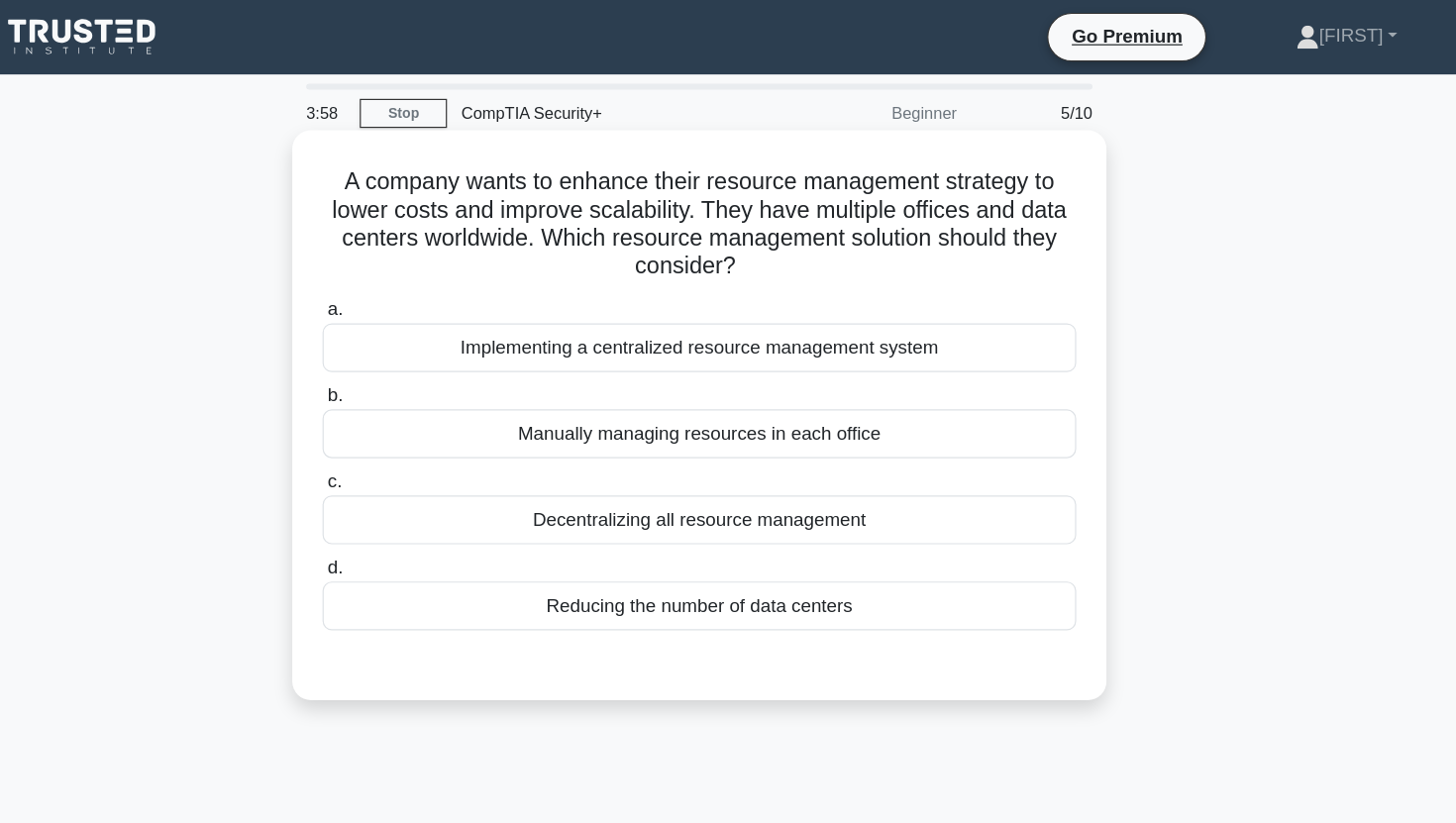 click on "A company wants to enhance their resource management strategy to lower costs and improve scalability. They have multiple offices and data centers worldwide. Which resource management solution should they consider?
.spinner_0XTQ{transform-origin:center;animation:spinner_y6GP .75s linear infinite}@keyframes spinner_y6GP{100%{transform:rotate(360deg)}}" at bounding box center (728, 191) 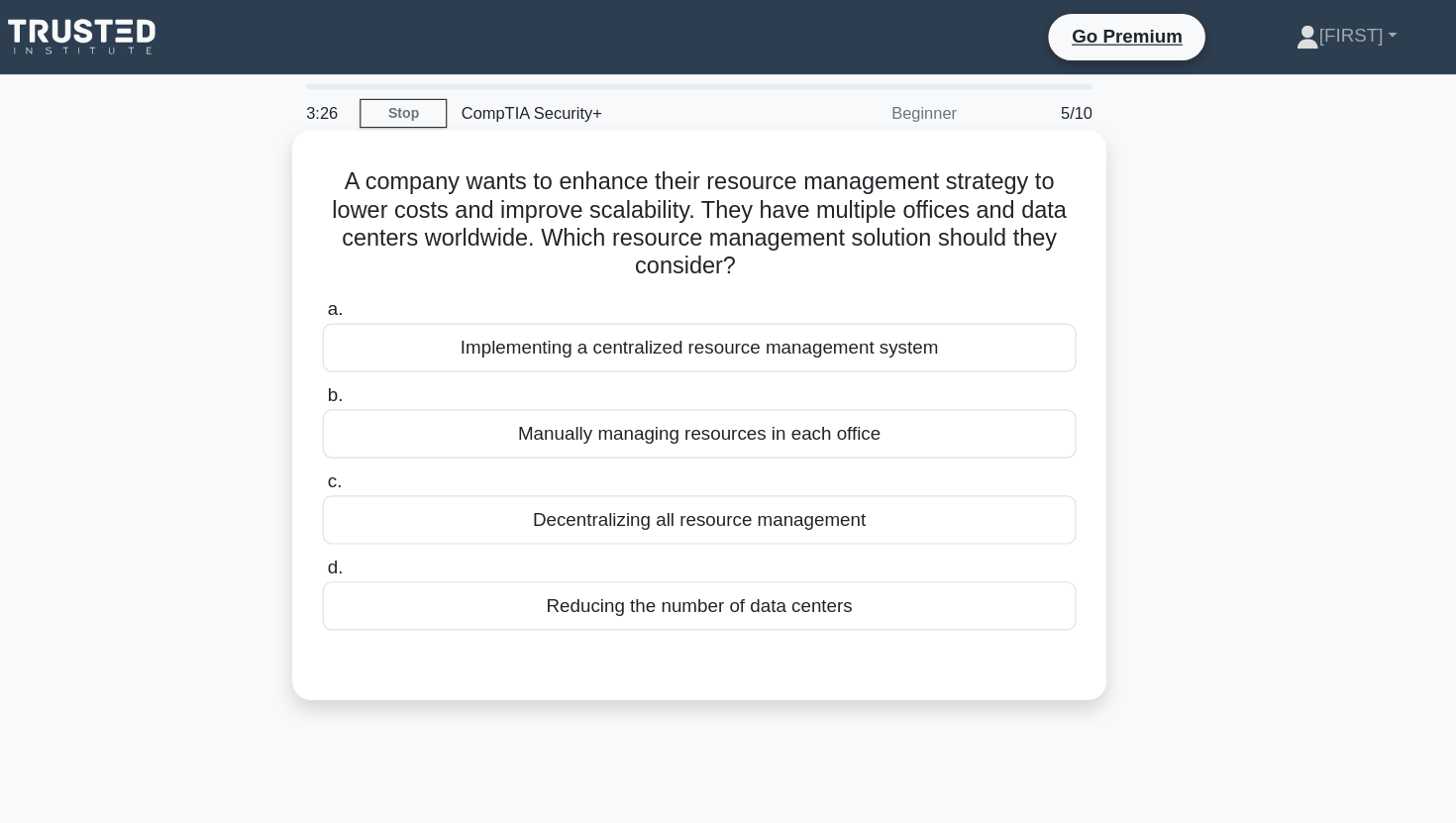 click on "Implementing a centralized resource management system" at bounding box center (728, 296) 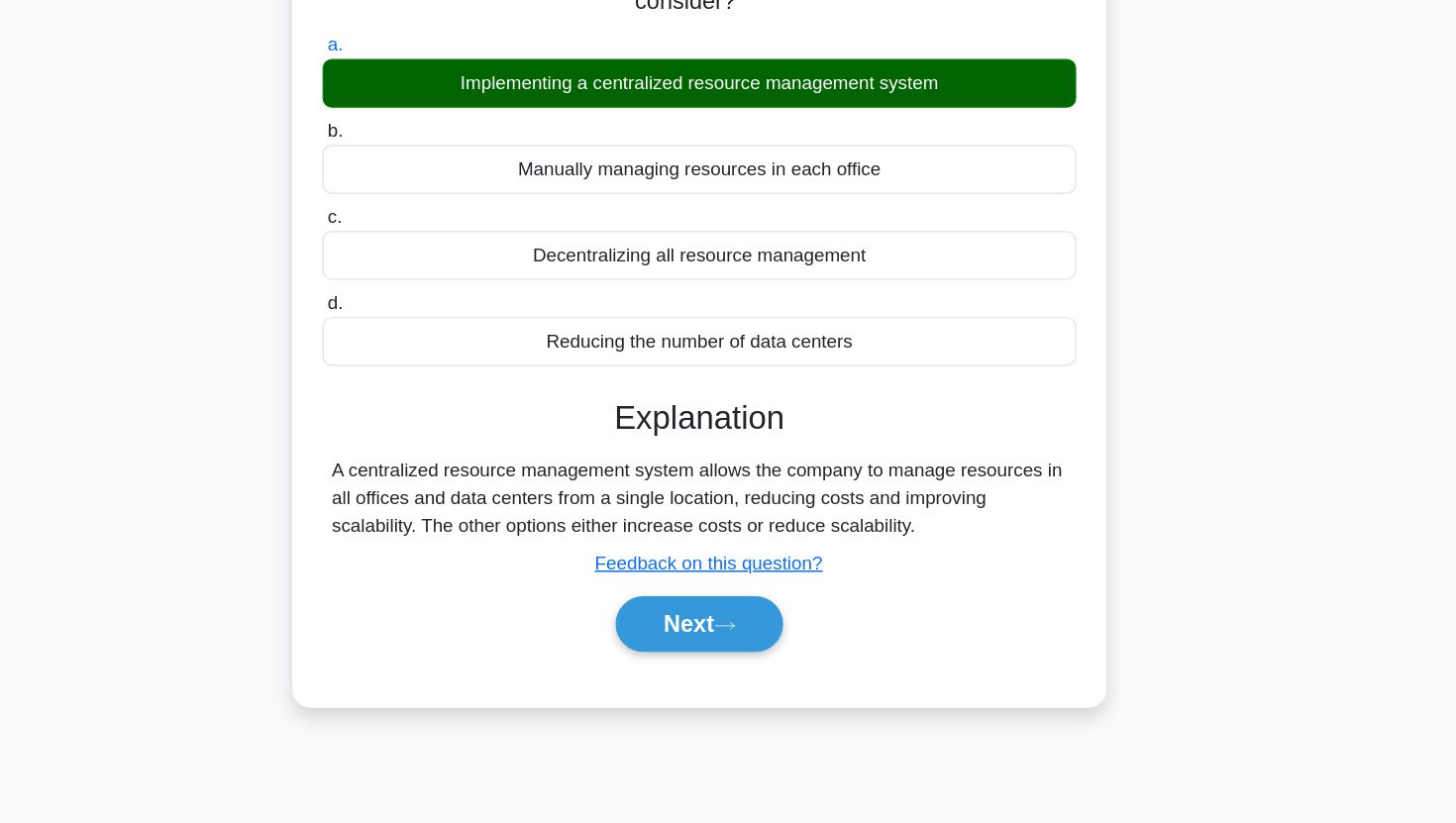 scroll, scrollTop: 109, scrollLeft: 0, axis: vertical 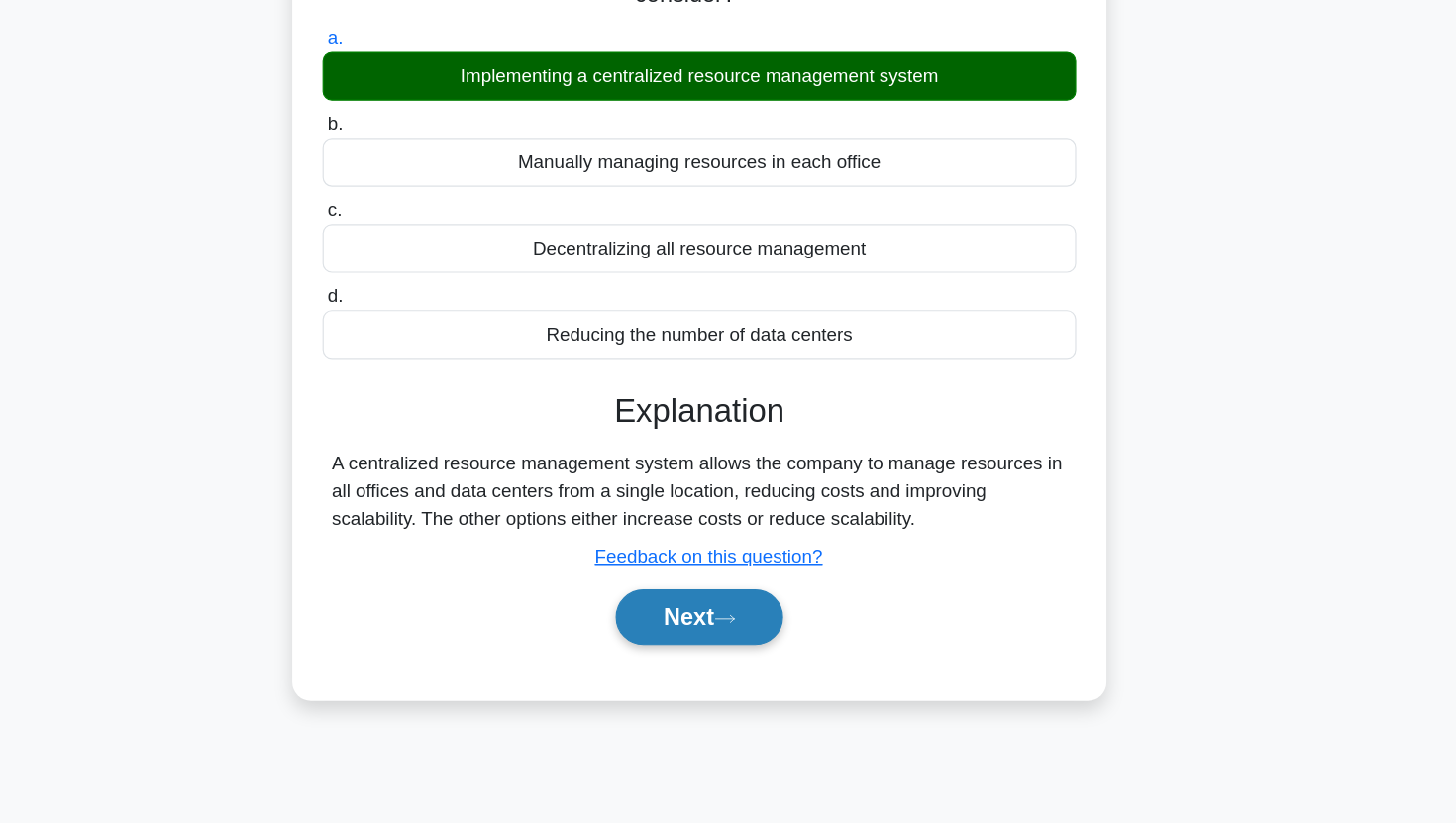click on "Next" at bounding box center (727, 648) 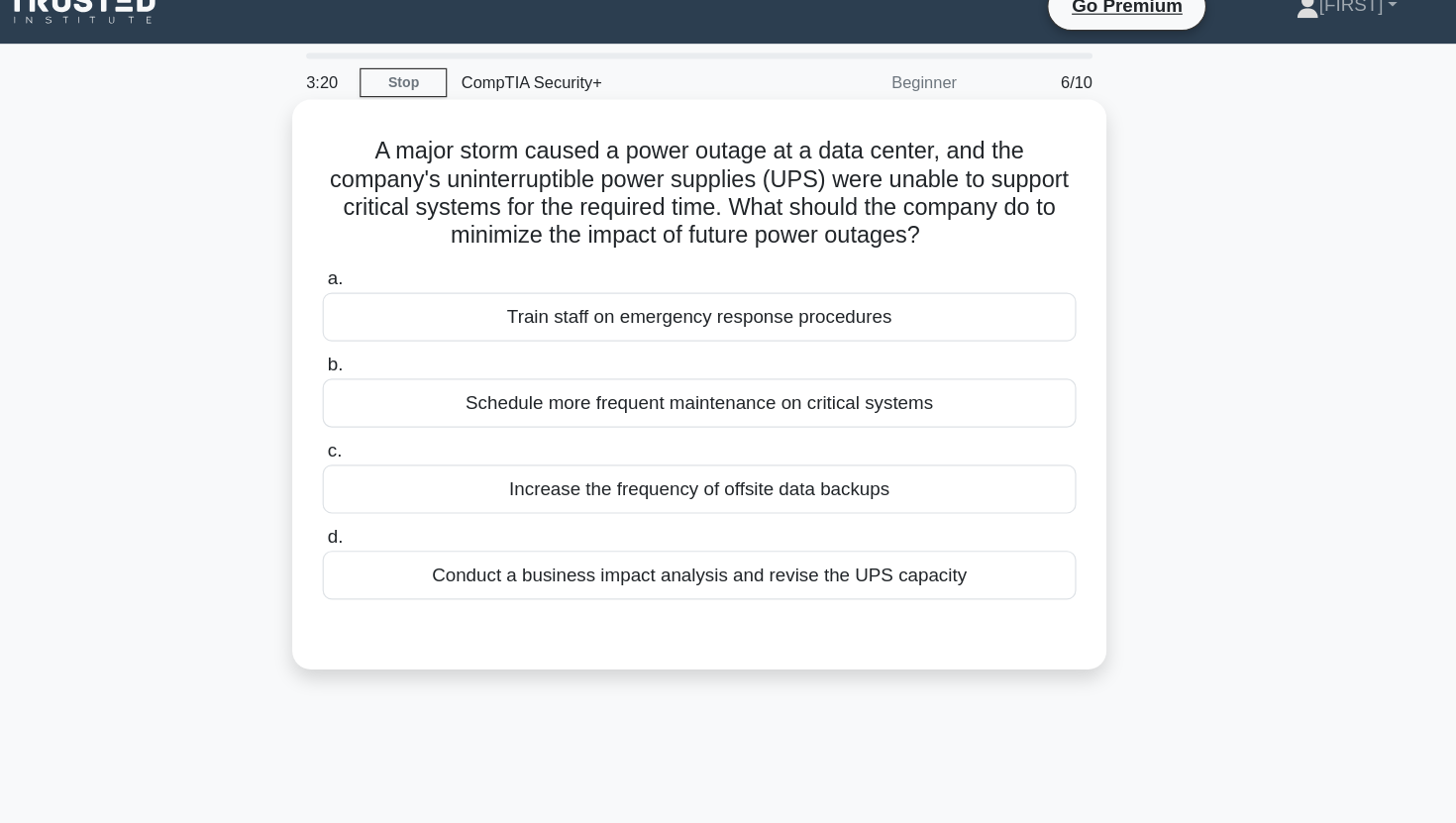 scroll, scrollTop: 22, scrollLeft: 0, axis: vertical 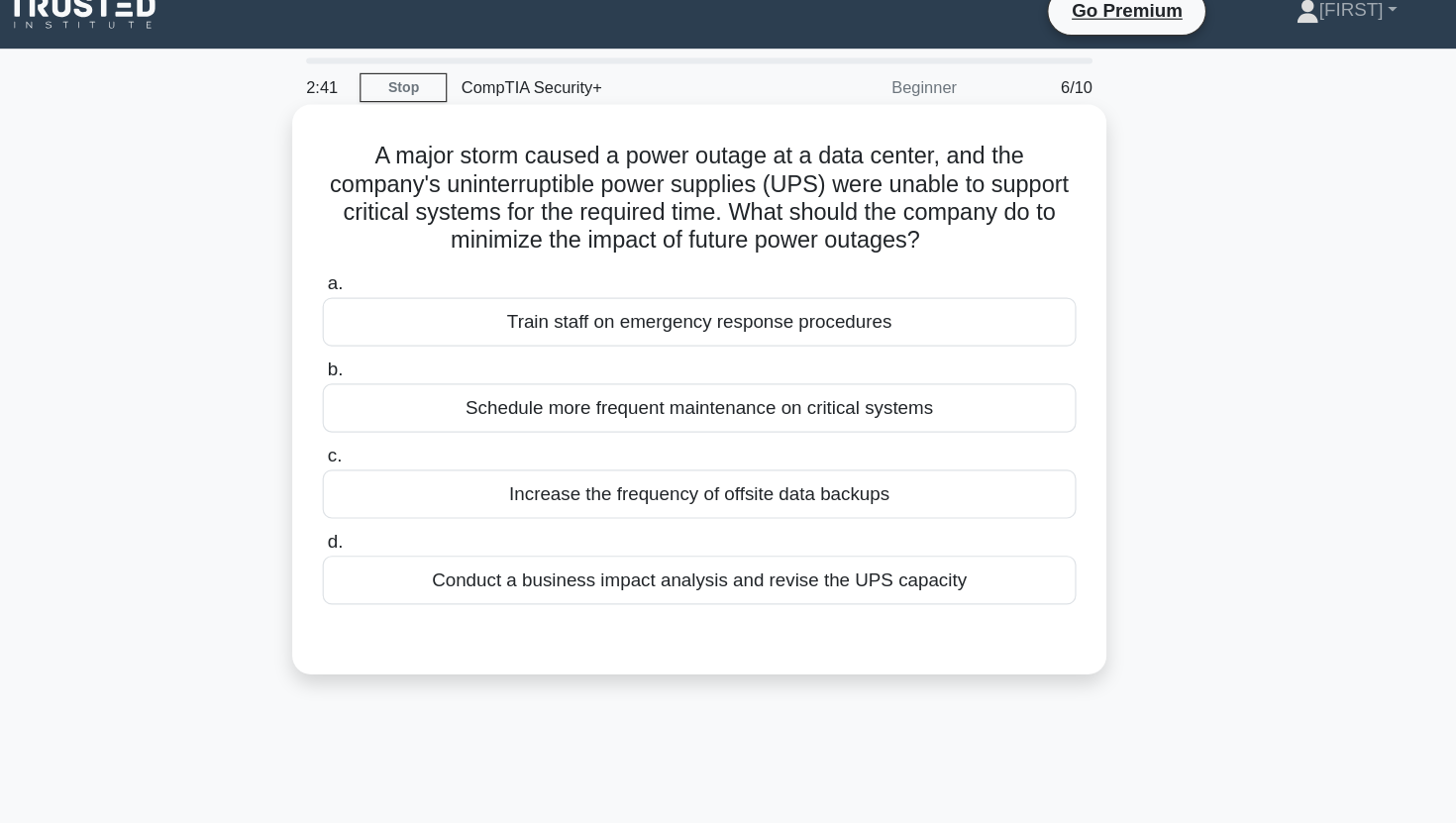 click on "Conduct a business impact analysis and revise the UPS capacity" at bounding box center (728, 494) 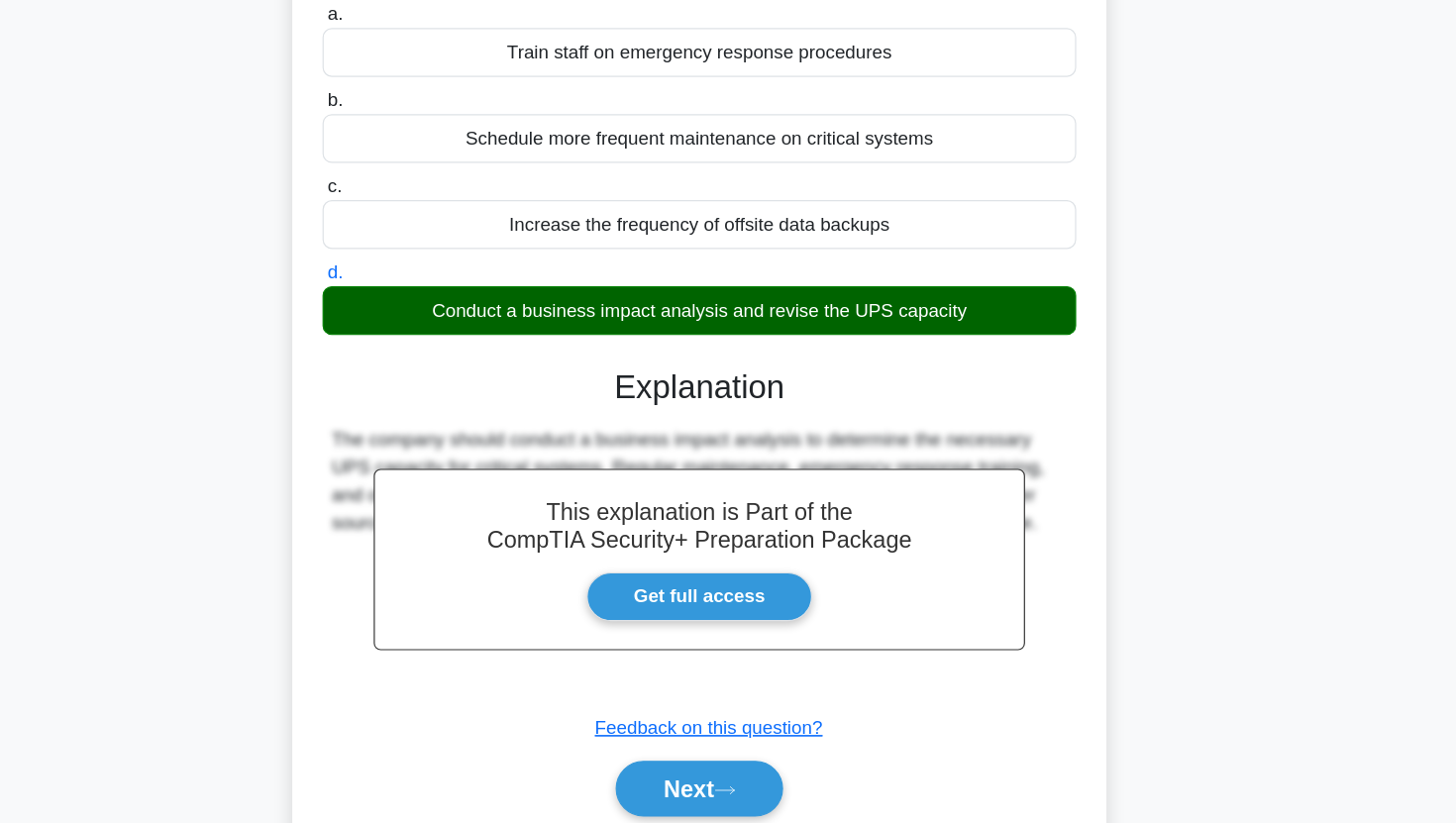 scroll, scrollTop: 247, scrollLeft: 0, axis: vertical 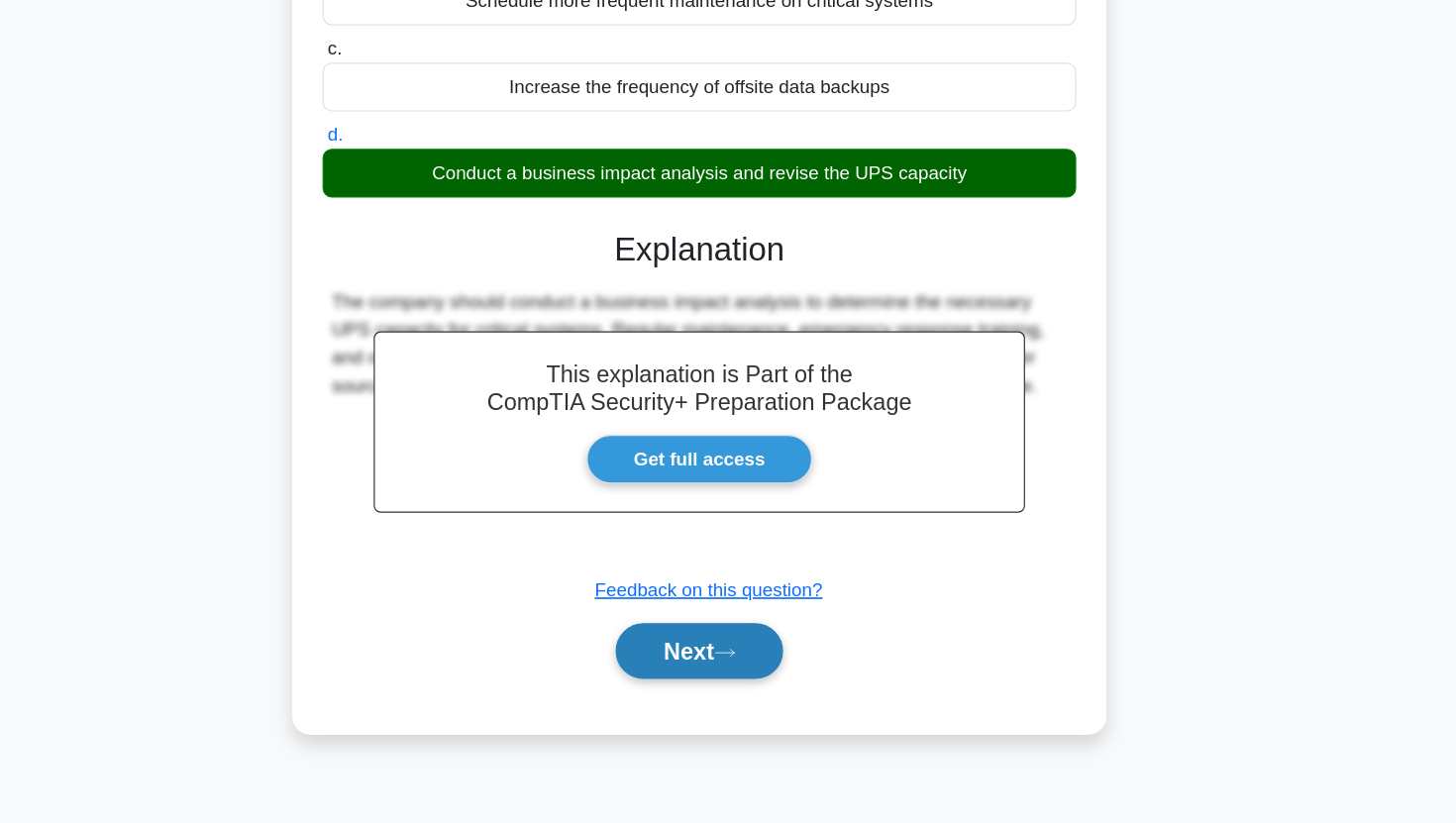 click on "Next" at bounding box center (727, 676) 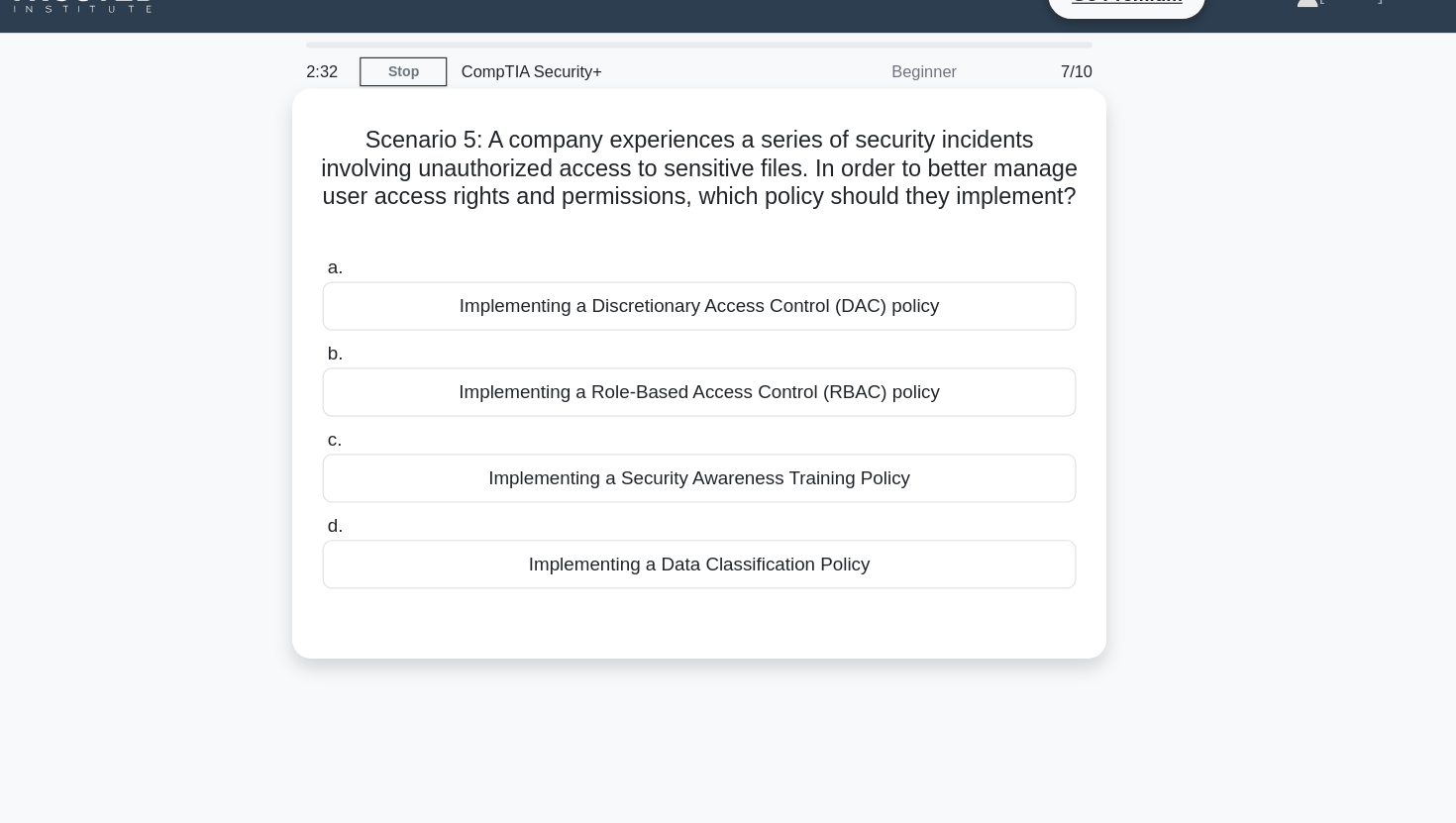 scroll, scrollTop: 30, scrollLeft: 0, axis: vertical 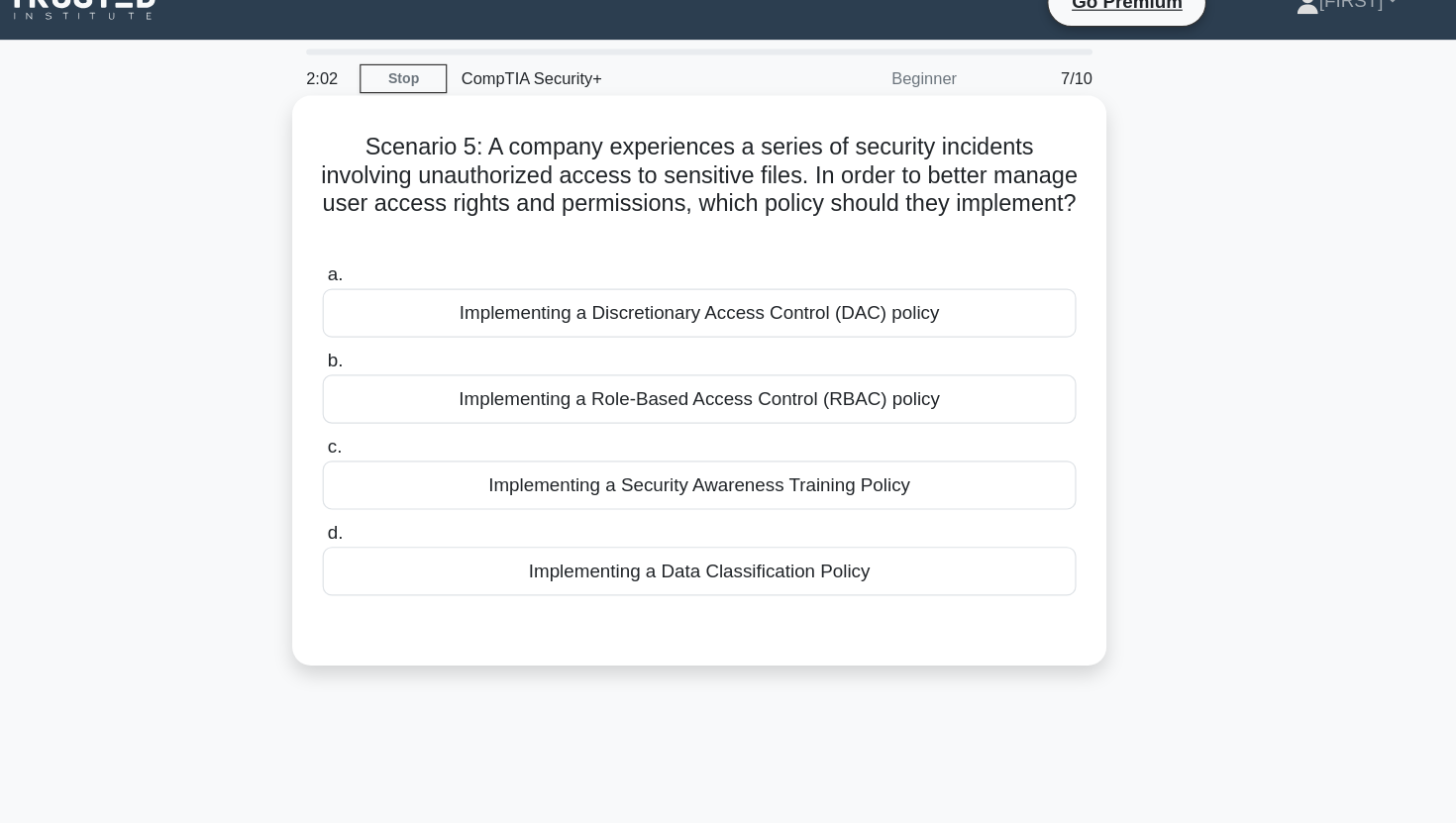 click on "Implementing a Discretionary Access Control (DAC) policy" at bounding box center (728, 266) 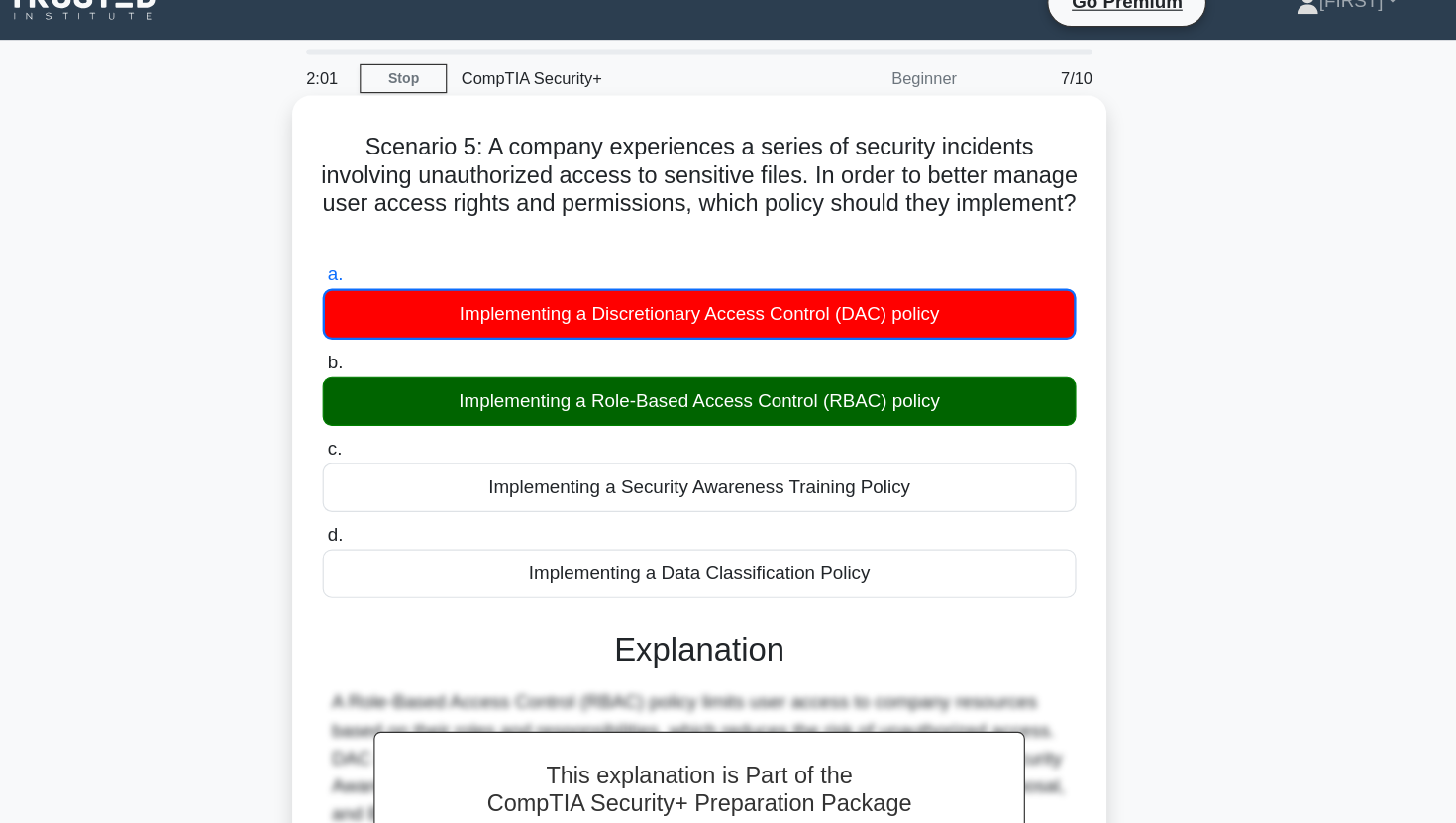 click on "Implementing a Role-Based Access Control (RBAC) policy" at bounding box center [728, 342] 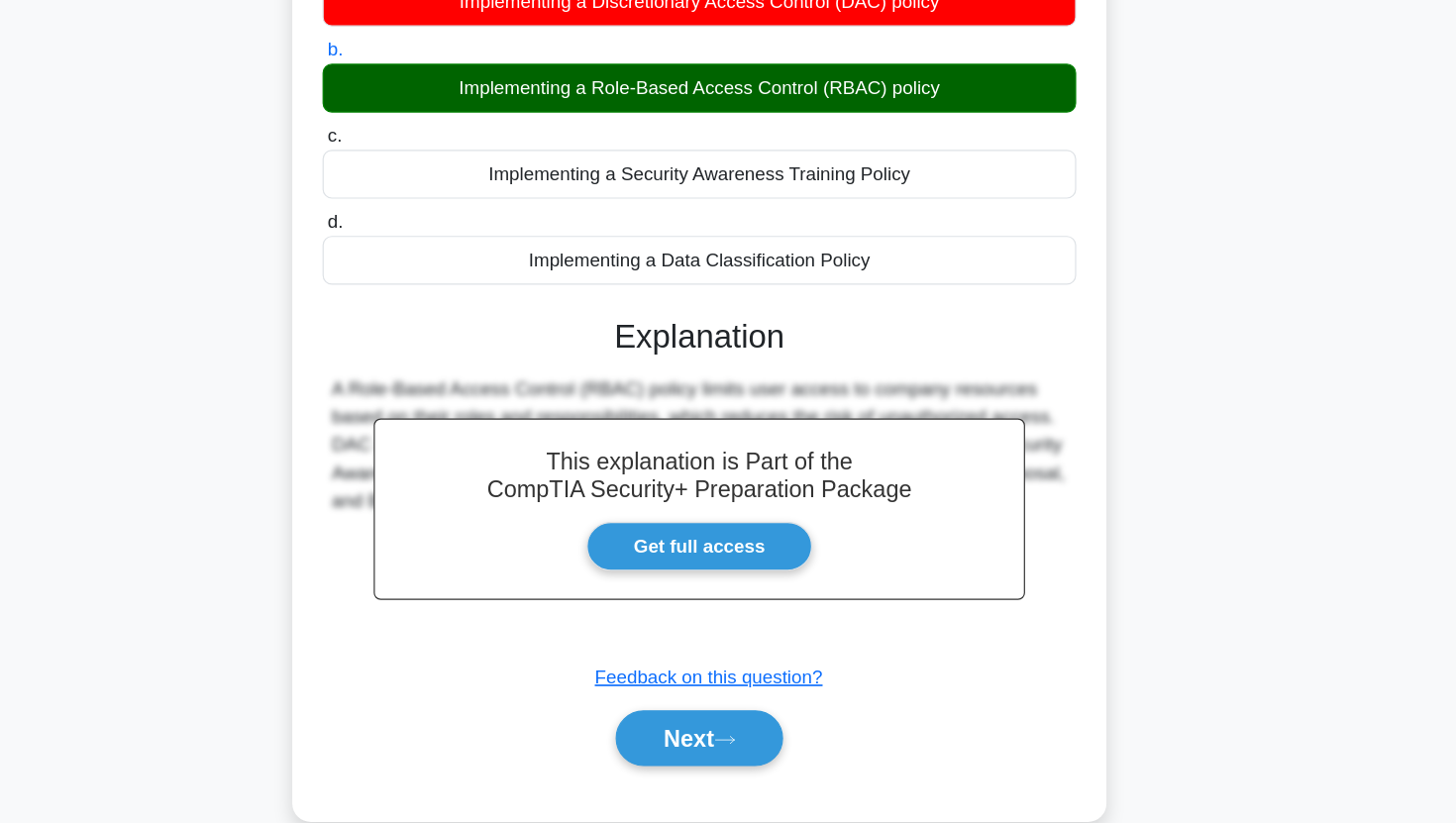 scroll, scrollTop: 247, scrollLeft: 0, axis: vertical 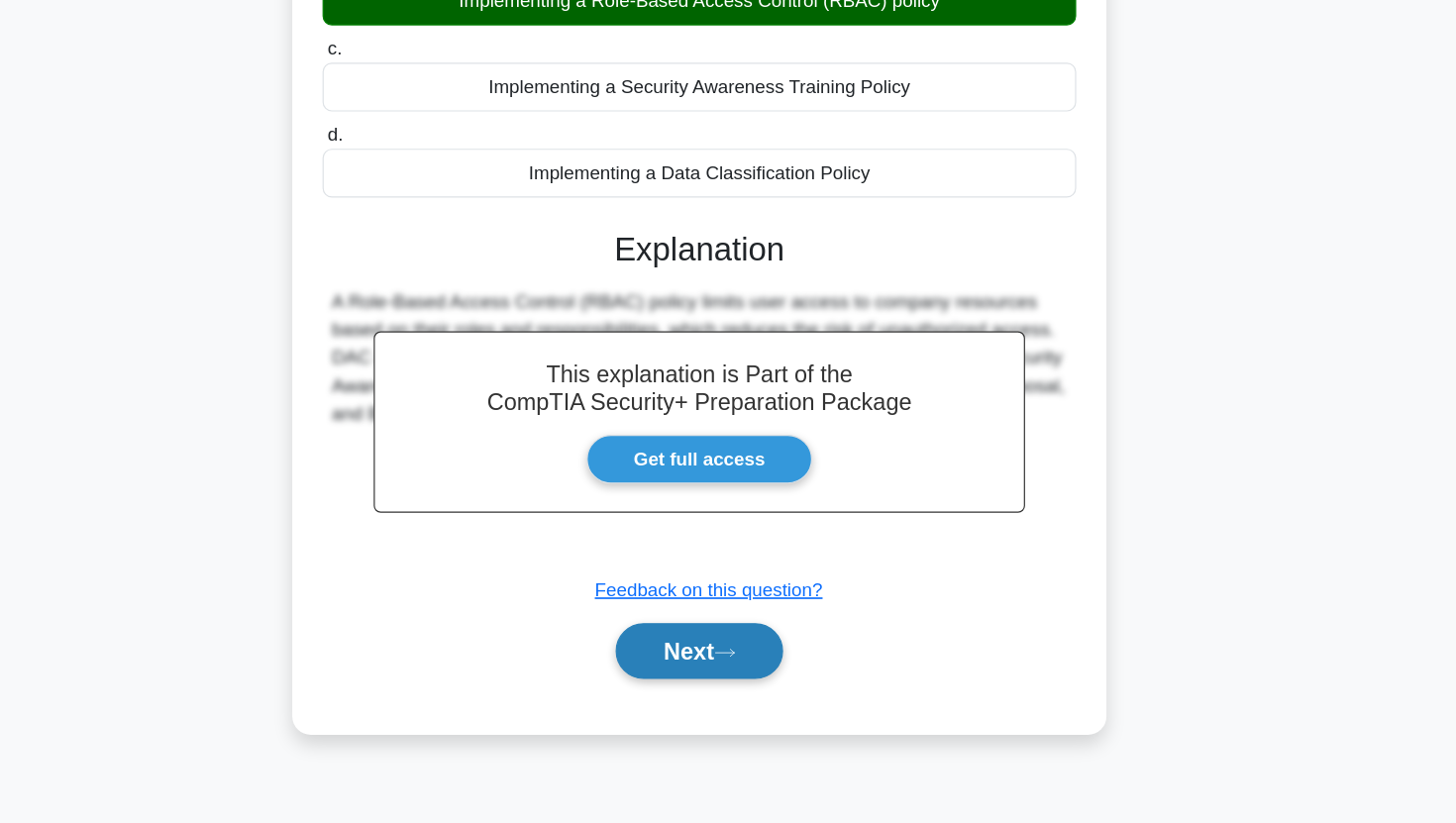 click on "Next" at bounding box center [727, 676] 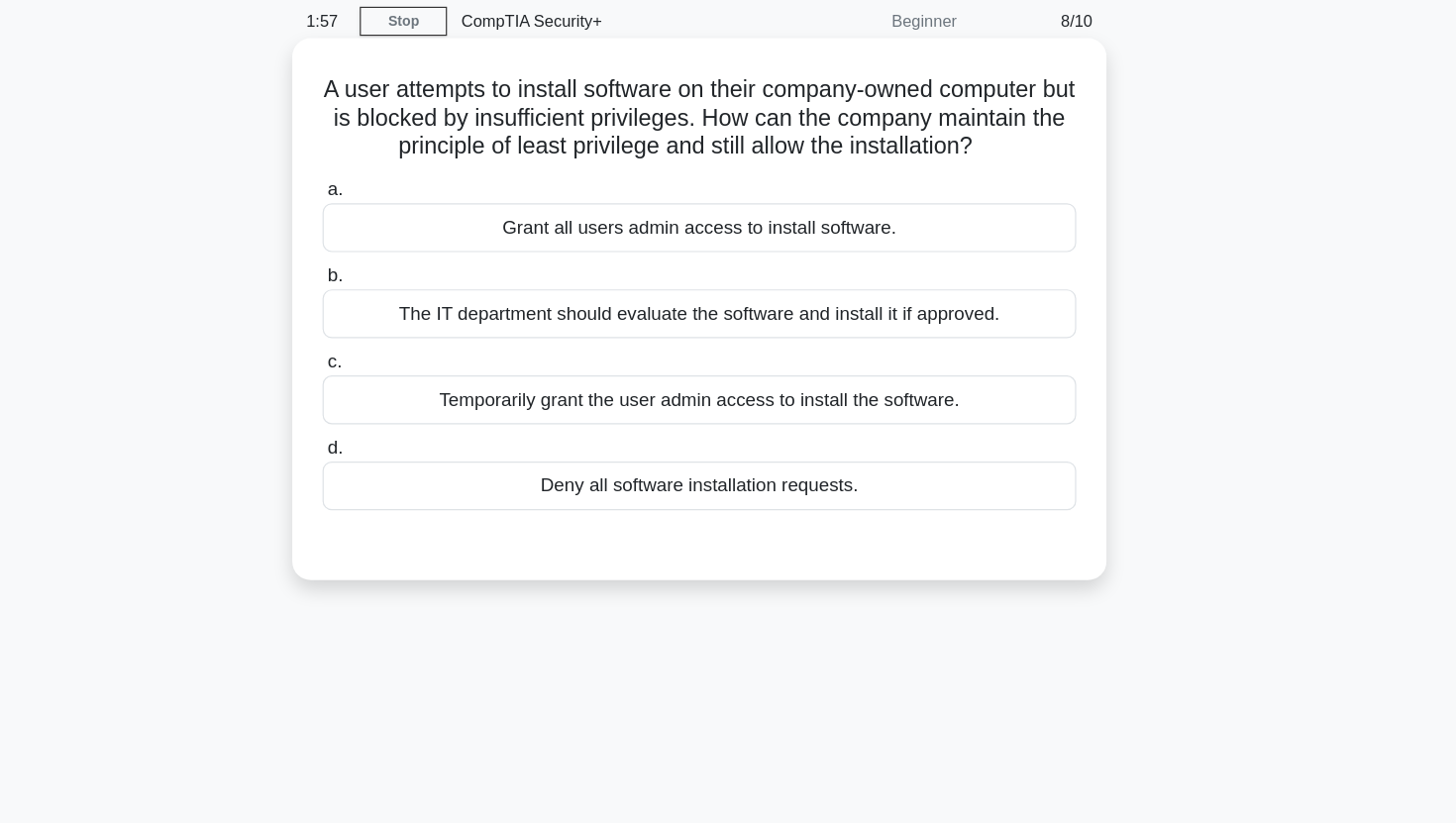 scroll, scrollTop: 0, scrollLeft: 0, axis: both 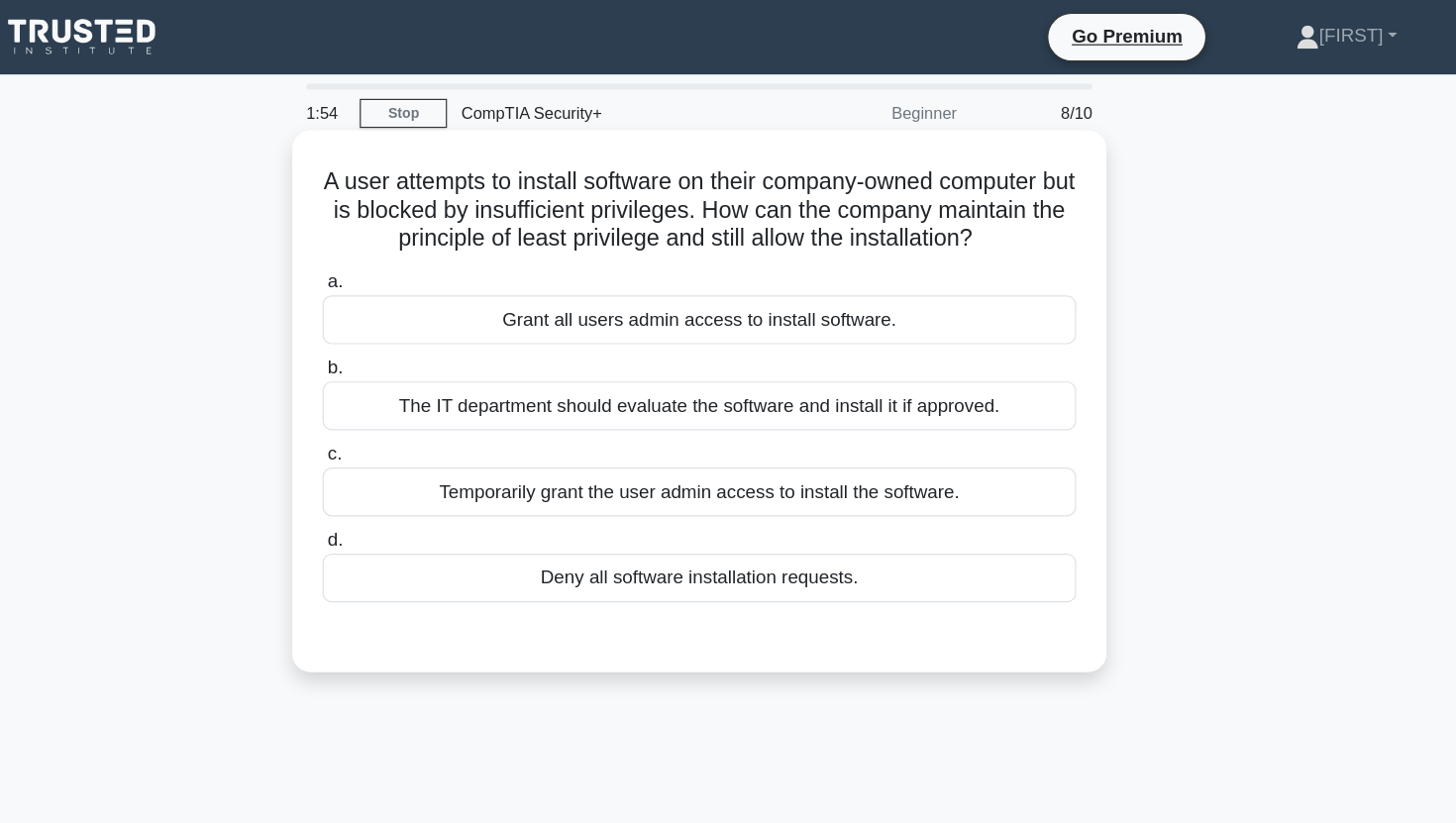 click on "A user attempts to install software on their company-owned computer but is blocked by insufficient privileges. How can the company maintain the principle of least privilege and still allow the installation?
.spinner_0XTQ{transform-origin:center;animation:spinner_y6GP .75s linear infinite}@keyframes spinner_y6GP{100%{transform:rotate(360deg)}}" at bounding box center (728, 179) 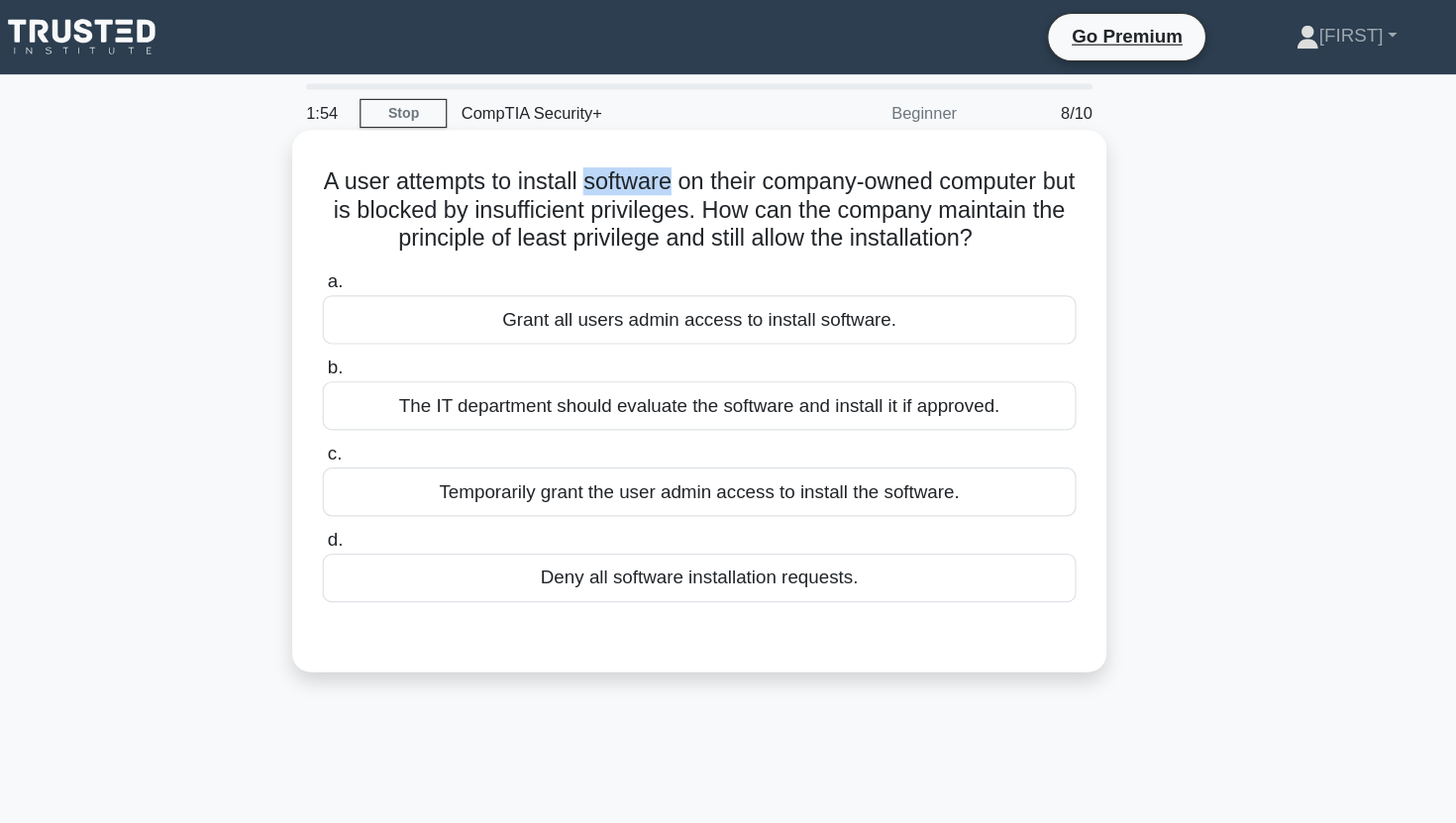 click on "A user attempts to install software on their company-owned computer but is blocked by insufficient privileges. How can the company maintain the principle of least privilege and still allow the installation?
.spinner_0XTQ{transform-origin:center;animation:spinner_y6GP .75s linear infinite}@keyframes spinner_y6GP{100%{transform:rotate(360deg)}}" at bounding box center [728, 179] 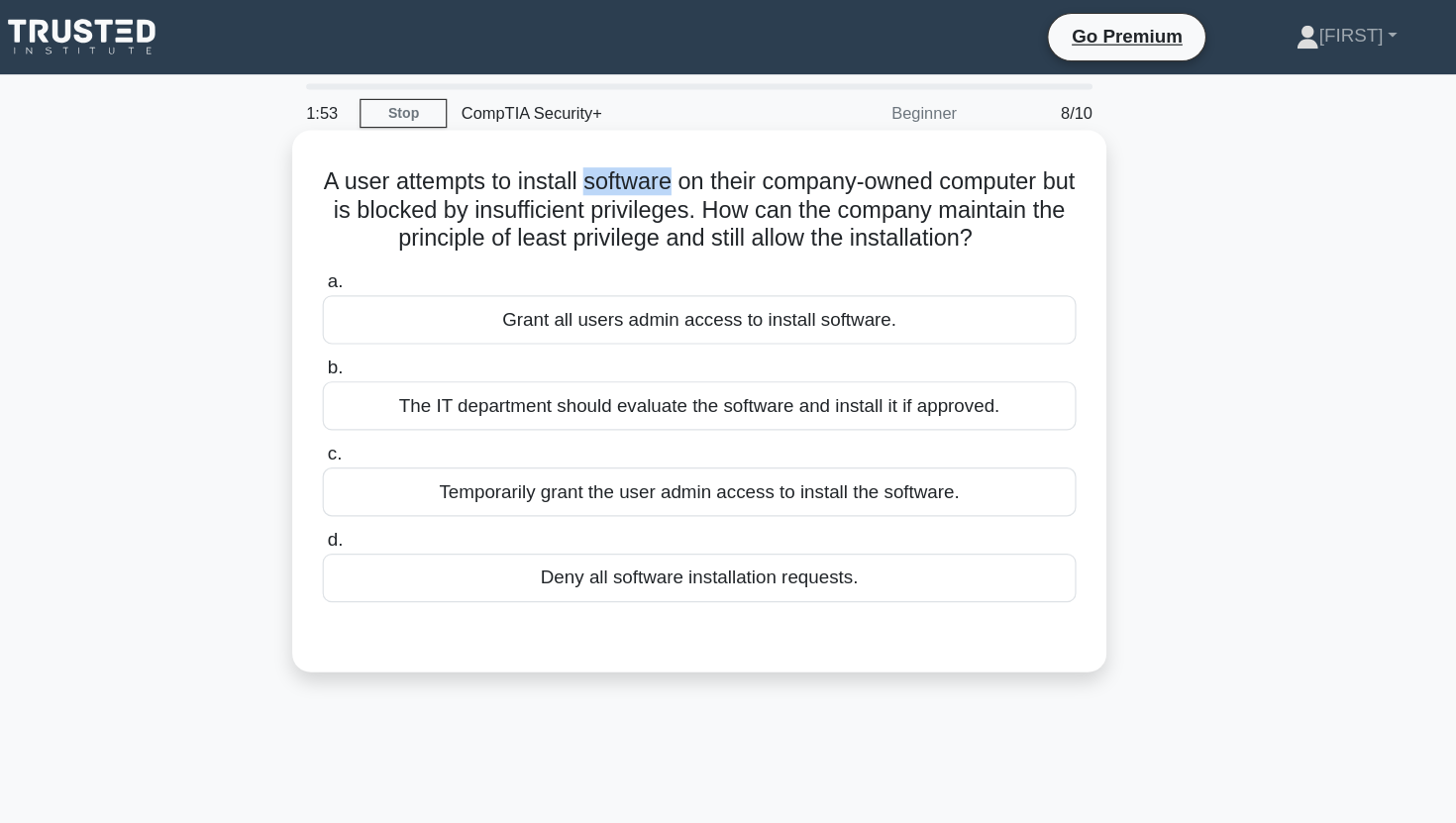 click on "A user attempts to install software on their company-owned computer but is blocked by insufficient privileges. How can the company maintain the principle of least privilege and still allow the installation?
.spinner_0XTQ{transform-origin:center;animation:spinner_y6GP .75s linear infinite}@keyframes spinner_y6GP{100%{transform:rotate(360deg)}}" at bounding box center [728, 179] 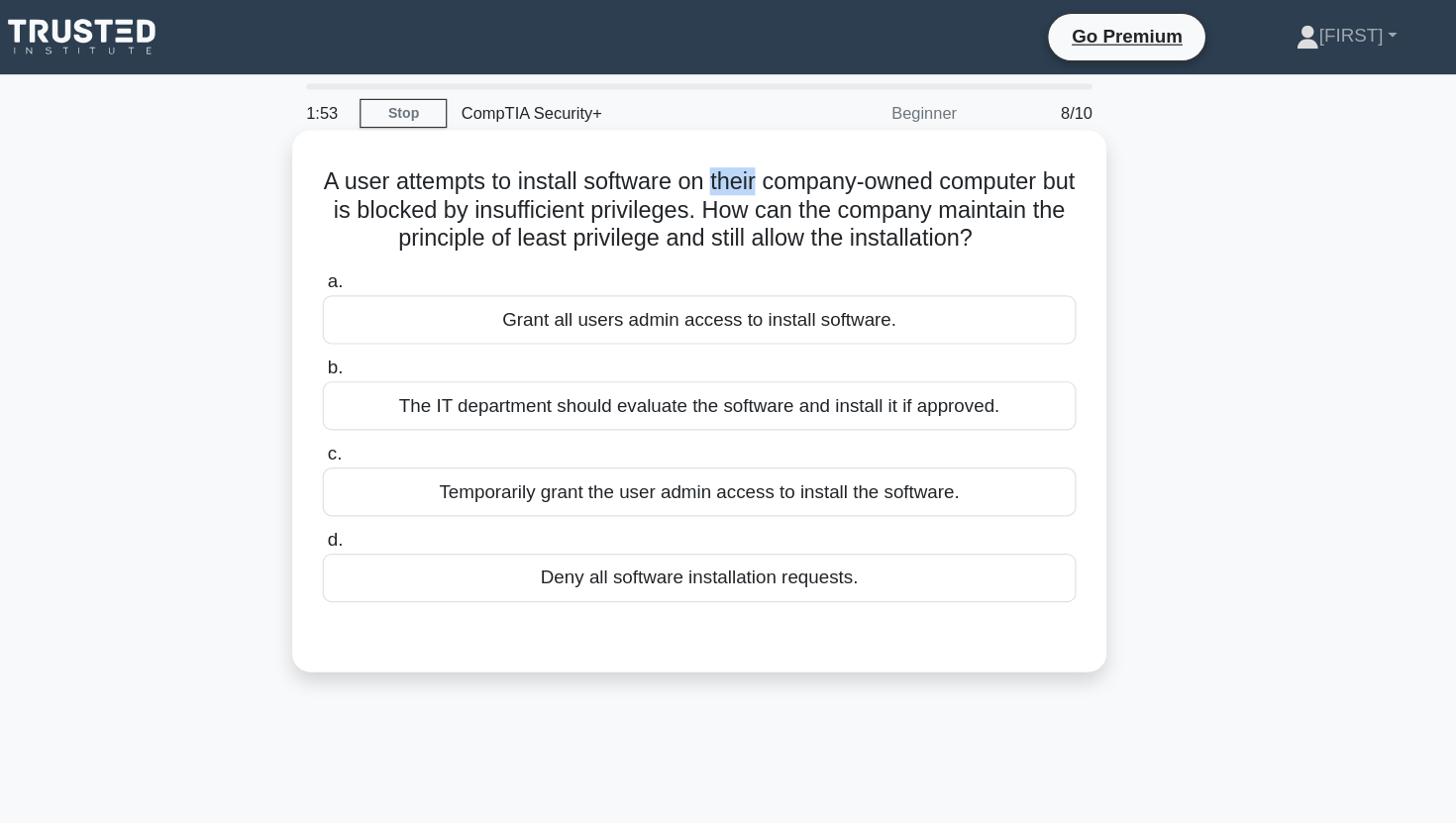 click on "A user attempts to install software on their company-owned computer but is blocked by insufficient privileges. How can the company maintain the principle of least privilege and still allow the installation?
.spinner_0XTQ{transform-origin:center;animation:spinner_y6GP .75s linear infinite}@keyframes spinner_y6GP{100%{transform:rotate(360deg)}}" at bounding box center [728, 179] 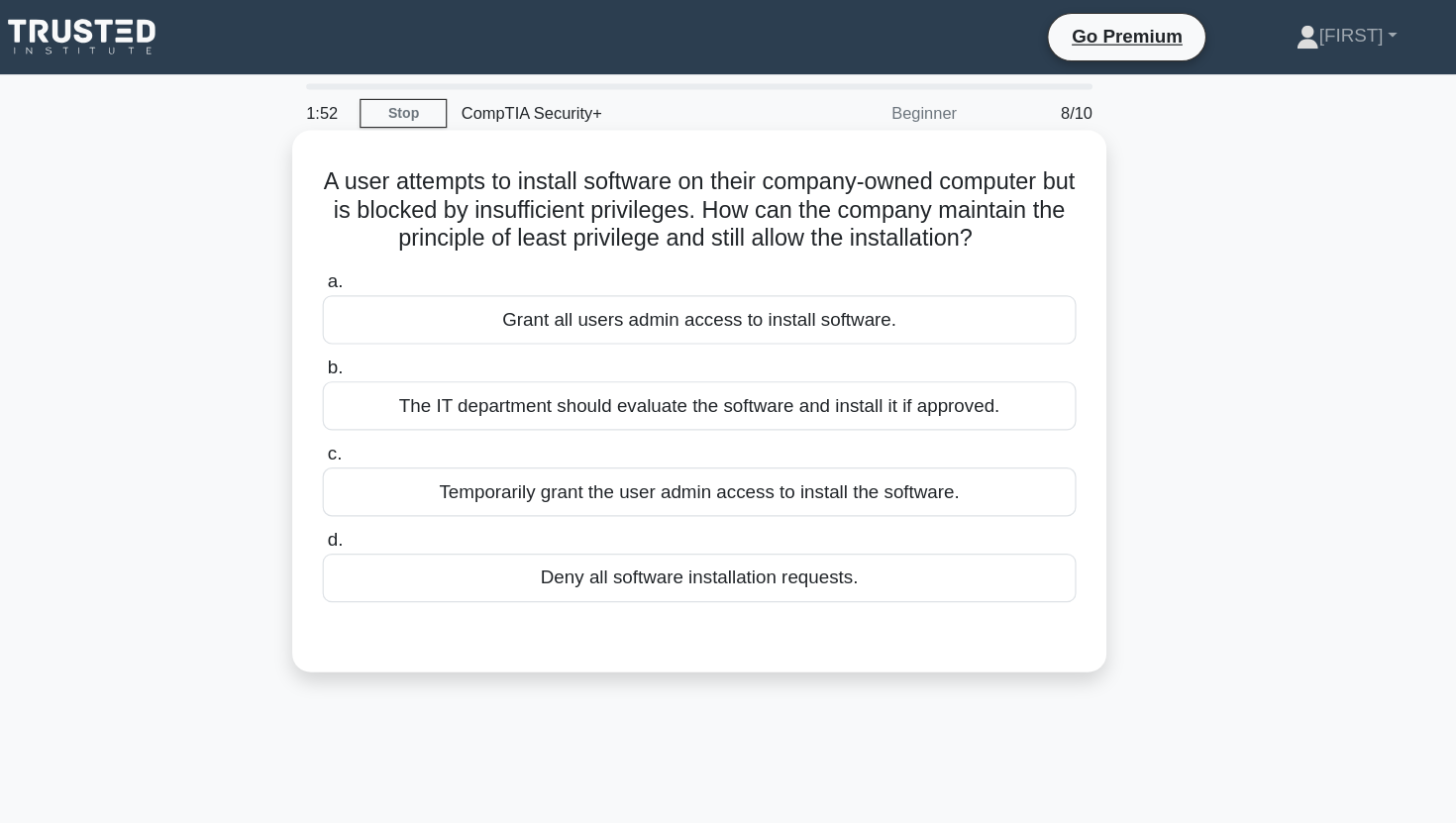 click on "A user attempts to install software on their company-owned computer but is blocked by insufficient privileges. How can the company maintain the principle of least privilege and still allow the installation?
.spinner_0XTQ{transform-origin:center;animation:spinner_y6GP .75s linear infinite}@keyframes spinner_y6GP{100%{transform:rotate(360deg)}}" at bounding box center (728, 179) 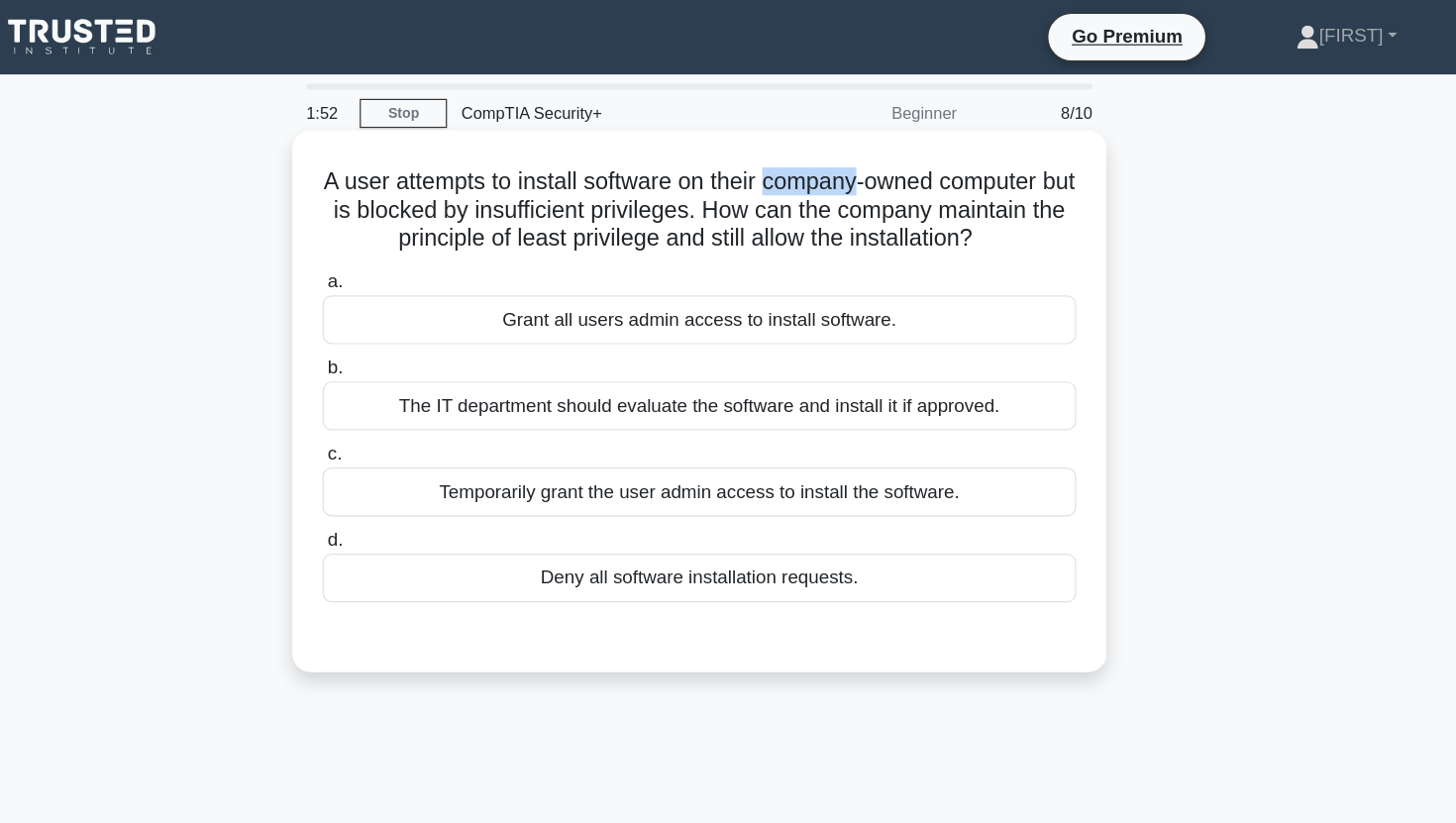 click on "A user attempts to install software on their company-owned computer but is blocked by insufficient privileges. How can the company maintain the principle of least privilege and still allow the installation?
.spinner_0XTQ{transform-origin:center;animation:spinner_y6GP .75s linear infinite}@keyframes spinner_y6GP{100%{transform:rotate(360deg)}}" at bounding box center (728, 179) 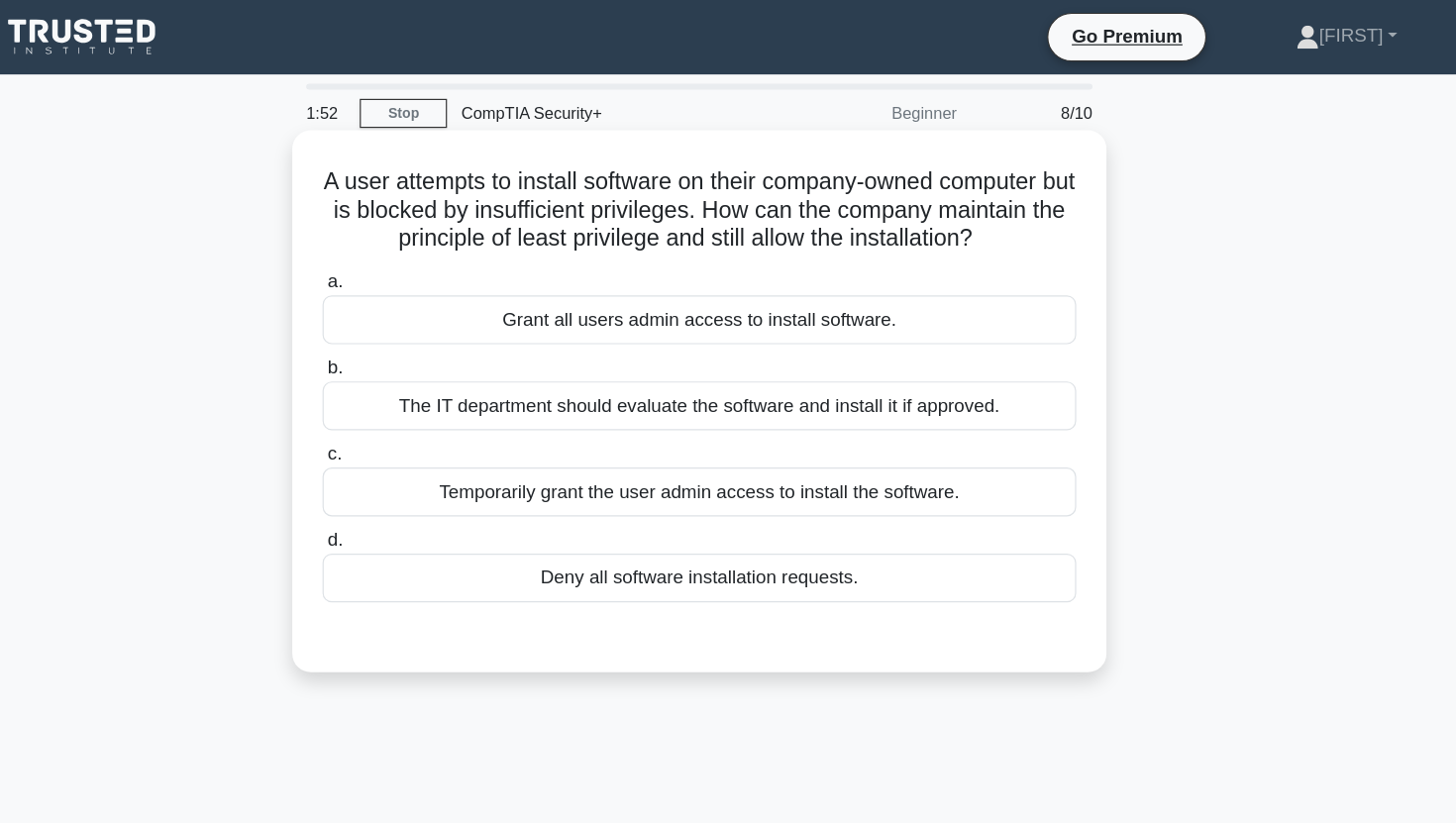 click on "A user attempts to install software on their company-owned computer but is blocked by insufficient privileges. How can the company maintain the principle of least privilege and still allow the installation?
.spinner_0XTQ{transform-origin:center;animation:spinner_y6GP .75s linear infinite}@keyframes spinner_y6GP{100%{transform:rotate(360deg)}}" at bounding box center [728, 179] 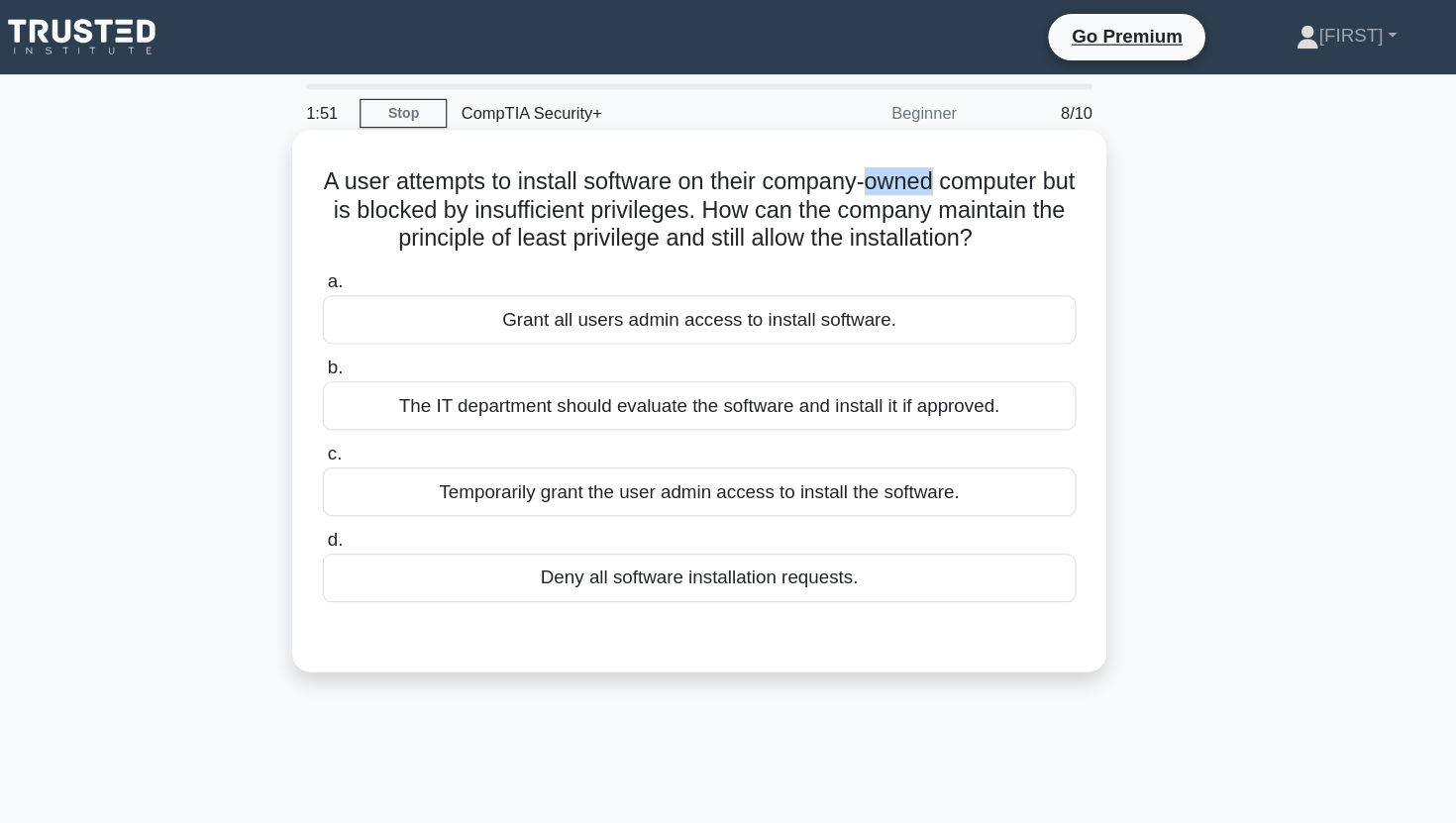 click on "A user attempts to install software on their company-owned computer but is blocked by insufficient privileges. How can the company maintain the principle of least privilege and still allow the installation?
.spinner_0XTQ{transform-origin:center;animation:spinner_y6GP .75s linear infinite}@keyframes spinner_y6GP{100%{transform:rotate(360deg)}}" at bounding box center [728, 179] 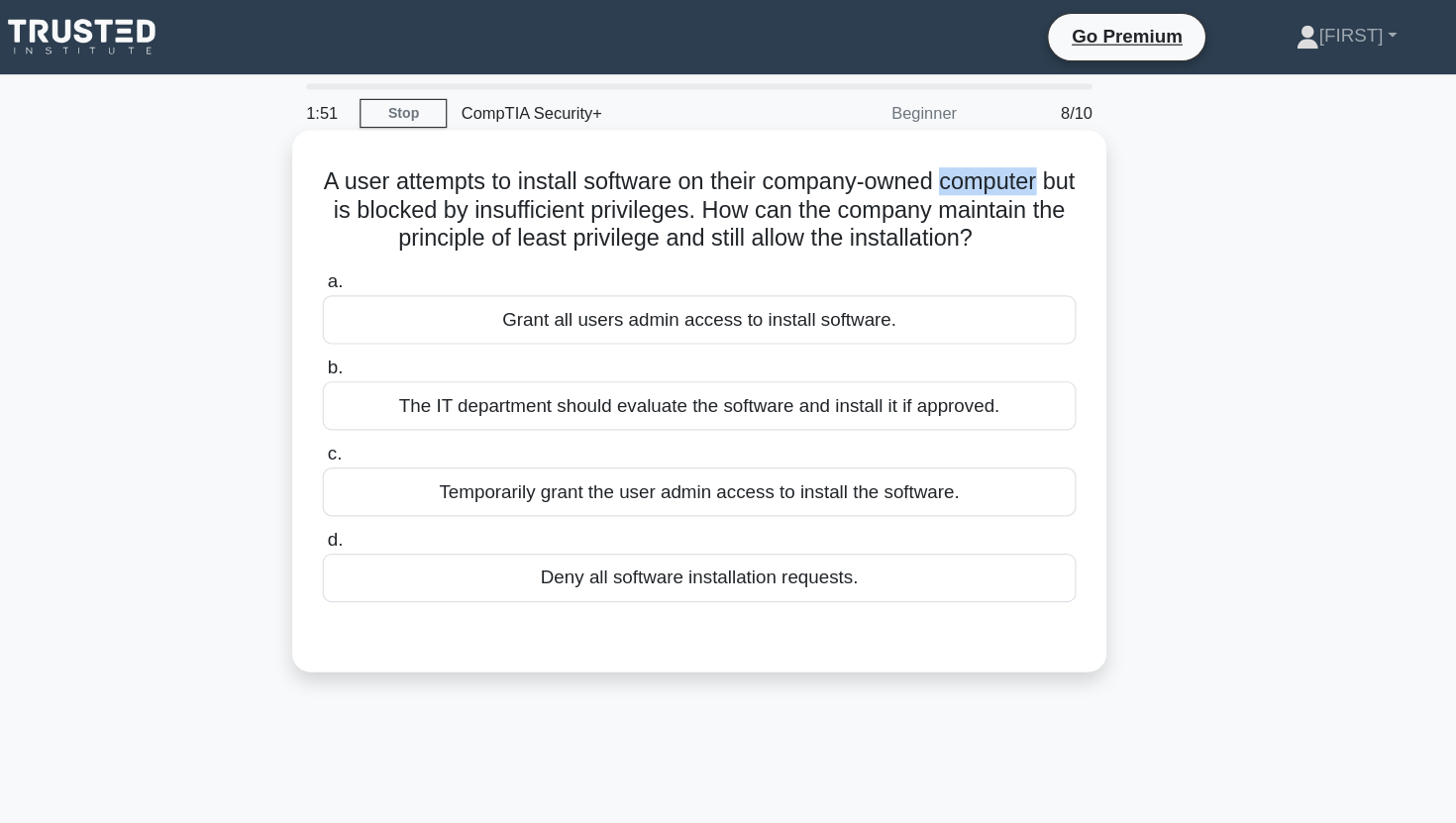 click on "A user attempts to install software on their company-owned computer but is blocked by insufficient privileges. How can the company maintain the principle of least privilege and still allow the installation?
.spinner_0XTQ{transform-origin:center;animation:spinner_y6GP .75s linear infinite}@keyframes spinner_y6GP{100%{transform:rotate(360deg)}}" at bounding box center (728, 179) 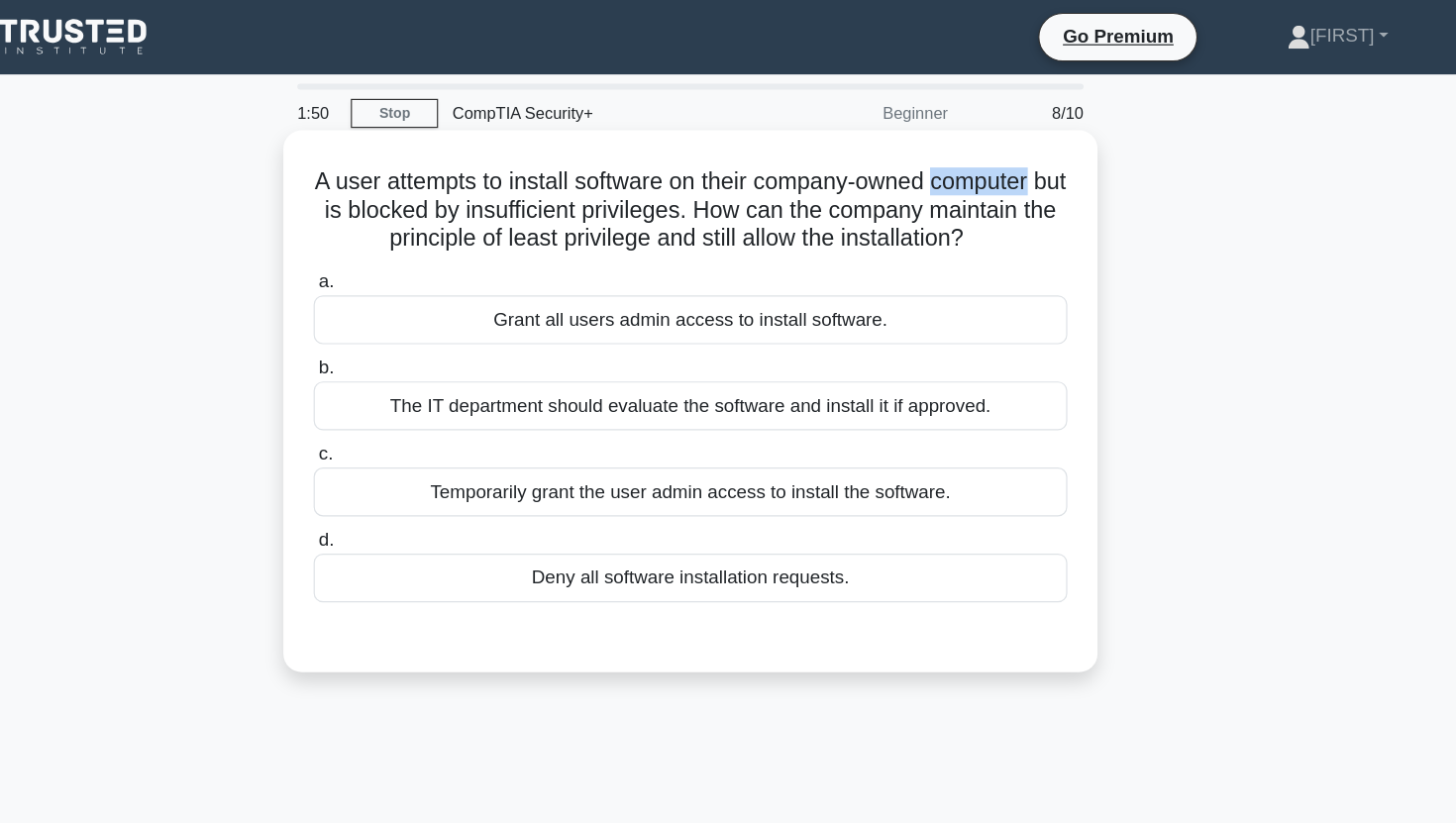 click on "A user attempts to install software on their company-owned computer but is blocked by insufficient privileges. How can the company maintain the principle of least privilege and still allow the installation?
.spinner_0XTQ{transform-origin:center;animation:spinner_y6GP .75s linear infinite}@keyframes spinner_y6GP{100%{transform:rotate(360deg)}}" at bounding box center (728, 179) 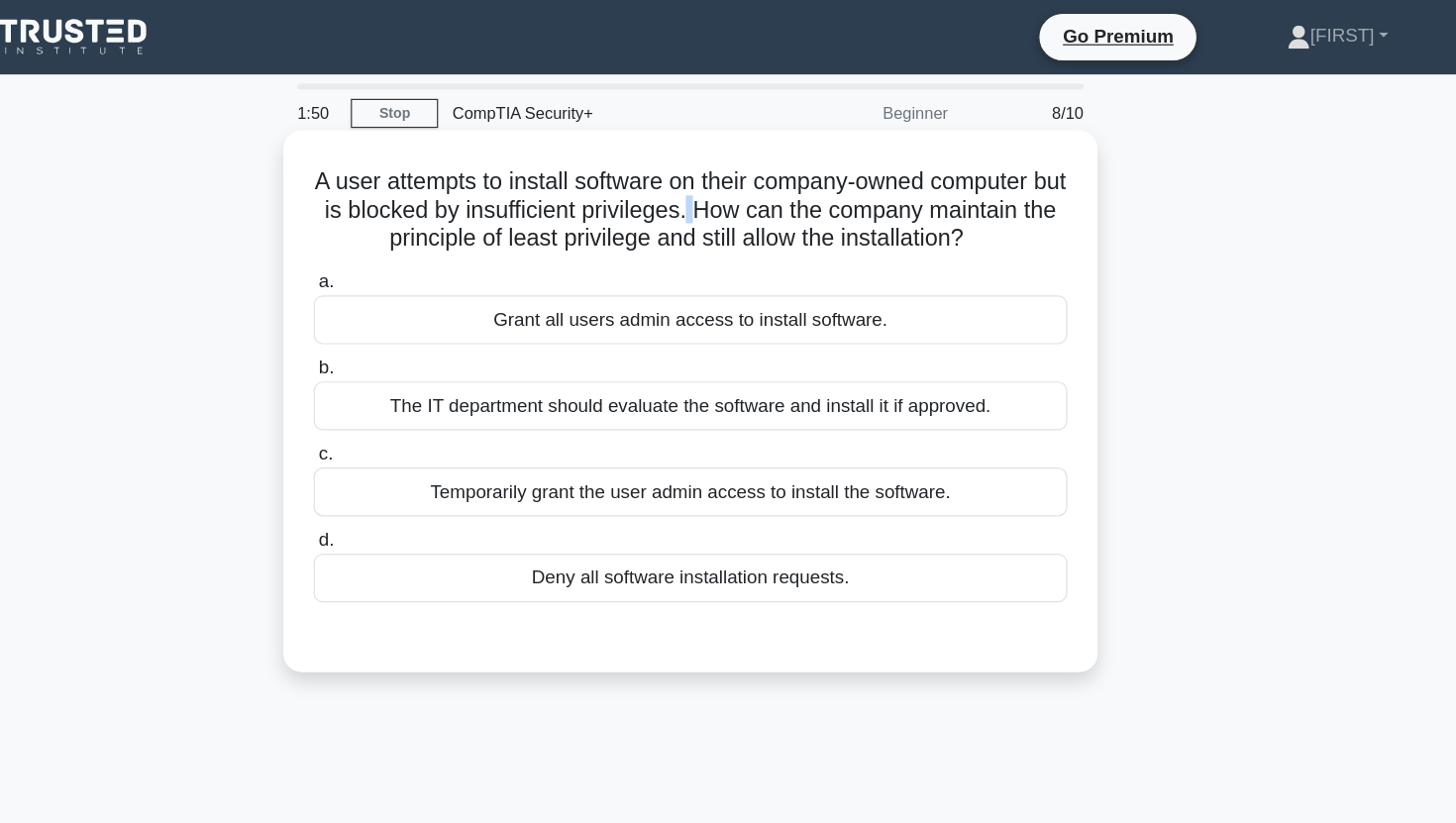 click on "A user attempts to install software on their company-owned computer but is blocked by insufficient privileges. How can the company maintain the principle of least privilege and still allow the installation?
.spinner_0XTQ{transform-origin:center;animation:spinner_y6GP .75s linear infinite}@keyframes spinner_y6GP{100%{transform:rotate(360deg)}}" at bounding box center (728, 179) 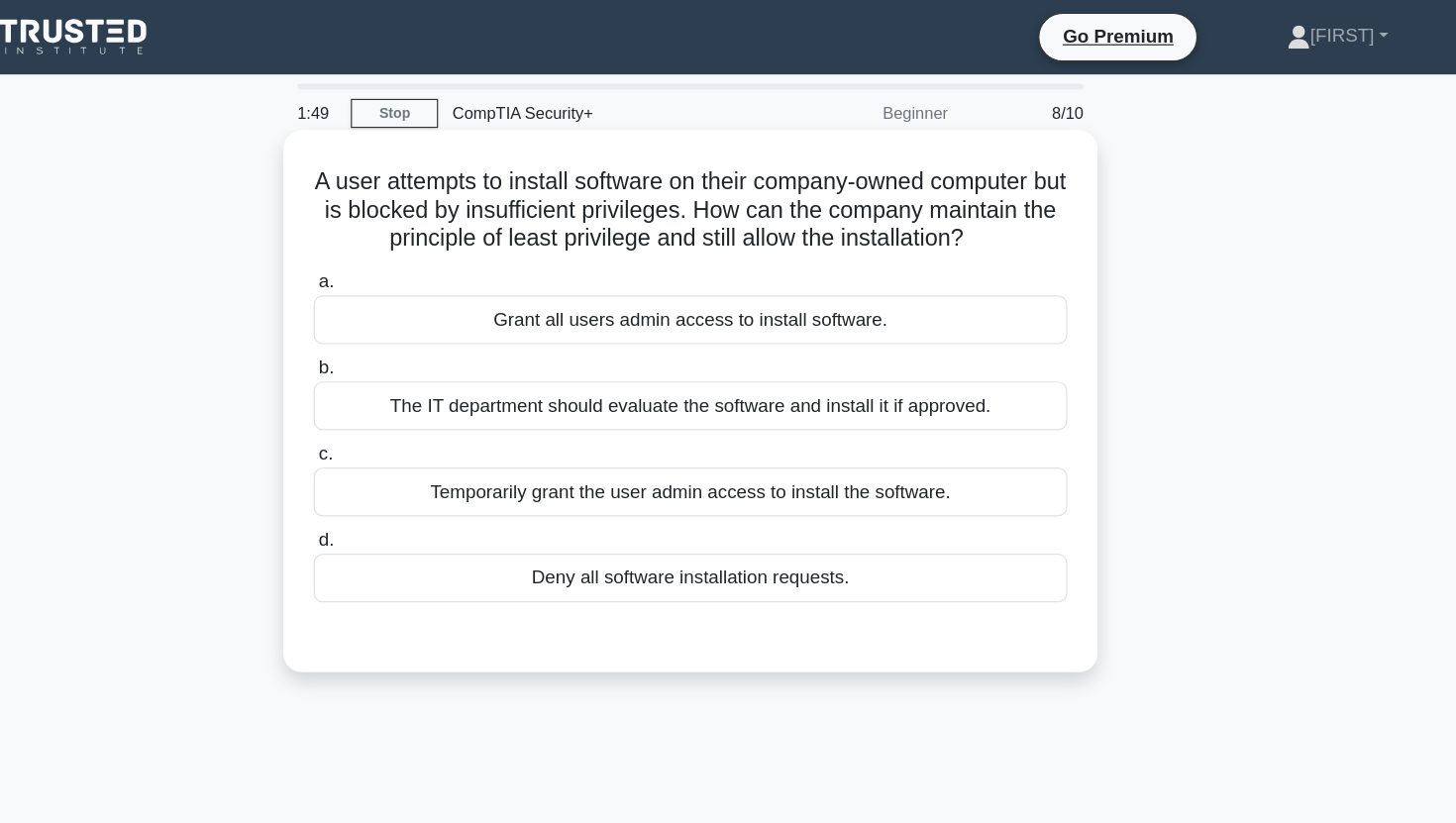 click on "A user attempts to install software on their company-owned computer but is blocked by insufficient privileges. How can the company maintain the principle of least privilege and still allow the installation?
.spinner_0XTQ{transform-origin:center;animation:spinner_y6GP .75s linear infinite}@keyframes spinner_y6GP{100%{transform:rotate(360deg)}}" at bounding box center [728, 179] 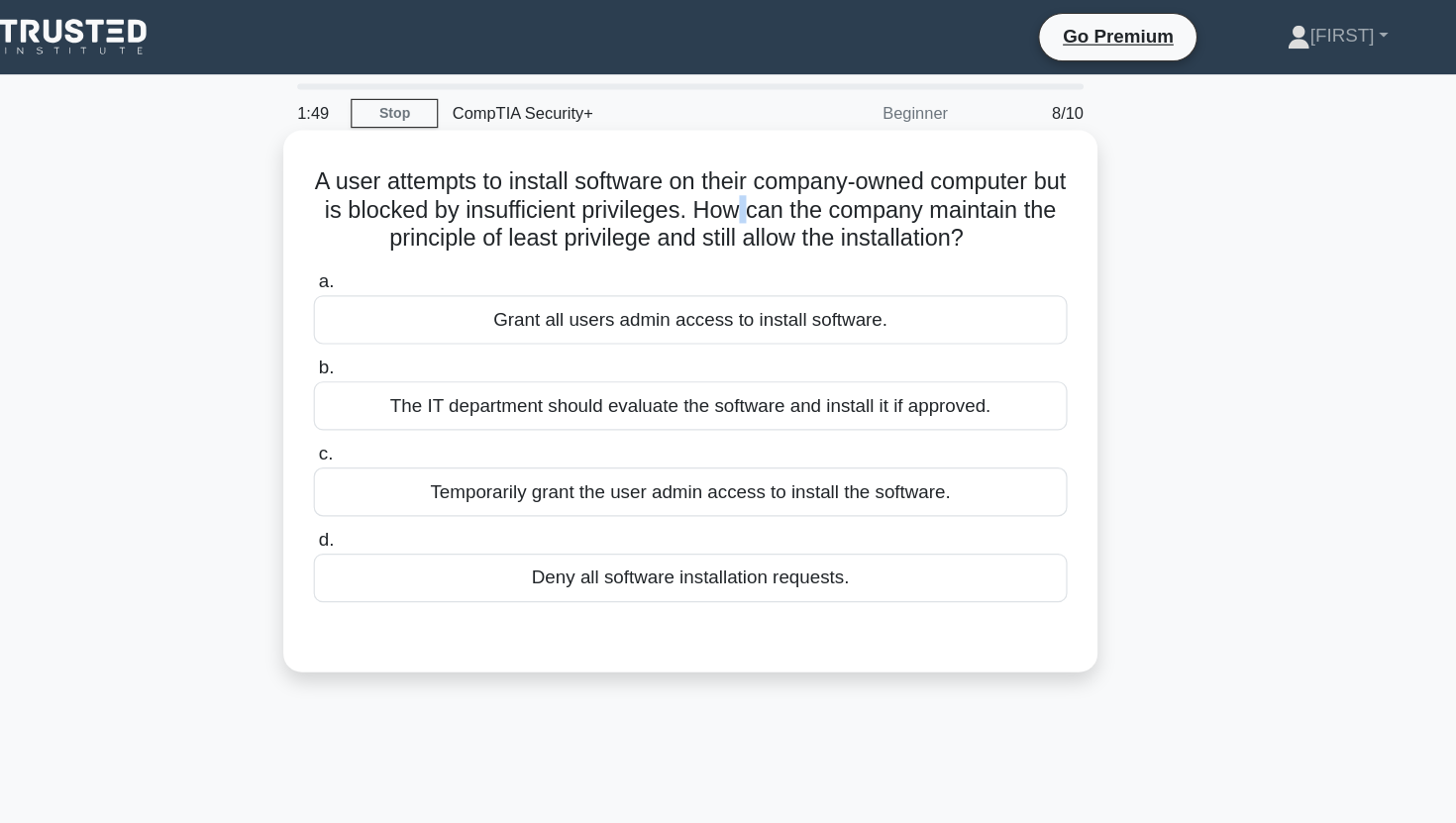 click on "A user attempts to install software on their company-owned computer but is blocked by insufficient privileges. How can the company maintain the principle of least privilege and still allow the installation?
.spinner_0XTQ{transform-origin:center;animation:spinner_y6GP .75s linear infinite}@keyframes spinner_y6GP{100%{transform:rotate(360deg)}}" at bounding box center (728, 179) 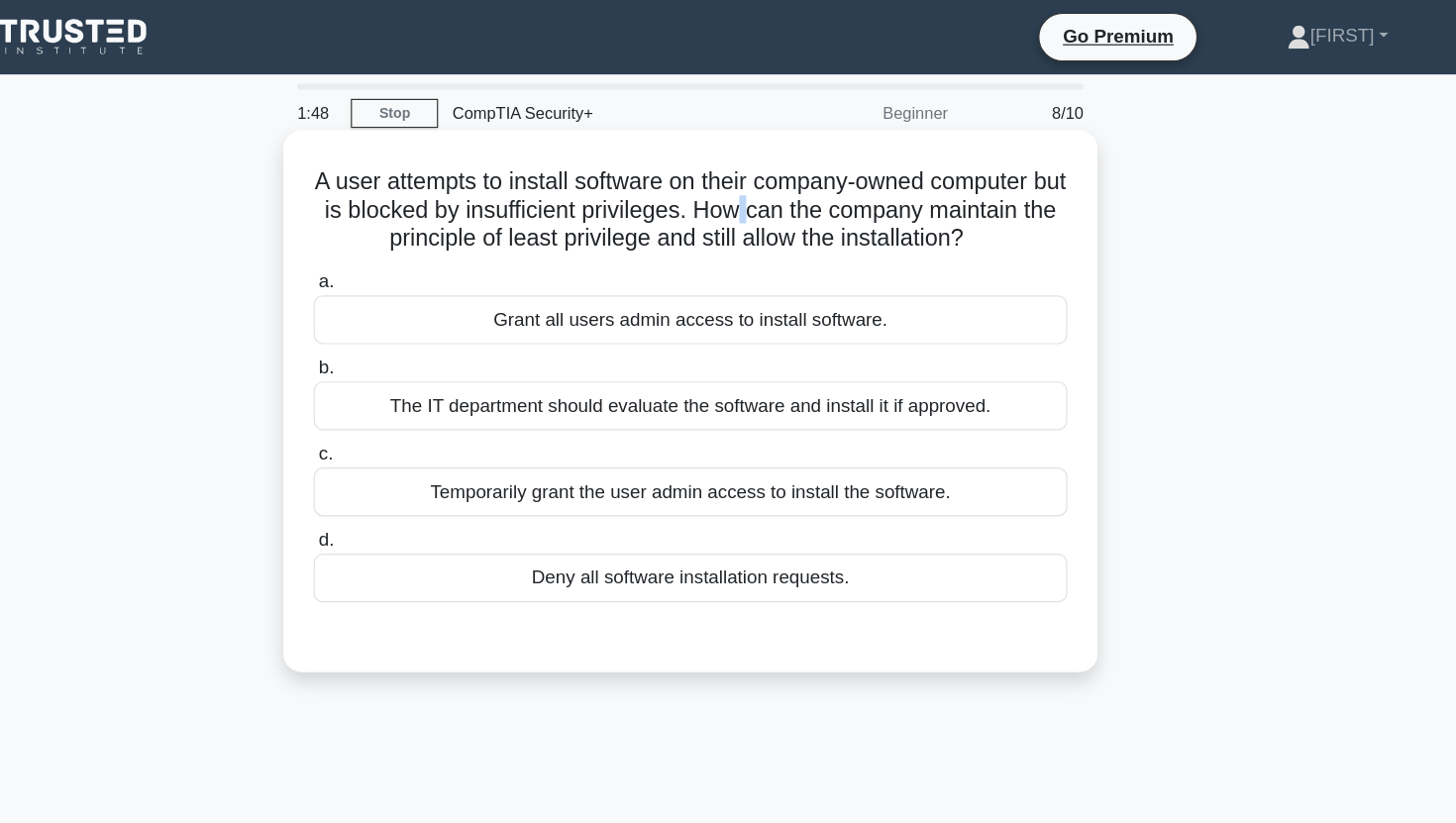 click on "A user attempts to install software on their company-owned computer but is blocked by insufficient privileges. How can the company maintain the principle of least privilege and still allow the installation?
.spinner_0XTQ{transform-origin:center;animation:spinner_y6GP .75s linear infinite}@keyframes spinner_y6GP{100%{transform:rotate(360deg)}}" at bounding box center [728, 179] 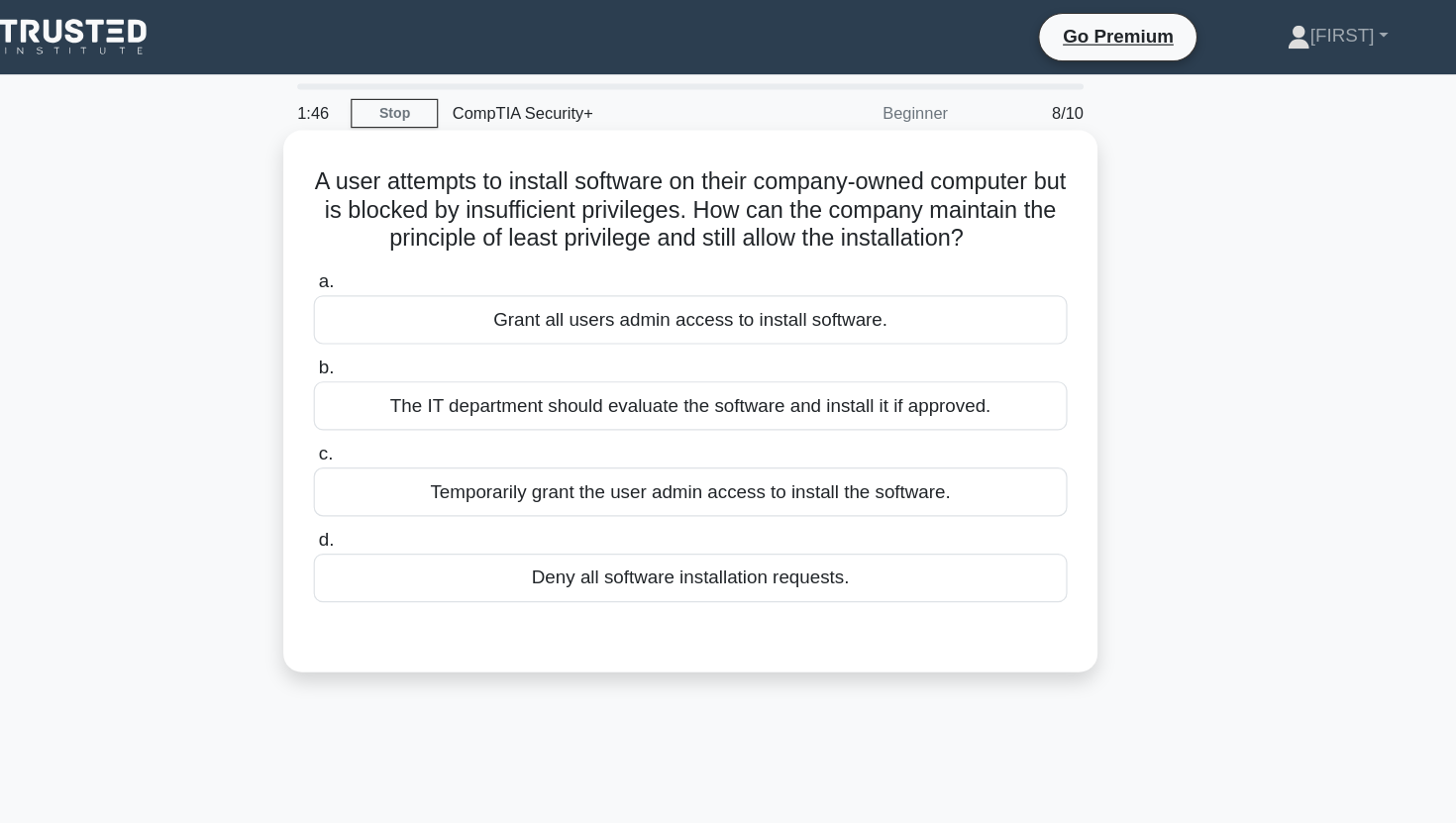 click on "A user attempts to install software on their company-owned computer but is blocked by insufficient privileges. How can the company maintain the principle of least privilege and still allow the installation?
.spinner_0XTQ{transform-origin:center;animation:spinner_y6GP .75s linear infinite}@keyframes spinner_y6GP{100%{transform:rotate(360deg)}}" at bounding box center [728, 179] 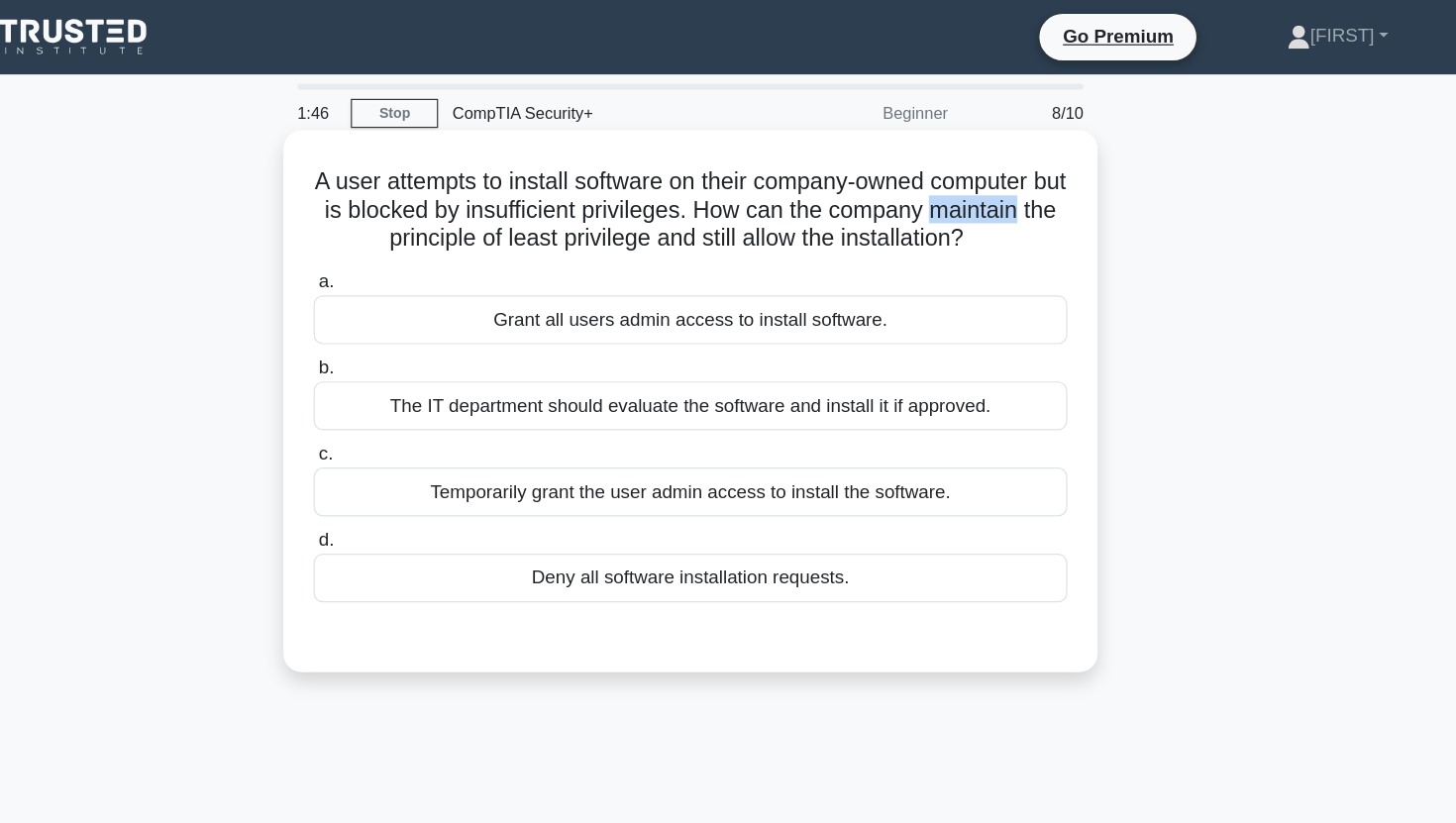 click on "A user attempts to install software on their company-owned computer but is blocked by insufficient privileges. How can the company maintain the principle of least privilege and still allow the installation?
.spinner_0XTQ{transform-origin:center;animation:spinner_y6GP .75s linear infinite}@keyframes spinner_y6GP{100%{transform:rotate(360deg)}}" at bounding box center [728, 179] 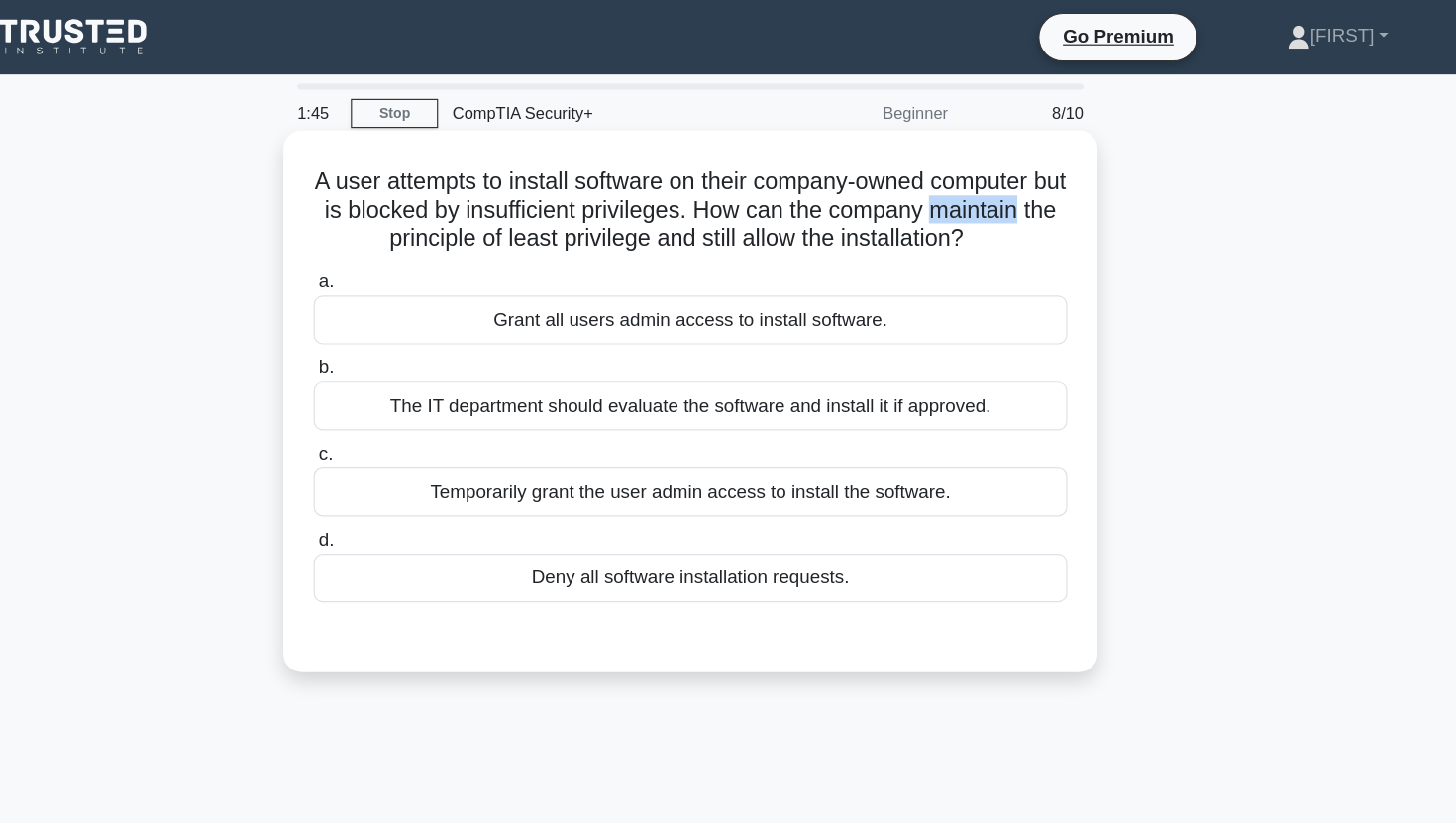 click on "A user attempts to install software on their company-owned computer but is blocked by insufficient privileges. How can the company maintain the principle of least privilege and still allow the installation?
.spinner_0XTQ{transform-origin:center;animation:spinner_y6GP .75s linear infinite}@keyframes spinner_y6GP{100%{transform:rotate(360deg)}}" at bounding box center (728, 179) 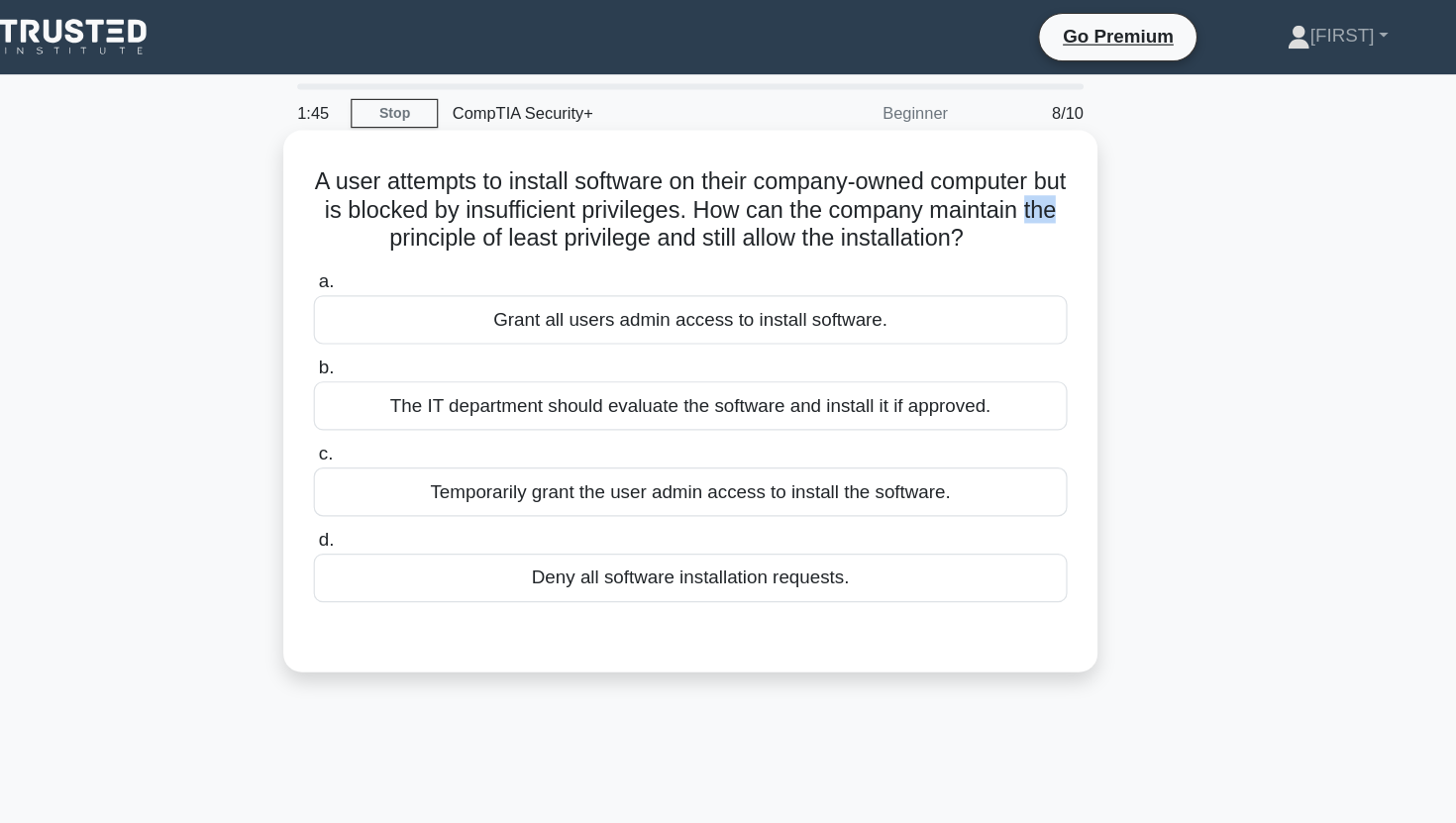click on "A user attempts to install software on their company-owned computer but is blocked by insufficient privileges. How can the company maintain the principle of least privilege and still allow the installation?
.spinner_0XTQ{transform-origin:center;animation:spinner_y6GP .75s linear infinite}@keyframes spinner_y6GP{100%{transform:rotate(360deg)}}" at bounding box center (728, 179) 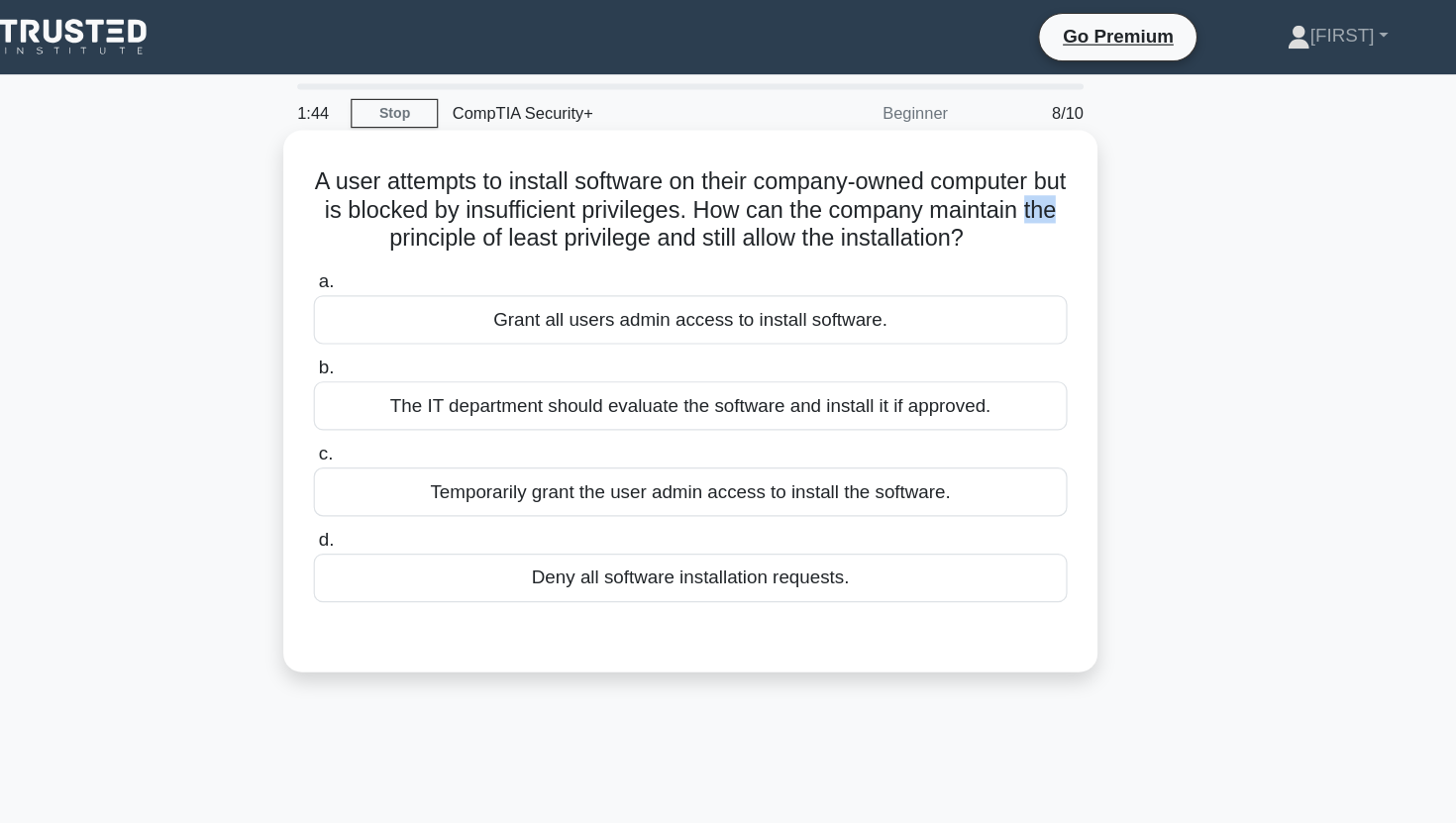 click on "A user attempts to install software on their company-owned computer but is blocked by insufficient privileges. How can the company maintain the principle of least privilege and still allow the installation?
.spinner_0XTQ{transform-origin:center;animation:spinner_y6GP .75s linear infinite}@keyframes spinner_y6GP{100%{transform:rotate(360deg)}}" at bounding box center (728, 179) 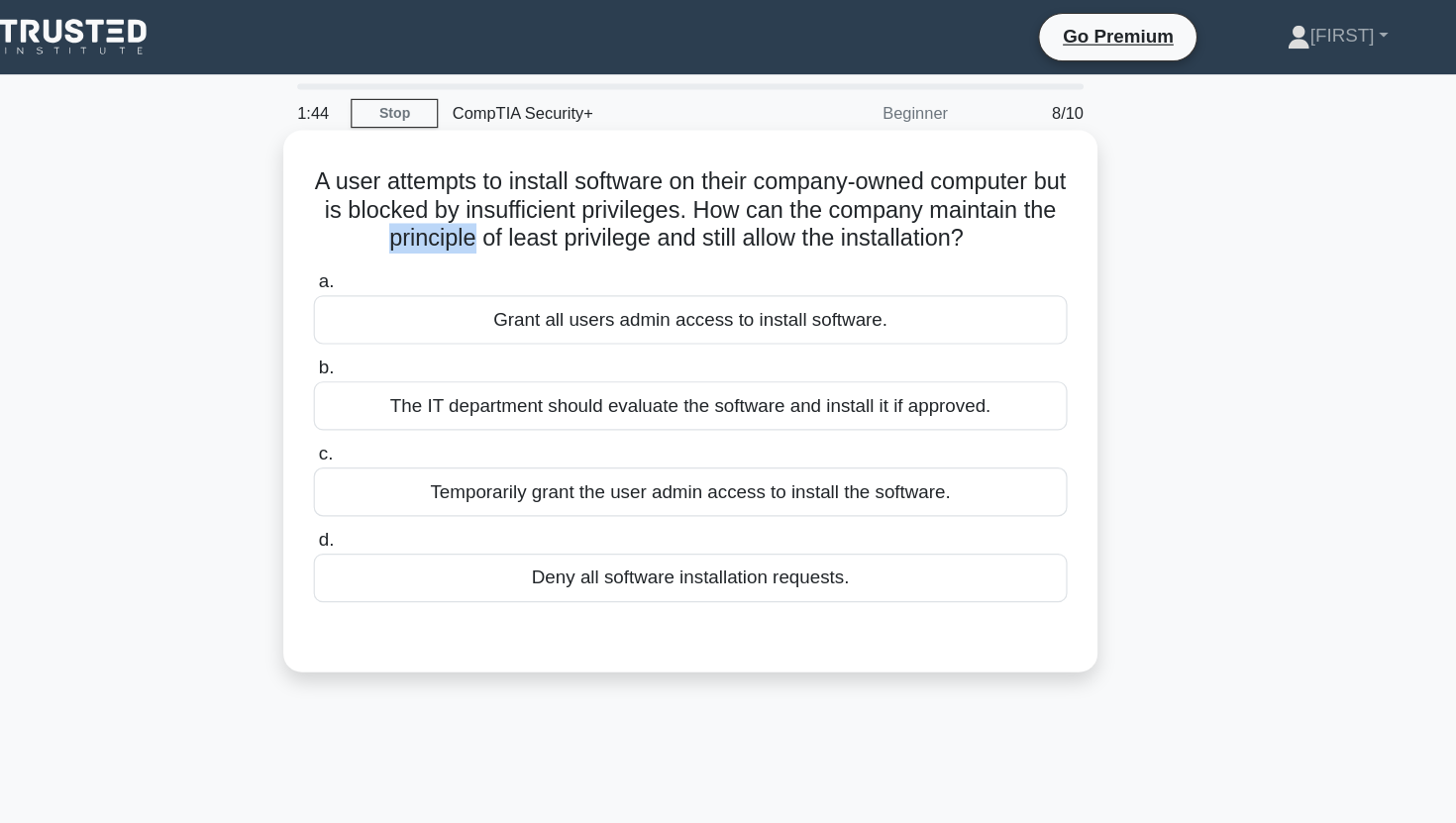 click on "A user attempts to install software on their company-owned computer but is blocked by insufficient privileges. How can the company maintain the principle of least privilege and still allow the installation?
.spinner_0XTQ{transform-origin:center;animation:spinner_y6GP .75s linear infinite}@keyframes spinner_y6GP{100%{transform:rotate(360deg)}}" at bounding box center (728, 179) 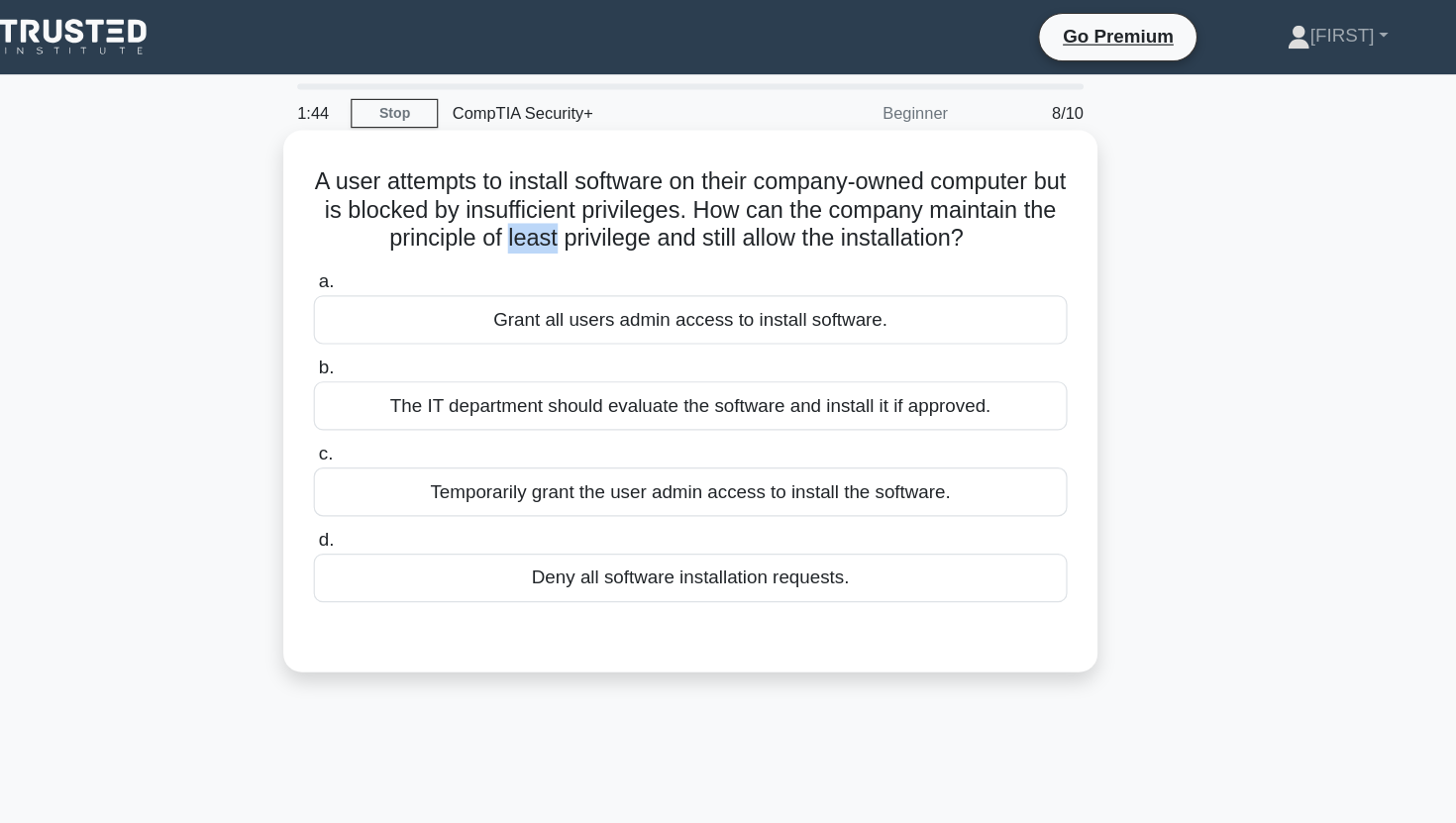 click on "A user attempts to install software on their company-owned computer but is blocked by insufficient privileges. How can the company maintain the principle of least privilege and still allow the installation?
.spinner_0XTQ{transform-origin:center;animation:spinner_y6GP .75s linear infinite}@keyframes spinner_y6GP{100%{transform:rotate(360deg)}}" at bounding box center (728, 179) 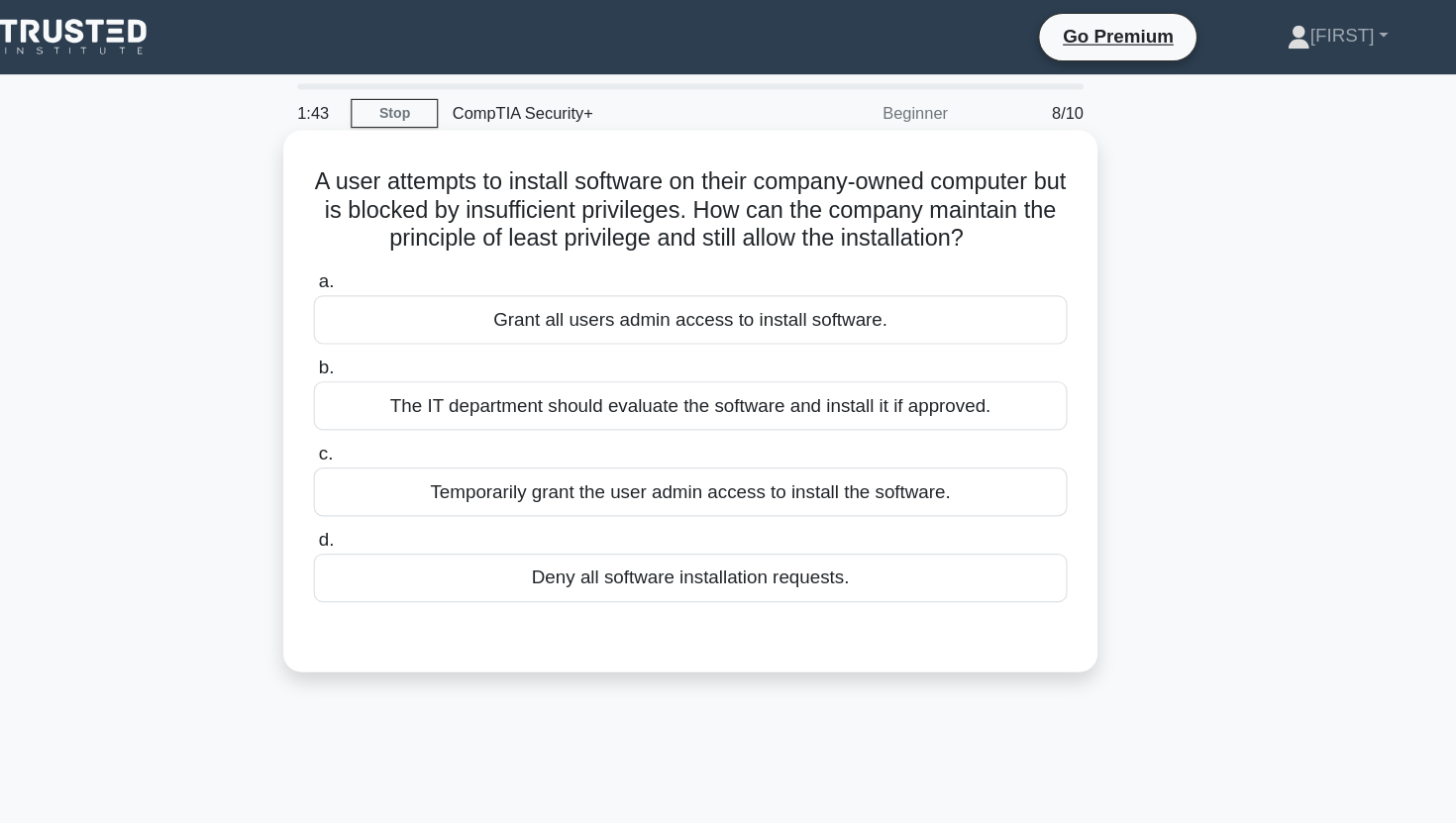click on "A user attempts to install software on their company-owned computer but is blocked by insufficient privileges. How can the company maintain the principle of least privilege and still allow the installation?
.spinner_0XTQ{transform-origin:center;animation:spinner_y6GP .75s linear infinite}@keyframes spinner_y6GP{100%{transform:rotate(360deg)}}" at bounding box center (728, 179) 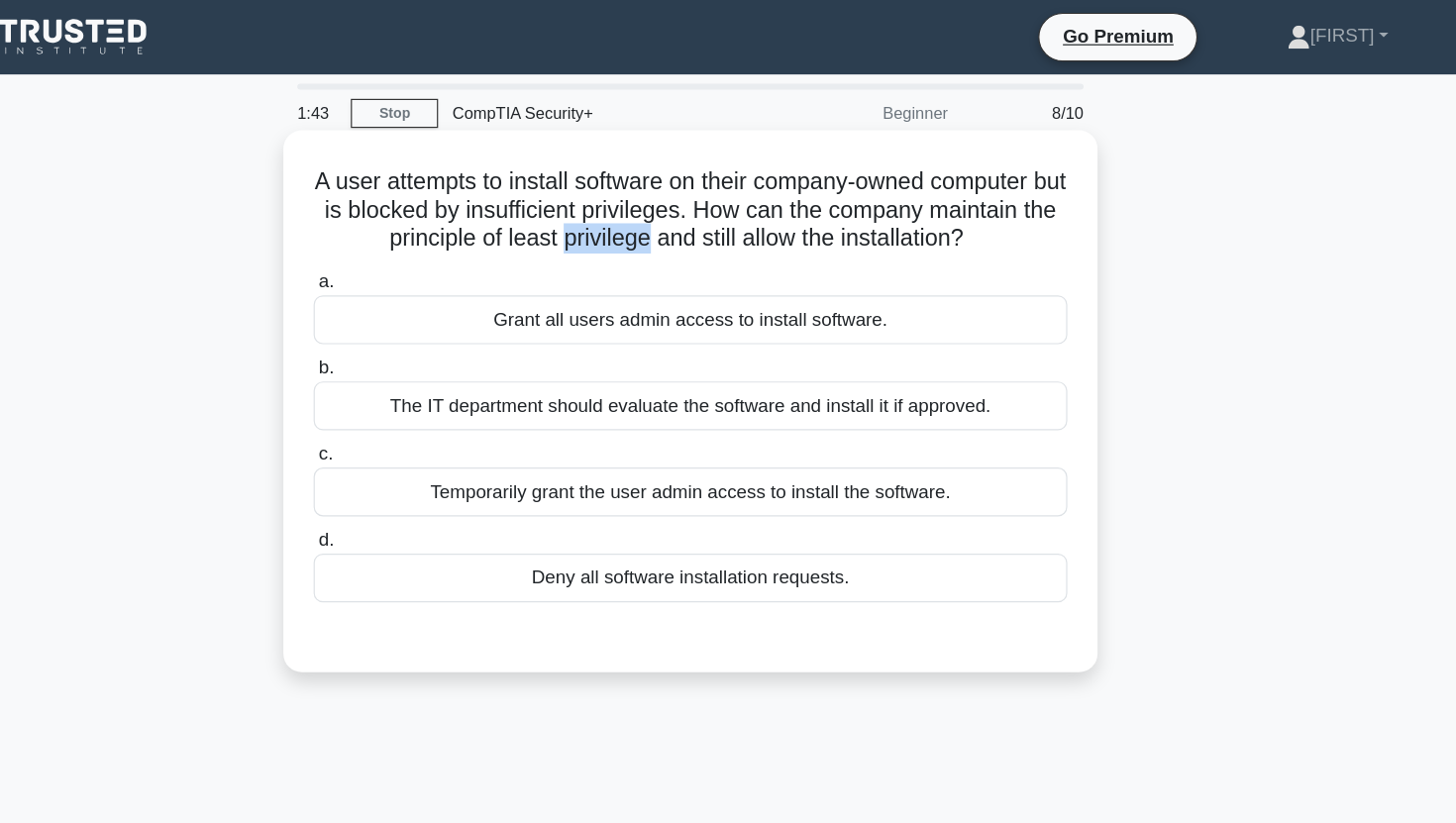 click on "A user attempts to install software on their company-owned computer but is blocked by insufficient privileges. How can the company maintain the principle of least privilege and still allow the installation?
.spinner_0XTQ{transform-origin:center;animation:spinner_y6GP .75s linear infinite}@keyframes spinner_y6GP{100%{transform:rotate(360deg)}}" at bounding box center [728, 179] 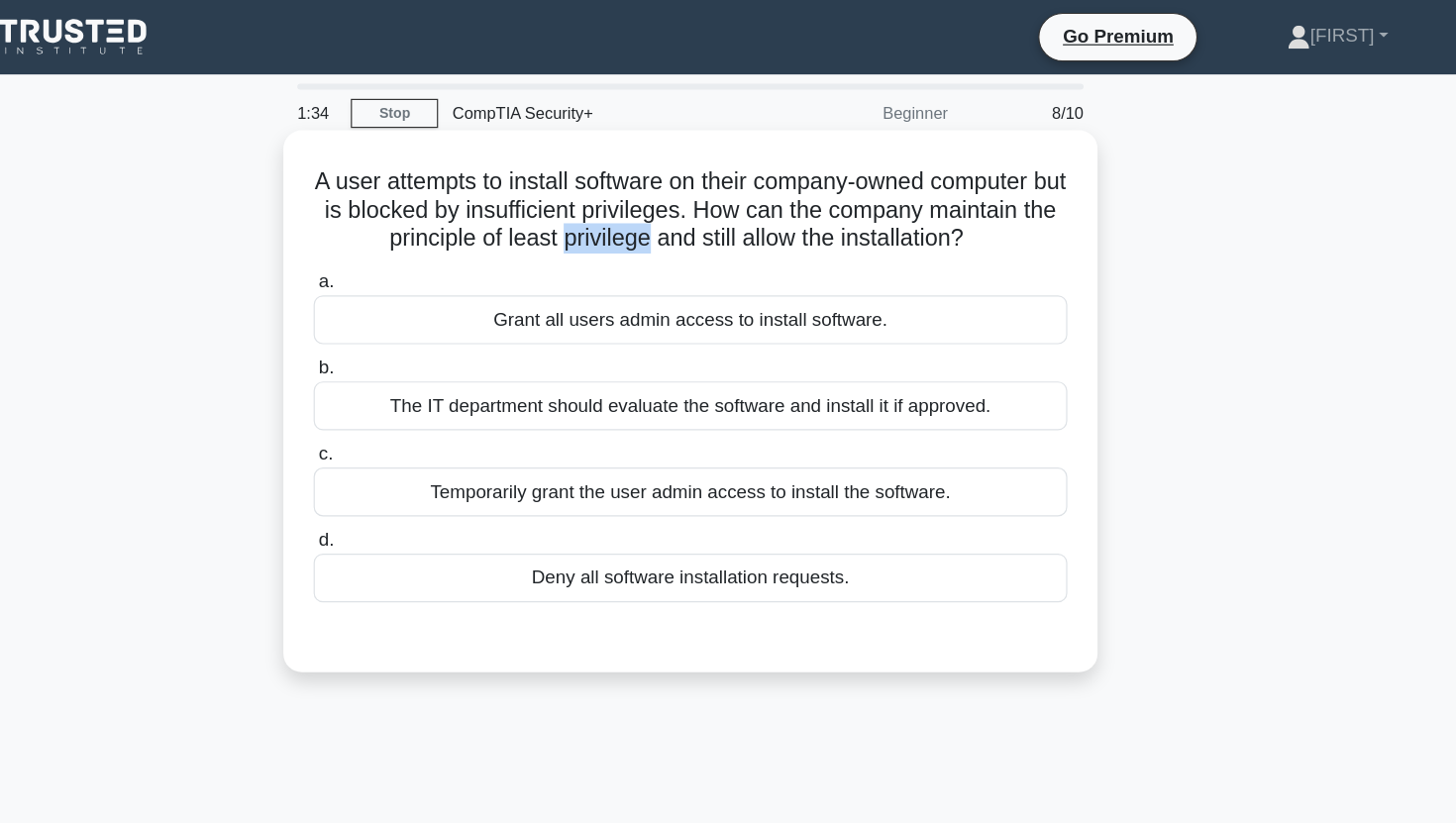 click on "A user attempts to install software on their company-owned computer but is blocked by insufficient privileges. How can the company maintain the principle of least privilege and still allow the installation?
.spinner_0XTQ{transform-origin:center;animation:spinner_y6GP .75s linear infinite}@keyframes spinner_y6GP{100%{transform:rotate(360deg)}}" at bounding box center [728, 179] 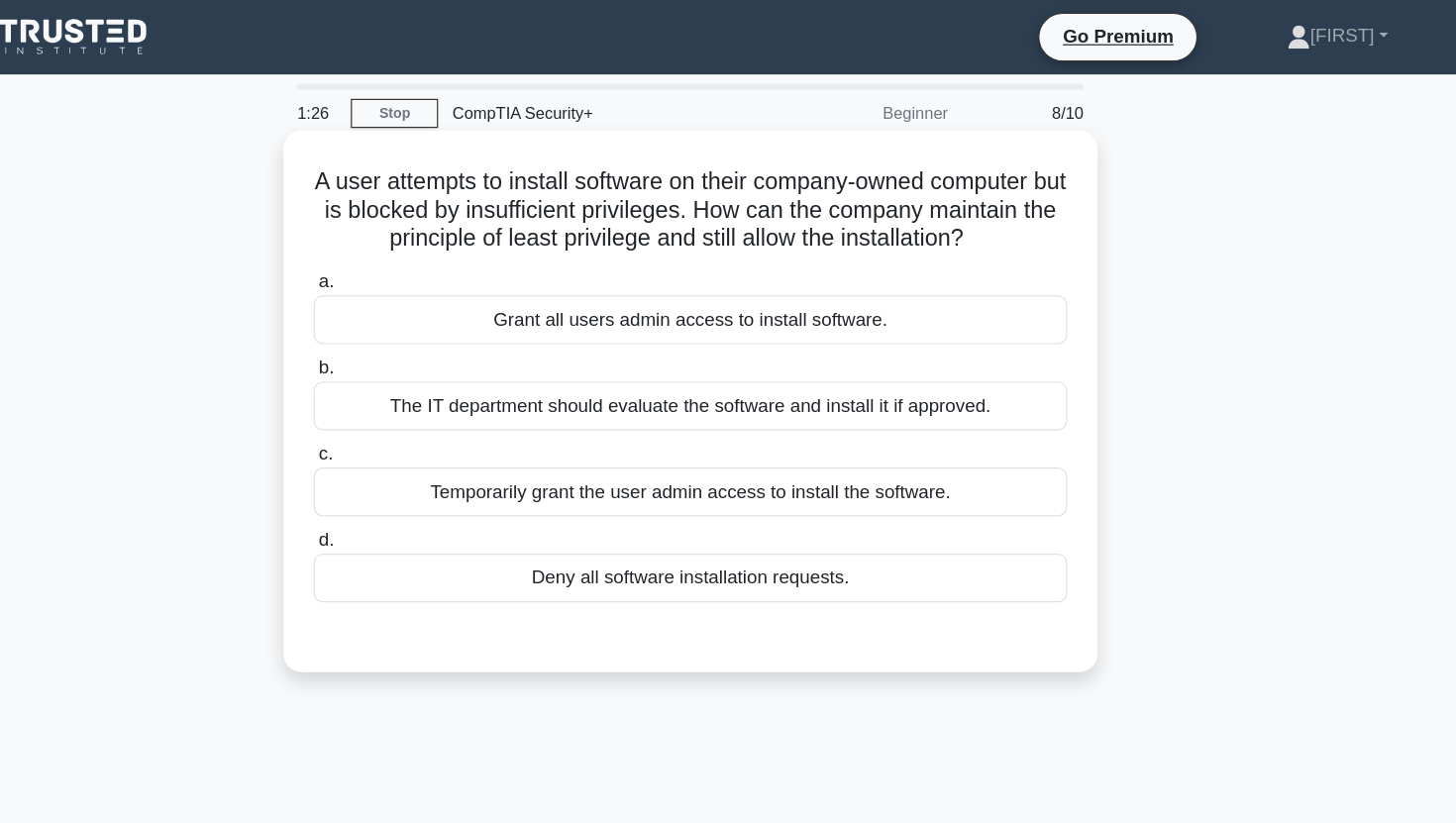 click on "The IT department should evaluate the software and install it if approved." at bounding box center (728, 346) 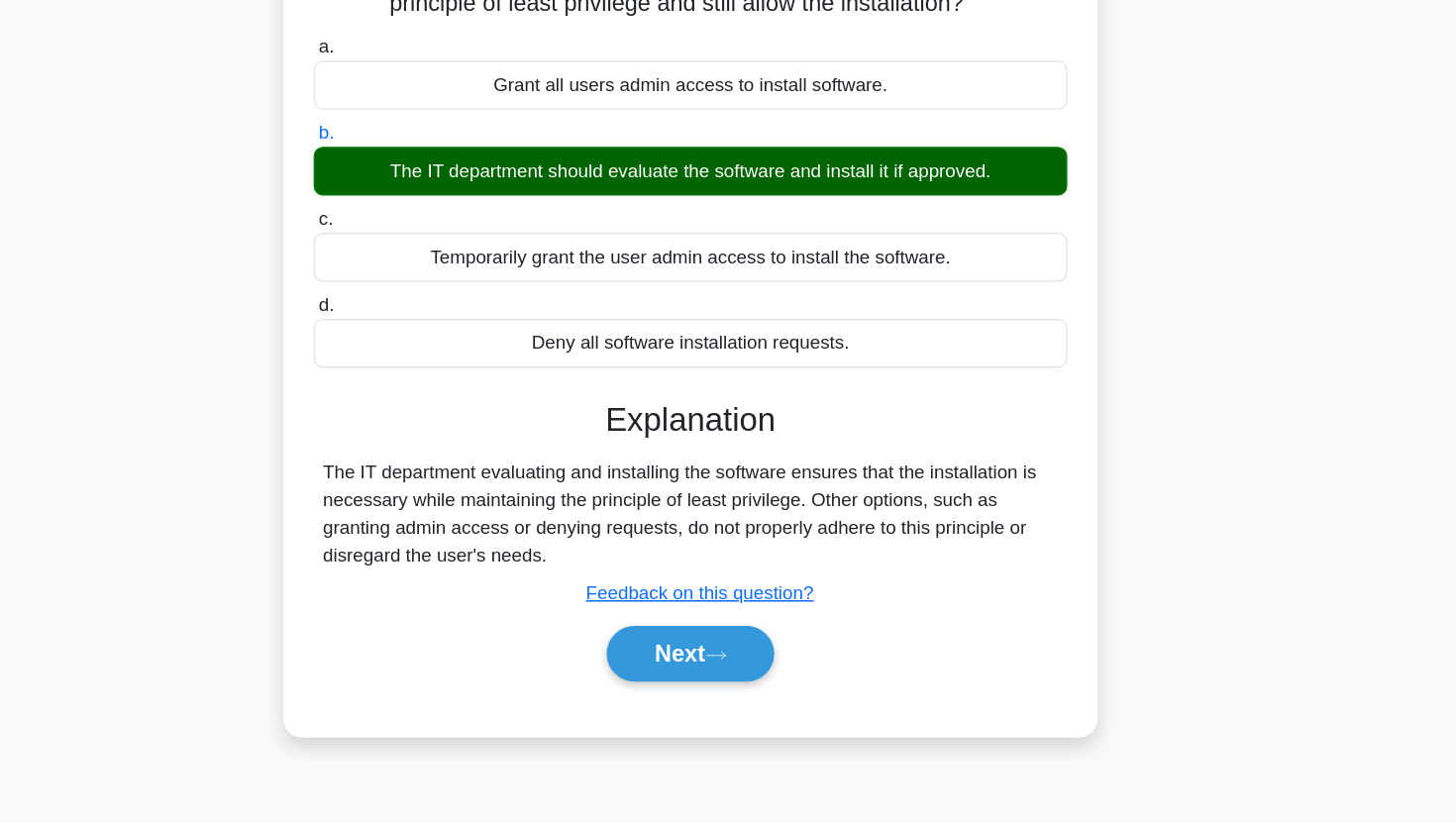 scroll, scrollTop: 98, scrollLeft: 0, axis: vertical 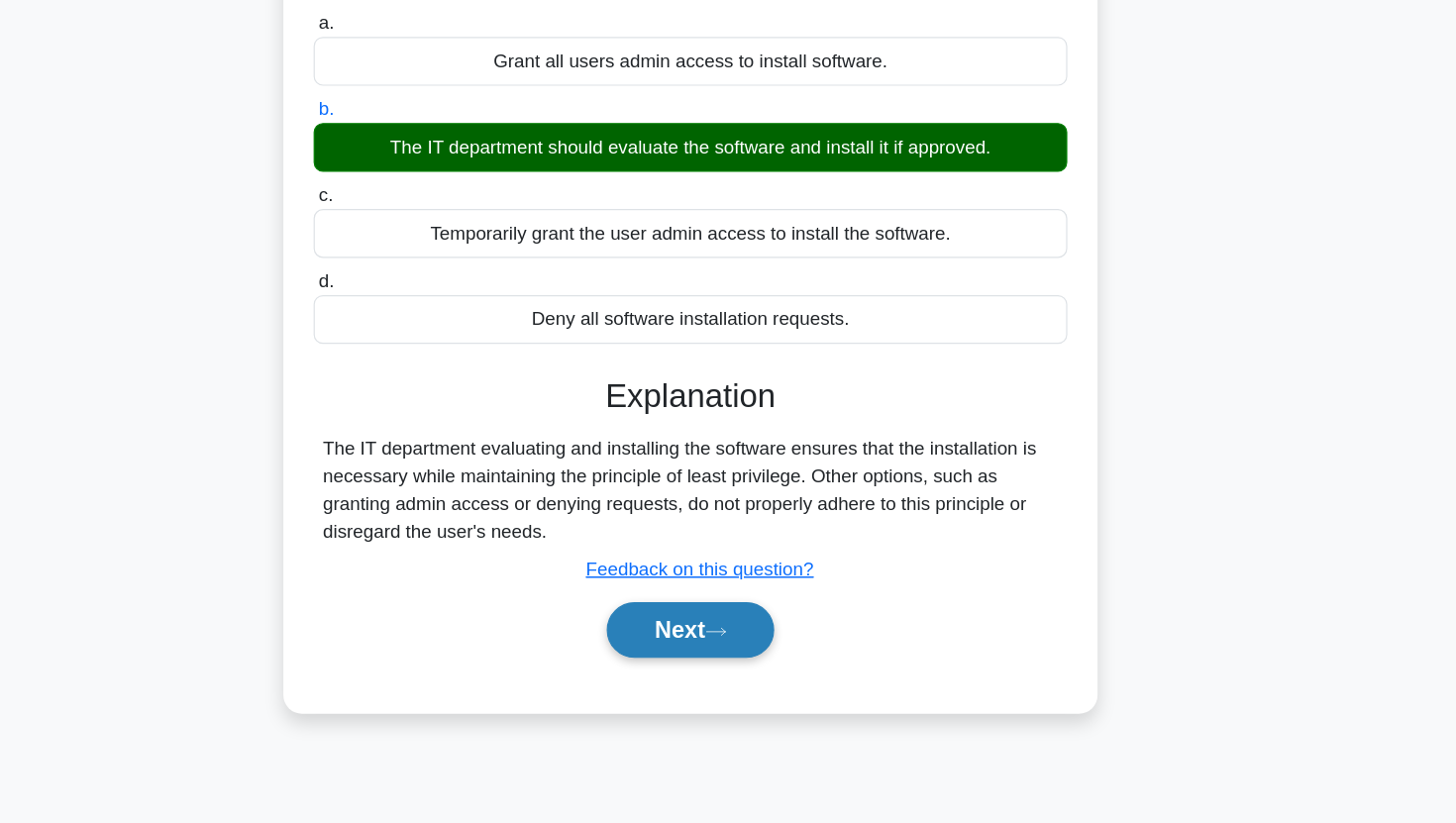 click 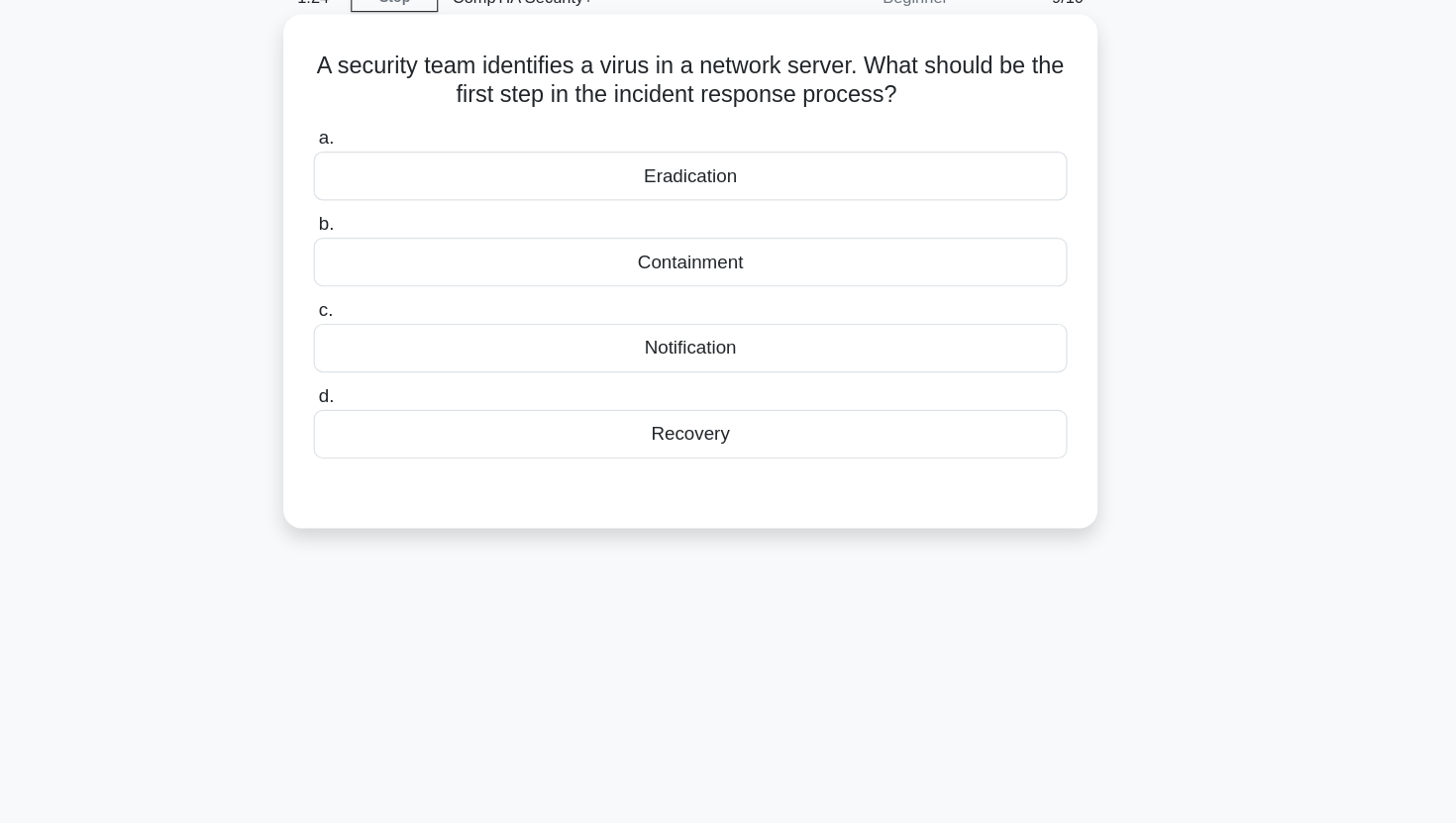 scroll, scrollTop: 0, scrollLeft: 0, axis: both 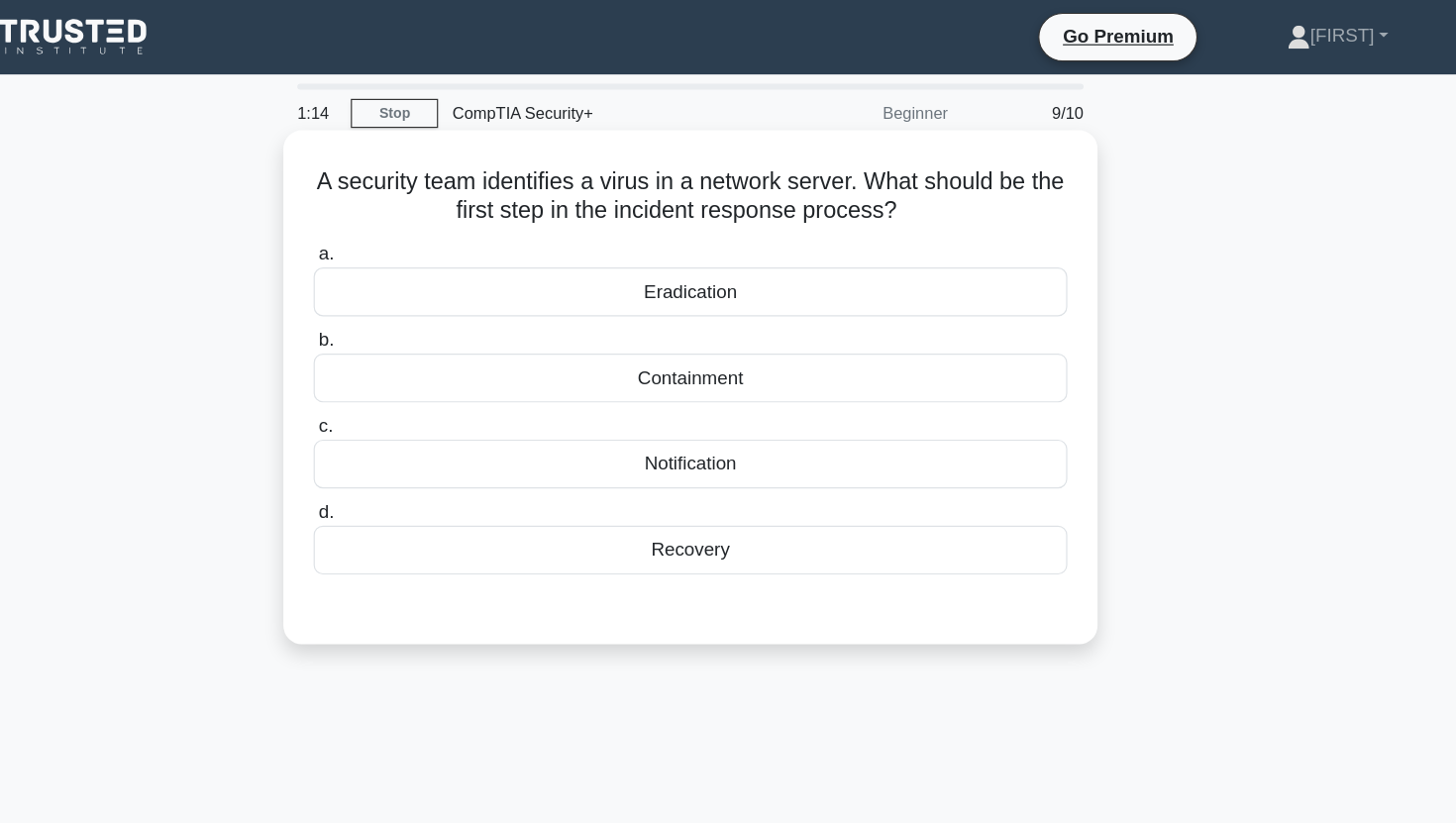 click on "Containment" at bounding box center (728, 322) 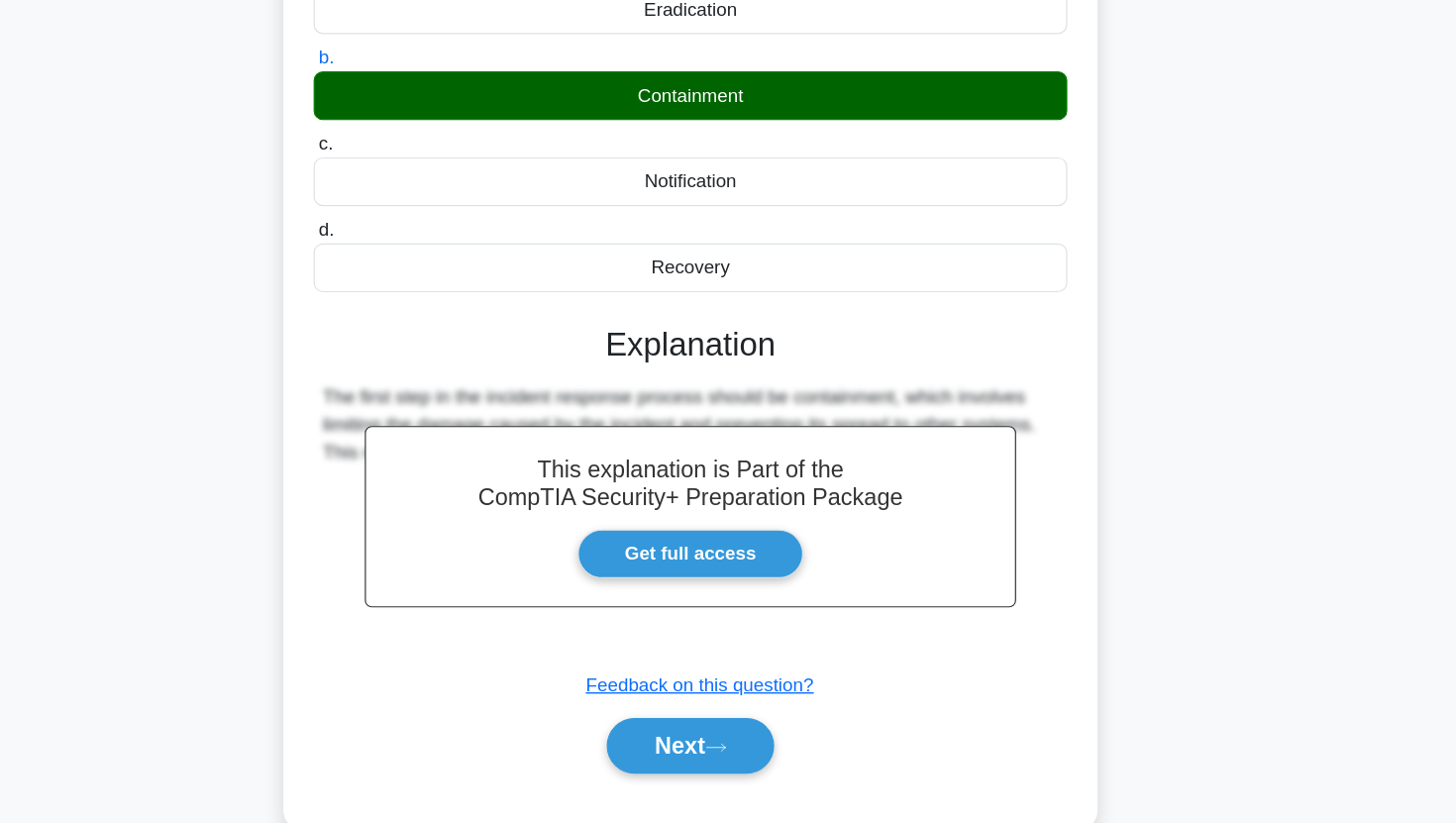 scroll, scrollTop: 247, scrollLeft: 0, axis: vertical 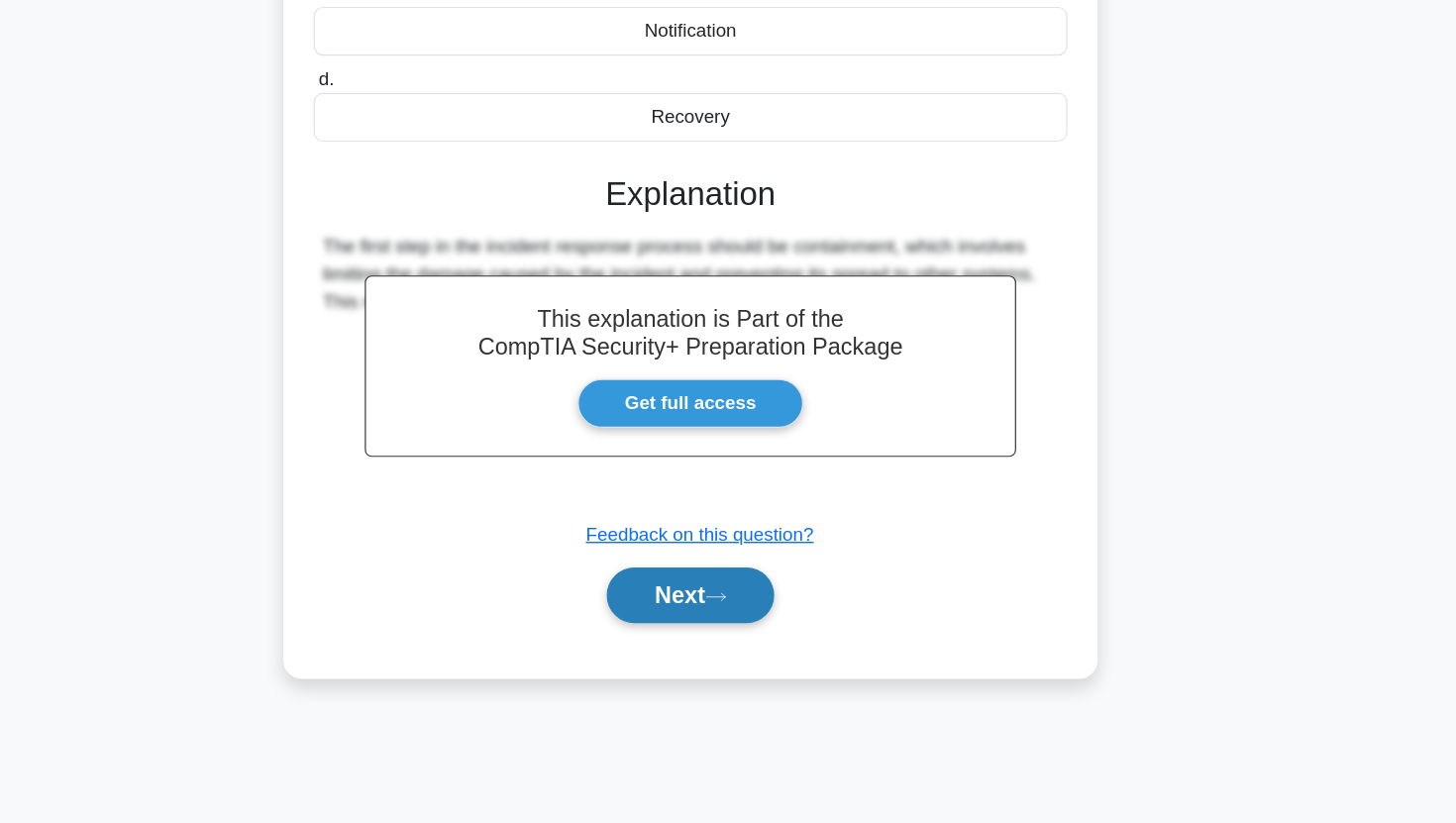 click on "Next" at bounding box center [727, 629] 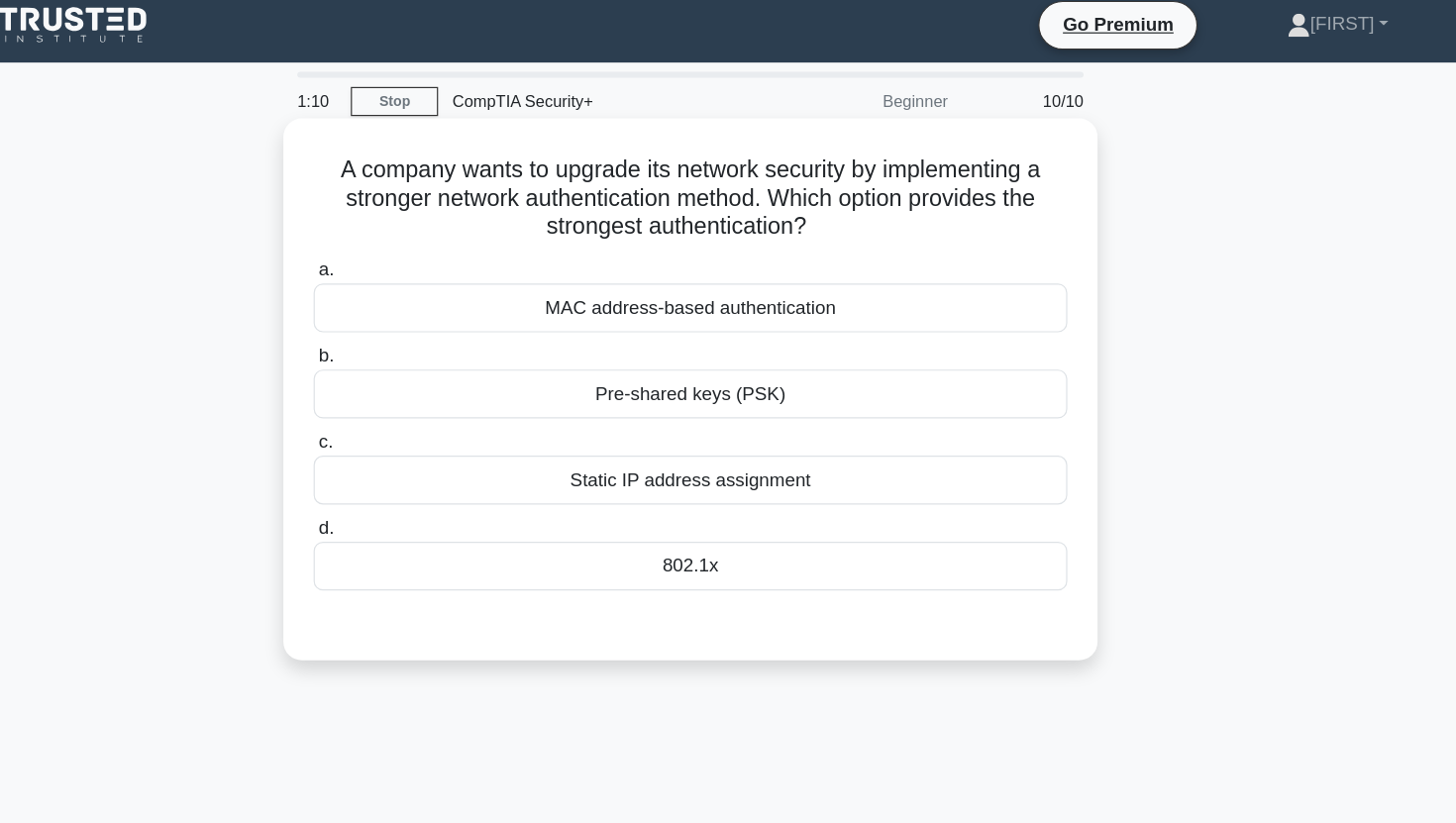 scroll, scrollTop: 7, scrollLeft: 0, axis: vertical 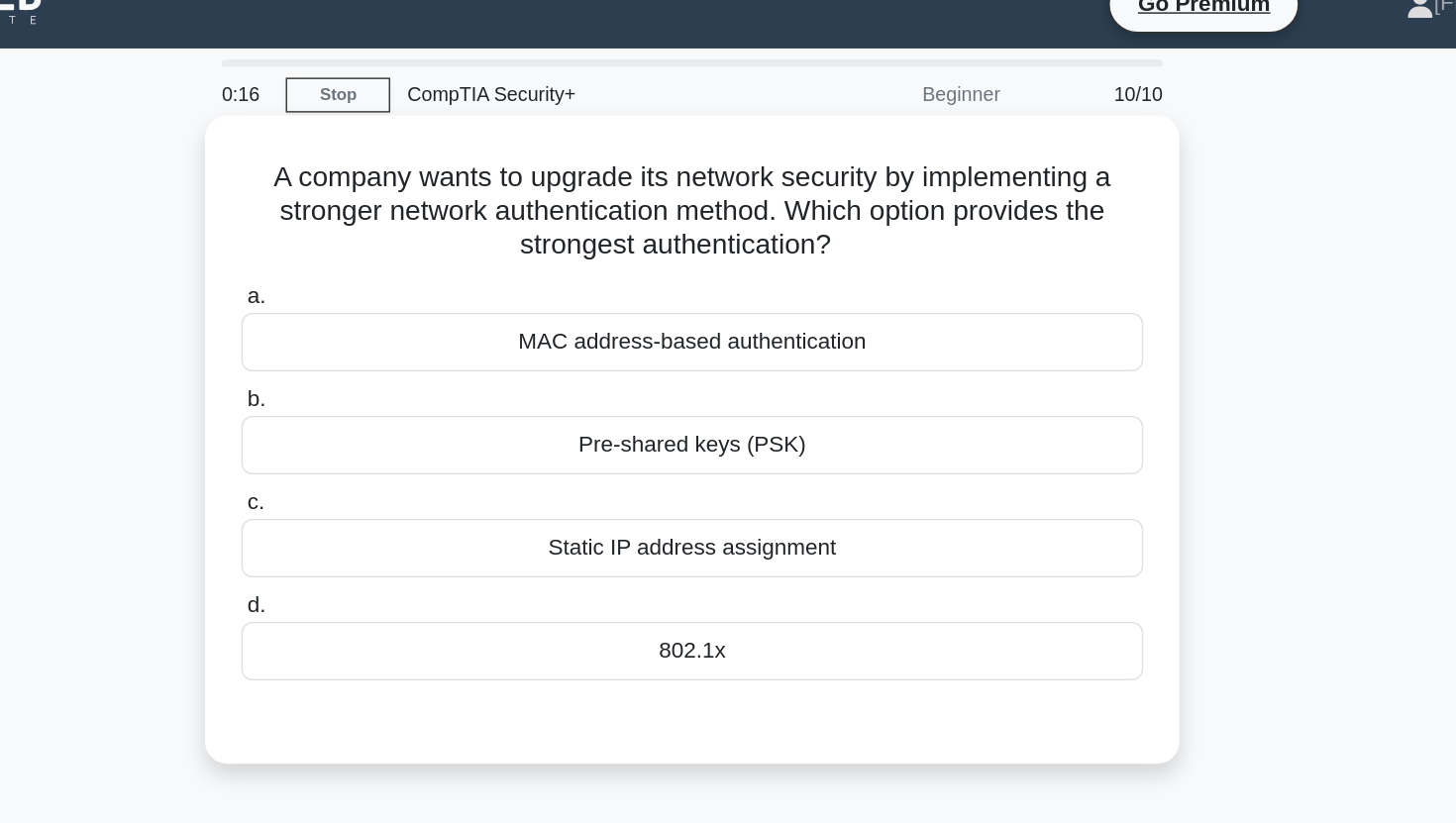 click on "MAC address-based authentication" at bounding box center (728, 265) 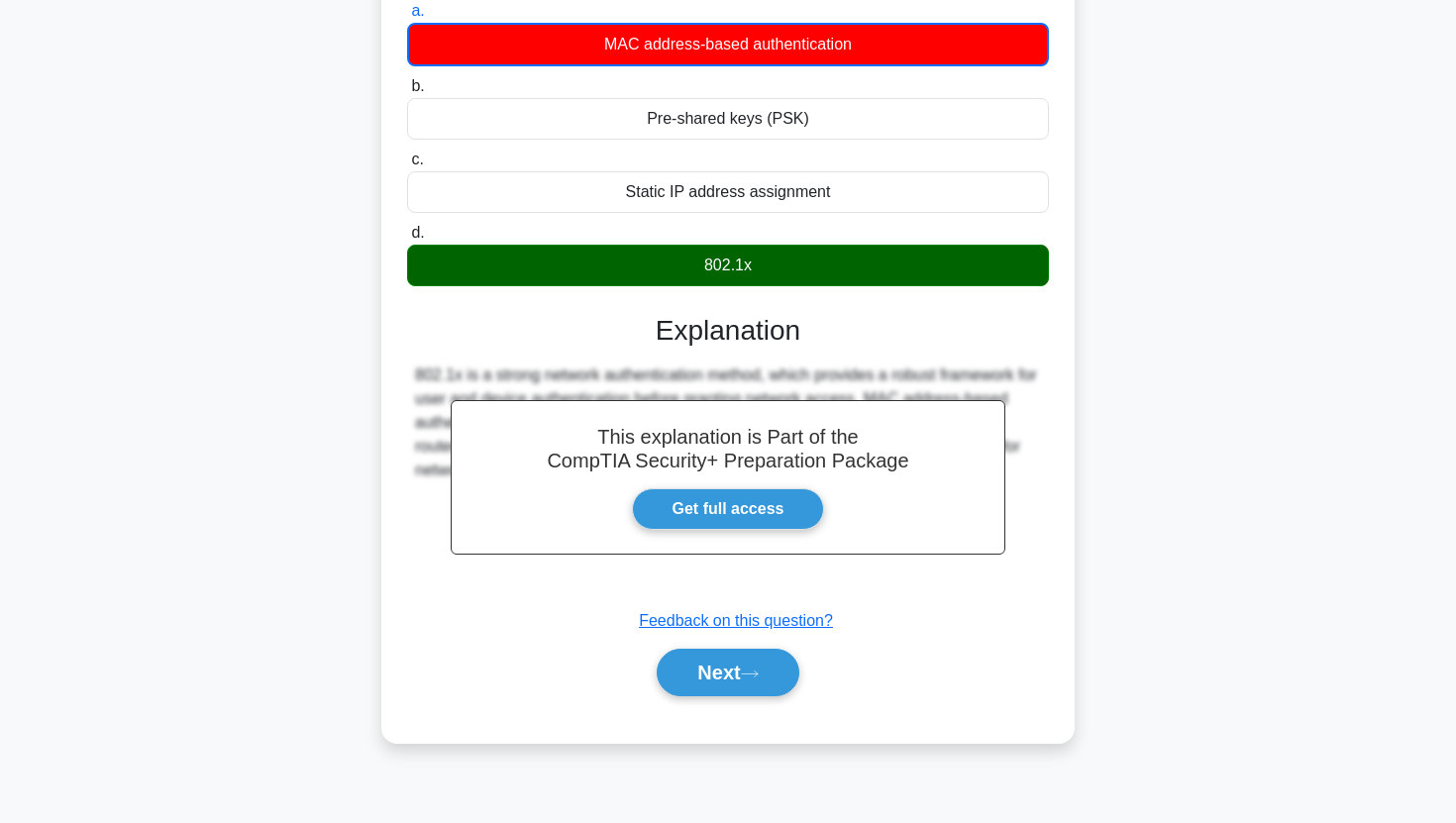 scroll, scrollTop: 247, scrollLeft: 0, axis: vertical 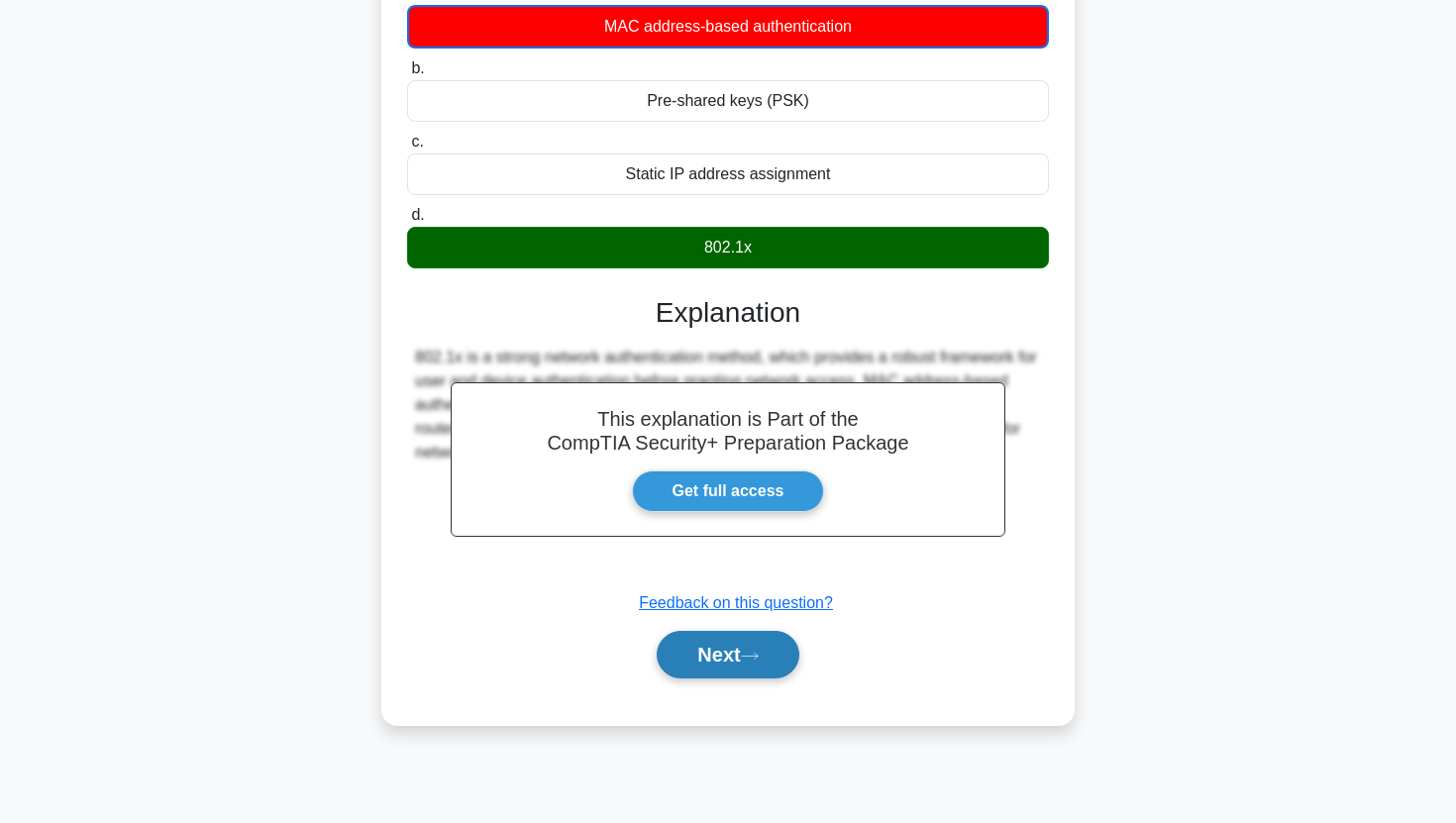 click on "Next" at bounding box center [727, 655] 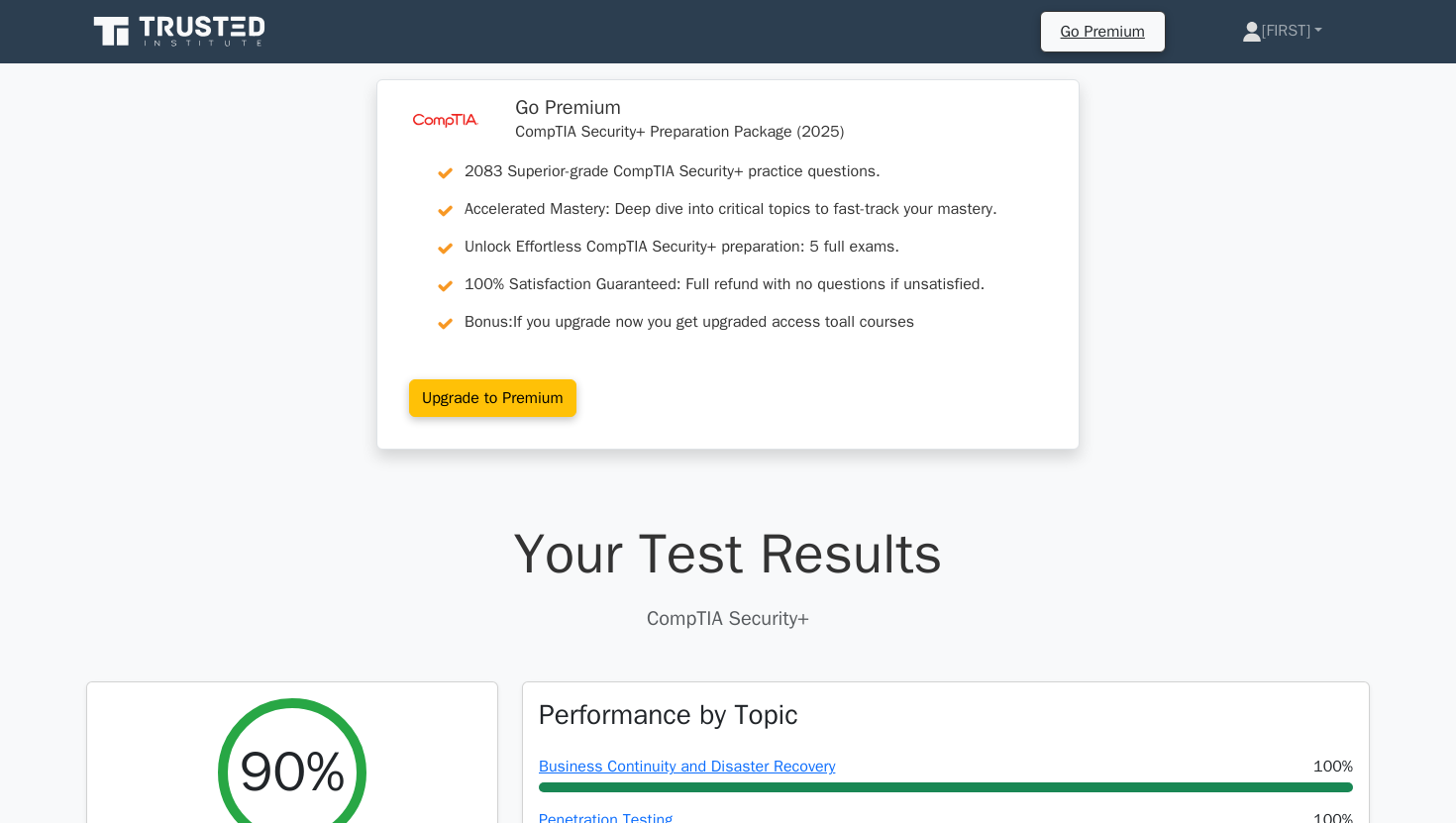 scroll, scrollTop: 0, scrollLeft: 0, axis: both 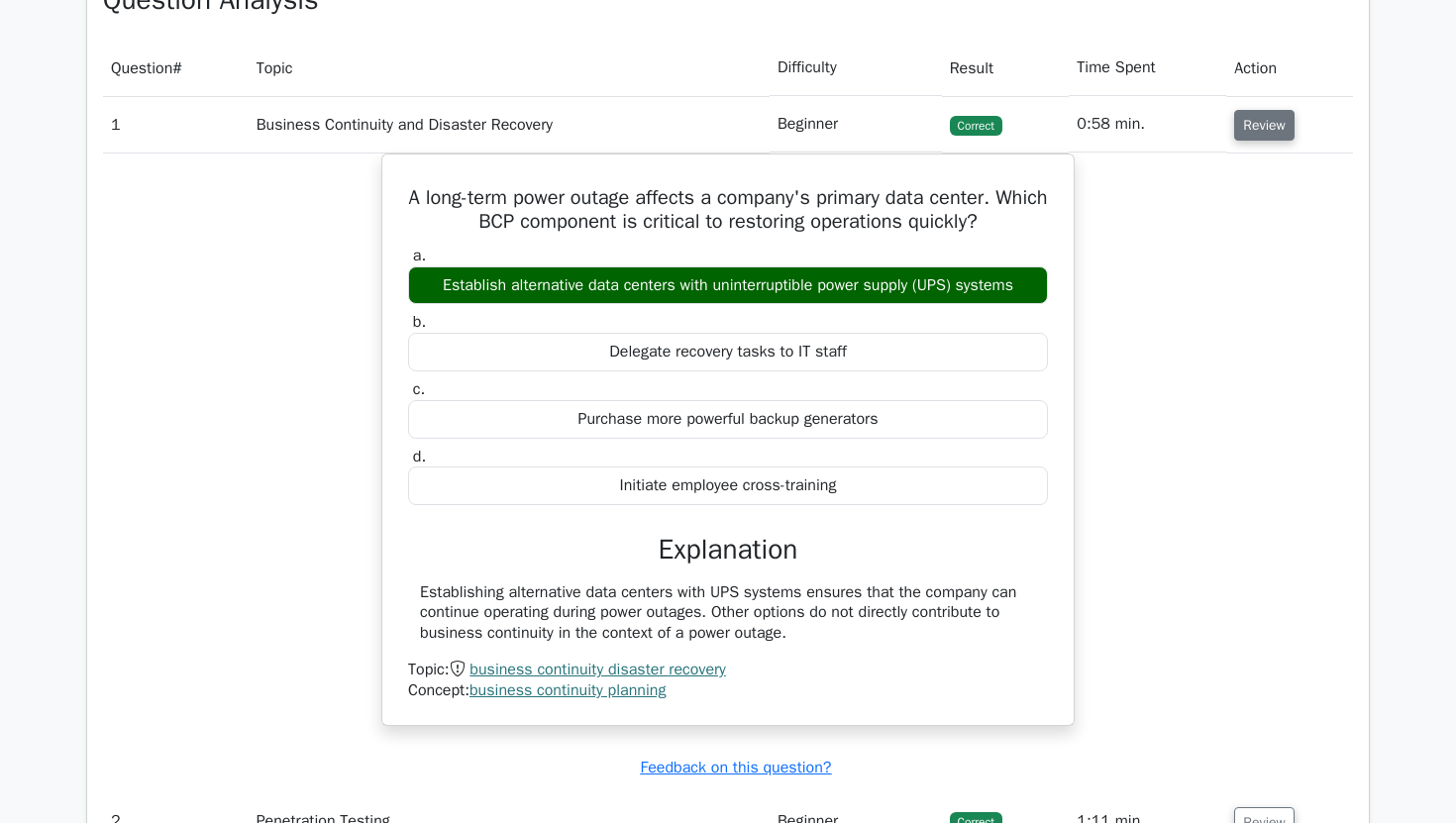 click on "Review" at bounding box center (1264, 125) 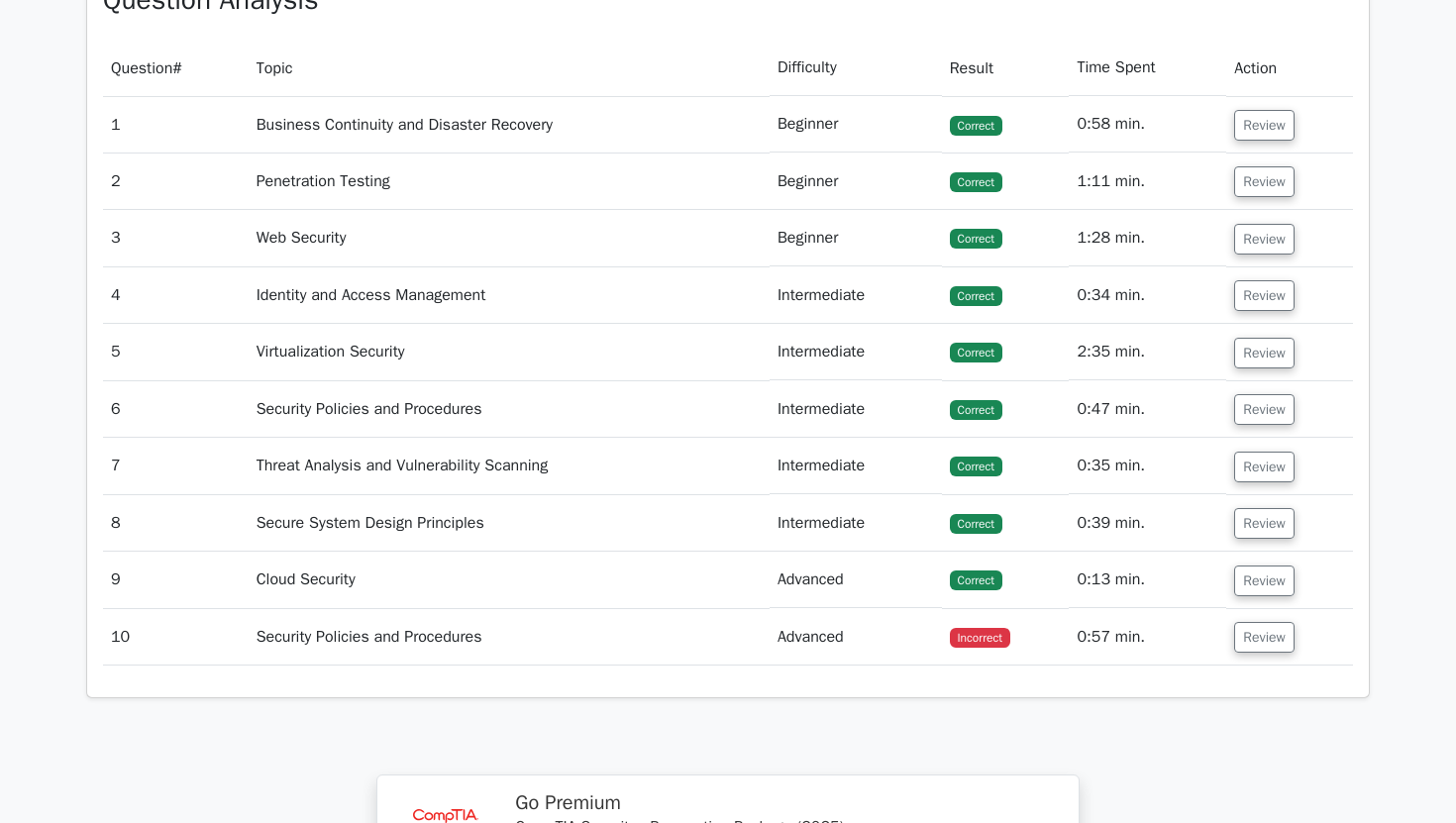 click on "Review" at bounding box center [1290, 637] 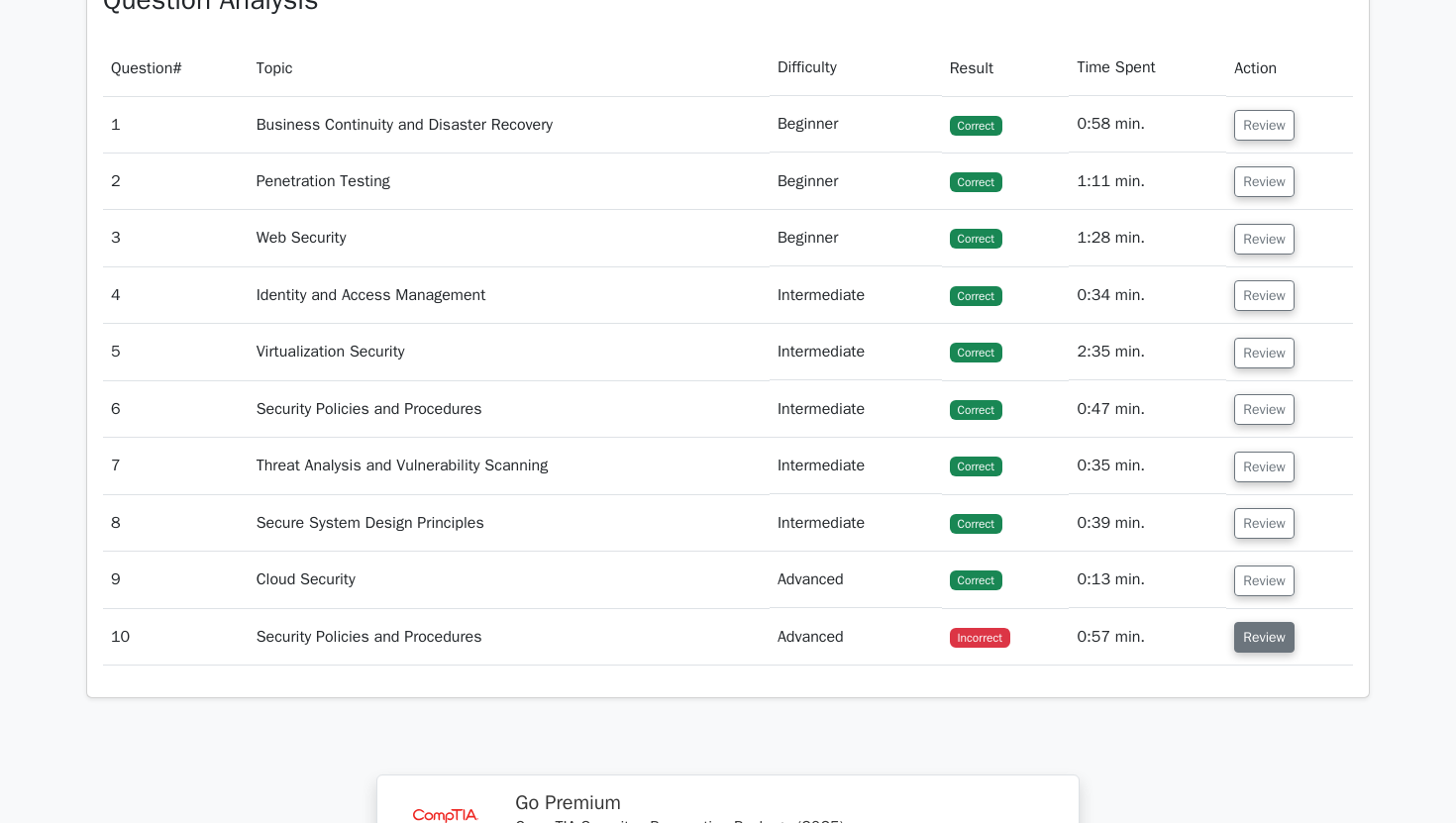click on "Review" at bounding box center (1264, 637) 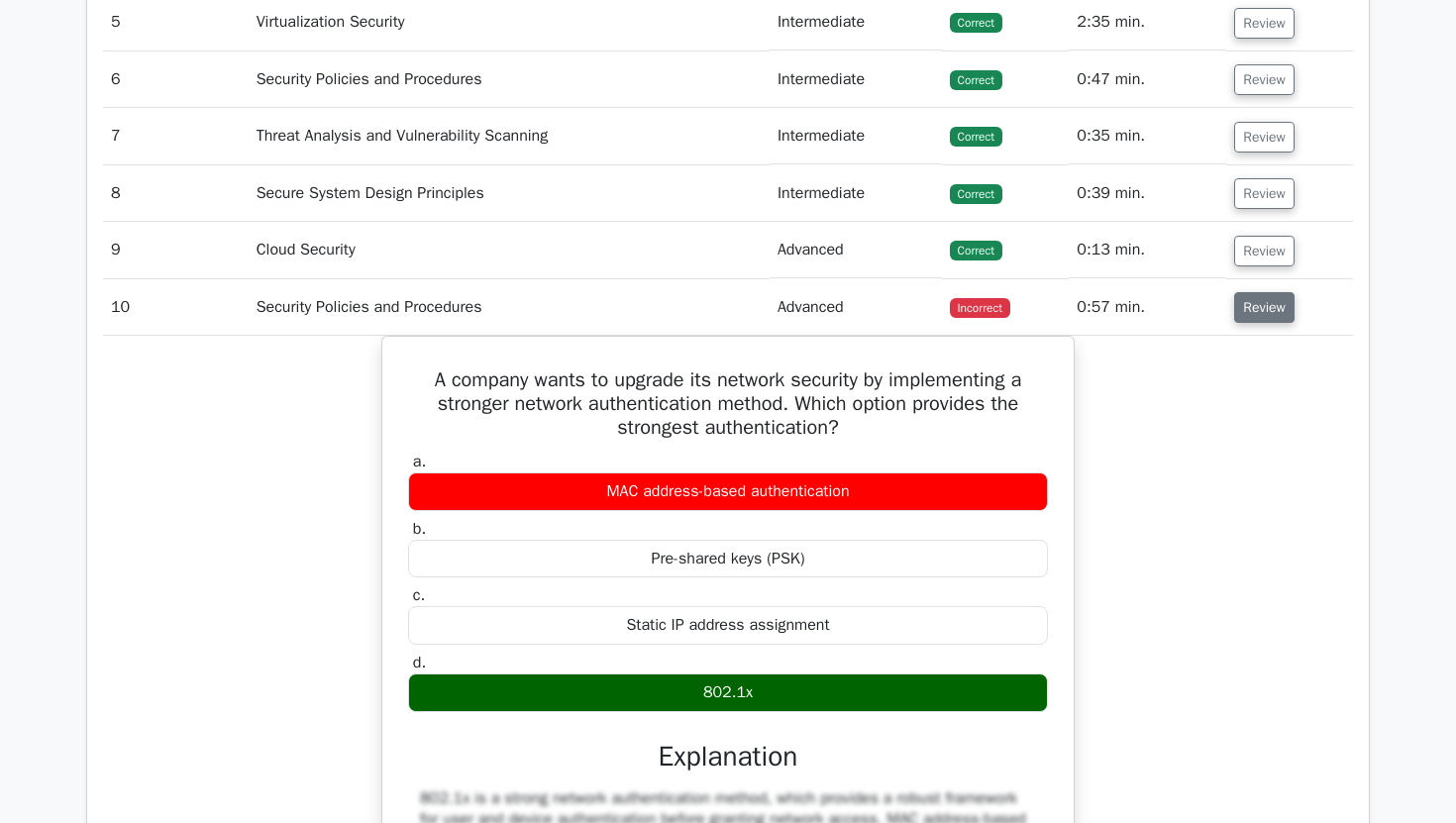 scroll, scrollTop: 2043, scrollLeft: 0, axis: vertical 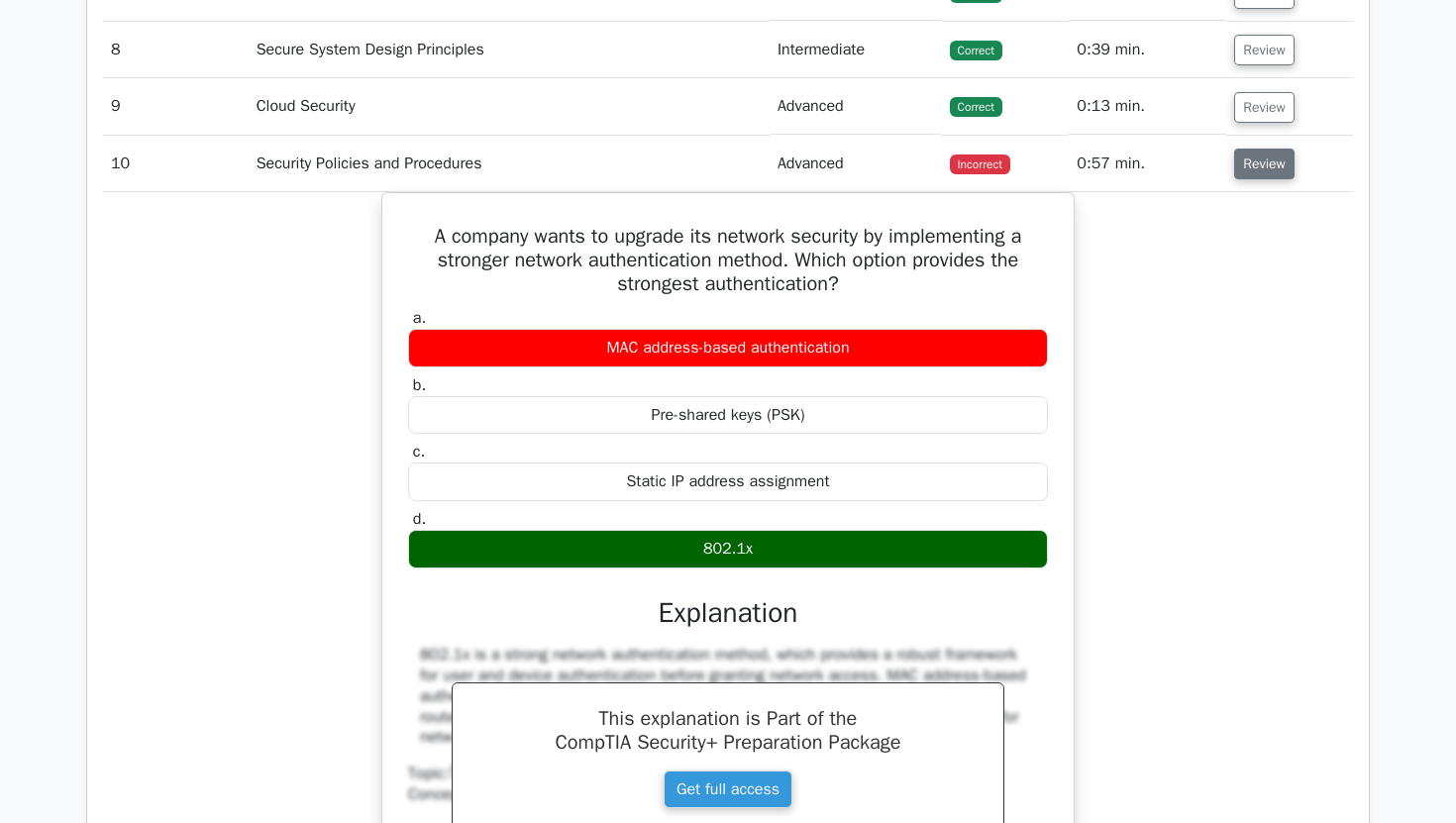 click on "Review" at bounding box center [1264, 163] 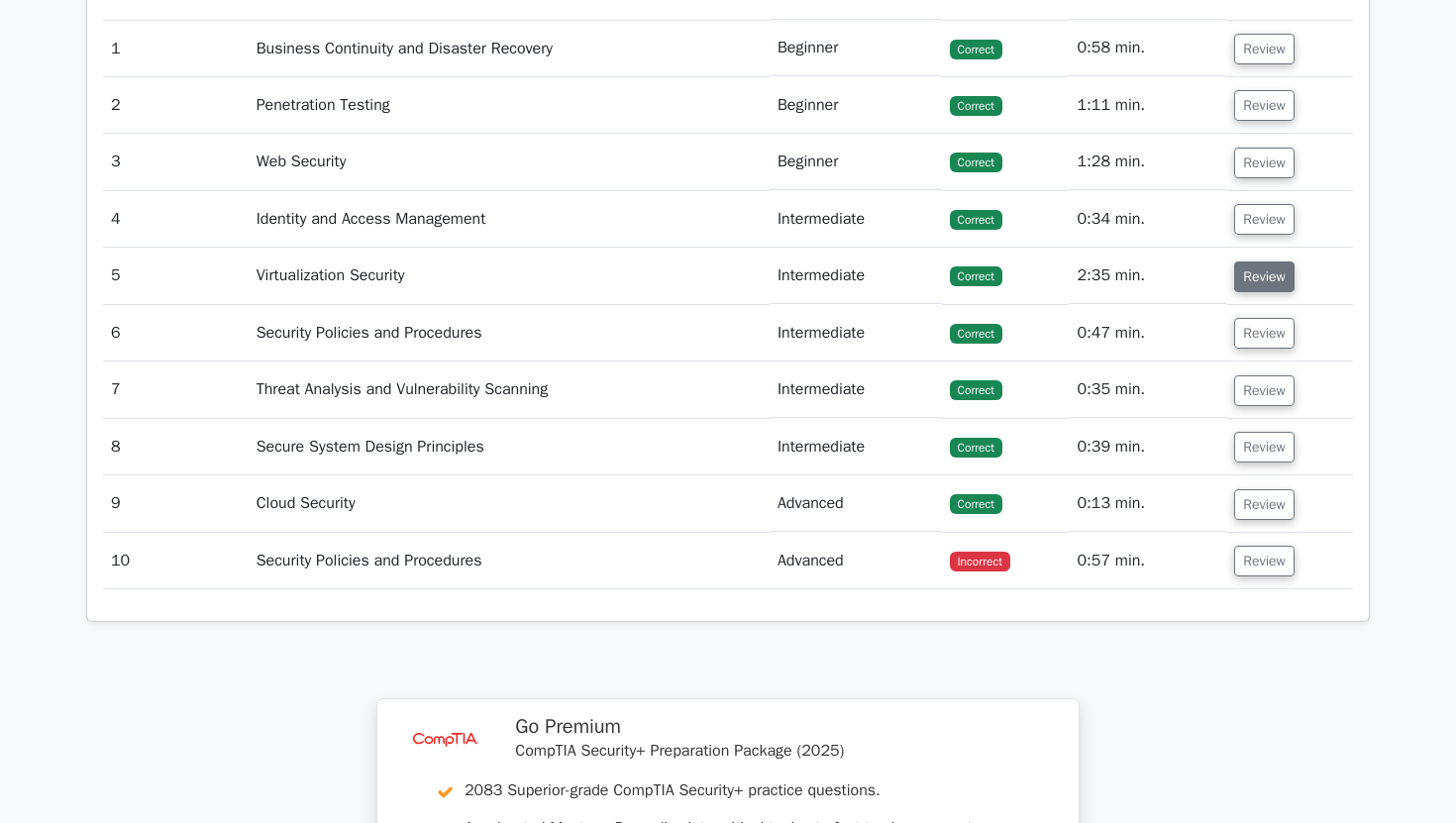 scroll, scrollTop: 1624, scrollLeft: 0, axis: vertical 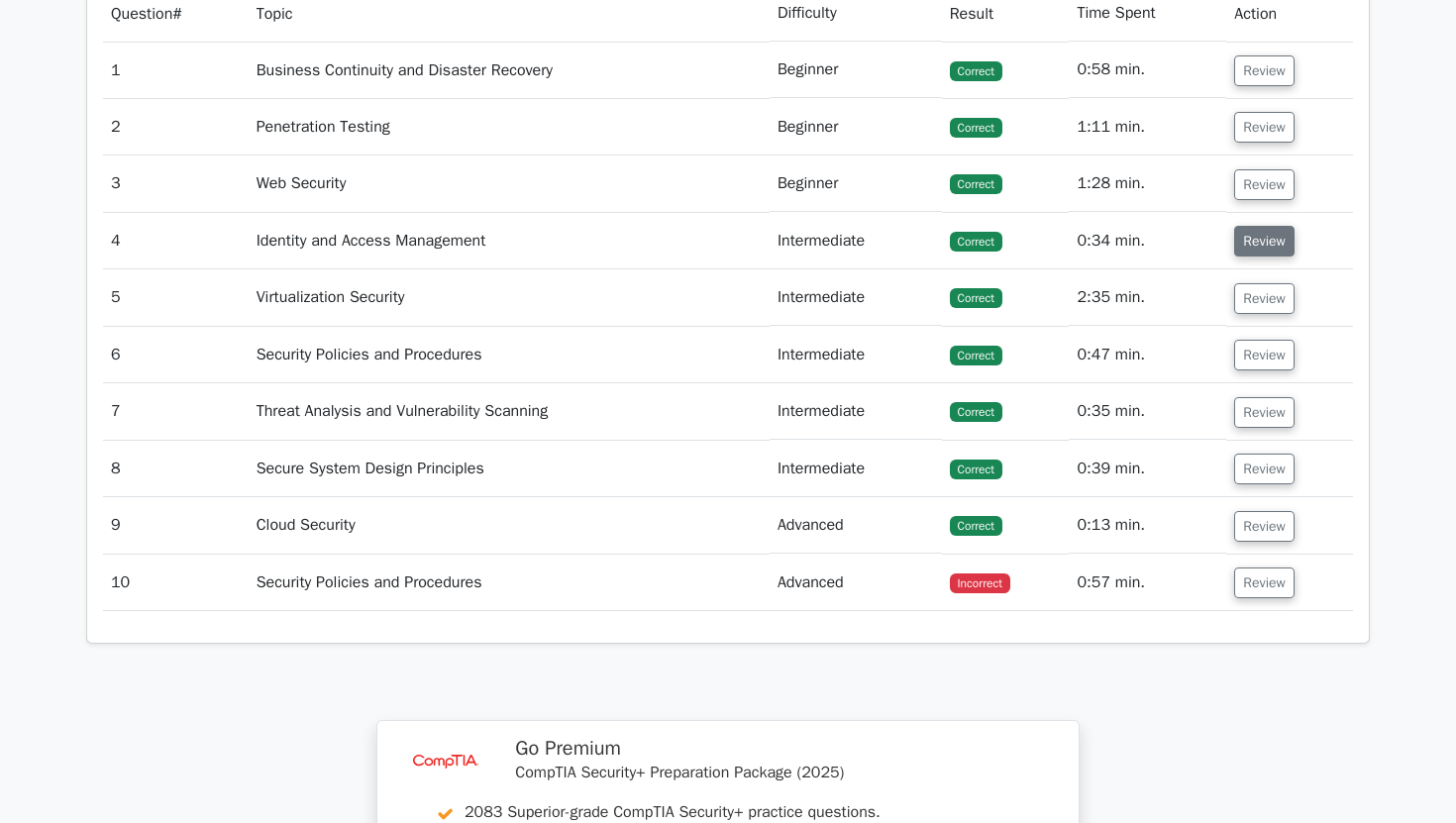 click on "Review" at bounding box center [1264, 241] 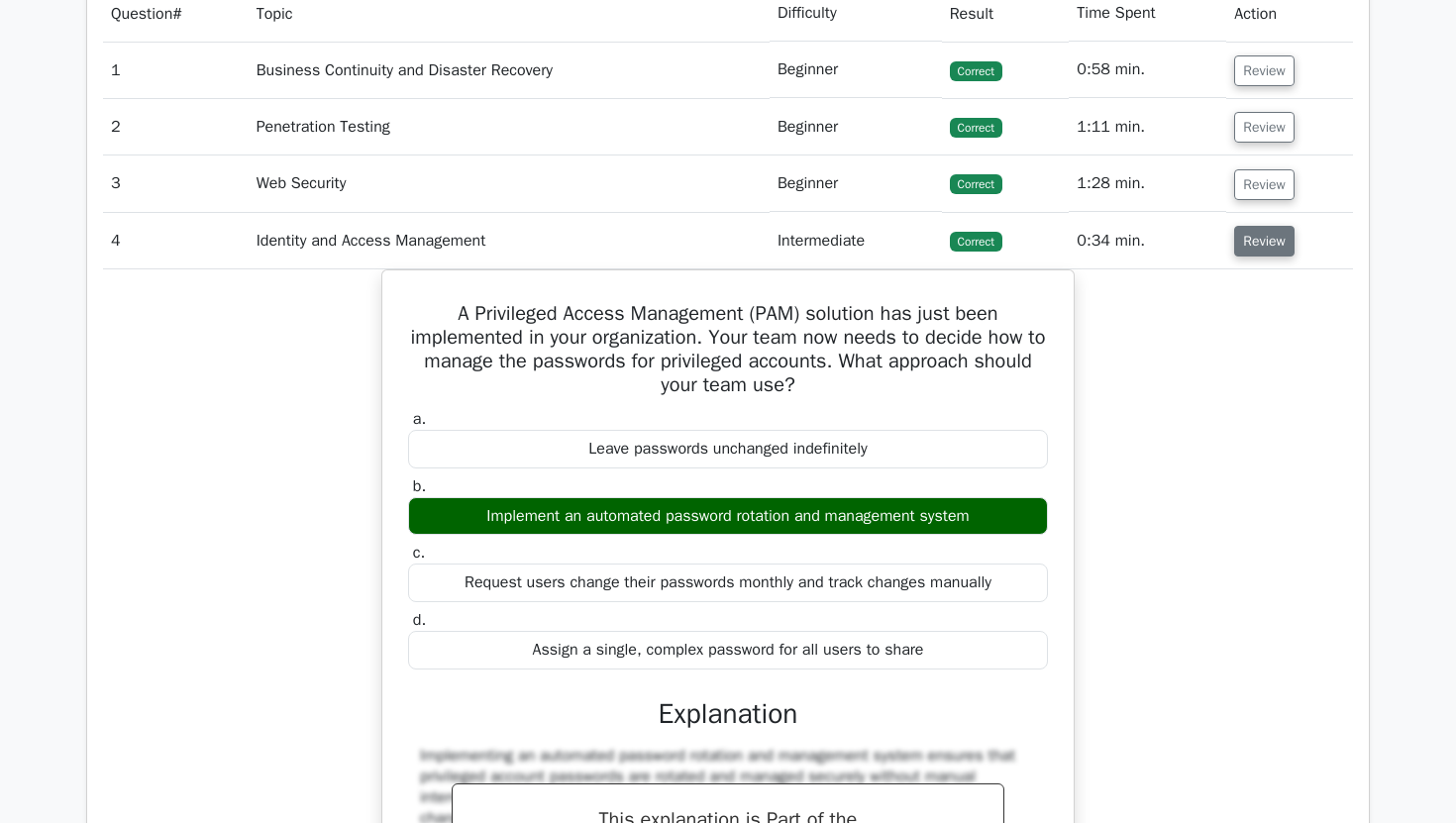 click on "Review" at bounding box center [1264, 241] 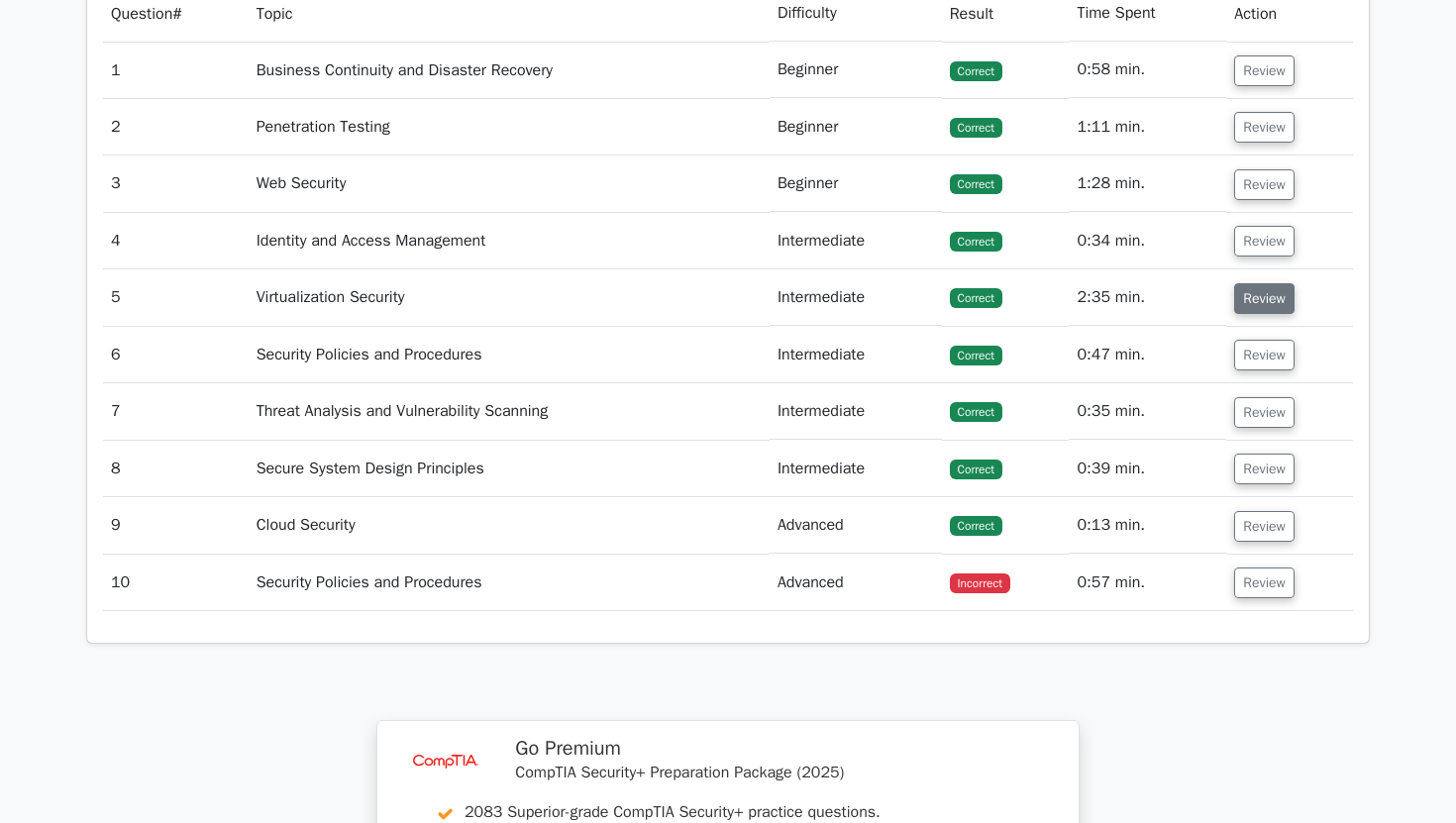 click on "Review" at bounding box center [1264, 298] 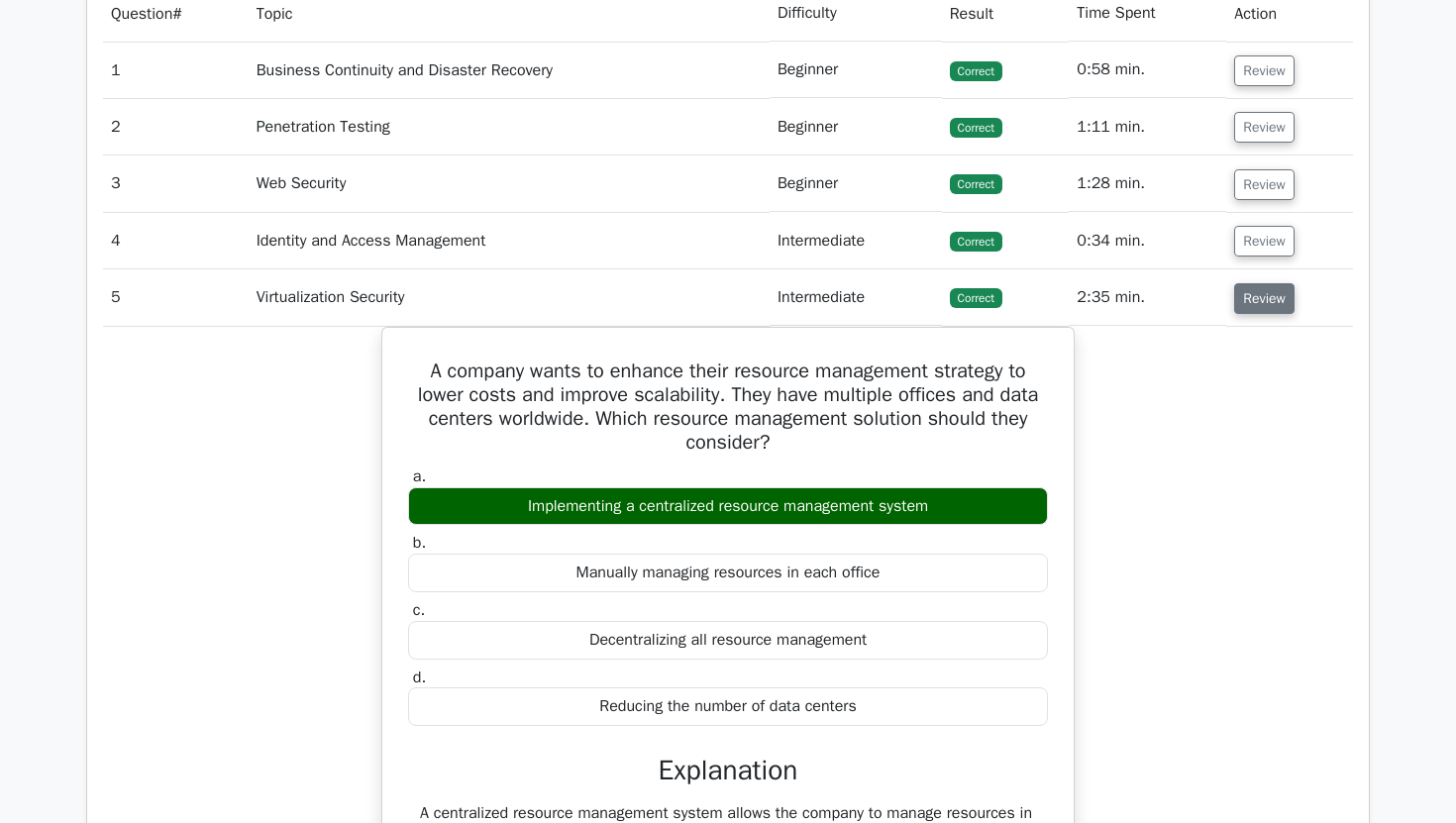 click on "Review" at bounding box center [1264, 298] 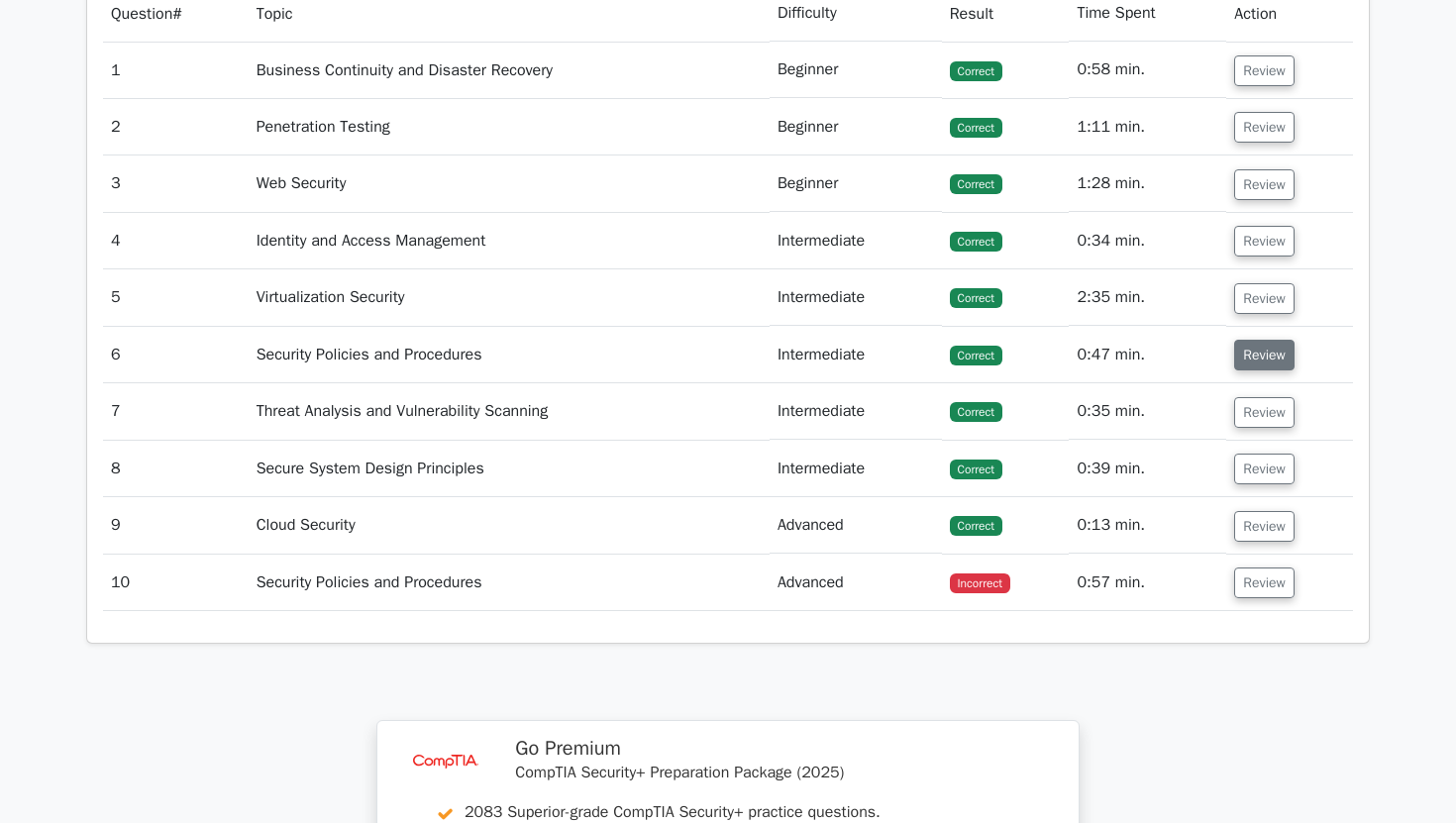 click on "Review" at bounding box center [1264, 355] 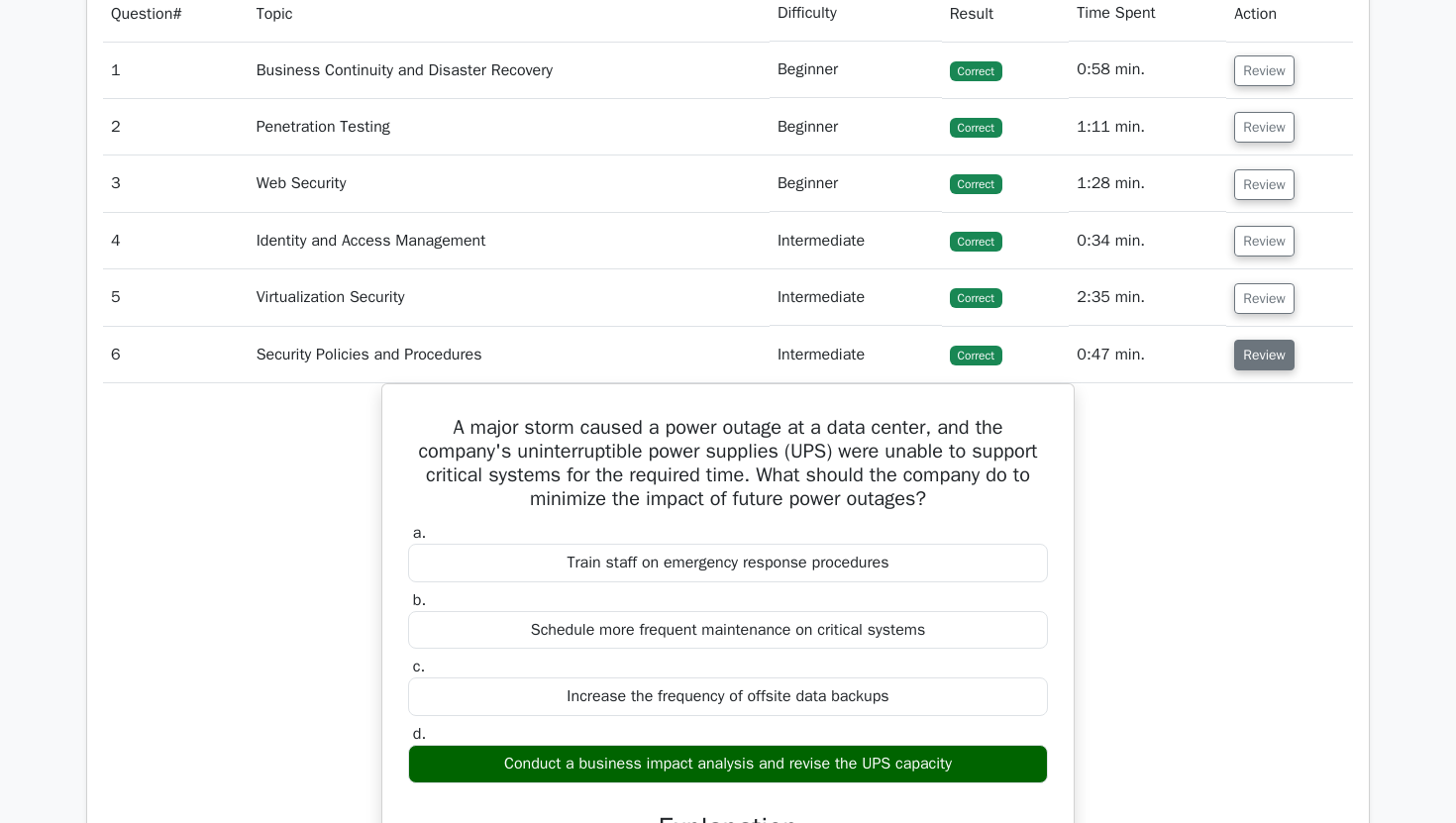 click on "Review" at bounding box center (1264, 355) 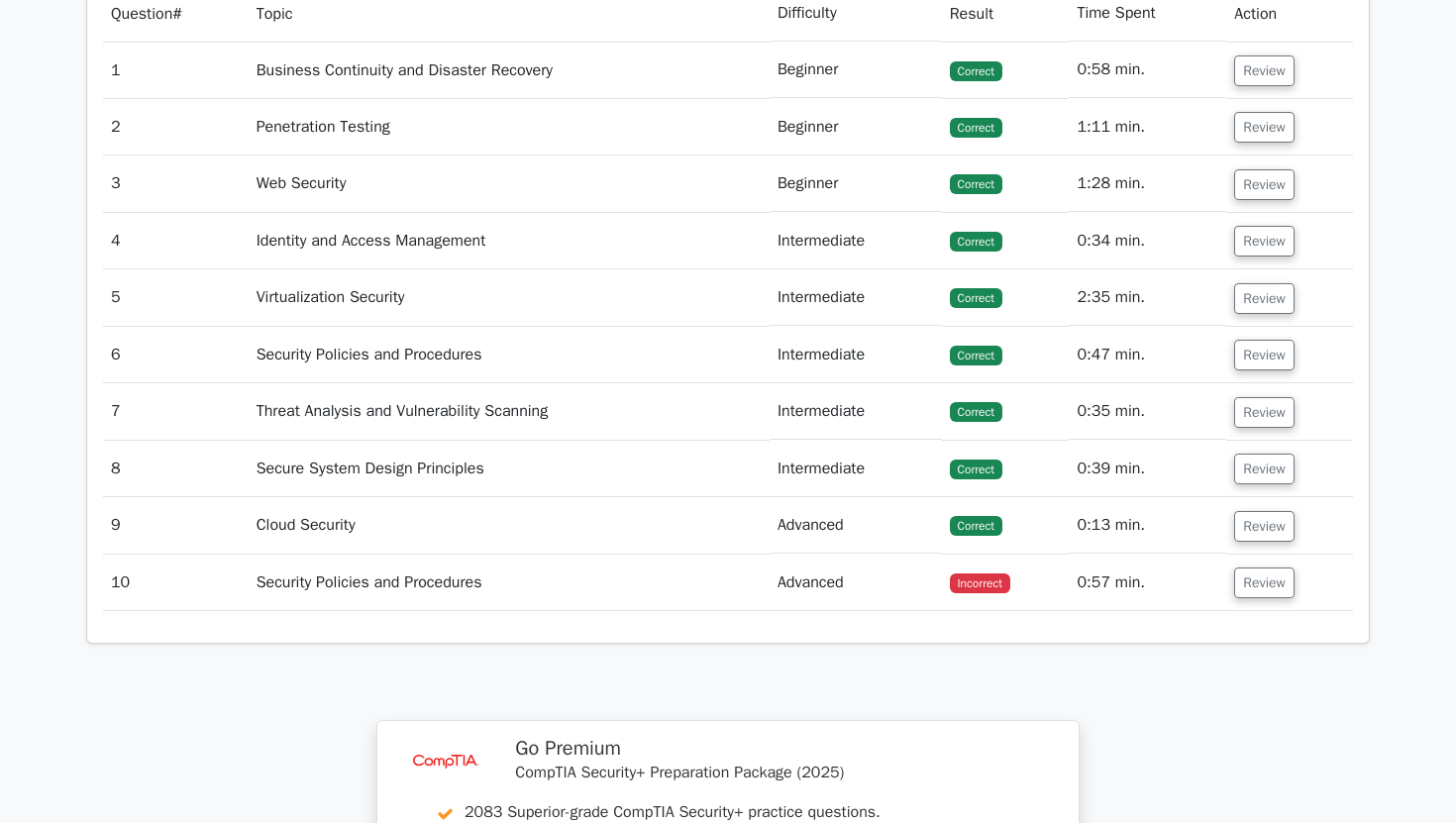 click on "Review" at bounding box center [1290, 468] 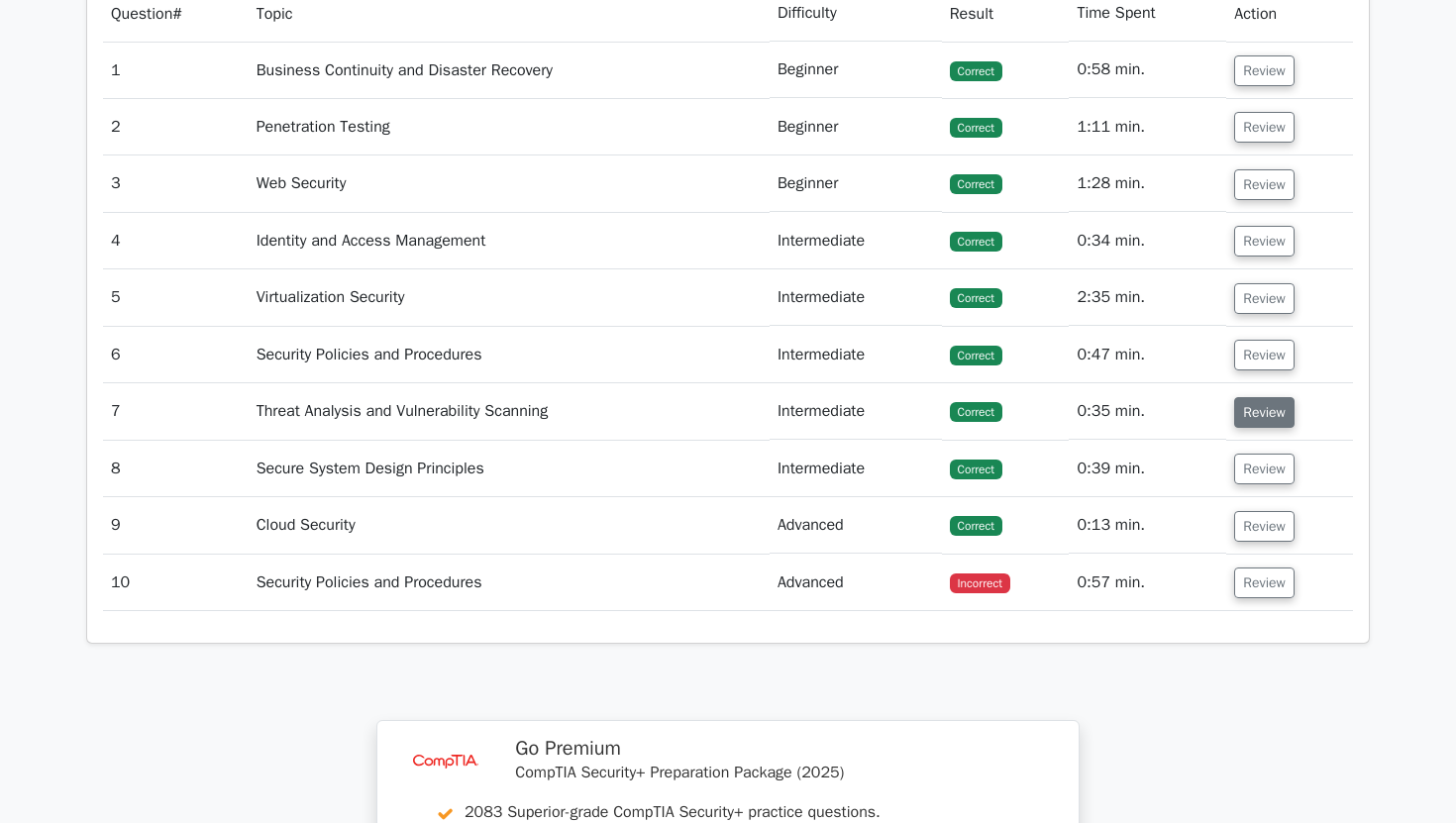 click on "Review" at bounding box center [1264, 412] 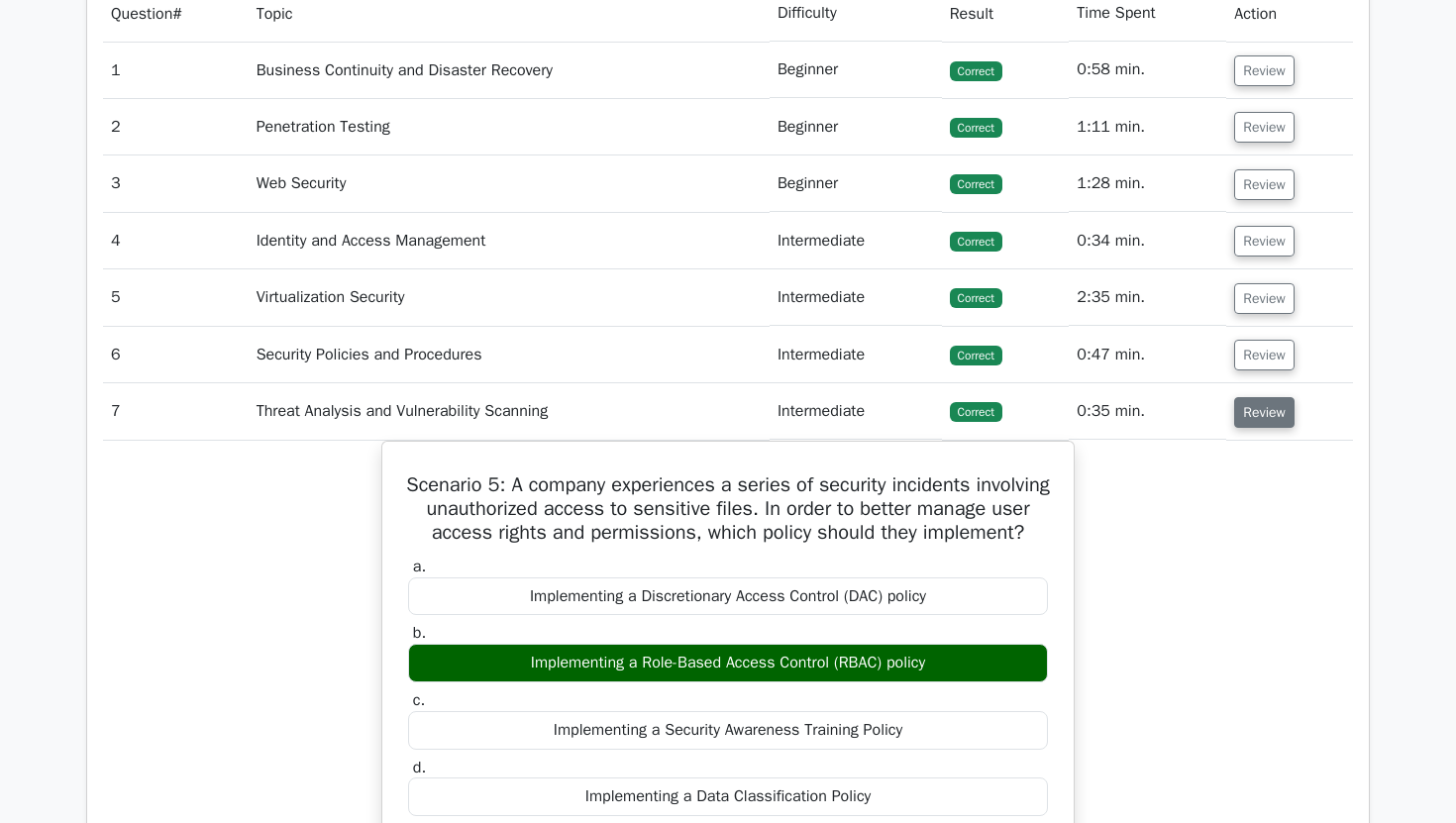 click on "Review" at bounding box center [1264, 412] 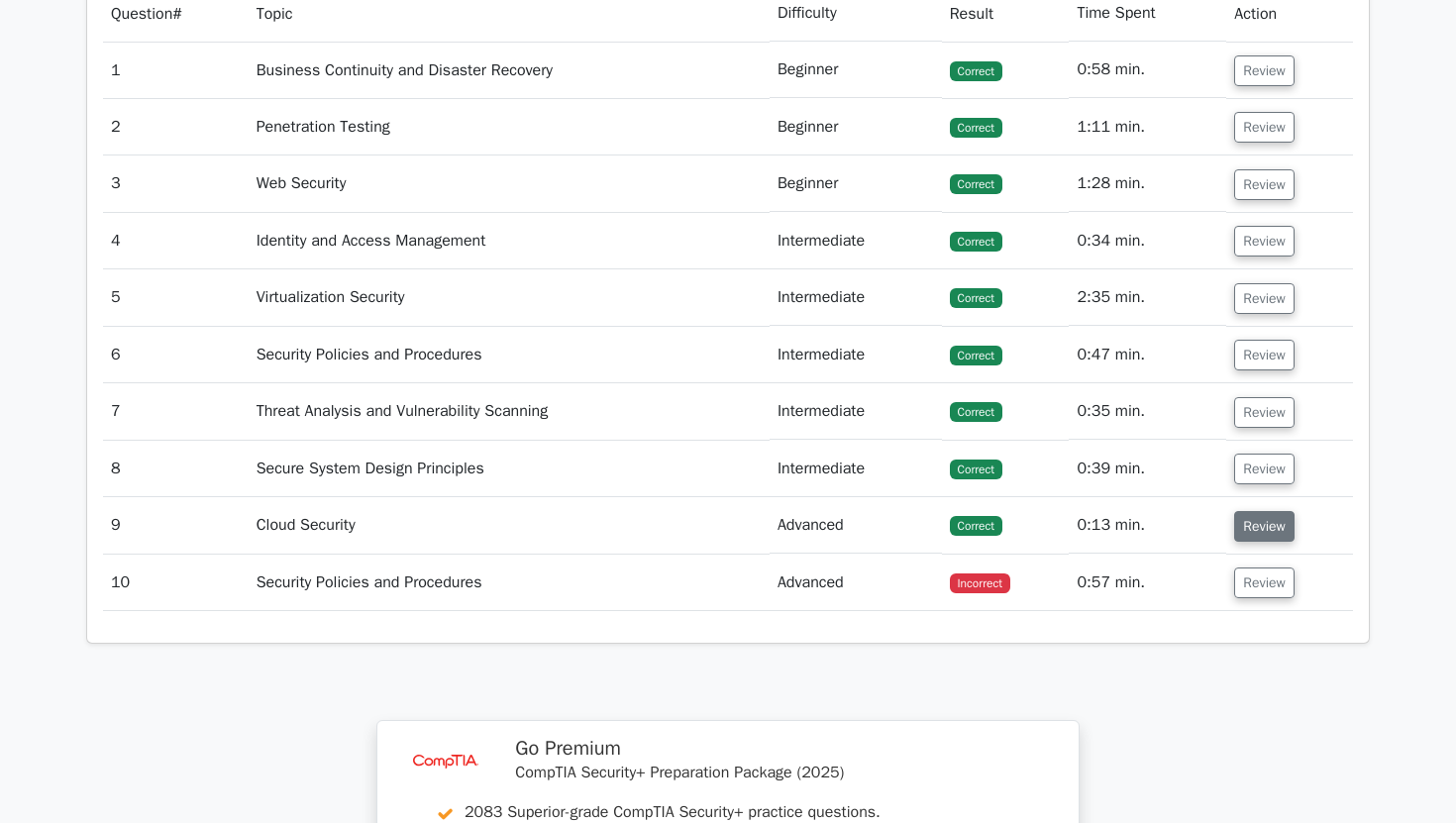 click on "Review" at bounding box center (1264, 526) 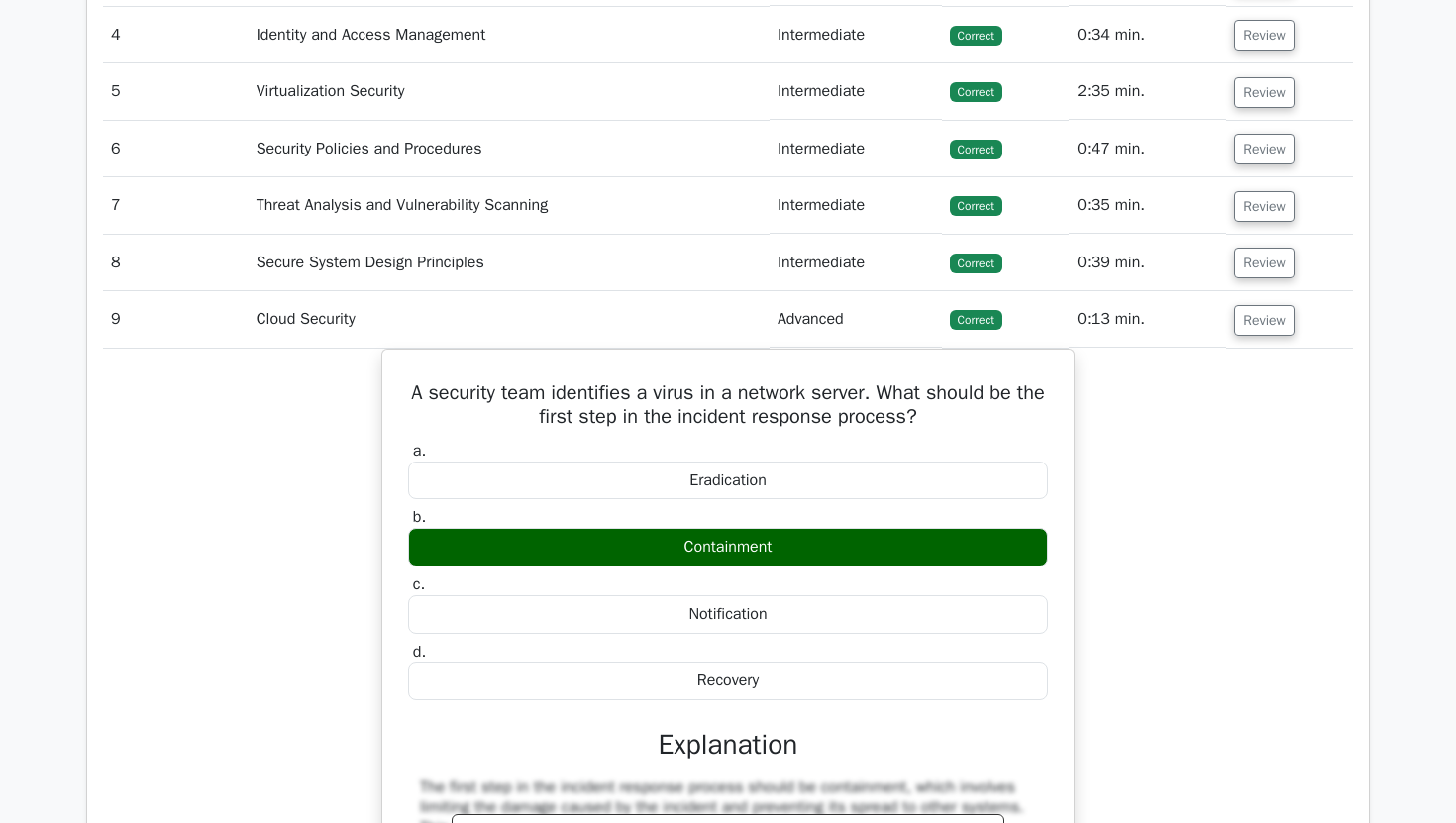 scroll, scrollTop: 1847, scrollLeft: 0, axis: vertical 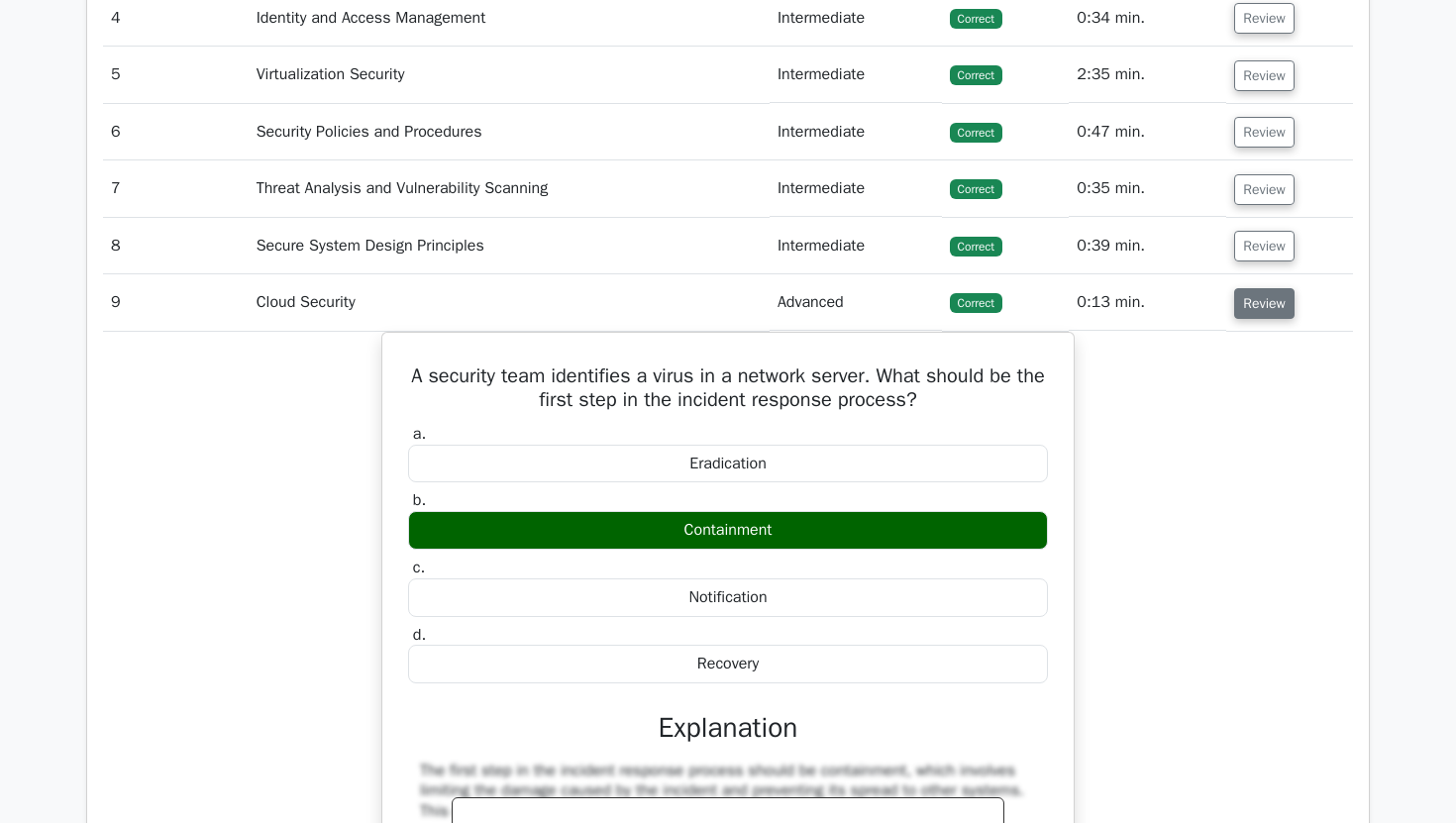 click on "Review" at bounding box center [1264, 303] 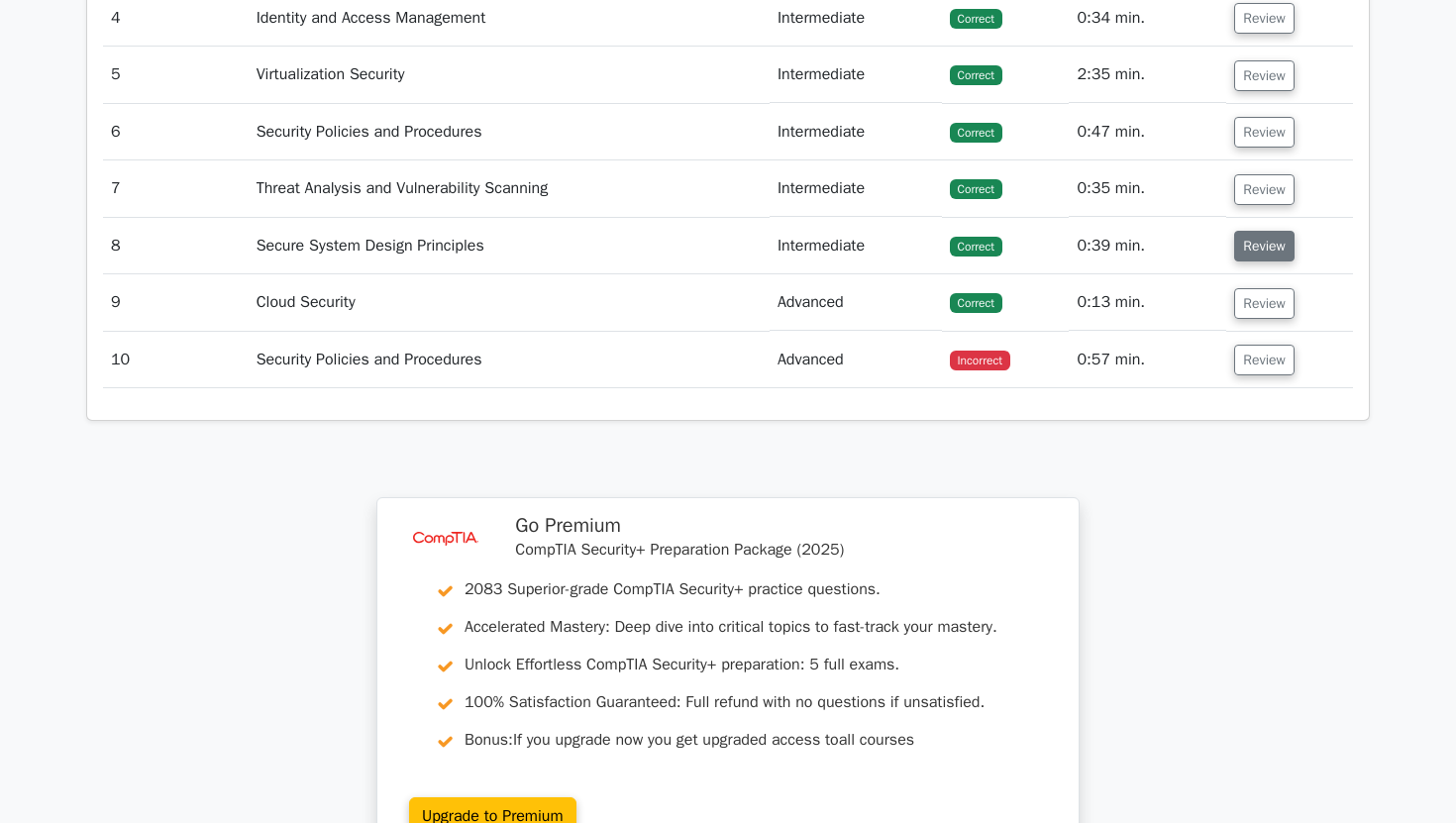 click on "Review" at bounding box center [1264, 246] 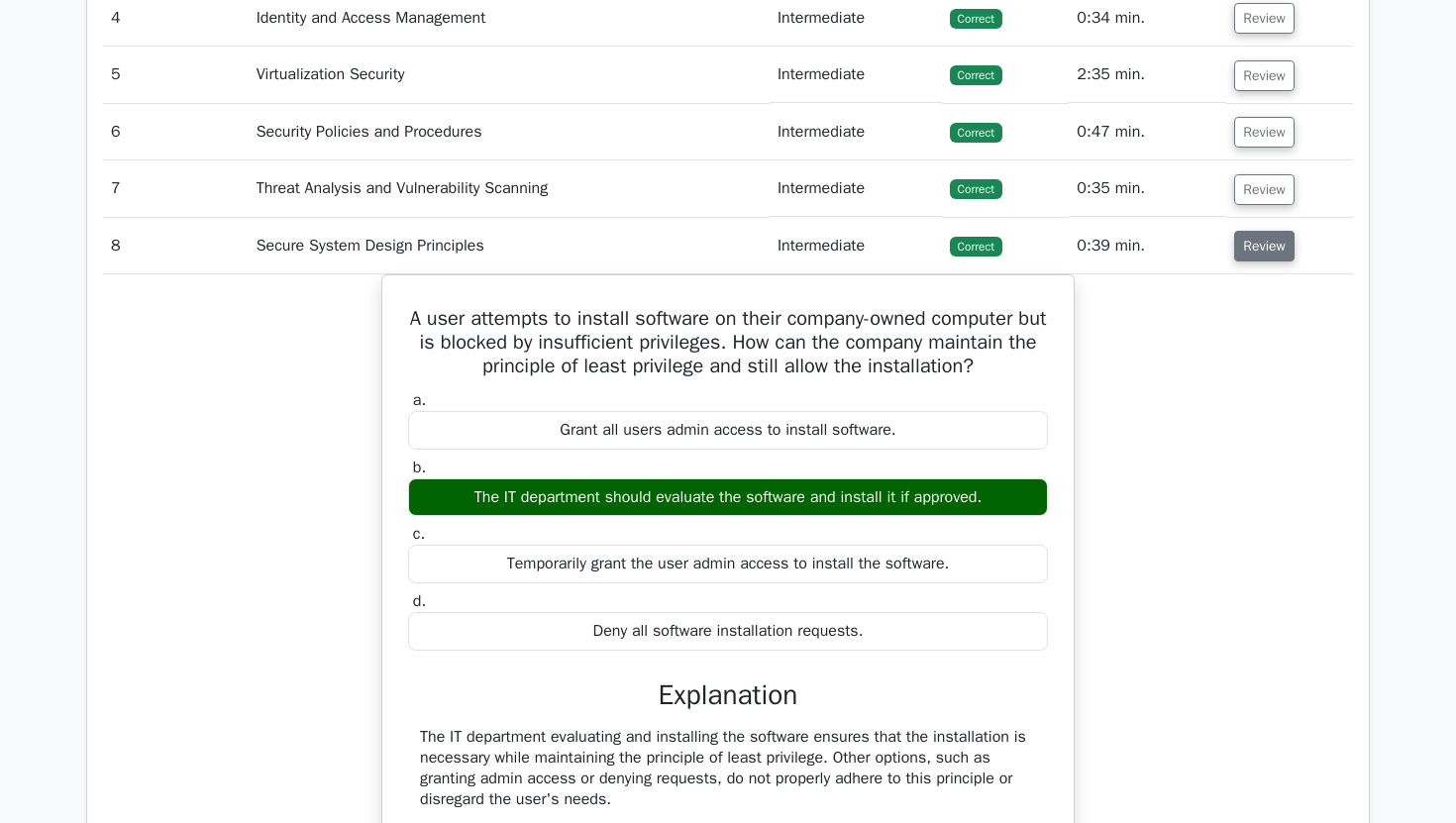 click on "Review" at bounding box center [1264, 246] 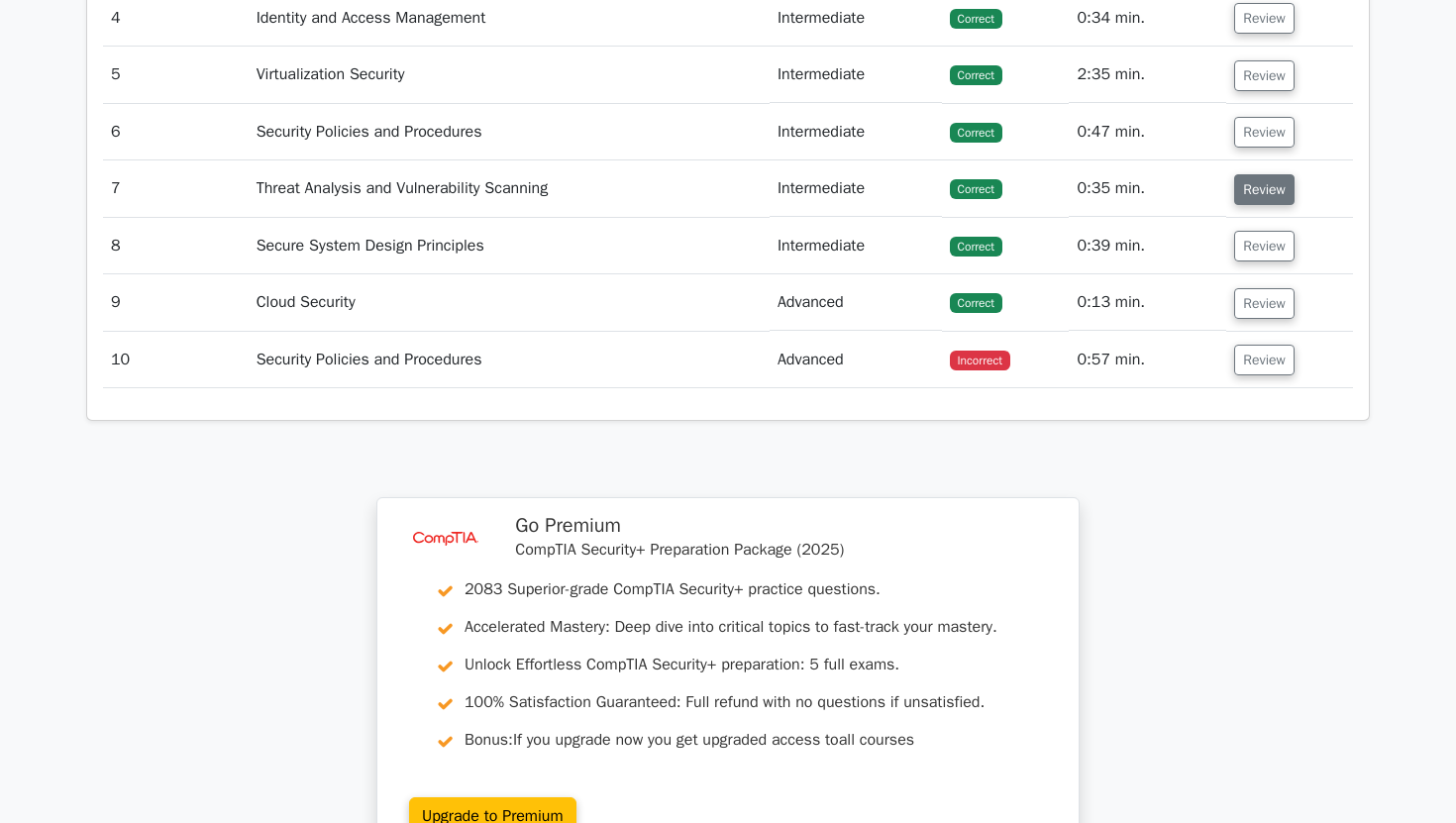 click on "Review" at bounding box center [1264, 189] 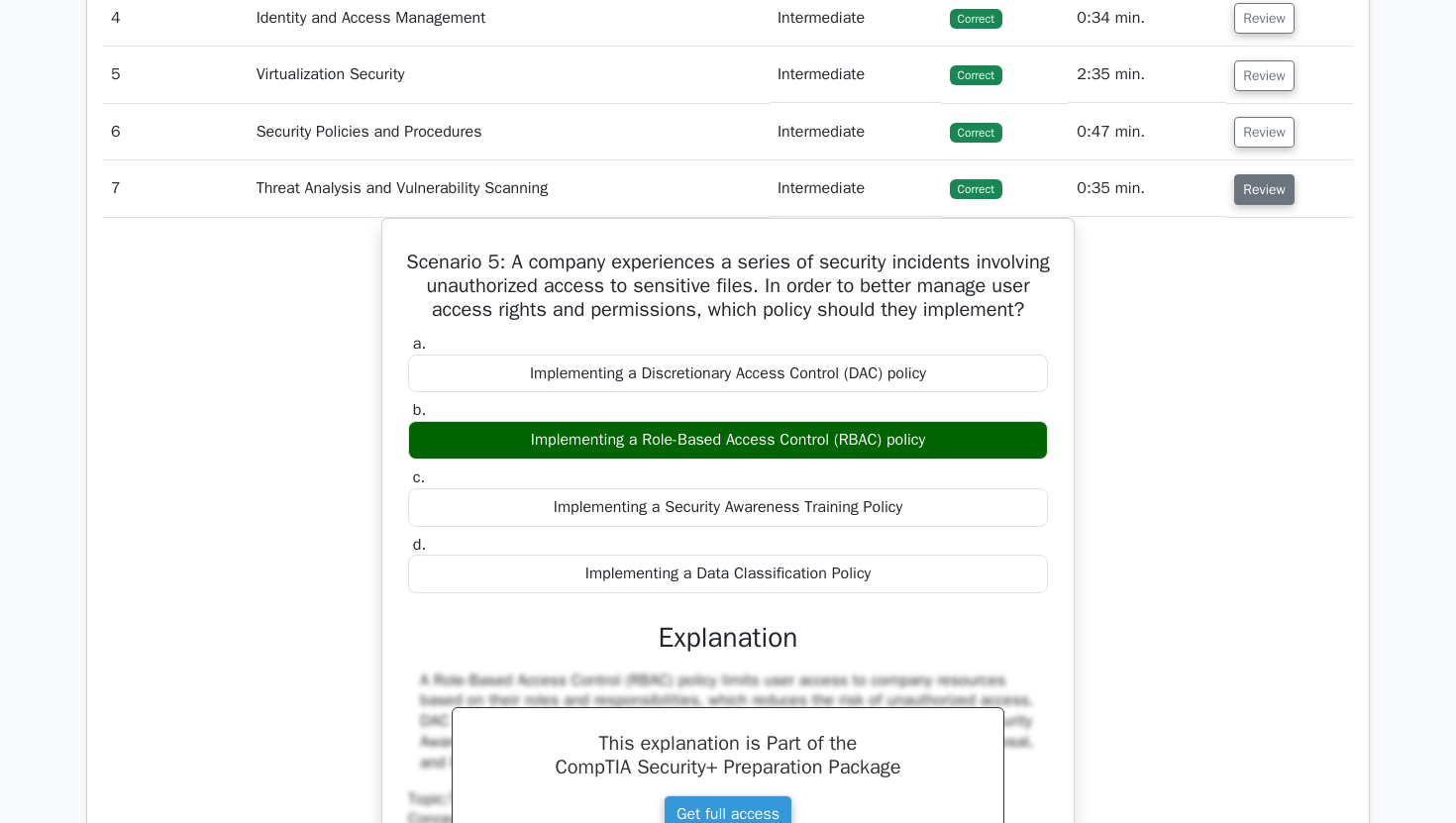 click on "Review" at bounding box center (1264, 189) 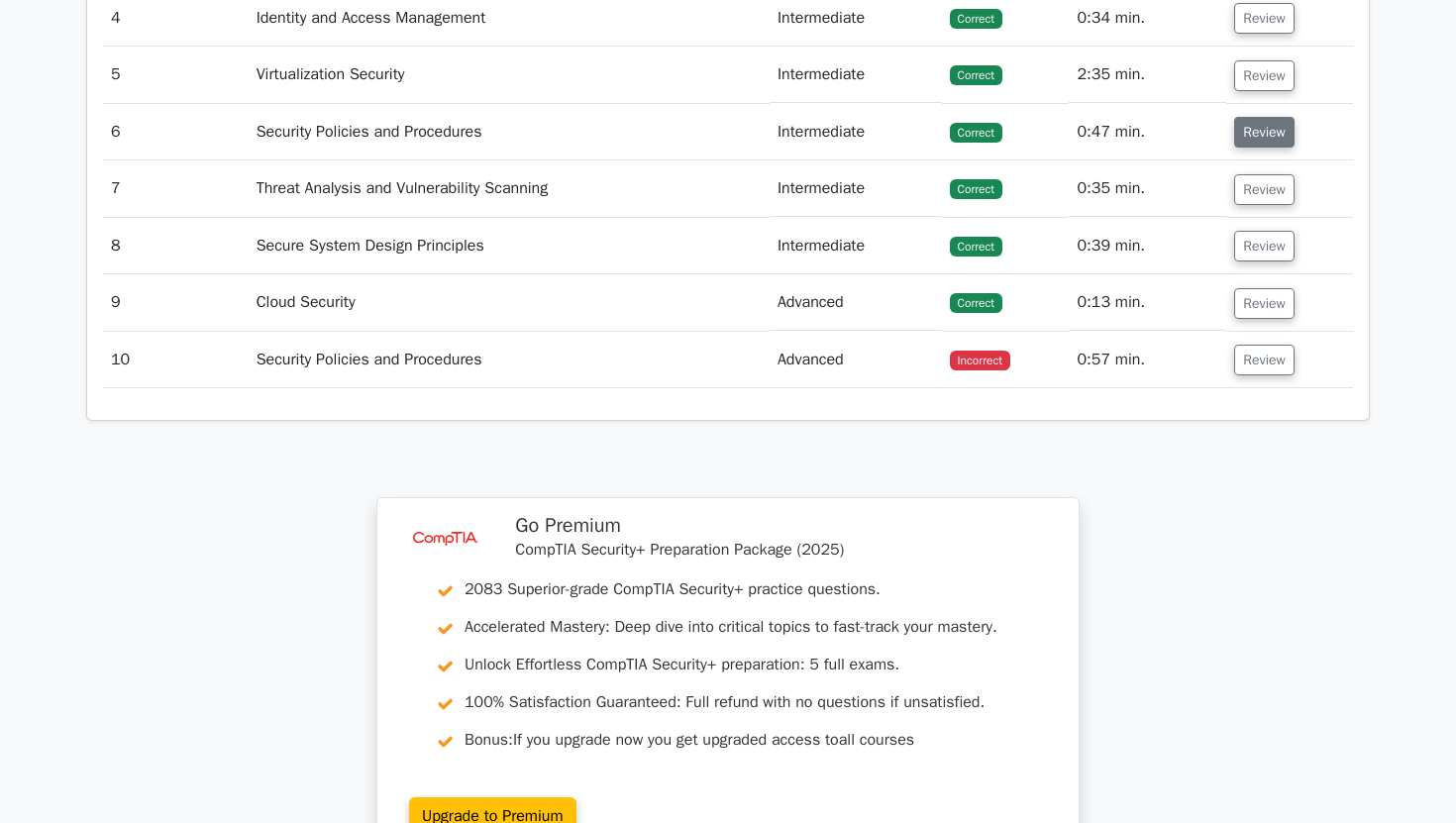 click on "Review" at bounding box center [1264, 132] 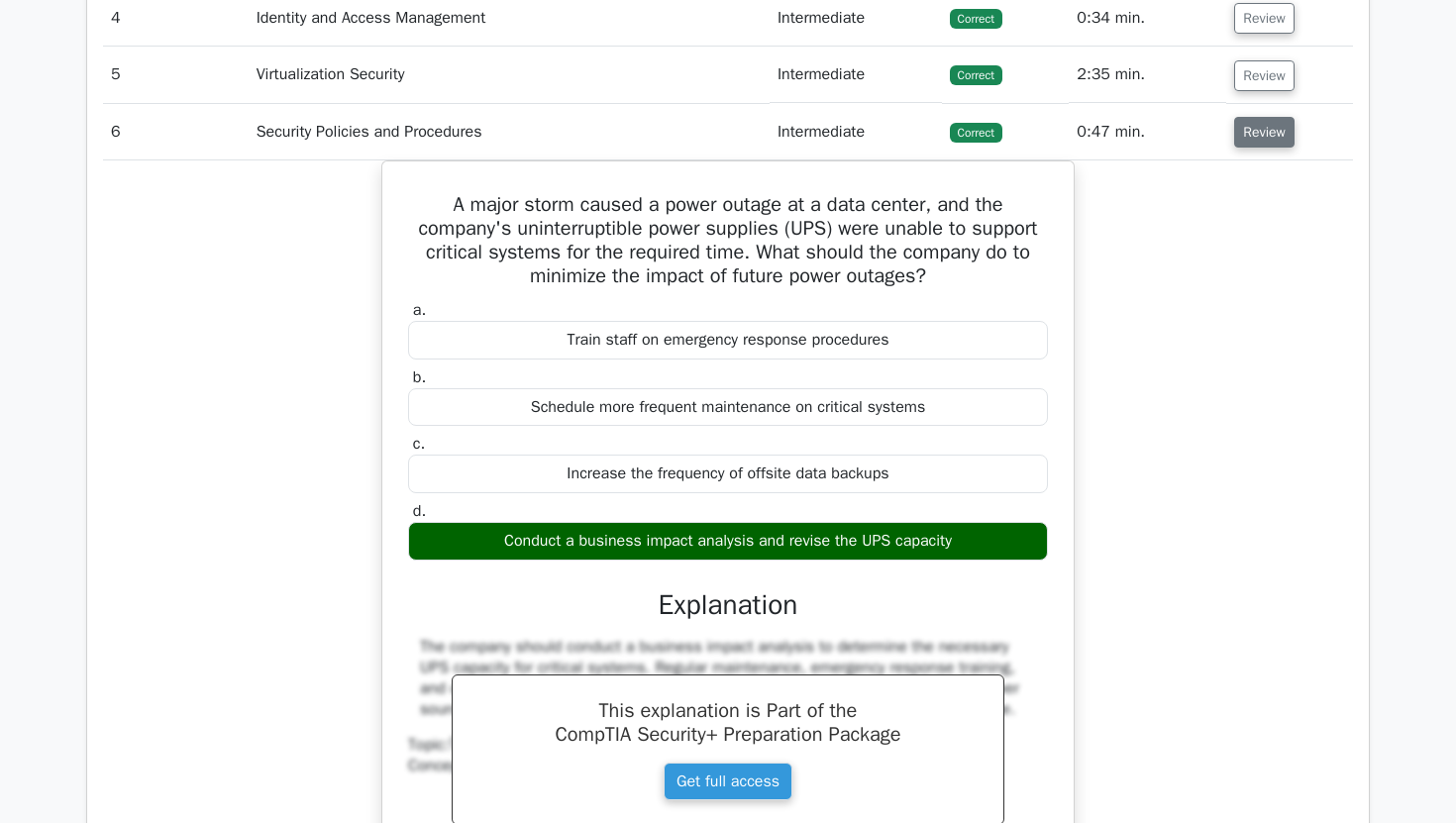 click on "Review" at bounding box center (1264, 132) 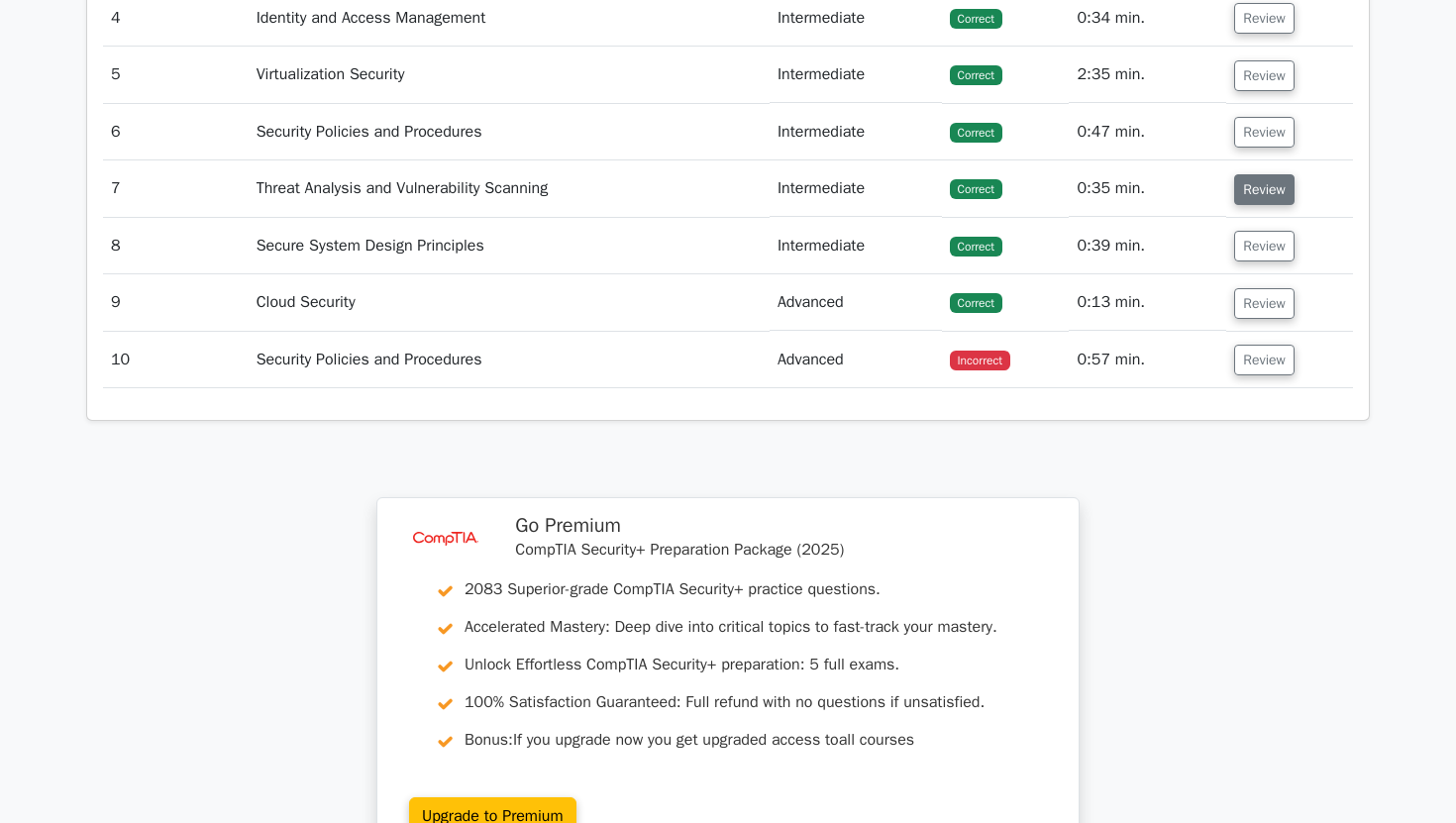 click on "Review" at bounding box center [1264, 189] 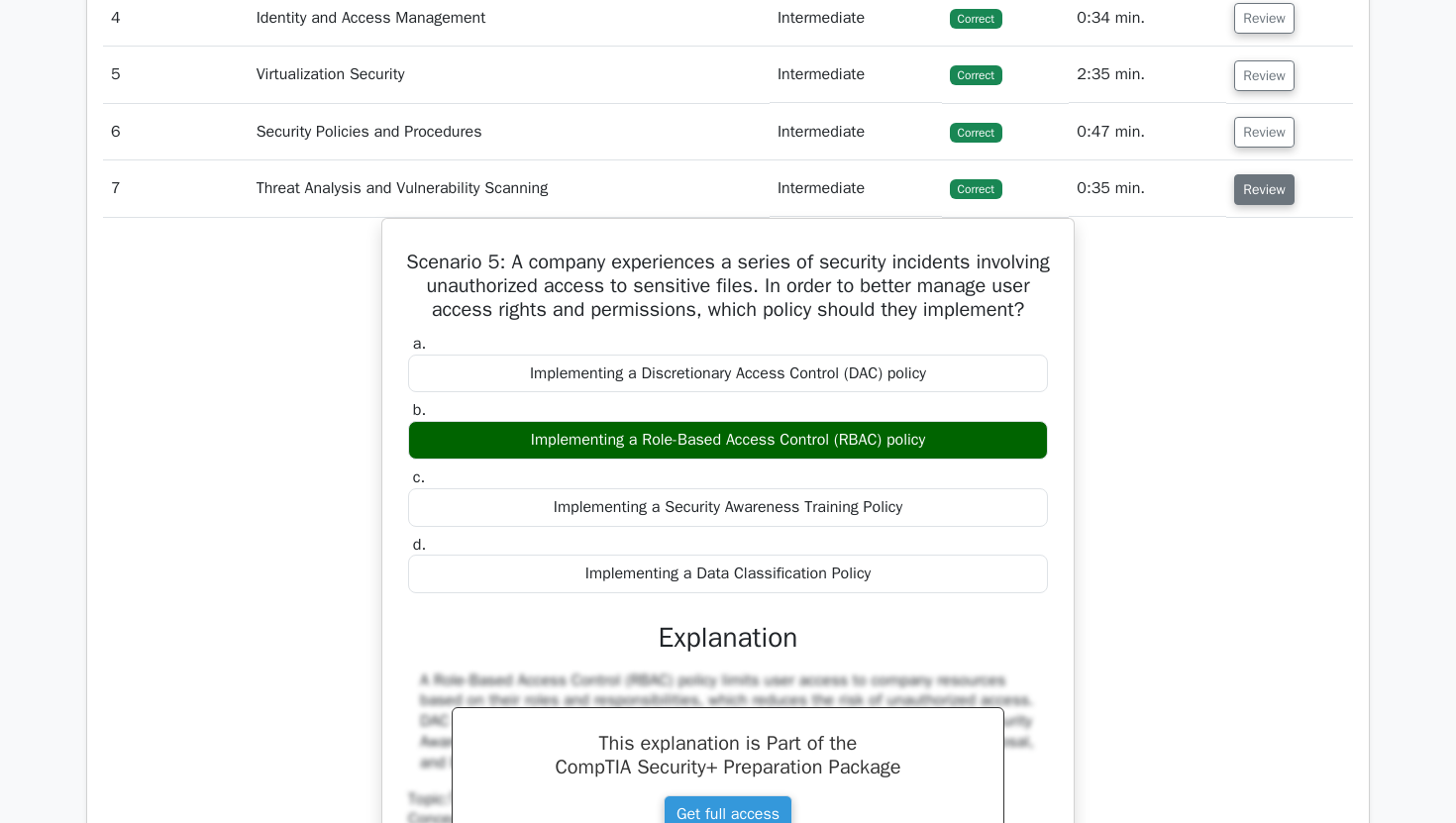 click on "Review" at bounding box center [1264, 189] 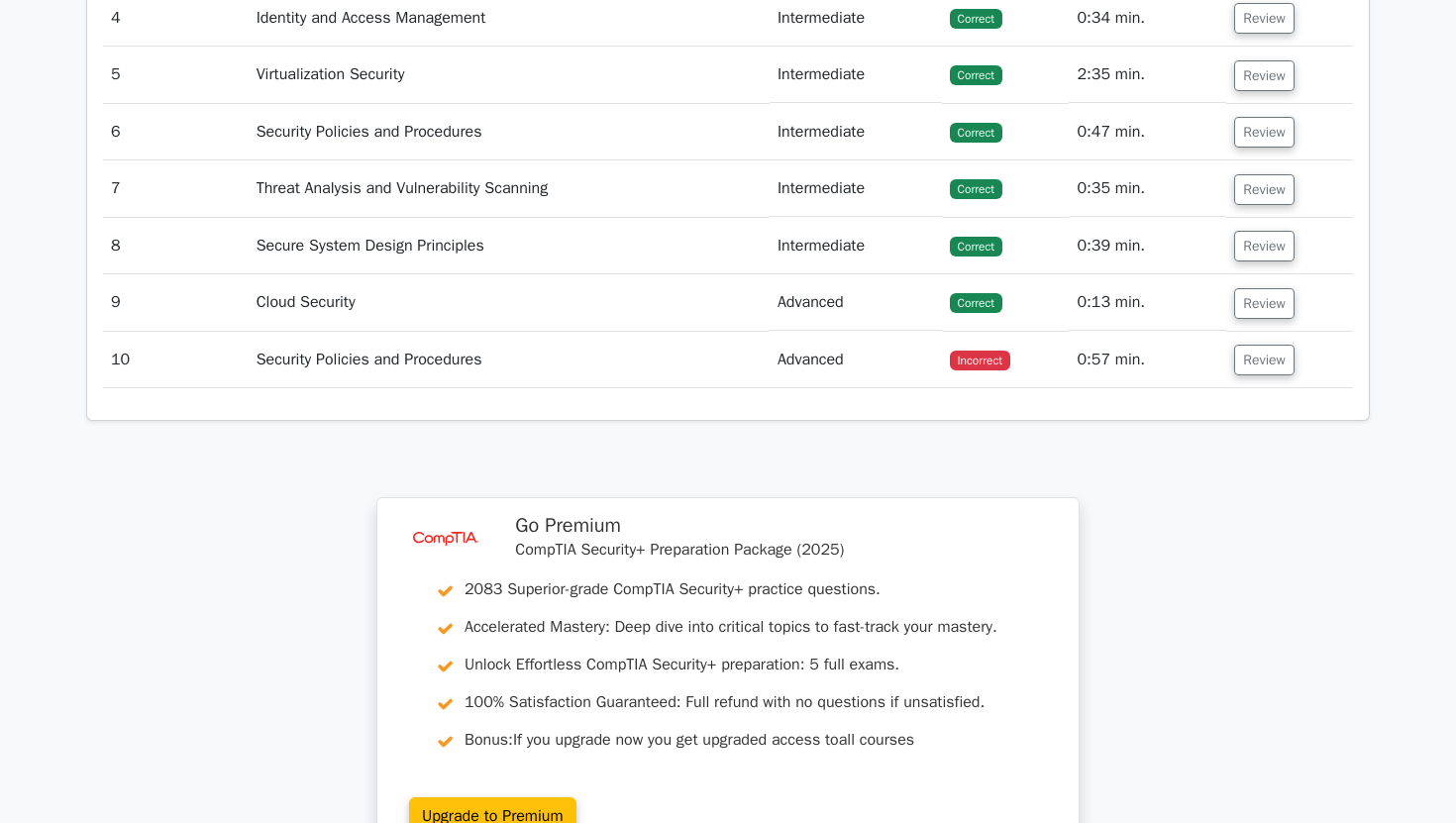 scroll, scrollTop: 2283, scrollLeft: 0, axis: vertical 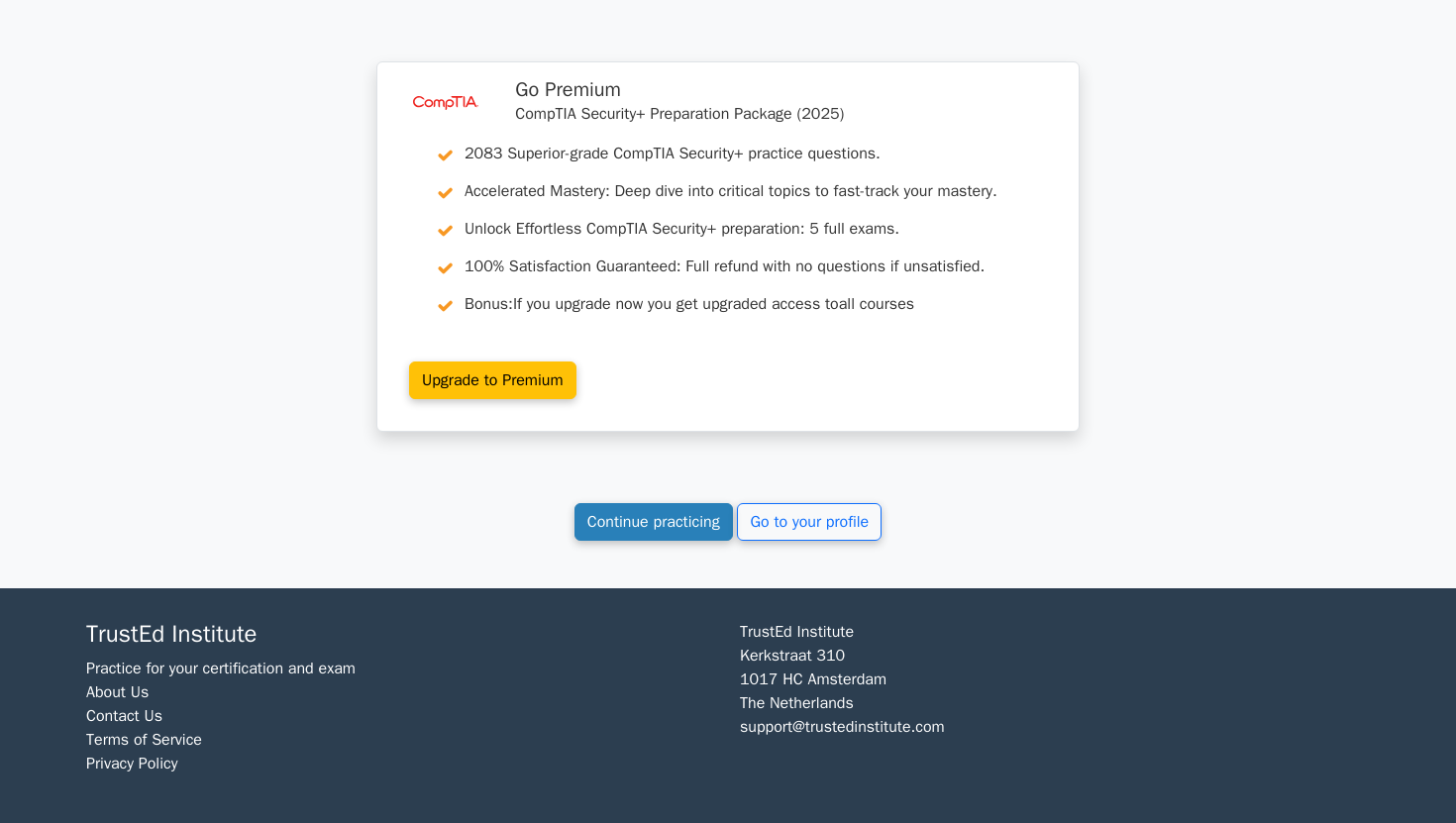 click on "Continue practicing" at bounding box center (654, 522) 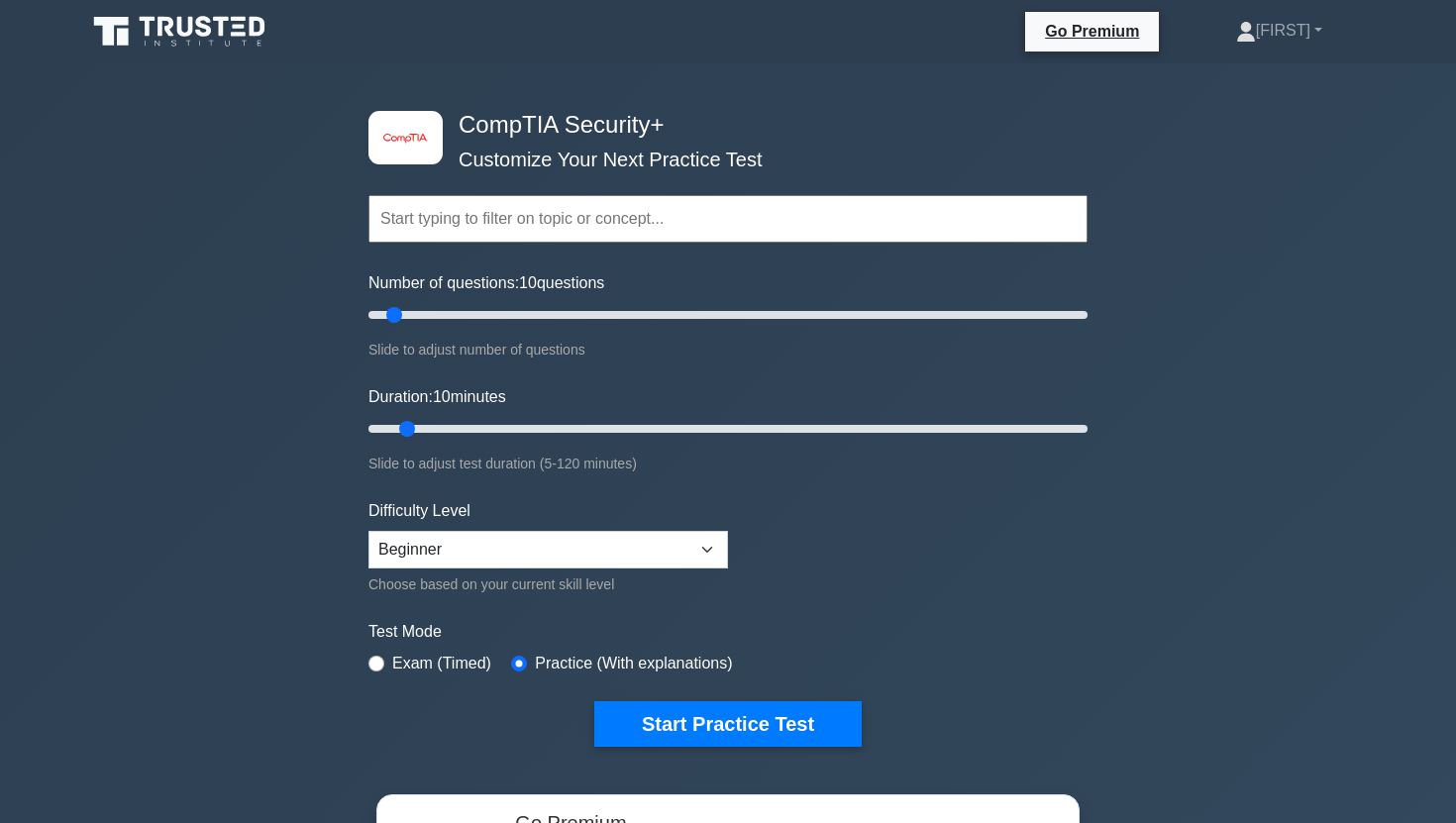 scroll, scrollTop: 0, scrollLeft: 0, axis: both 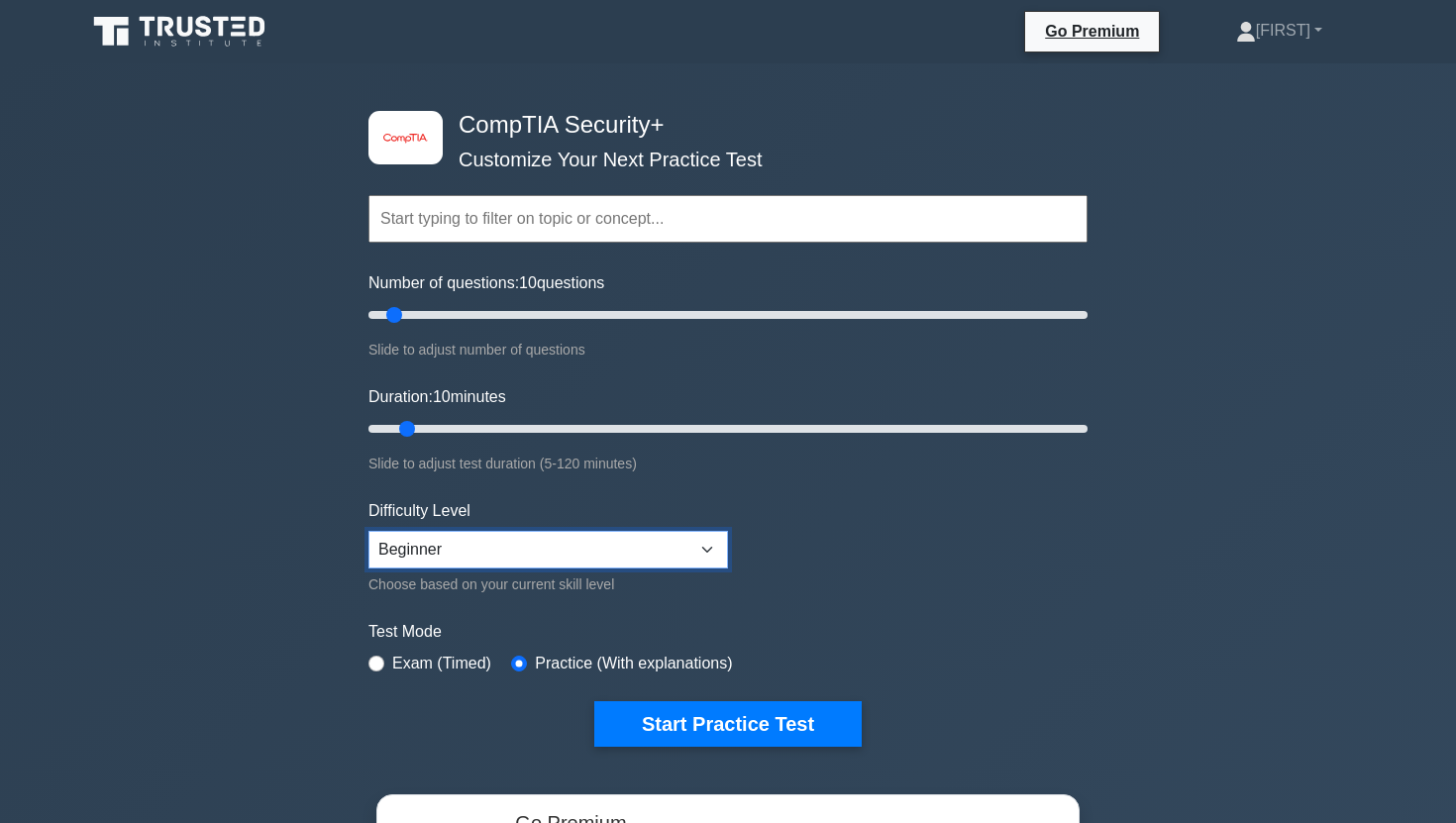 click on "Beginner
Intermediate
Expert" at bounding box center [548, 550] 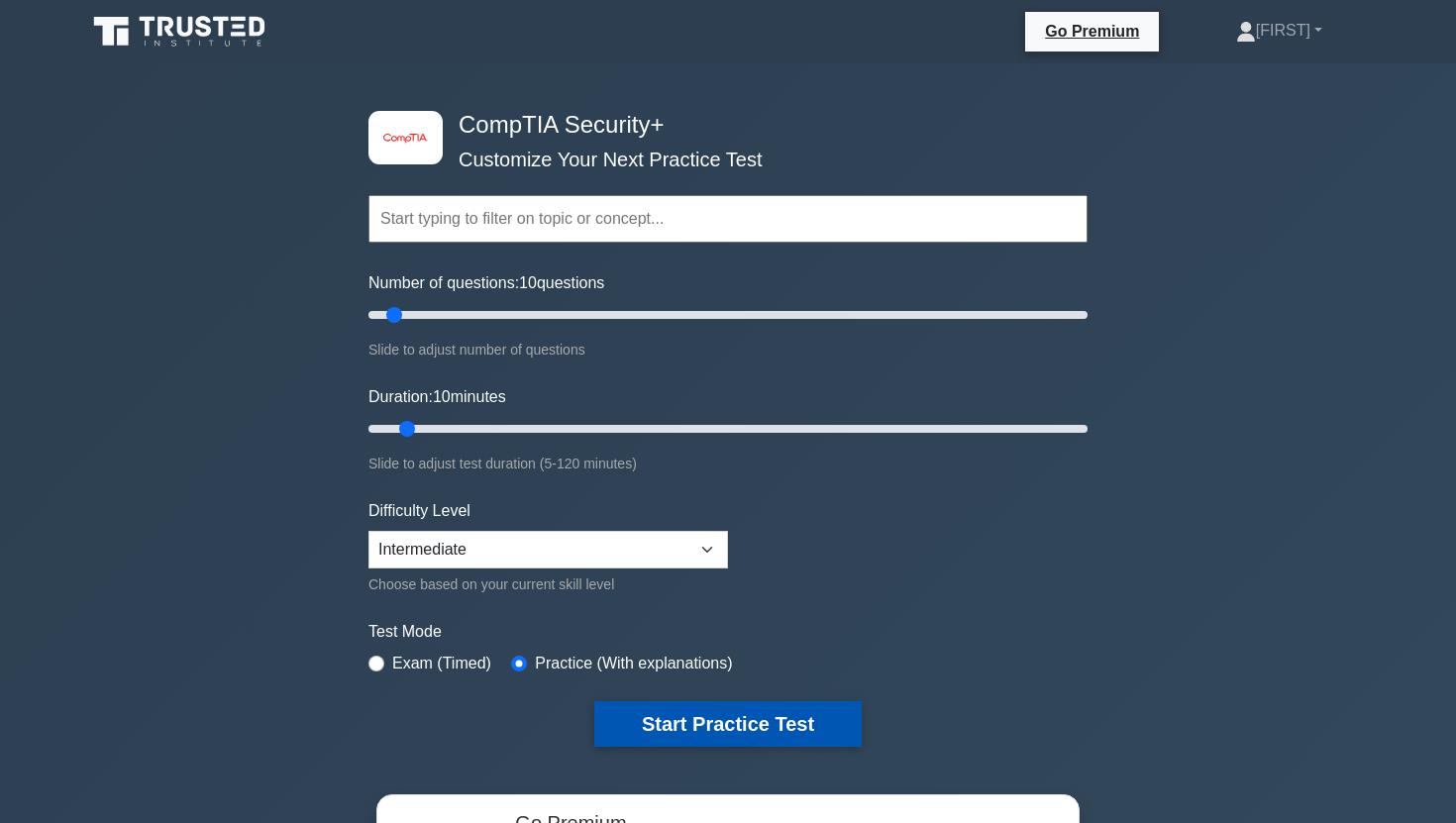 click on "Start Practice Test" at bounding box center [728, 724] 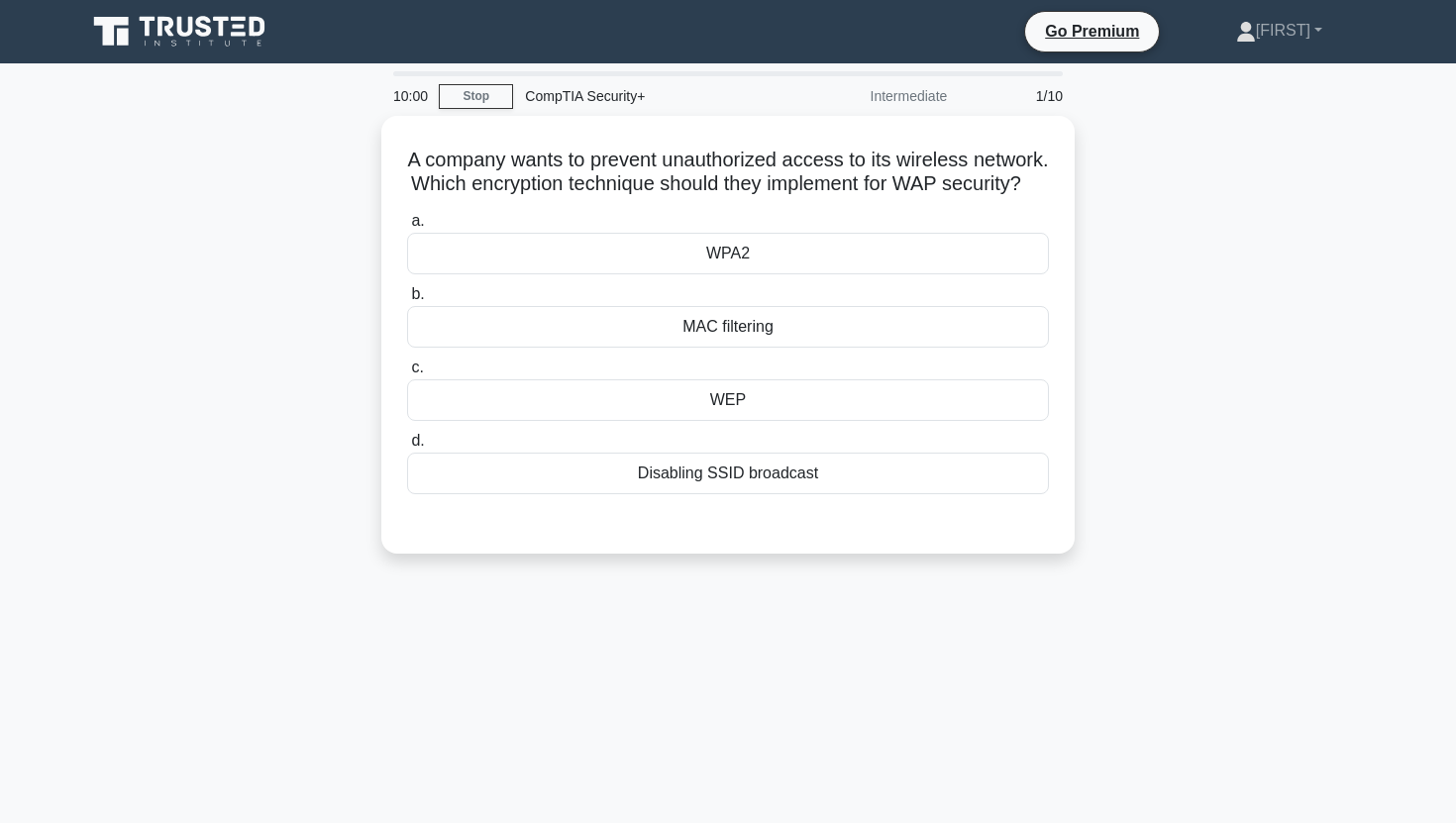 scroll, scrollTop: 0, scrollLeft: 0, axis: both 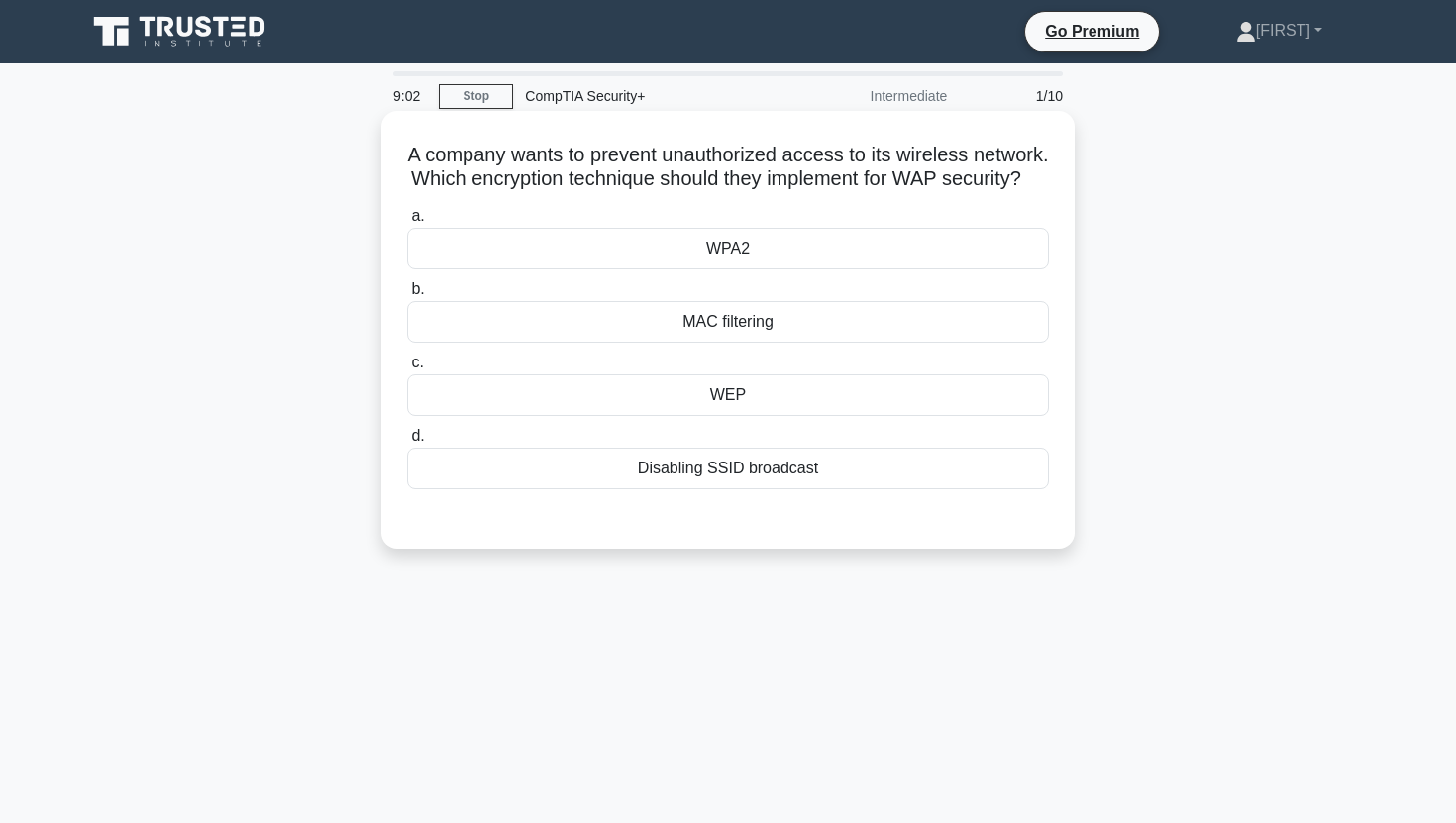 click on "MAC filtering" at bounding box center (728, 322) 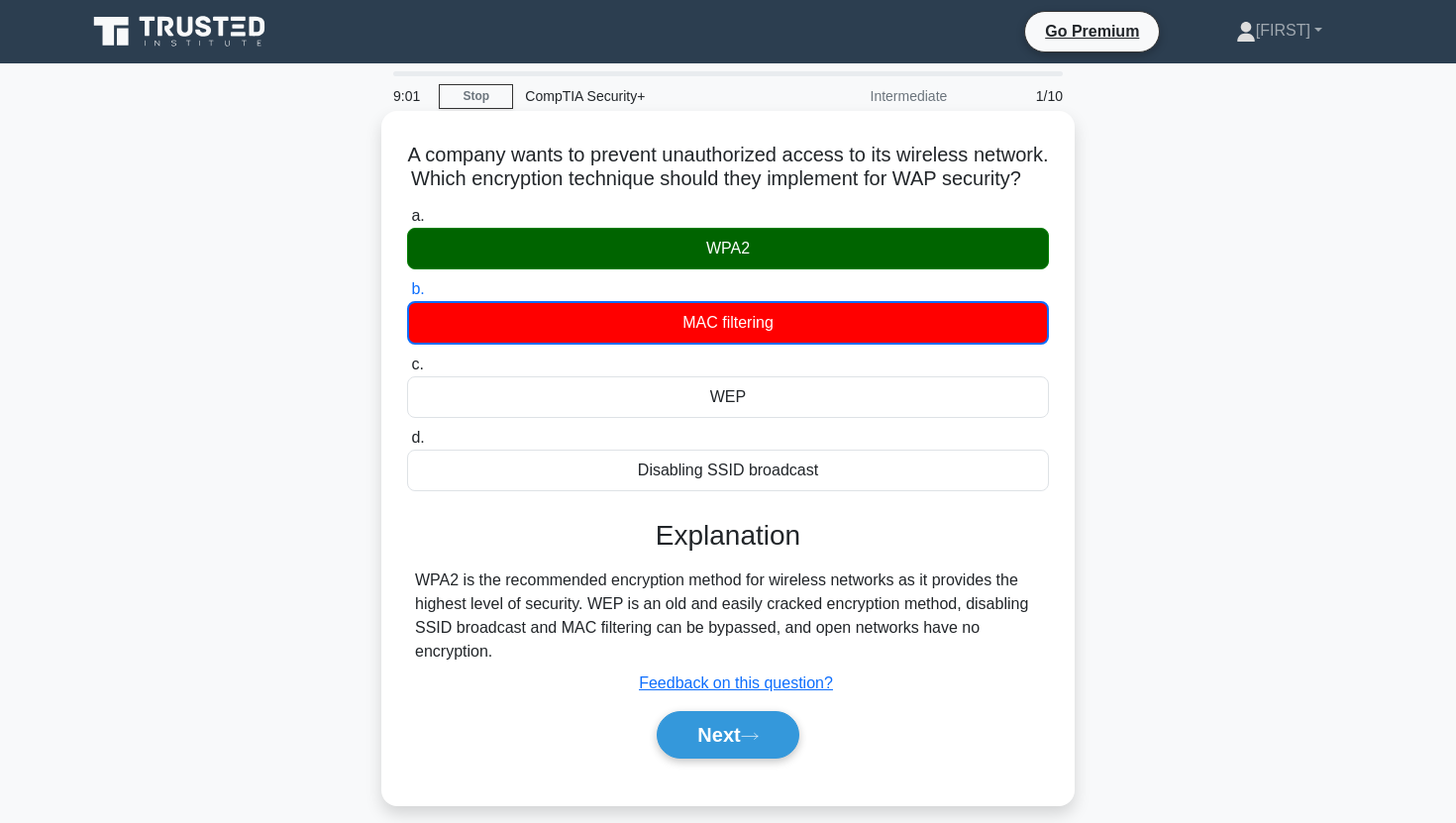 click on "WPA2" at bounding box center [728, 249] 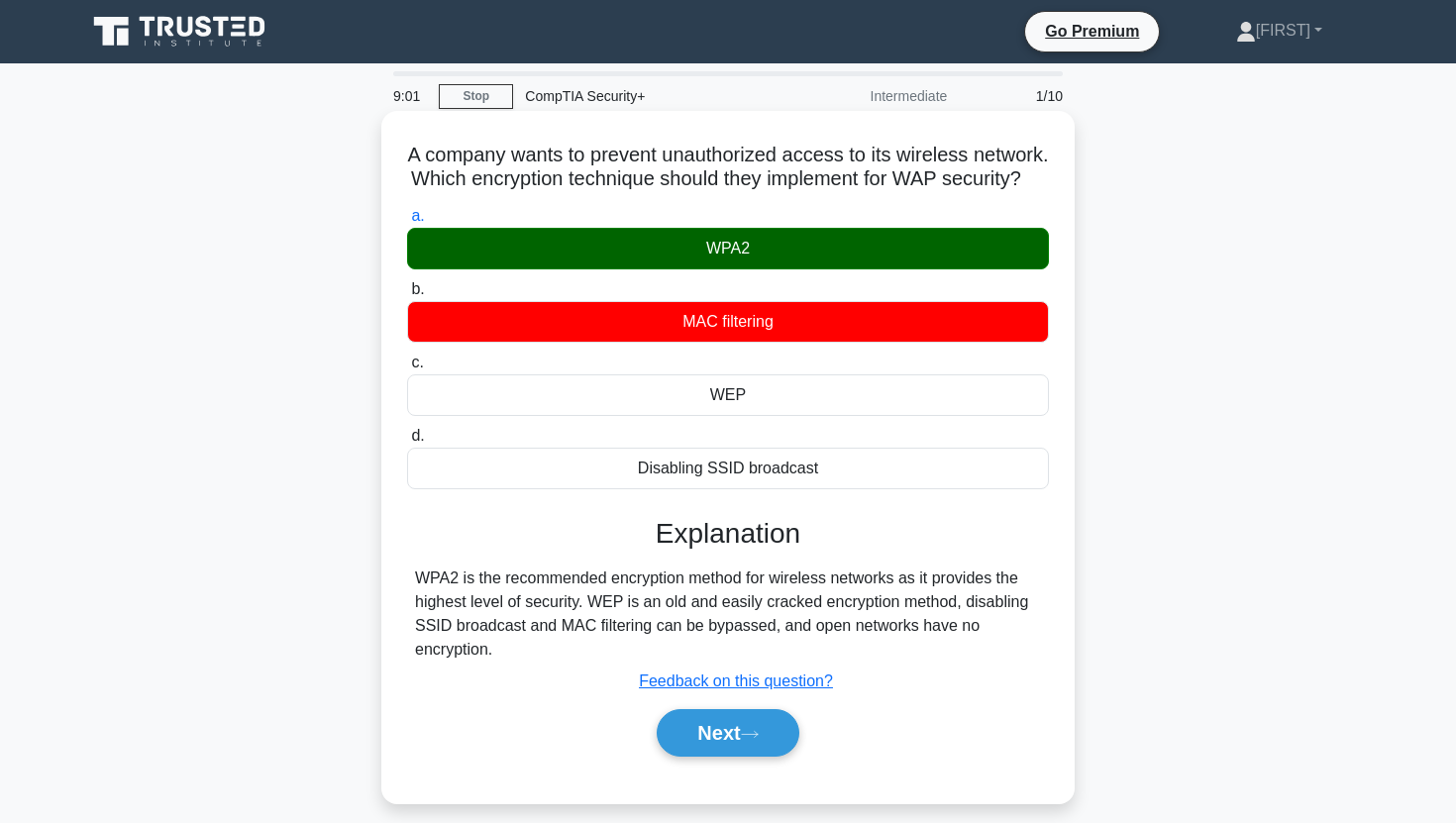 click on "WPA2" at bounding box center (728, 249) 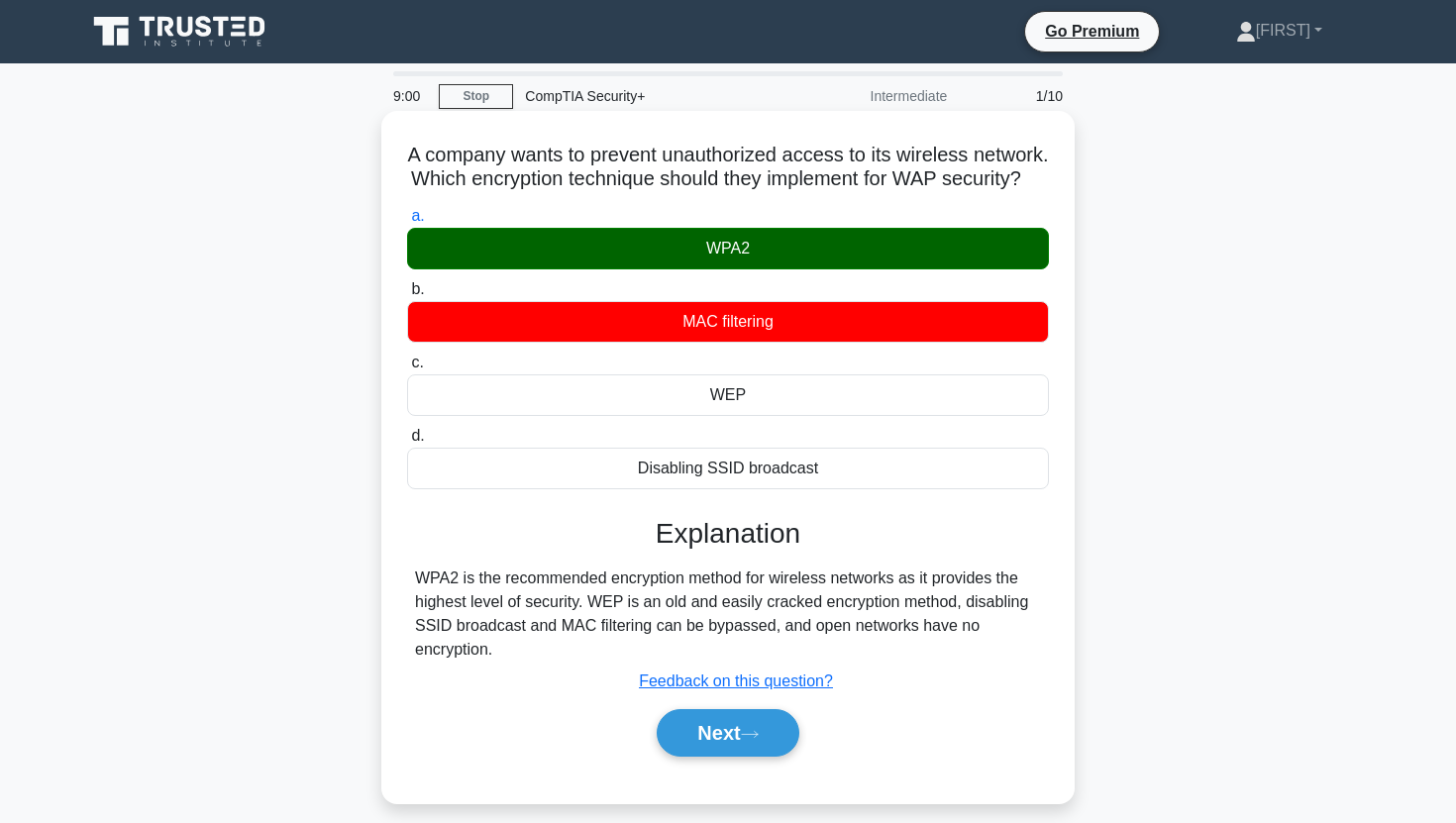 click on "WPA2" at bounding box center [728, 249] 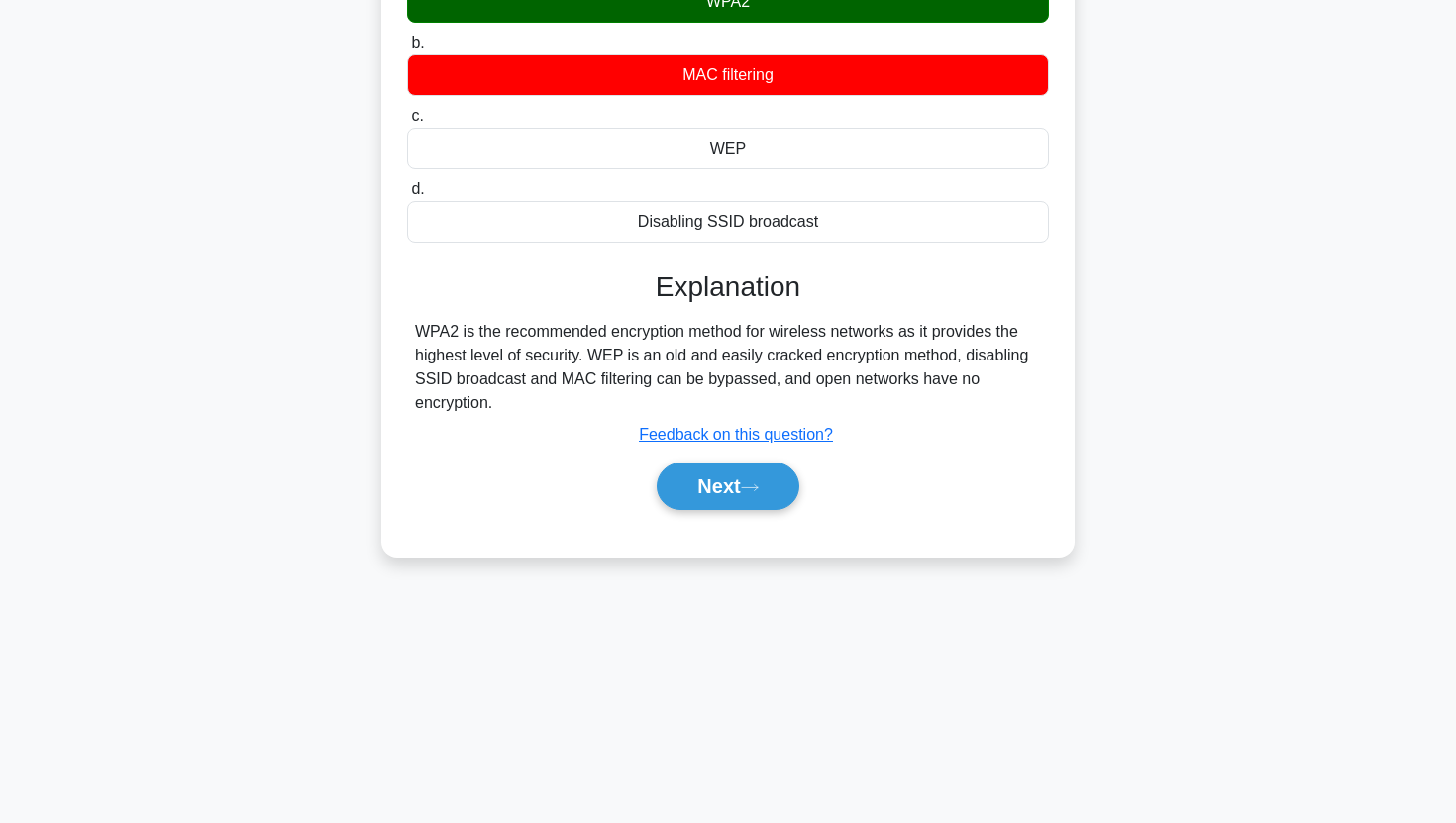 scroll, scrollTop: 0, scrollLeft: 0, axis: both 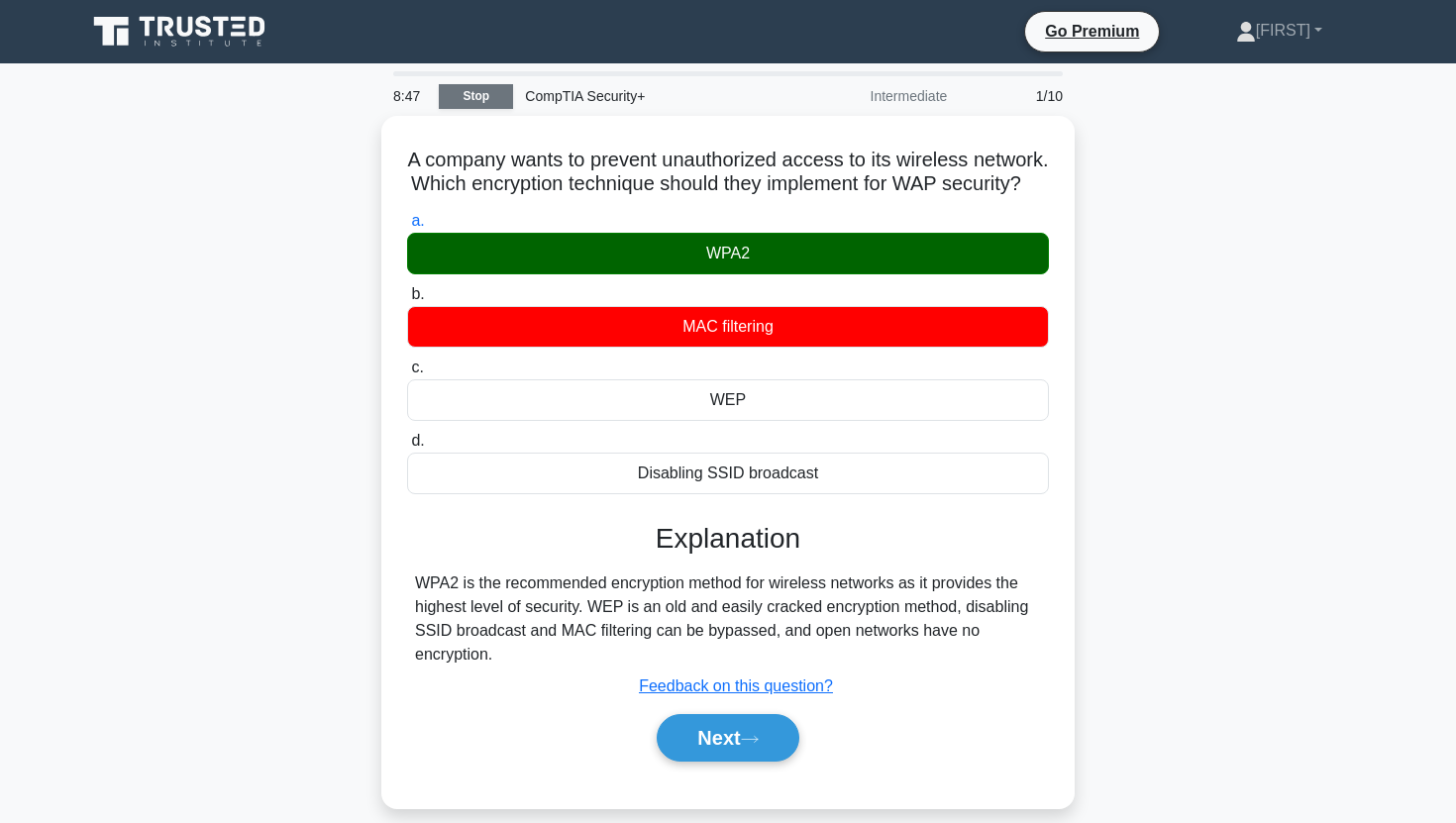 click on "Stop" at bounding box center [475, 96] 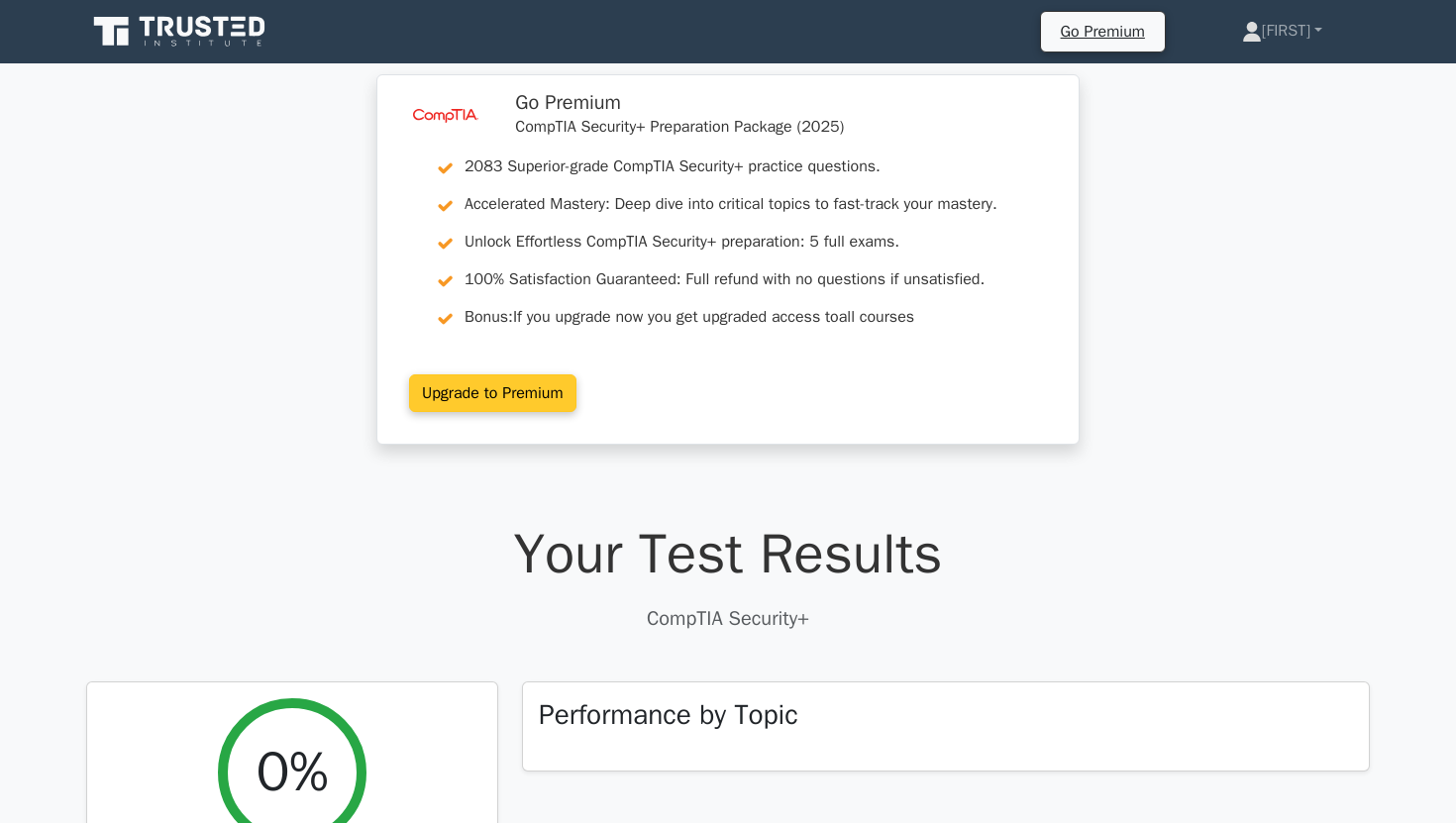 scroll, scrollTop: 0, scrollLeft: 0, axis: both 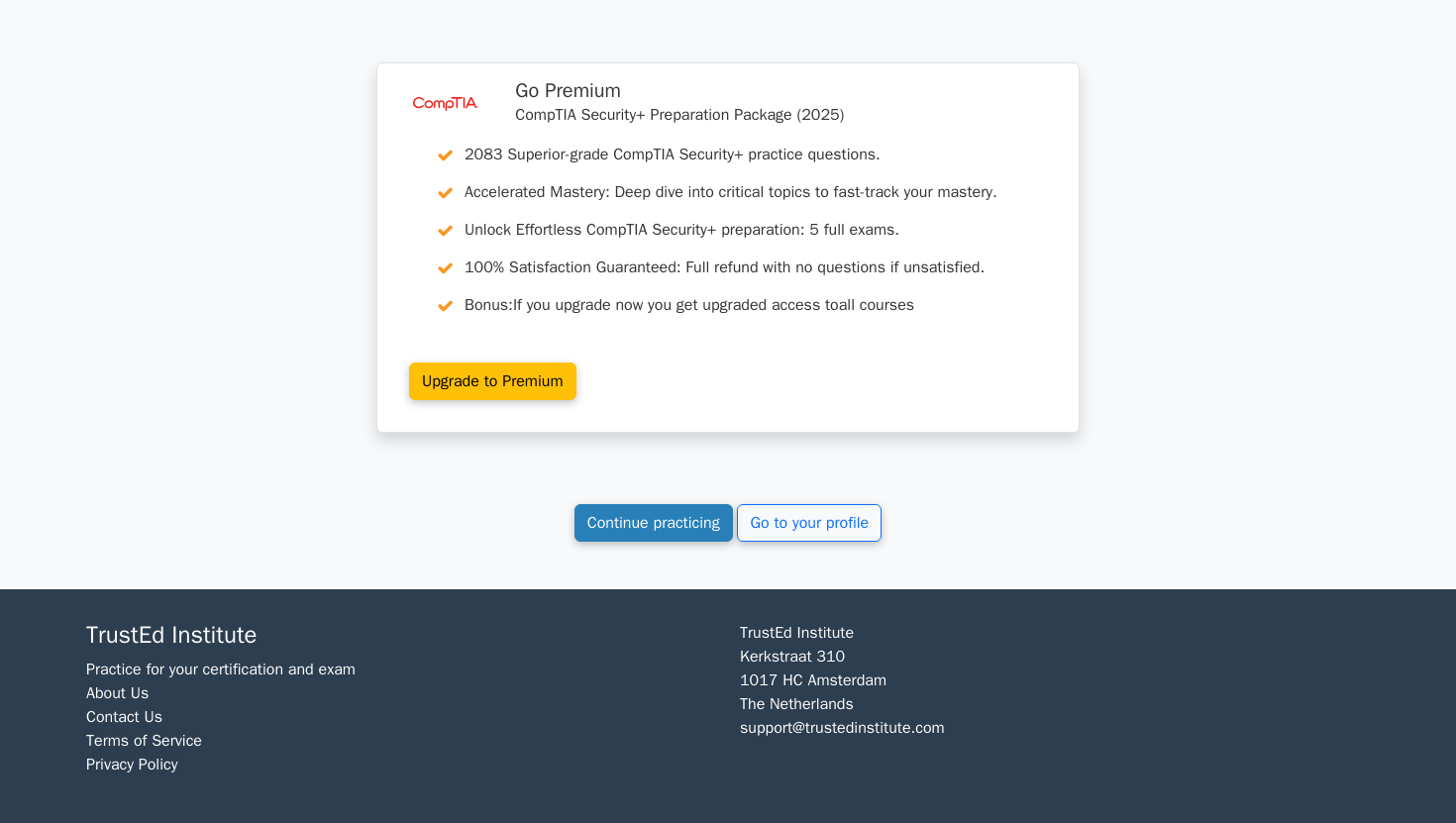 click on "Continue practicing" at bounding box center (654, 523) 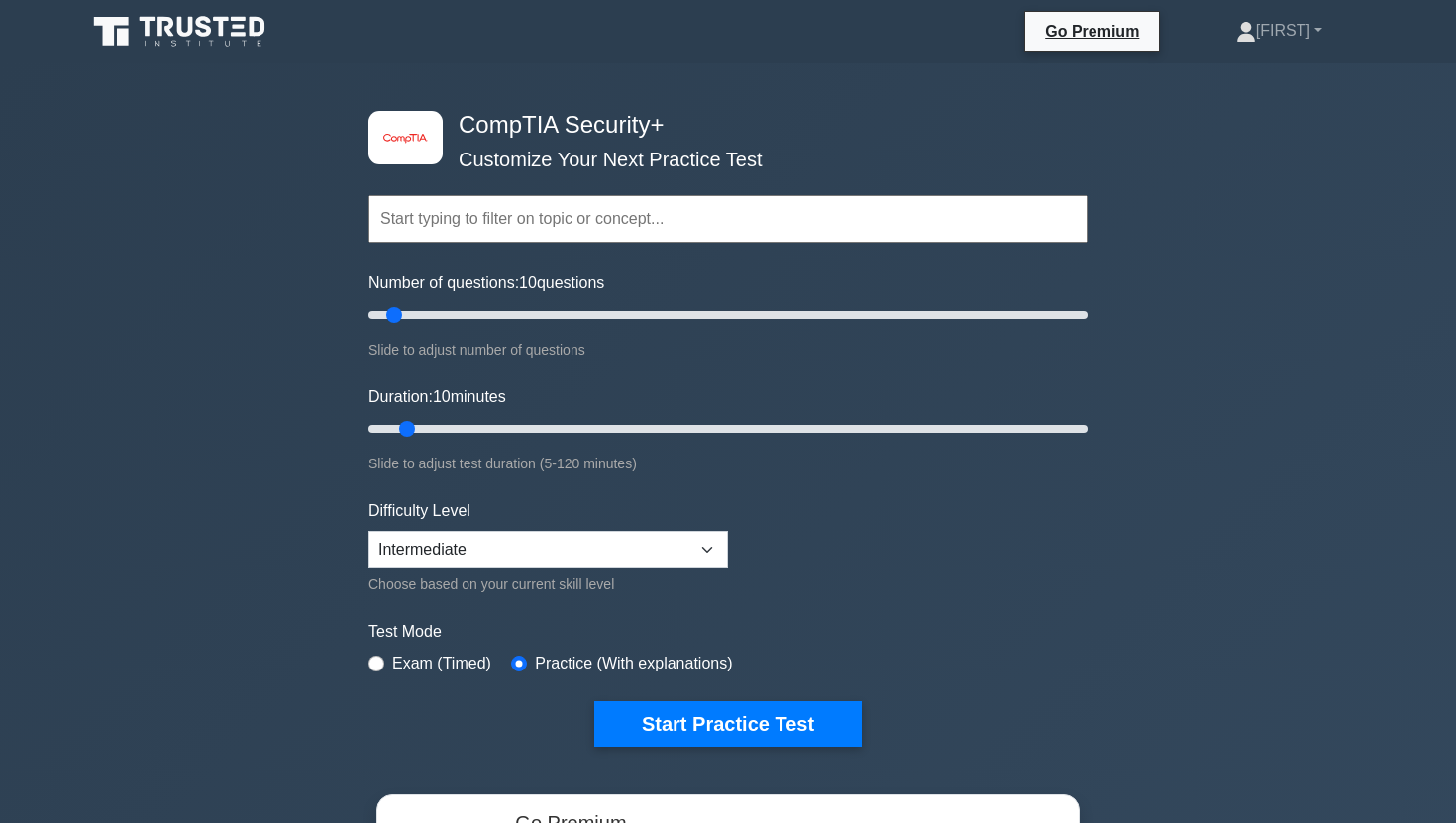 scroll, scrollTop: 0, scrollLeft: 0, axis: both 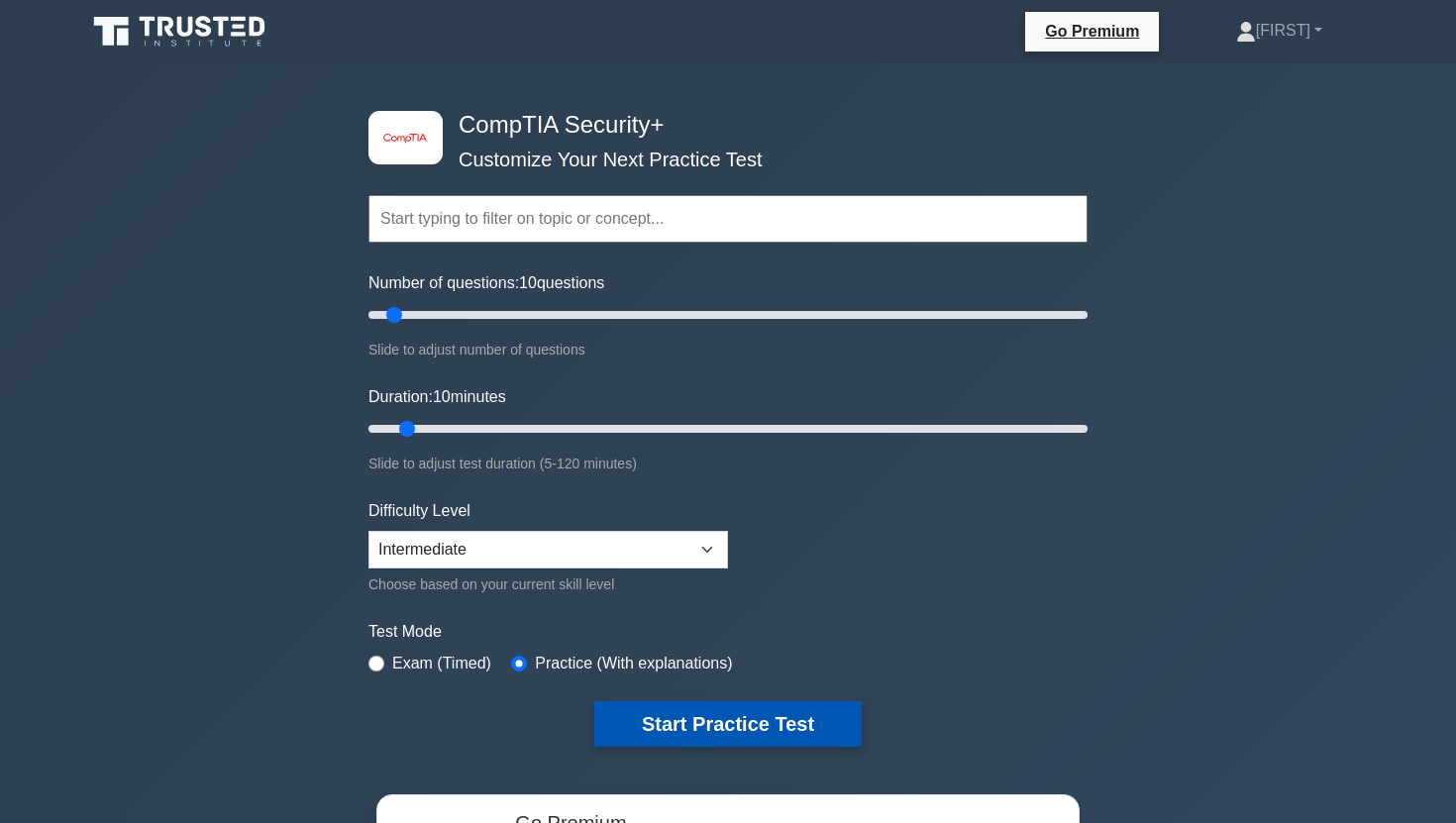 click on "Start Practice Test" at bounding box center [728, 724] 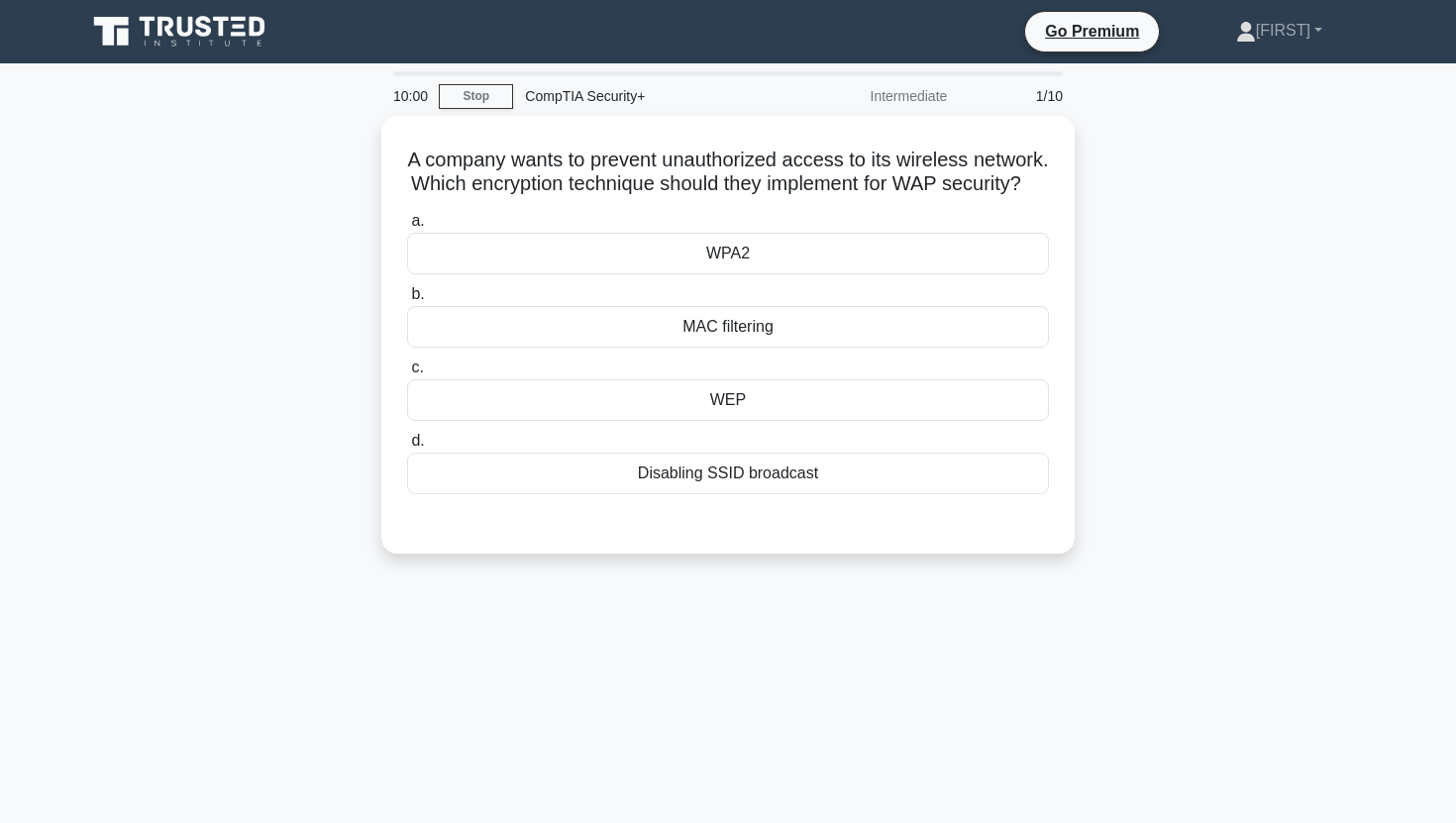 scroll, scrollTop: 0, scrollLeft: 0, axis: both 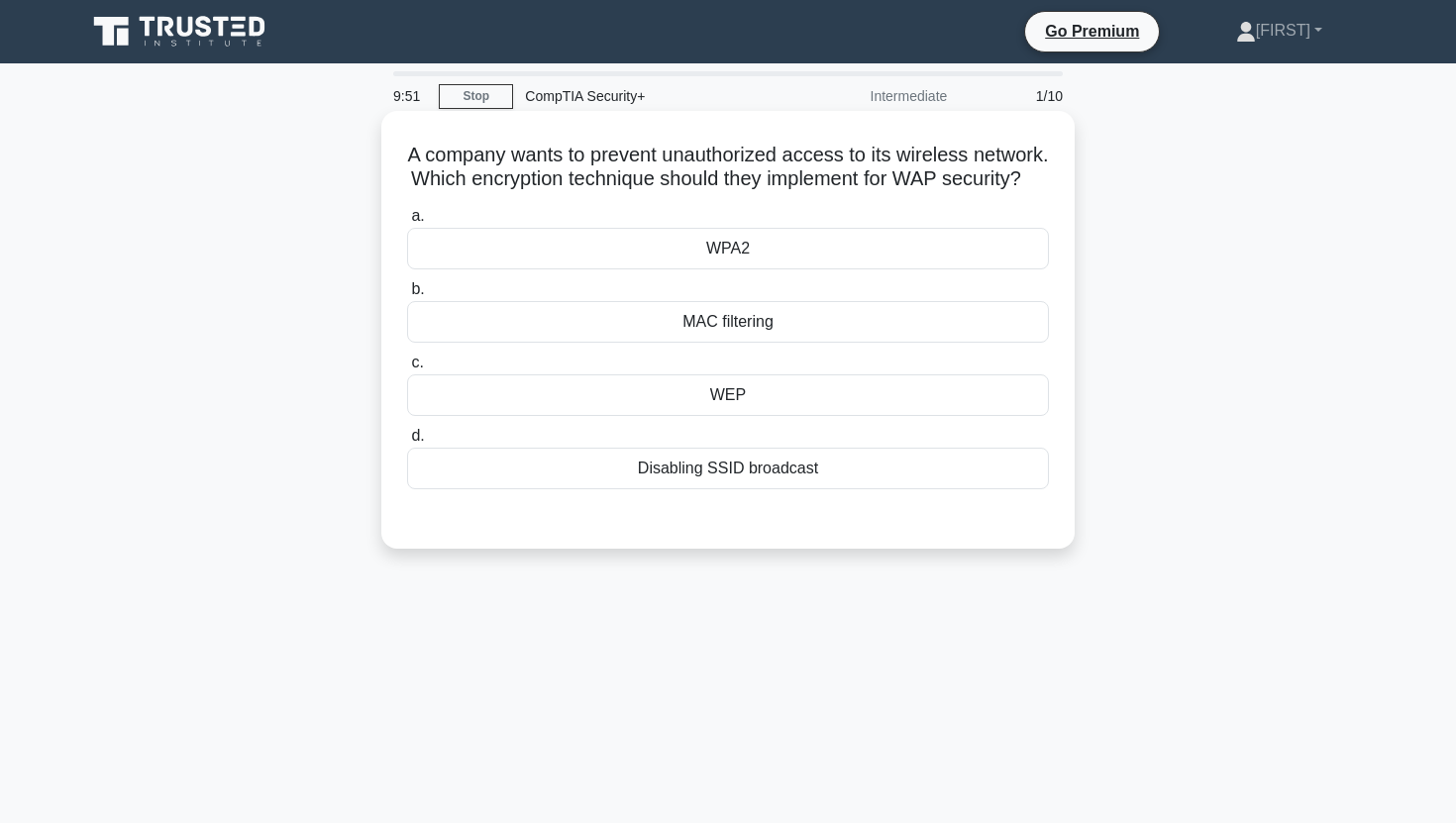 click on "WPA2" at bounding box center (728, 249) 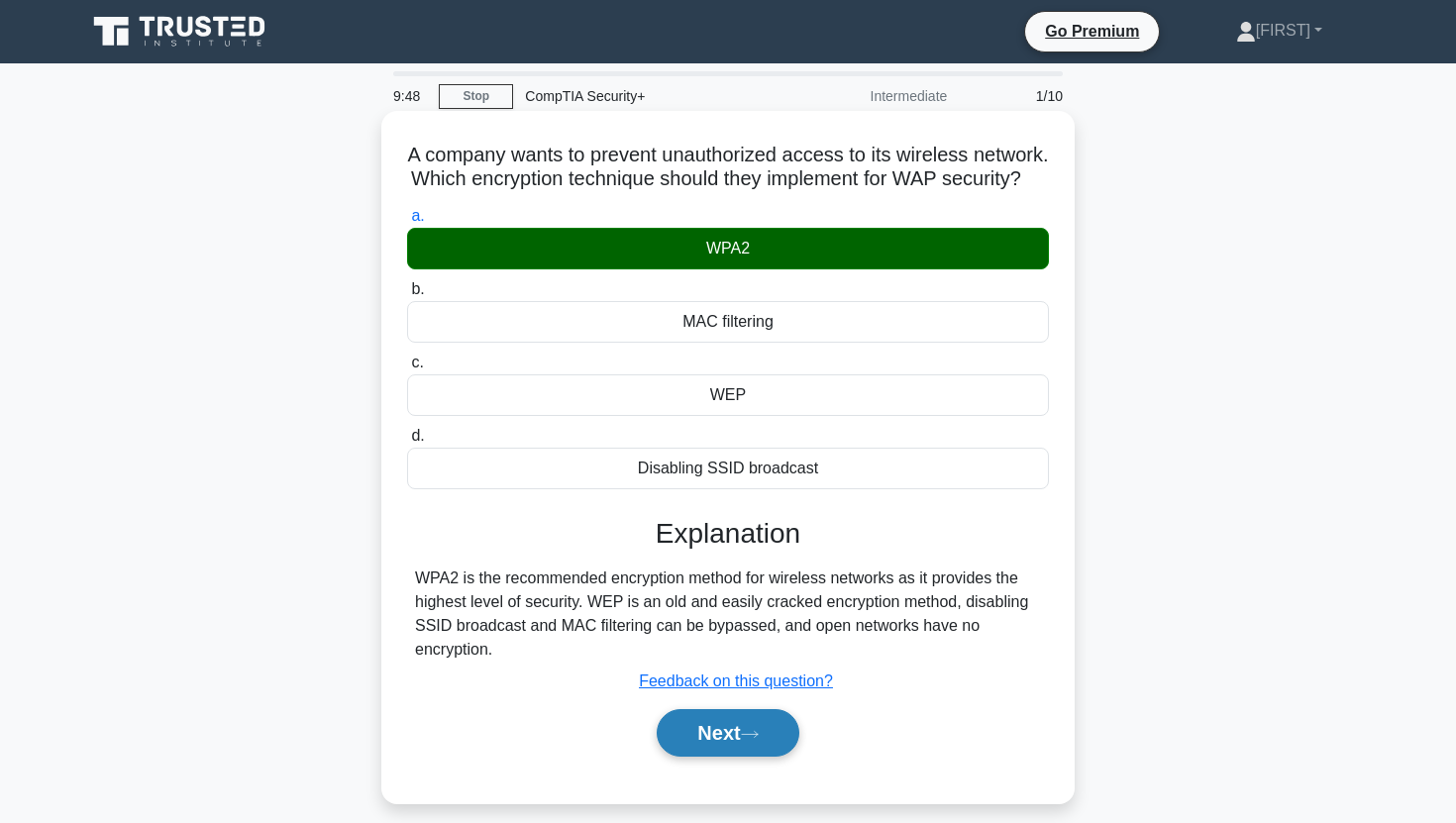 click on "Next" at bounding box center [727, 733] 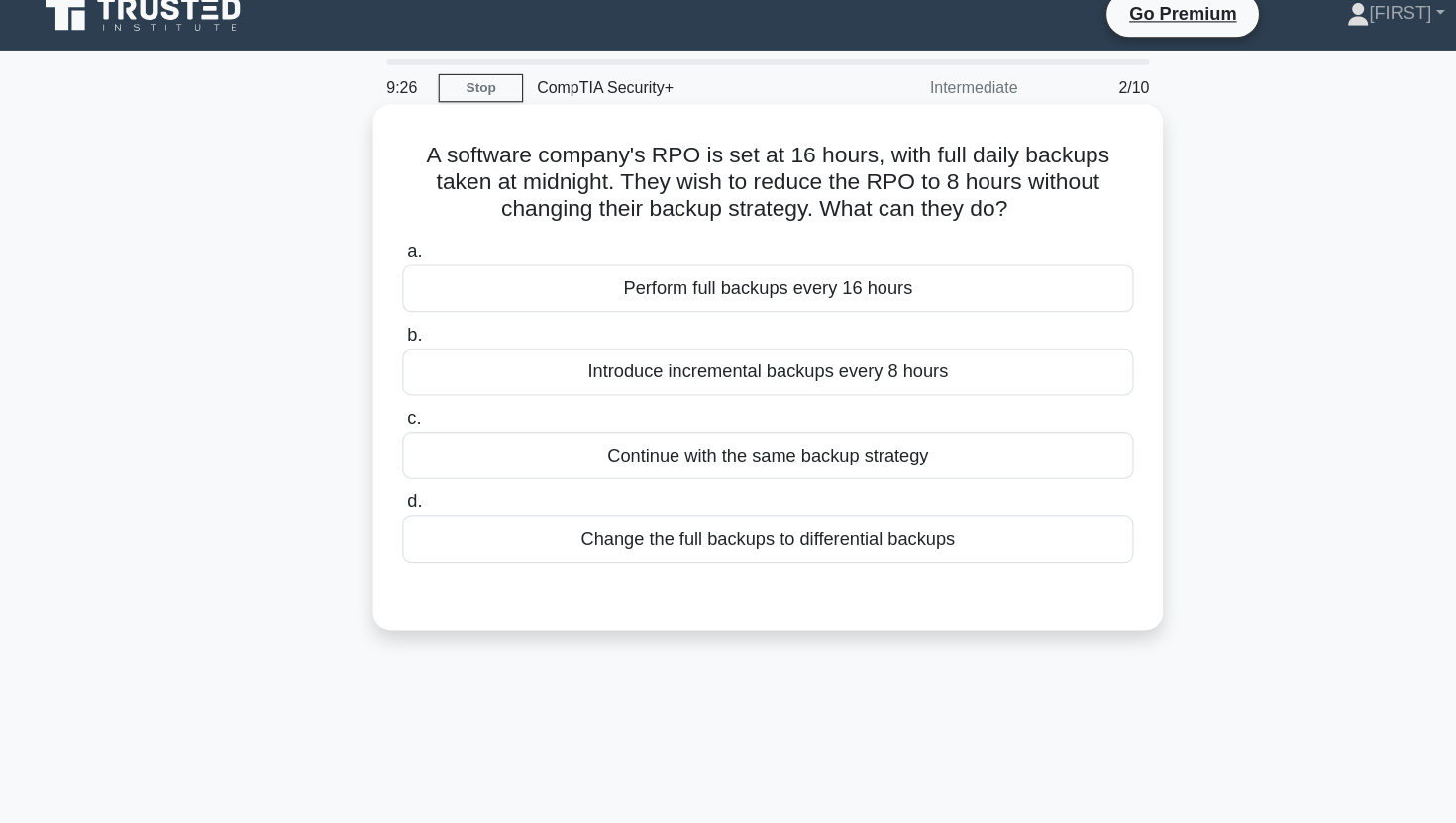 click on "Change the full backups to differential backups" at bounding box center (728, 492) 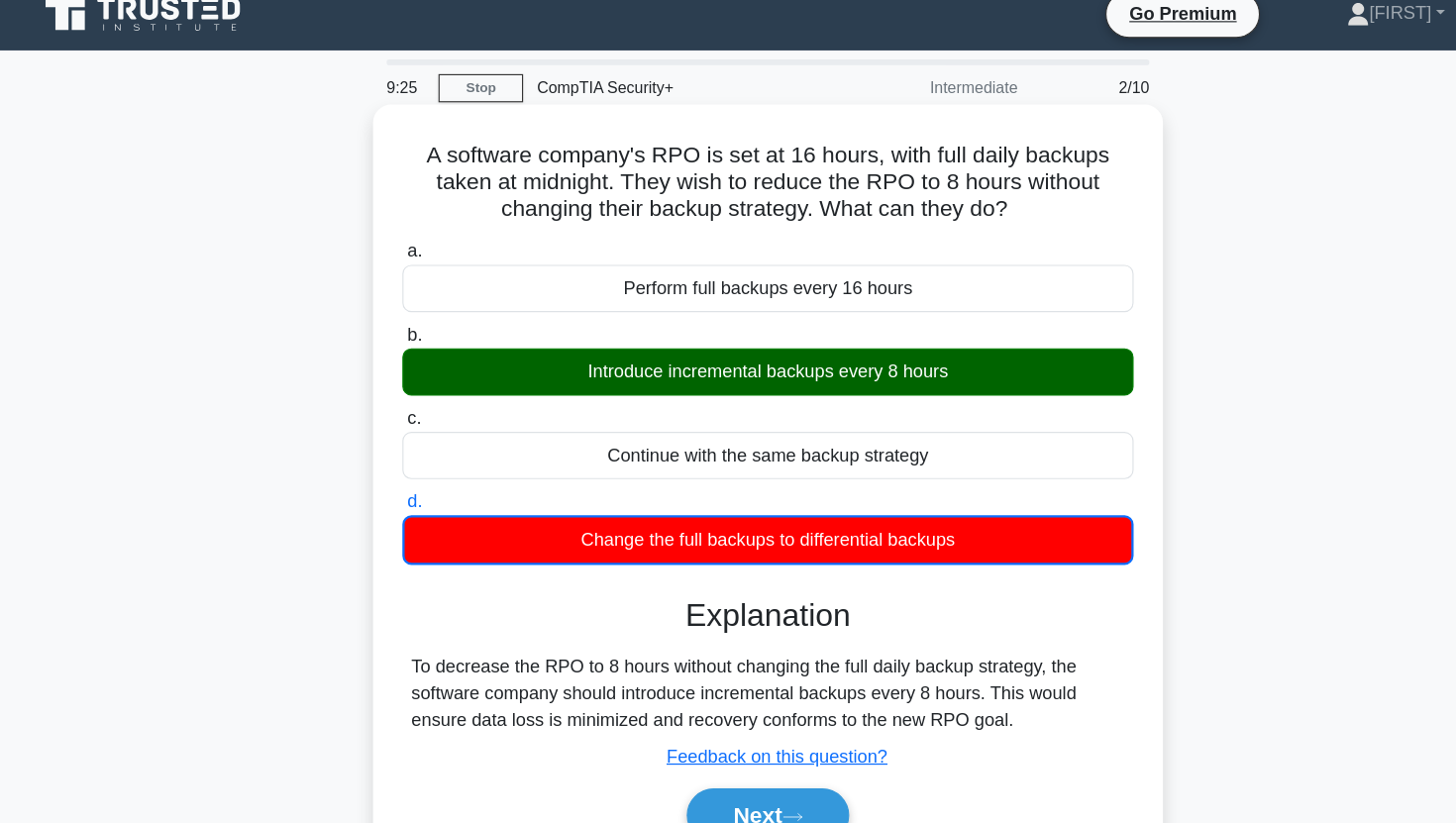 click on "Introduce incremental backups every 8 hours" at bounding box center [728, 346] 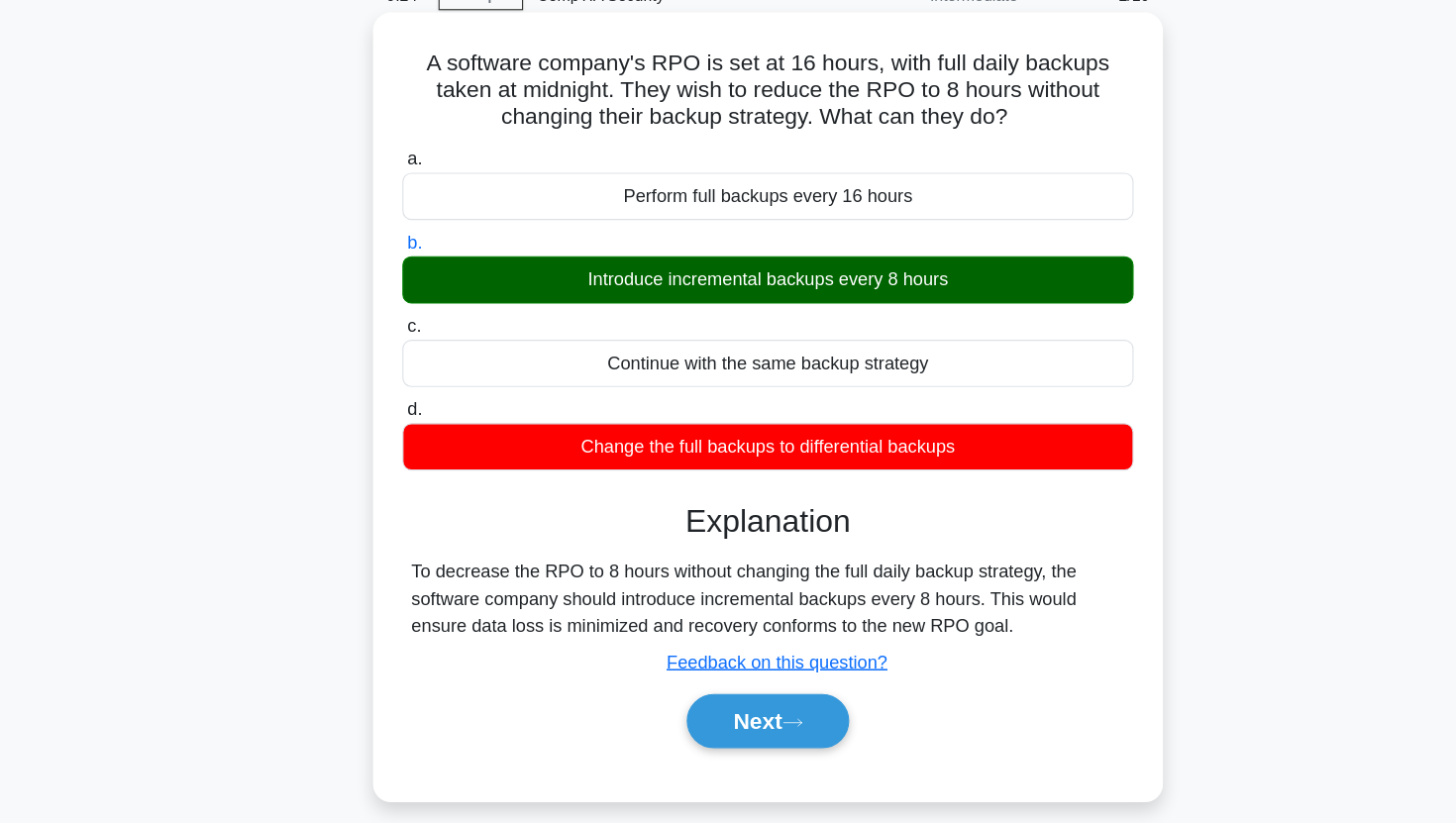 scroll, scrollTop: 247, scrollLeft: 0, axis: vertical 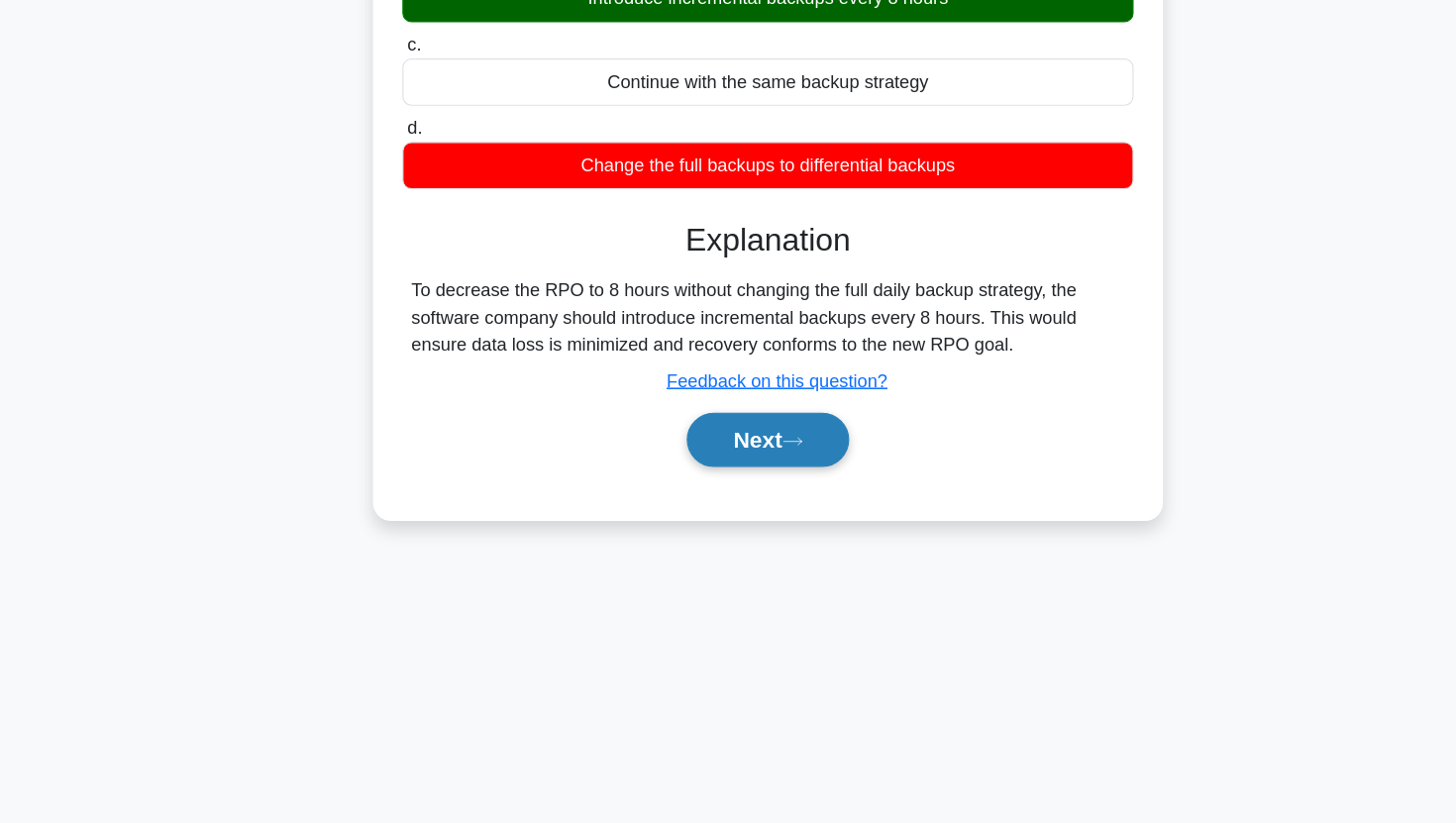 click on "Next" at bounding box center (727, 486) 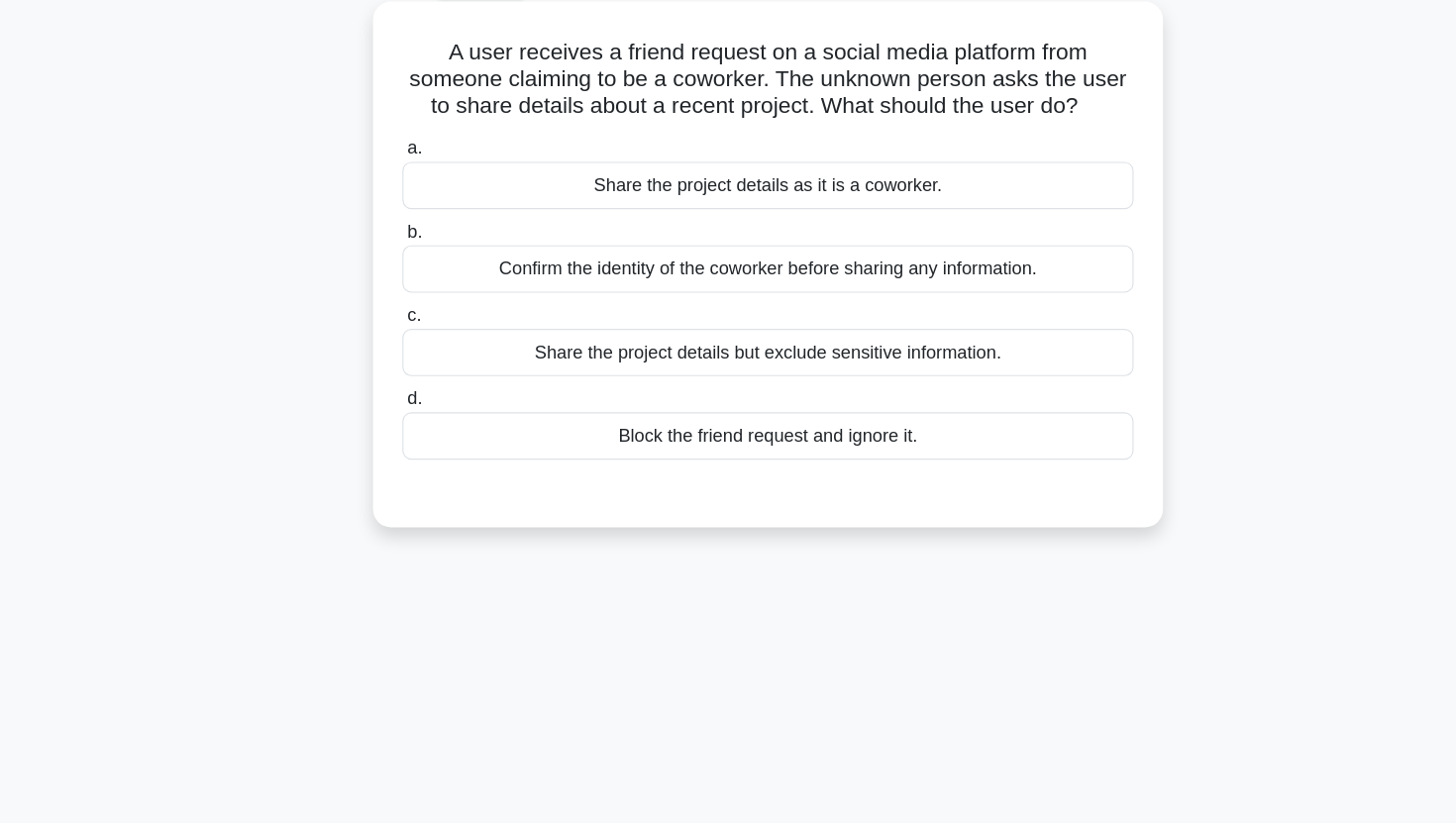 scroll, scrollTop: 0, scrollLeft: 0, axis: both 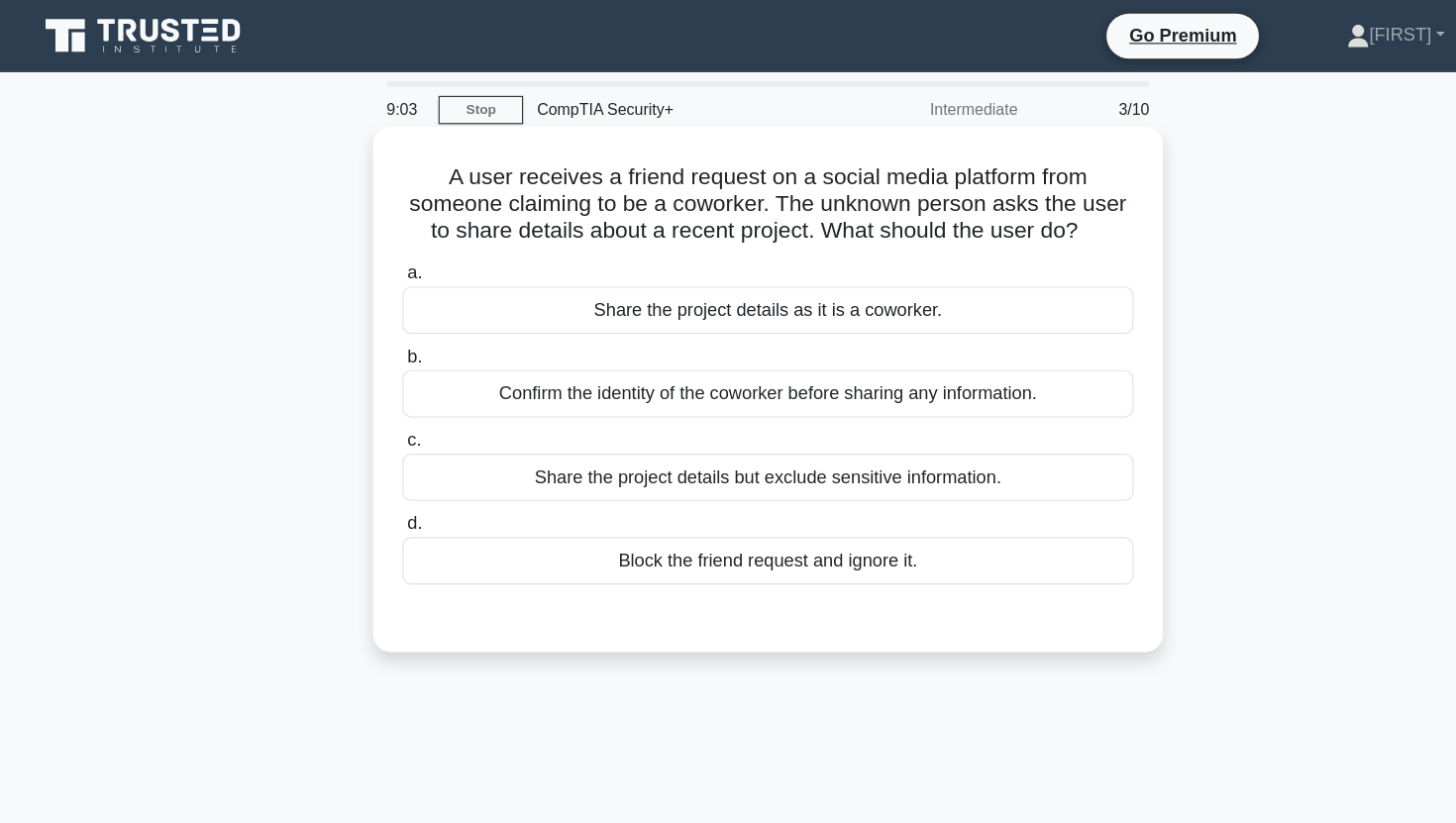 click on "Confirm the identity of the coworker before sharing any information." at bounding box center (728, 346) 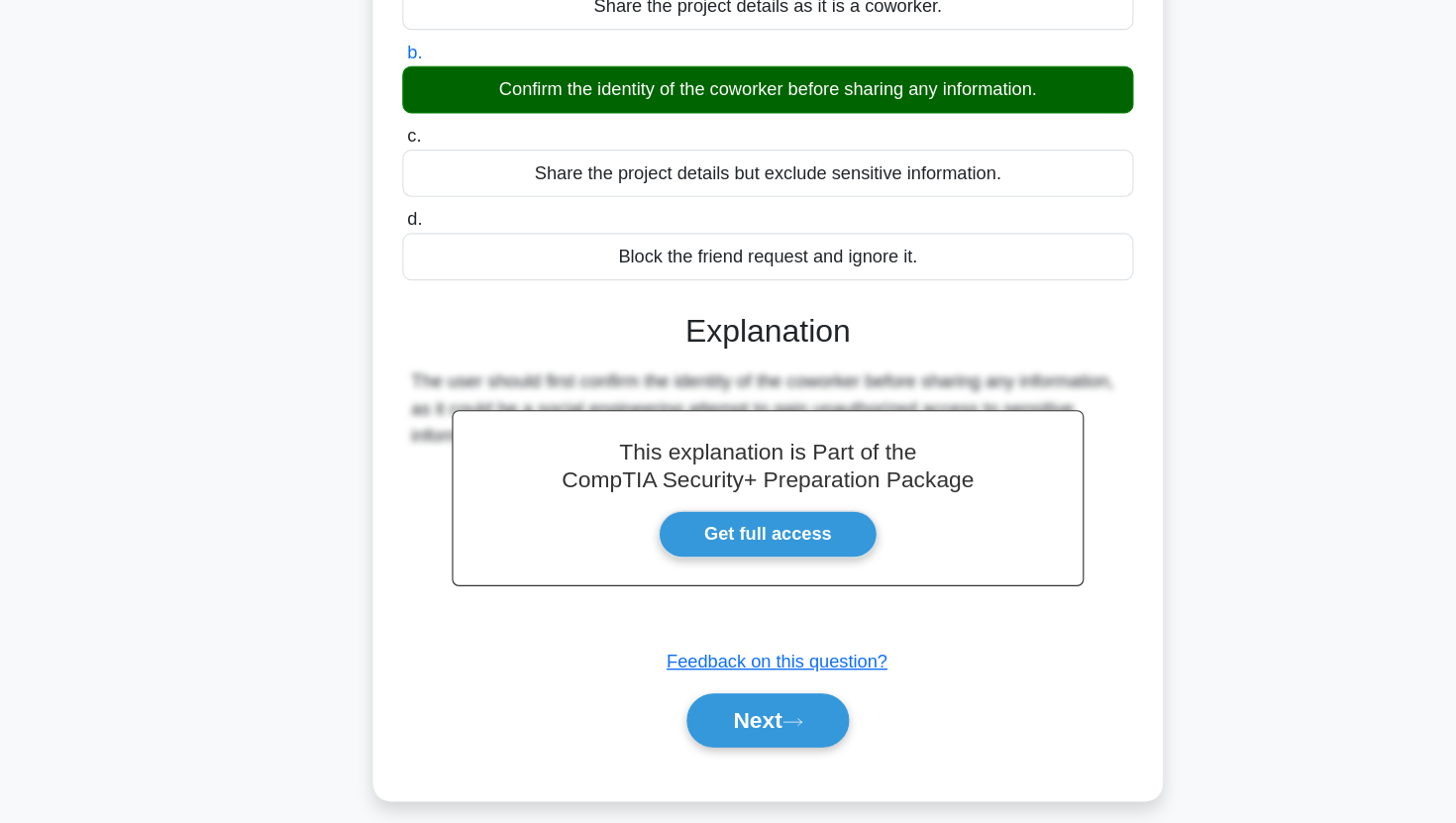 scroll, scrollTop: 247, scrollLeft: 0, axis: vertical 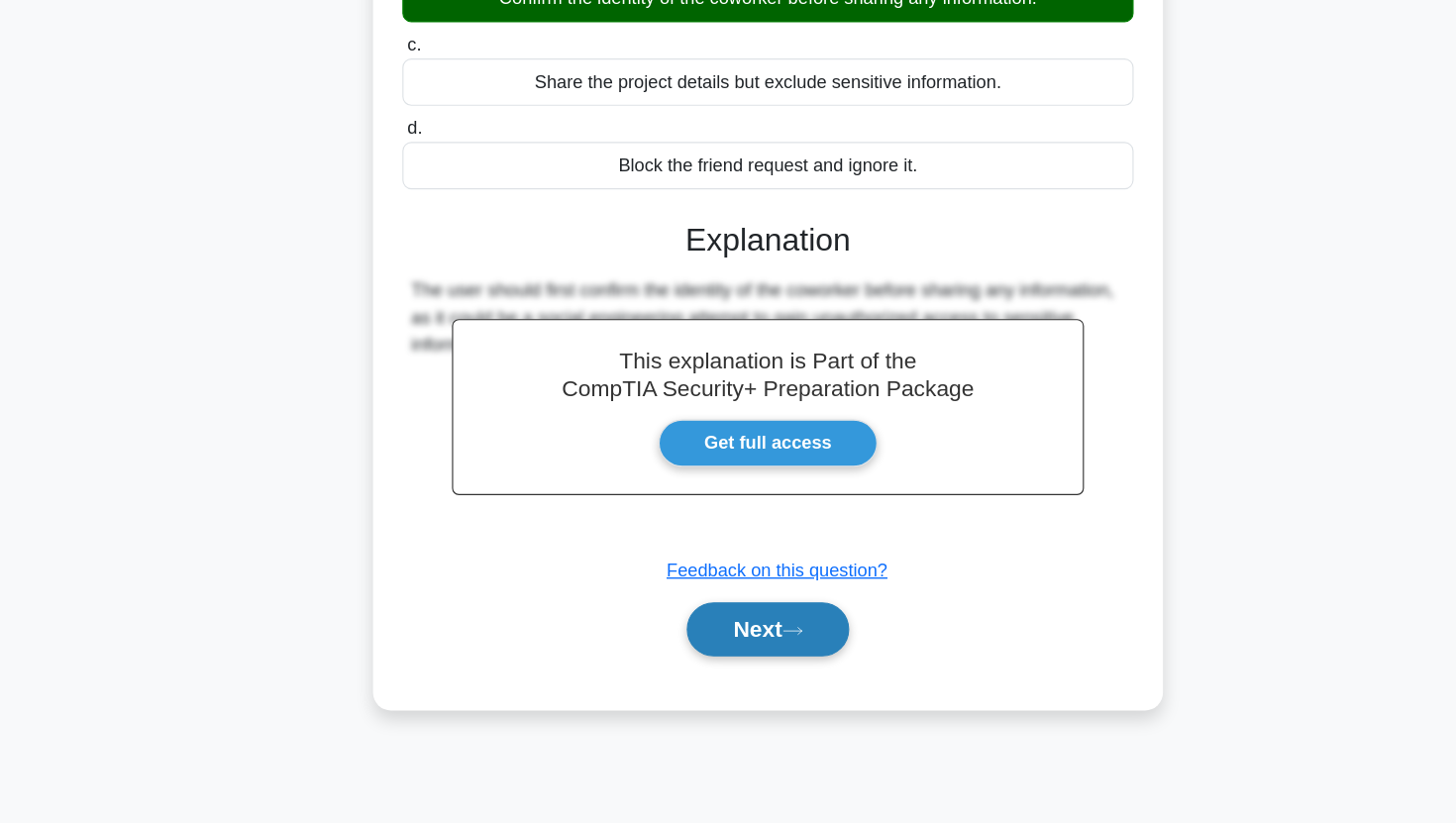 click on "Next" at bounding box center [727, 653] 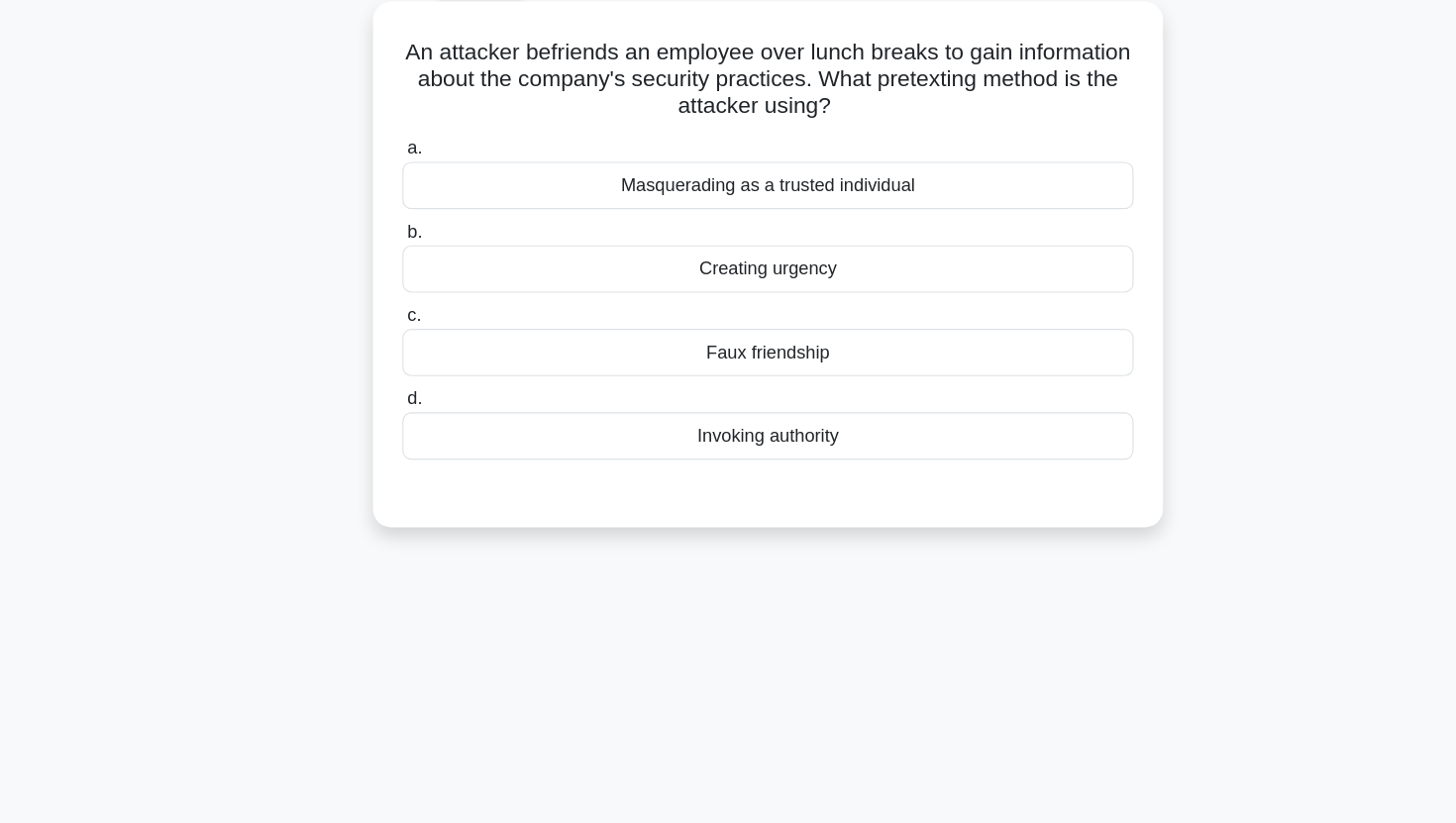 scroll, scrollTop: 0, scrollLeft: 0, axis: both 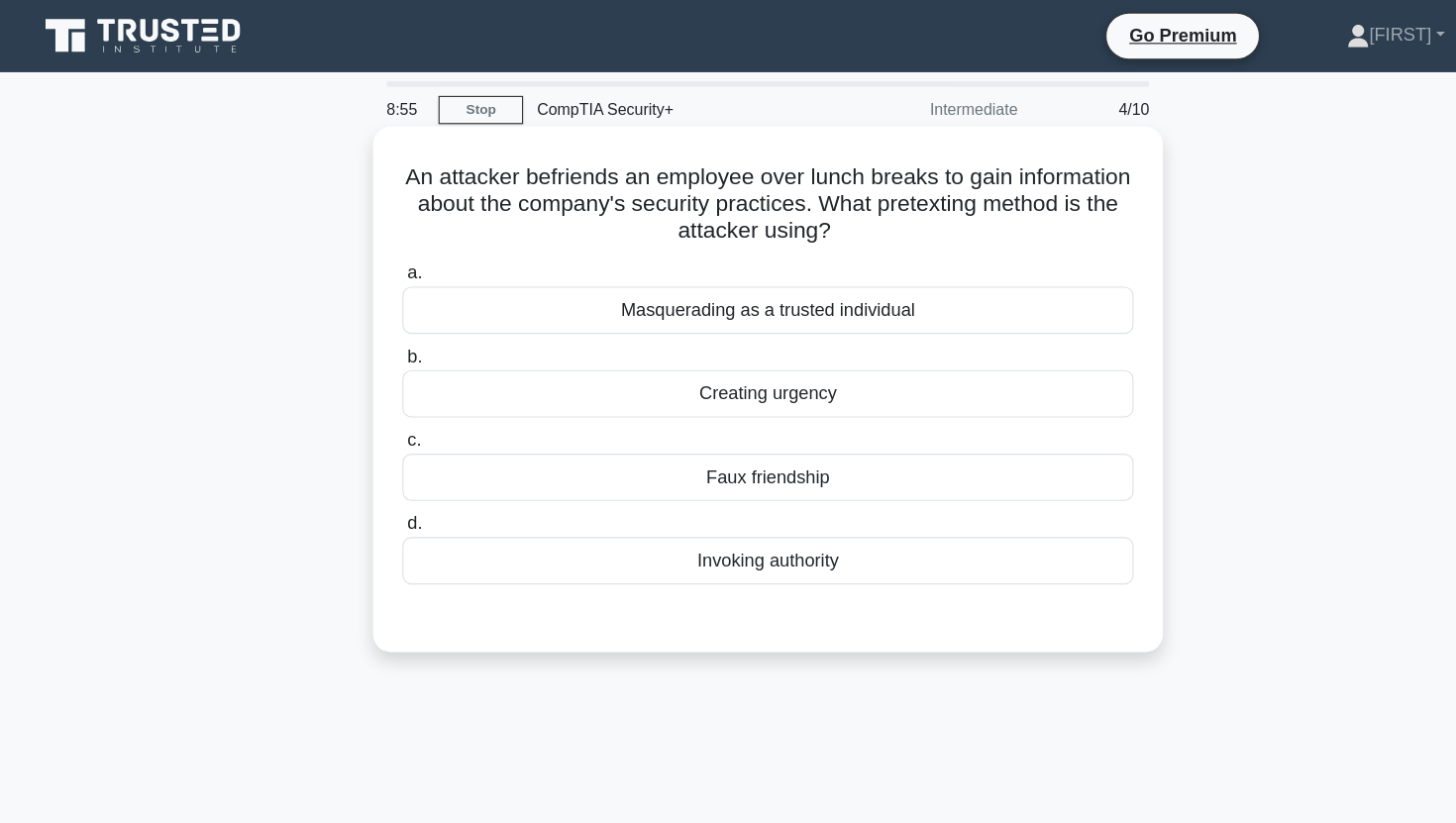 click on "An attacker befriends an employee over lunch breaks to gain information about the company's security practices. What pretexting method is the attacker using?
.spinner_0XTQ{transform-origin:center;animation:spinner_y6GP .75s linear infinite}@keyframes spinner_y6GP{100%{transform:rotate(360deg)}}" at bounding box center [728, 179] 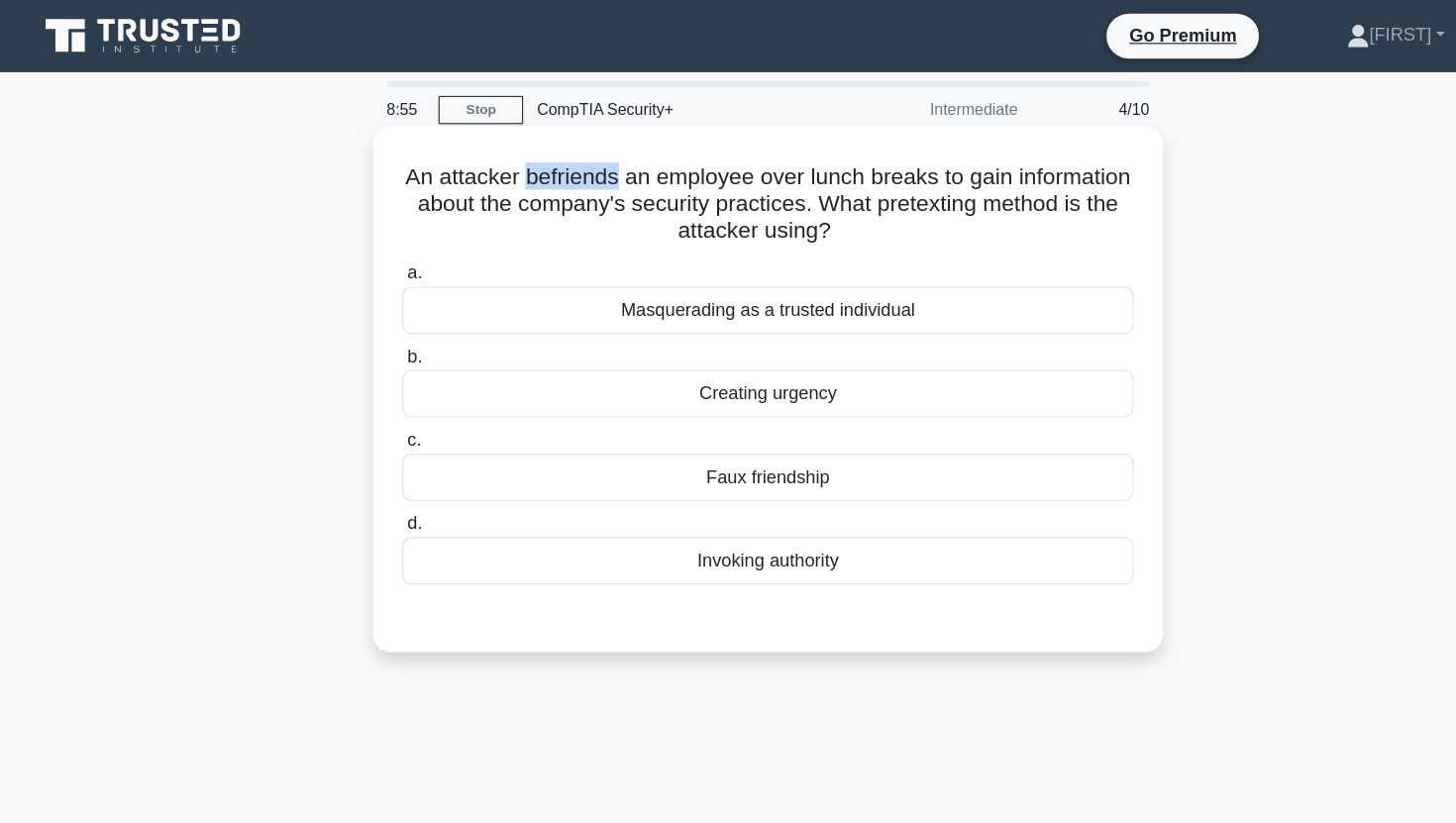 click on "An attacker befriends an employee over lunch breaks to gain information about the company's security practices. What pretexting method is the attacker using?
.spinner_0XTQ{transform-origin:center;animation:spinner_y6GP .75s linear infinite}@keyframes spinner_y6GP{100%{transform:rotate(360deg)}}" at bounding box center (728, 179) 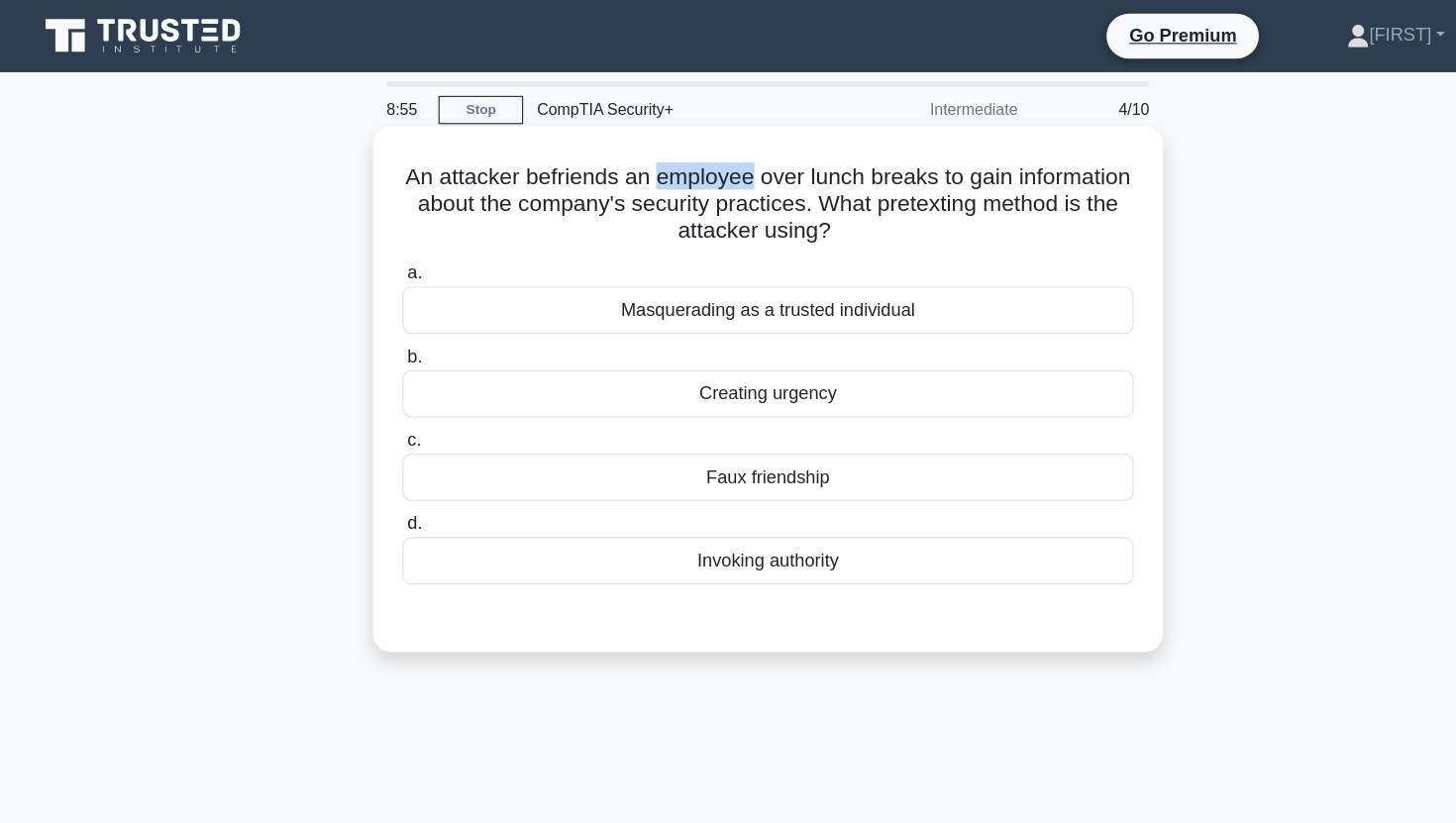 click on "An attacker befriends an employee over lunch breaks to gain information about the company's security practices. What pretexting method is the attacker using?
.spinner_0XTQ{transform-origin:center;animation:spinner_y6GP .75s linear infinite}@keyframes spinner_y6GP{100%{transform:rotate(360deg)}}" at bounding box center (728, 179) 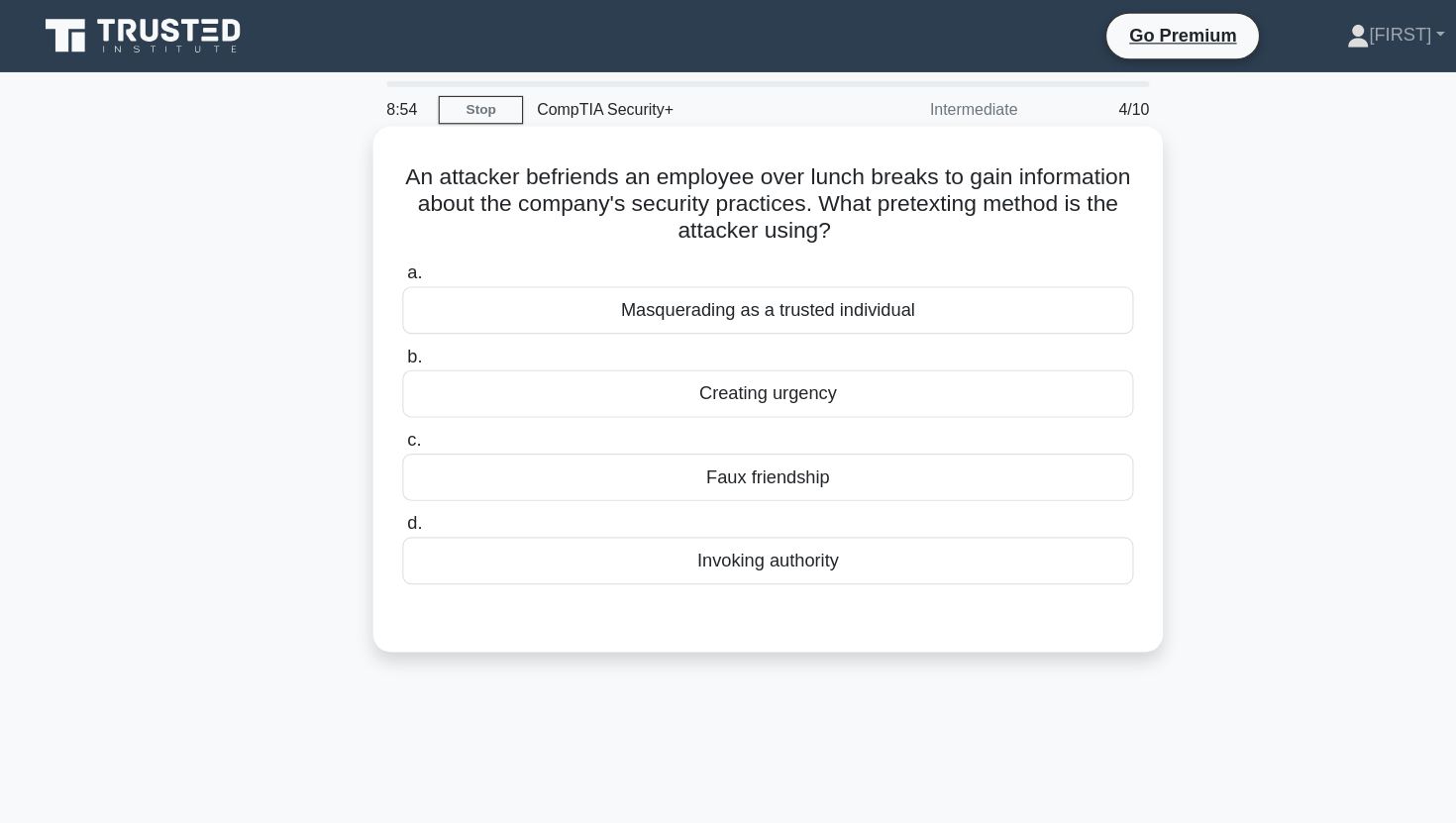 click on "An attacker befriends an employee over lunch breaks to gain information about the company's security practices. What pretexting method is the attacker using?
.spinner_0XTQ{transform-origin:center;animation:spinner_y6GP .75s linear infinite}@keyframes spinner_y6GP{100%{transform:rotate(360deg)}}" at bounding box center [728, 179] 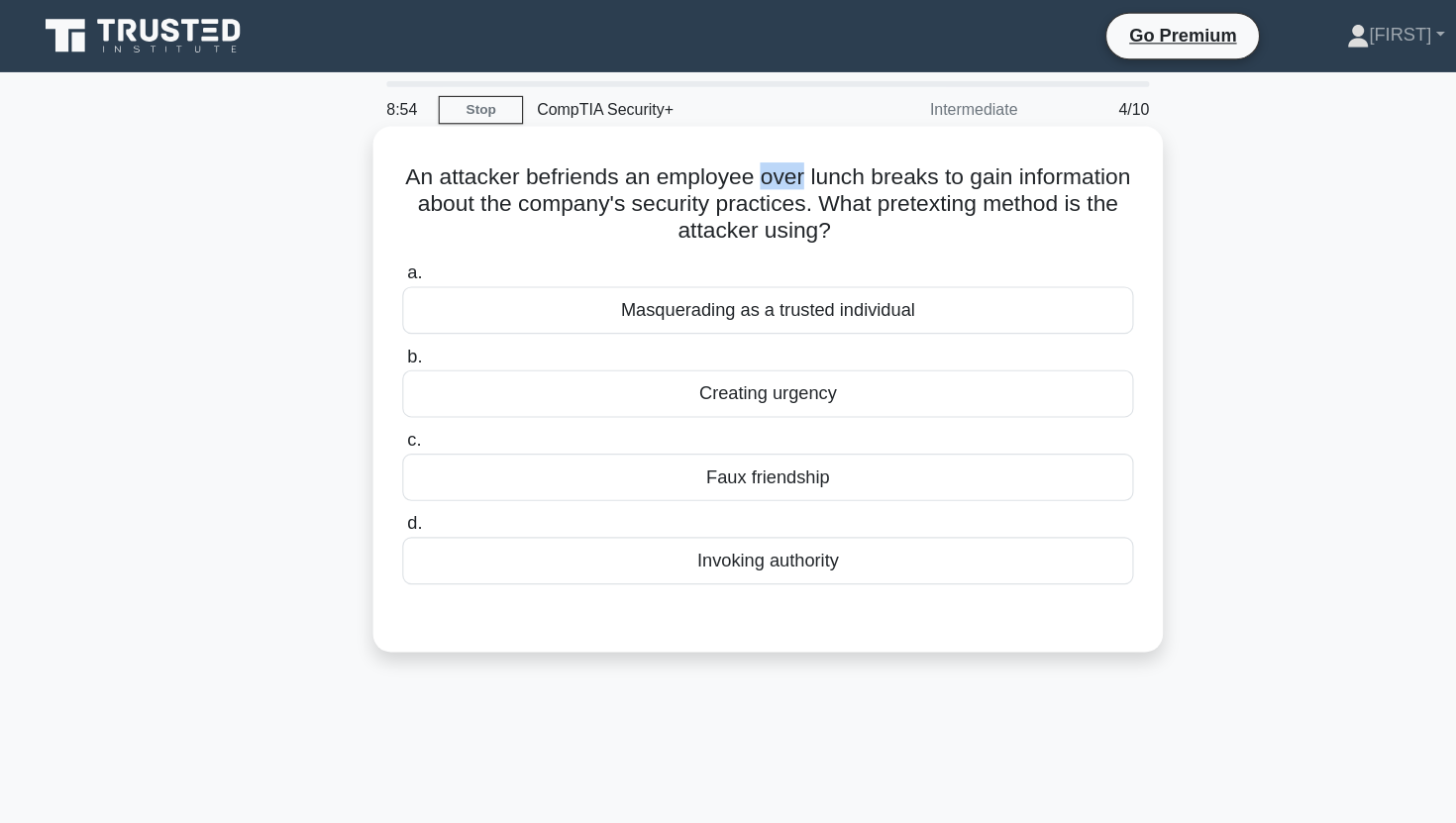 click on "An attacker befriends an employee over lunch breaks to gain information about the company's security practices. What pretexting method is the attacker using?
.spinner_0XTQ{transform-origin:center;animation:spinner_y6GP .75s linear infinite}@keyframes spinner_y6GP{100%{transform:rotate(360deg)}}" at bounding box center (728, 179) 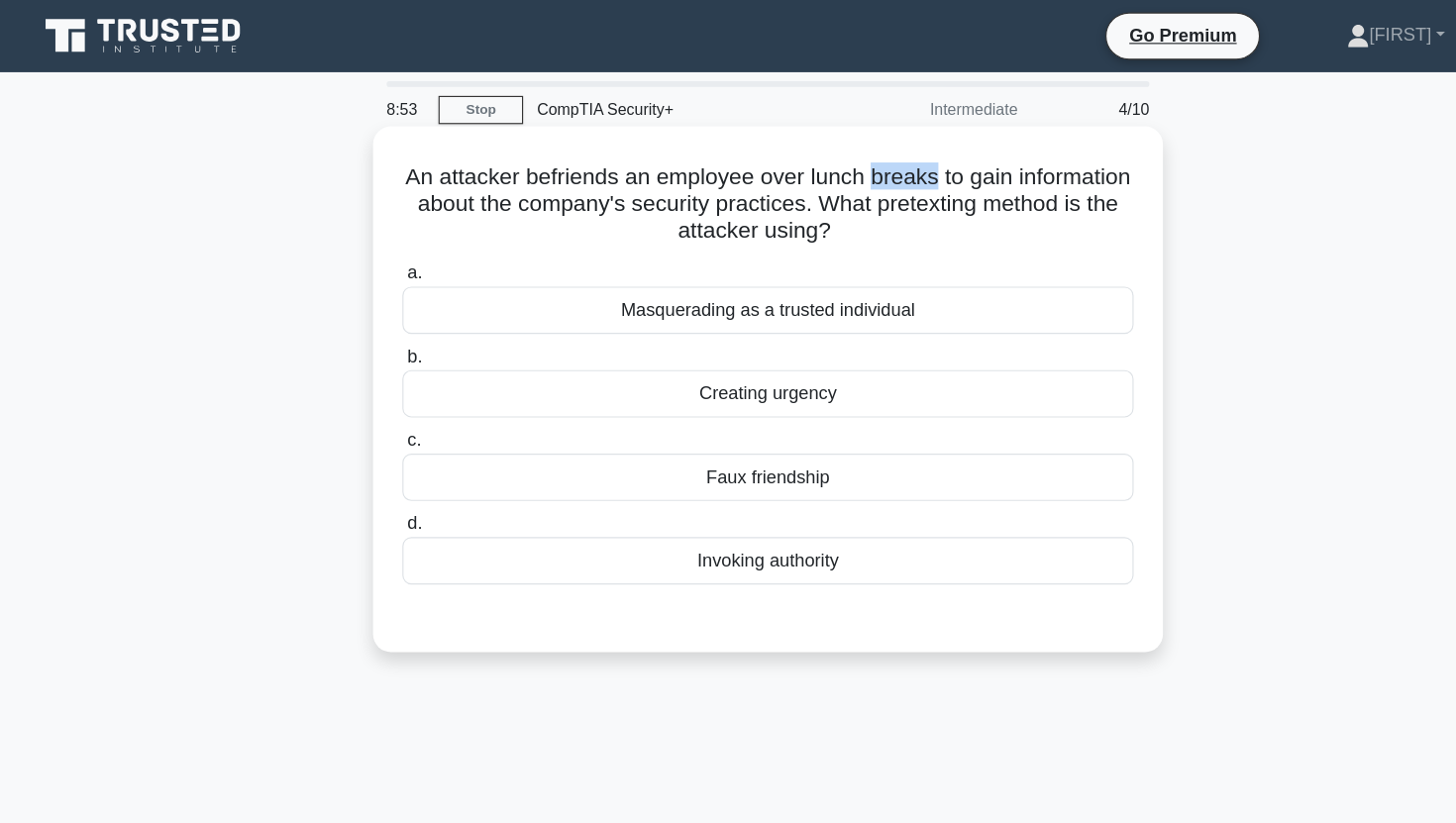 click on "An attacker befriends an employee over lunch breaks to gain information about the company's security practices. What pretexting method is the attacker using?
.spinner_0XTQ{transform-origin:center;animation:spinner_y6GP .75s linear infinite}@keyframes spinner_y6GP{100%{transform:rotate(360deg)}}" at bounding box center (728, 179) 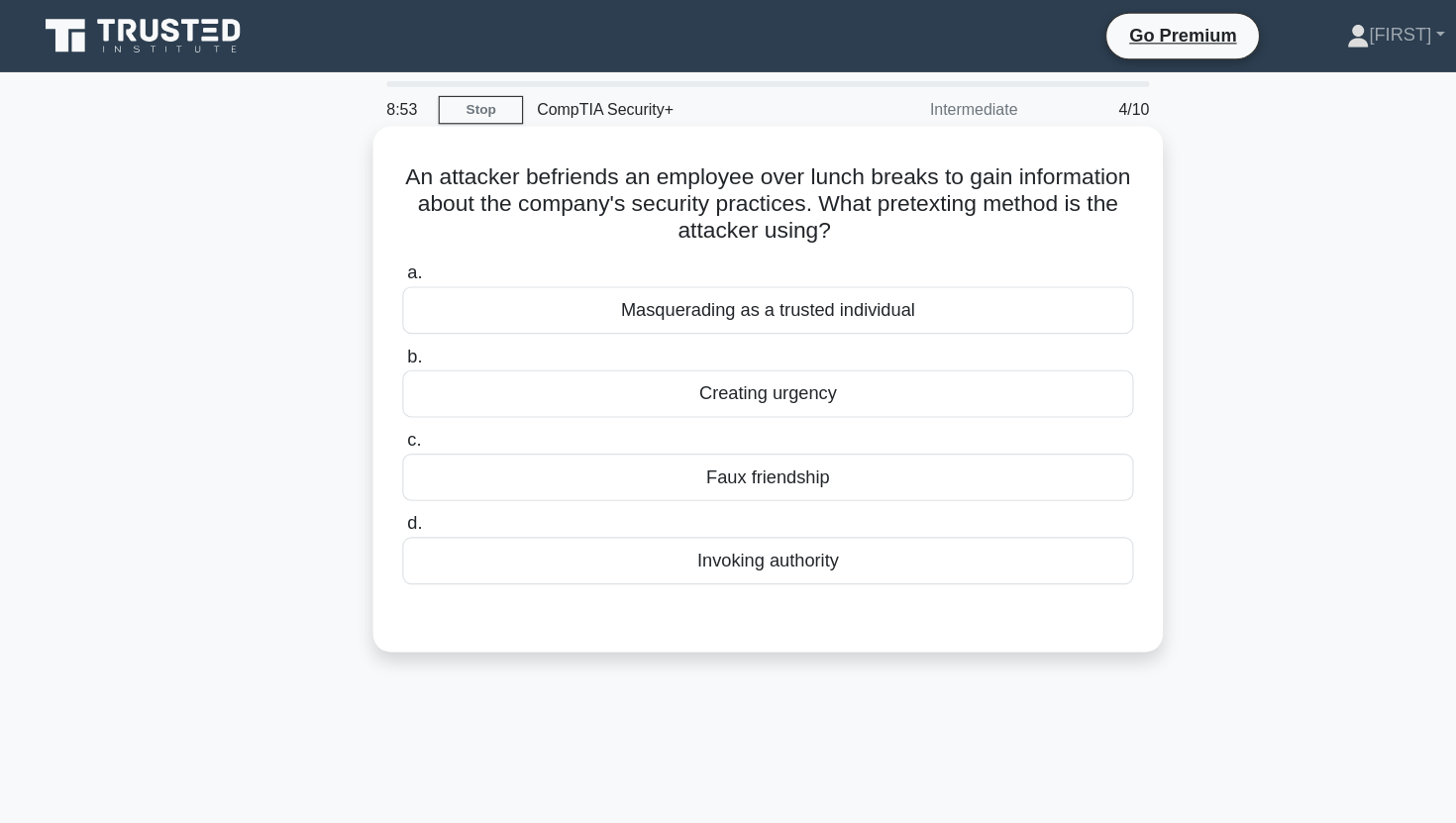 click on "An attacker befriends an employee over lunch breaks to gain information about the company's security practices. What pretexting method is the attacker using?
.spinner_0XTQ{transform-origin:center;animation:spinner_y6GP .75s linear infinite}@keyframes spinner_y6GP{100%{transform:rotate(360deg)}}" at bounding box center (728, 179) 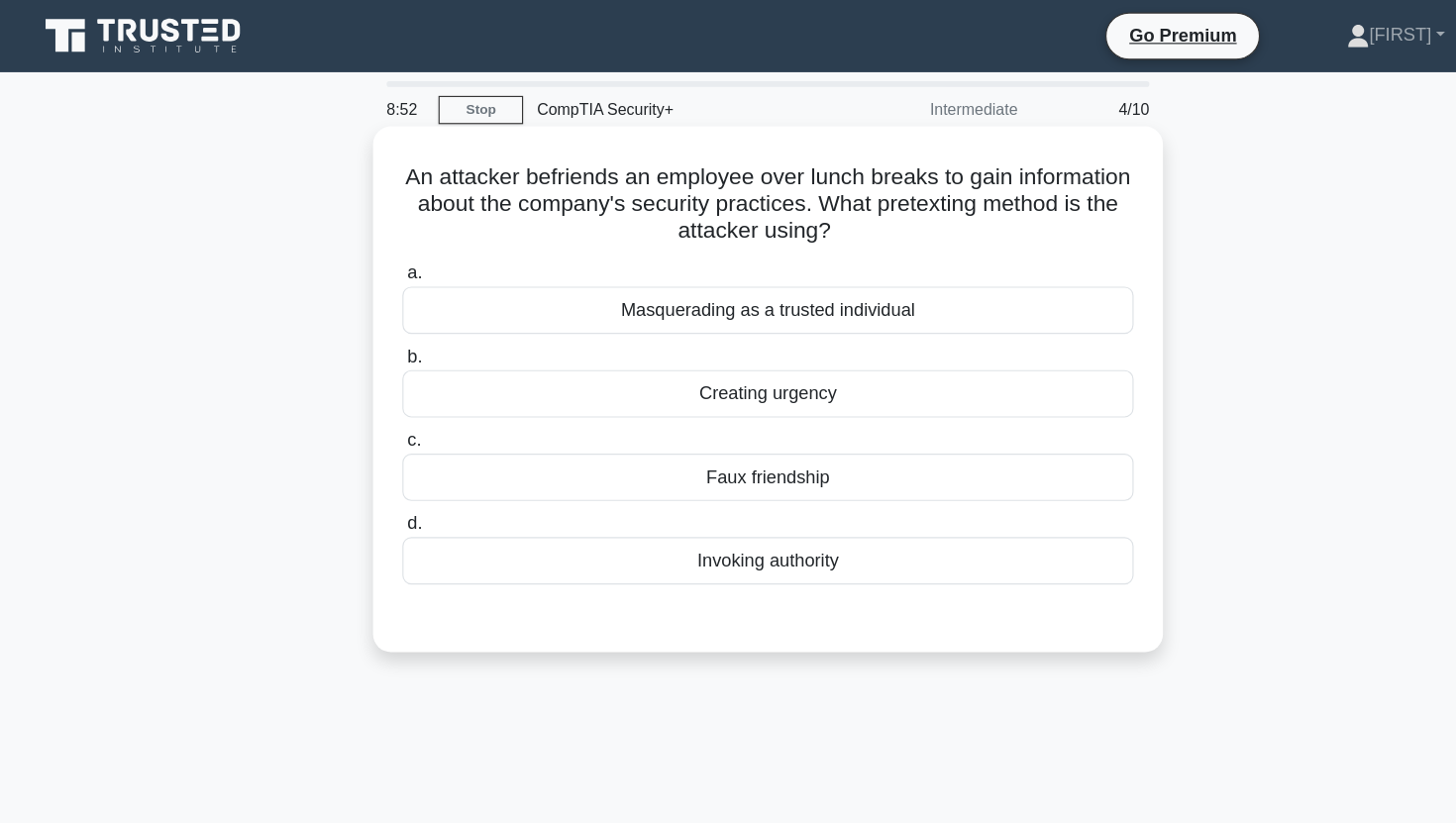 click on "An attacker befriends an employee over lunch breaks to gain information about the company's security practices. What pretexting method is the attacker using?
.spinner_0XTQ{transform-origin:center;animation:spinner_y6GP .75s linear infinite}@keyframes spinner_y6GP{100%{transform:rotate(360deg)}}" at bounding box center [728, 179] 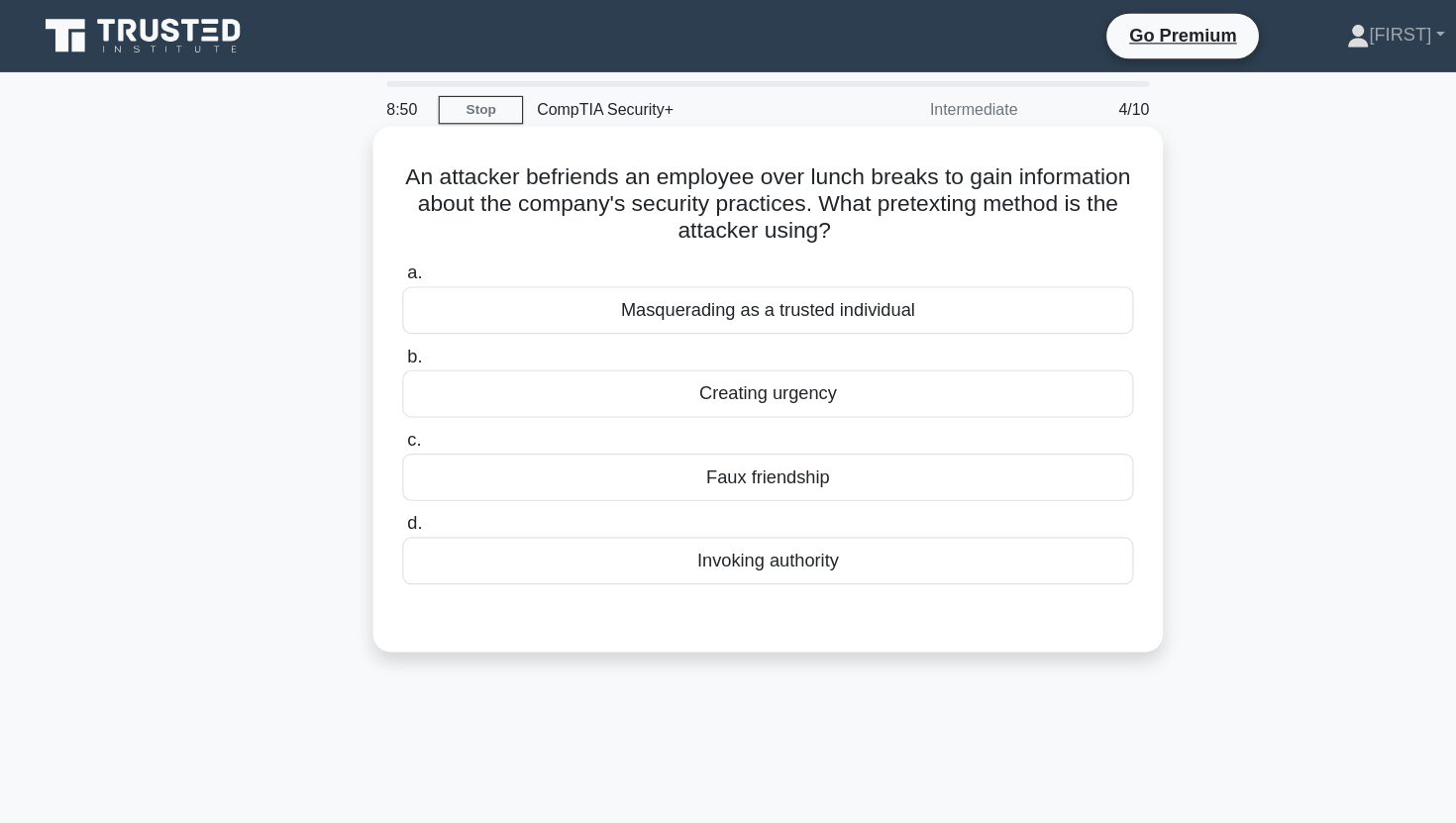 click on "An attacker befriends an employee over lunch breaks to gain information about the company's security practices. What pretexting method is the attacker using?
.spinner_0XTQ{transform-origin:center;animation:spinner_y6GP .75s linear infinite}@keyframes spinner_y6GP{100%{transform:rotate(360deg)}}" at bounding box center [728, 179] 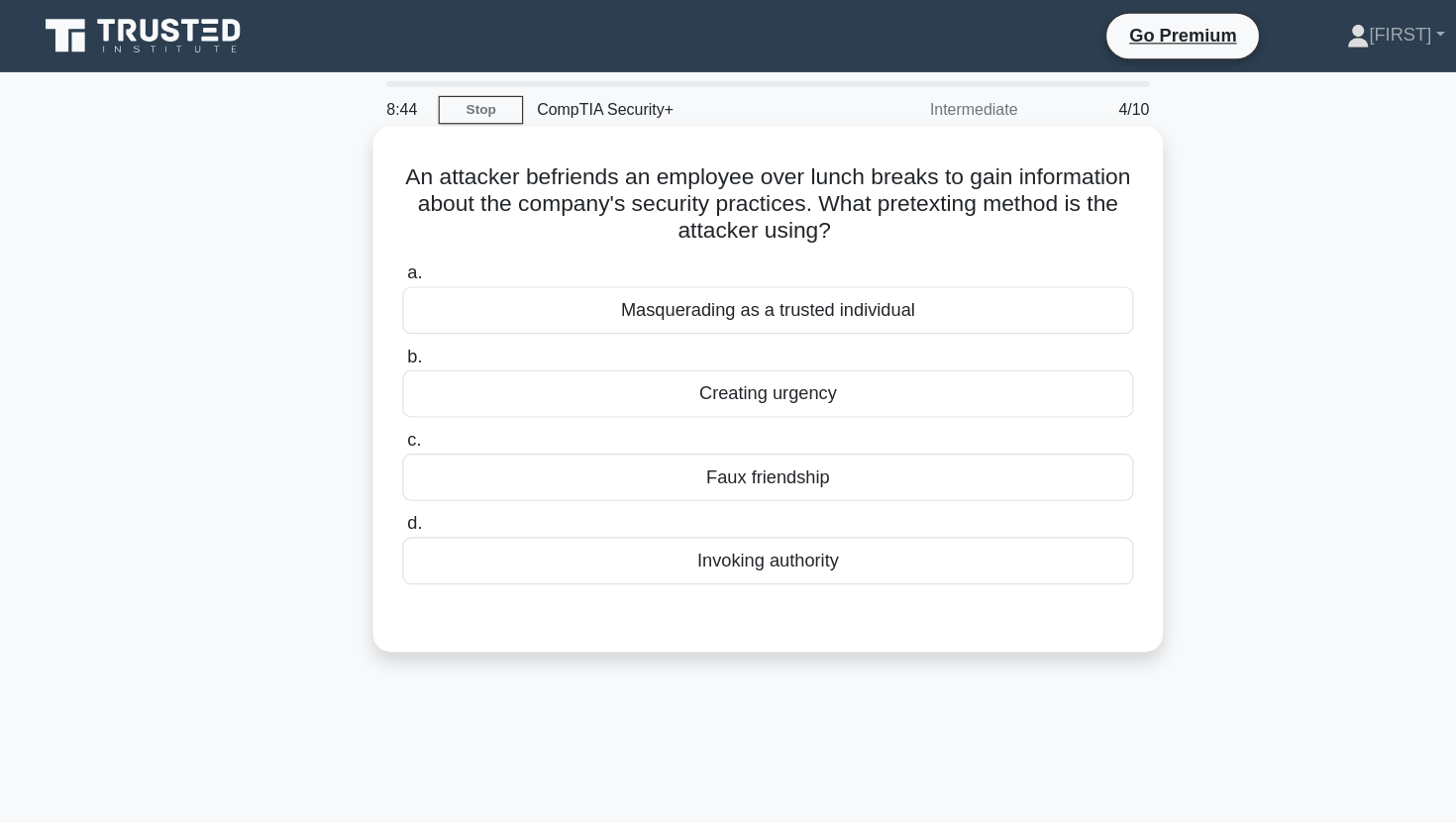 click on "Faux friendship" at bounding box center [728, 419] 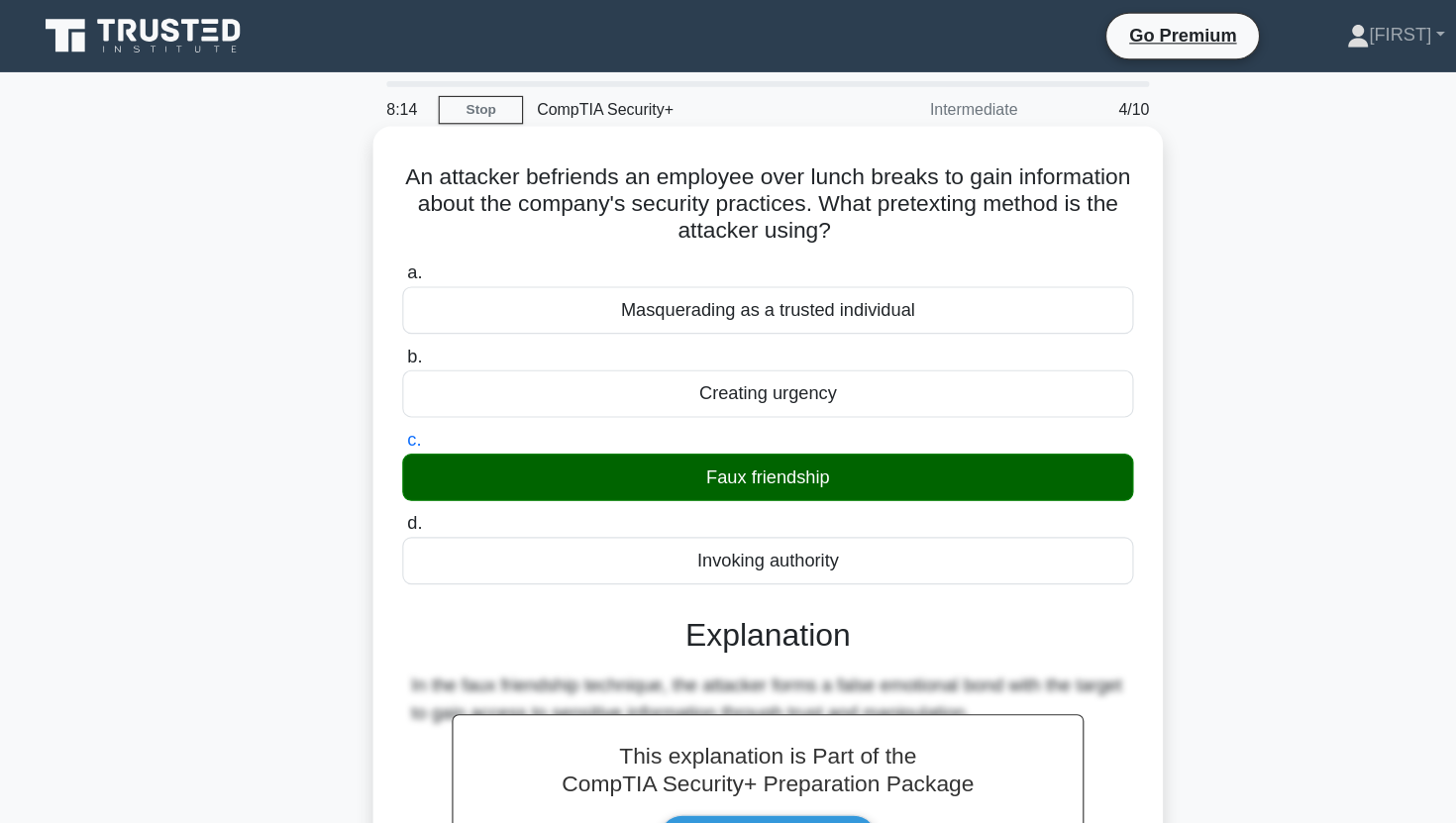 scroll, scrollTop: 247, scrollLeft: 0, axis: vertical 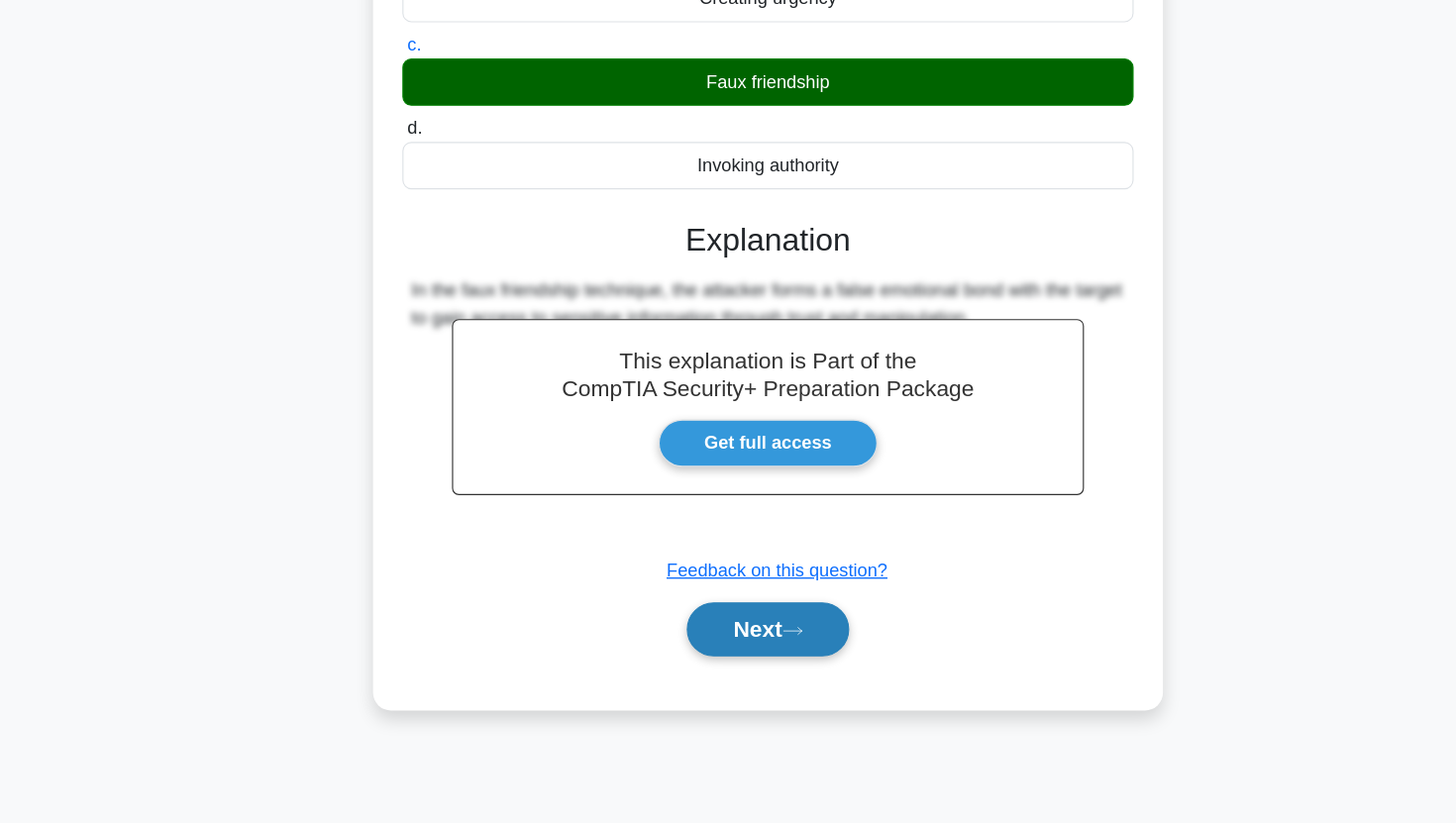 click on "Next" at bounding box center [727, 653] 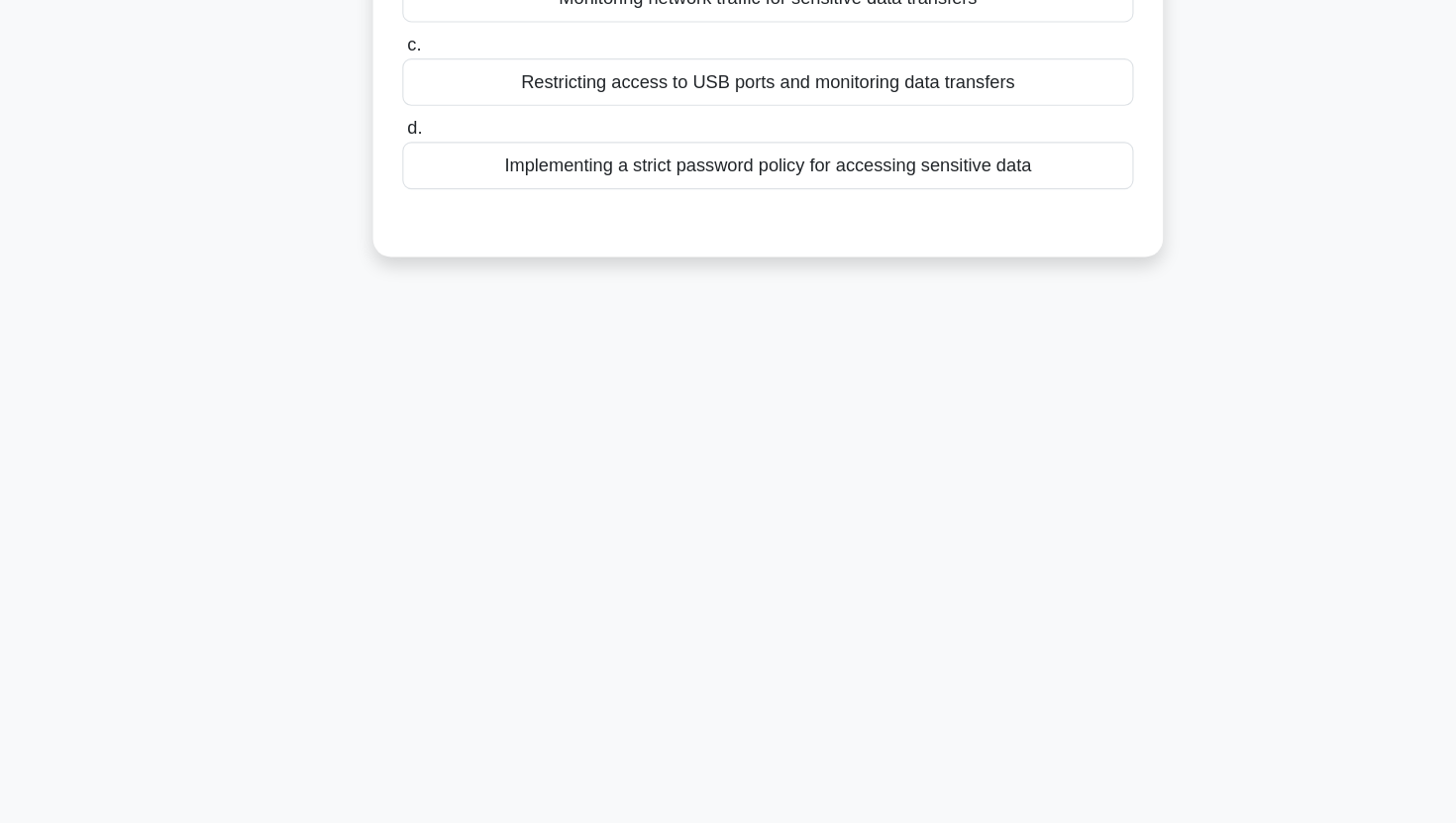 scroll, scrollTop: 0, scrollLeft: 0, axis: both 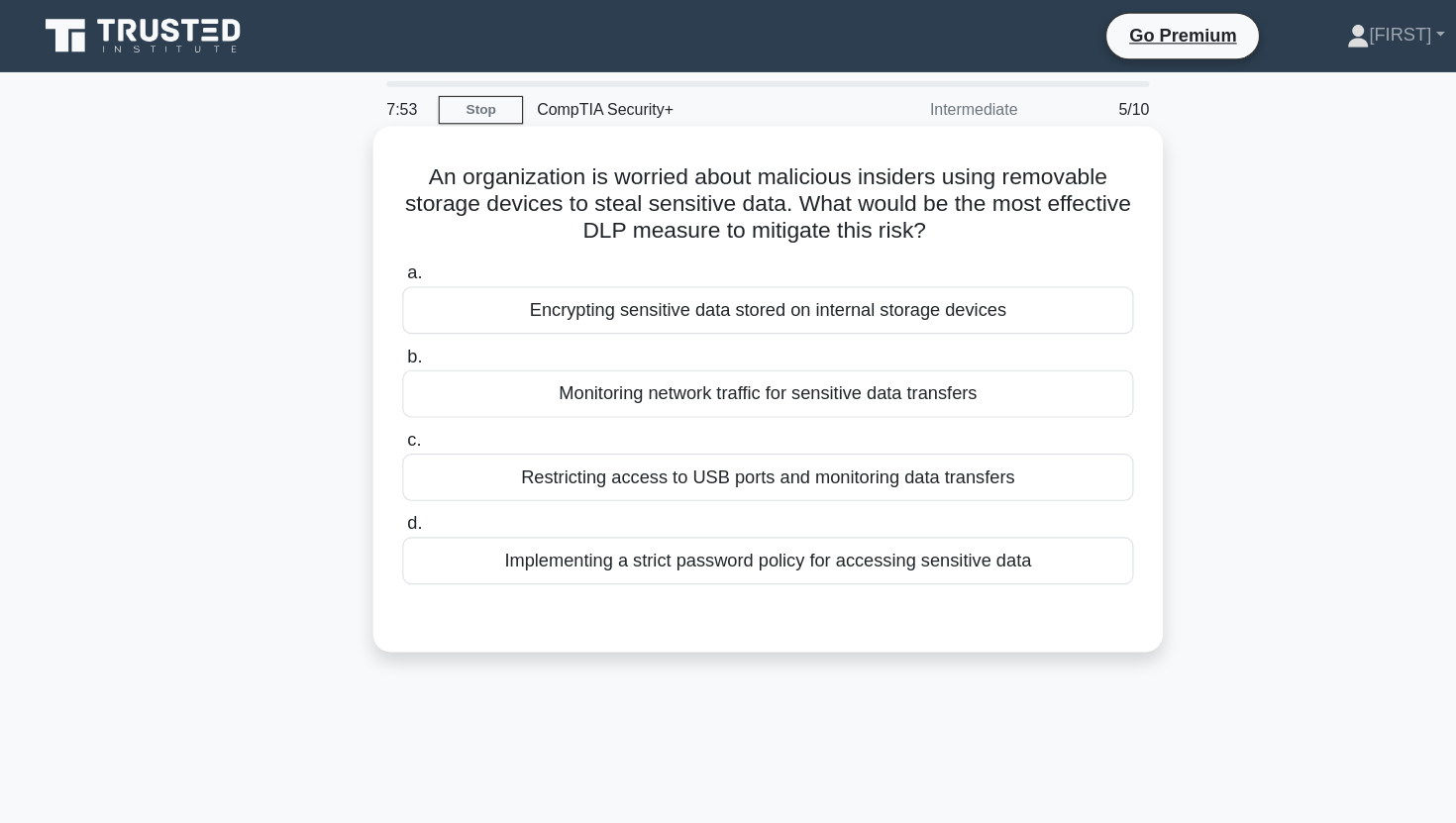 click on "Encrypting sensitive data stored on internal storage devices" at bounding box center [728, 272] 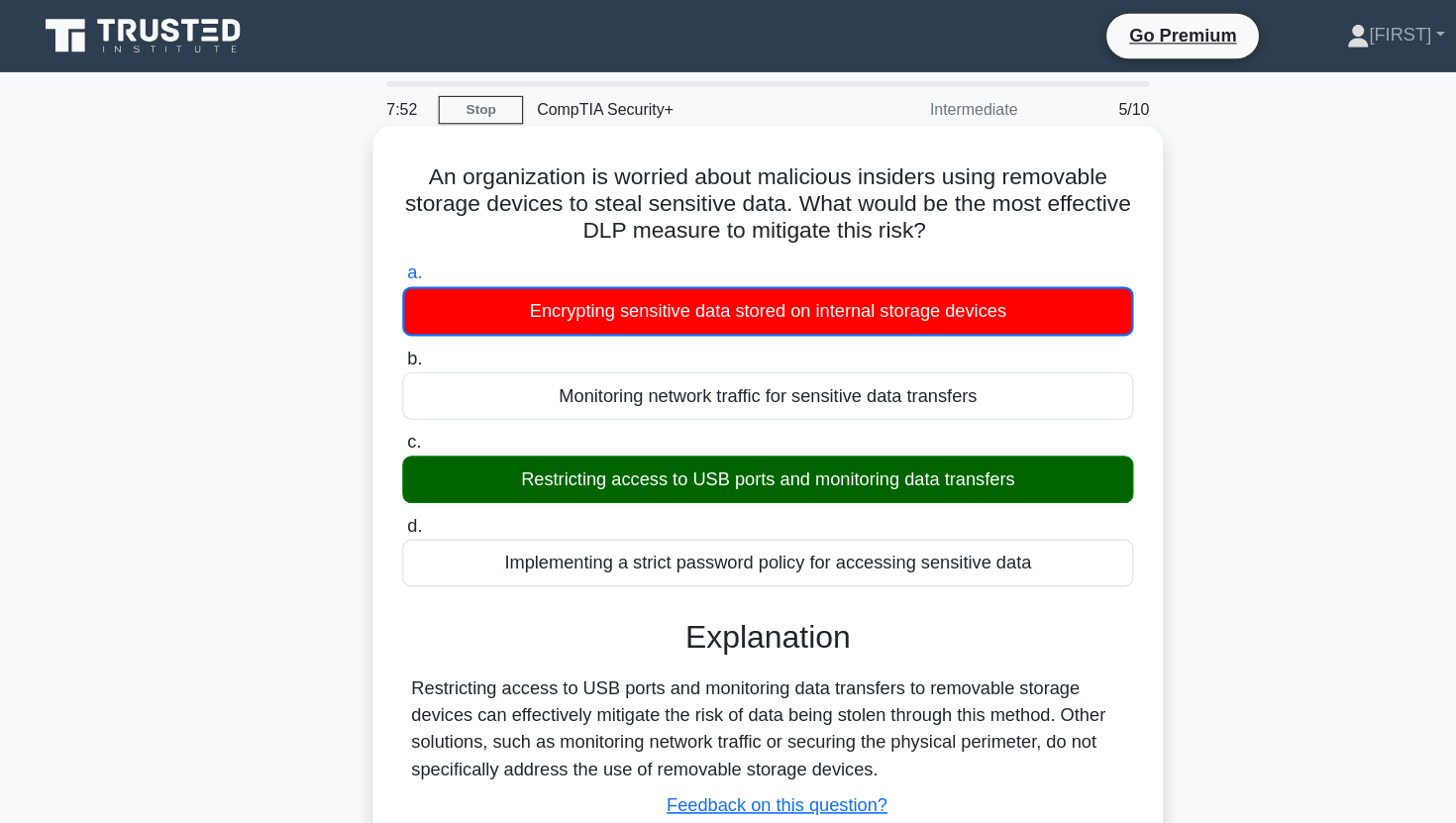 click on "Restricting access to USB ports and monitoring data transfers" at bounding box center [728, 421] 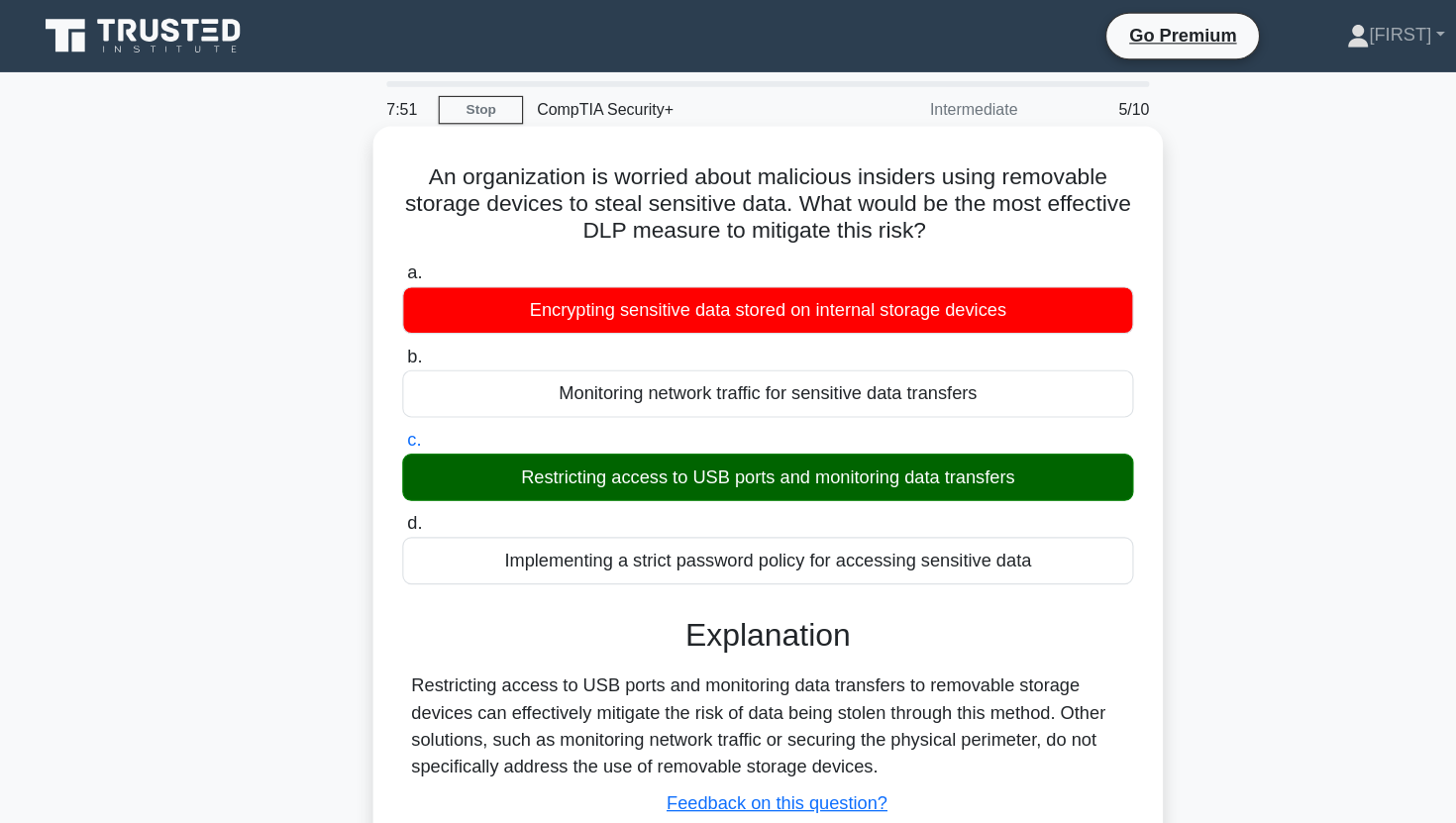 scroll, scrollTop: 247, scrollLeft: 0, axis: vertical 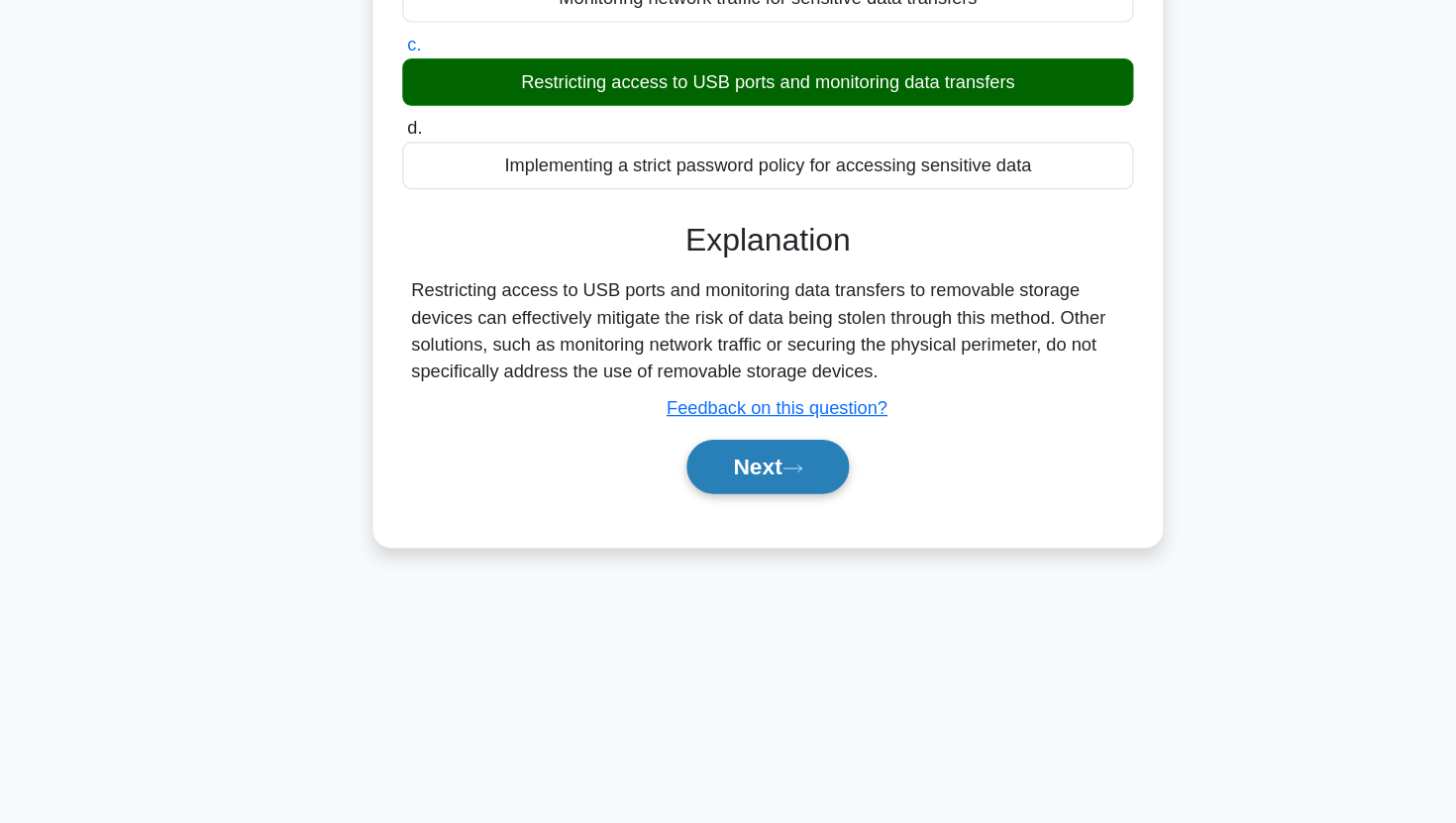 click on "Next" at bounding box center [727, 510] 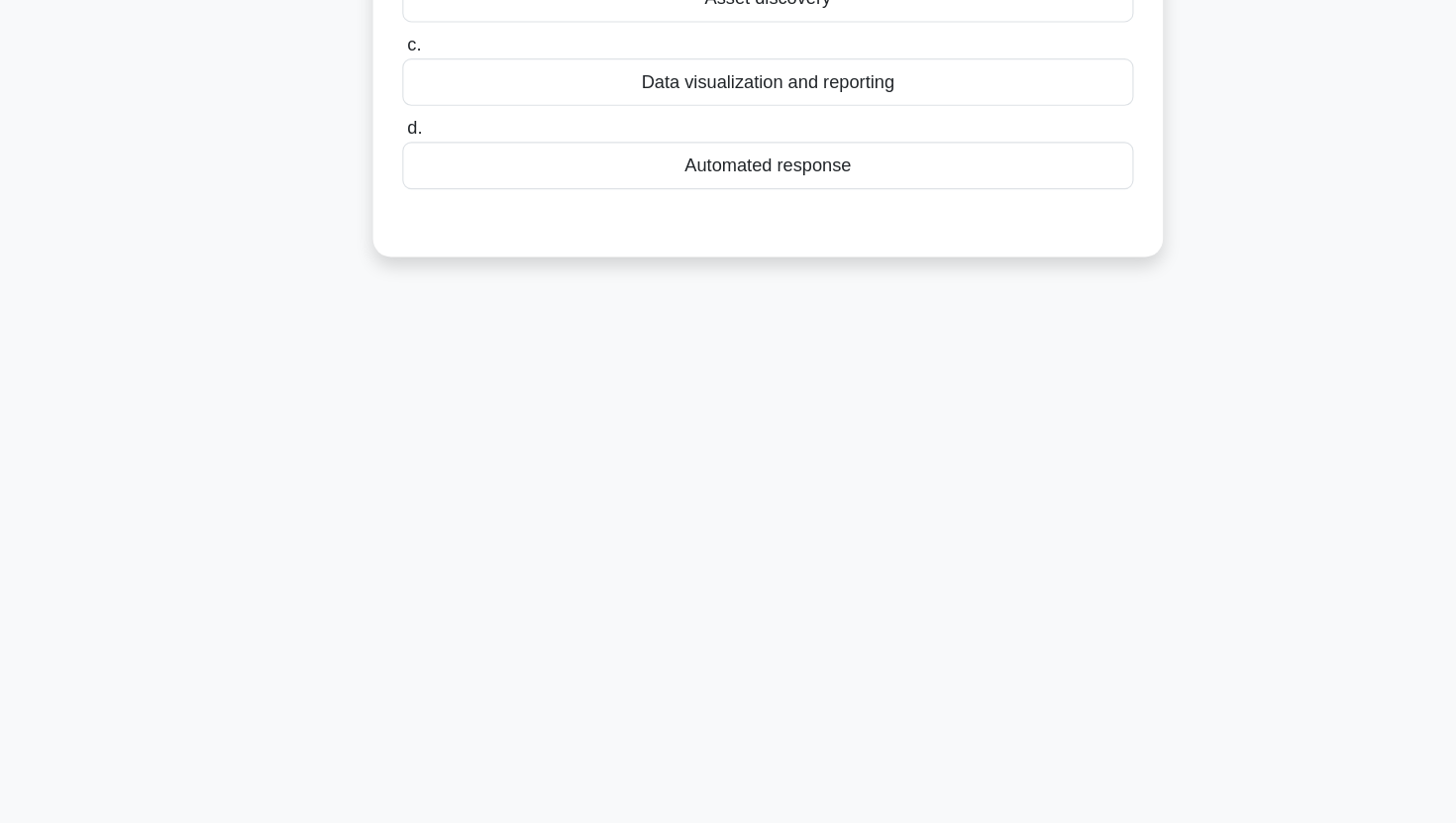 scroll, scrollTop: 0, scrollLeft: 0, axis: both 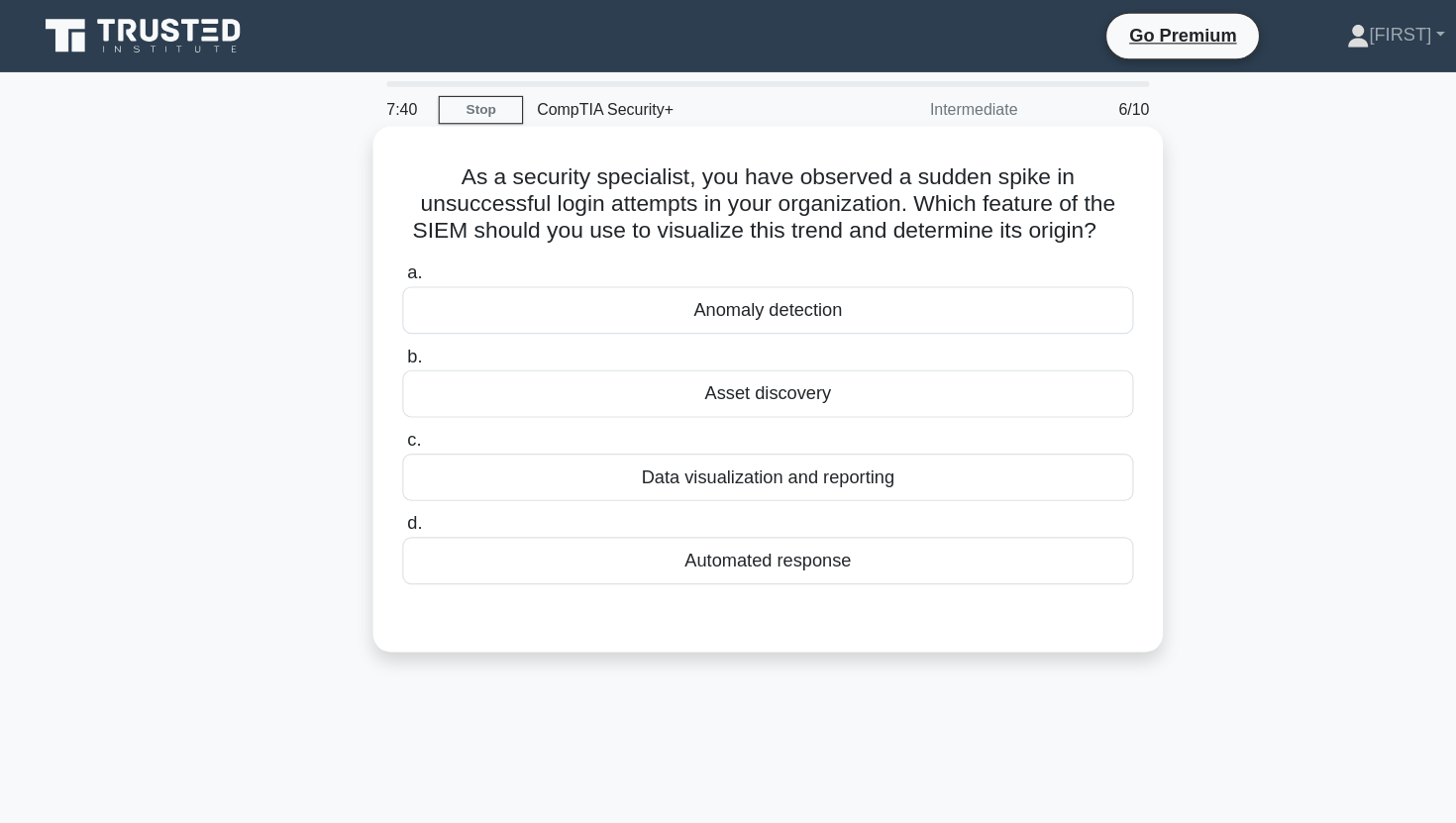 click on "Data visualization and reporting" at bounding box center [728, 419] 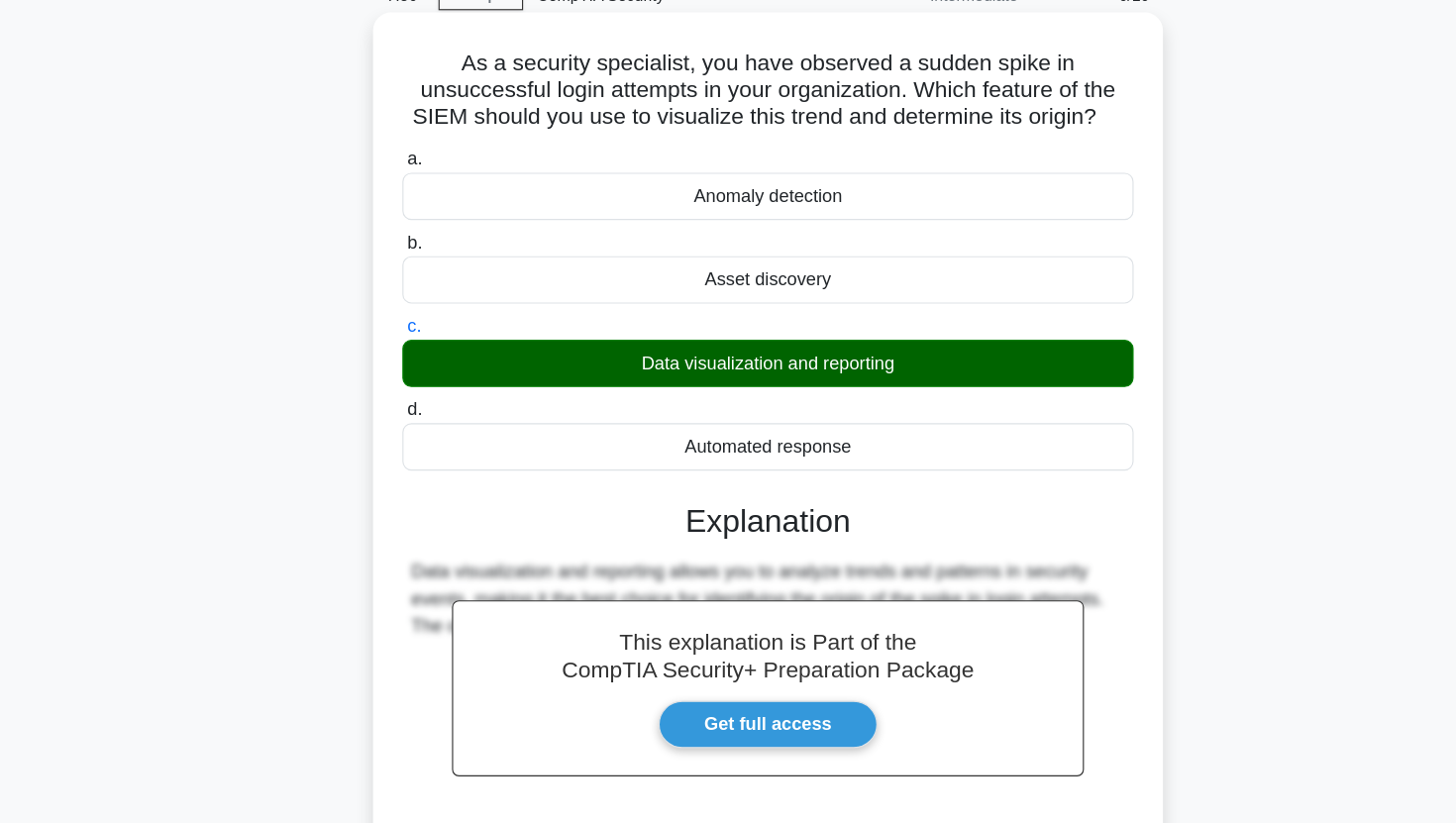scroll, scrollTop: 247, scrollLeft: 0, axis: vertical 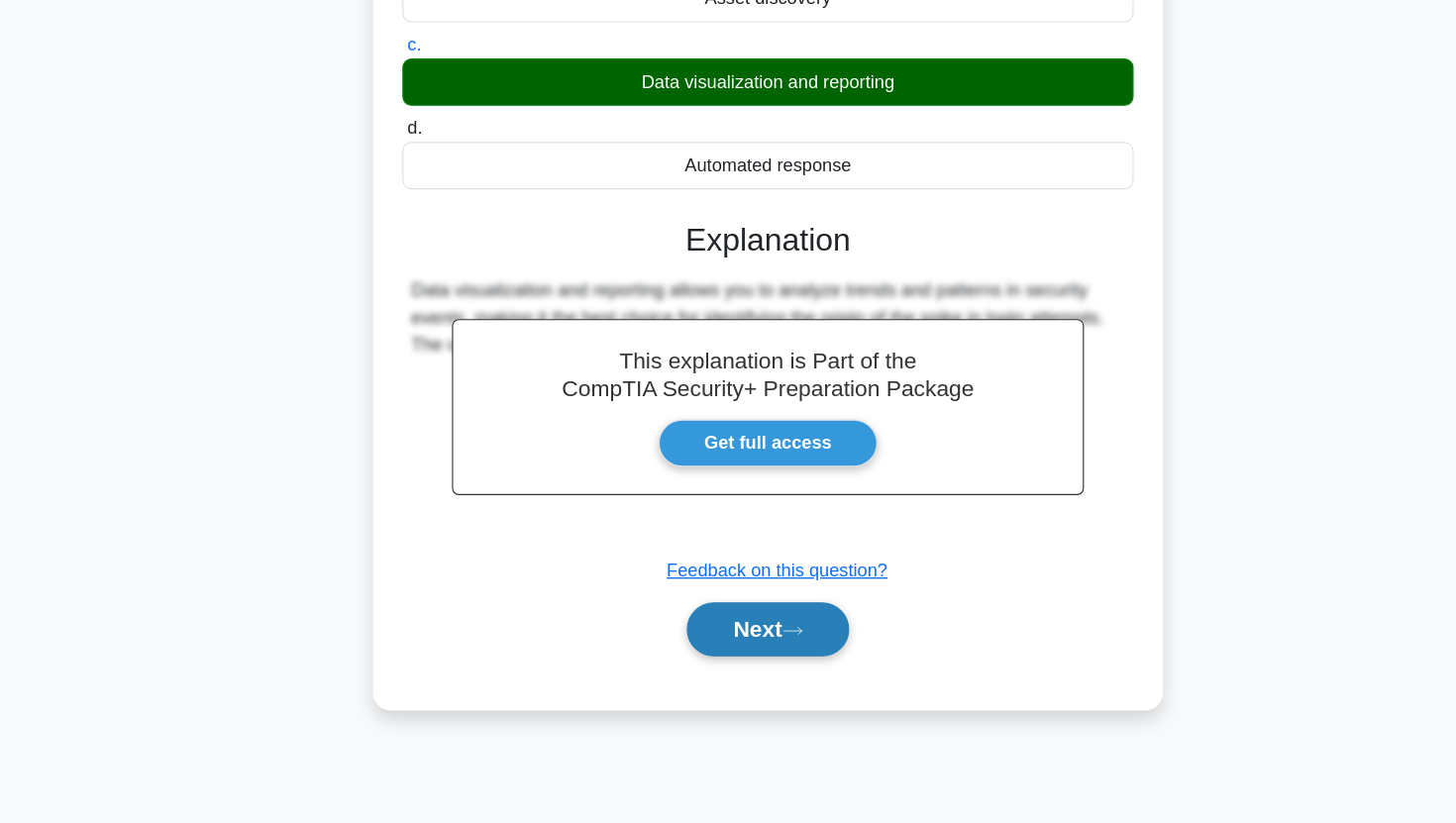 click on "Next" at bounding box center (727, 653) 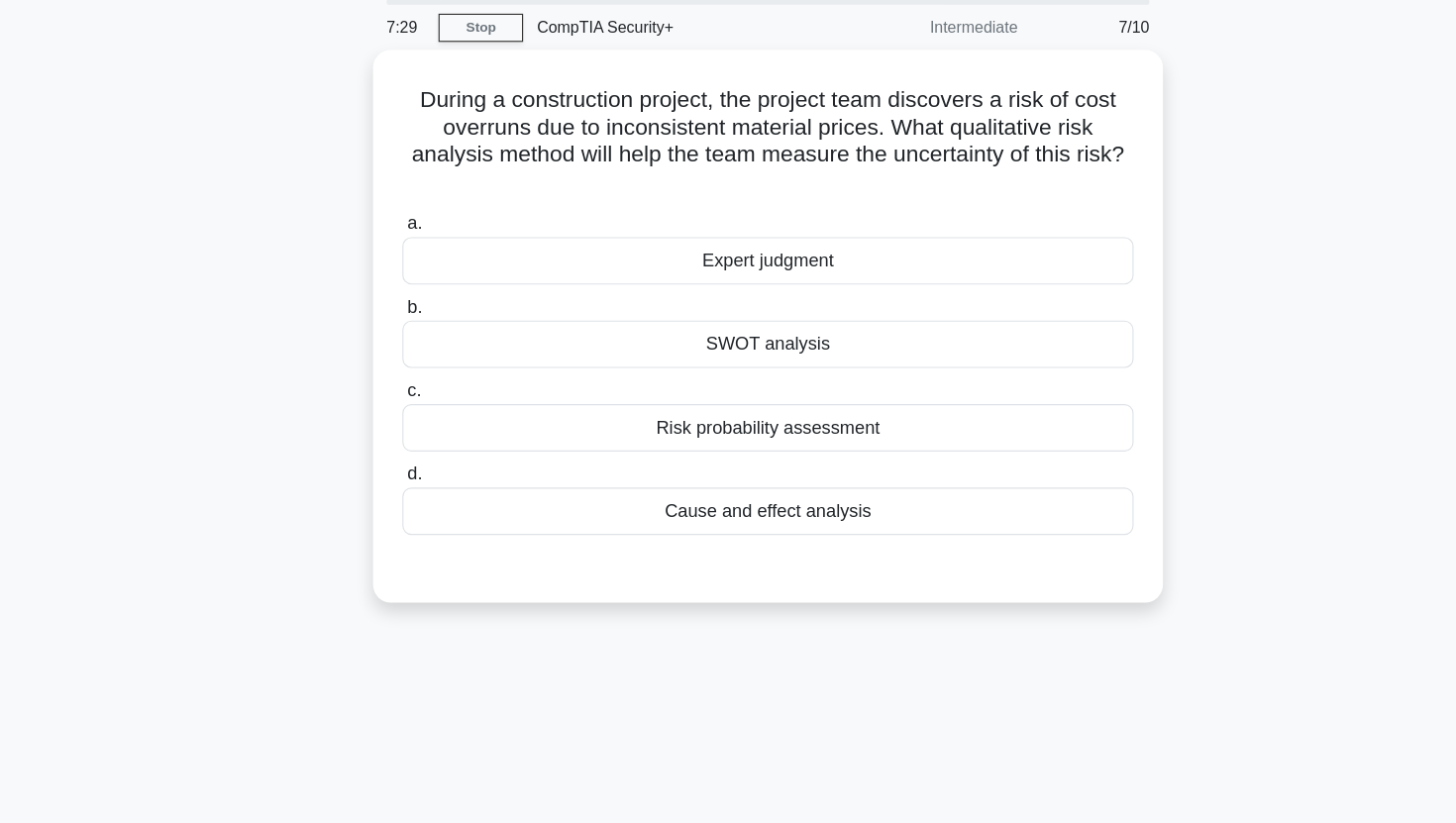 scroll, scrollTop: 49, scrollLeft: 0, axis: vertical 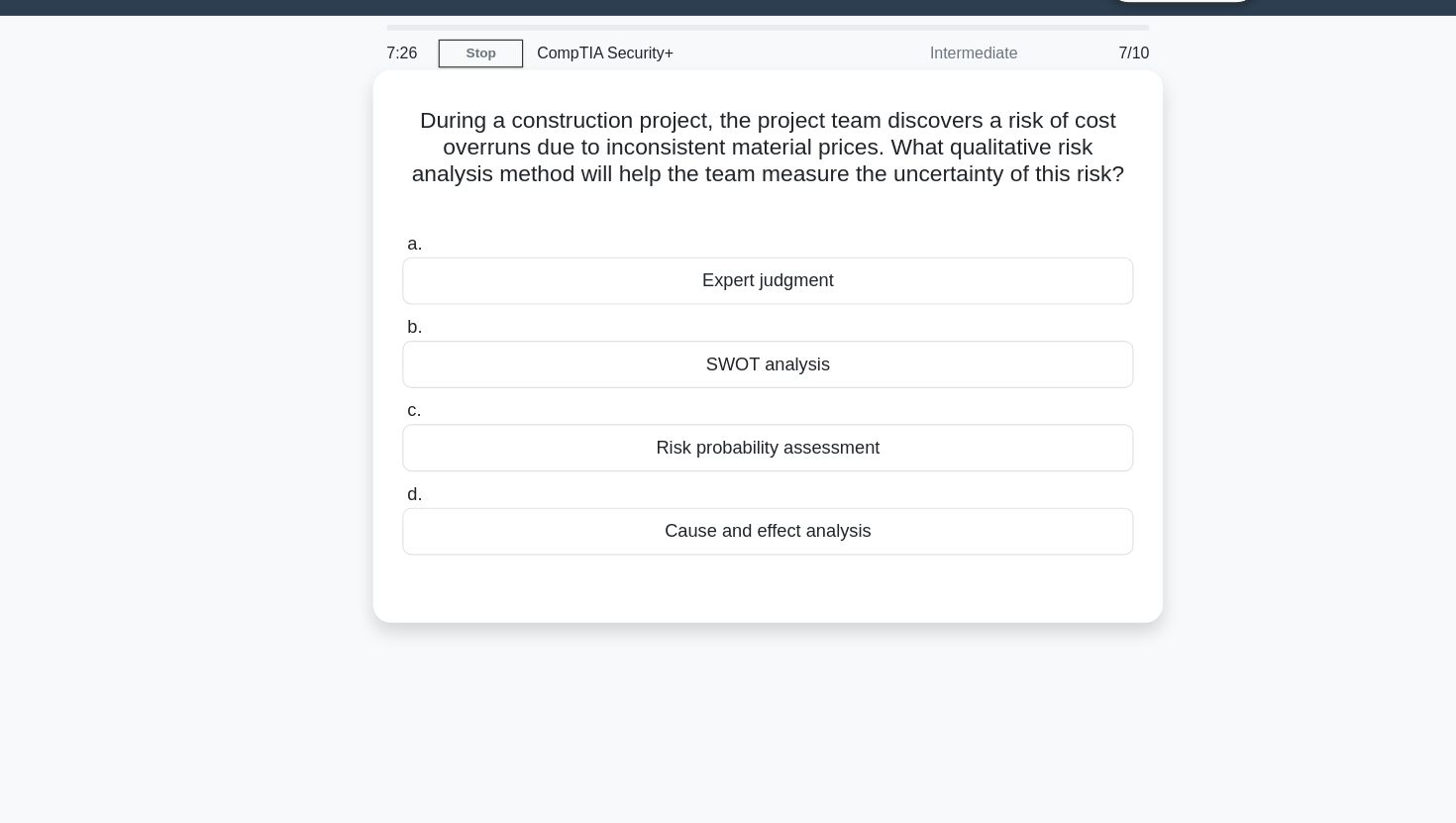 click on "During a construction project, the project team discovers a risk of cost overruns due to inconsistent material prices. What qualitative risk analysis method will help the team measure the uncertainty of this risk?
.spinner_0XTQ{transform-origin:center;animation:spinner_y6GP .75s linear infinite}@keyframes spinner_y6GP{100%{transform:rotate(360deg)}}" at bounding box center [728, 143] 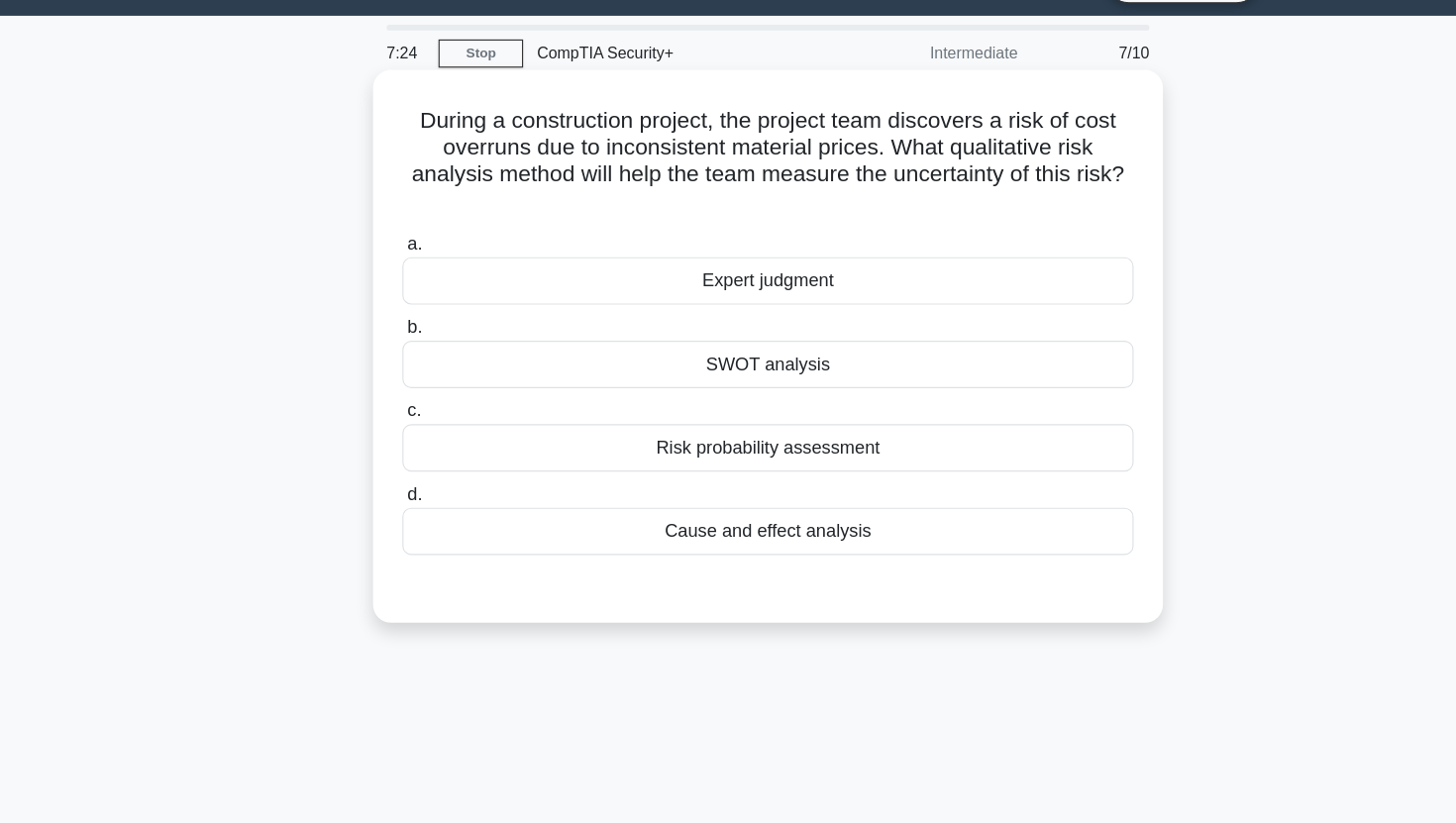 click on "During a construction project, the project team discovers a risk of cost overruns due to inconsistent material prices. What qualitative risk analysis method will help the team measure the uncertainty of this risk?
.spinner_0XTQ{transform-origin:center;animation:spinner_y6GP .75s linear infinite}@keyframes spinner_y6GP{100%{transform:rotate(360deg)}}" at bounding box center (728, 143) 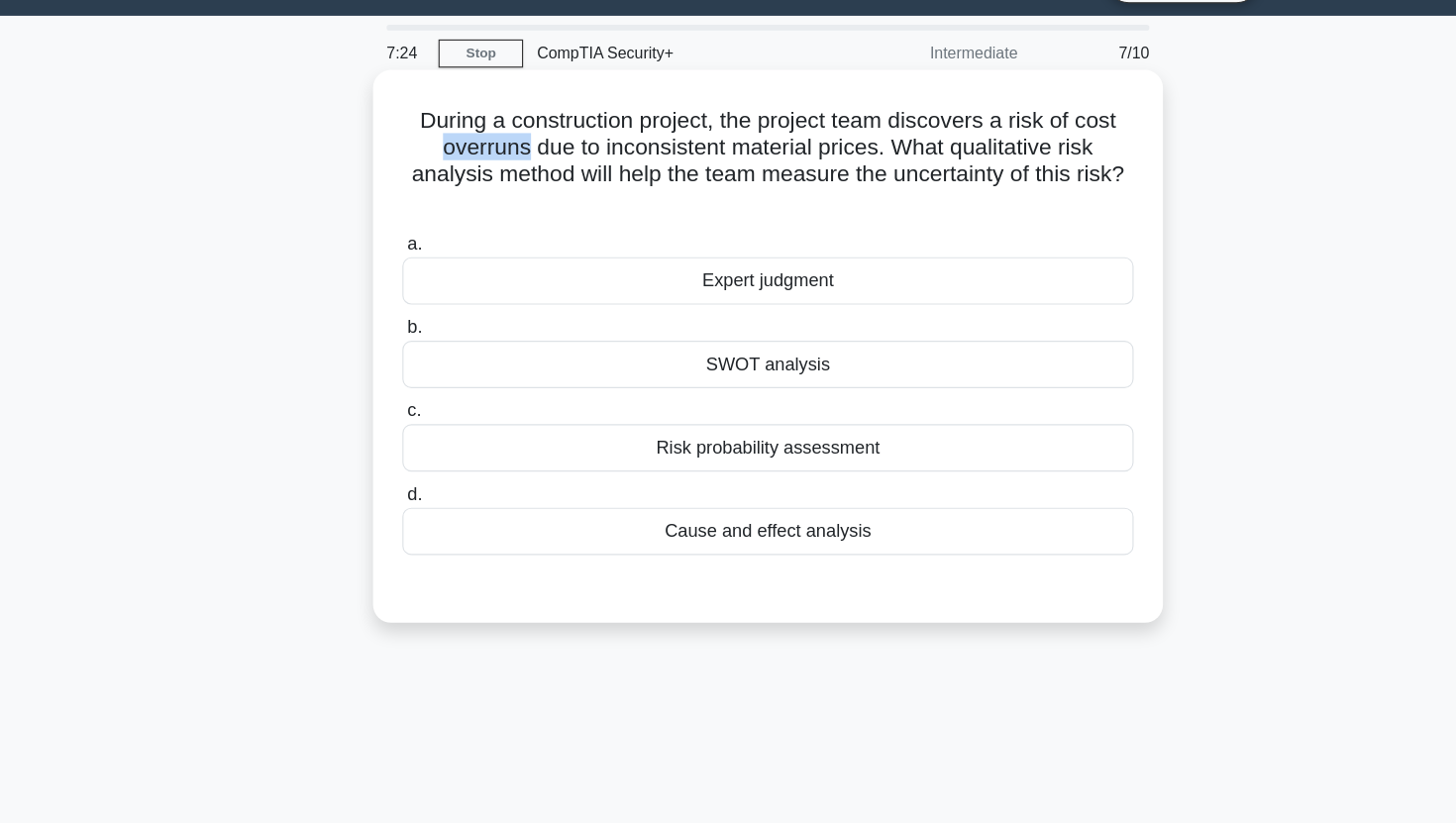 click on "During a construction project, the project team discovers a risk of cost overruns due to inconsistent material prices. What qualitative risk analysis method will help the team measure the uncertainty of this risk?
.spinner_0XTQ{transform-origin:center;animation:spinner_y6GP .75s linear infinite}@keyframes spinner_y6GP{100%{transform:rotate(360deg)}}" at bounding box center [728, 143] 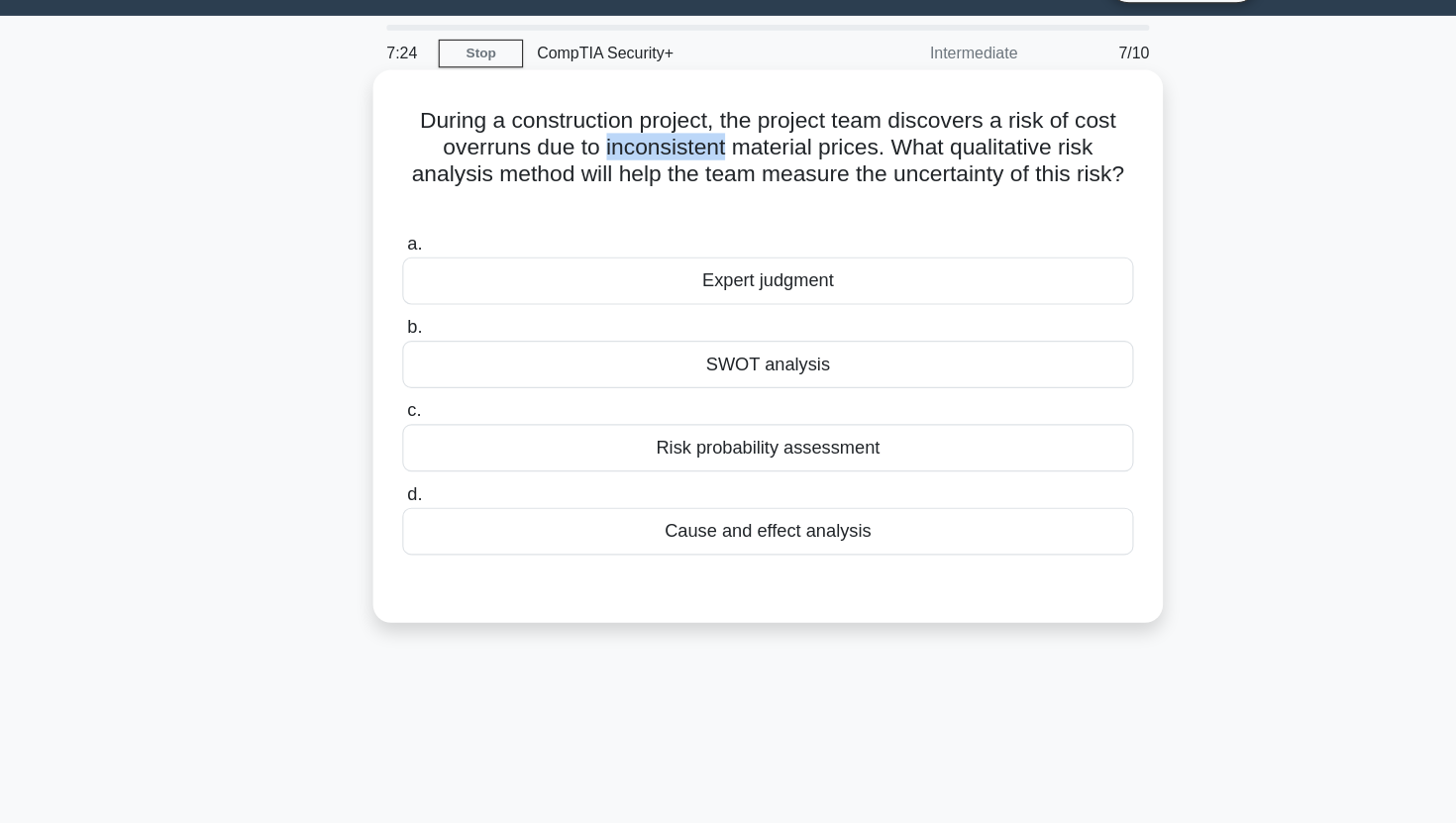 click on "During a construction project, the project team discovers a risk of cost overruns due to inconsistent material prices. What qualitative risk analysis method will help the team measure the uncertainty of this risk?
.spinner_0XTQ{transform-origin:center;animation:spinner_y6GP .75s linear infinite}@keyframes spinner_y6GP{100%{transform:rotate(360deg)}}" at bounding box center (728, 143) 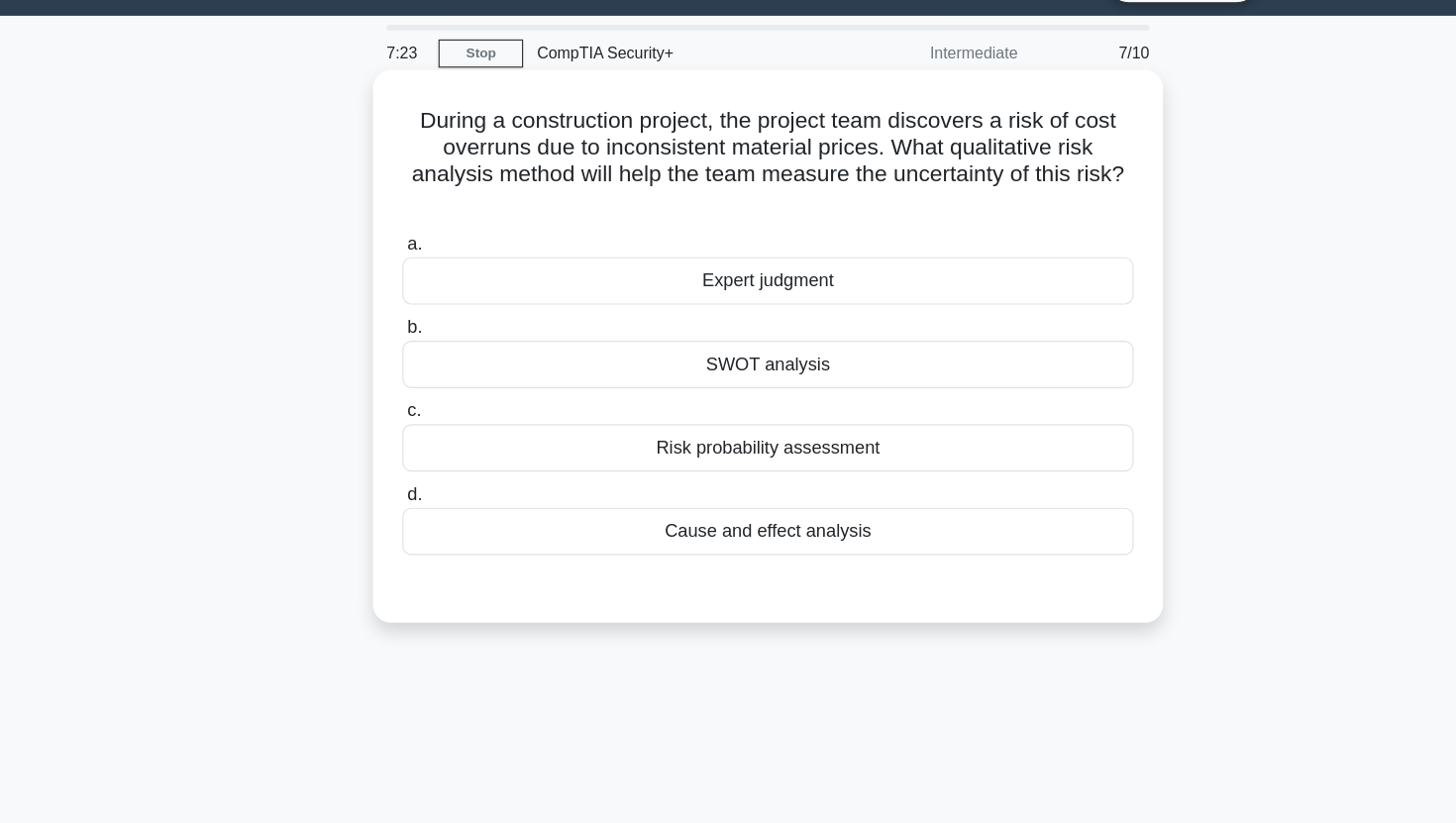 click on "During a construction project, the project team discovers a risk of cost overruns due to inconsistent material prices. What qualitative risk analysis method will help the team measure the uncertainty of this risk?
.spinner_0XTQ{transform-origin:center;animation:spinner_y6GP .75s linear infinite}@keyframes spinner_y6GP{100%{transform:rotate(360deg)}}" at bounding box center [728, 143] 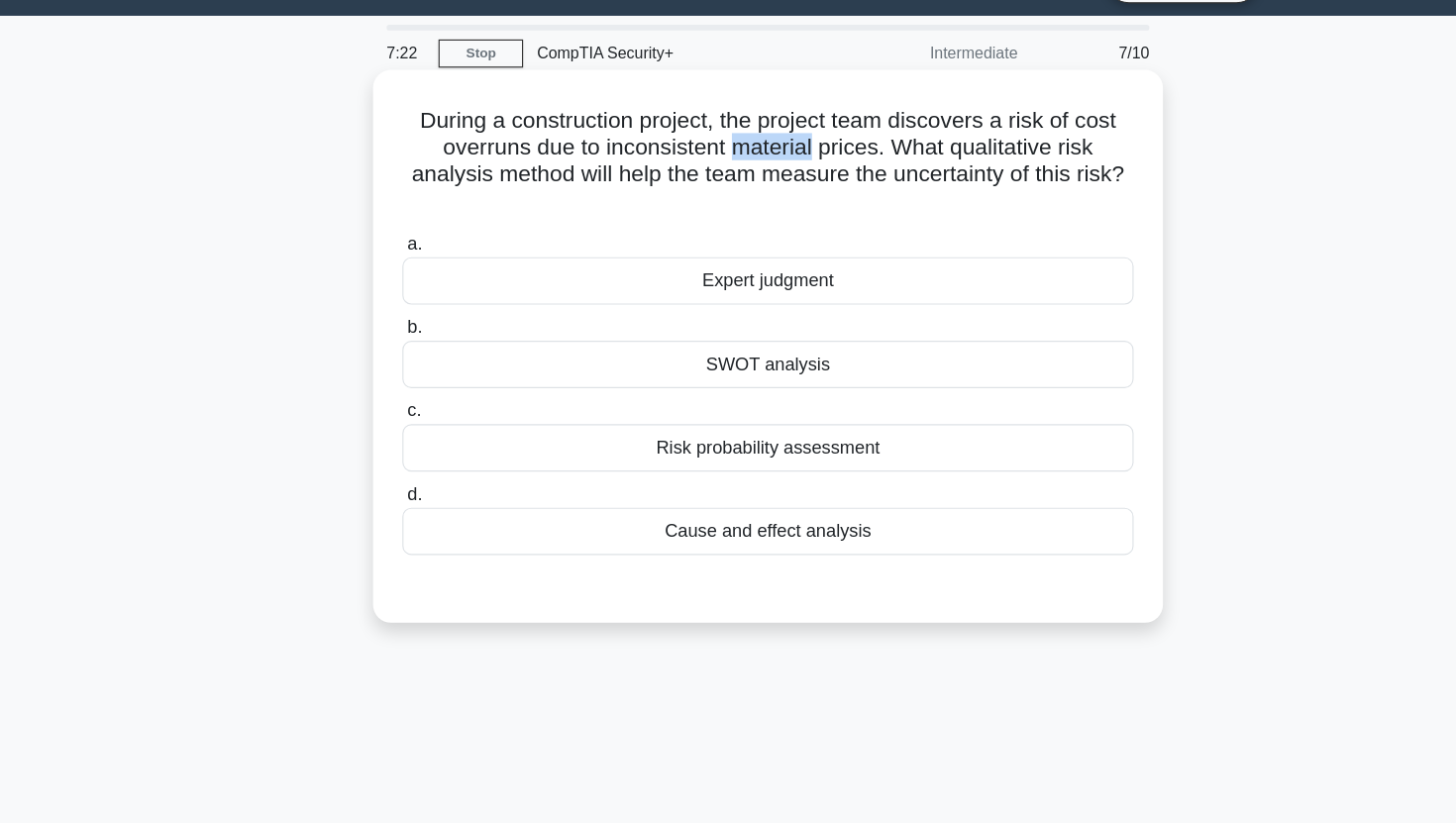 click on "During a construction project, the project team discovers a risk of cost overruns due to inconsistent material prices. What qualitative risk analysis method will help the team measure the uncertainty of this risk?
.spinner_0XTQ{transform-origin:center;animation:spinner_y6GP .75s linear infinite}@keyframes spinner_y6GP{100%{transform:rotate(360deg)}}" at bounding box center (728, 143) 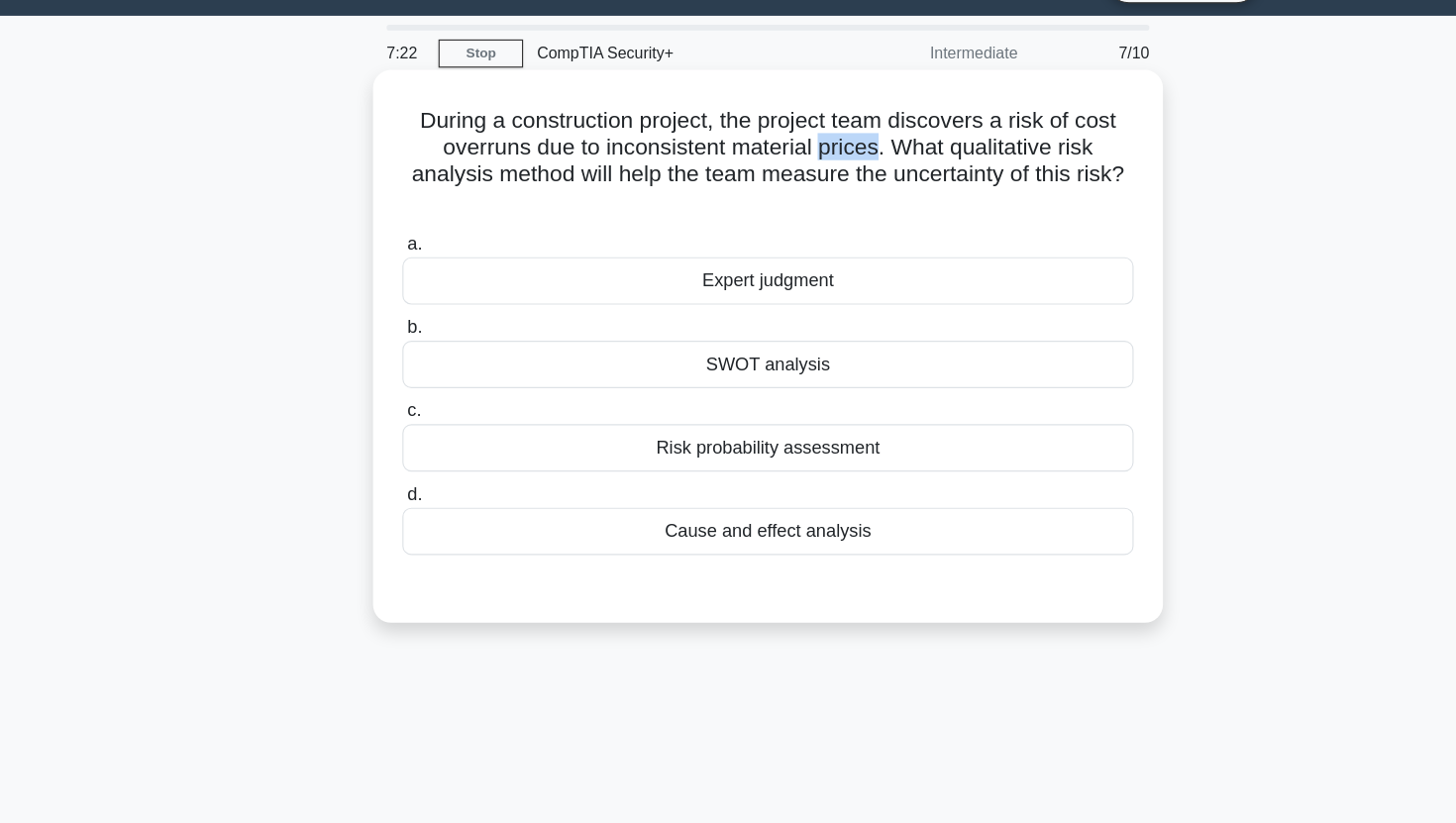 click on "During a construction project, the project team discovers a risk of cost overruns due to inconsistent material prices. What qualitative risk analysis method will help the team measure the uncertainty of this risk?
.spinner_0XTQ{transform-origin:center;animation:spinner_y6GP .75s linear infinite}@keyframes spinner_y6GP{100%{transform:rotate(360deg)}}" at bounding box center (728, 143) 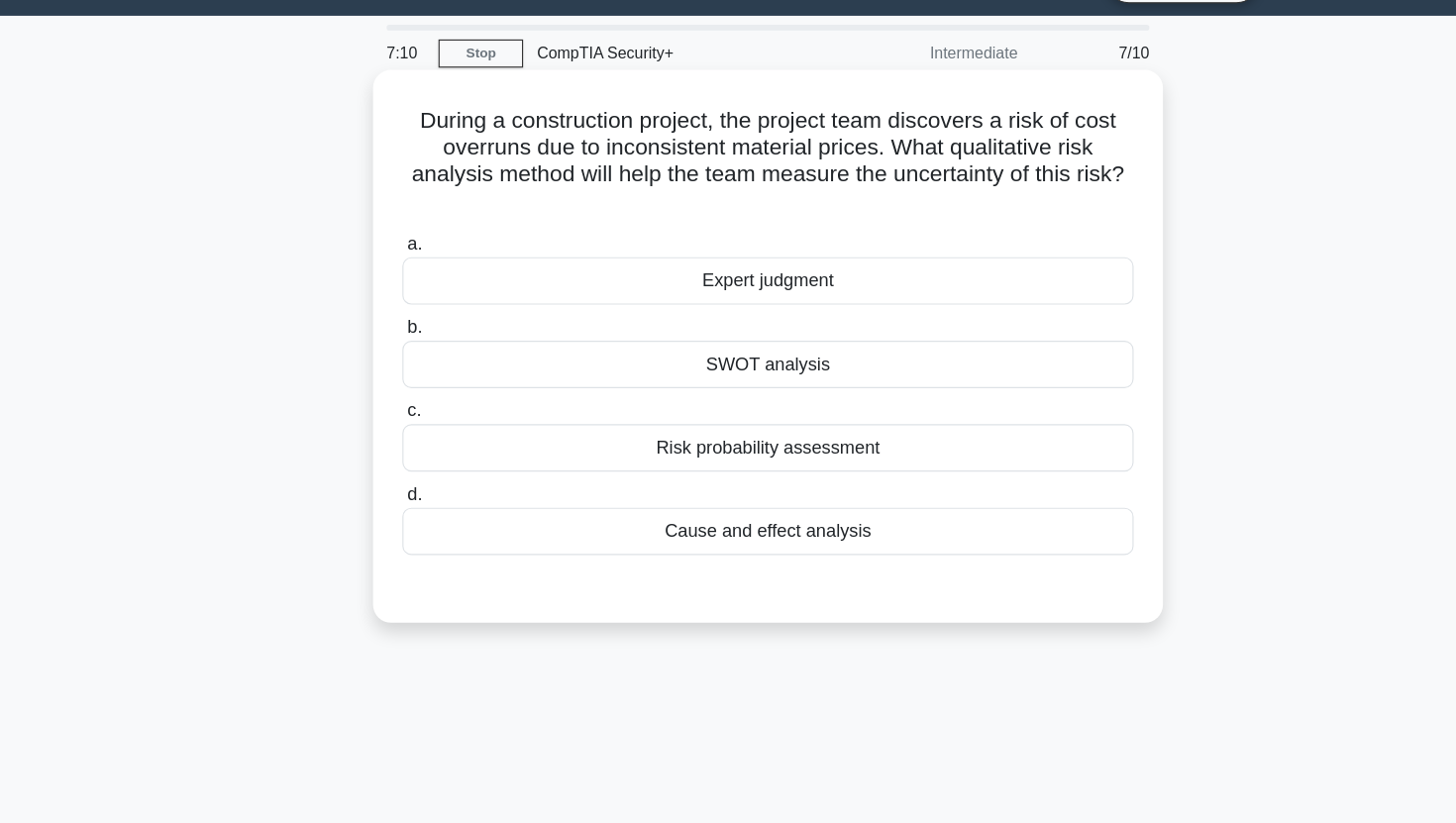click on "During a construction project, the project team discovers a risk of cost overruns due to inconsistent material prices. What qualitative risk analysis method will help the team measure the uncertainty of this risk?
.spinner_0XTQ{transform-origin:center;animation:spinner_y6GP .75s linear infinite}@keyframes spinner_y6GP{100%{transform:rotate(360deg)}}" at bounding box center [728, 143] 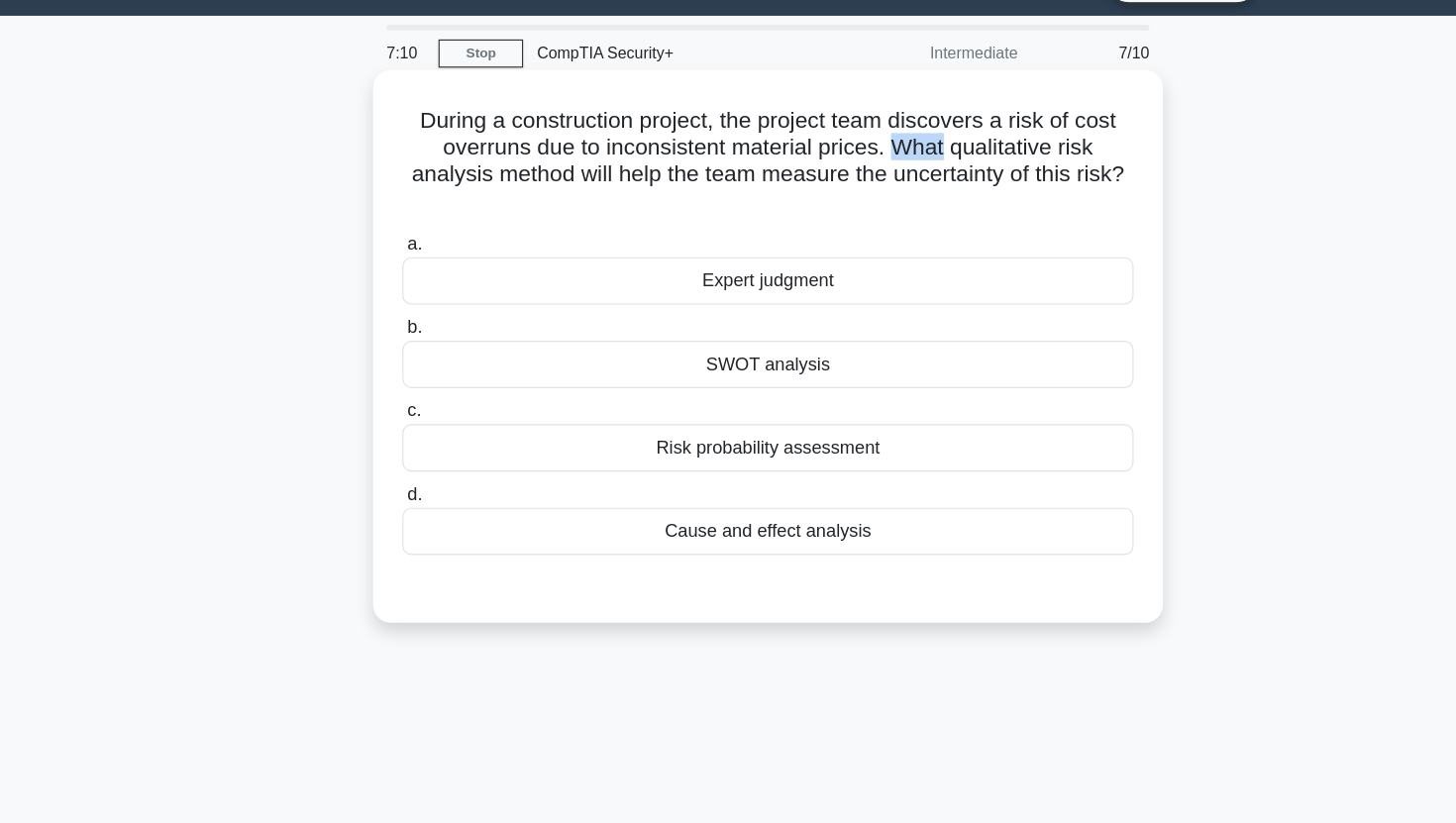 click on "During a construction project, the project team discovers a risk of cost overruns due to inconsistent material prices. What qualitative risk analysis method will help the team measure the uncertainty of this risk?
.spinner_0XTQ{transform-origin:center;animation:spinner_y6GP .75s linear infinite}@keyframes spinner_y6GP{100%{transform:rotate(360deg)}}" at bounding box center (728, 143) 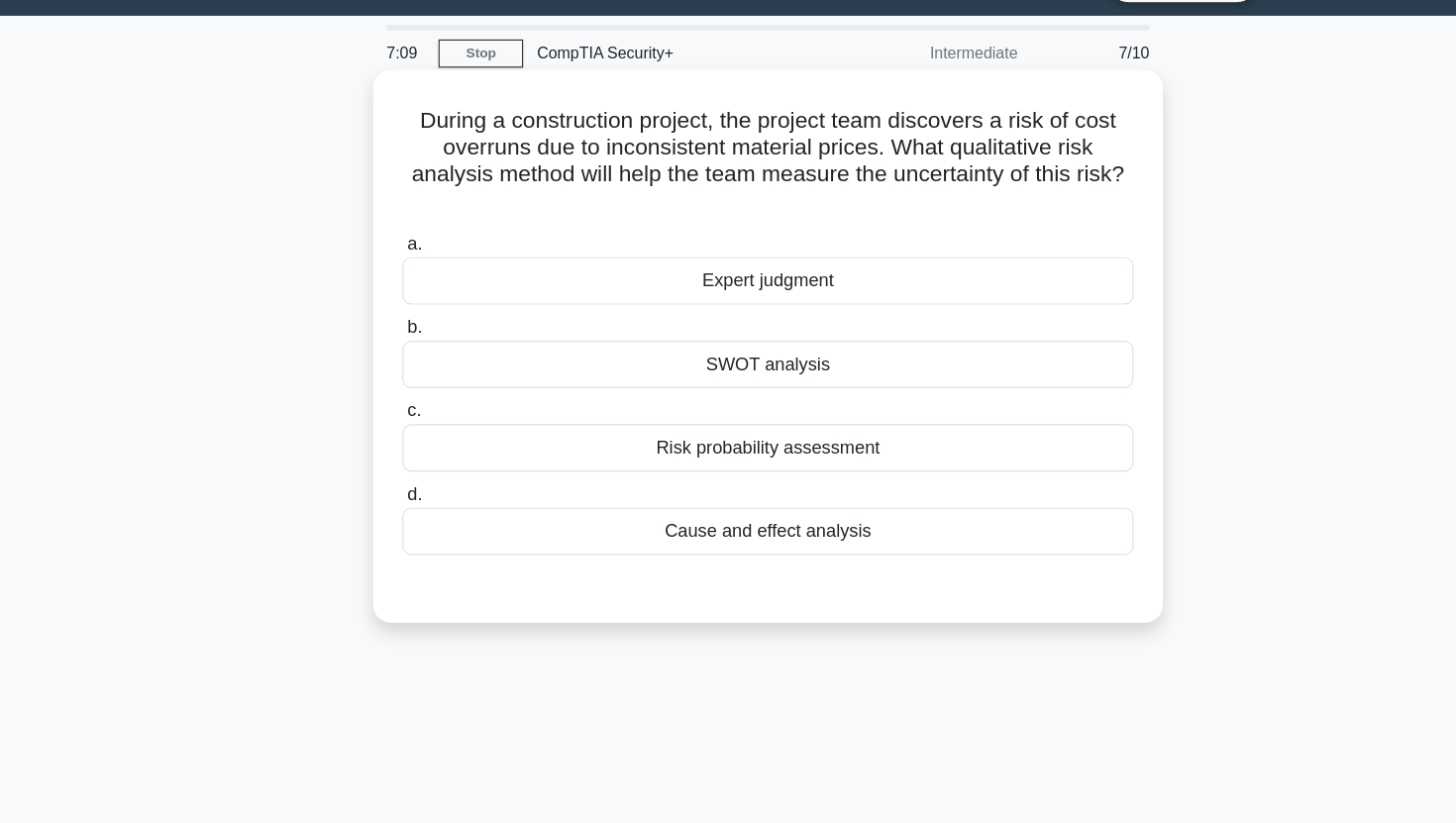 click on "During a construction project, the project team discovers a risk of cost overruns due to inconsistent material prices. What qualitative risk analysis method will help the team measure the uncertainty of this risk?
.spinner_0XTQ{transform-origin:center;animation:spinner_y6GP .75s linear infinite}@keyframes spinner_y6GP{100%{transform:rotate(360deg)}}" at bounding box center [728, 143] 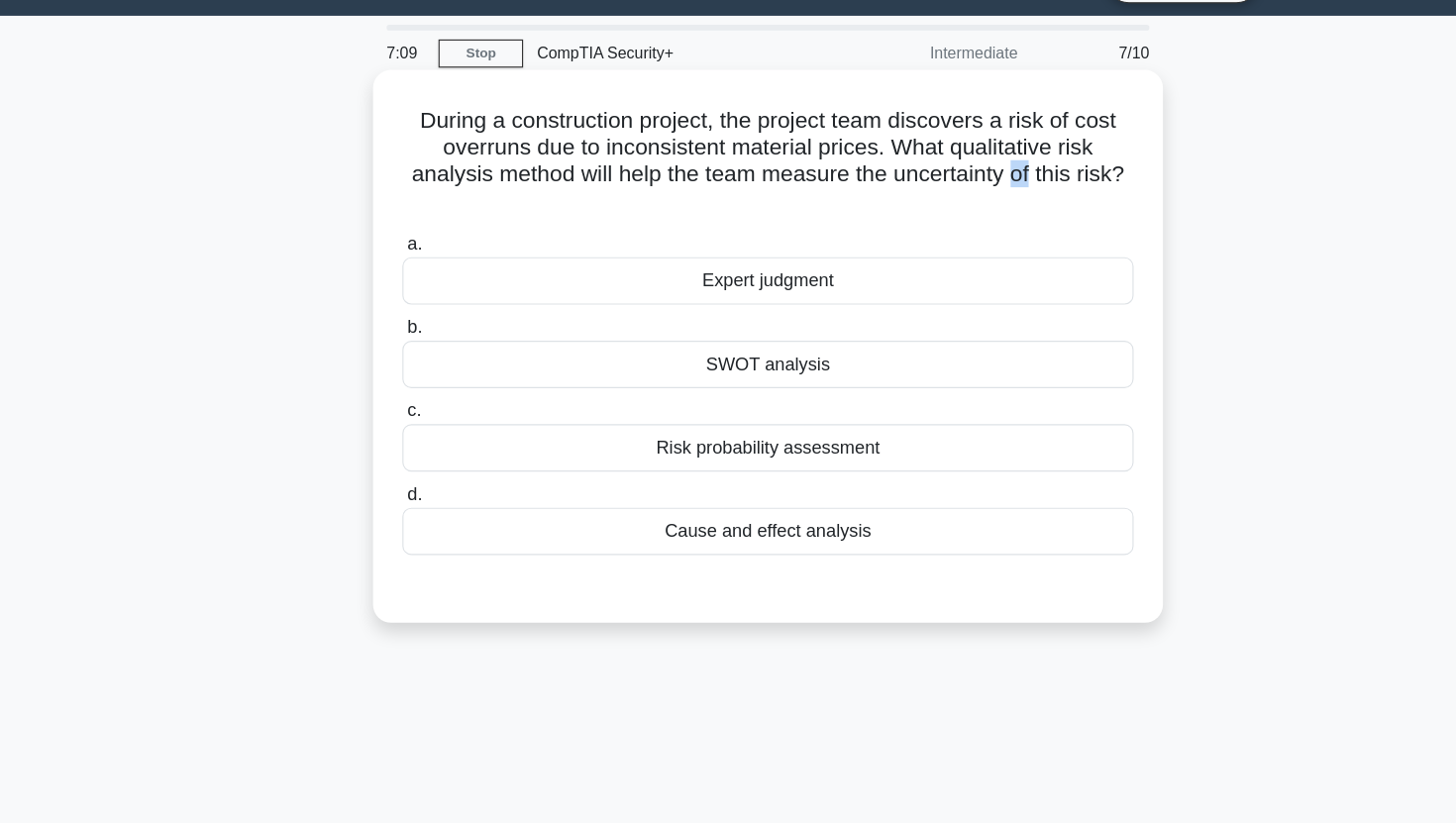 click on "During a construction project, the project team discovers a risk of cost overruns due to inconsistent material prices. What qualitative risk analysis method will help the team measure the uncertainty of this risk?
.spinner_0XTQ{transform-origin:center;animation:spinner_y6GP .75s linear infinite}@keyframes spinner_y6GP{100%{transform:rotate(360deg)}}" at bounding box center [728, 143] 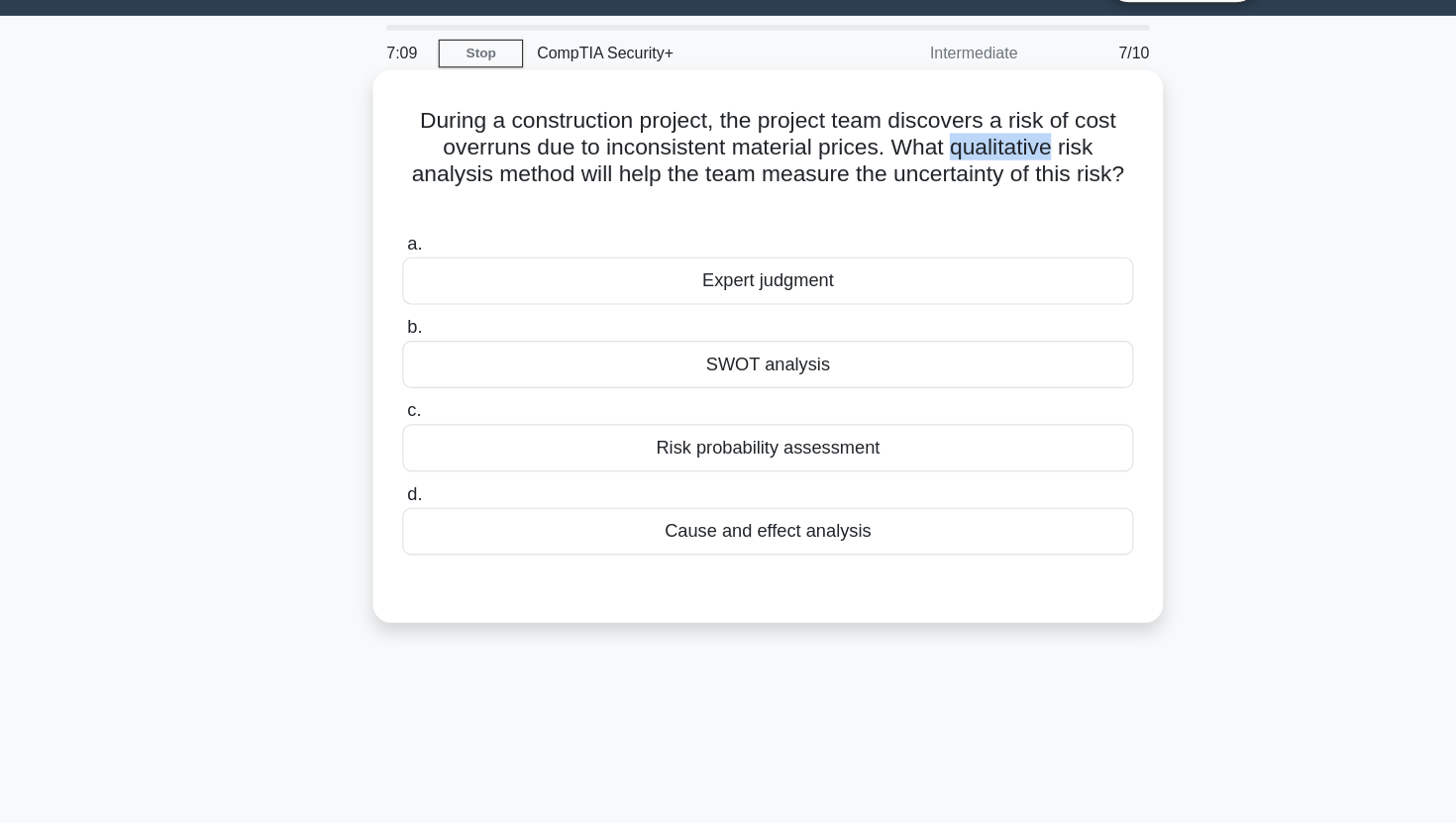 click on "During a construction project, the project team discovers a risk of cost overruns due to inconsistent material prices. What qualitative risk analysis method will help the team measure the uncertainty of this risk?
.spinner_0XTQ{transform-origin:center;animation:spinner_y6GP .75s linear infinite}@keyframes spinner_y6GP{100%{transform:rotate(360deg)}}" at bounding box center [728, 143] 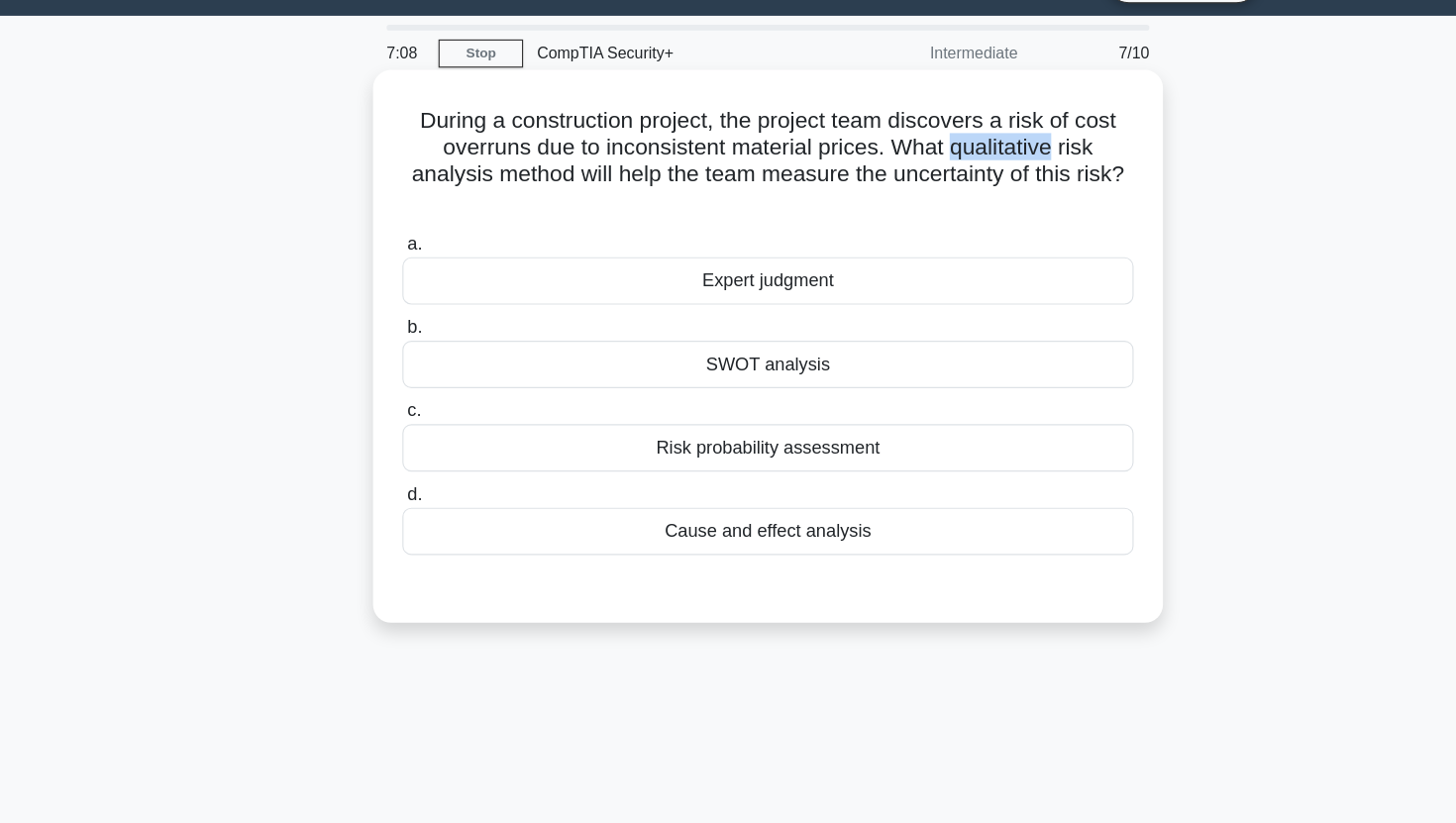 click on "During a construction project, the project team discovers a risk of cost overruns due to inconsistent material prices. What qualitative risk analysis method will help the team measure the uncertainty of this risk?
.spinner_0XTQ{transform-origin:center;animation:spinner_y6GP .75s linear infinite}@keyframes spinner_y6GP{100%{transform:rotate(360deg)}}" at bounding box center [728, 143] 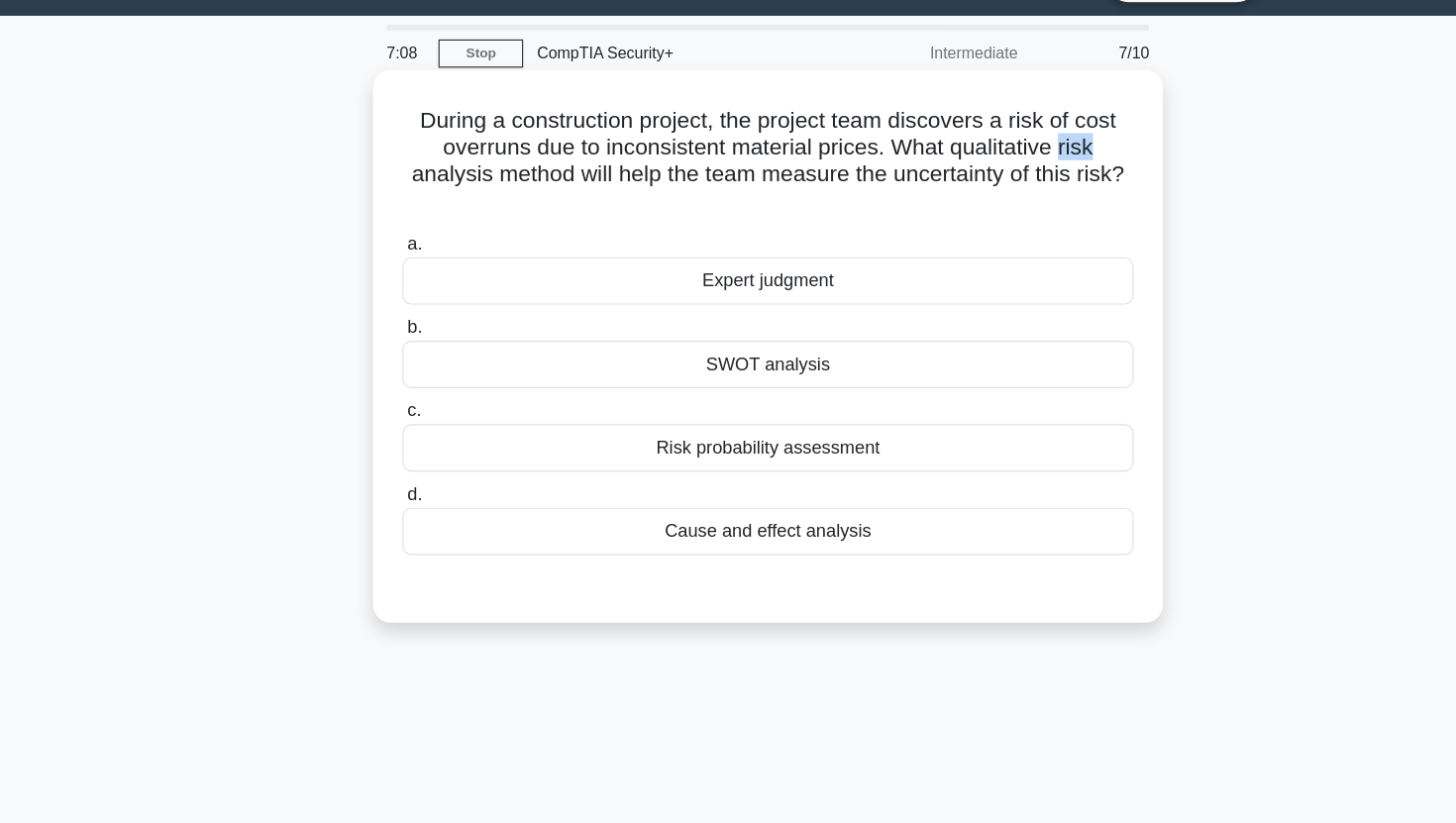 click on "During a construction project, the project team discovers a risk of cost overruns due to inconsistent material prices. What qualitative risk analysis method will help the team measure the uncertainty of this risk?
.spinner_0XTQ{transform-origin:center;animation:spinner_y6GP .75s linear infinite}@keyframes spinner_y6GP{100%{transform:rotate(360deg)}}" at bounding box center [728, 143] 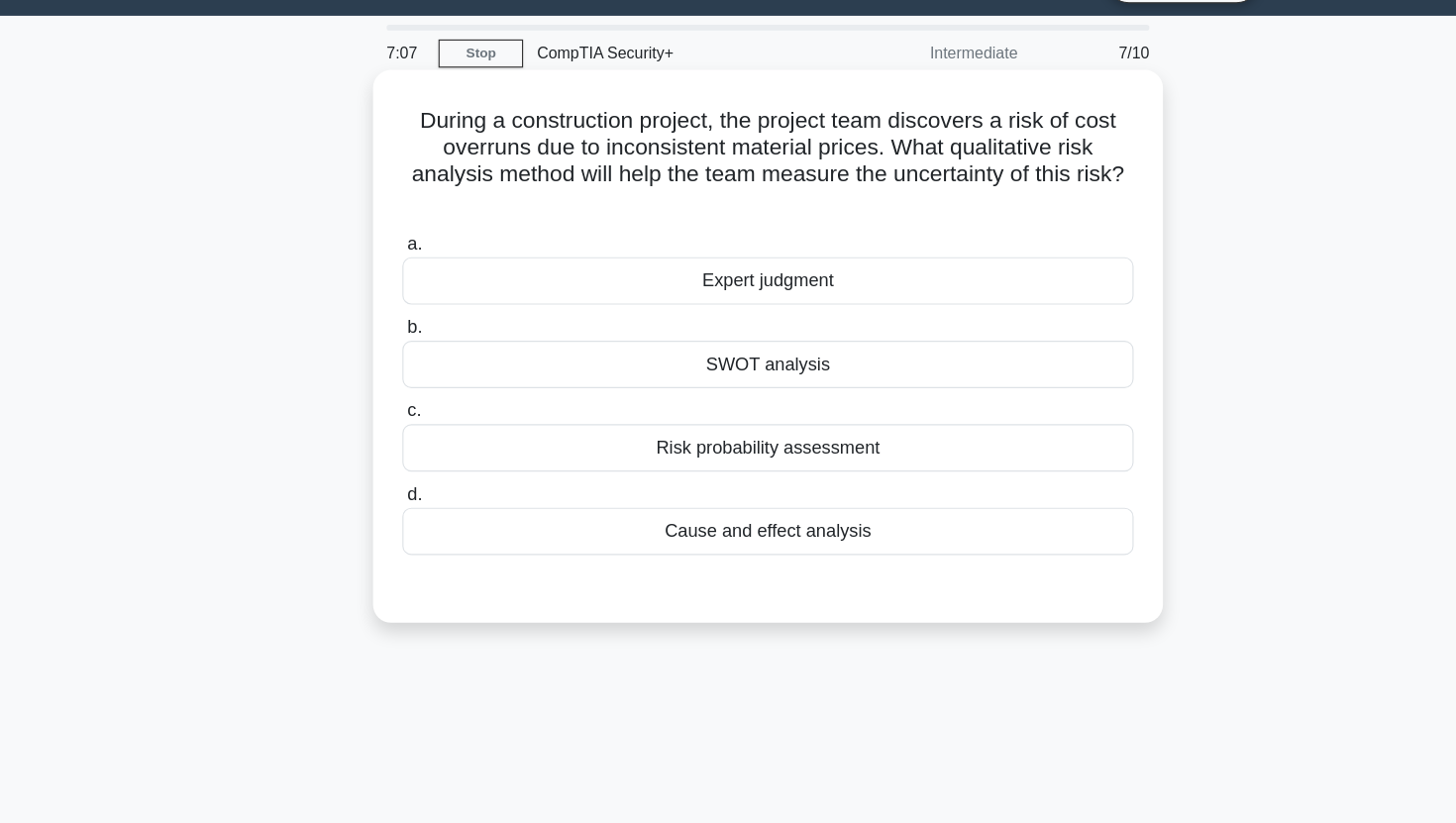 click on "During a construction project, the project team discovers a risk of cost overruns due to inconsistent material prices. What qualitative risk analysis method will help the team measure the uncertainty of this risk?
.spinner_0XTQ{transform-origin:center;animation:spinner_y6GP .75s linear infinite}@keyframes spinner_y6GP{100%{transform:rotate(360deg)}}" at bounding box center (728, 143) 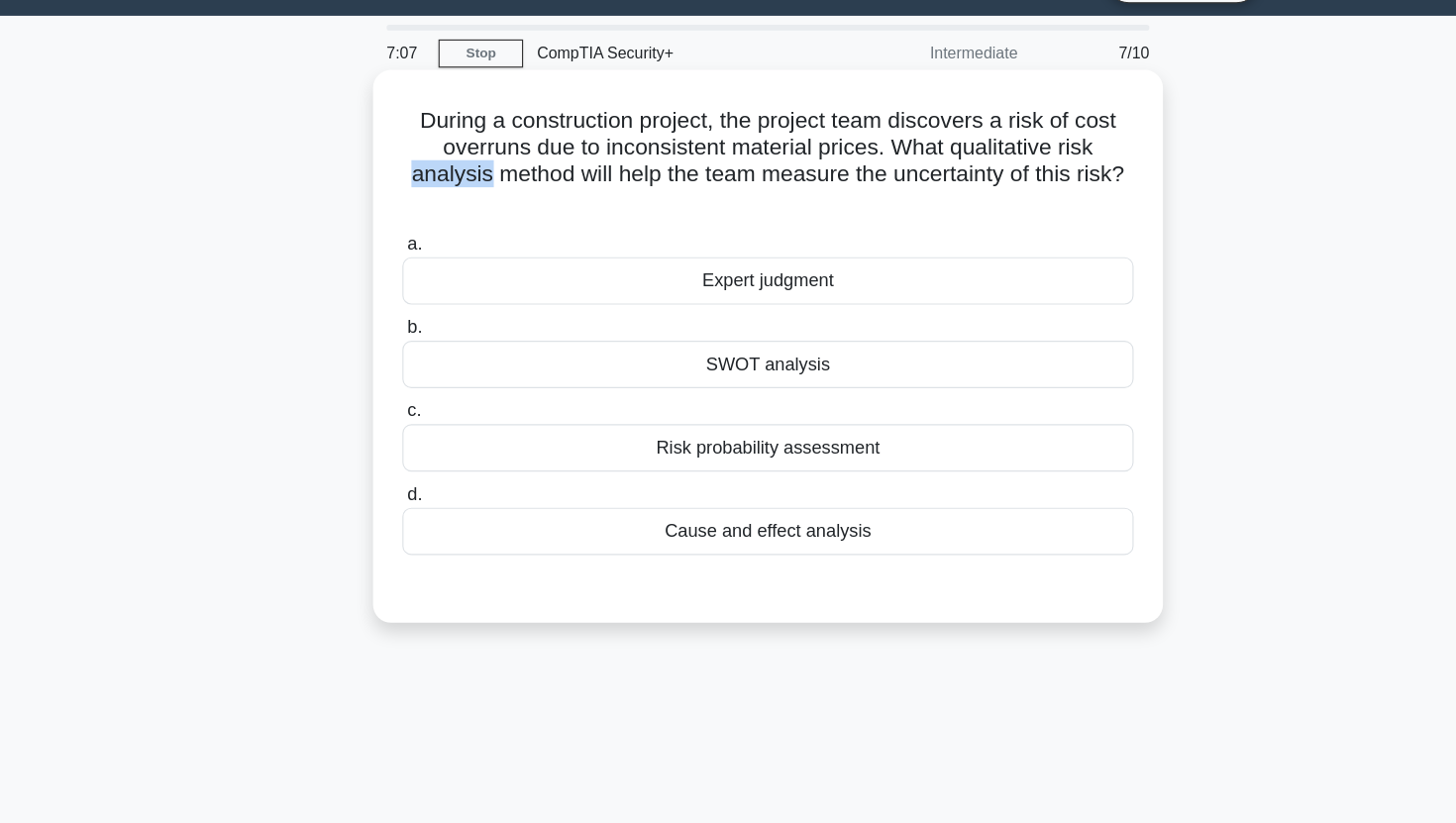 click on "During a construction project, the project team discovers a risk of cost overruns due to inconsistent material prices. What qualitative risk analysis method will help the team measure the uncertainty of this risk?
.spinner_0XTQ{transform-origin:center;animation:spinner_y6GP .75s linear infinite}@keyframes spinner_y6GP{100%{transform:rotate(360deg)}}" at bounding box center (728, 143) 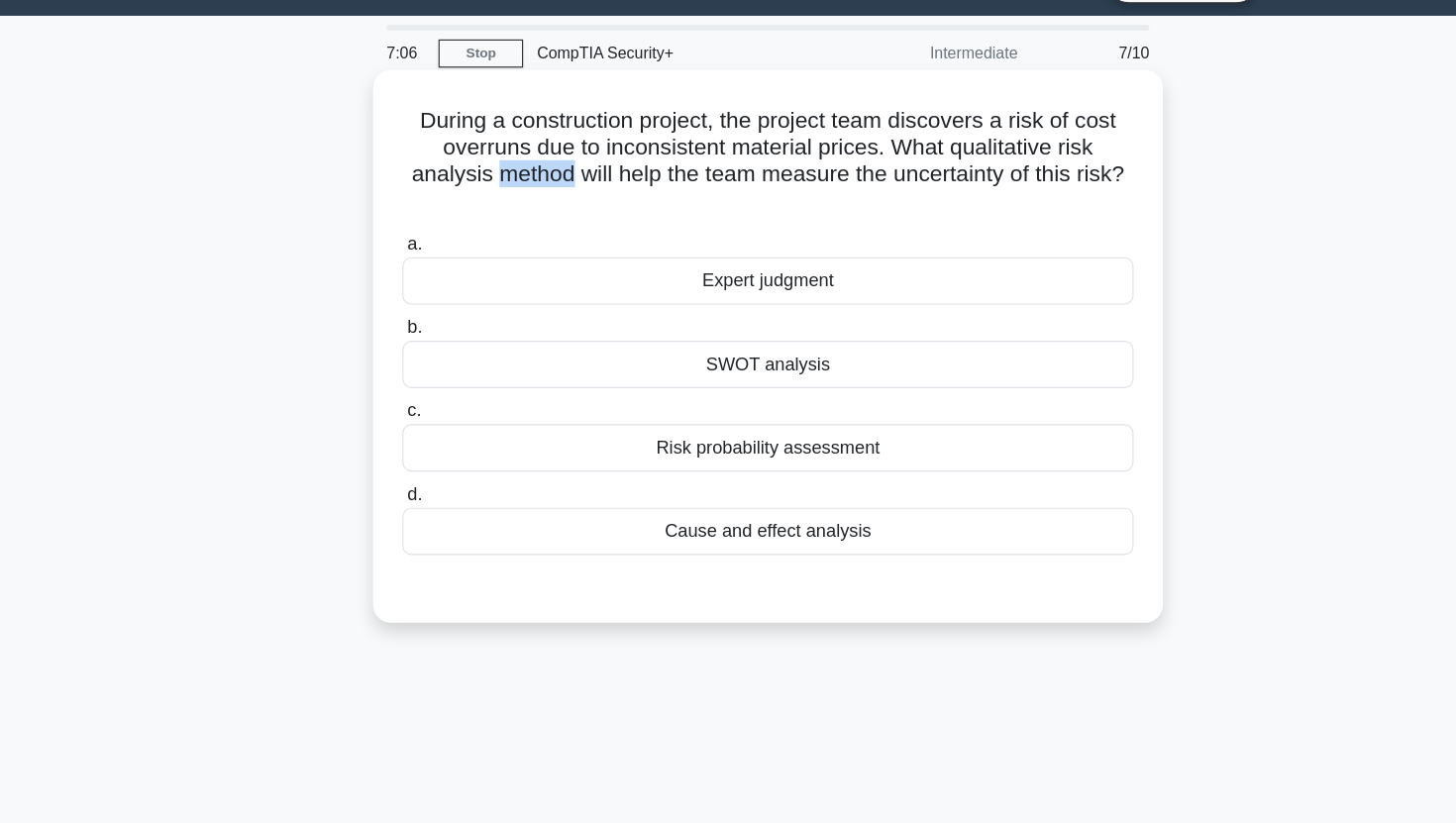 click on "During a construction project, the project team discovers a risk of cost overruns due to inconsistent material prices. What qualitative risk analysis method will help the team measure the uncertainty of this risk?
.spinner_0XTQ{transform-origin:center;animation:spinner_y6GP .75s linear infinite}@keyframes spinner_y6GP{100%{transform:rotate(360deg)}}" at bounding box center [728, 143] 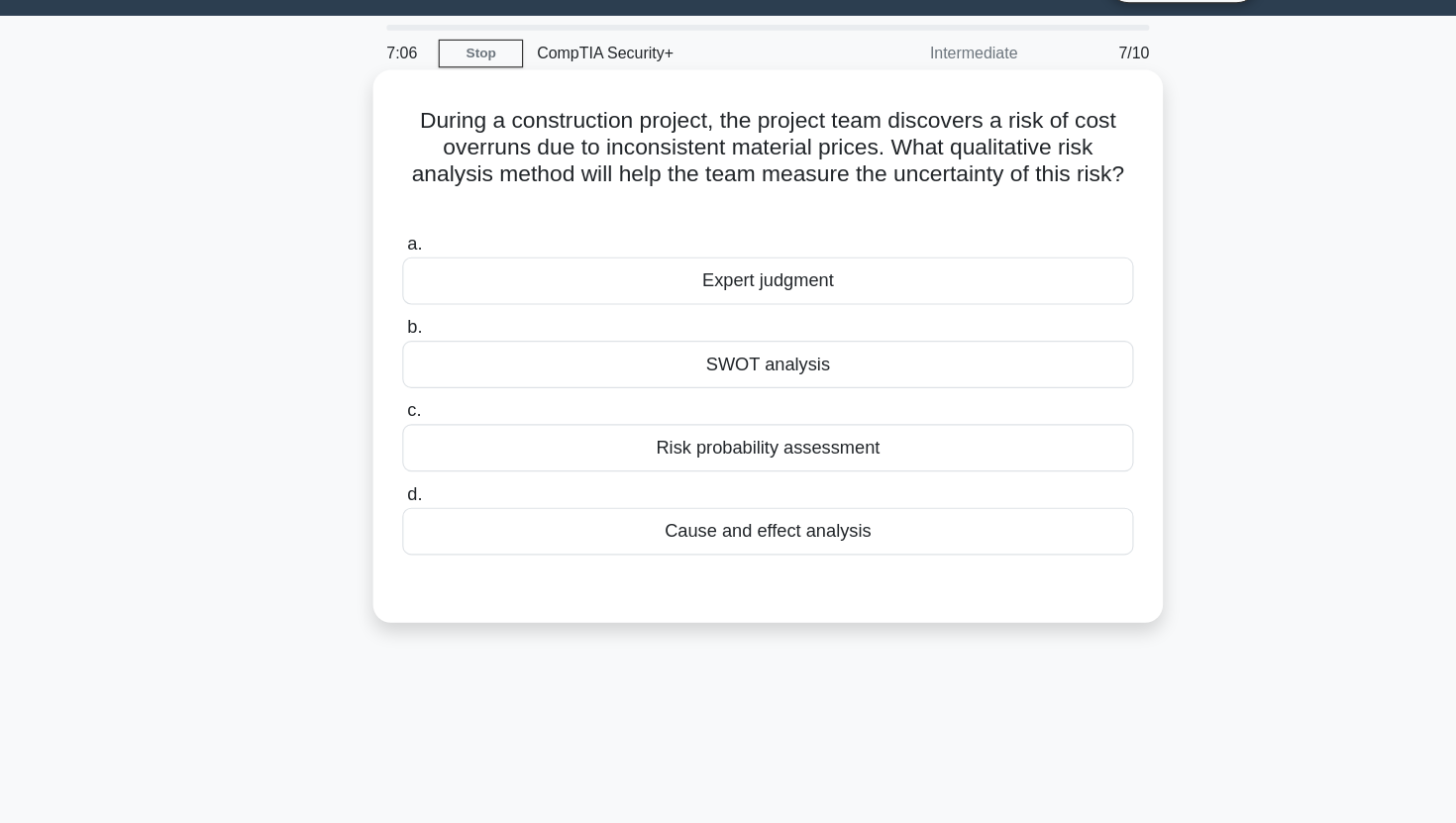 click on "During a construction project, the project team discovers a risk of cost overruns due to inconsistent material prices. What qualitative risk analysis method will help the team measure the uncertainty of this risk?
.spinner_0XTQ{transform-origin:center;animation:spinner_y6GP .75s linear infinite}@keyframes spinner_y6GP{100%{transform:rotate(360deg)}}" at bounding box center [728, 143] 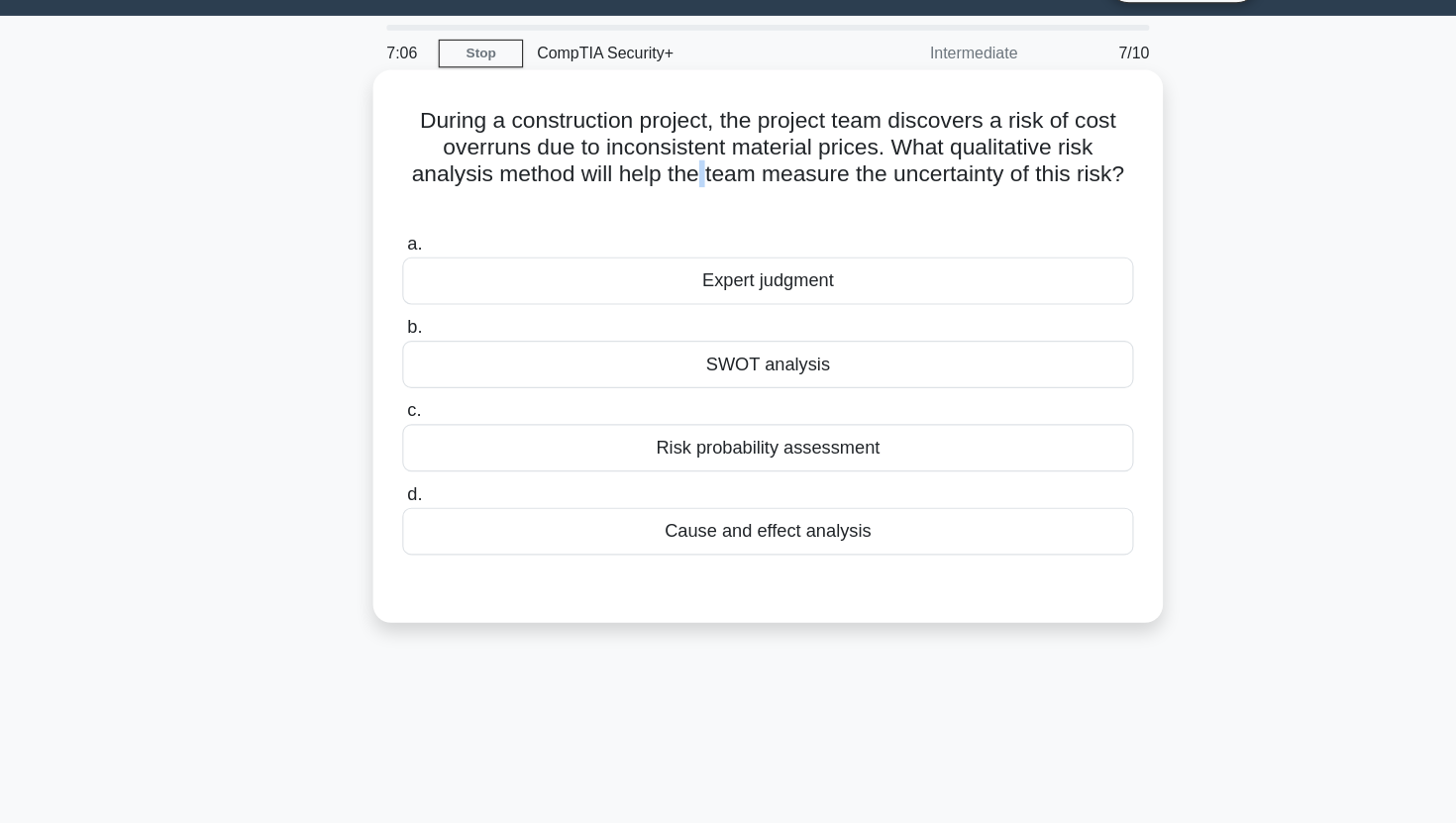 click on "During a construction project, the project team discovers a risk of cost overruns due to inconsistent material prices. What qualitative risk analysis method will help the team measure the uncertainty of this risk?
.spinner_0XTQ{transform-origin:center;animation:spinner_y6GP .75s linear infinite}@keyframes spinner_y6GP{100%{transform:rotate(360deg)}}" at bounding box center [728, 143] 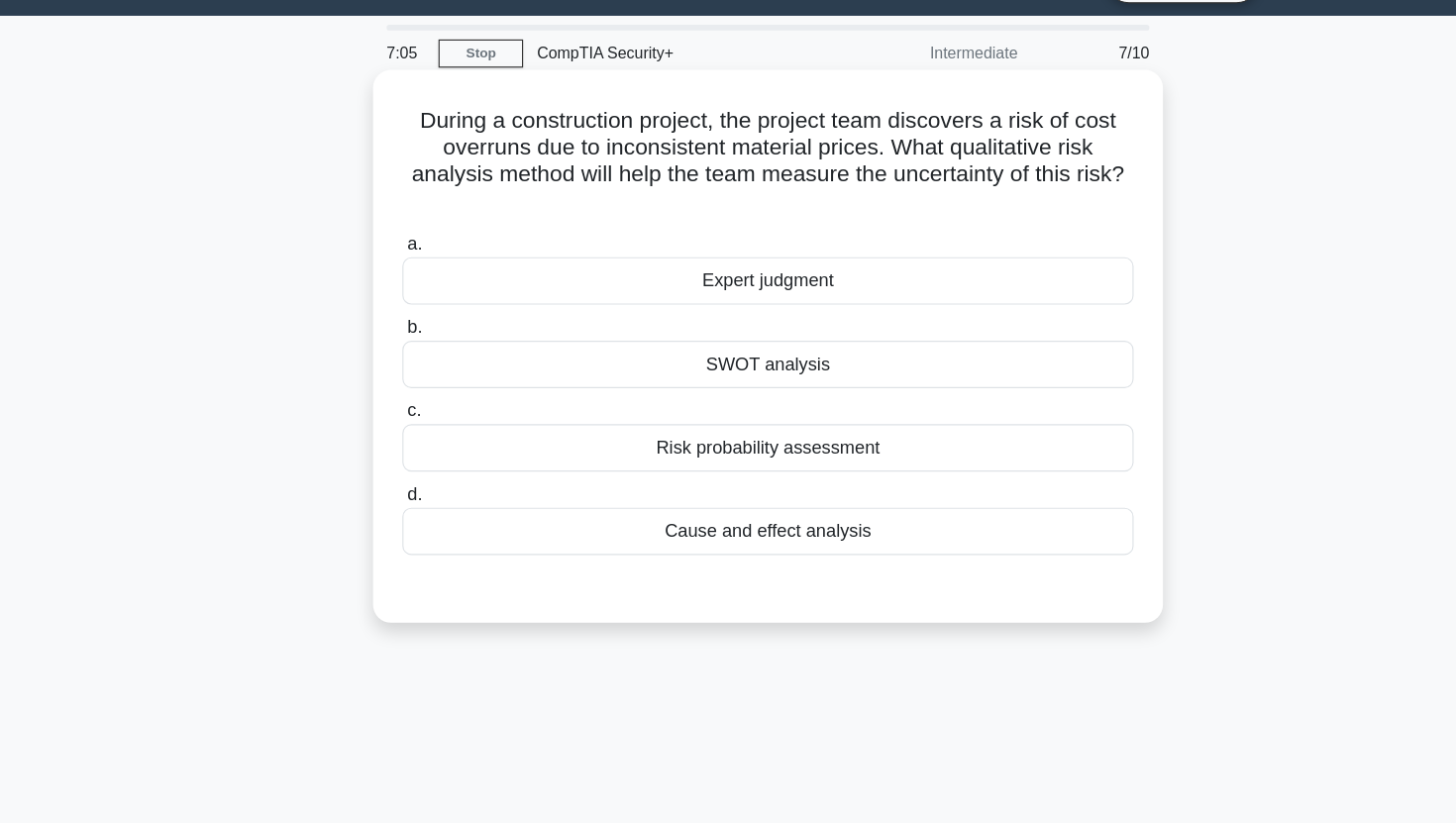 click on "During a construction project, the project team discovers a risk of cost overruns due to inconsistent material prices. What qualitative risk analysis method will help the team measure the uncertainty of this risk?
.spinner_0XTQ{transform-origin:center;animation:spinner_y6GP .75s linear infinite}@keyframes spinner_y6GP{100%{transform:rotate(360deg)}}" at bounding box center (728, 143) 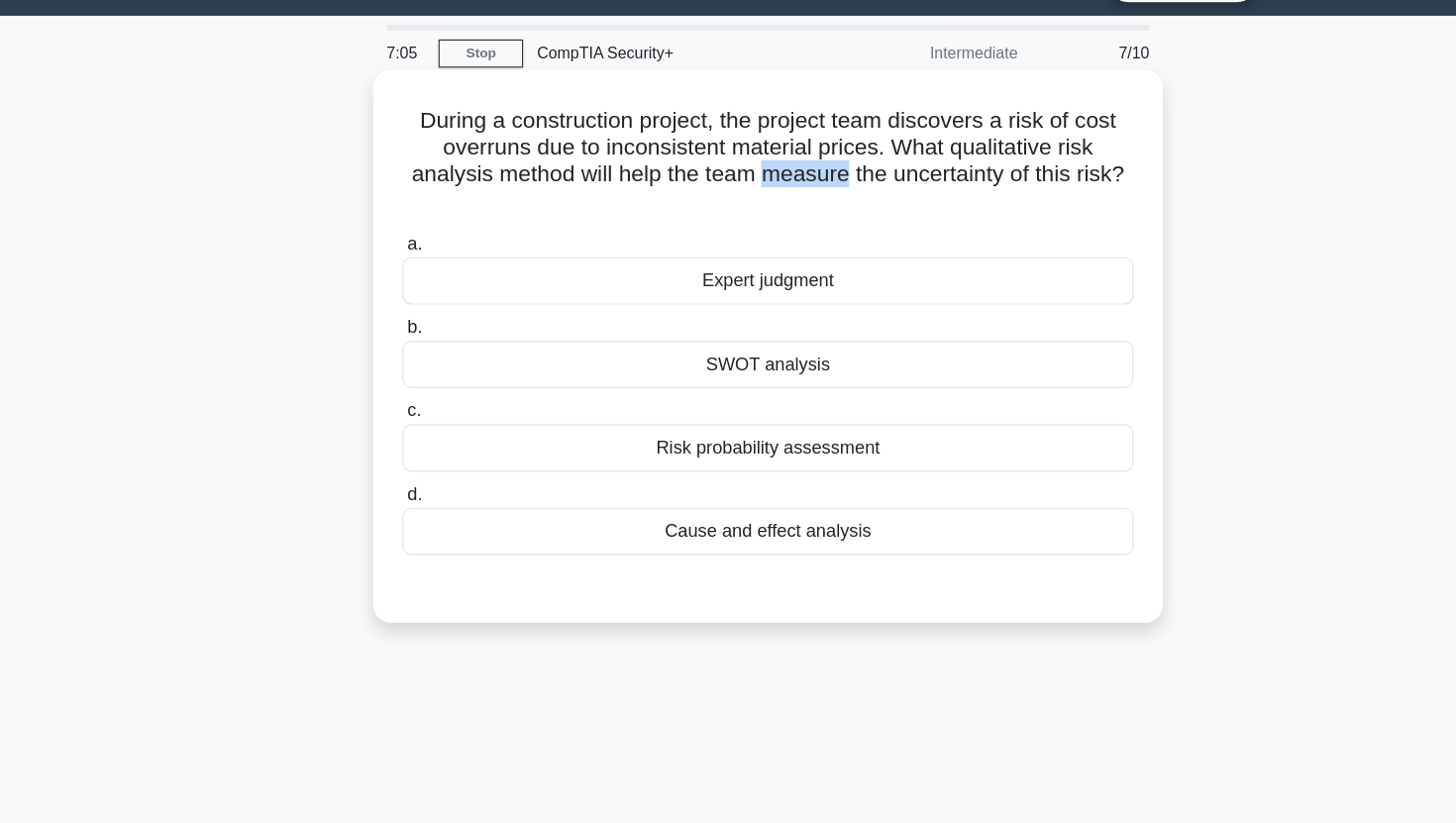 click on "During a construction project, the project team discovers a risk of cost overruns due to inconsistent material prices. What qualitative risk analysis method will help the team measure the uncertainty of this risk?
.spinner_0XTQ{transform-origin:center;animation:spinner_y6GP .75s linear infinite}@keyframes spinner_y6GP{100%{transform:rotate(360deg)}}" at bounding box center [728, 143] 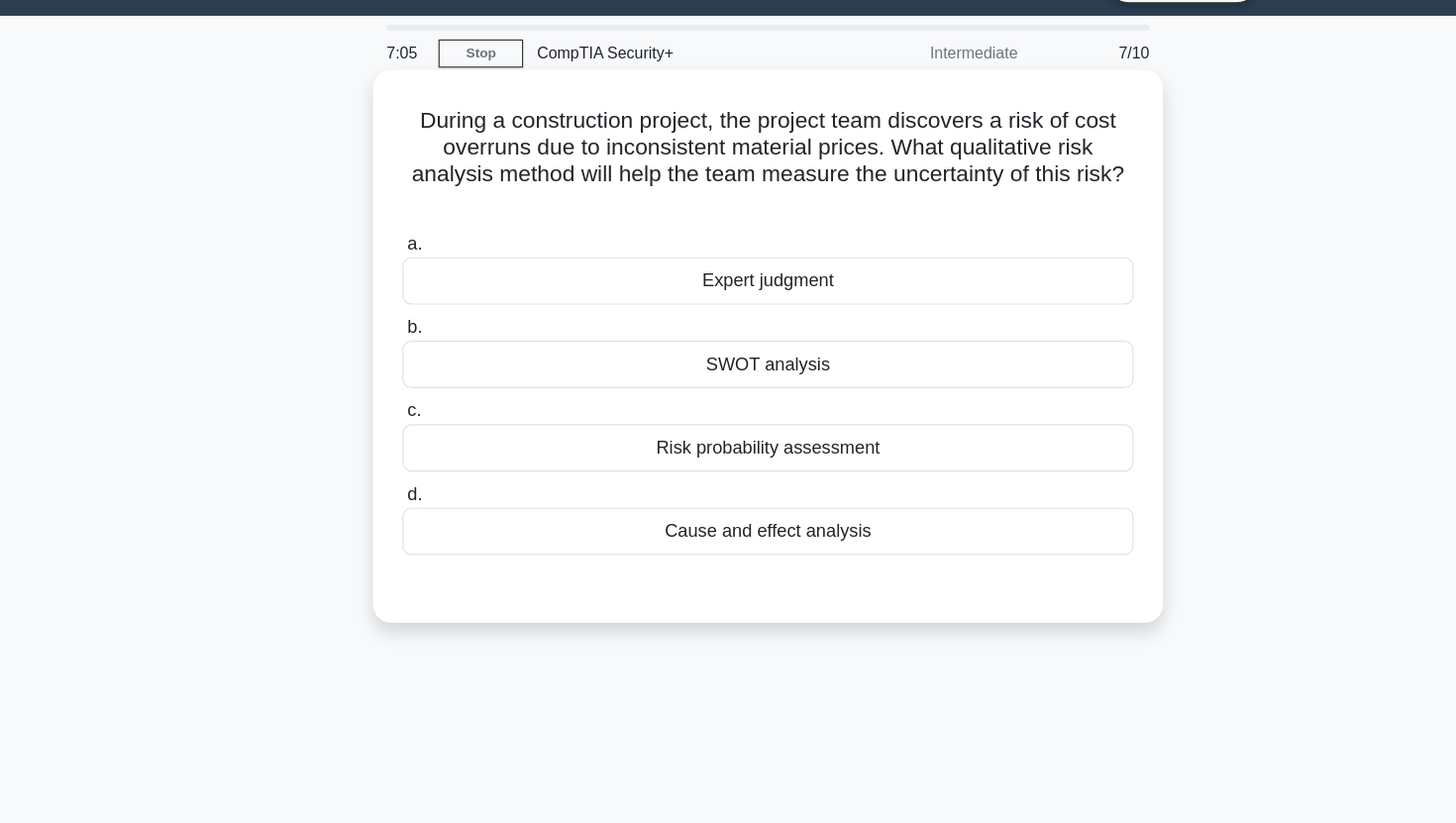 click on "During a construction project, the project team discovers a risk of cost overruns due to inconsistent material prices. What qualitative risk analysis method will help the team measure the uncertainty of this risk?
.spinner_0XTQ{transform-origin:center;animation:spinner_y6GP .75s linear infinite}@keyframes spinner_y6GP{100%{transform:rotate(360deg)}}" at bounding box center (728, 143) 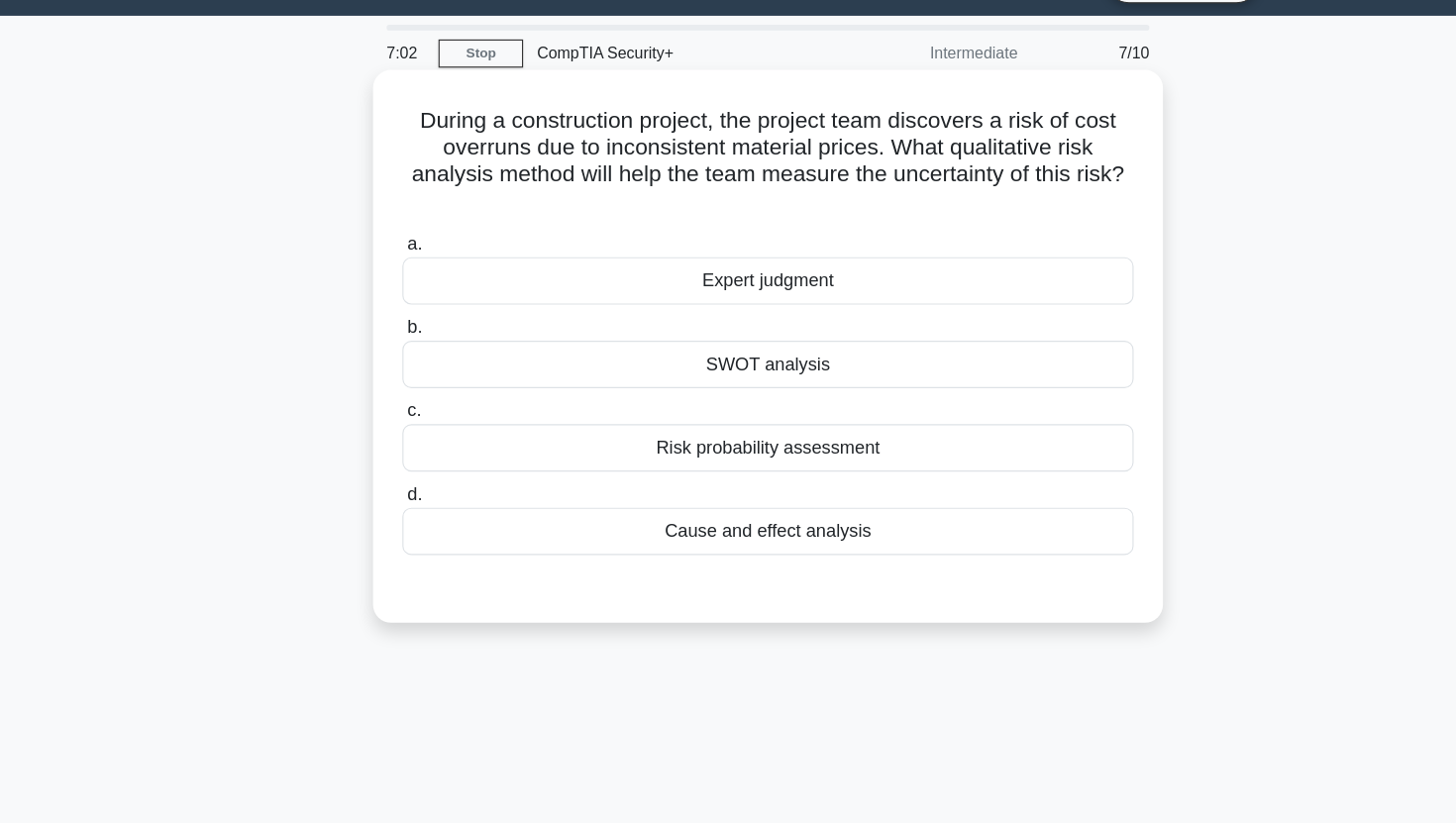 click on "Risk probability assessment" at bounding box center [728, 394] 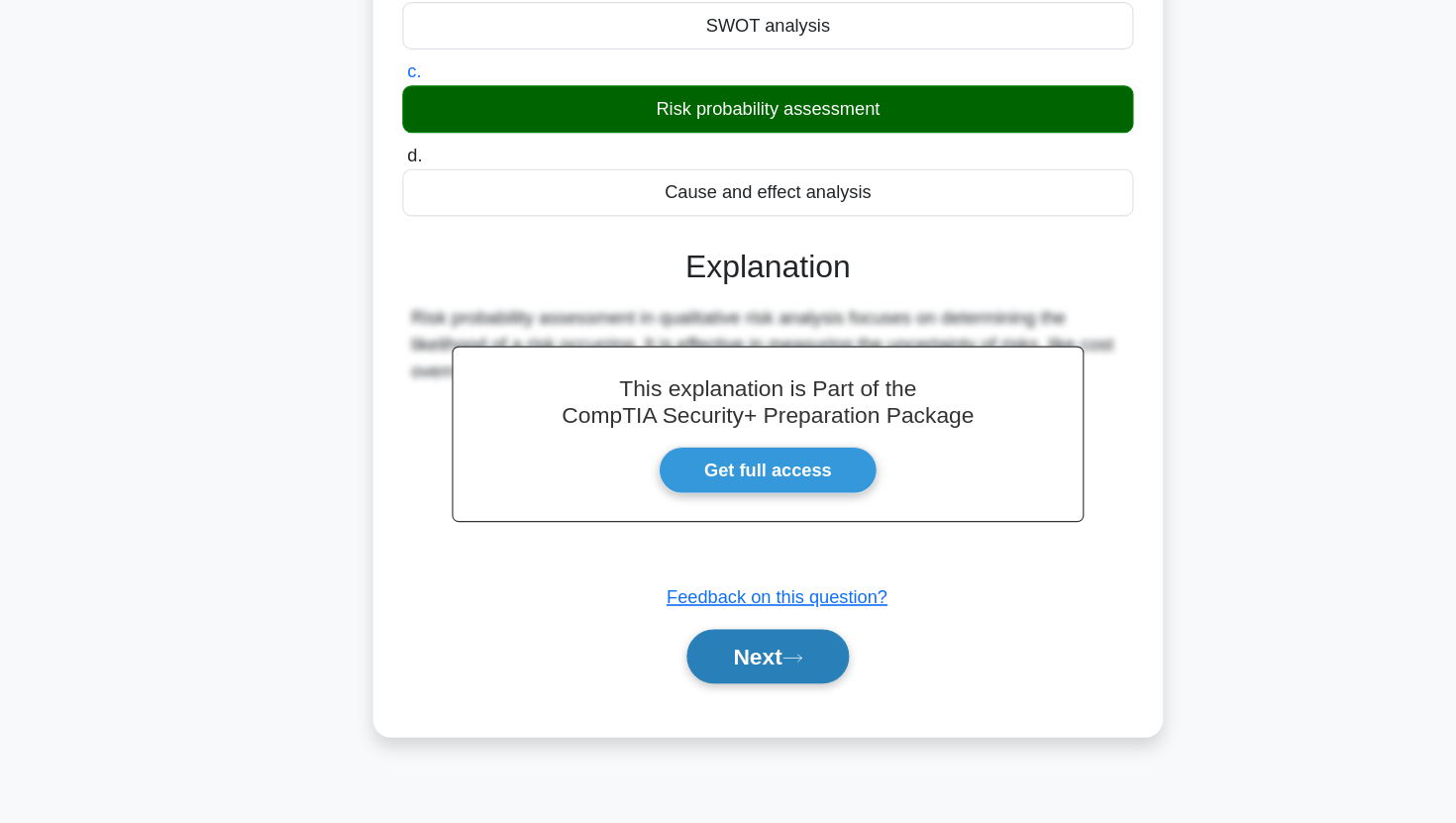 click on "Next" at bounding box center [727, 676] 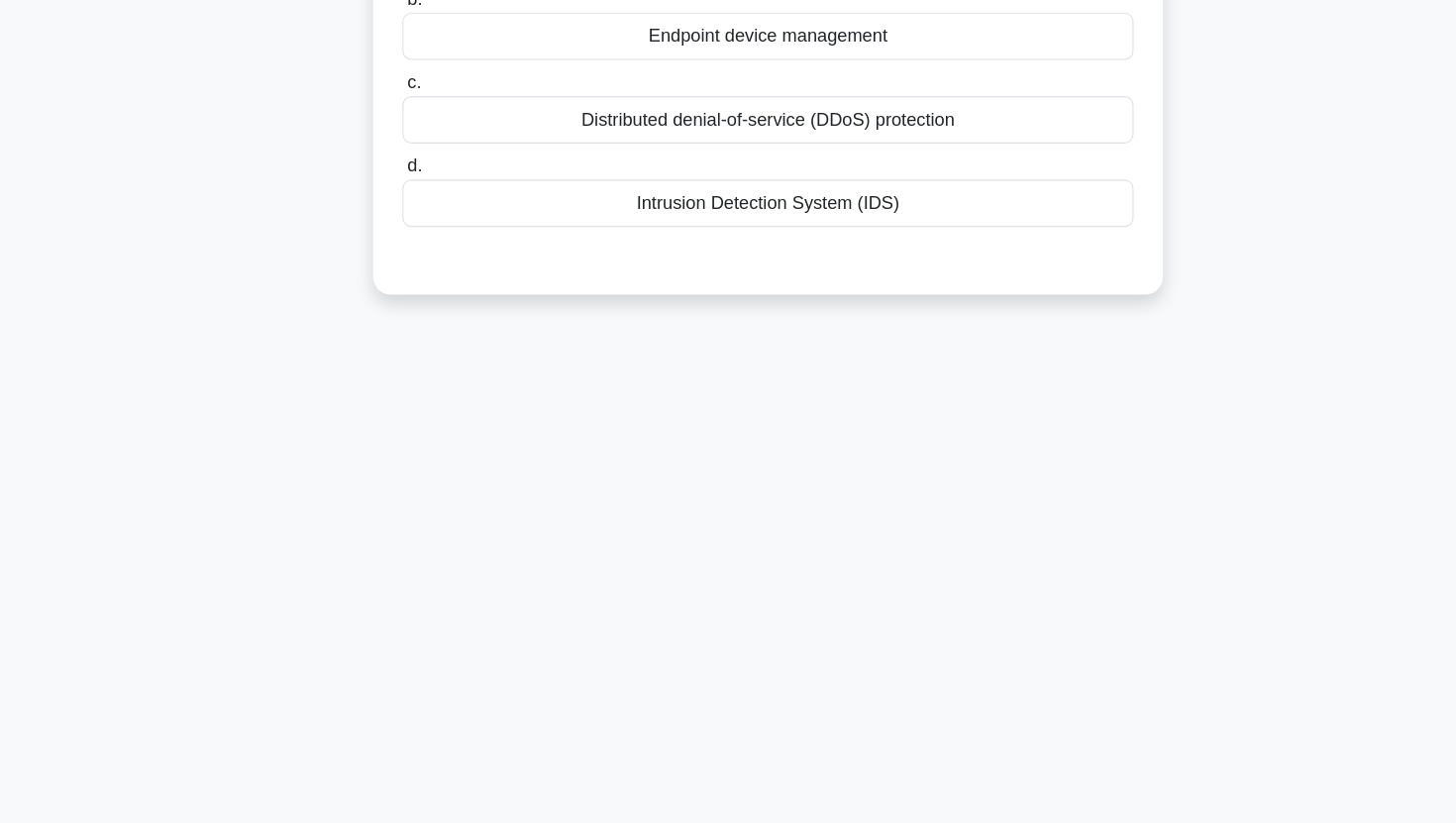 scroll, scrollTop: 0, scrollLeft: 0, axis: both 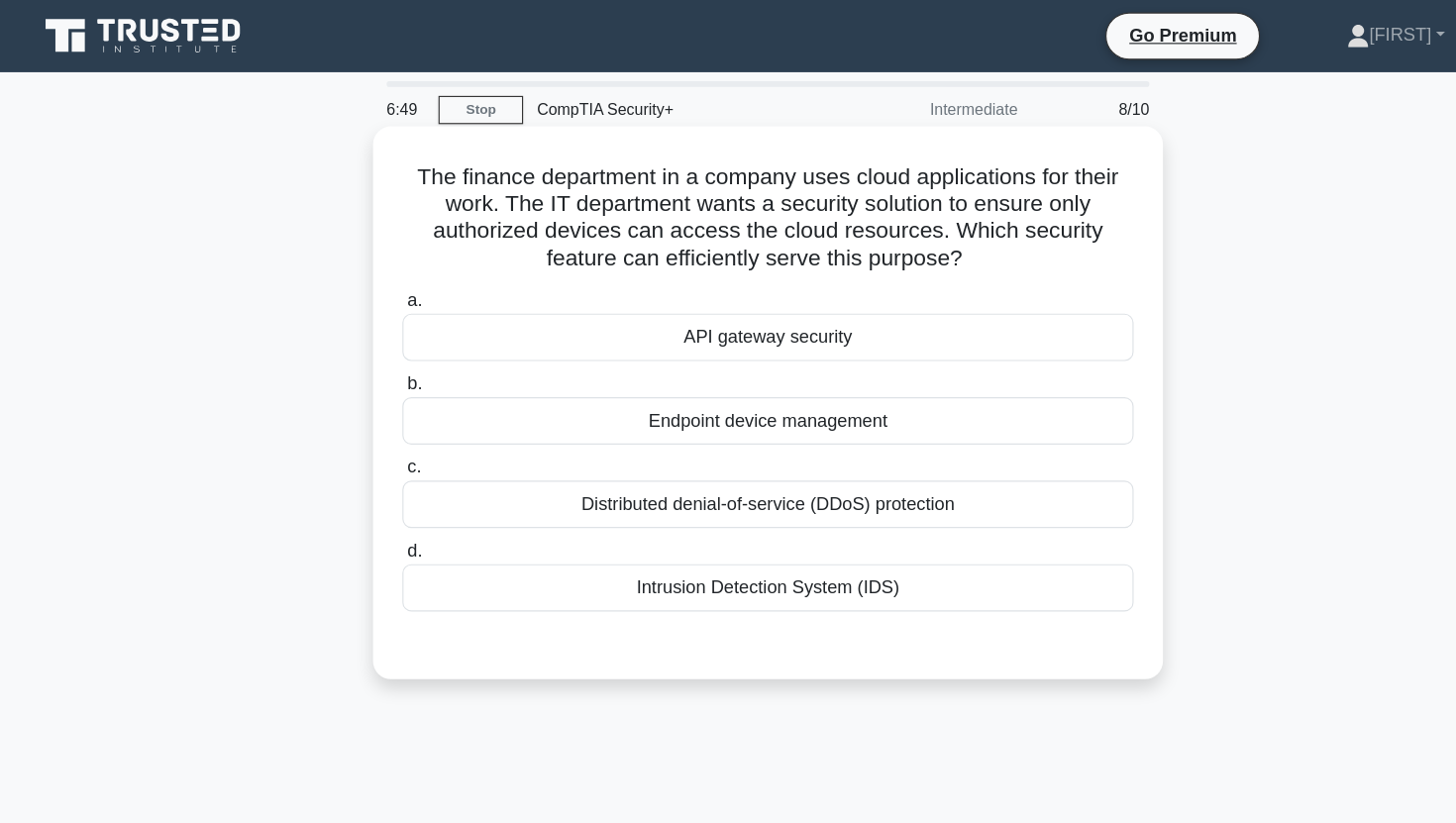 click on "Endpoint device management" at bounding box center [728, 369] 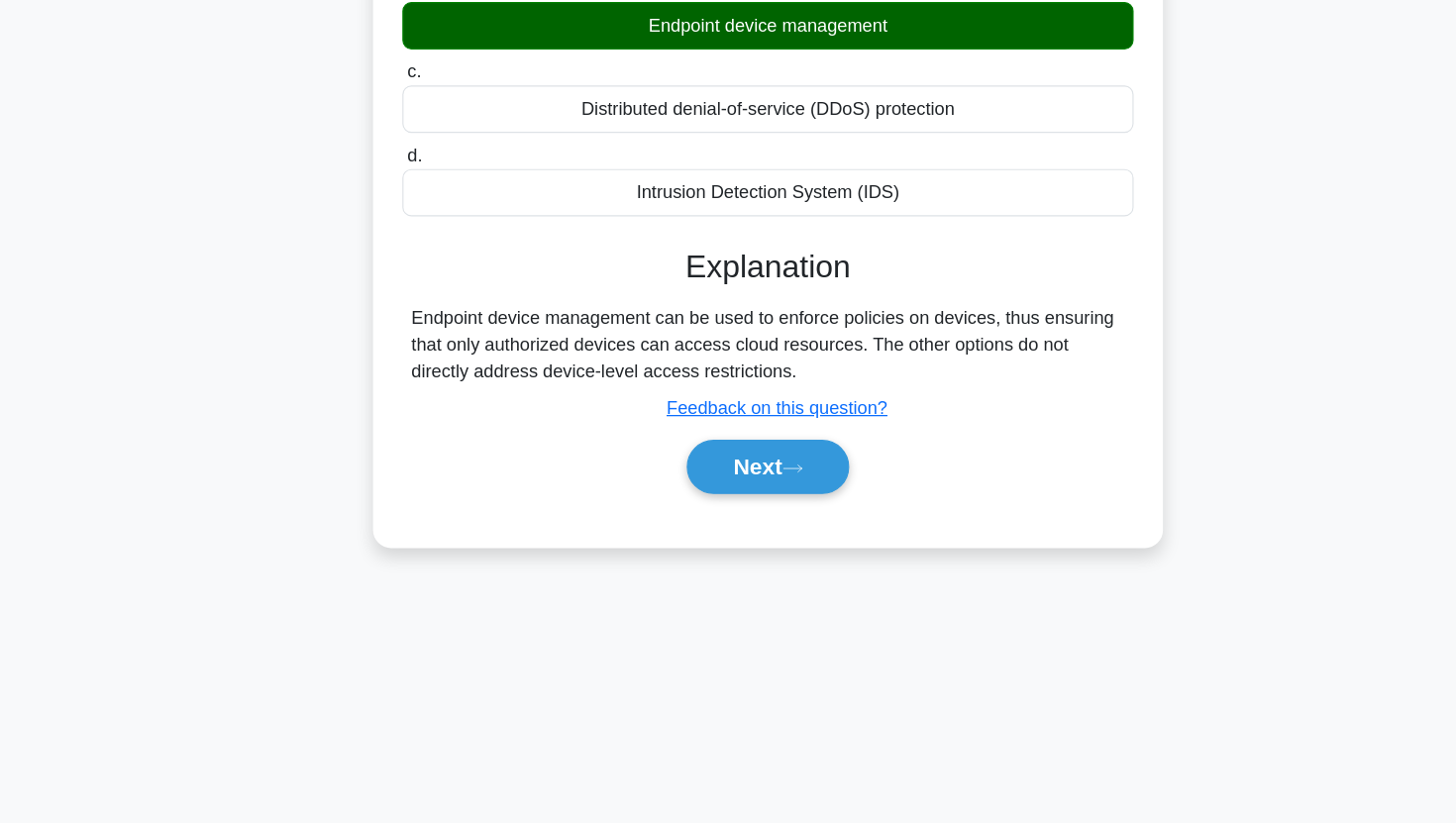 scroll, scrollTop: 247, scrollLeft: 0, axis: vertical 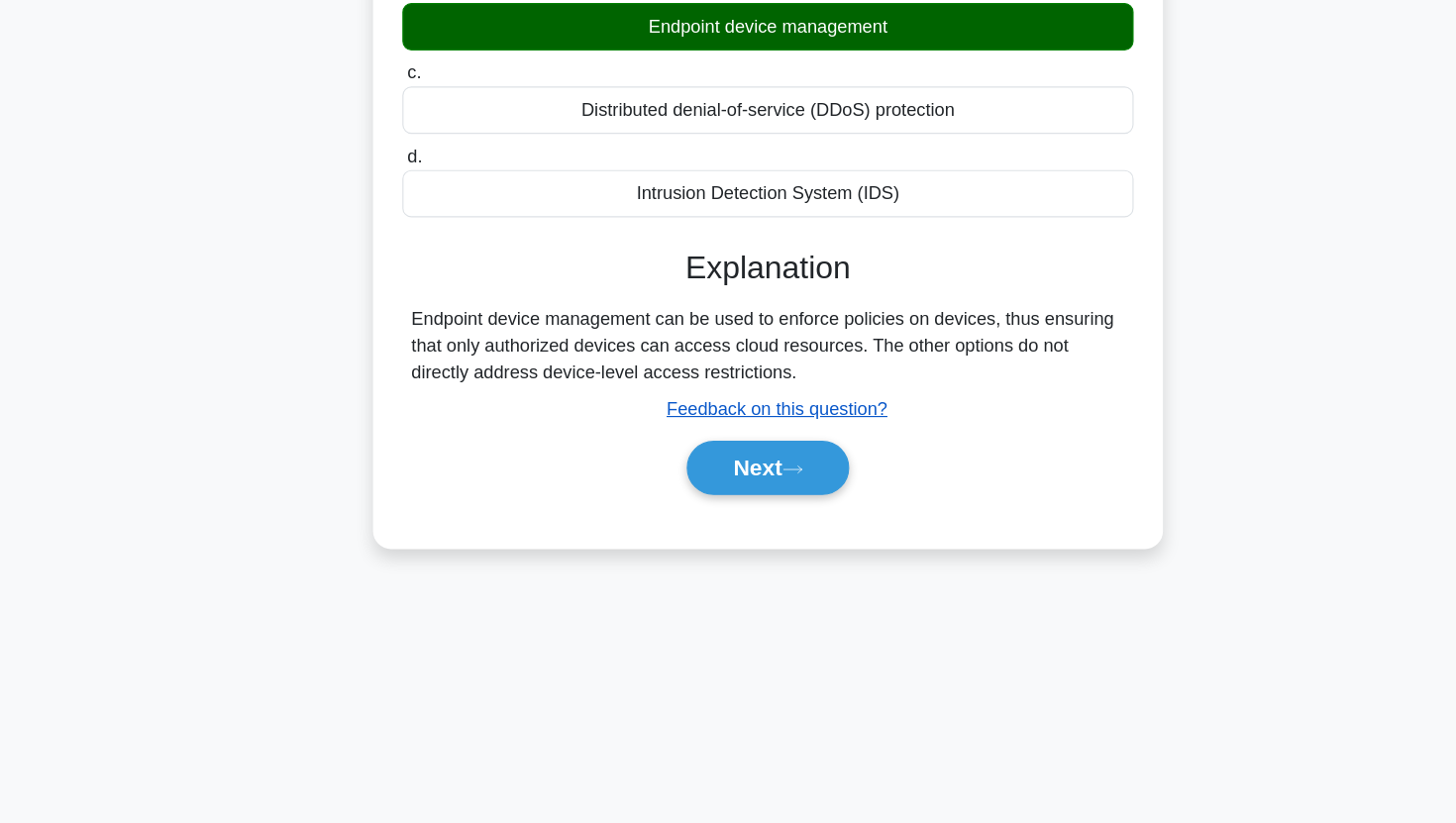 click on "Feedback on this question?" at bounding box center [736, 458] 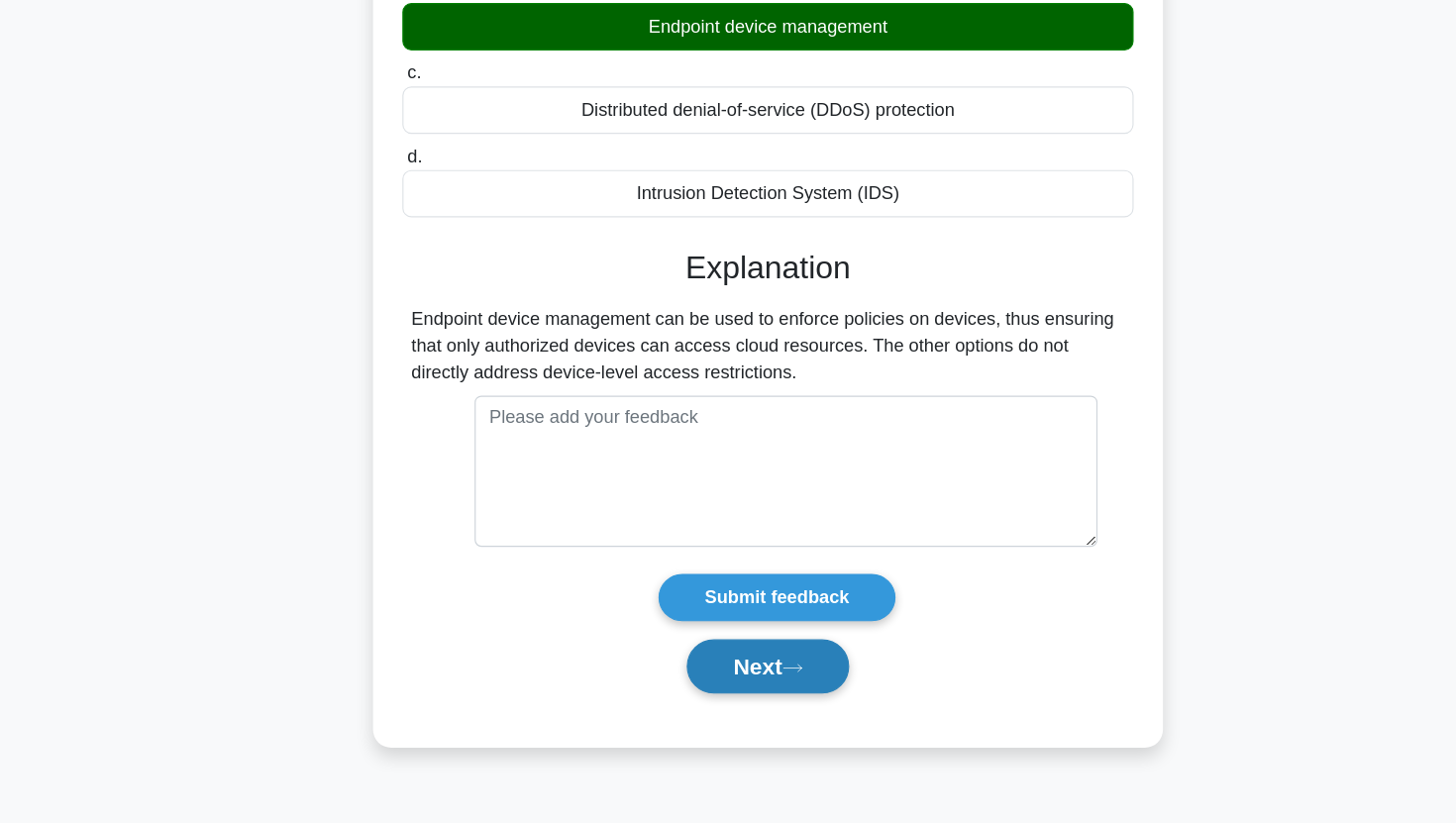 click on "Next" at bounding box center (727, 684) 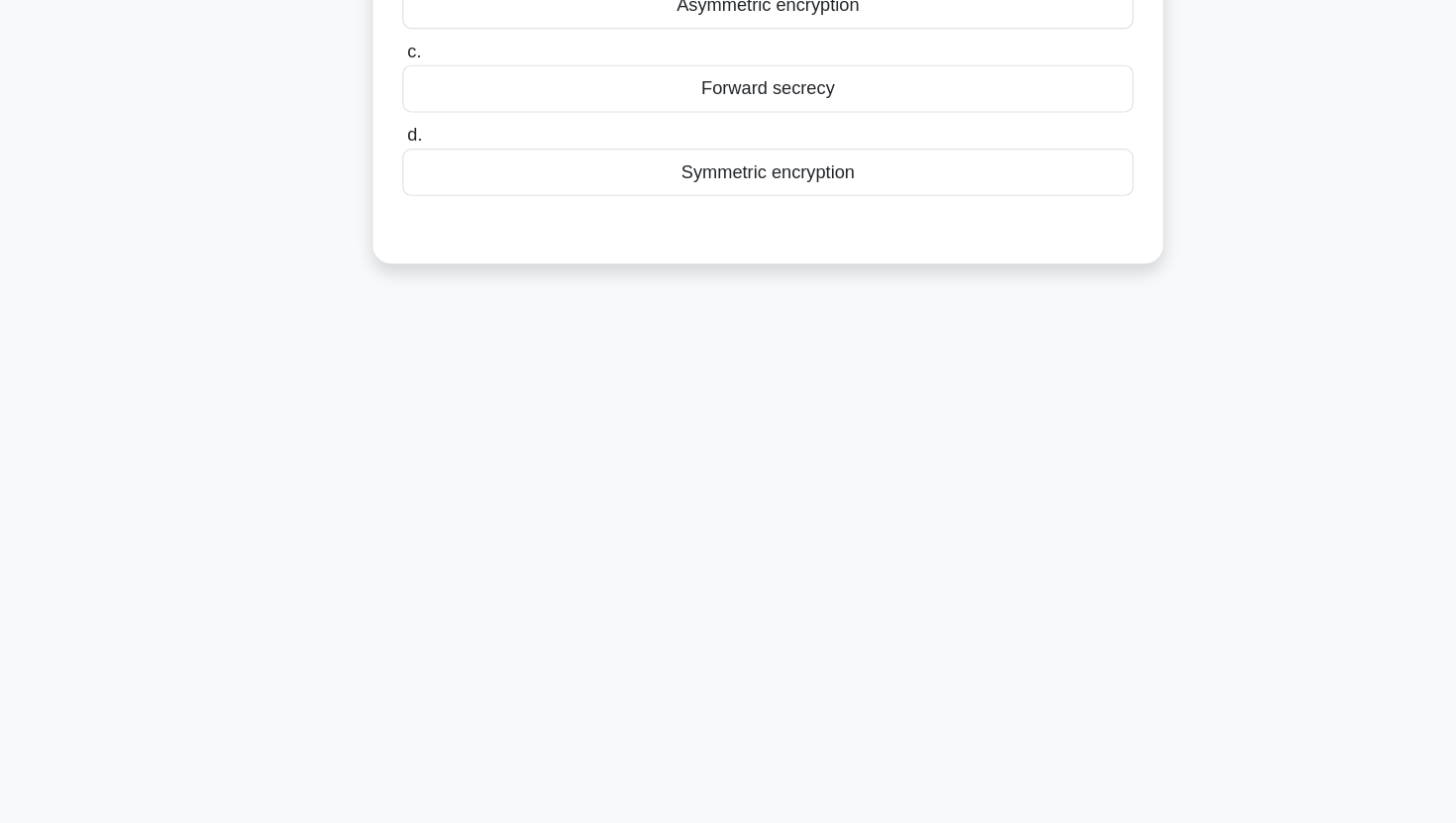 scroll, scrollTop: 0, scrollLeft: 0, axis: both 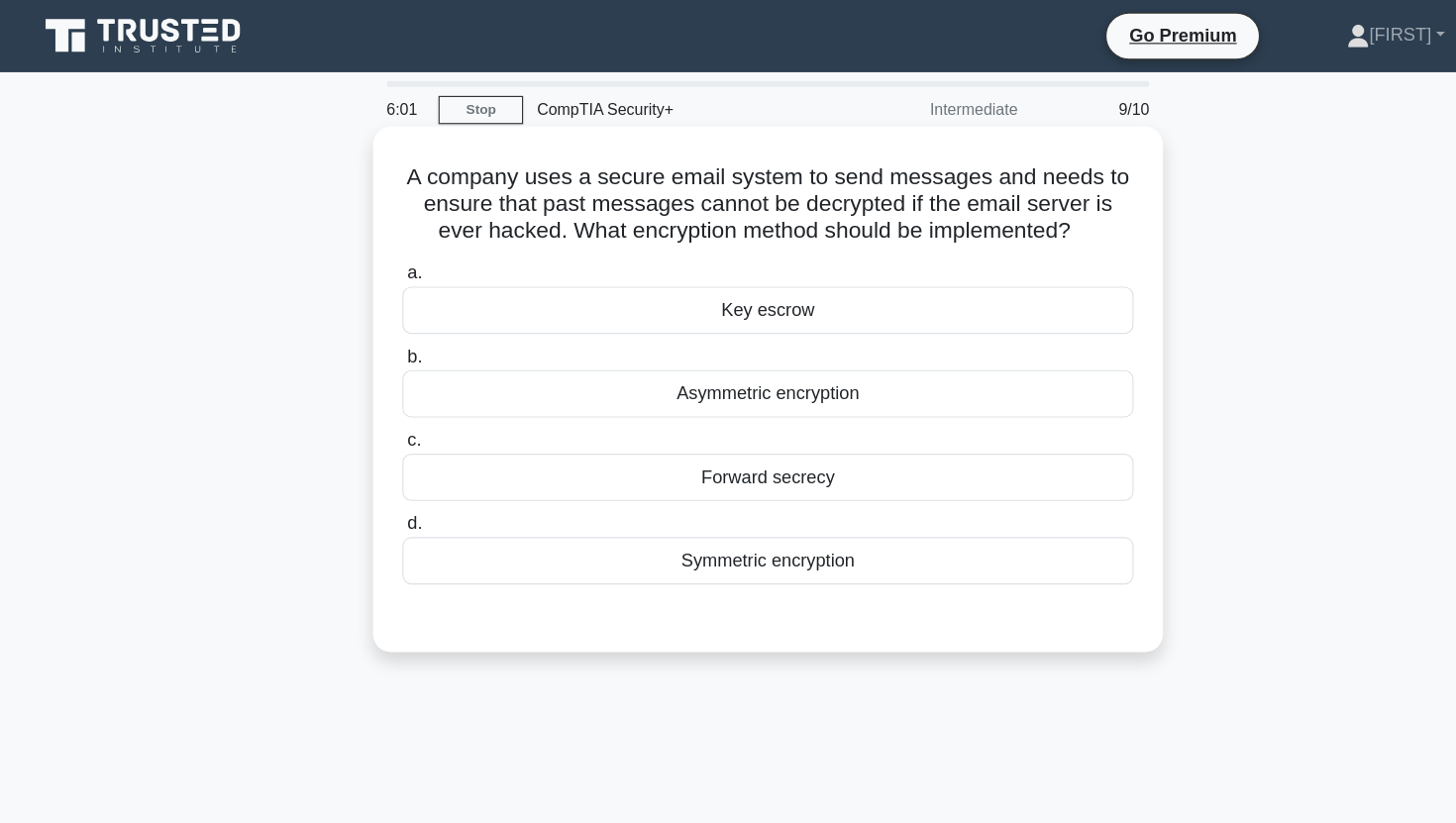 click on "A company uses a secure email system to send messages and needs to ensure that past messages cannot be decrypted if the email server is ever hacked. What encryption method should be implemented?
.spinner_0XTQ{transform-origin:center;animation:spinner_y6GP .75s linear infinite}@keyframes spinner_y6GP{100%{transform:rotate(360deg)}}" at bounding box center (728, 179) 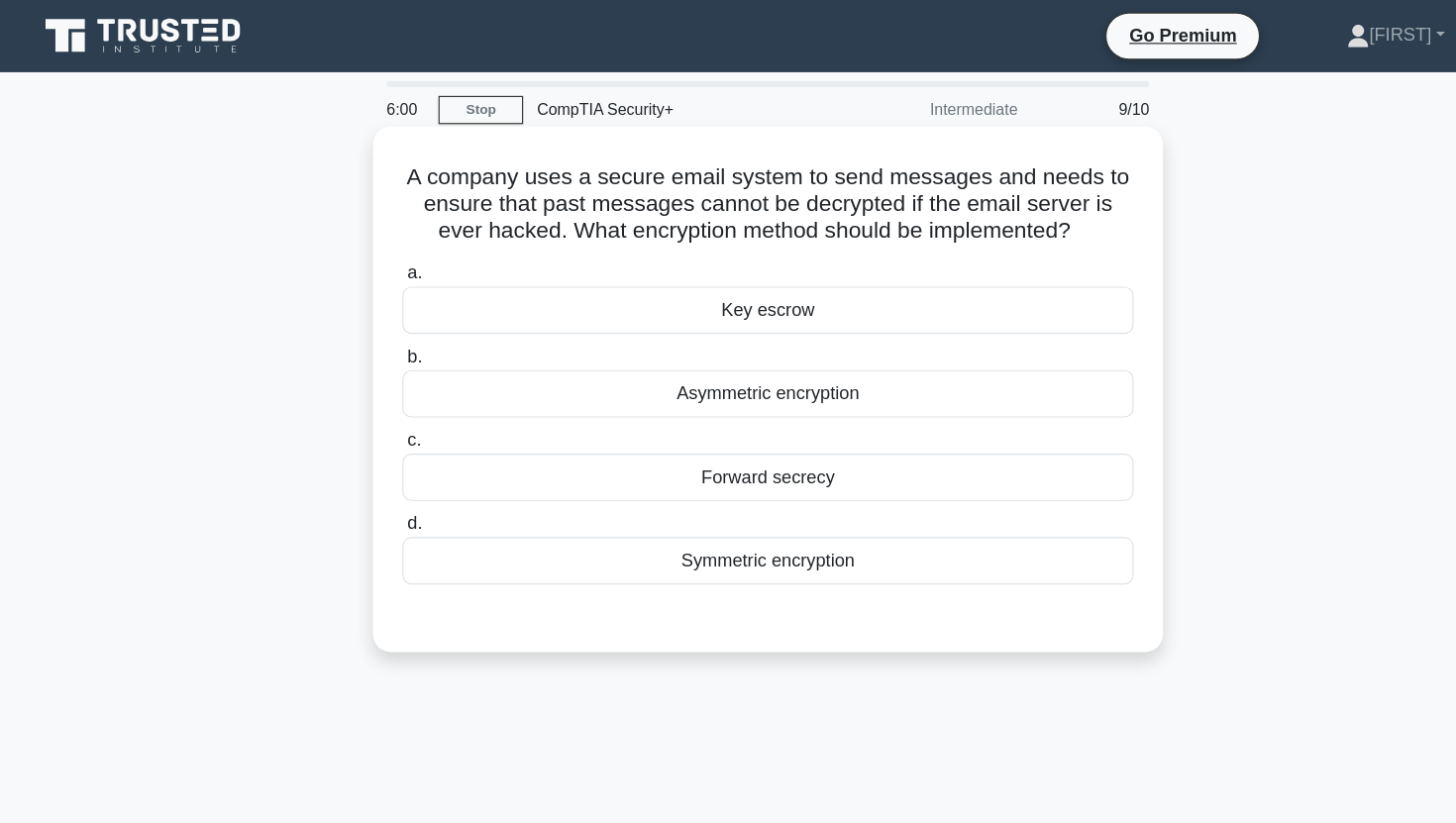 click on "A company uses a secure email system to send messages and needs to ensure that past messages cannot be decrypted if the email server is ever hacked. What encryption method should be implemented?
.spinner_0XTQ{transform-origin:center;animation:spinner_y6GP .75s linear infinite}@keyframes spinner_y6GP{100%{transform:rotate(360deg)}}" at bounding box center [728, 179] 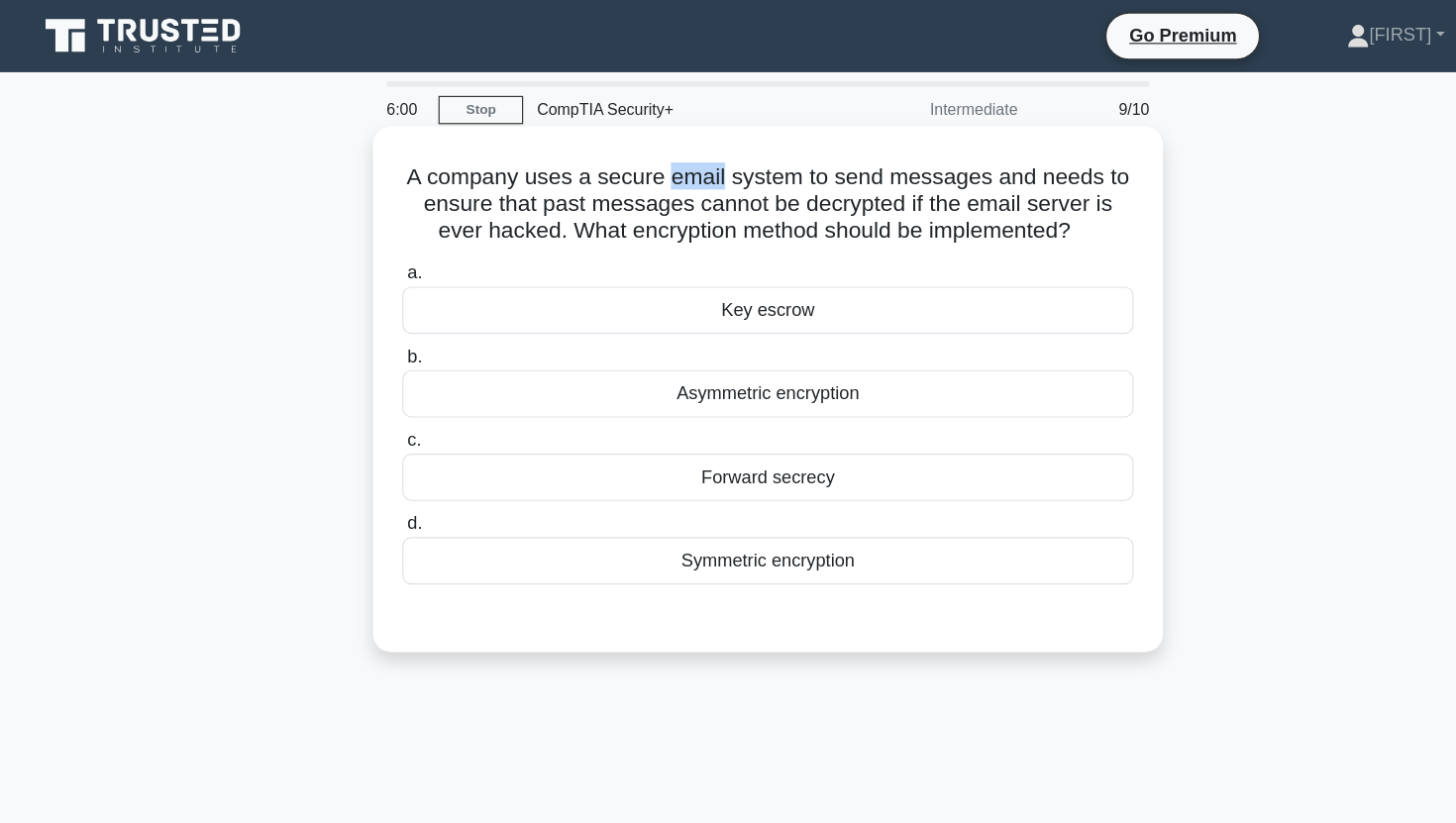 click on "A company uses a secure email system to send messages and needs to ensure that past messages cannot be decrypted if the email server is ever hacked. What encryption method should be implemented?
.spinner_0XTQ{transform-origin:center;animation:spinner_y6GP .75s linear infinite}@keyframes spinner_y6GP{100%{transform:rotate(360deg)}}" at bounding box center (728, 179) 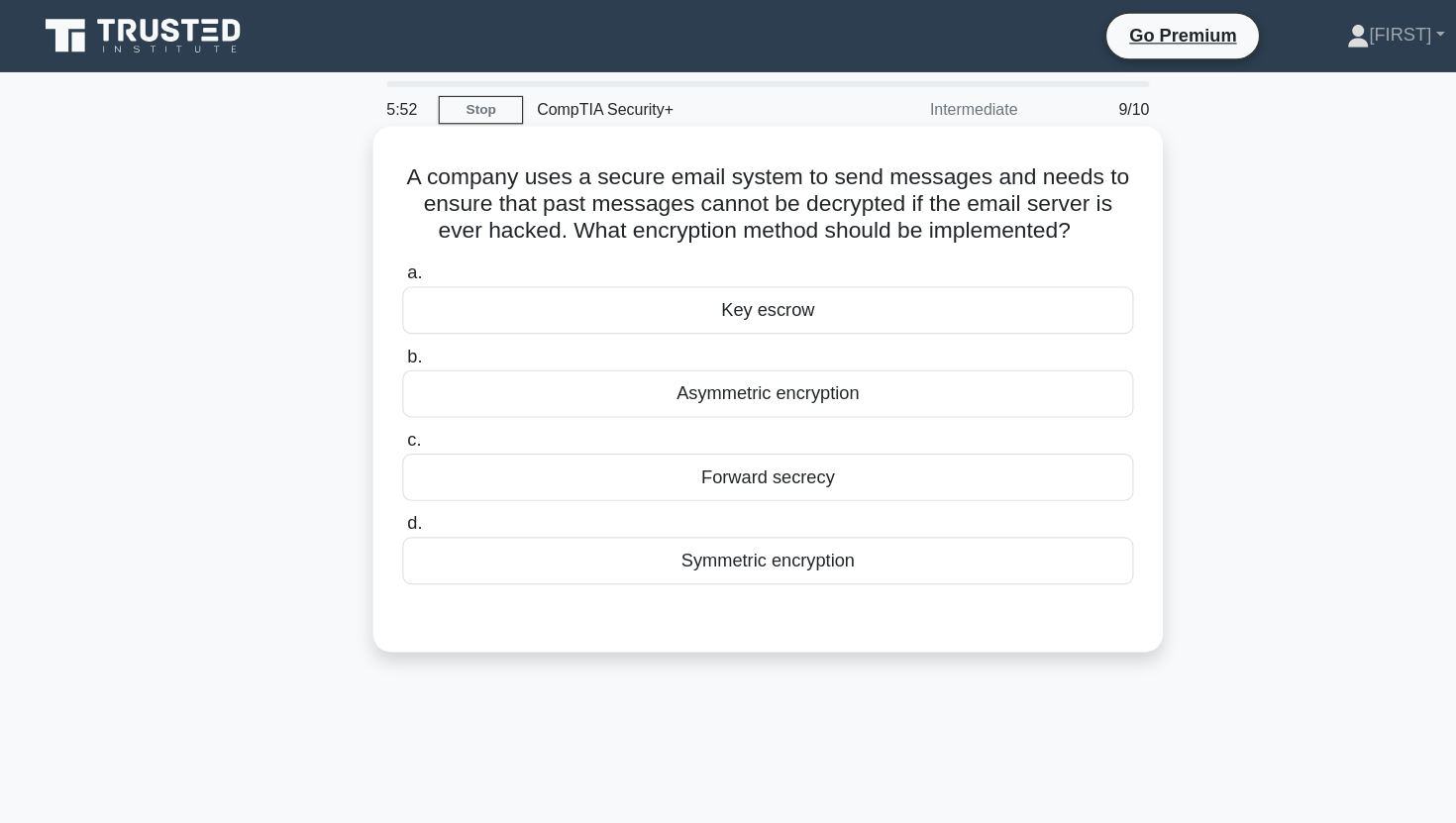 click on "Asymmetric encryption" at bounding box center [728, 346] 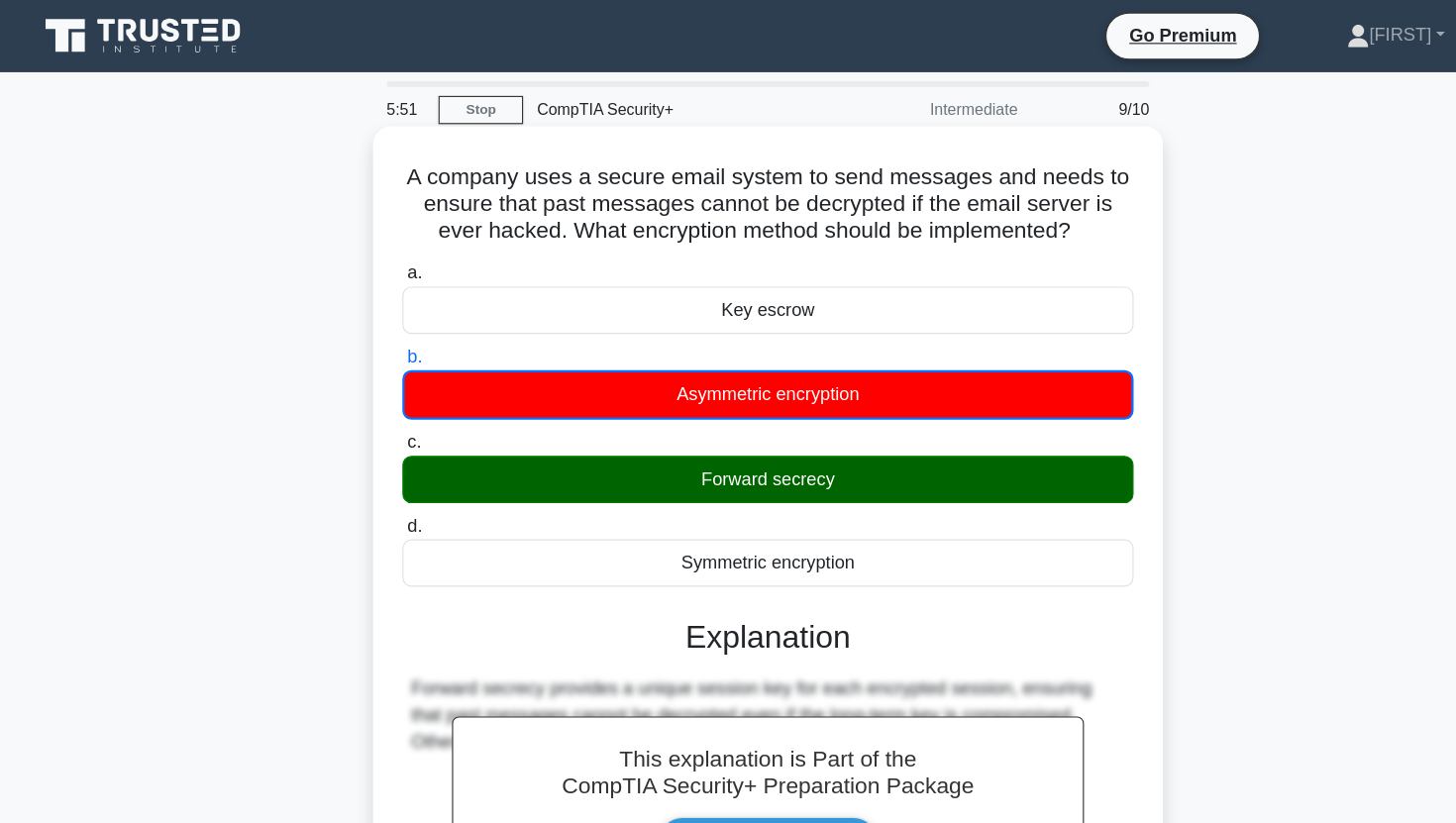 click on "Forward secrecy" at bounding box center [728, 421] 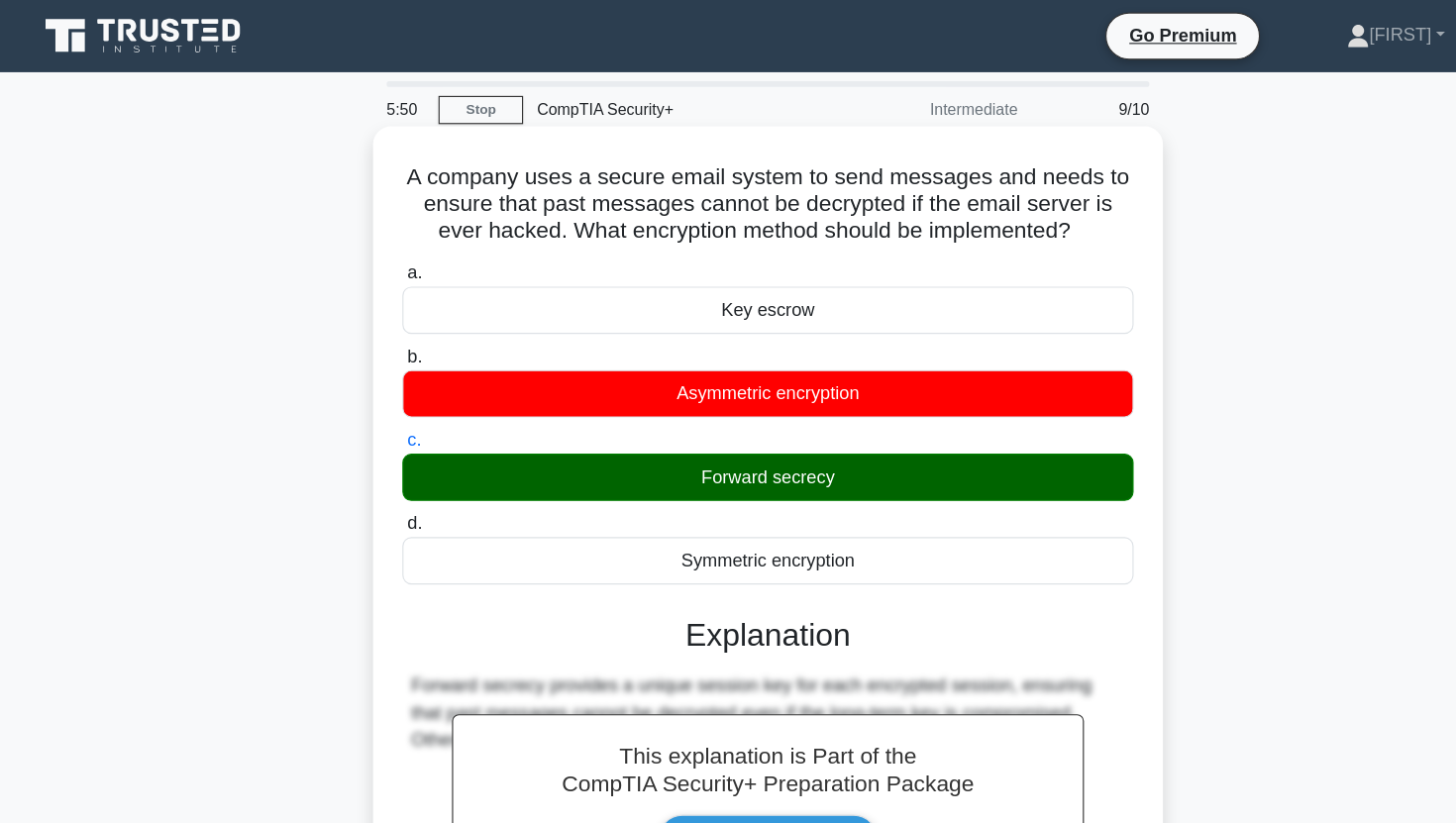 scroll, scrollTop: 247, scrollLeft: 0, axis: vertical 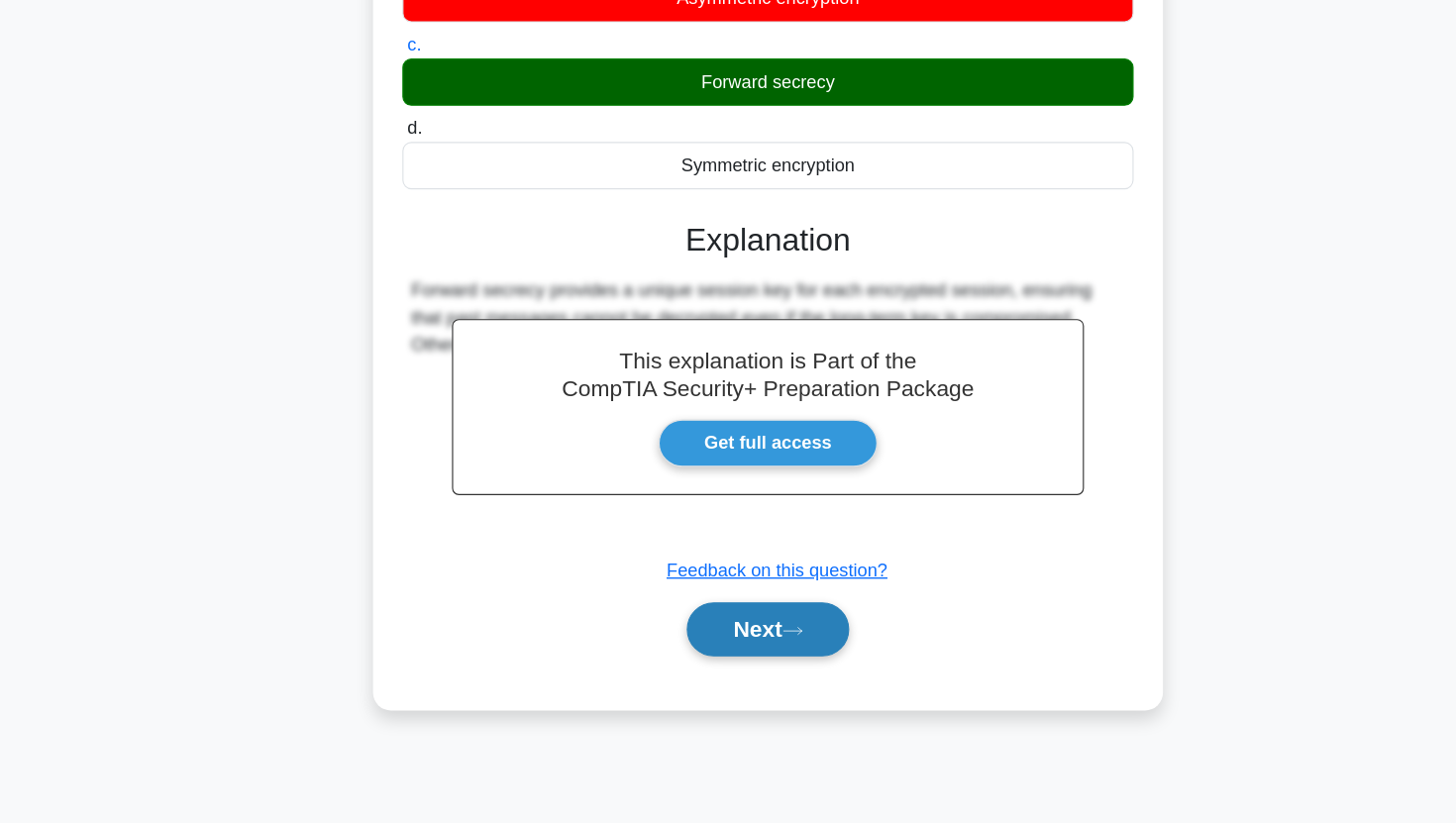 click on "Next" at bounding box center (727, 653) 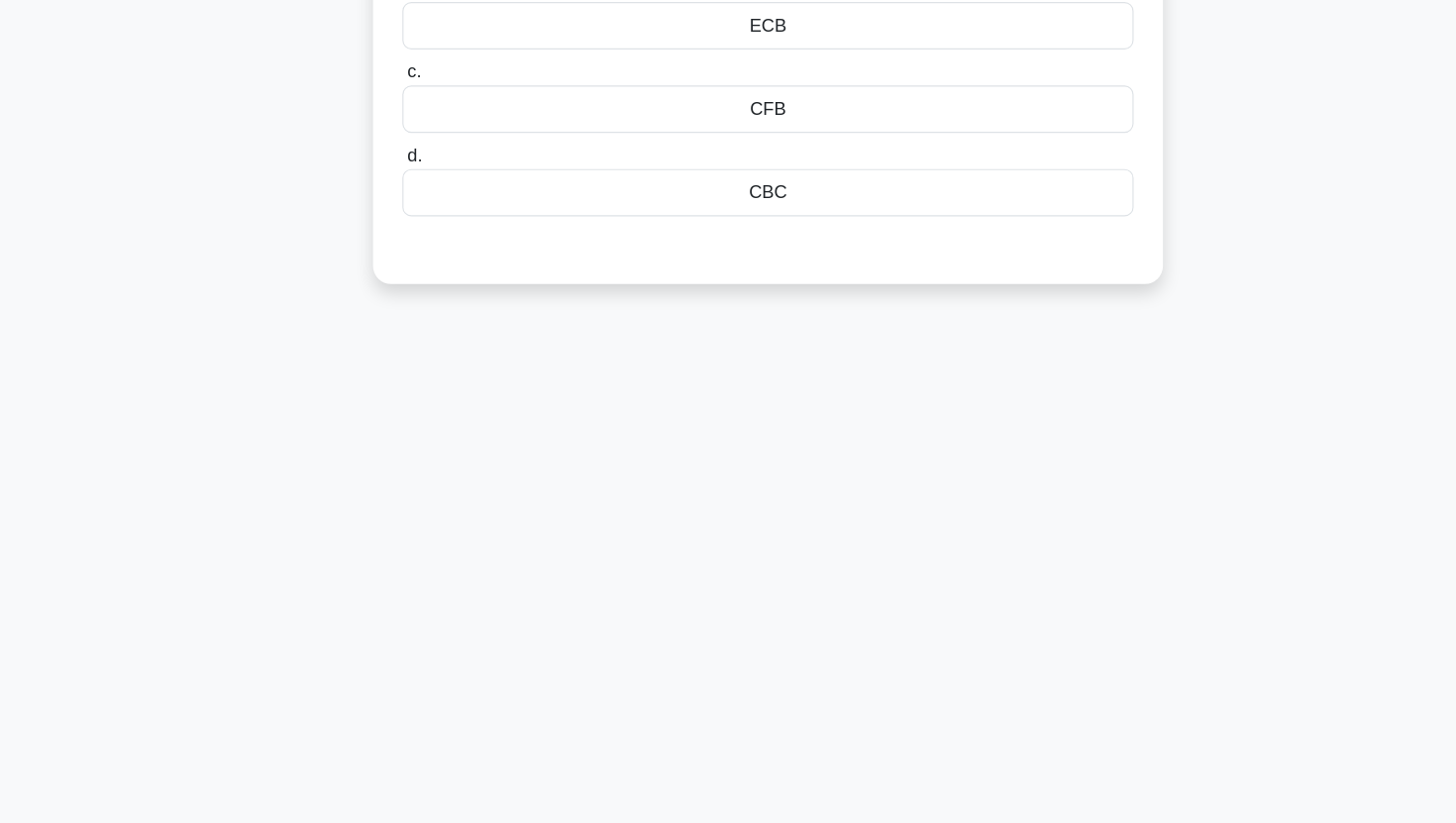 scroll, scrollTop: 0, scrollLeft: 0, axis: both 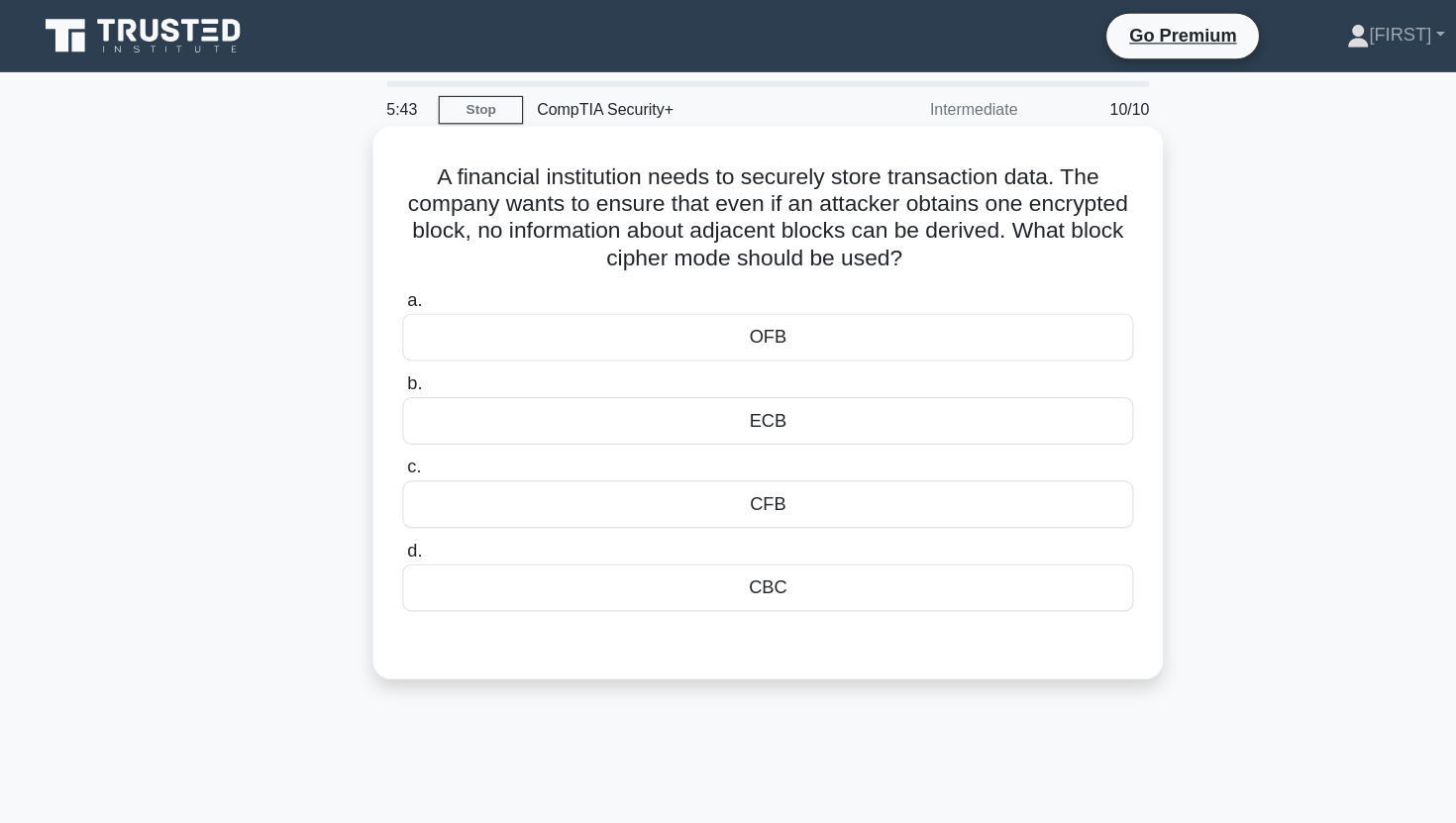 click on "CBC" at bounding box center (728, 516) 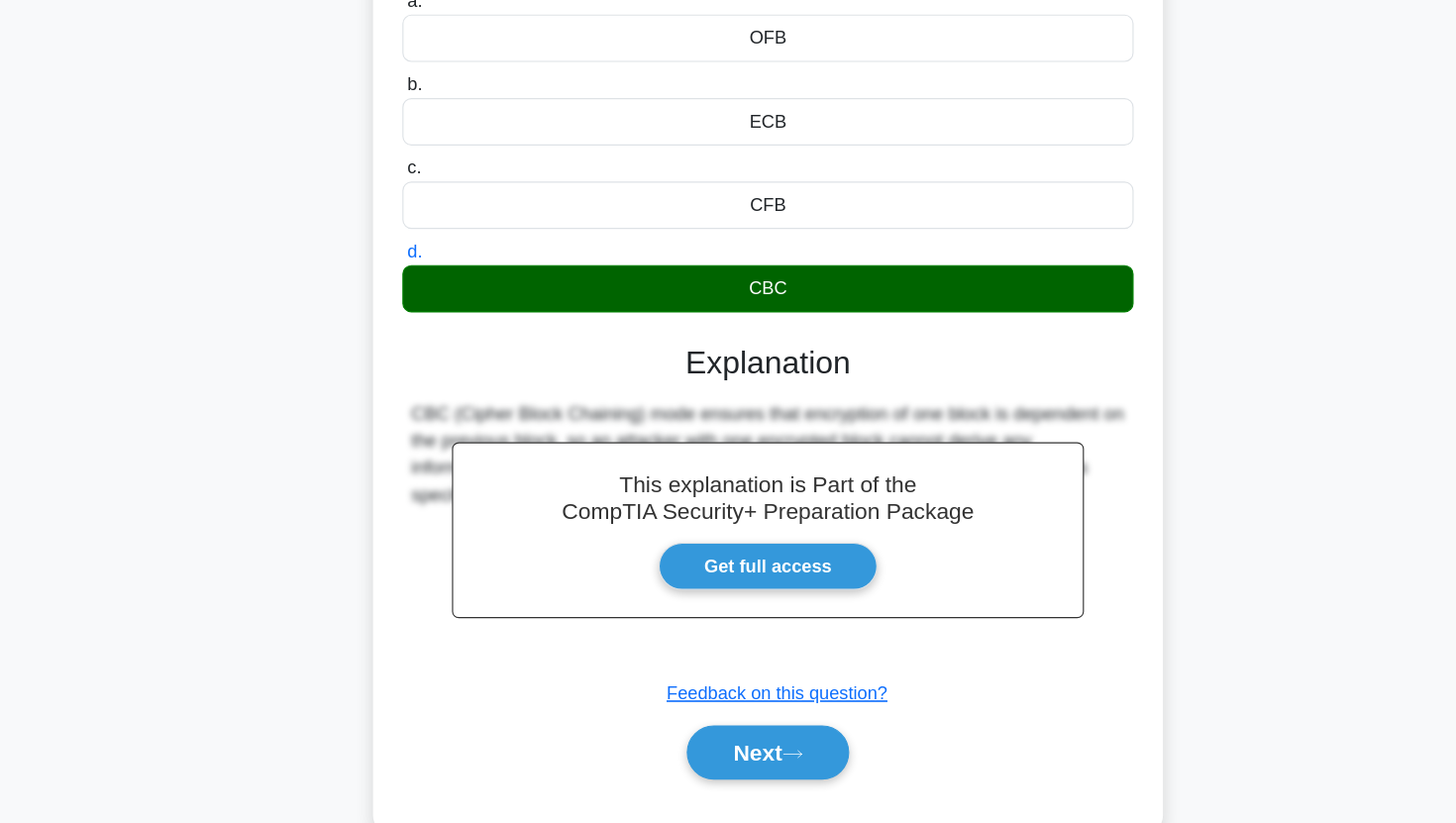 scroll, scrollTop: 247, scrollLeft: 0, axis: vertical 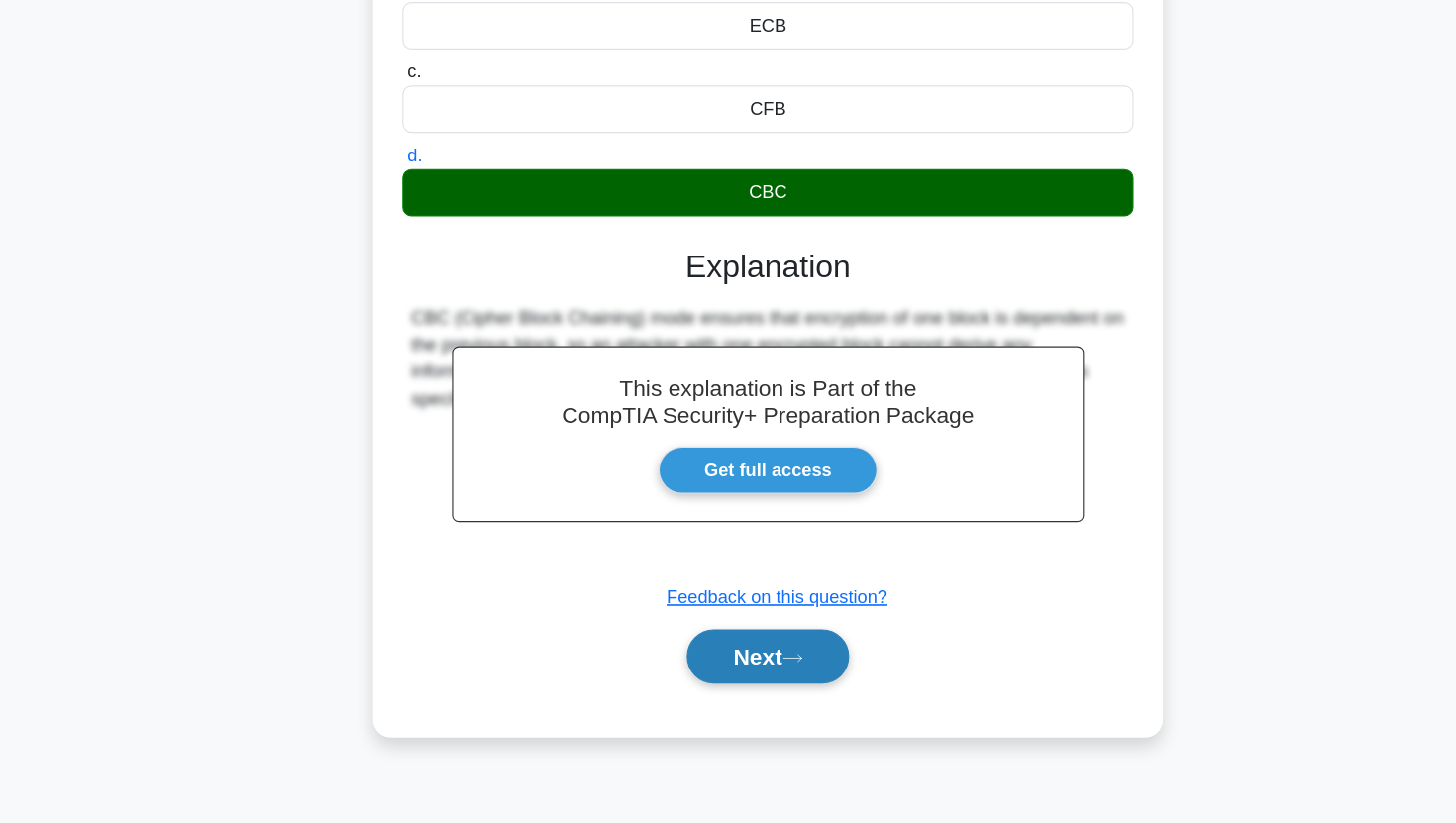 click on "Next" at bounding box center [727, 676] 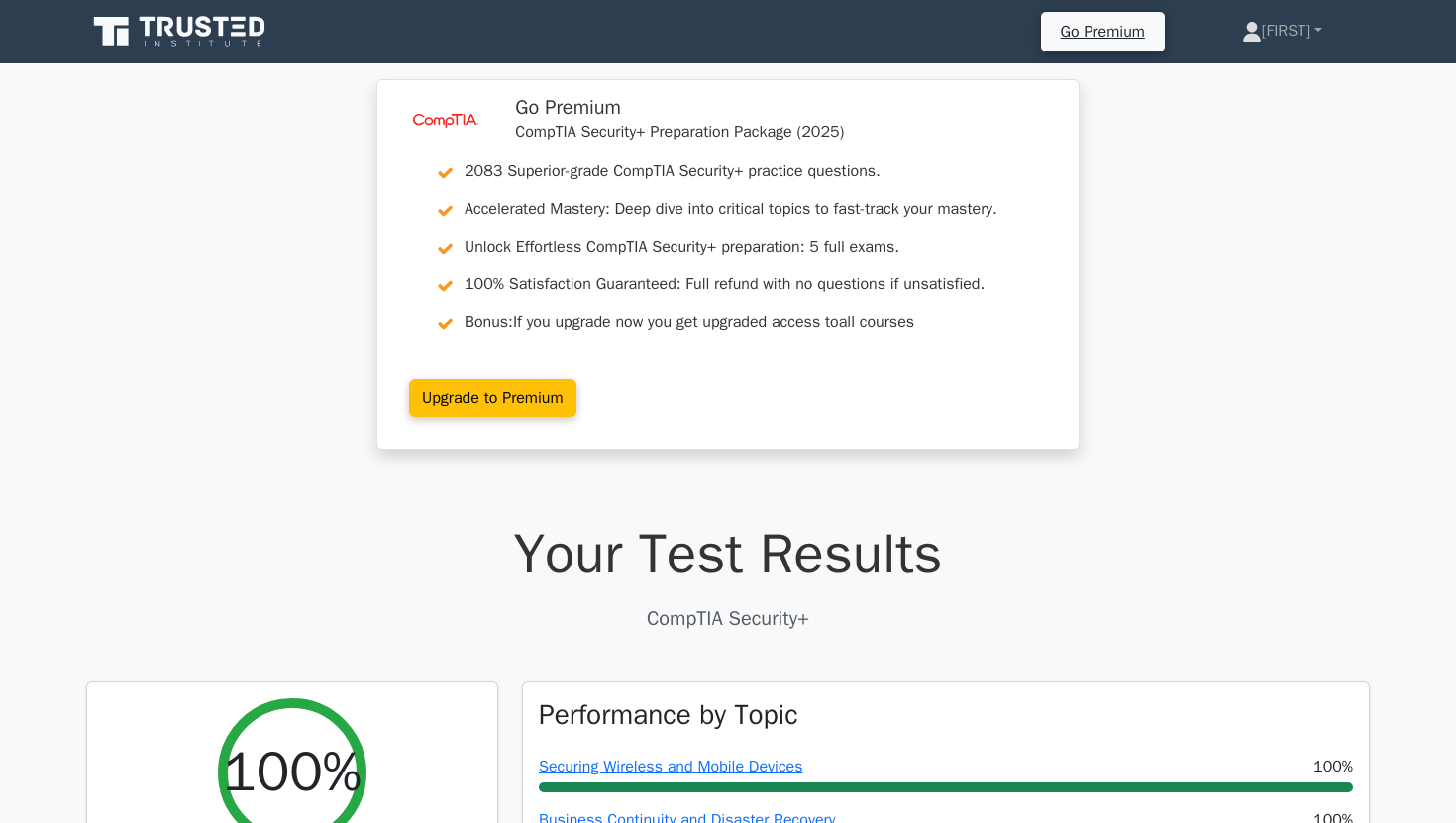 scroll, scrollTop: 0, scrollLeft: 0, axis: both 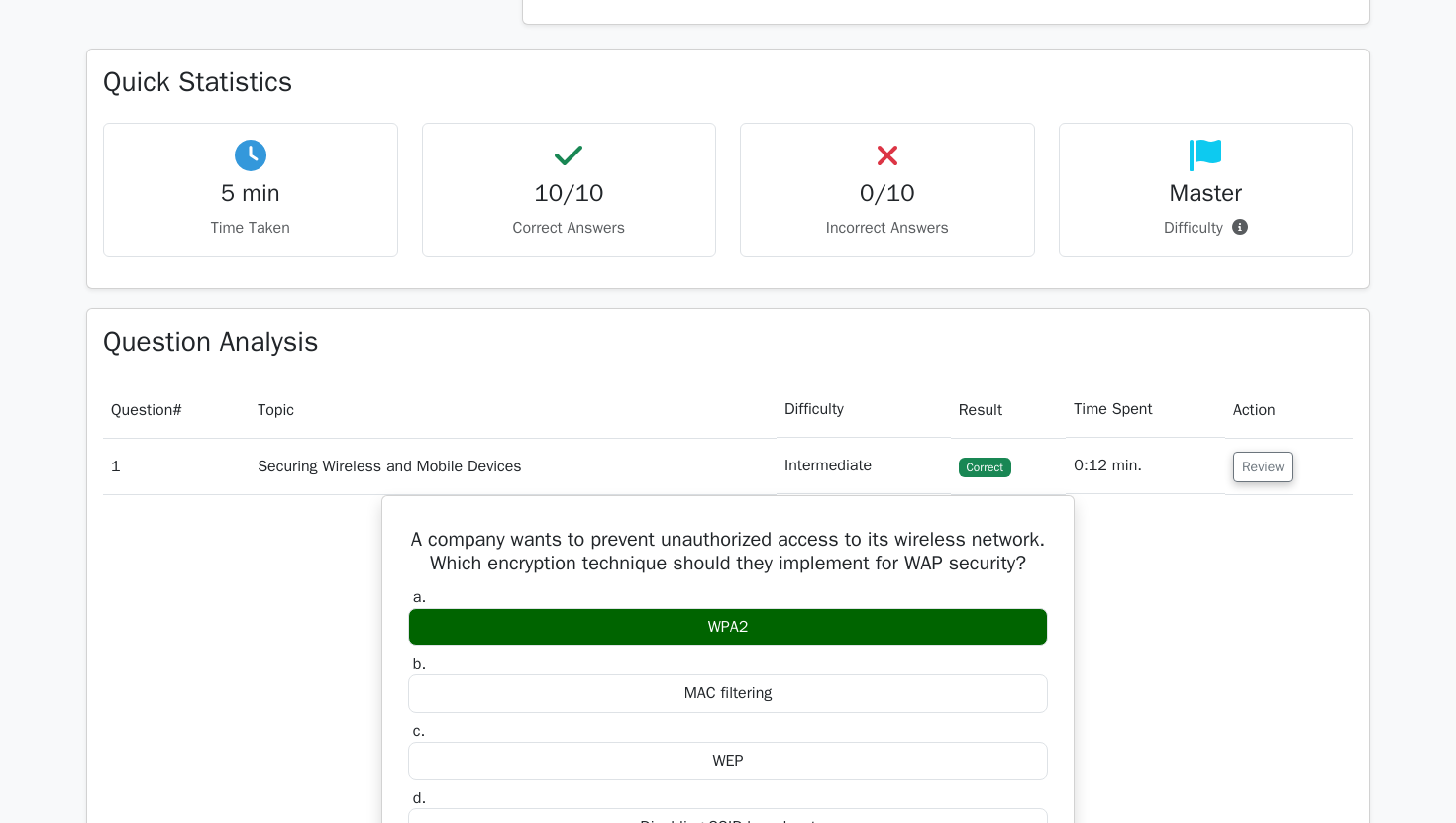 click on "0:12 min." at bounding box center [1145, 465] 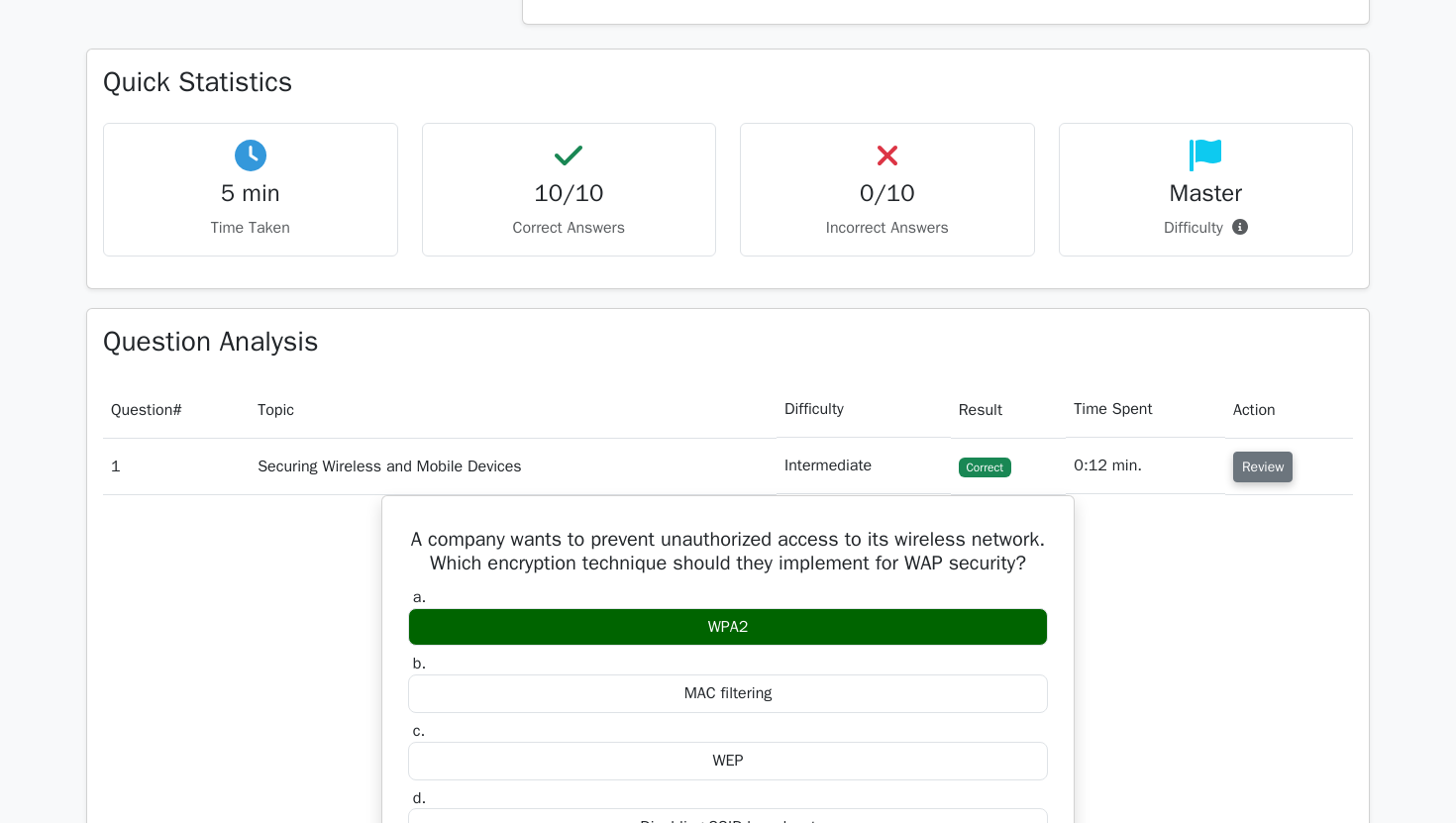 click on "Review" at bounding box center [1263, 466] 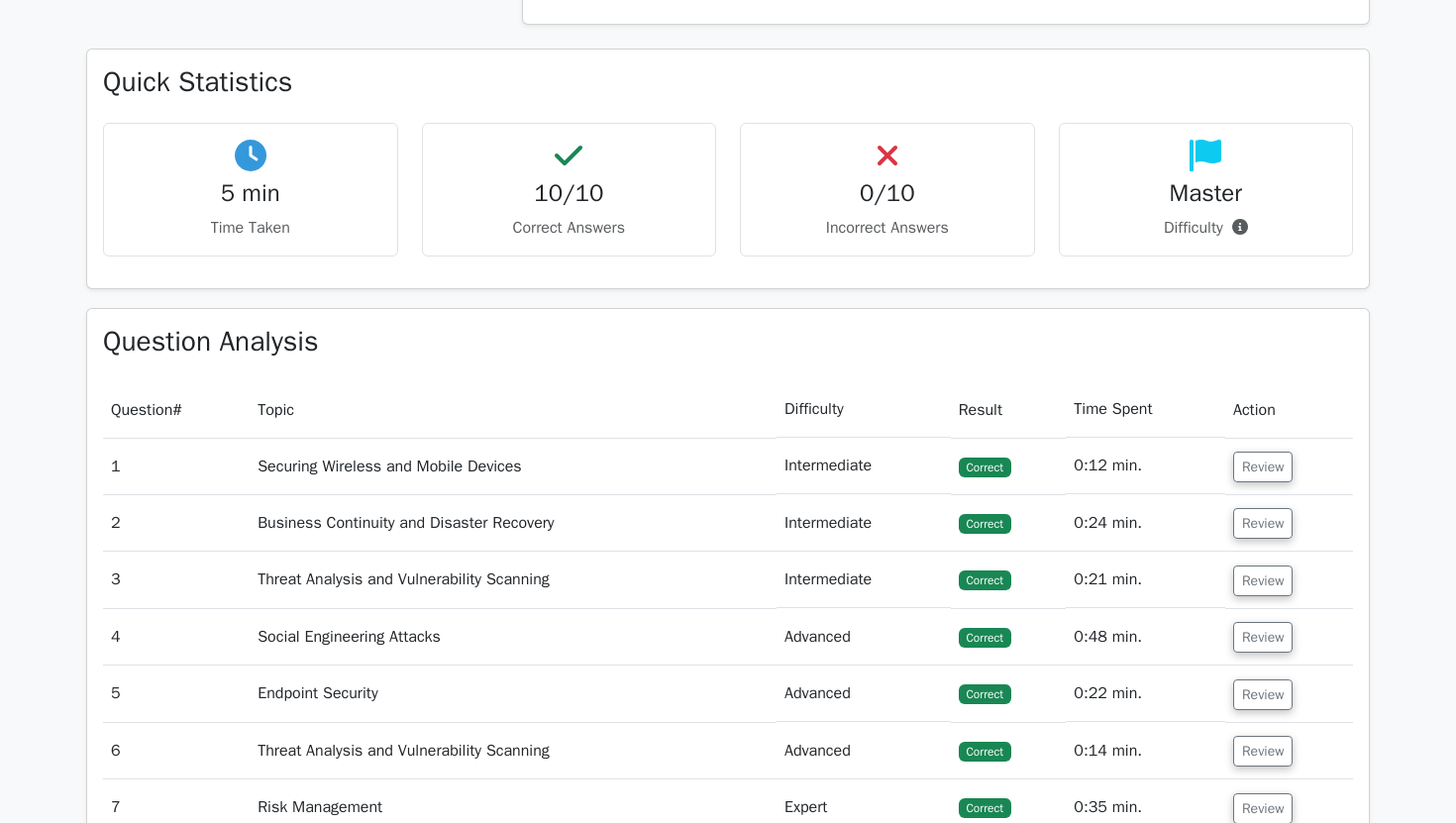 scroll, scrollTop: 1445, scrollLeft: 0, axis: vertical 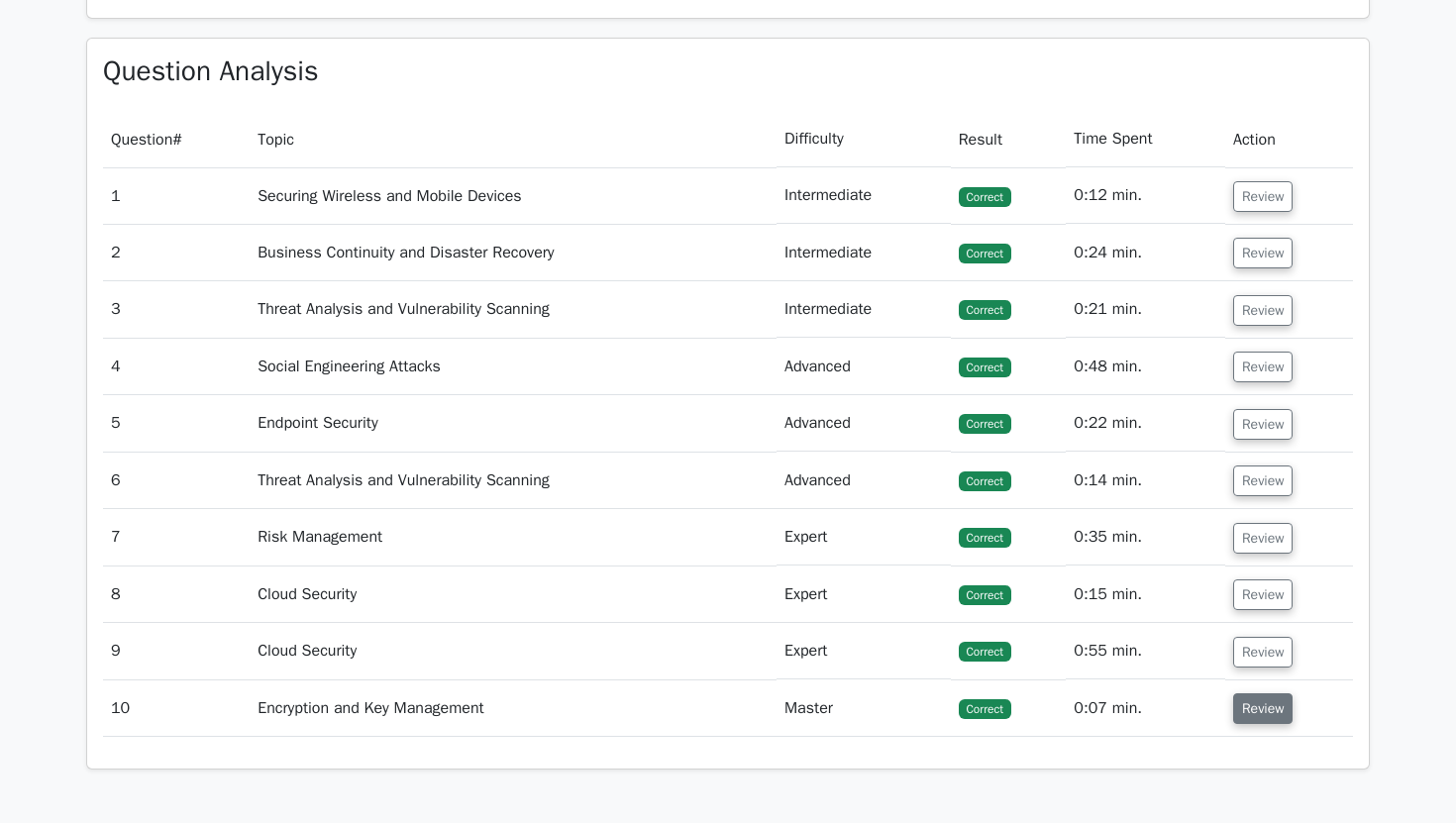 click on "Review" at bounding box center [1263, 708] 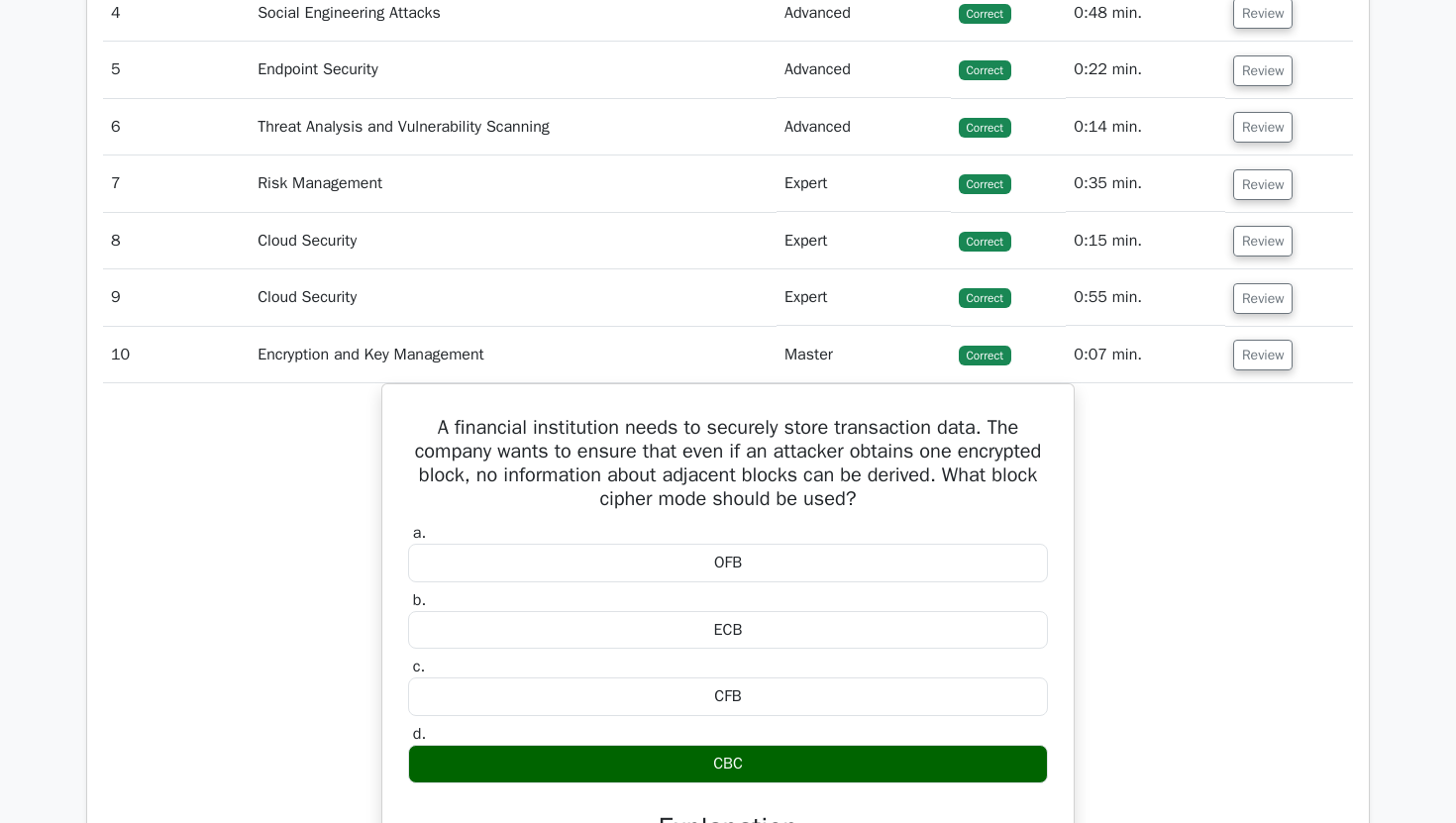 scroll, scrollTop: 1804, scrollLeft: 0, axis: vertical 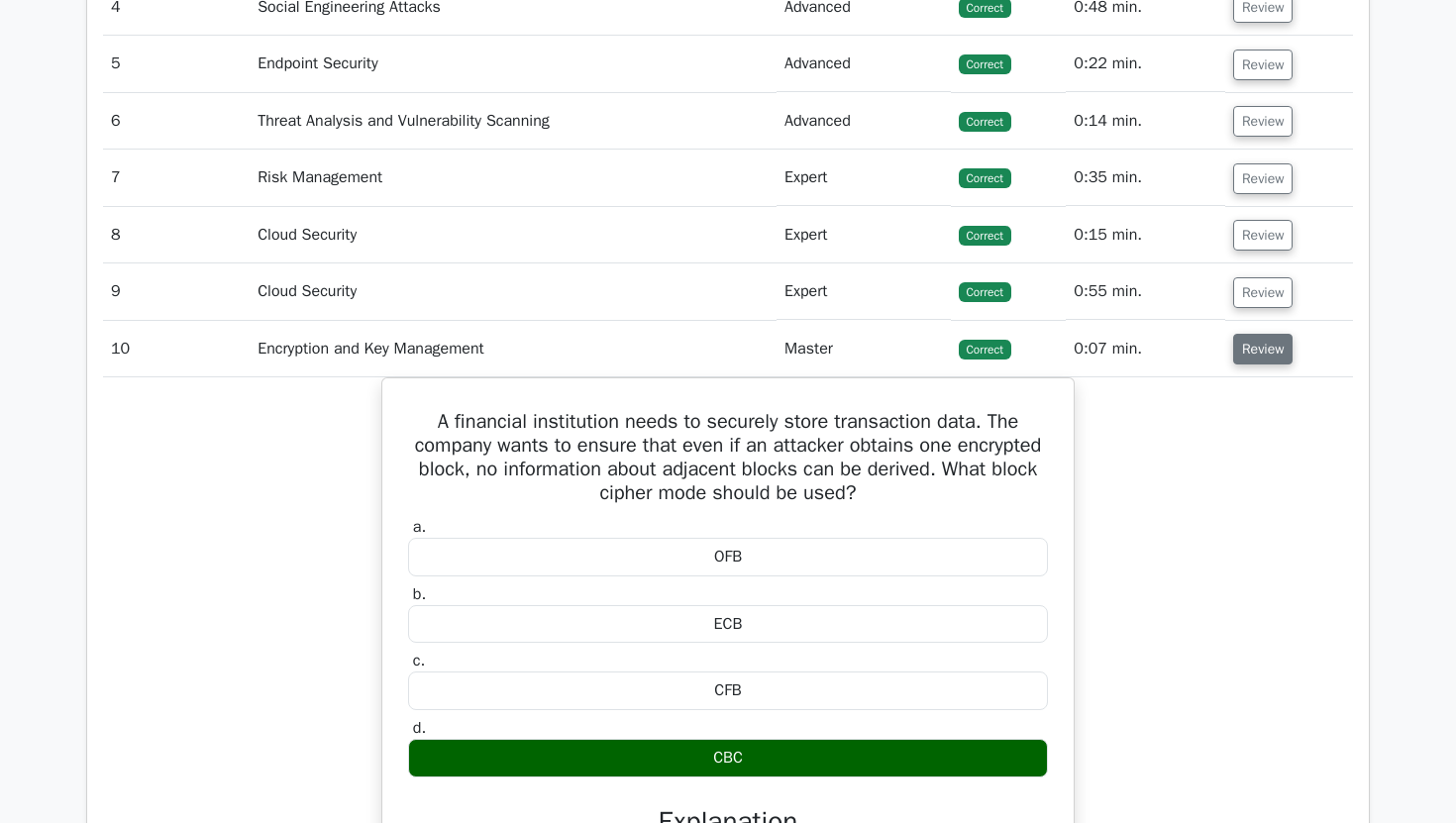 click on "Review" at bounding box center (1263, 349) 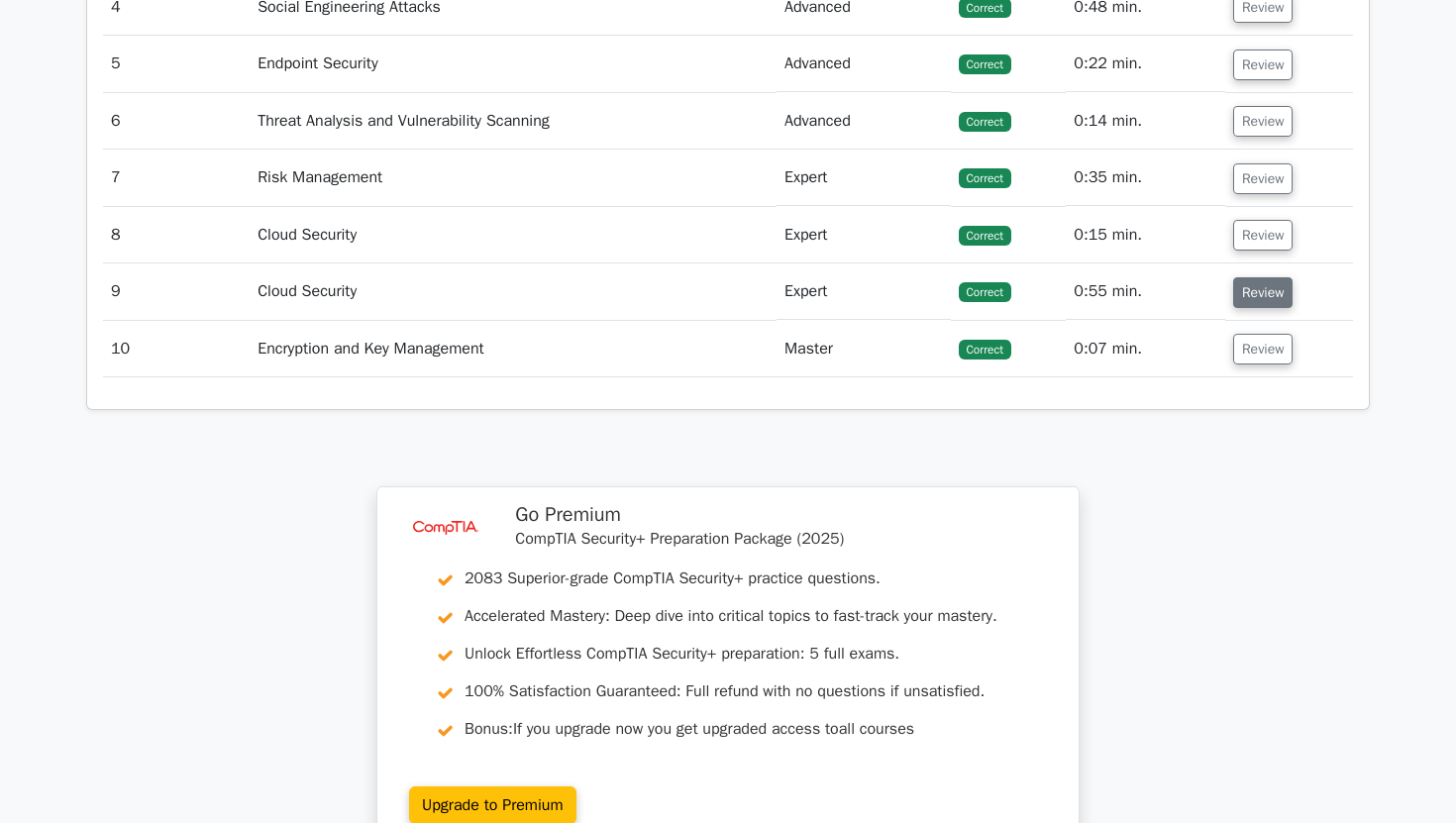 click on "Review" at bounding box center (1263, 292) 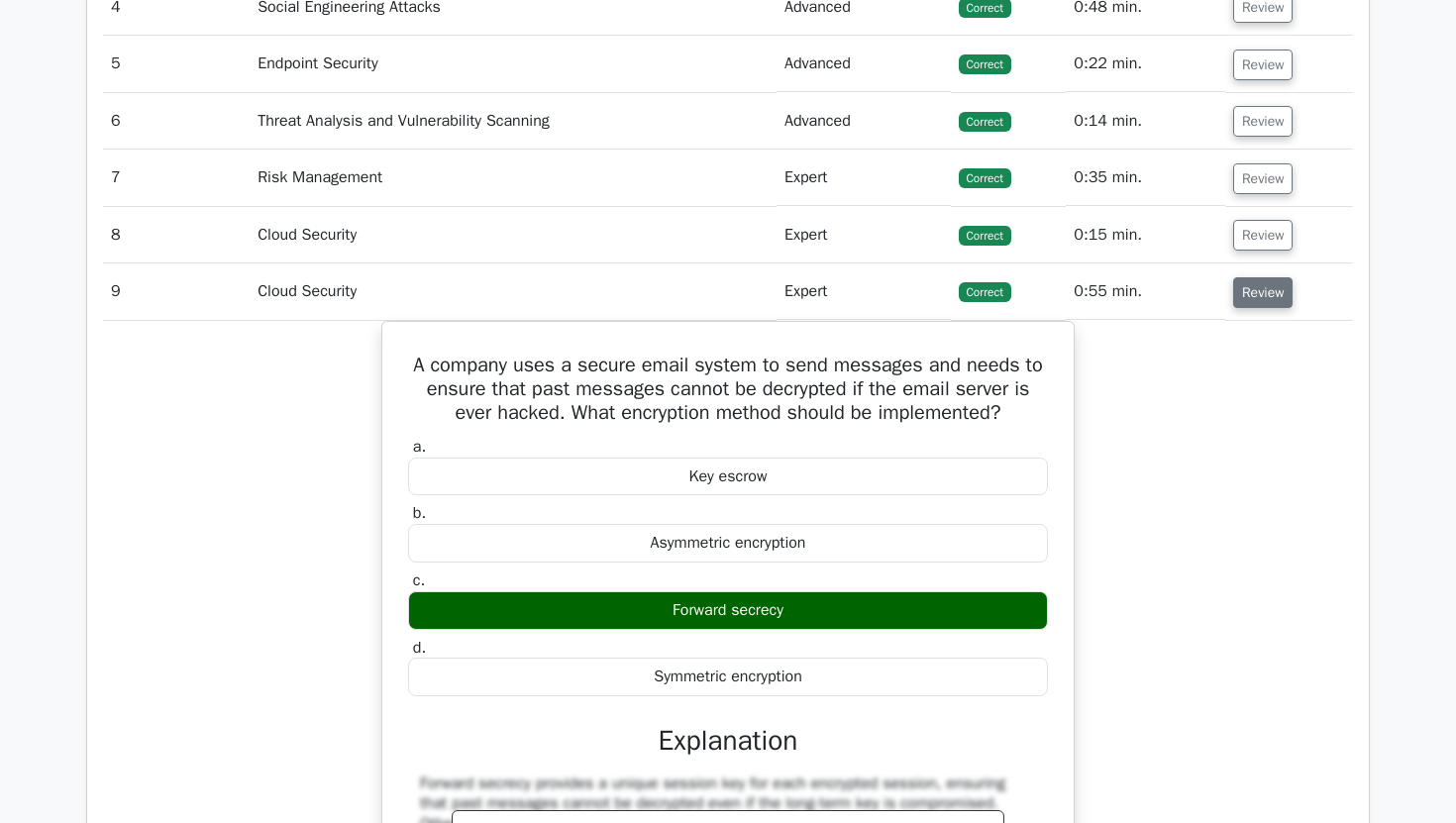 click on "Review" at bounding box center (1263, 292) 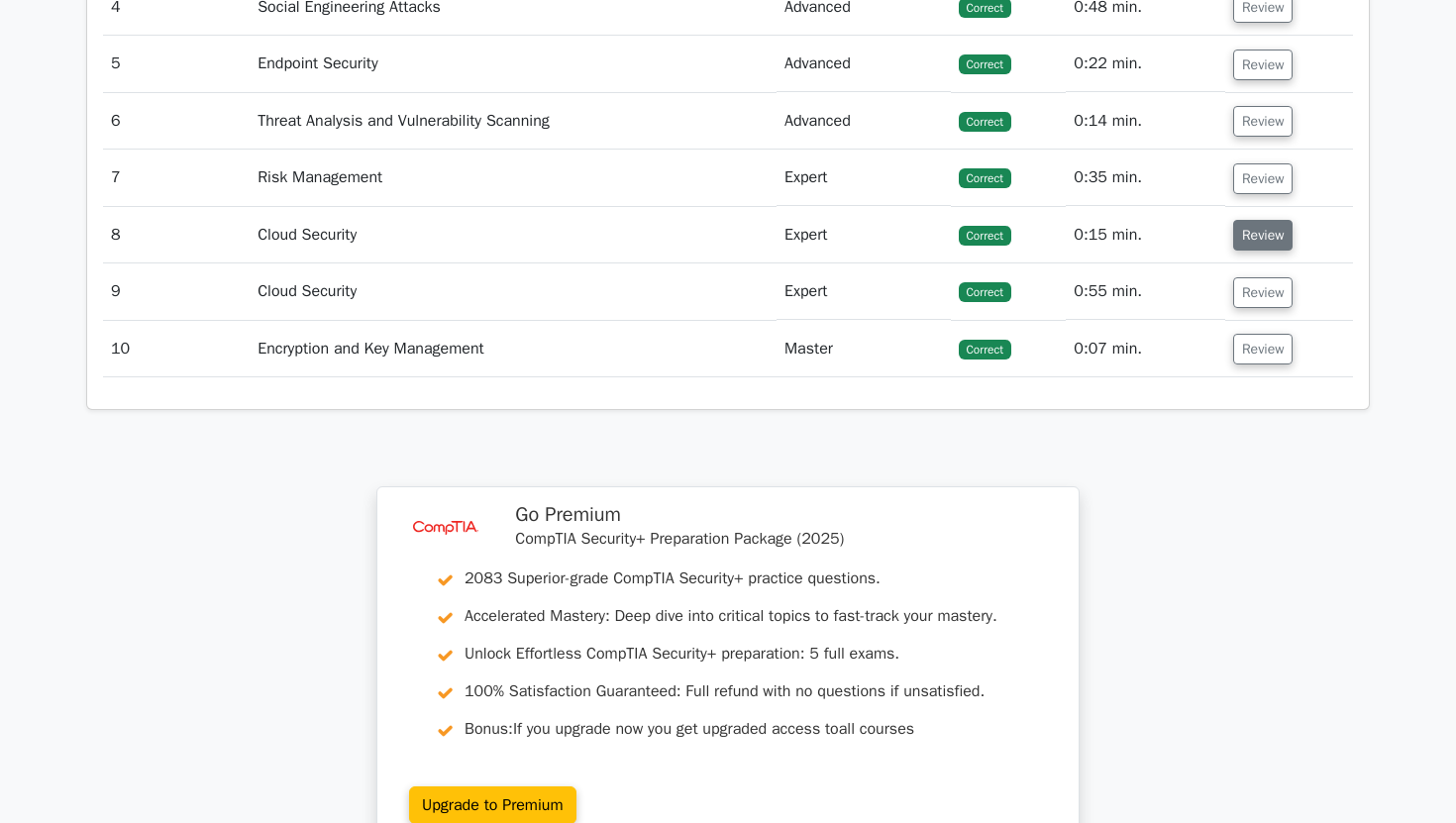 click on "Review" at bounding box center (1263, 235) 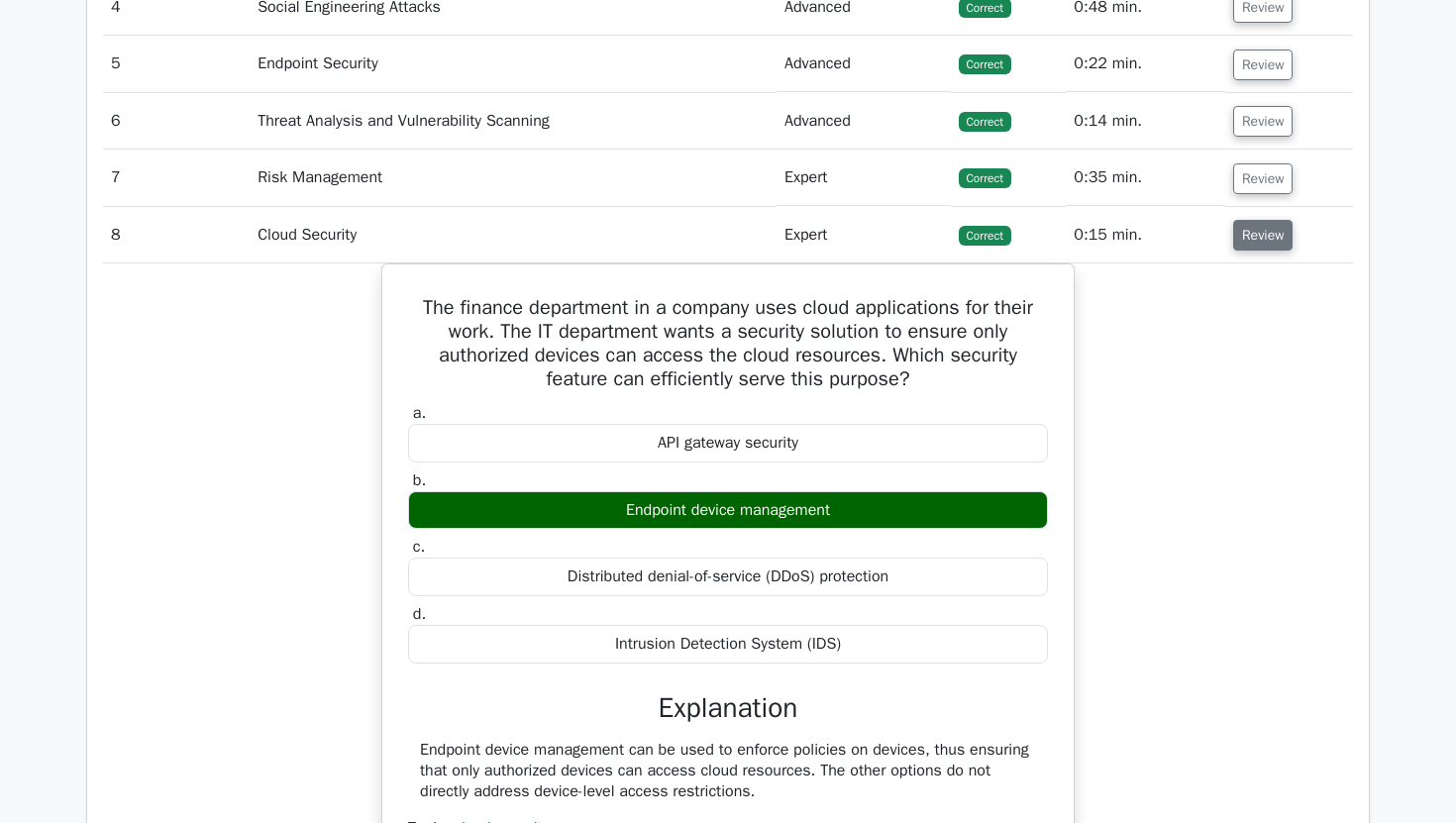 click on "Review" at bounding box center (1263, 235) 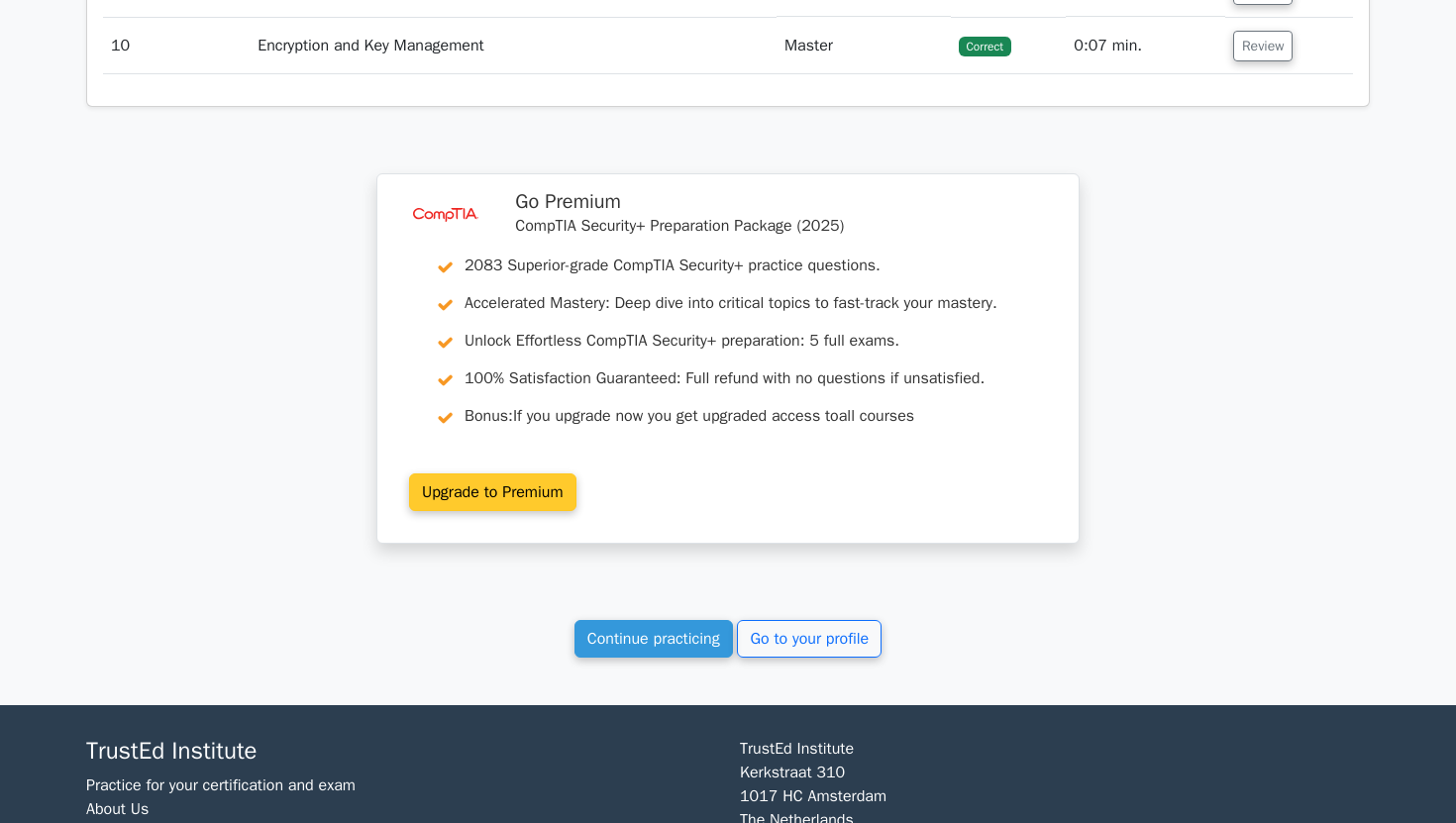 scroll, scrollTop: 2121, scrollLeft: 0, axis: vertical 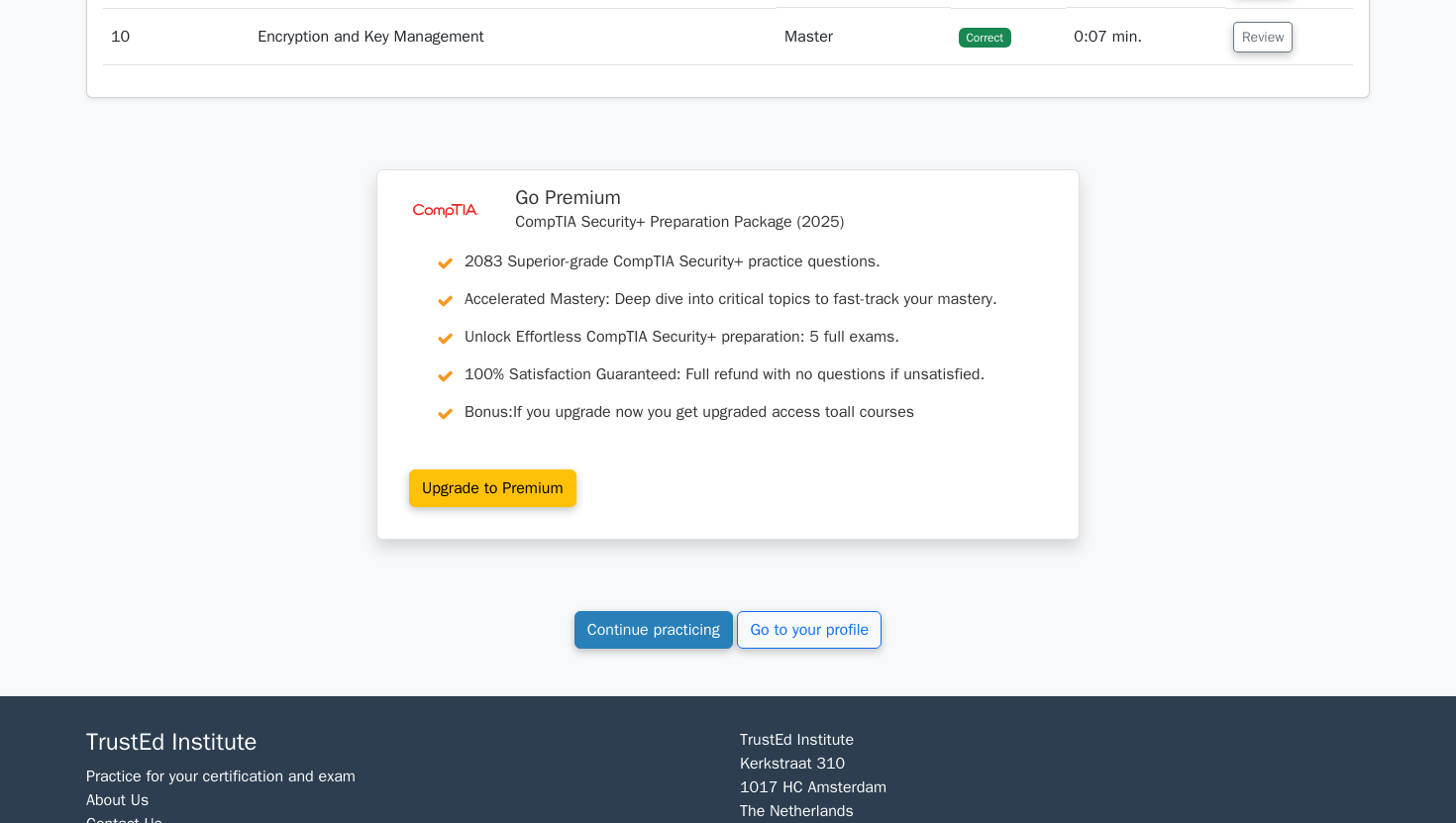 click on "Continue practicing" at bounding box center [654, 630] 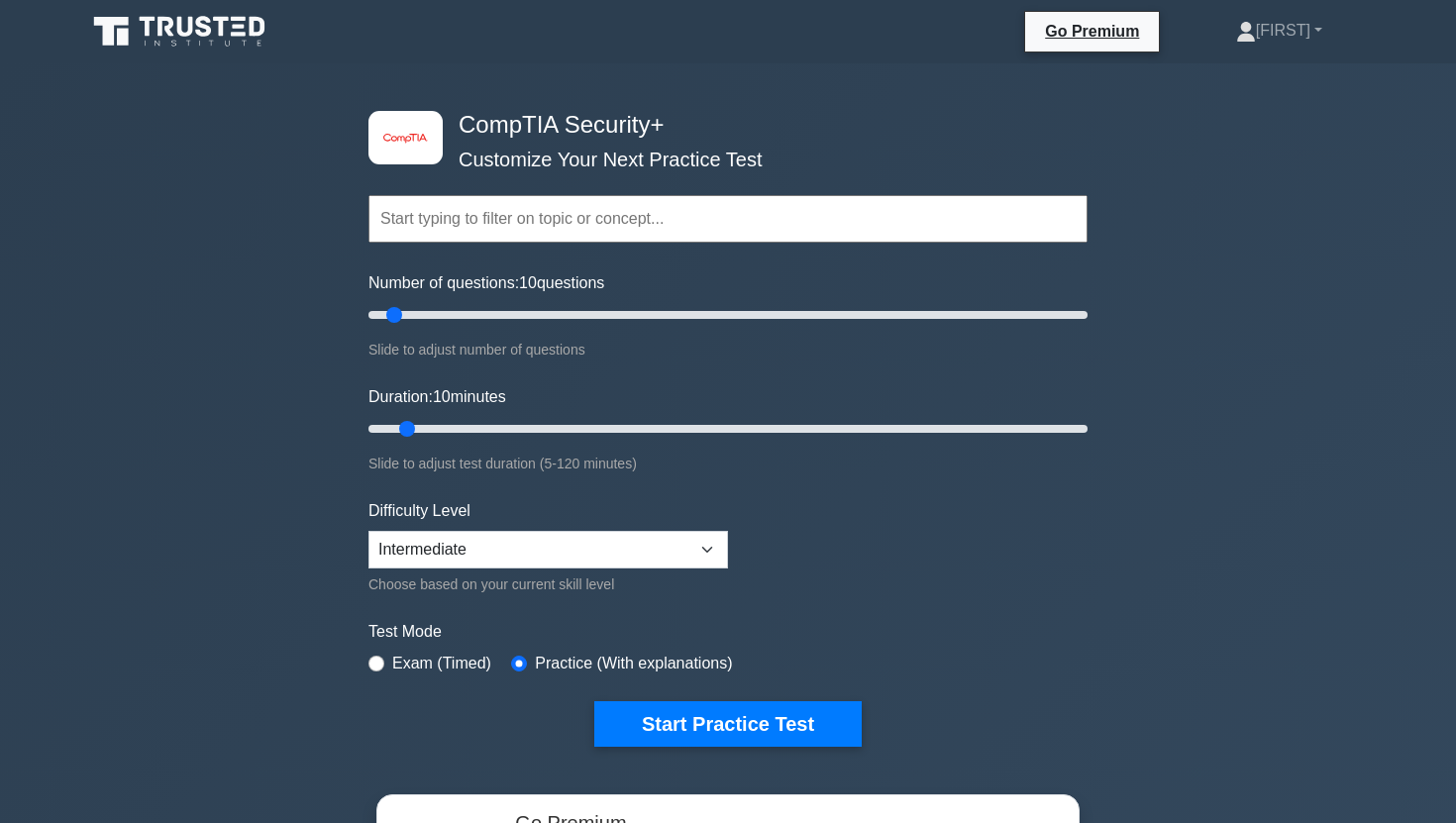 scroll, scrollTop: 0, scrollLeft: 0, axis: both 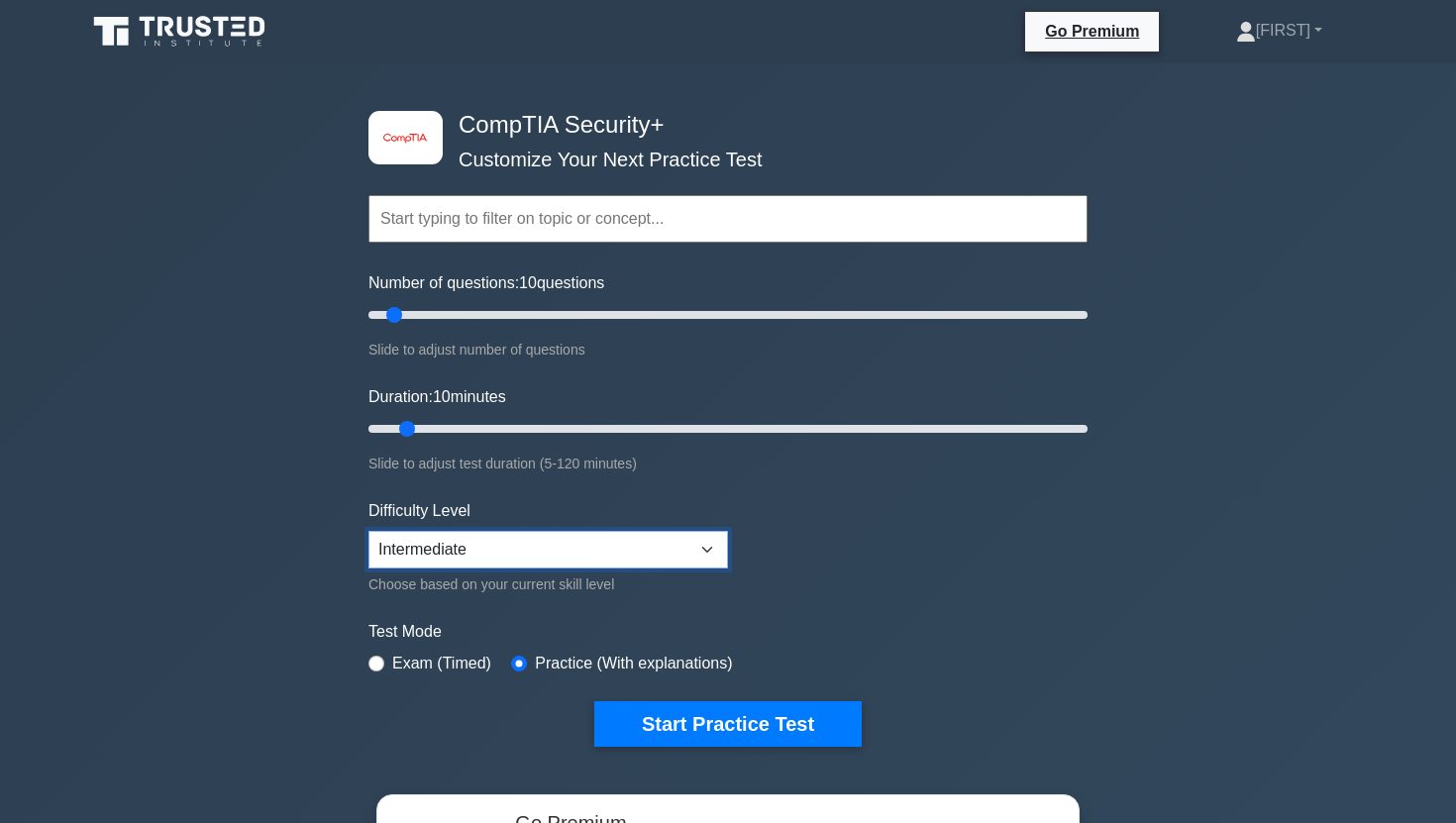 click on "Beginner
Intermediate
Expert" at bounding box center [548, 550] 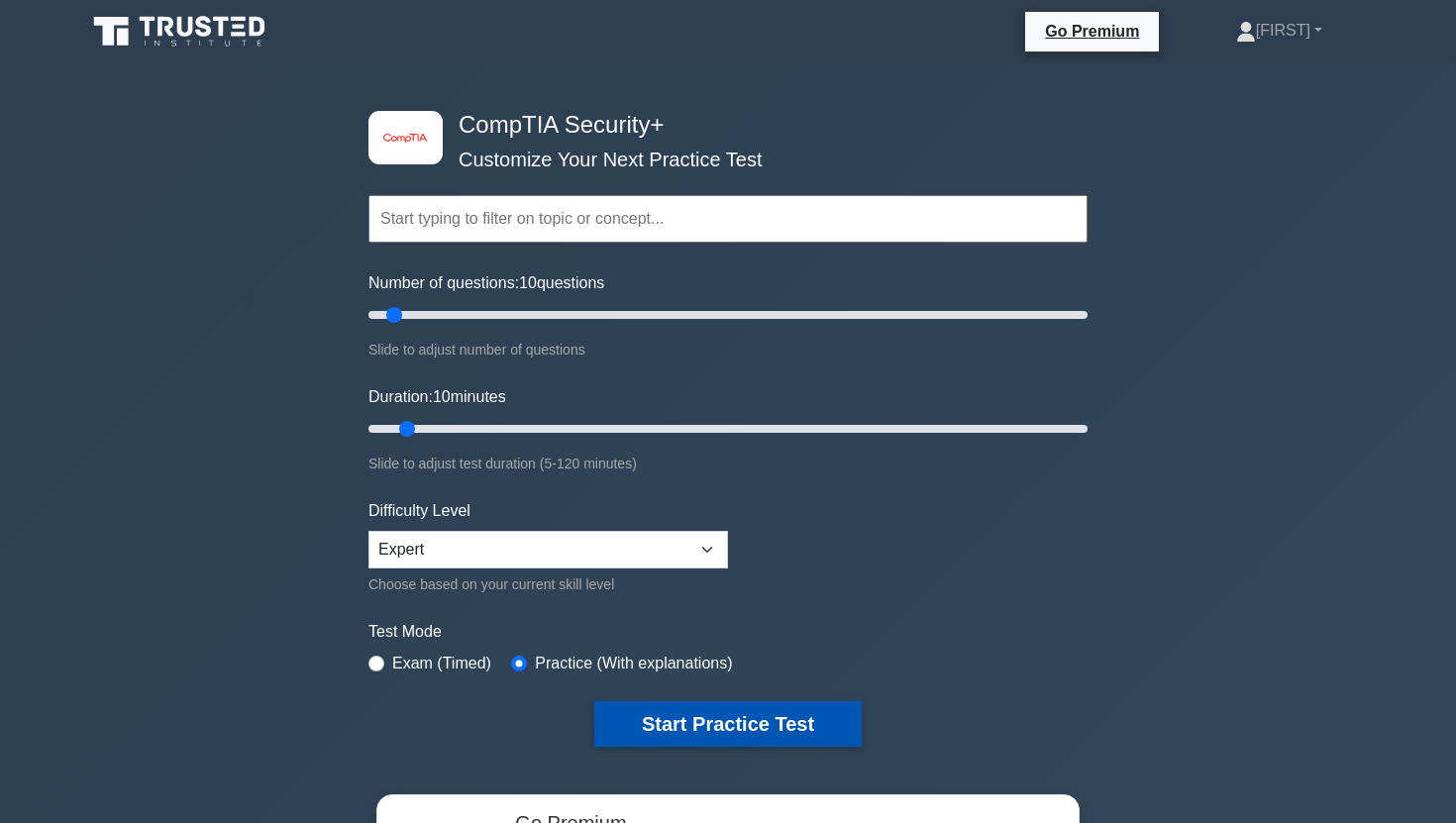 click on "Start Practice Test" at bounding box center [728, 724] 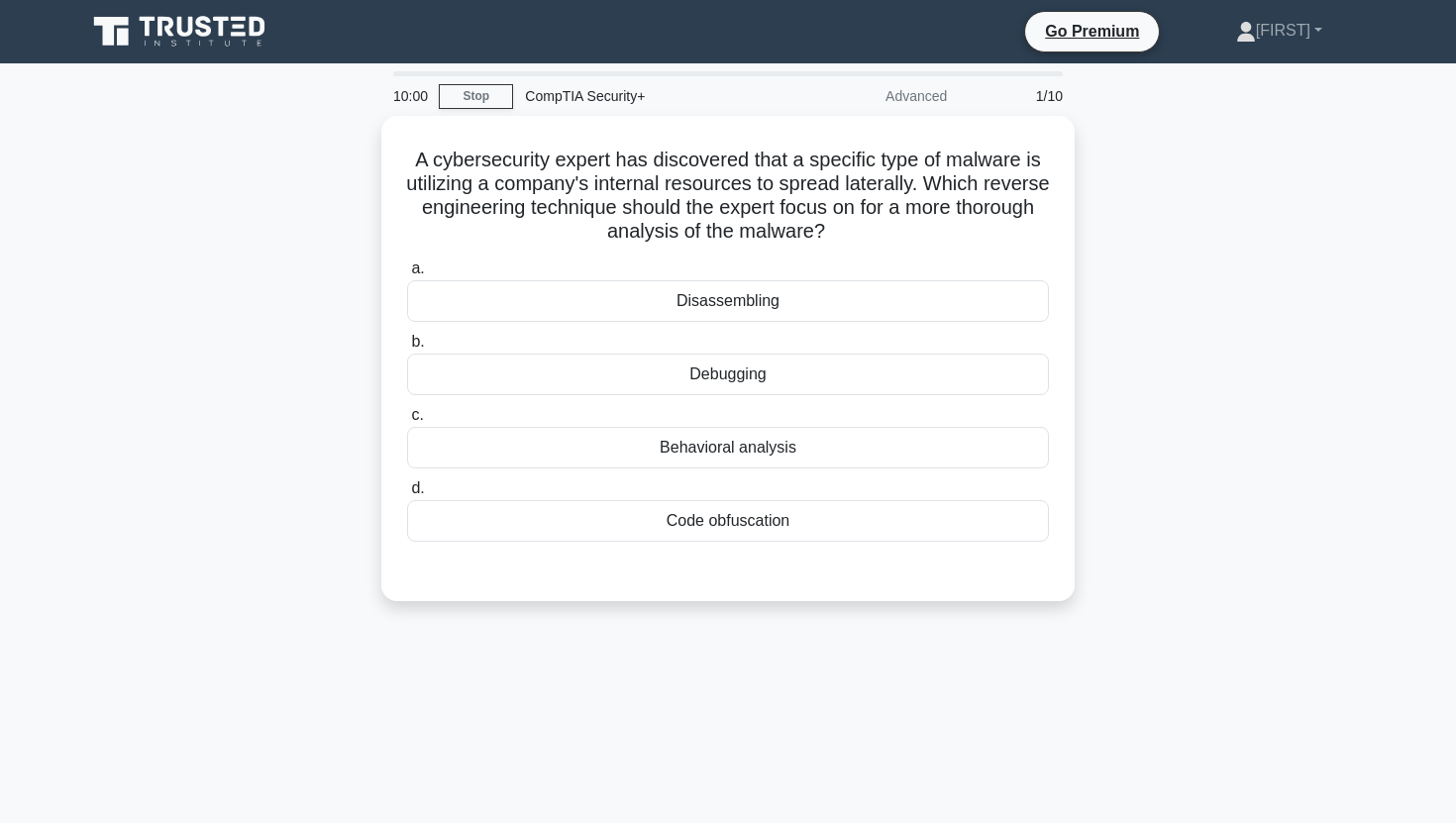 scroll, scrollTop: 0, scrollLeft: 0, axis: both 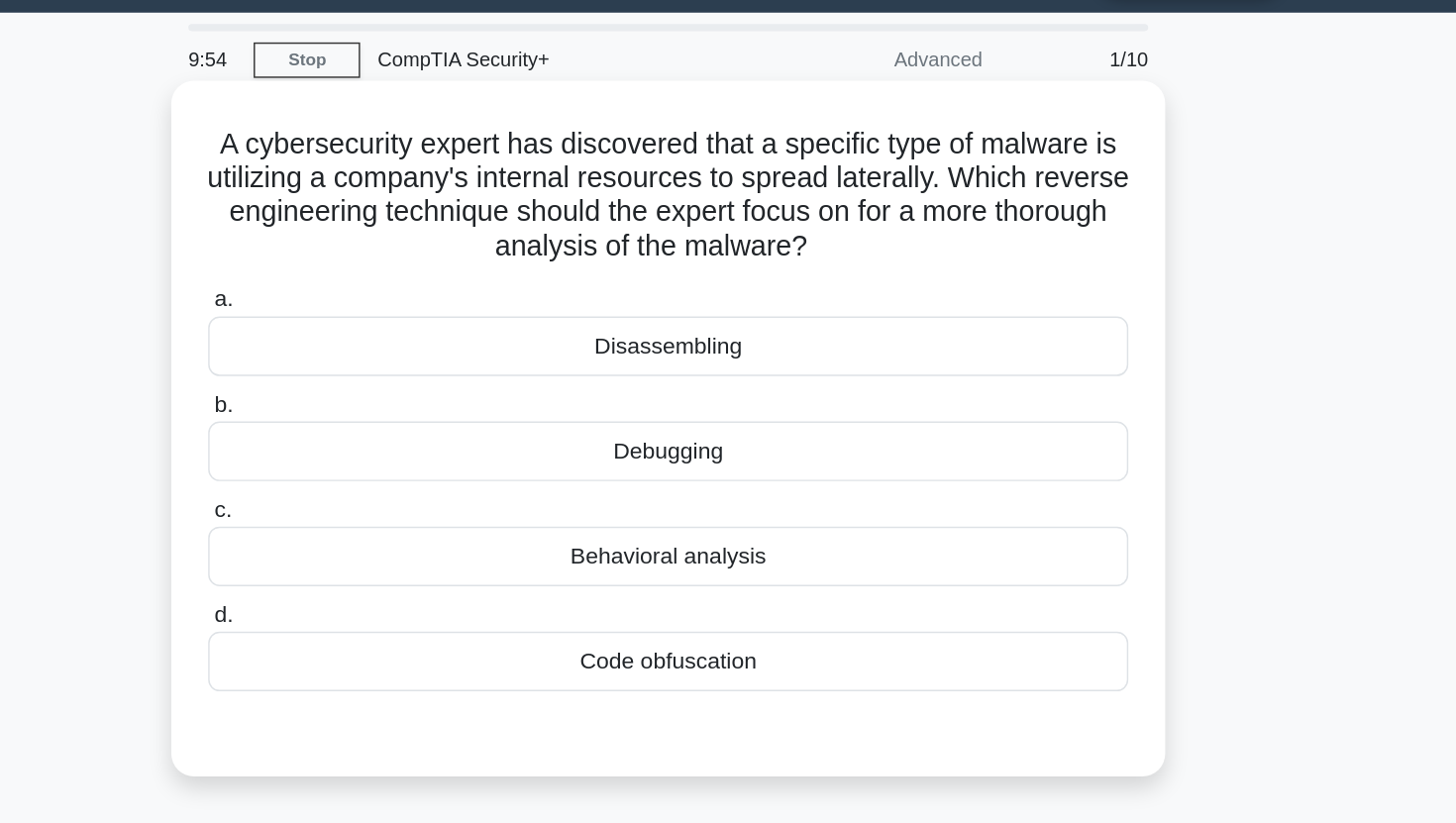 click on "A cybersecurity expert has discovered that a specific type of malware is utilizing a company's internal resources to spread laterally. Which reverse engineering technique should the expert focus on for a more thorough analysis of the malware?
.spinner_0XTQ{transform-origin:center;animation:spinner_y6GP .75s linear infinite}@keyframes spinner_y6GP{100%{transform:rotate(360deg)}}" at bounding box center [728, 191] 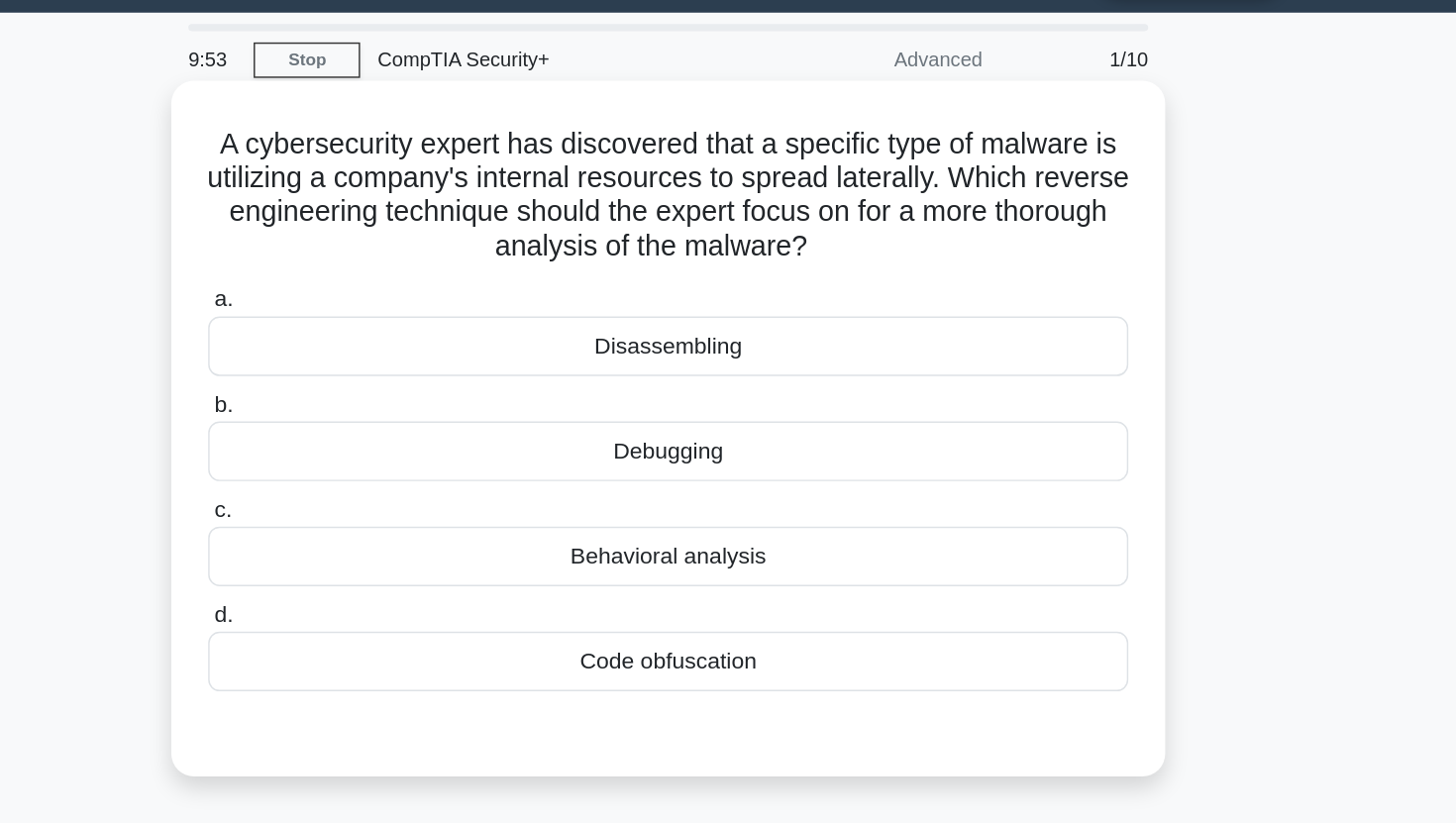 click on "A cybersecurity expert has discovered that a specific type of malware is utilizing a company's internal resources to spread laterally. Which reverse engineering technique should the expert focus on for a more thorough analysis of the malware?
.spinner_0XTQ{transform-origin:center;animation:spinner_y6GP .75s linear infinite}@keyframes spinner_y6GP{100%{transform:rotate(360deg)}}" at bounding box center (728, 191) 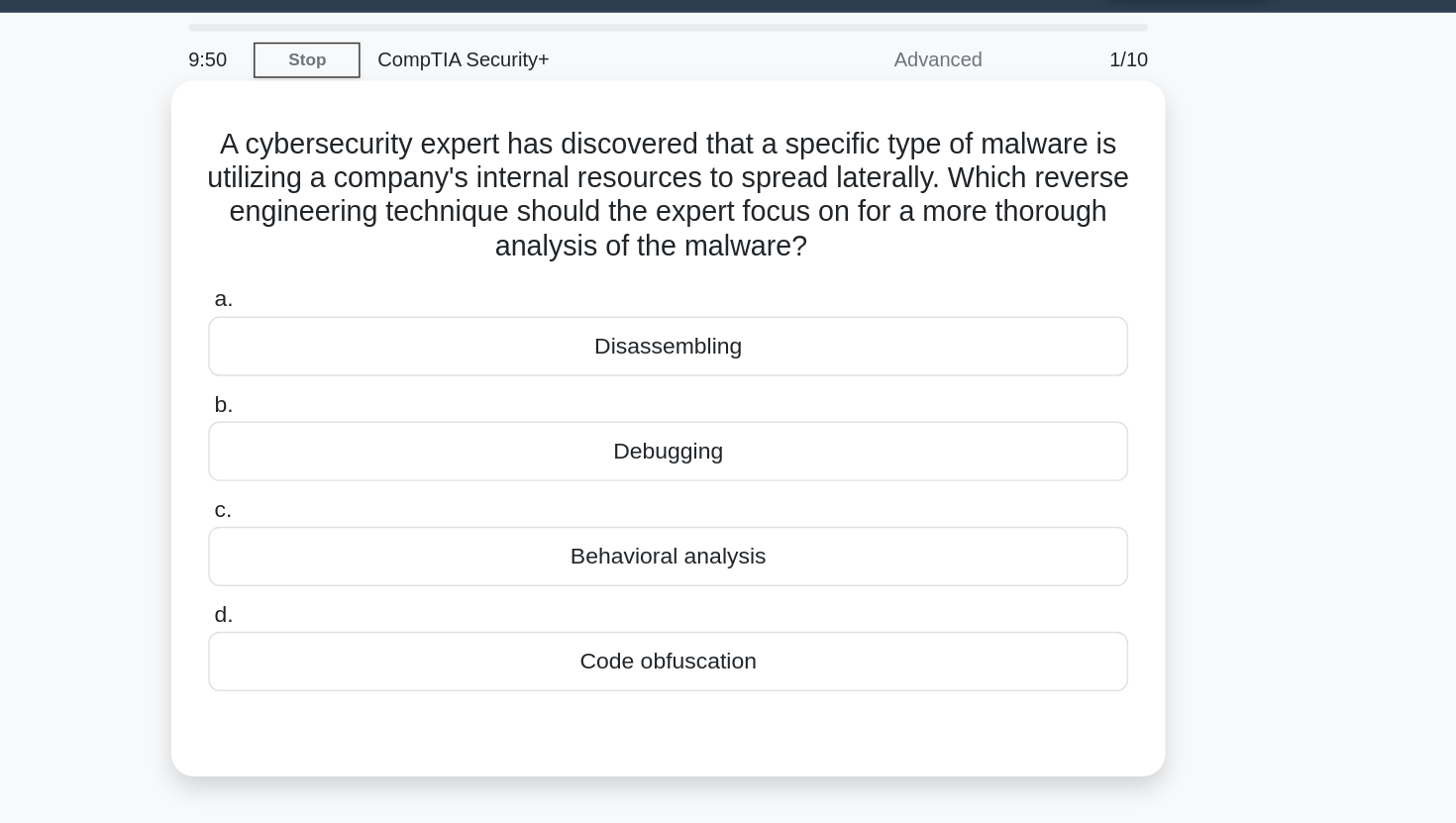 click on "A cybersecurity expert has discovered that a specific type of malware is utilizing a company's internal resources to spread laterally. Which reverse engineering technique should the expert focus on for a more thorough analysis of the malware?
.spinner_0XTQ{transform-origin:center;animation:spinner_y6GP .75s linear infinite}@keyframes spinner_y6GP{100%{transform:rotate(360deg)}}" at bounding box center (728, 191) 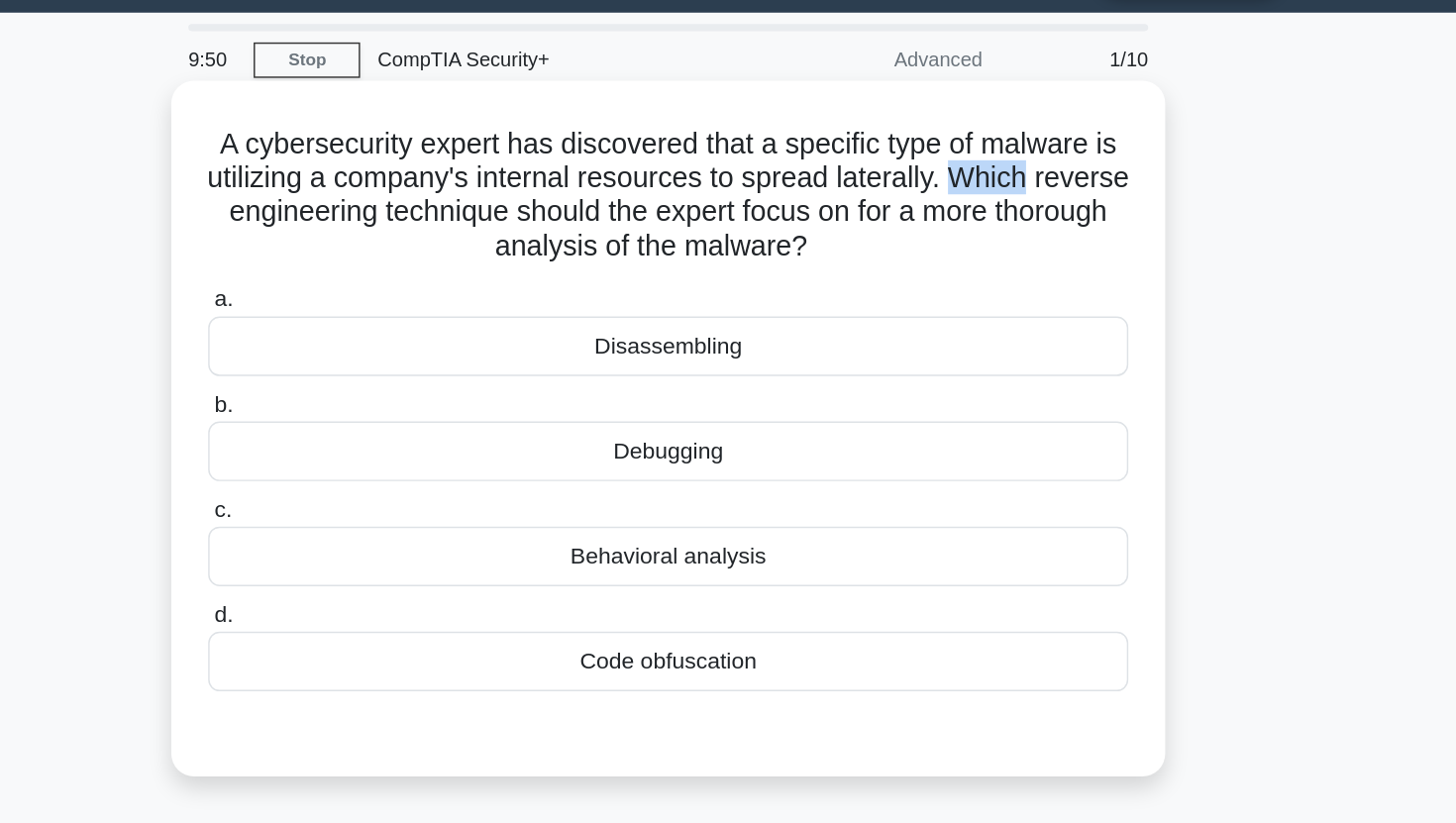 click on "A cybersecurity expert has discovered that a specific type of malware is utilizing a company's internal resources to spread laterally. Which reverse engineering technique should the expert focus on for a more thorough analysis of the malware?
.spinner_0XTQ{transform-origin:center;animation:spinner_y6GP .75s linear infinite}@keyframes spinner_y6GP{100%{transform:rotate(360deg)}}" at bounding box center (728, 191) 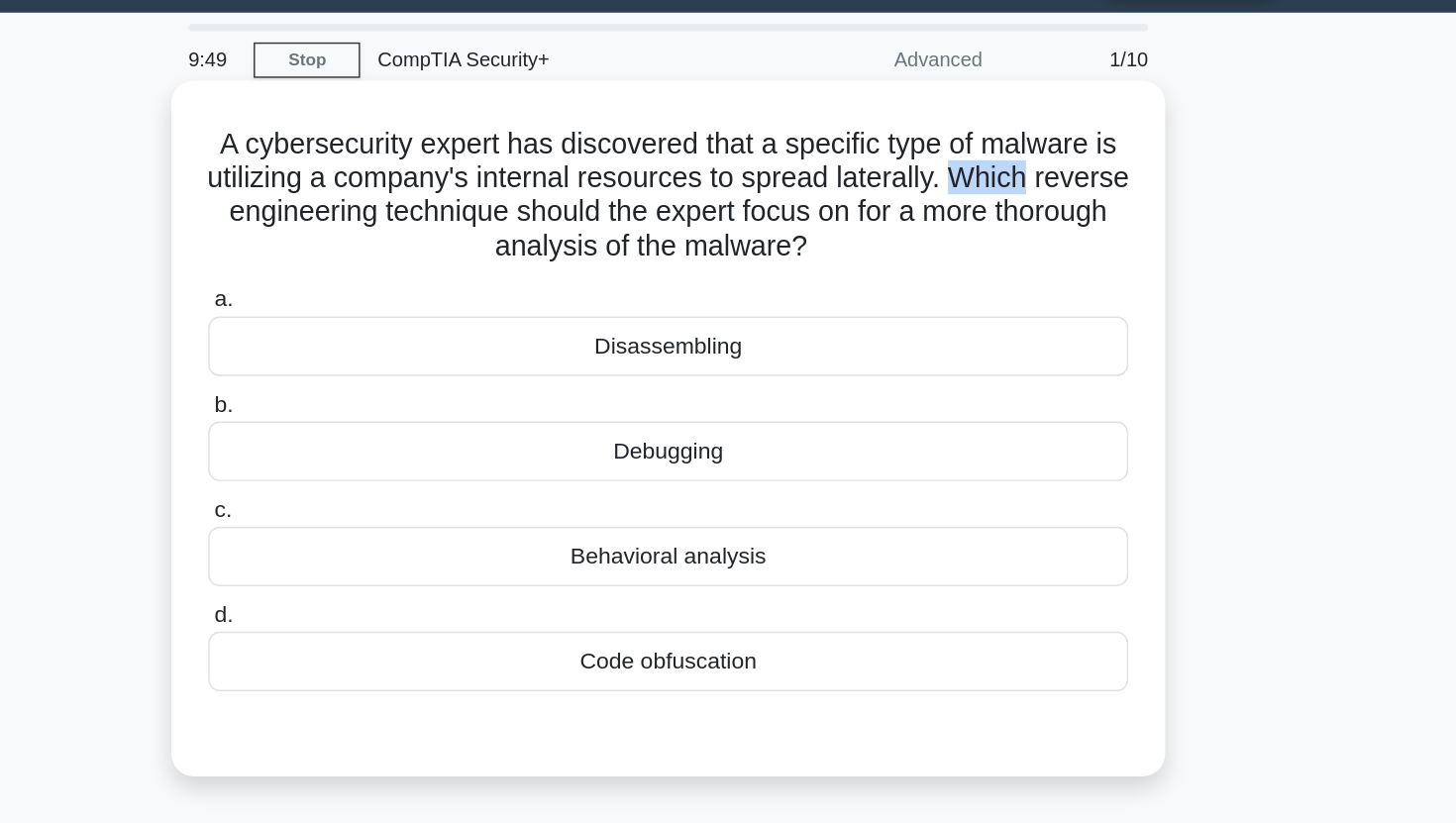 click on "A cybersecurity expert has discovered that a specific type of malware is utilizing a company's internal resources to spread laterally. Which reverse engineering technique should the expert focus on for a more thorough analysis of the malware?
.spinner_0XTQ{transform-origin:center;animation:spinner_y6GP .75s linear infinite}@keyframes spinner_y6GP{100%{transform:rotate(360deg)}}" at bounding box center [728, 191] 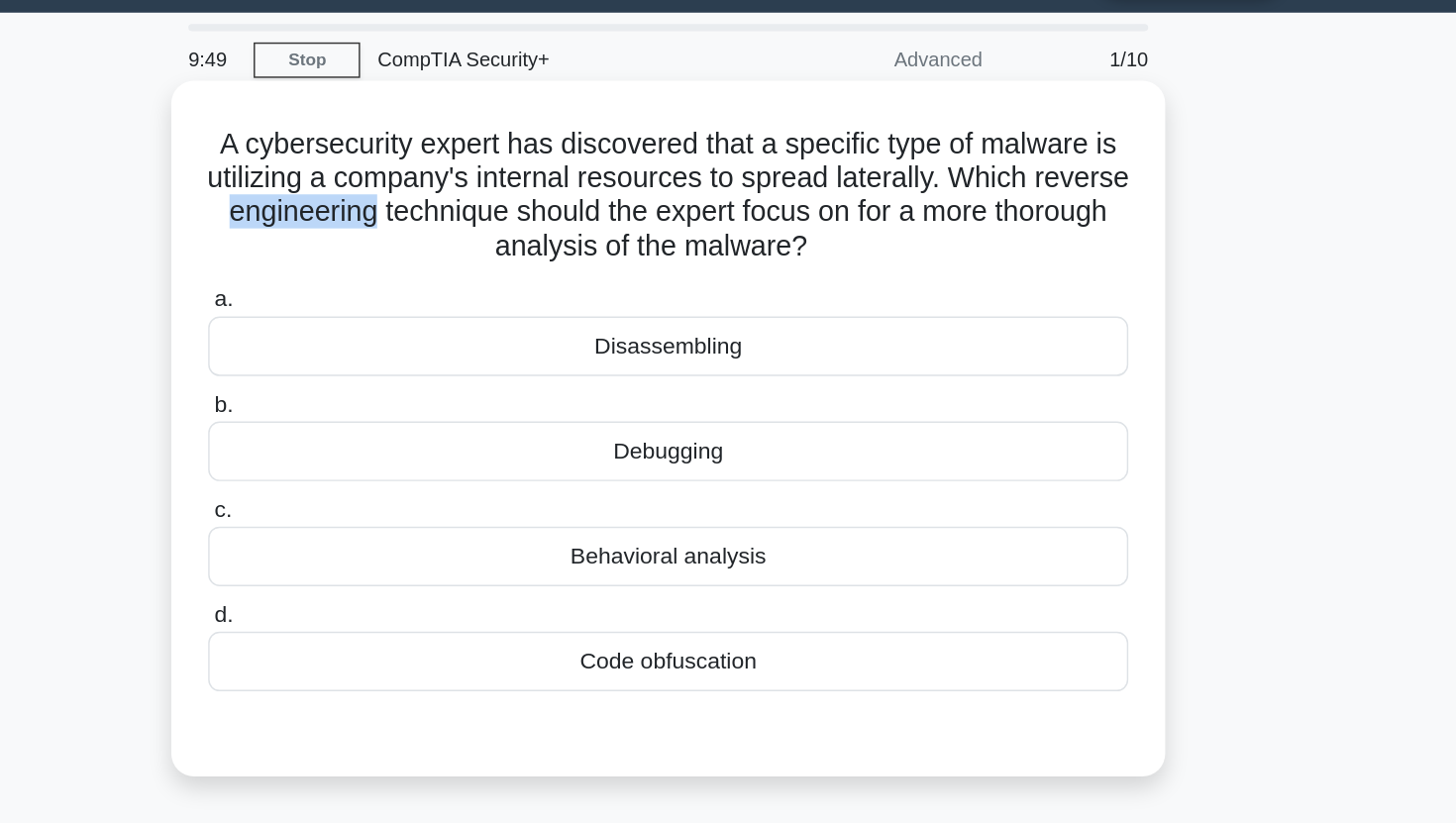 click on "A cybersecurity expert has discovered that a specific type of malware is utilizing a company's internal resources to spread laterally. Which reverse engineering technique should the expert focus on for a more thorough analysis of the malware?
.spinner_0XTQ{transform-origin:center;animation:spinner_y6GP .75s linear infinite}@keyframes spinner_y6GP{100%{transform:rotate(360deg)}}" at bounding box center (728, 191) 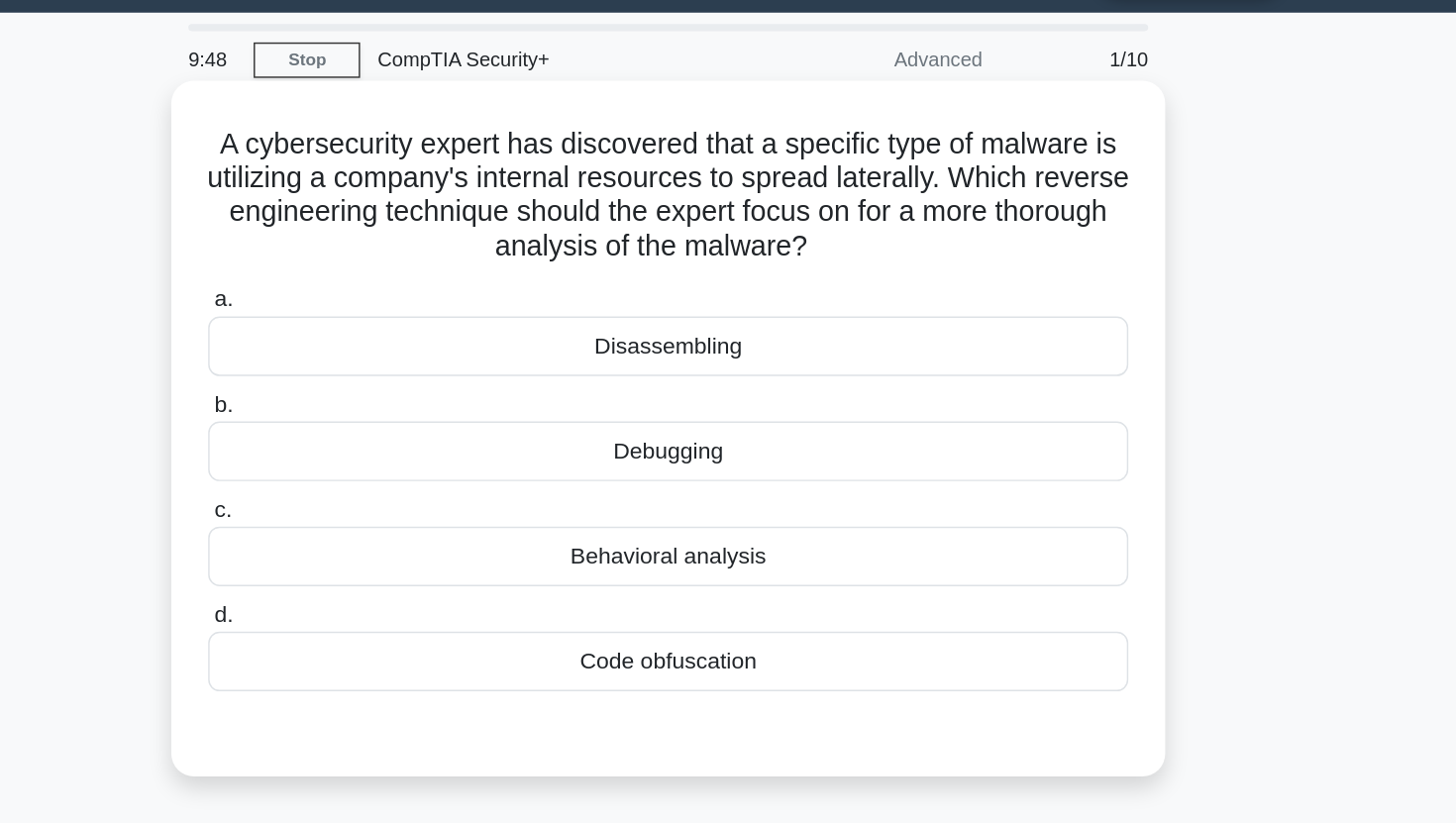 click on "A cybersecurity expert has discovered that a specific type of malware is utilizing a company's internal resources to spread laterally. Which reverse engineering technique should the expert focus on for a more thorough analysis of the malware?
.spinner_0XTQ{transform-origin:center;animation:spinner_y6GP .75s linear infinite}@keyframes spinner_y6GP{100%{transform:rotate(360deg)}}" at bounding box center [728, 191] 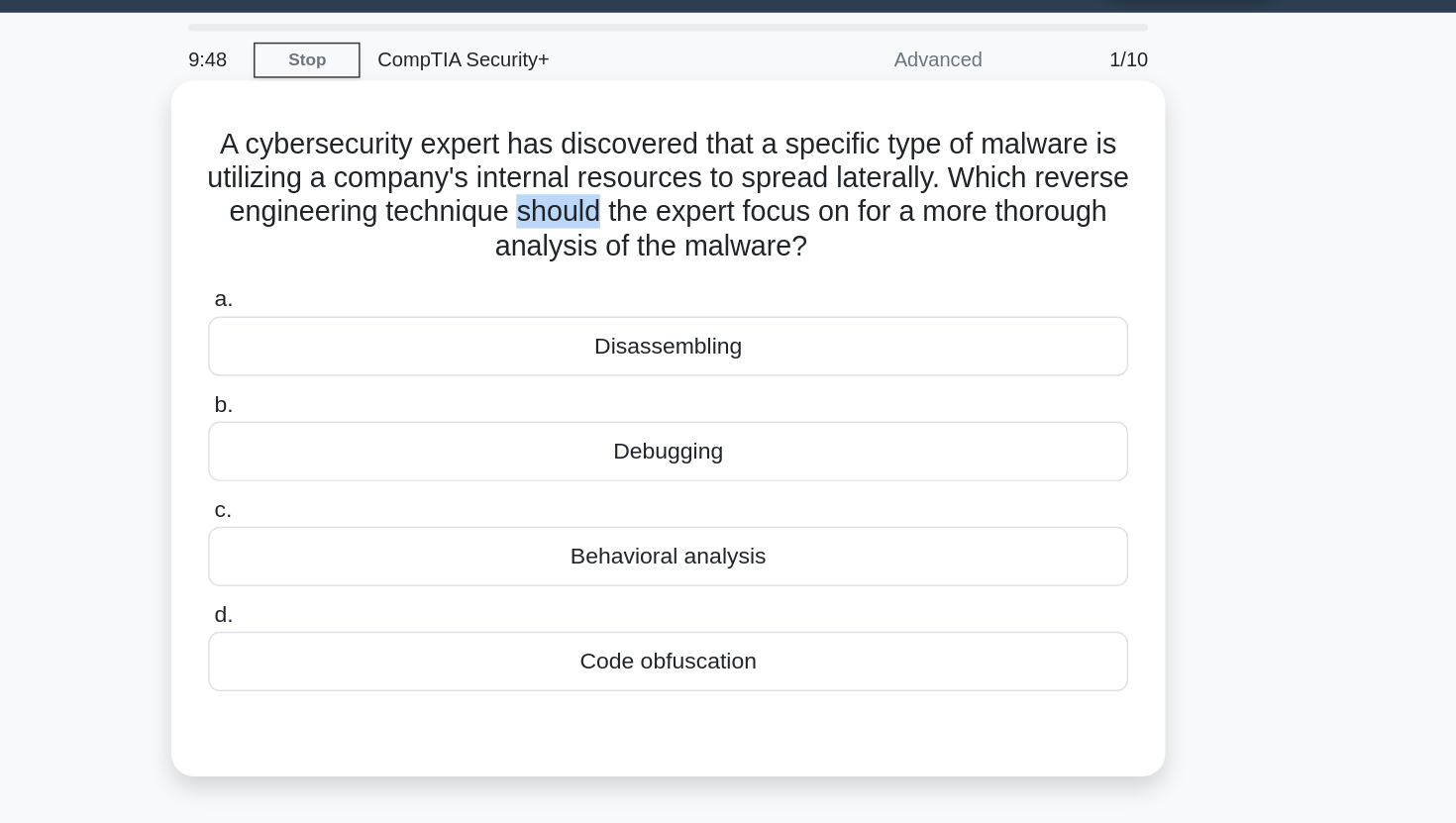 click on "A cybersecurity expert has discovered that a specific type of malware is utilizing a company's internal resources to spread laterally. Which reverse engineering technique should the expert focus on for a more thorough analysis of the malware?
.spinner_0XTQ{transform-origin:center;animation:spinner_y6GP .75s linear infinite}@keyframes spinner_y6GP{100%{transform:rotate(360deg)}}" at bounding box center [728, 191] 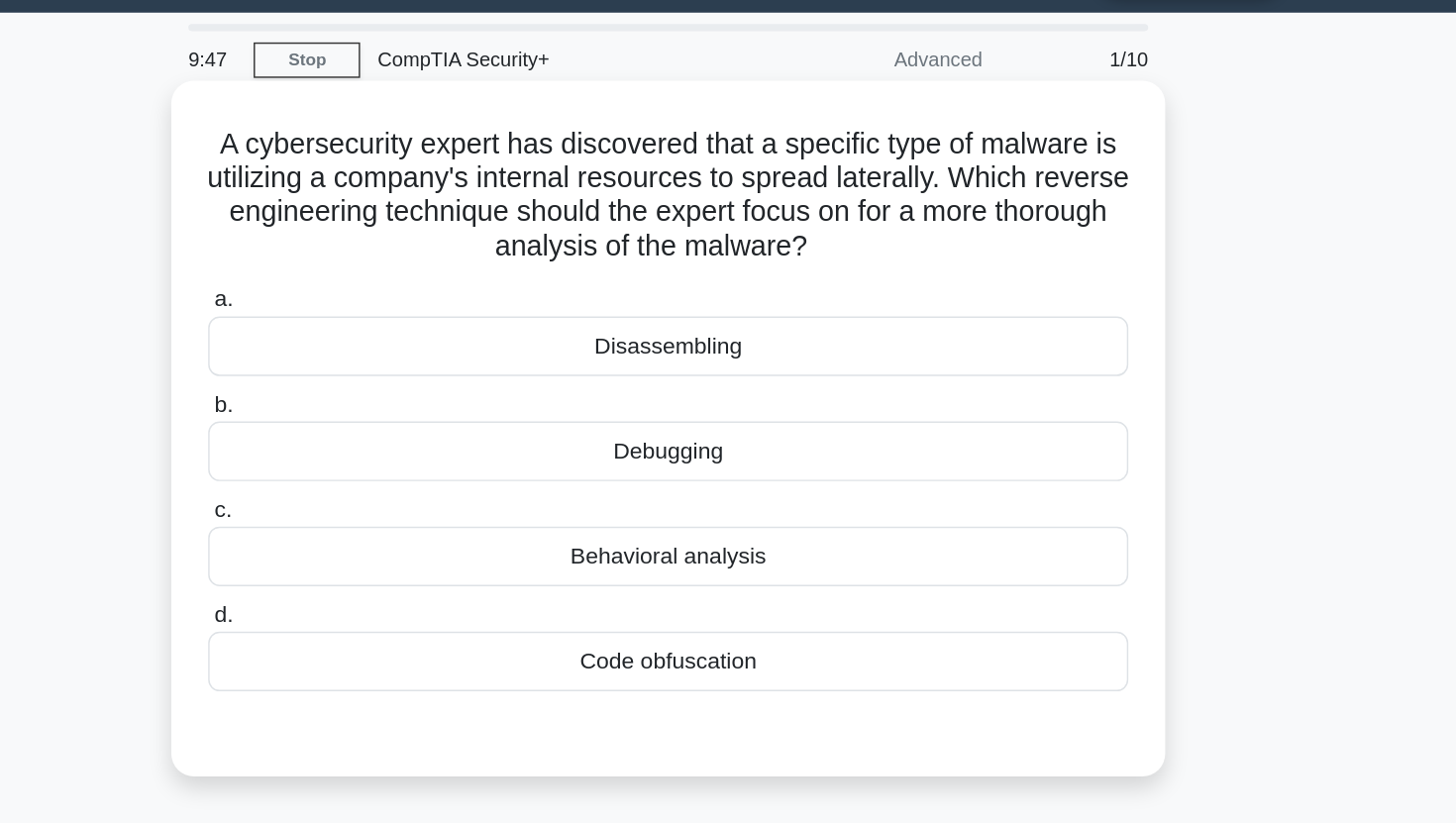 click on "A cybersecurity expert has discovered that a specific type of malware is utilizing a company's internal resources to spread laterally. Which reverse engineering technique should the expert focus on for a more thorough analysis of the malware?
.spinner_0XTQ{transform-origin:center;animation:spinner_y6GP .75s linear infinite}@keyframes spinner_y6GP{100%{transform:rotate(360deg)}}" at bounding box center [728, 191] 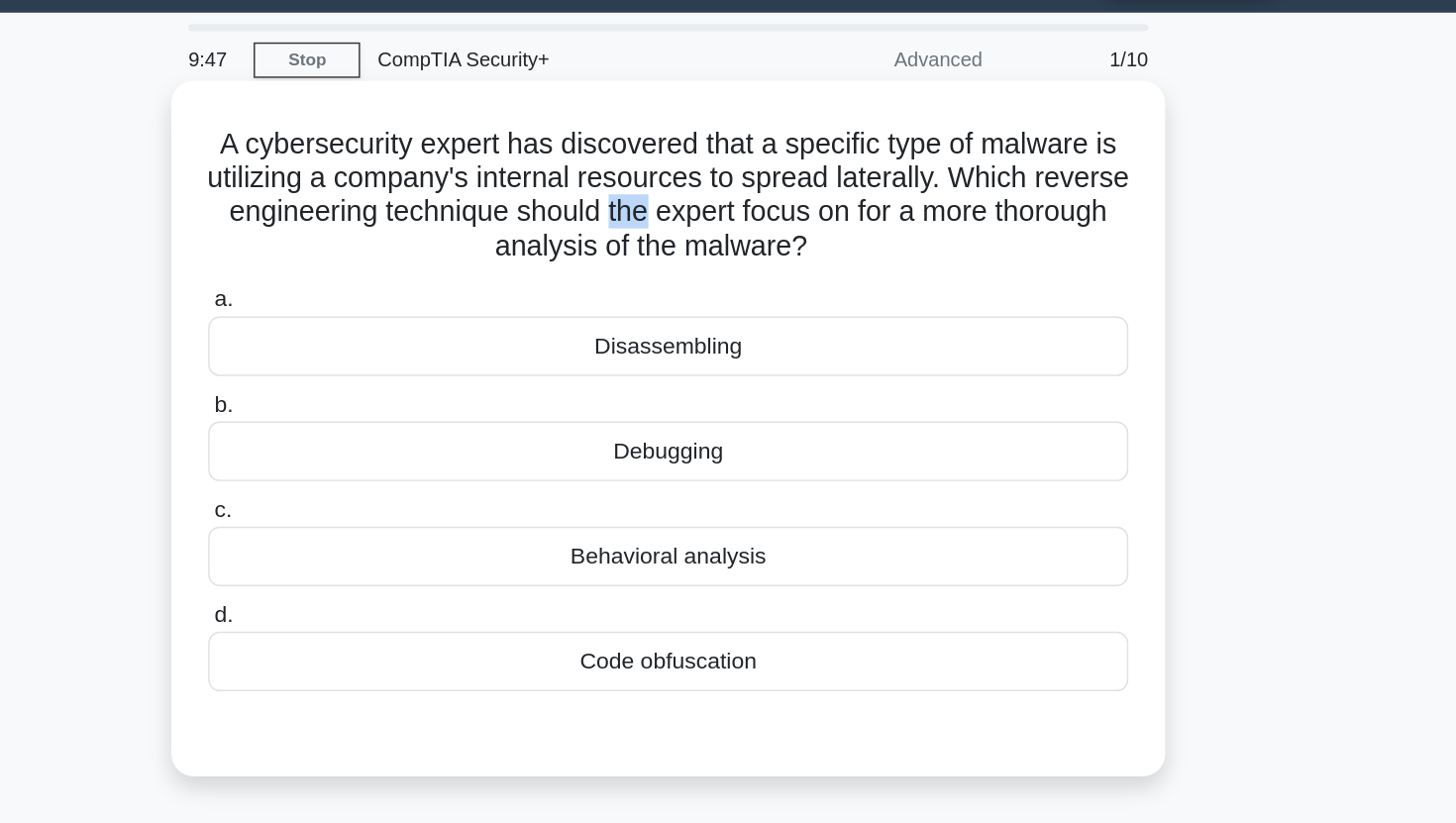 click on "A cybersecurity expert has discovered that a specific type of malware is utilizing a company's internal resources to spread laterally. Which reverse engineering technique should the expert focus on for a more thorough analysis of the malware?
.spinner_0XTQ{transform-origin:center;animation:spinner_y6GP .75s linear infinite}@keyframes spinner_y6GP{100%{transform:rotate(360deg)}}" at bounding box center (728, 191) 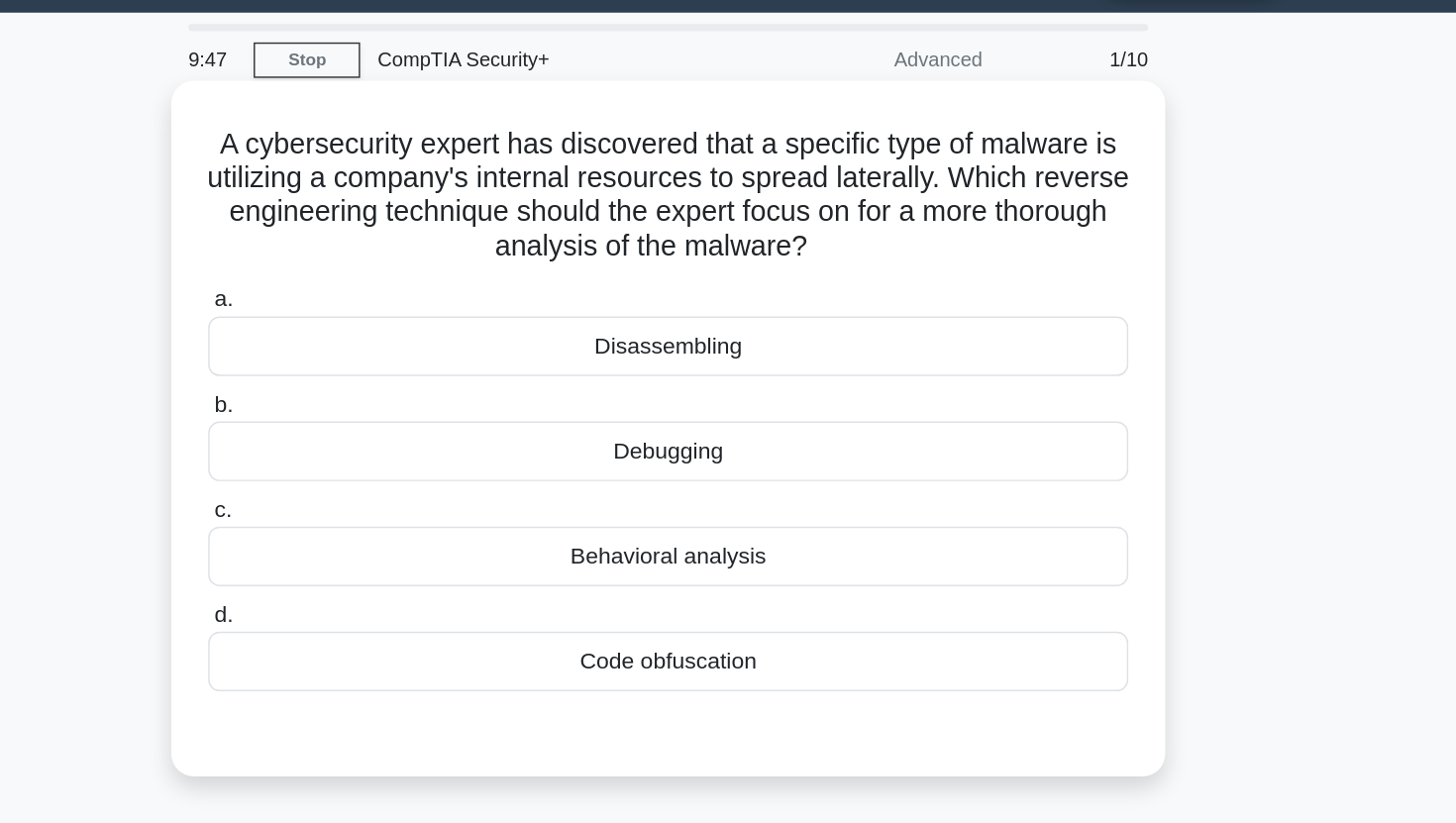 click on "A cybersecurity expert has discovered that a specific type of malware is utilizing a company's internal resources to spread laterally. Which reverse engineering technique should the expert focus on for a more thorough analysis of the malware?
.spinner_0XTQ{transform-origin:center;animation:spinner_y6GP .75s linear infinite}@keyframes spinner_y6GP{100%{transform:rotate(360deg)}}" at bounding box center [728, 191] 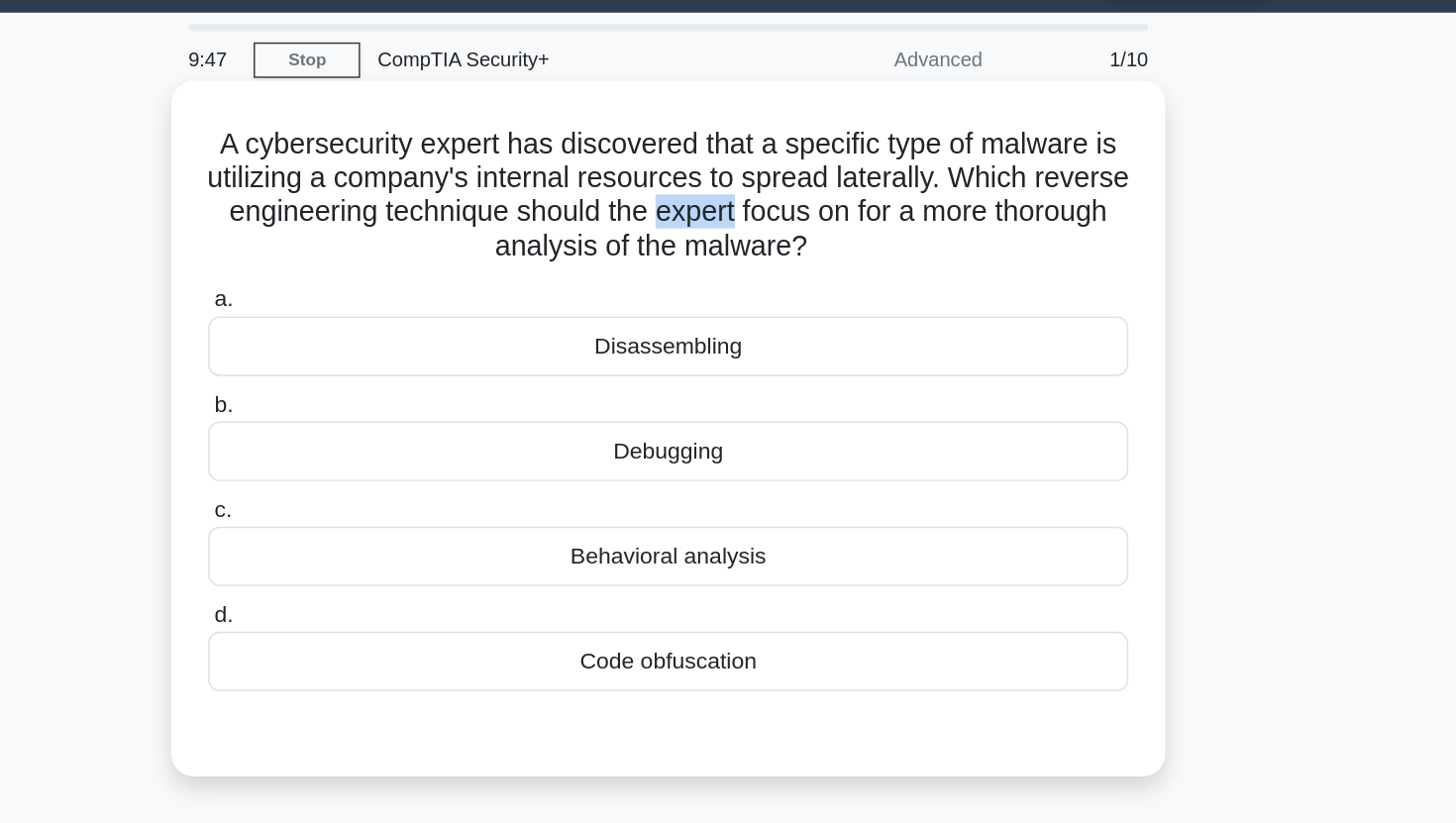 click on "A cybersecurity expert has discovered that a specific type of malware is utilizing a company's internal resources to spread laterally. Which reverse engineering technique should the expert focus on for a more thorough analysis of the malware?
.spinner_0XTQ{transform-origin:center;animation:spinner_y6GP .75s linear infinite}@keyframes spinner_y6GP{100%{transform:rotate(360deg)}}" at bounding box center (728, 191) 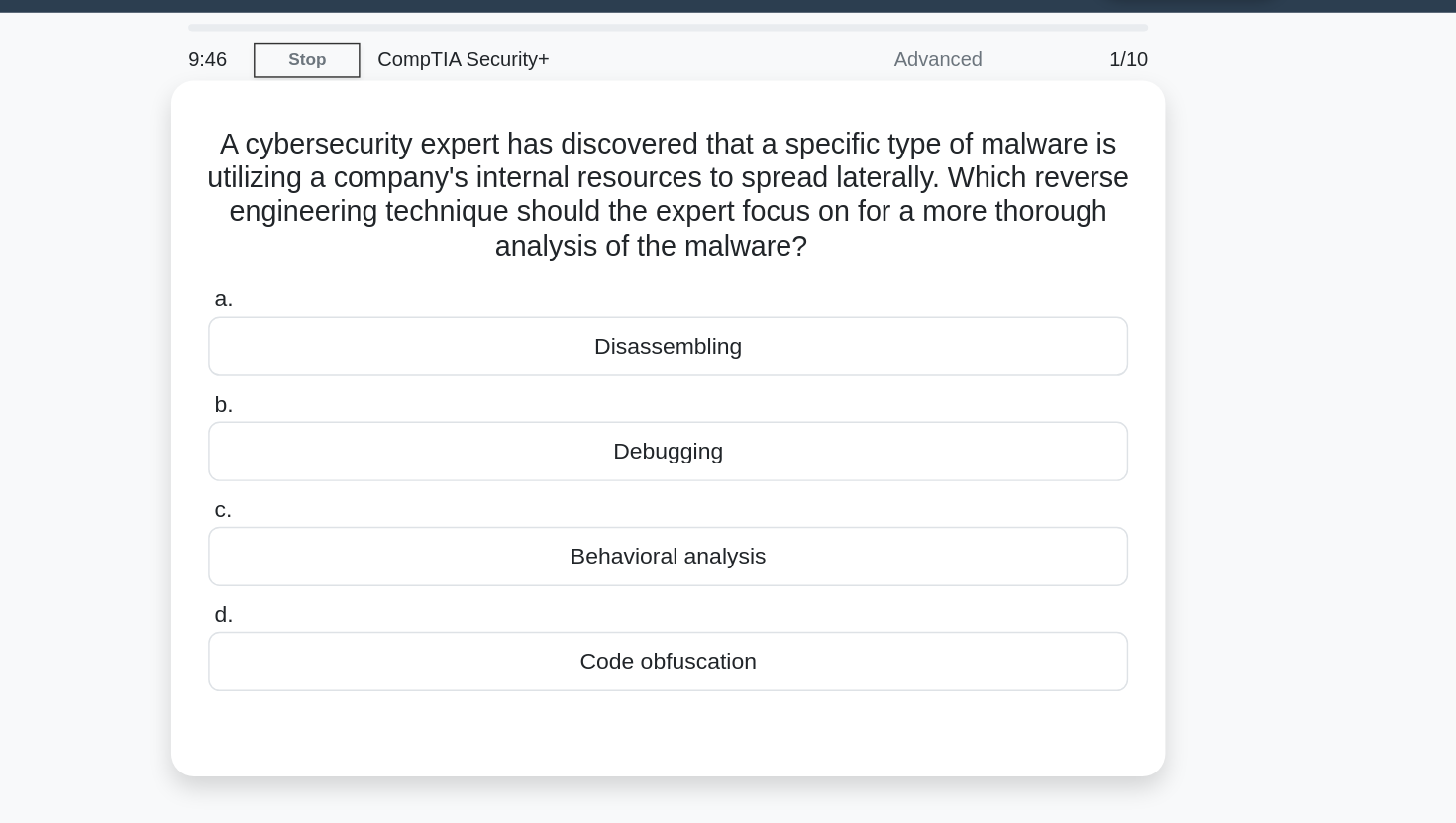 click on "A cybersecurity expert has discovered that a specific type of malware is utilizing a company's internal resources to spread laterally. Which reverse engineering technique should the expert focus on for a more thorough analysis of the malware?
.spinner_0XTQ{transform-origin:center;animation:spinner_y6GP .75s linear infinite}@keyframes spinner_y6GP{100%{transform:rotate(360deg)}}" at bounding box center [728, 191] 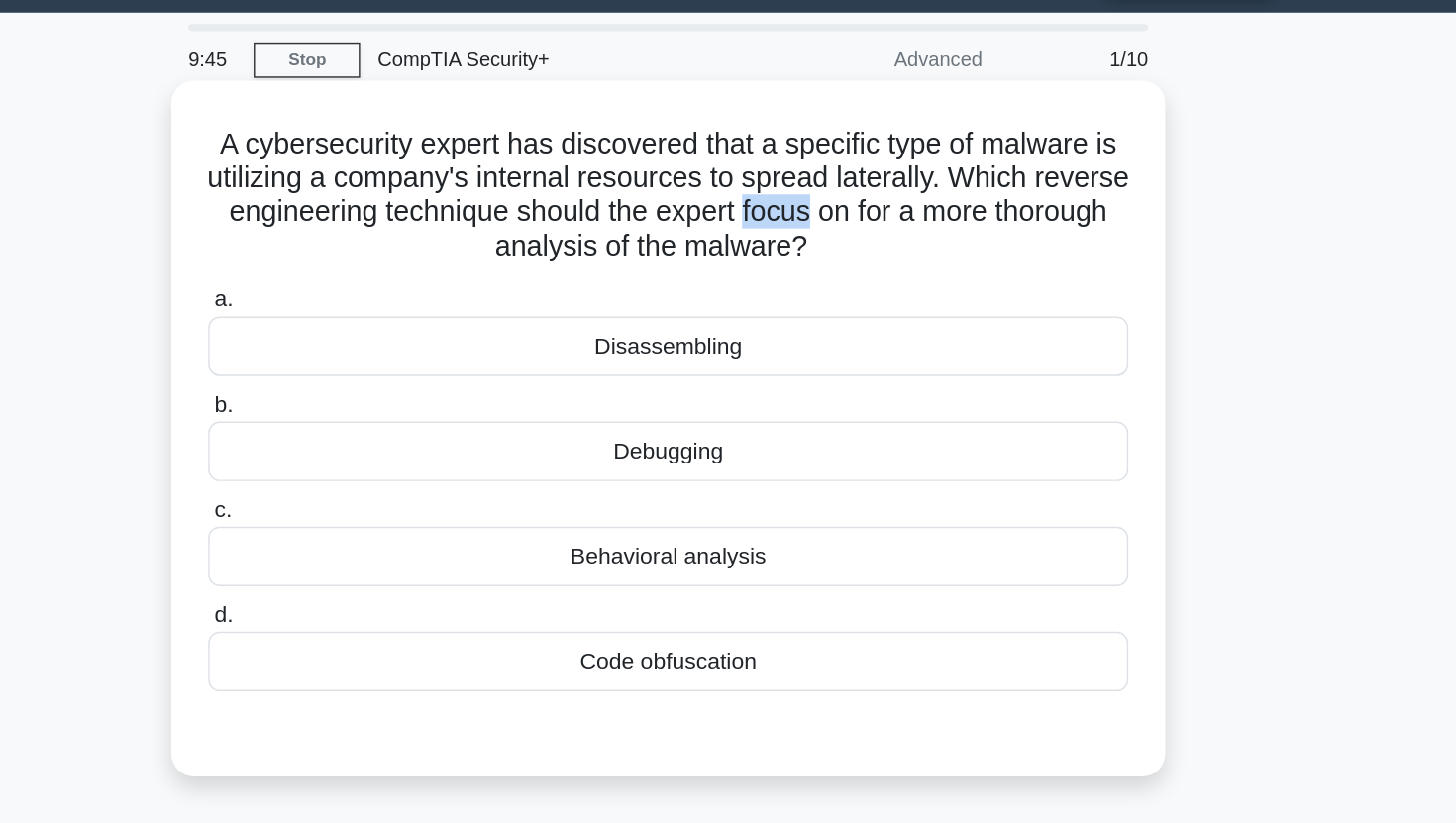 click on "A cybersecurity expert has discovered that a specific type of malware is utilizing a company's internal resources to spread laterally. Which reverse engineering technique should the expert focus on for a more thorough analysis of the malware?
.spinner_0XTQ{transform-origin:center;animation:spinner_y6GP .75s linear infinite}@keyframes spinner_y6GP{100%{transform:rotate(360deg)}}" at bounding box center (728, 191) 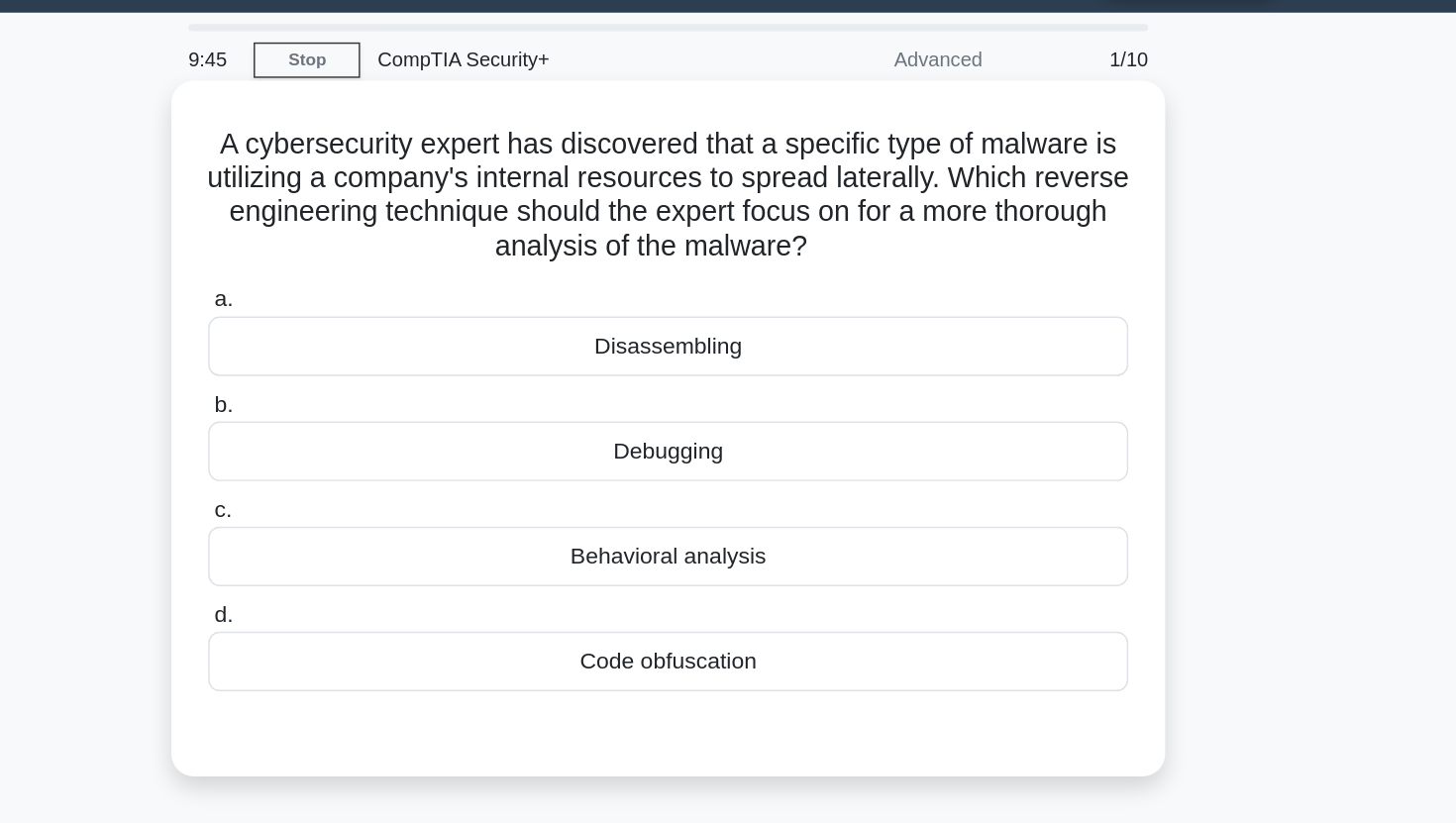 click on "A cybersecurity expert has discovered that a specific type of malware is utilizing a company's internal resources to spread laterally. Which reverse engineering technique should the expert focus on for a more thorough analysis of the malware?
.spinner_0XTQ{transform-origin:center;animation:spinner_y6GP .75s linear infinite}@keyframes spinner_y6GP{100%{transform:rotate(360deg)}}" at bounding box center [728, 191] 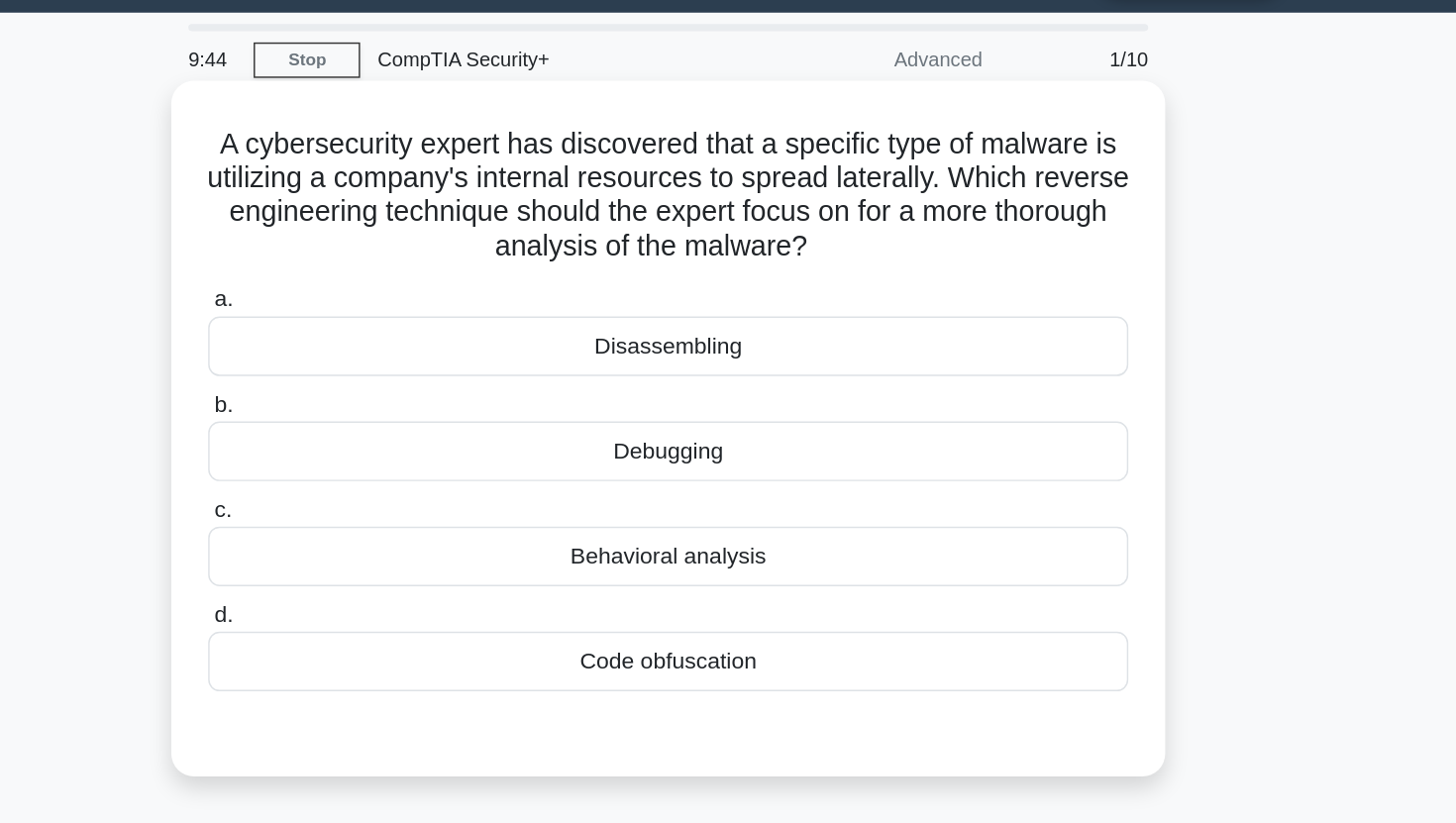 click on "A cybersecurity expert has discovered that a specific type of malware is utilizing a company's internal resources to spread laterally. Which reverse engineering technique should the expert focus on for a more thorough analysis of the malware?
.spinner_0XTQ{transform-origin:center;animation:spinner_y6GP .75s linear infinite}@keyframes spinner_y6GP{100%{transform:rotate(360deg)}}" at bounding box center (728, 191) 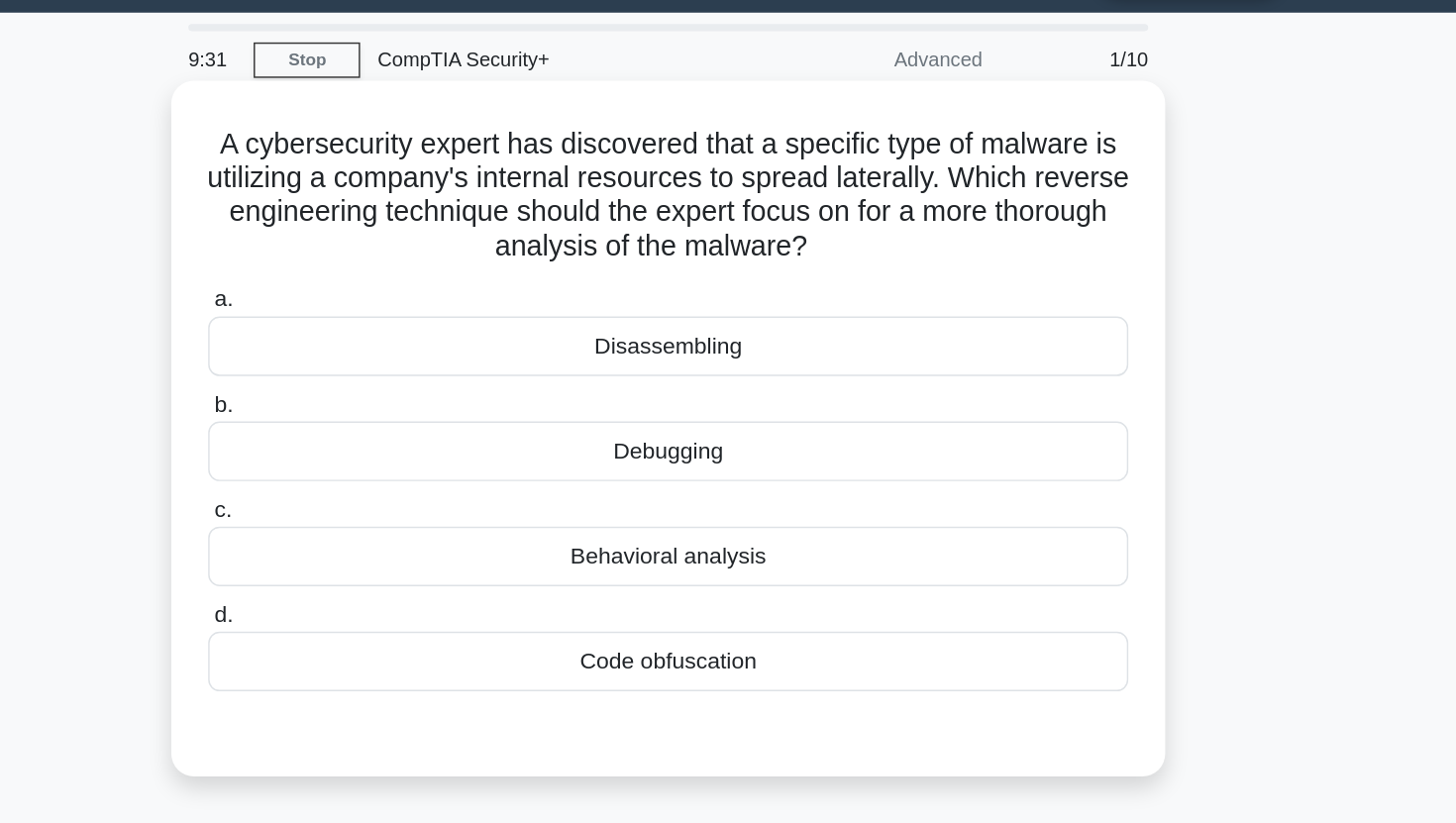 click on "Disassembling" at bounding box center [728, 296] 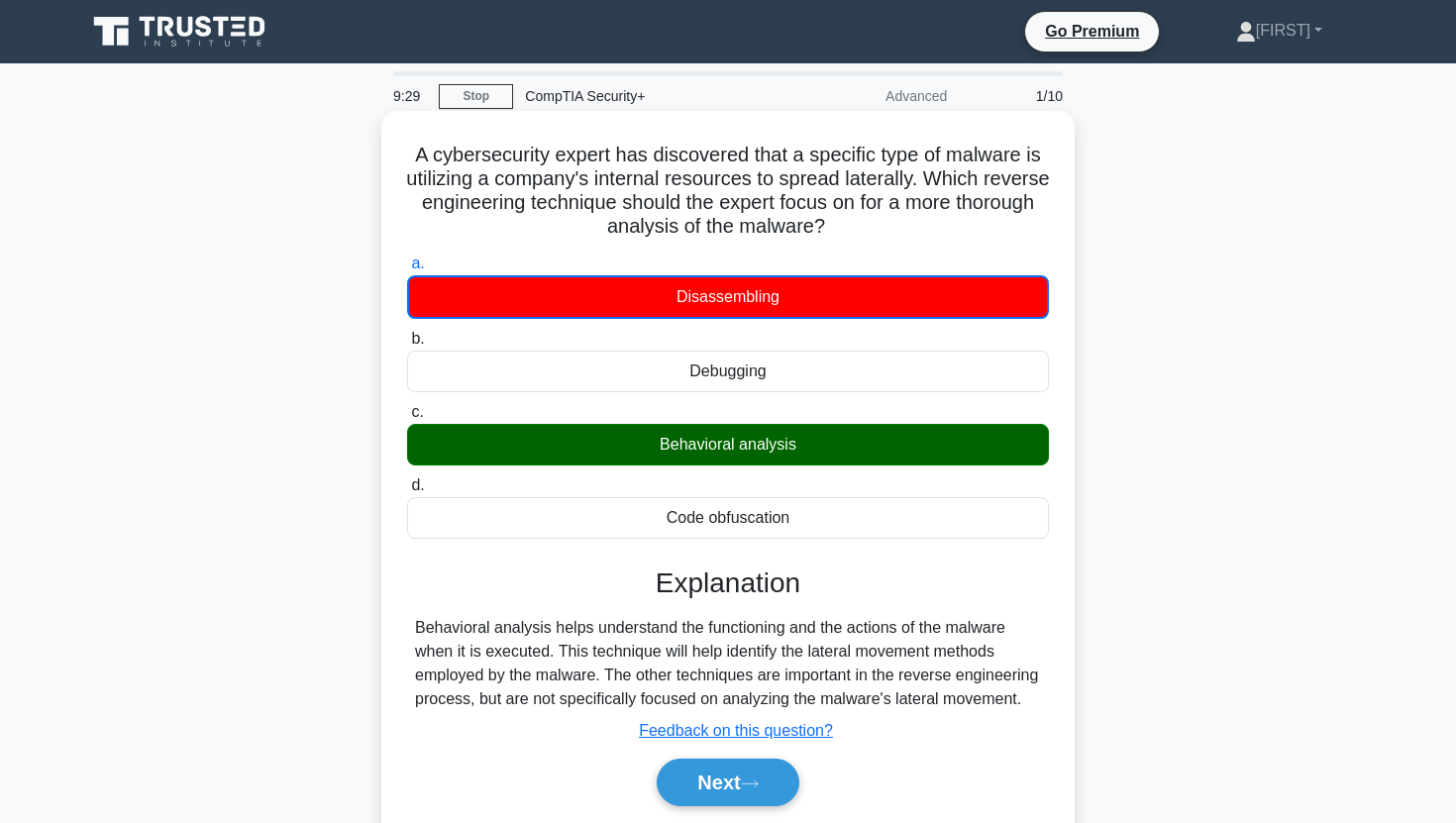 scroll, scrollTop: 247, scrollLeft: 0, axis: vertical 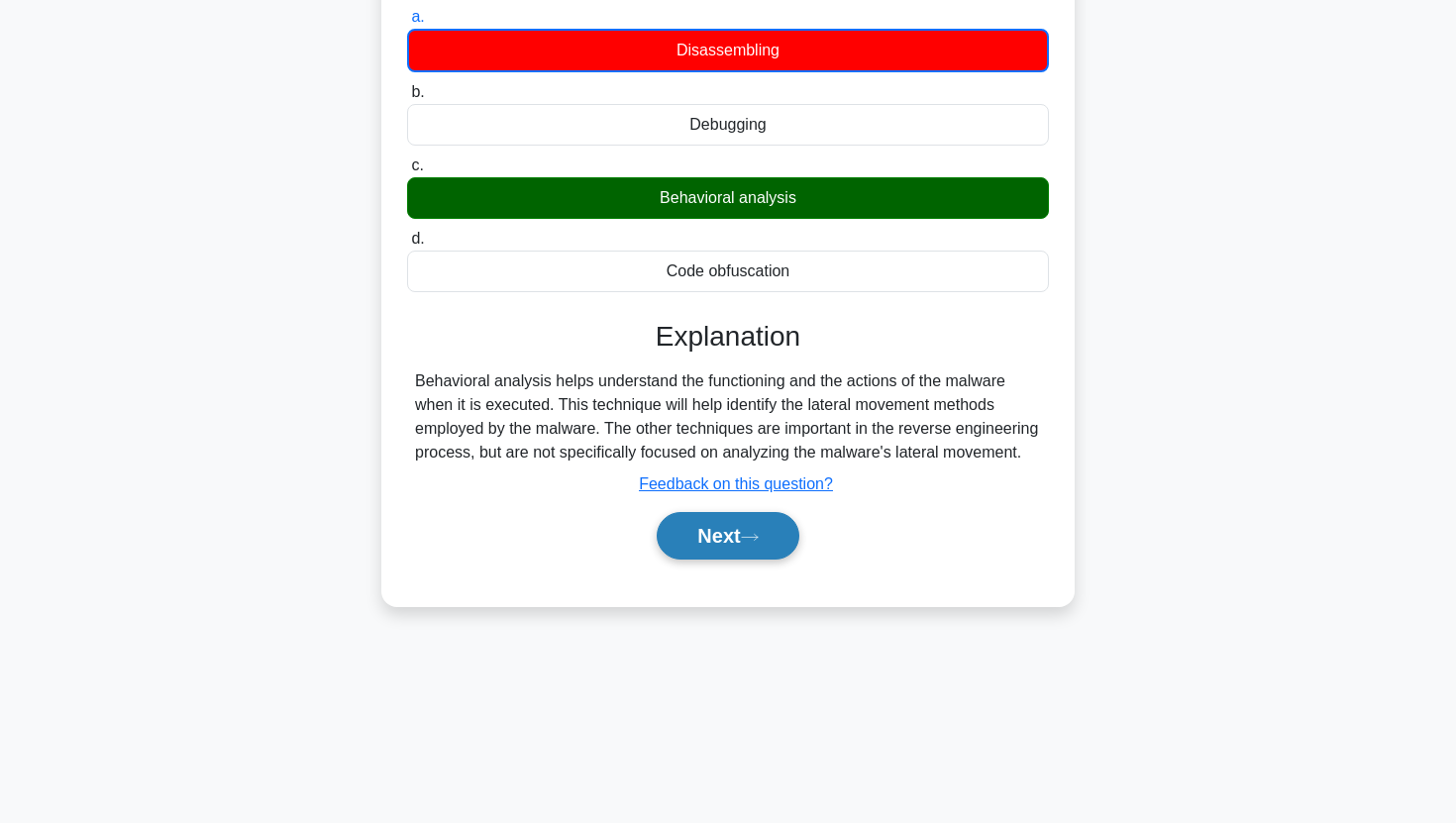 click on "Next" at bounding box center (727, 536) 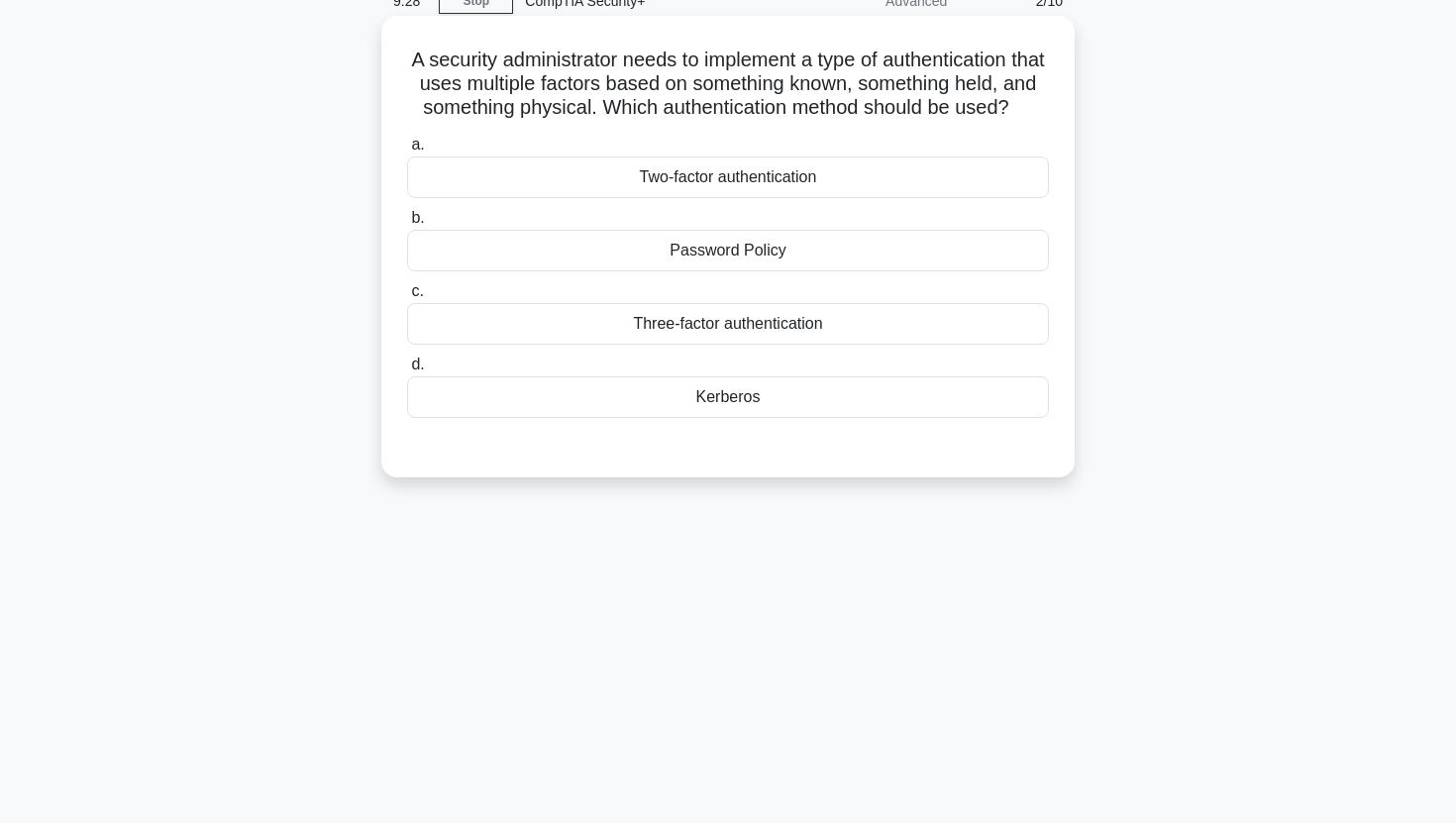 scroll, scrollTop: 0, scrollLeft: 0, axis: both 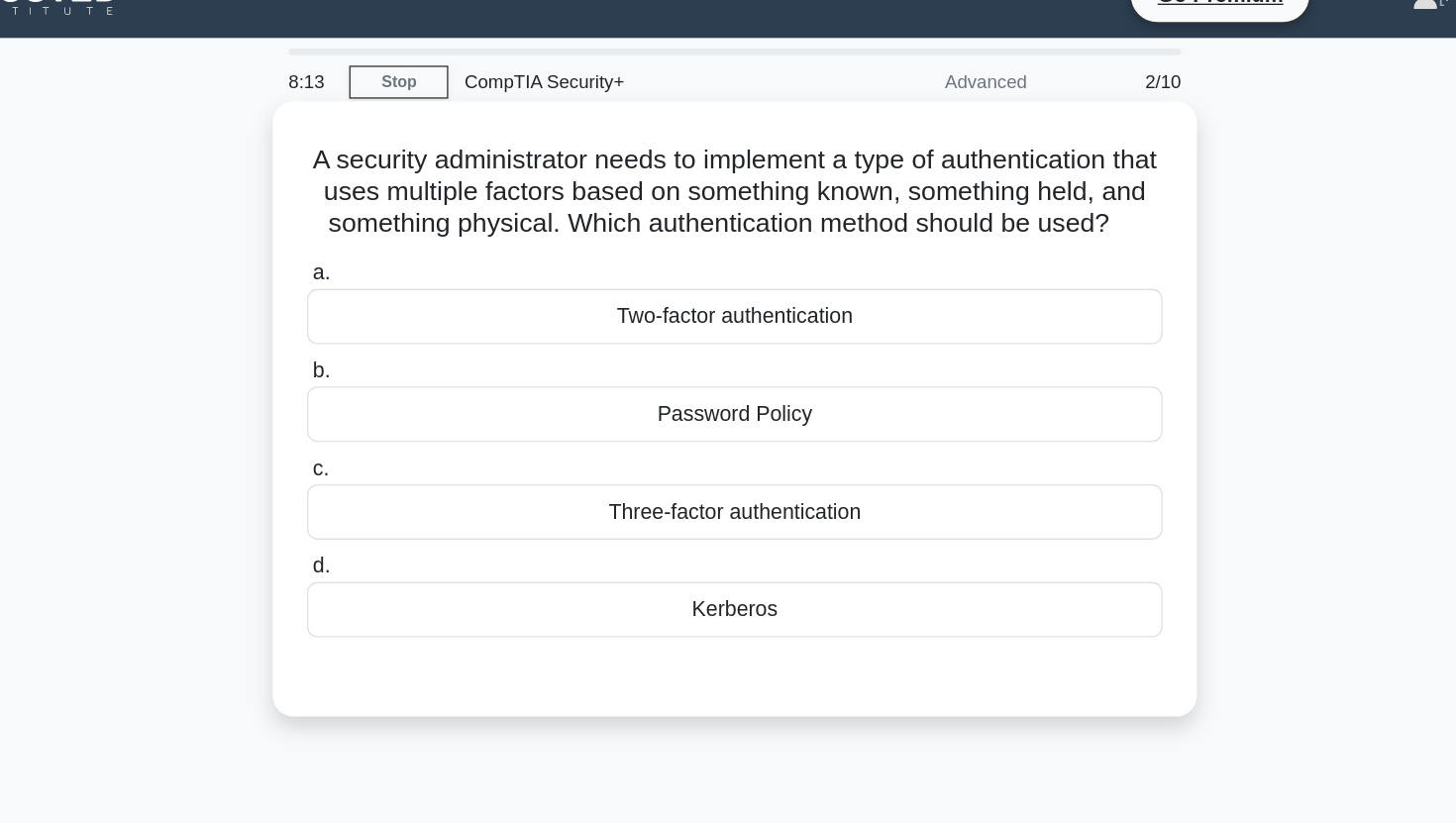 click on "Three-factor authentication" at bounding box center (728, 419) 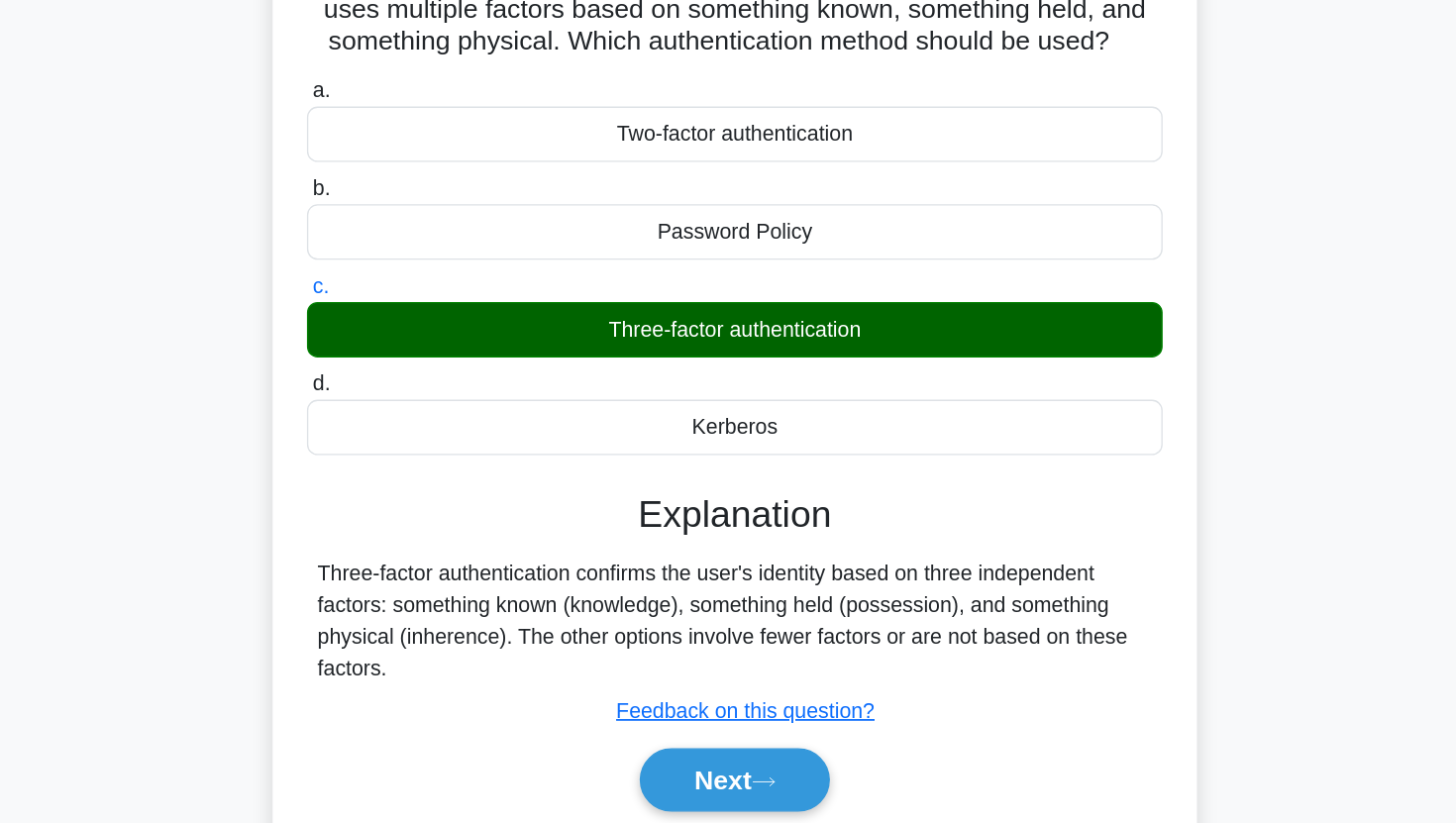 scroll, scrollTop: 46, scrollLeft: 0, axis: vertical 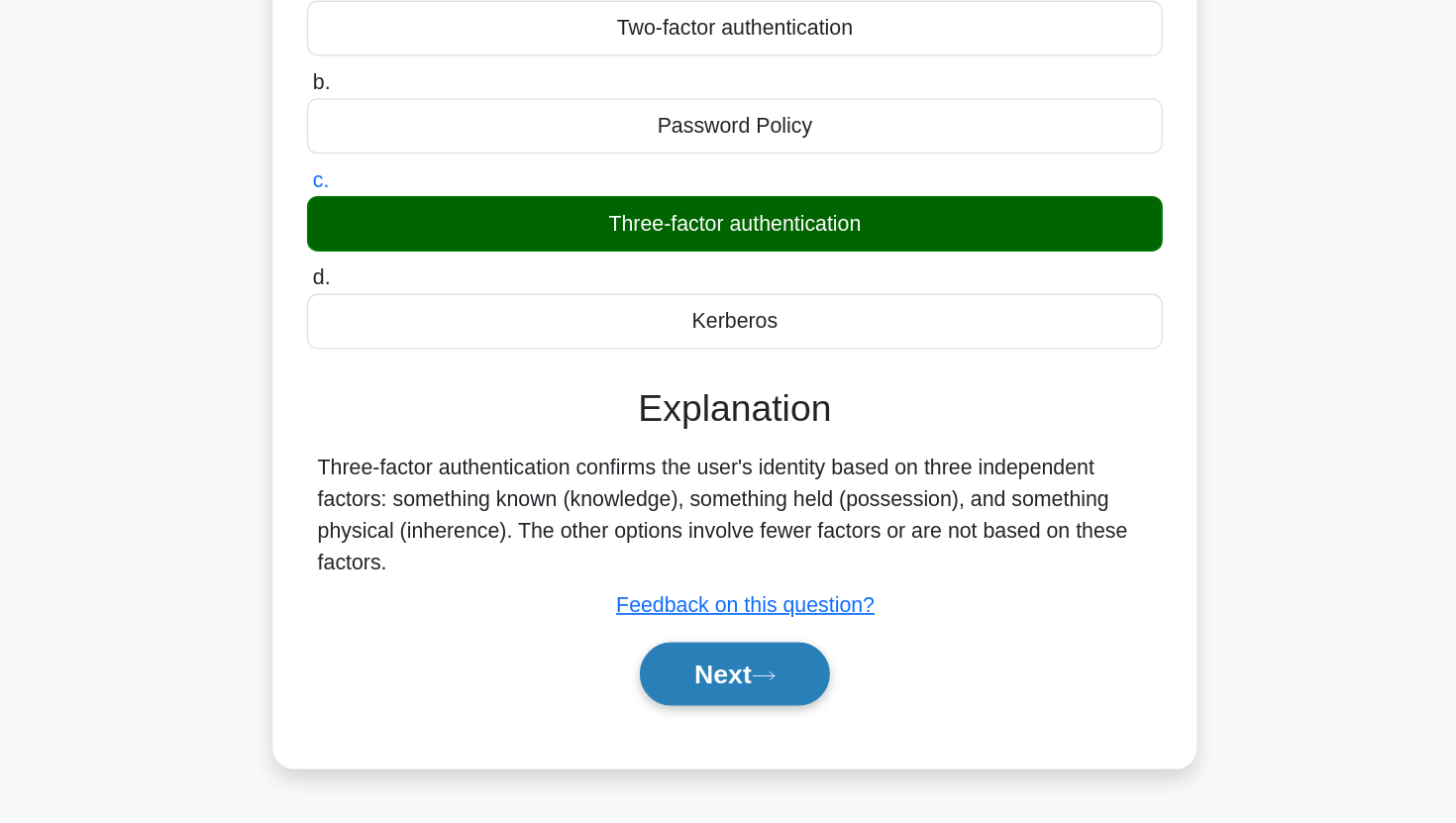 click on "Next" at bounding box center (727, 711) 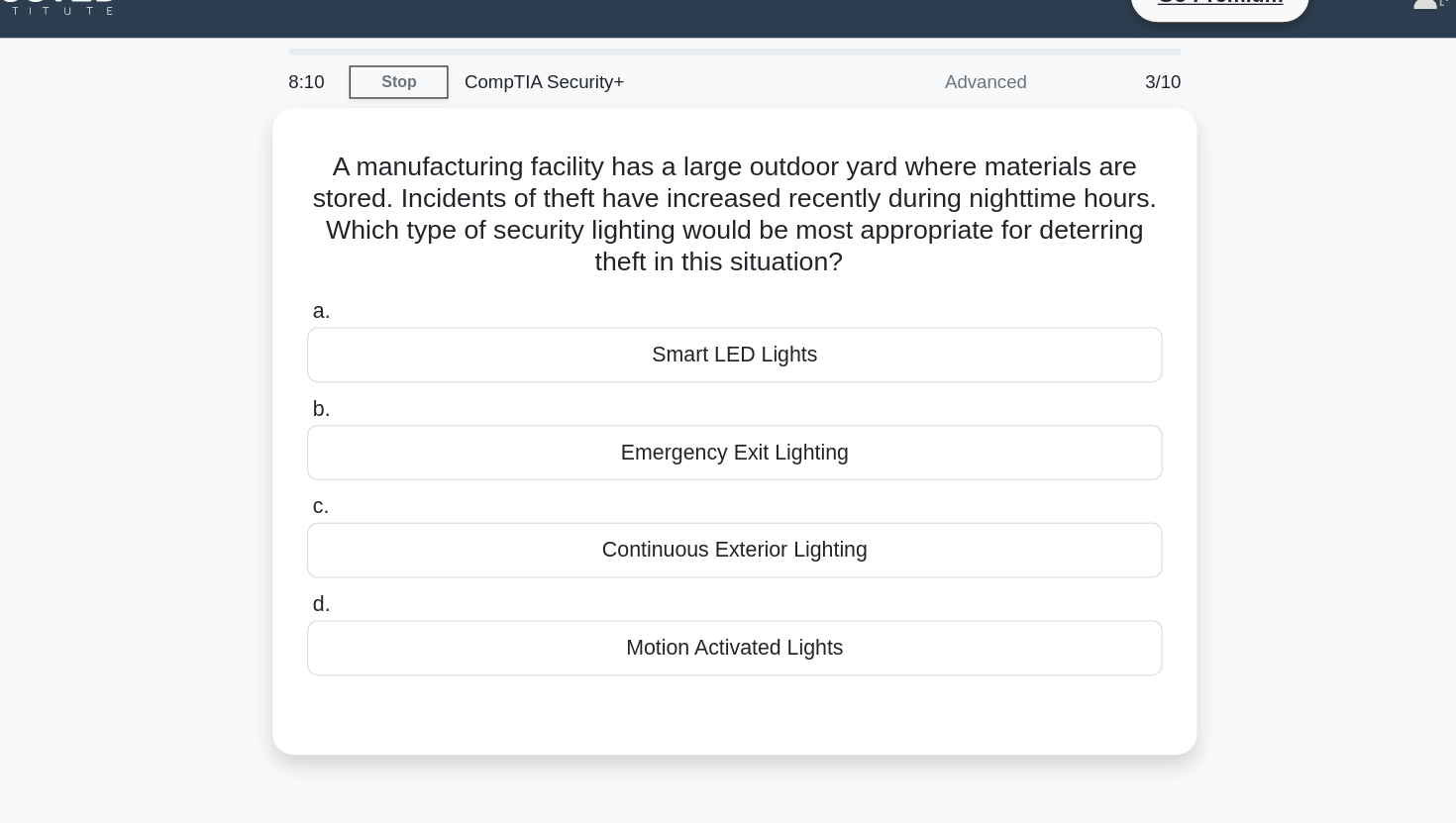 scroll, scrollTop: 0, scrollLeft: 0, axis: both 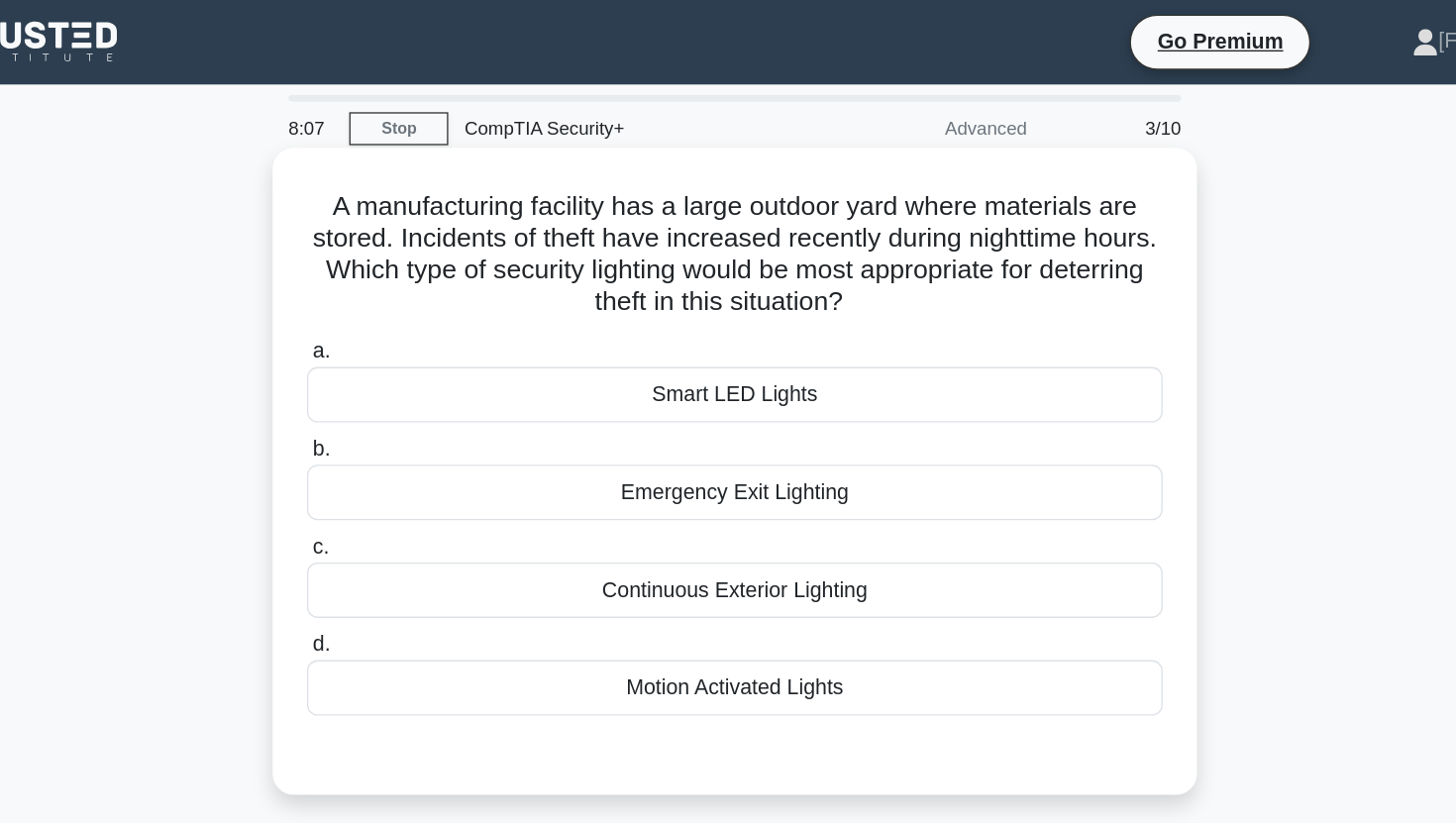 click on "A manufacturing facility has a large outdoor yard where materials are stored. Incidents of theft have increased recently during nighttime hours. Which type of security lighting would be most appropriate for deterring theft in this situation?
.spinner_0XTQ{transform-origin:center;animation:spinner_y6GP .75s linear infinite}@keyframes spinner_y6GP{100%{transform:rotate(360deg)}}" at bounding box center [728, 191] 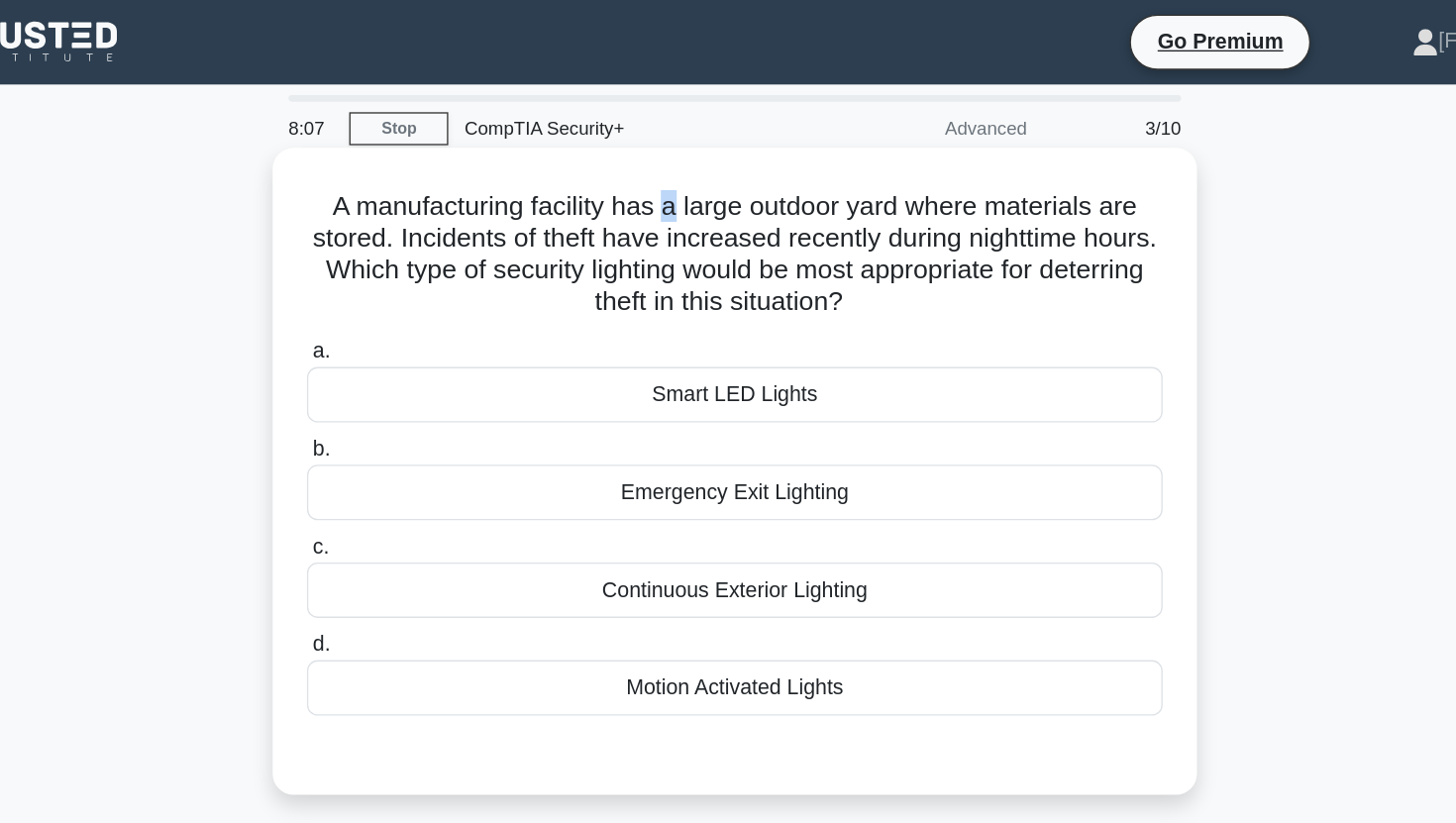 click on "A manufacturing facility has a large outdoor yard where materials are stored. Incidents of theft have increased recently during nighttime hours. Which type of security lighting would be most appropriate for deterring theft in this situation?
.spinner_0XTQ{transform-origin:center;animation:spinner_y6GP .75s linear infinite}@keyframes spinner_y6GP{100%{transform:rotate(360deg)}}" at bounding box center (728, 191) 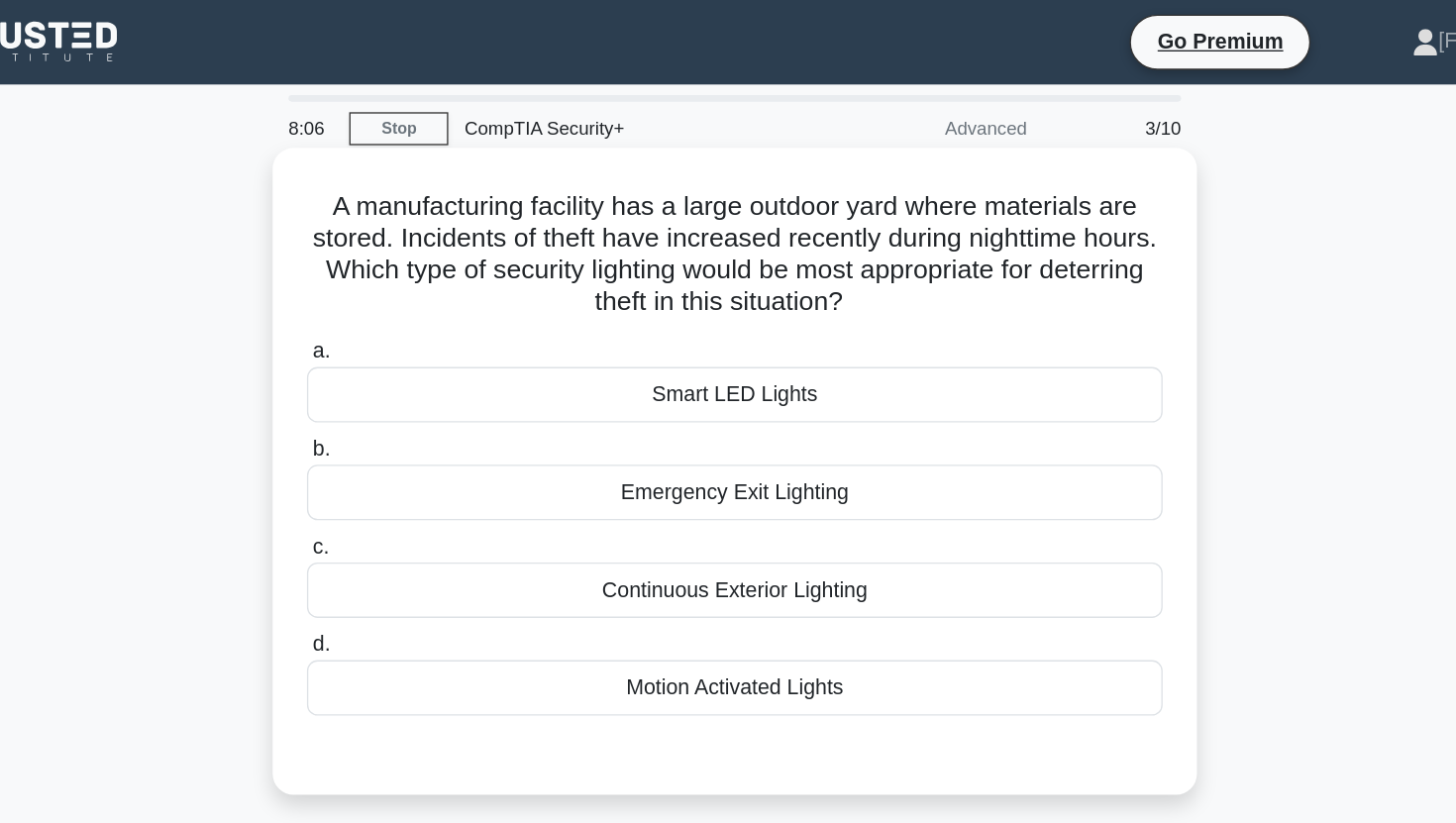 click on "A manufacturing facility has a large outdoor yard where materials are stored. Incidents of theft have increased recently during nighttime hours. Which type of security lighting would be most appropriate for deterring theft in this situation?
.spinner_0XTQ{transform-origin:center;animation:spinner_y6GP .75s linear infinite}@keyframes spinner_y6GP{100%{transform:rotate(360deg)}}" at bounding box center (728, 191) 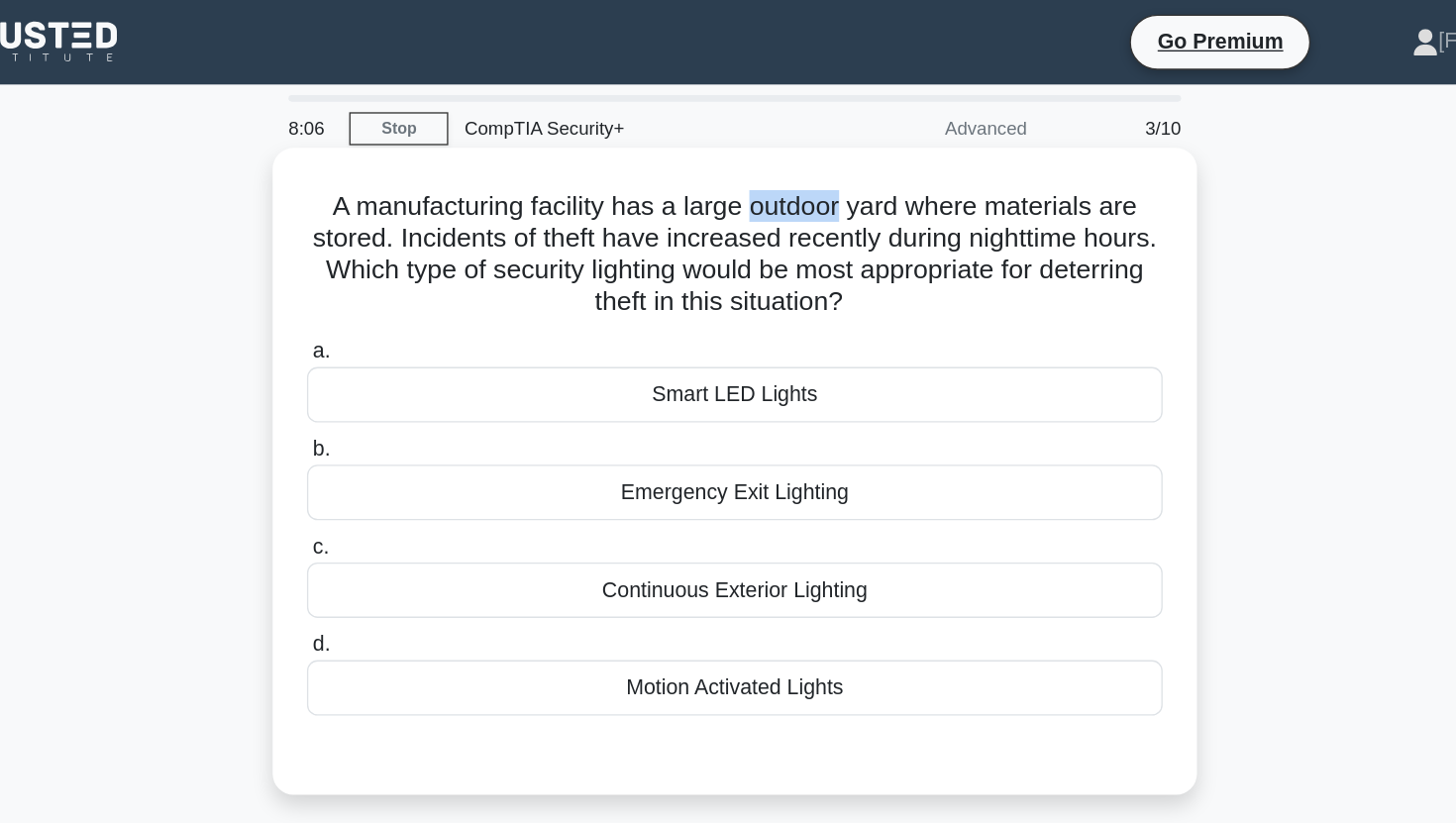 click on "A manufacturing facility has a large outdoor yard where materials are stored. Incidents of theft have increased recently during nighttime hours. Which type of security lighting would be most appropriate for deterring theft in this situation?
.spinner_0XTQ{transform-origin:center;animation:spinner_y6GP .75s linear infinite}@keyframes spinner_y6GP{100%{transform:rotate(360deg)}}" at bounding box center [728, 191] 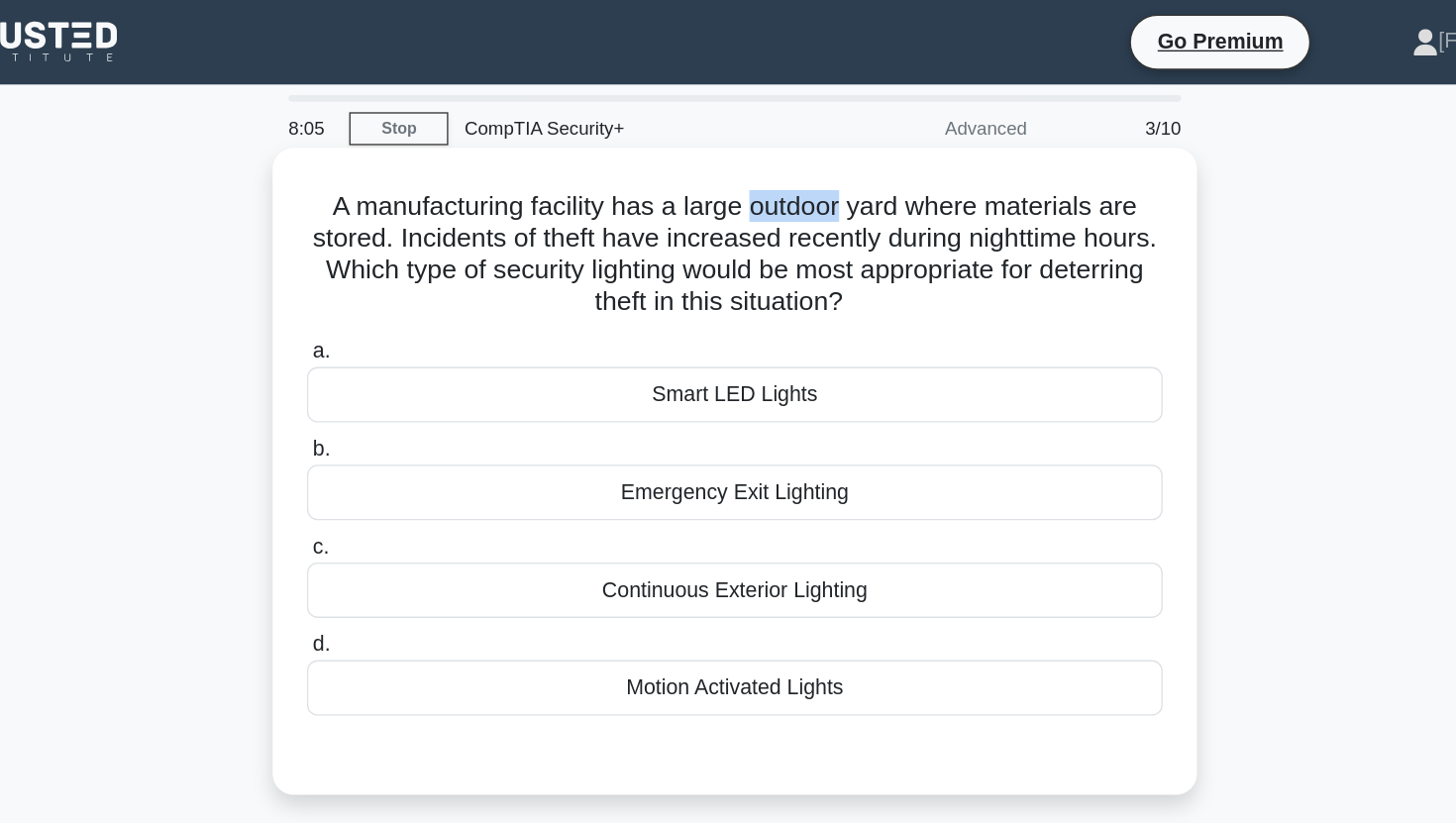 click on "A manufacturing facility has a large outdoor yard where materials are stored. Incidents of theft have increased recently during nighttime hours. Which type of security lighting would be most appropriate for deterring theft in this situation?
.spinner_0XTQ{transform-origin:center;animation:spinner_y6GP .75s linear infinite}@keyframes spinner_y6GP{100%{transform:rotate(360deg)}}" at bounding box center (728, 191) 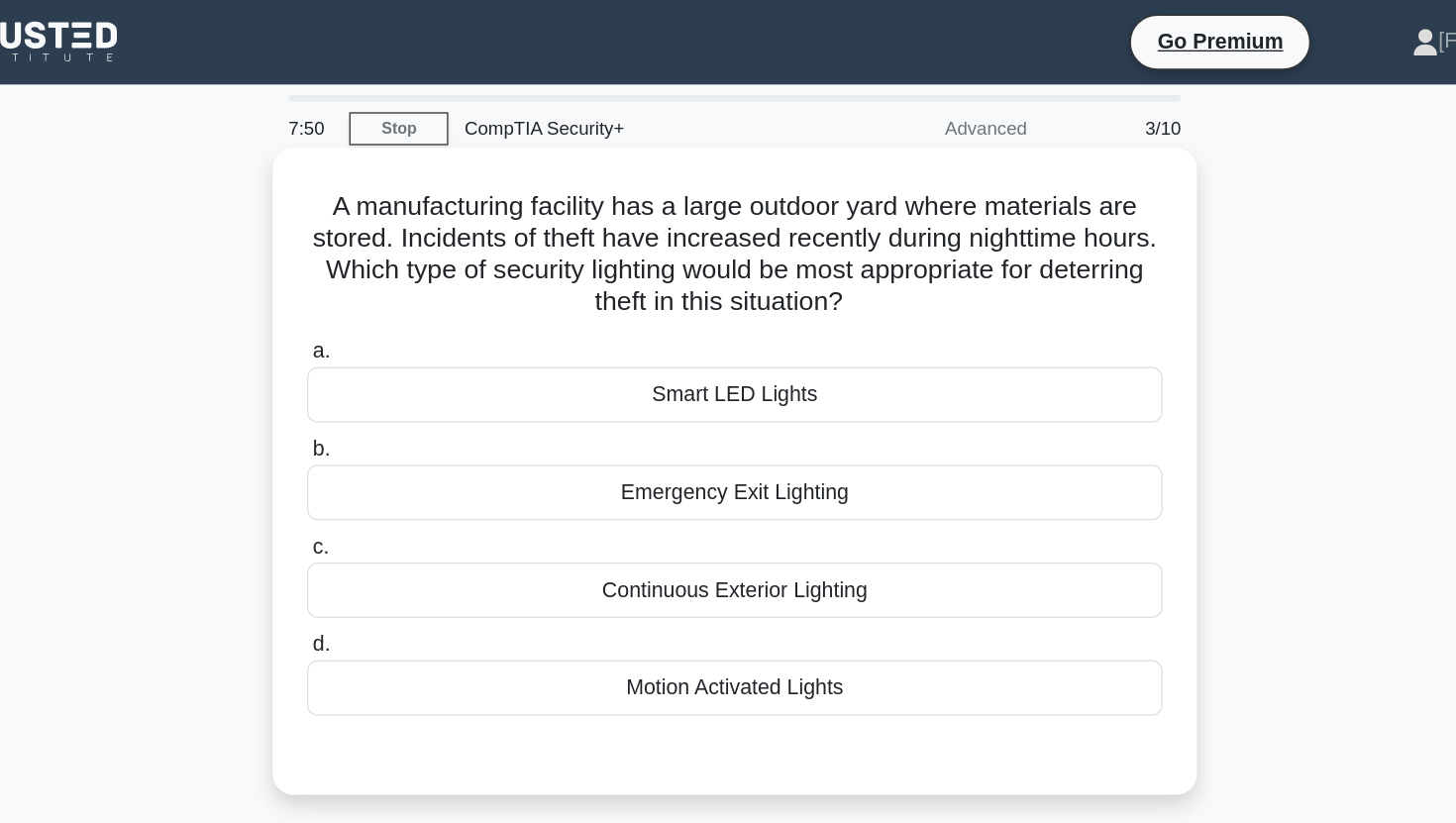click on "Motion Activated Lights" at bounding box center [728, 516] 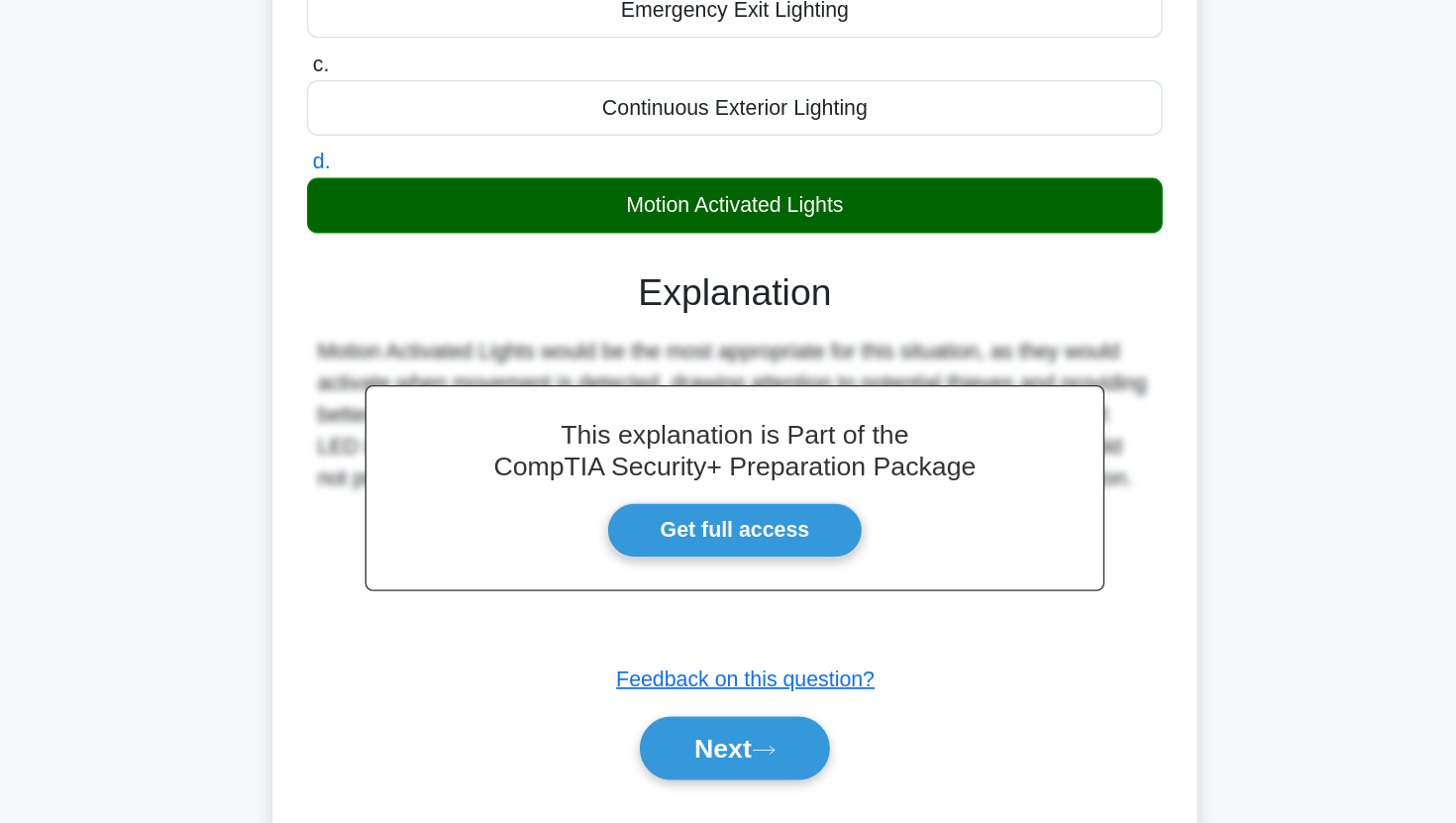 scroll, scrollTop: 160, scrollLeft: 0, axis: vertical 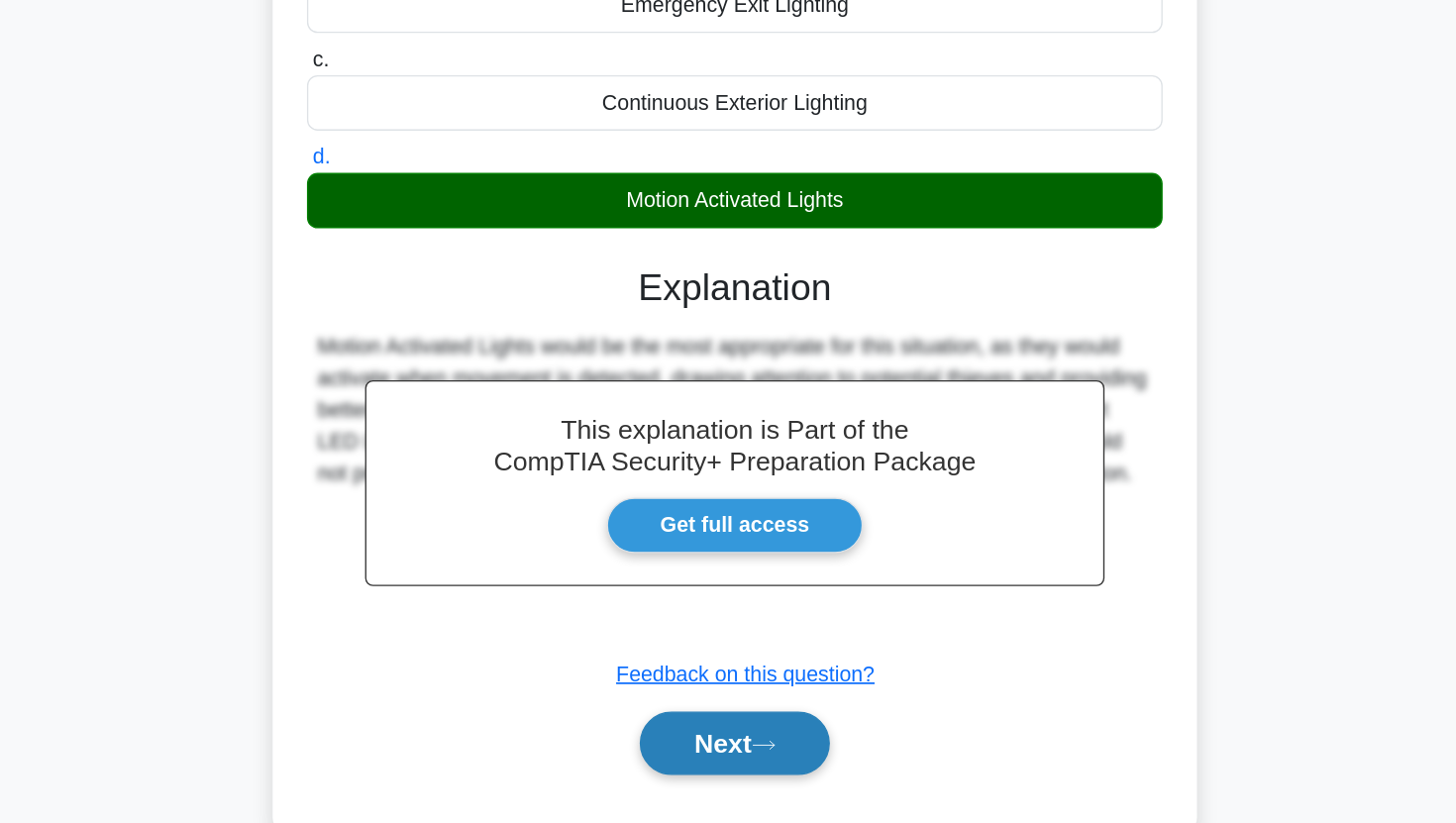 click on "Next" at bounding box center (727, 763) 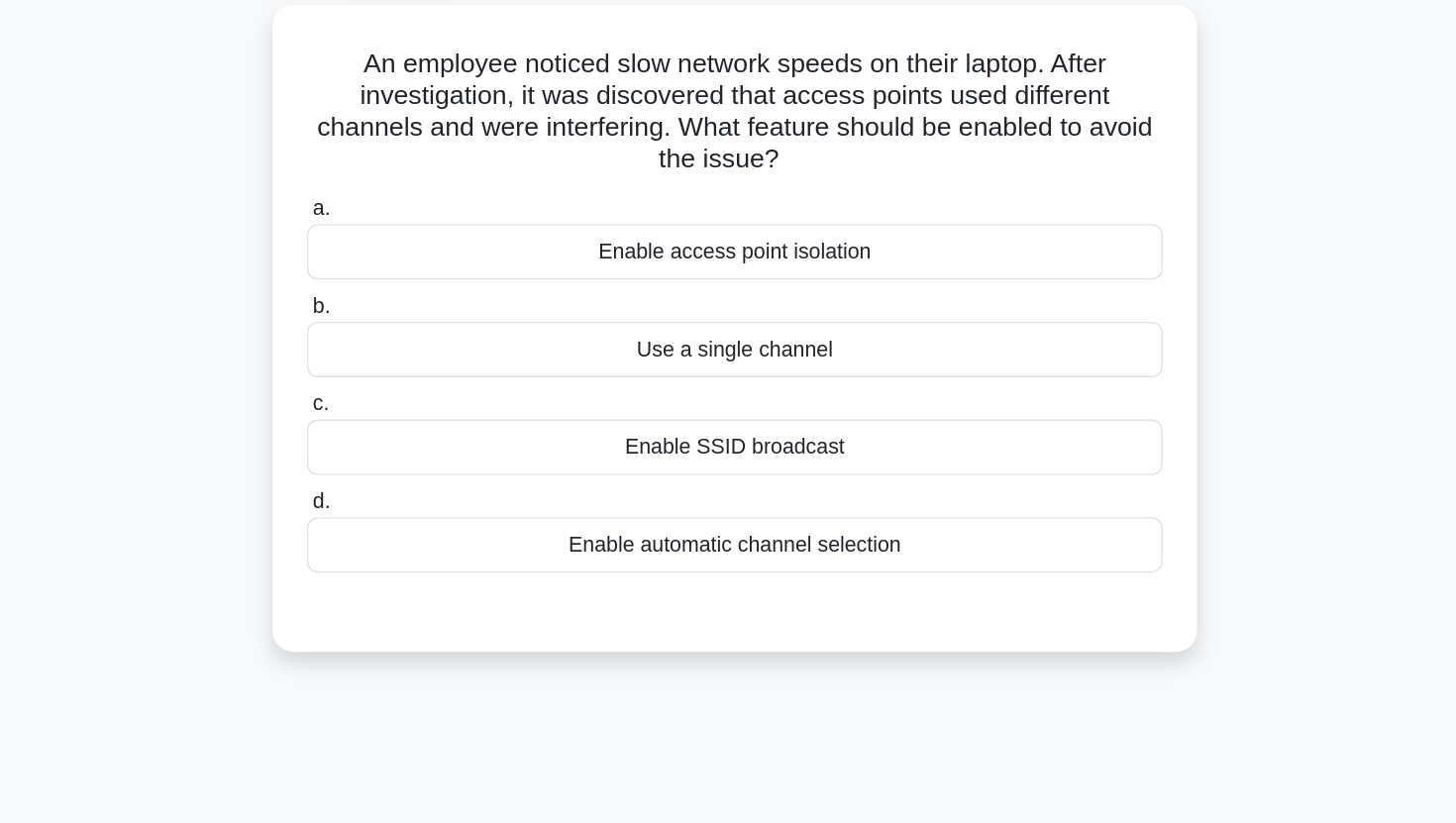 scroll, scrollTop: 0, scrollLeft: 0, axis: both 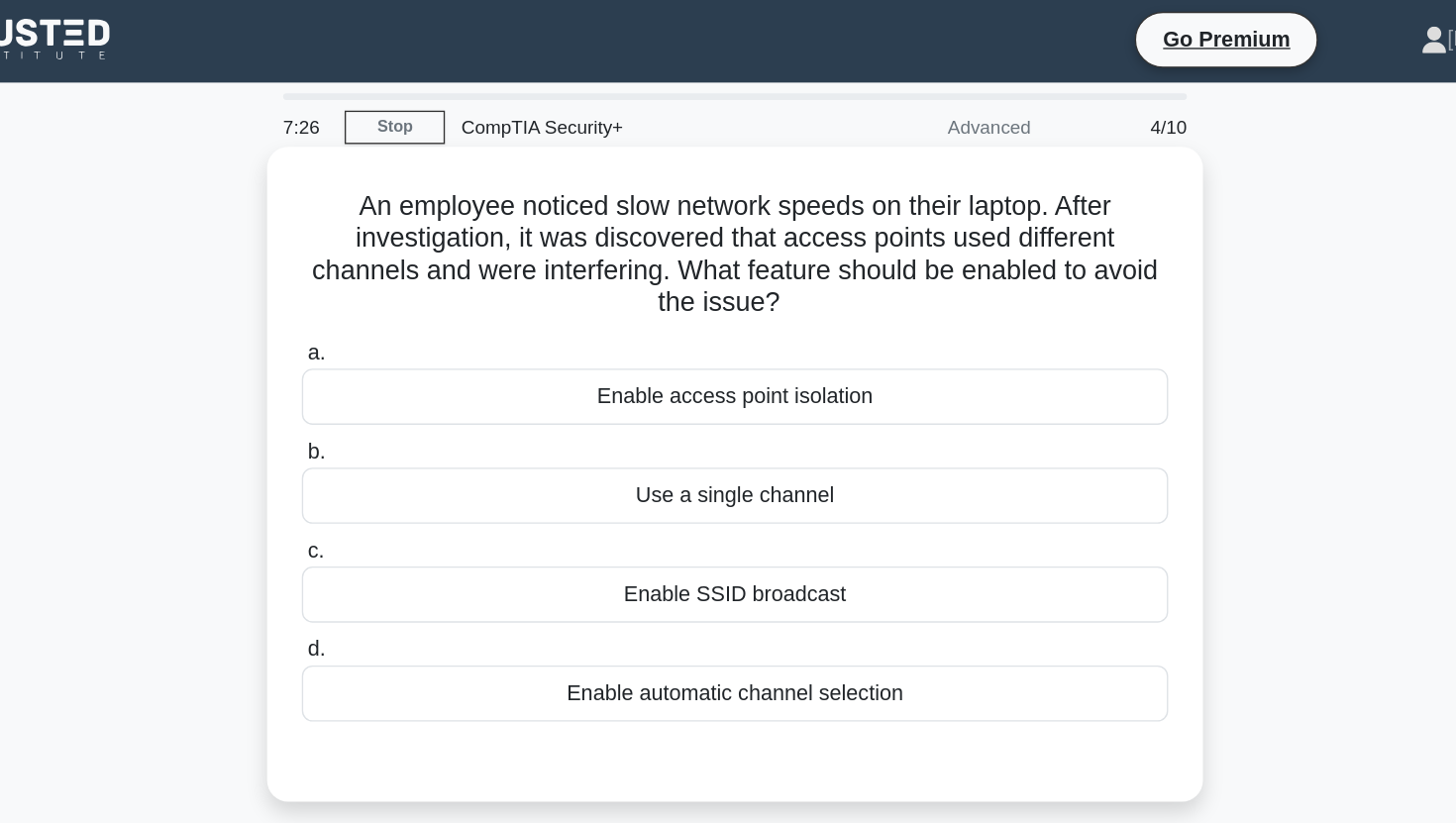 click on "Enable automatic channel selection" at bounding box center [728, 516] 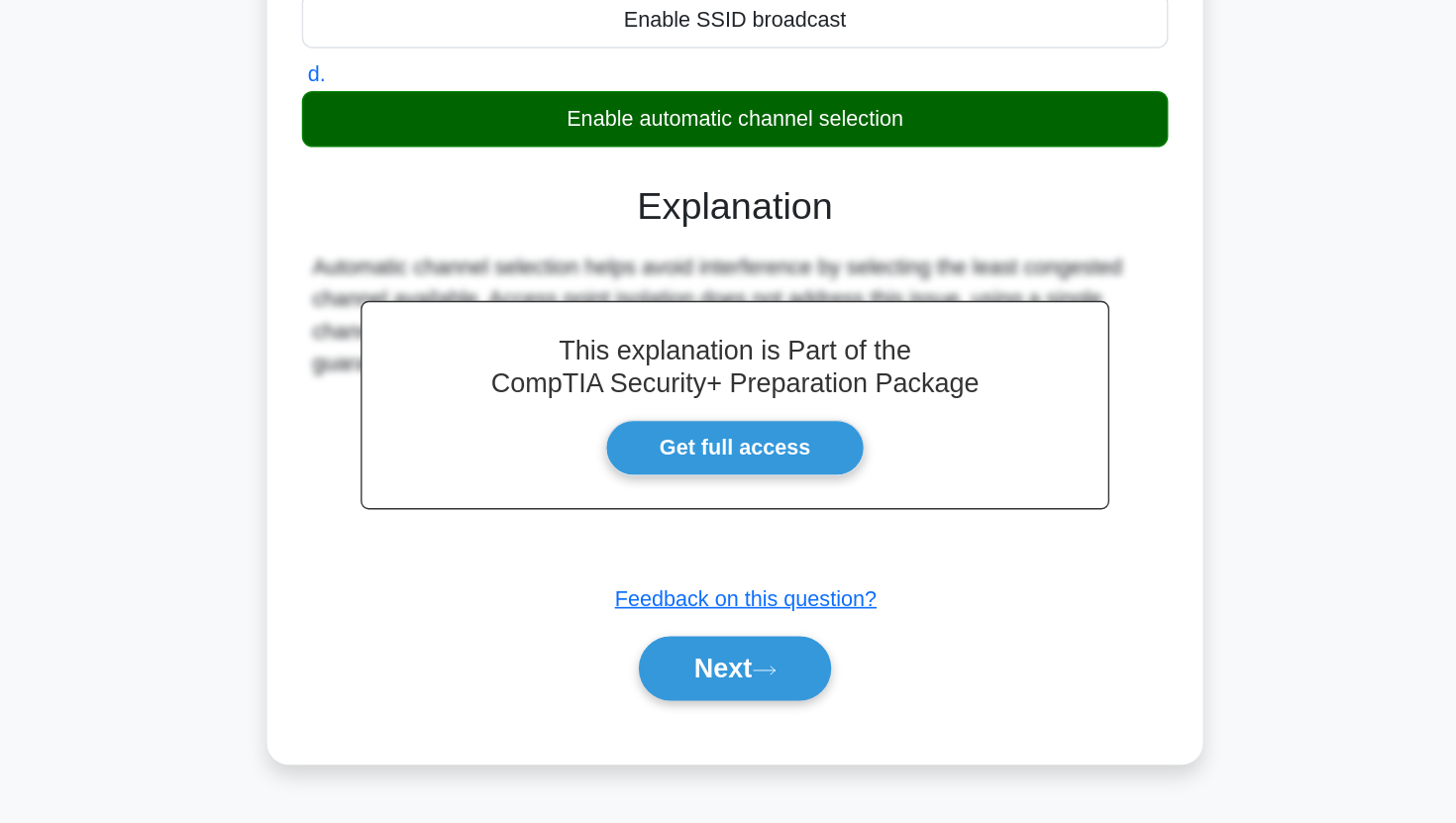 scroll, scrollTop: 216, scrollLeft: 0, axis: vertical 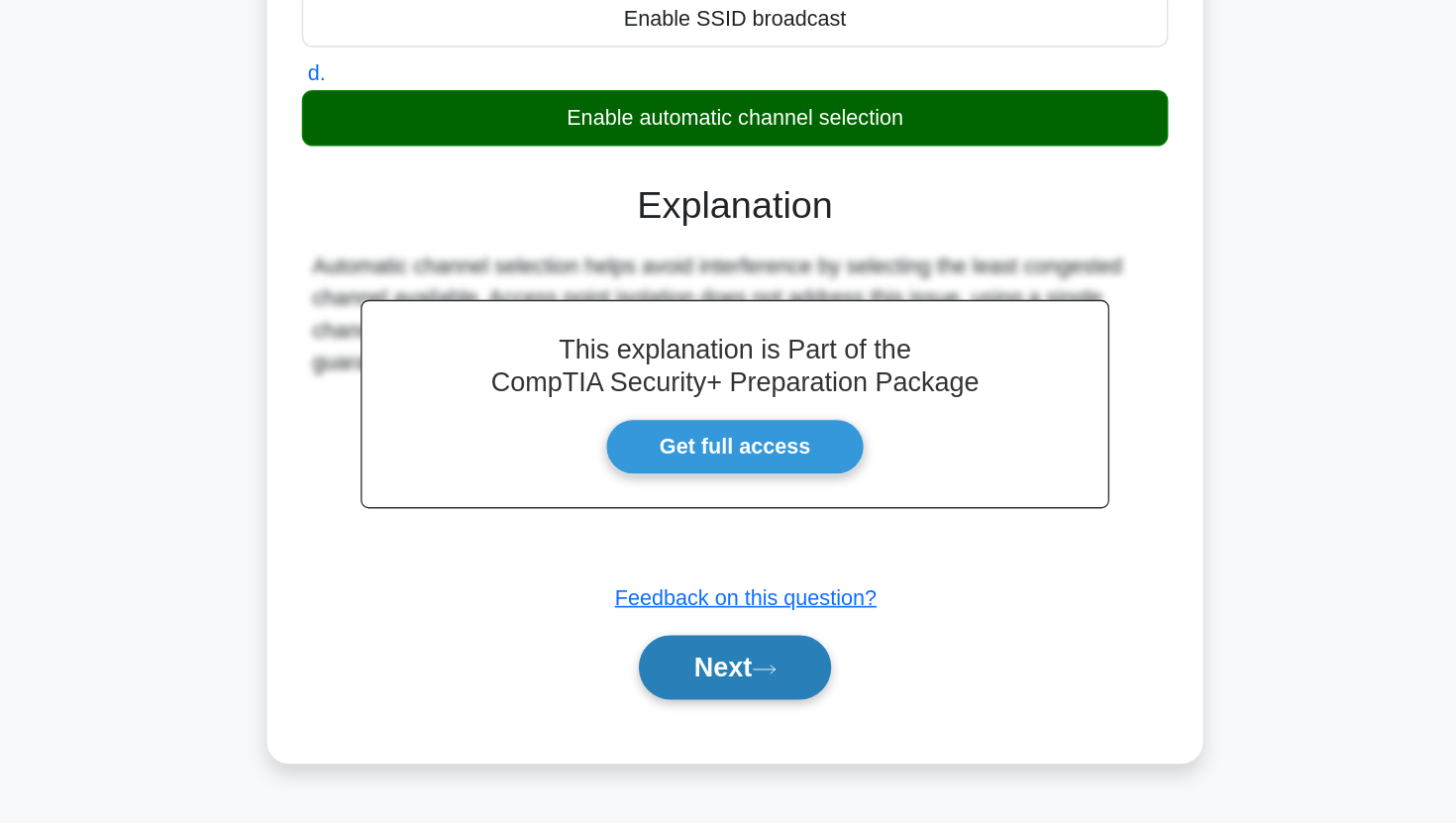 click on "Next" at bounding box center [727, 707] 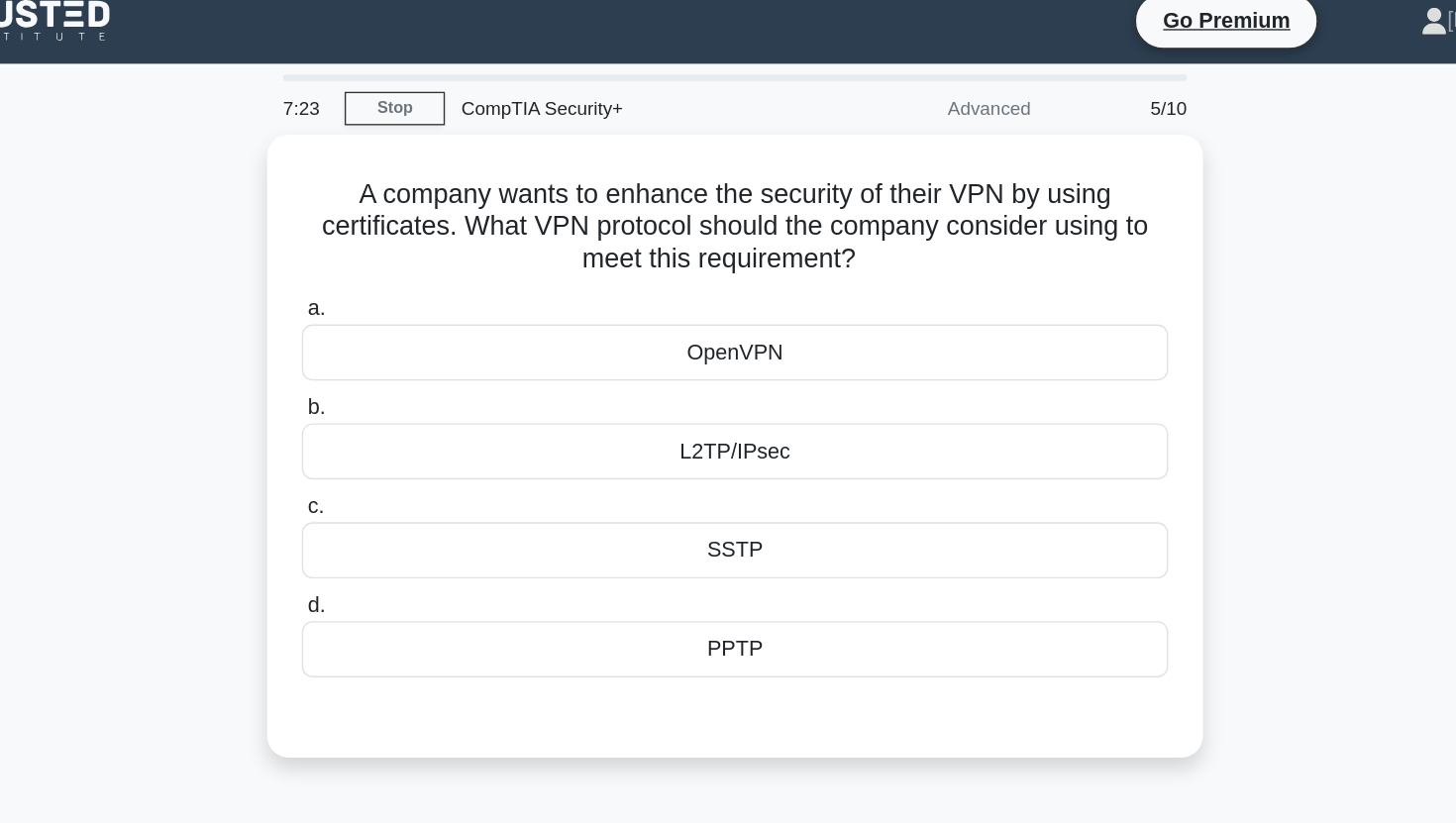 scroll, scrollTop: 0, scrollLeft: 0, axis: both 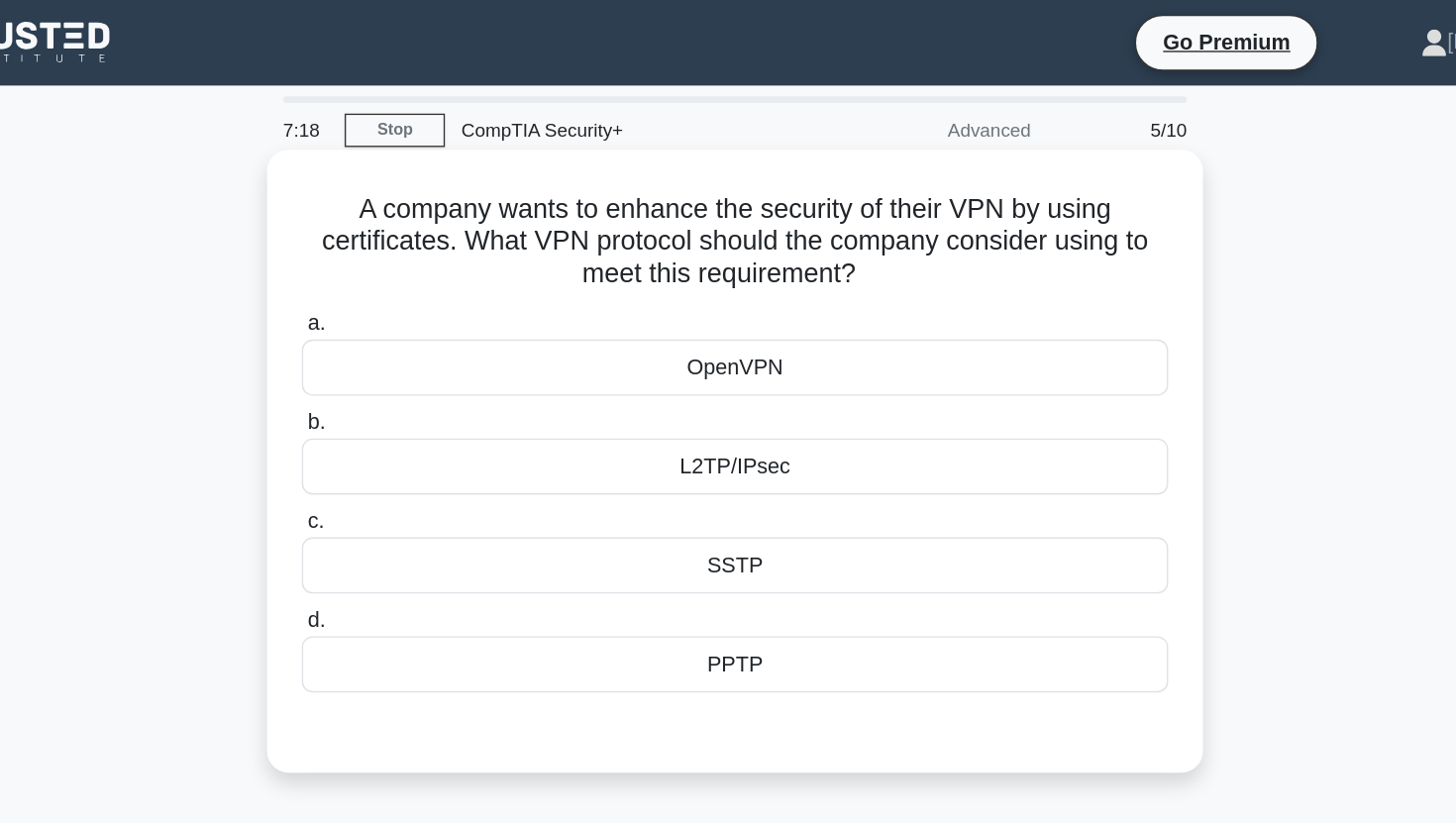 click on "A company wants to enhance the security of their VPN by using certificates. What VPN protocol should the company consider using to meet this requirement?
.spinner_0XTQ{transform-origin:center;animation:spinner_y6GP .75s linear infinite}@keyframes spinner_y6GP{100%{transform:rotate(360deg)}}" at bounding box center [728, 179] 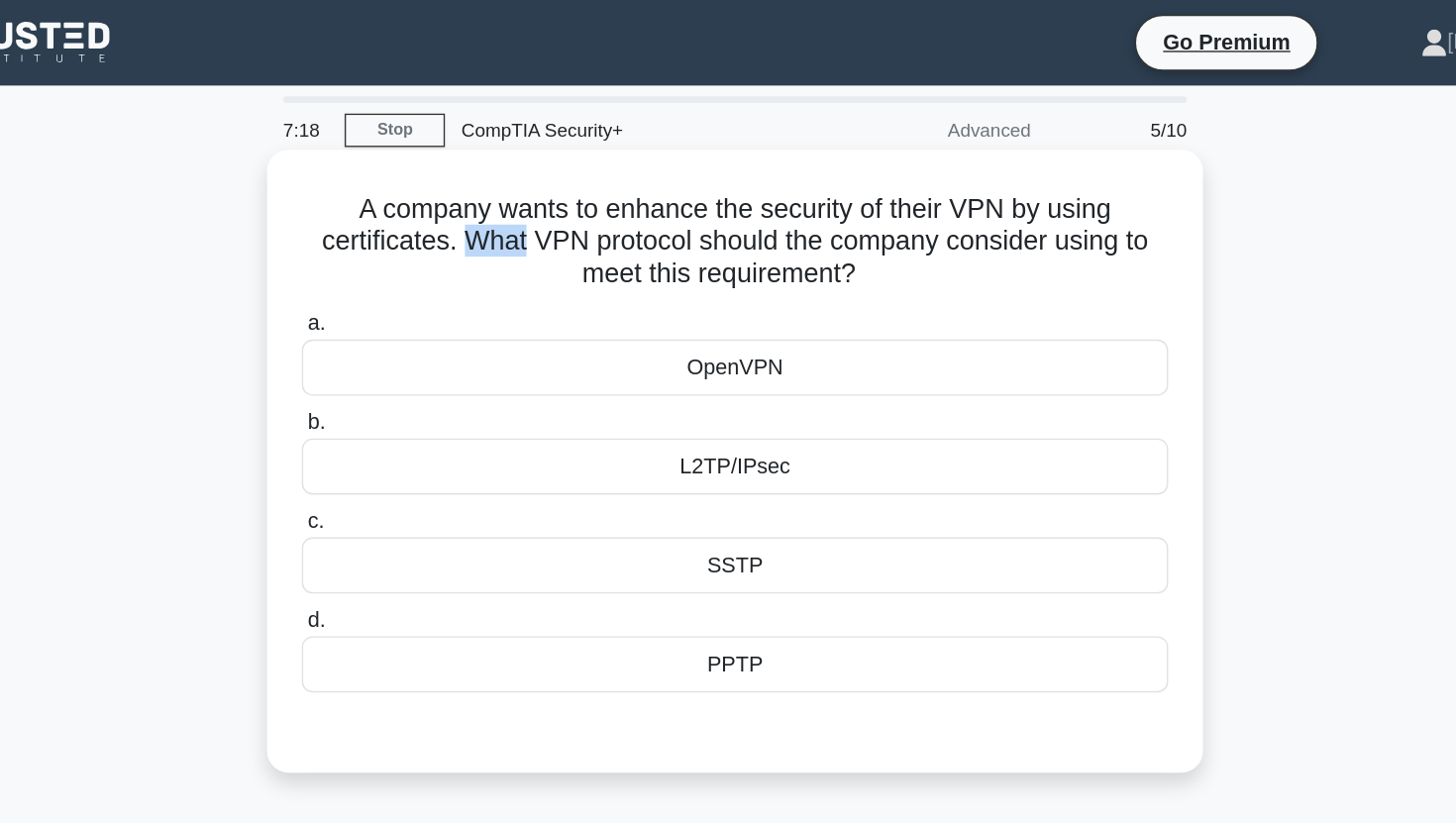 click on "A company wants to enhance the security of their VPN by using certificates. What VPN protocol should the company consider using to meet this requirement?
.spinner_0XTQ{transform-origin:center;animation:spinner_y6GP .75s linear infinite}@keyframes spinner_y6GP{100%{transform:rotate(360deg)}}" at bounding box center (728, 179) 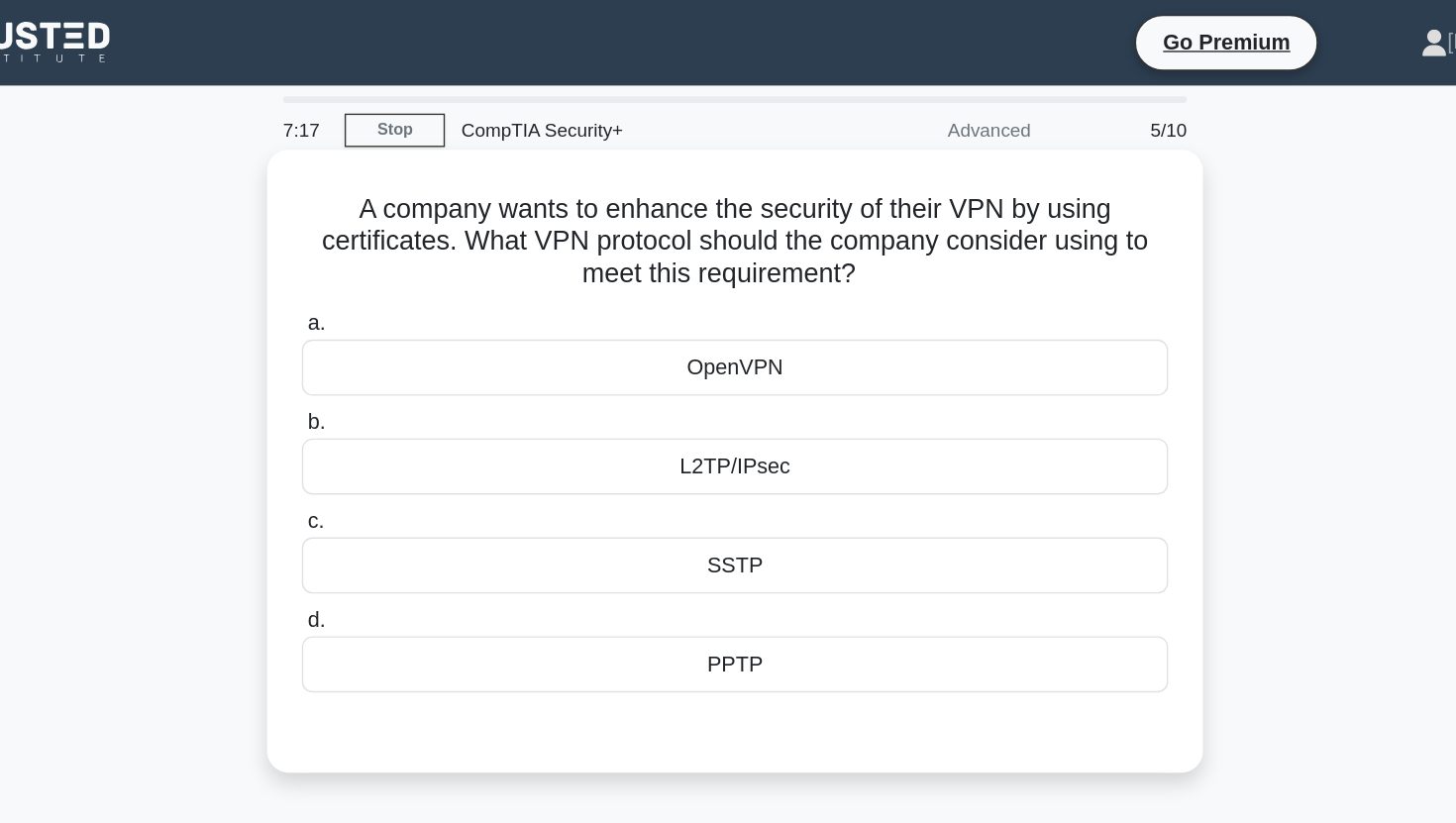 click on "A company wants to enhance the security of their VPN by using certificates. What VPN protocol should the company consider using to meet this requirement?
.spinner_0XTQ{transform-origin:center;animation:spinner_y6GP .75s linear infinite}@keyframes spinner_y6GP{100%{transform:rotate(360deg)}}" at bounding box center (728, 179) 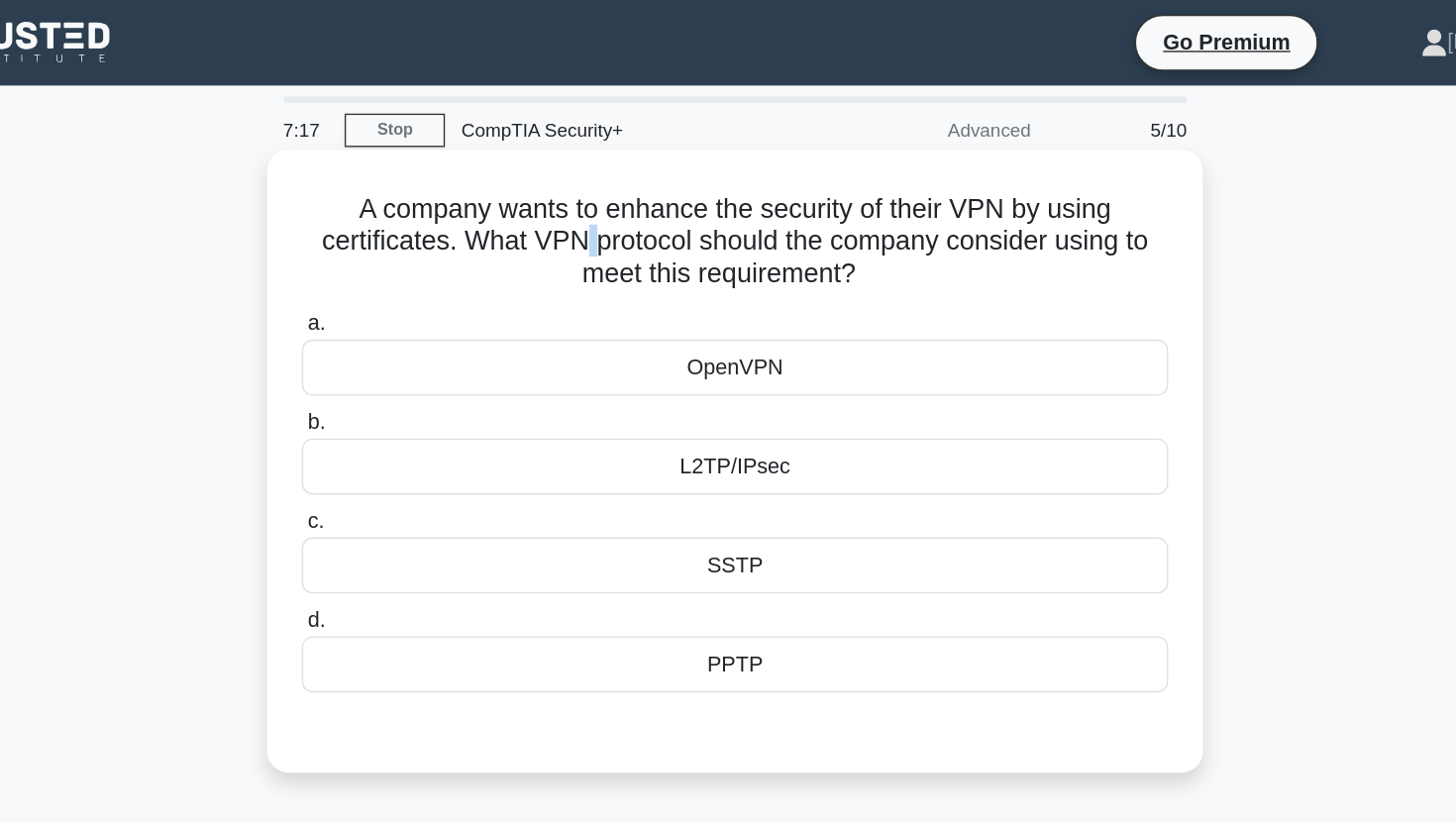click on "A company wants to enhance the security of their VPN by using certificates. What VPN protocol should the company consider using to meet this requirement?
.spinner_0XTQ{transform-origin:center;animation:spinner_y6GP .75s linear infinite}@keyframes spinner_y6GP{100%{transform:rotate(360deg)}}" at bounding box center [728, 179] 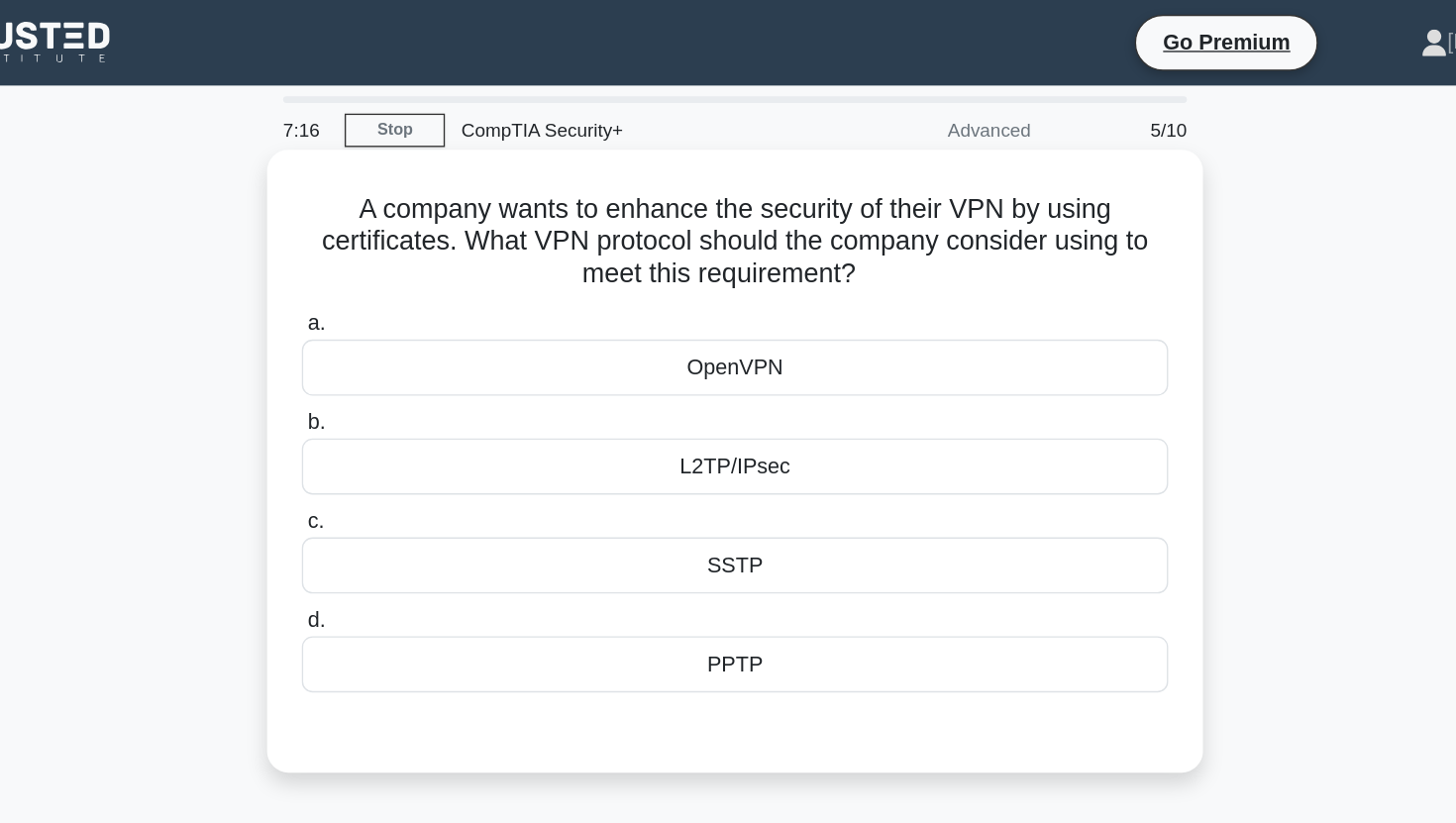 click on "A company wants to enhance the security of their VPN by using certificates. What VPN protocol should the company consider using to meet this requirement?
.spinner_0XTQ{transform-origin:center;animation:spinner_y6GP .75s linear infinite}@keyframes spinner_y6GP{100%{transform:rotate(360deg)}}" at bounding box center [728, 179] 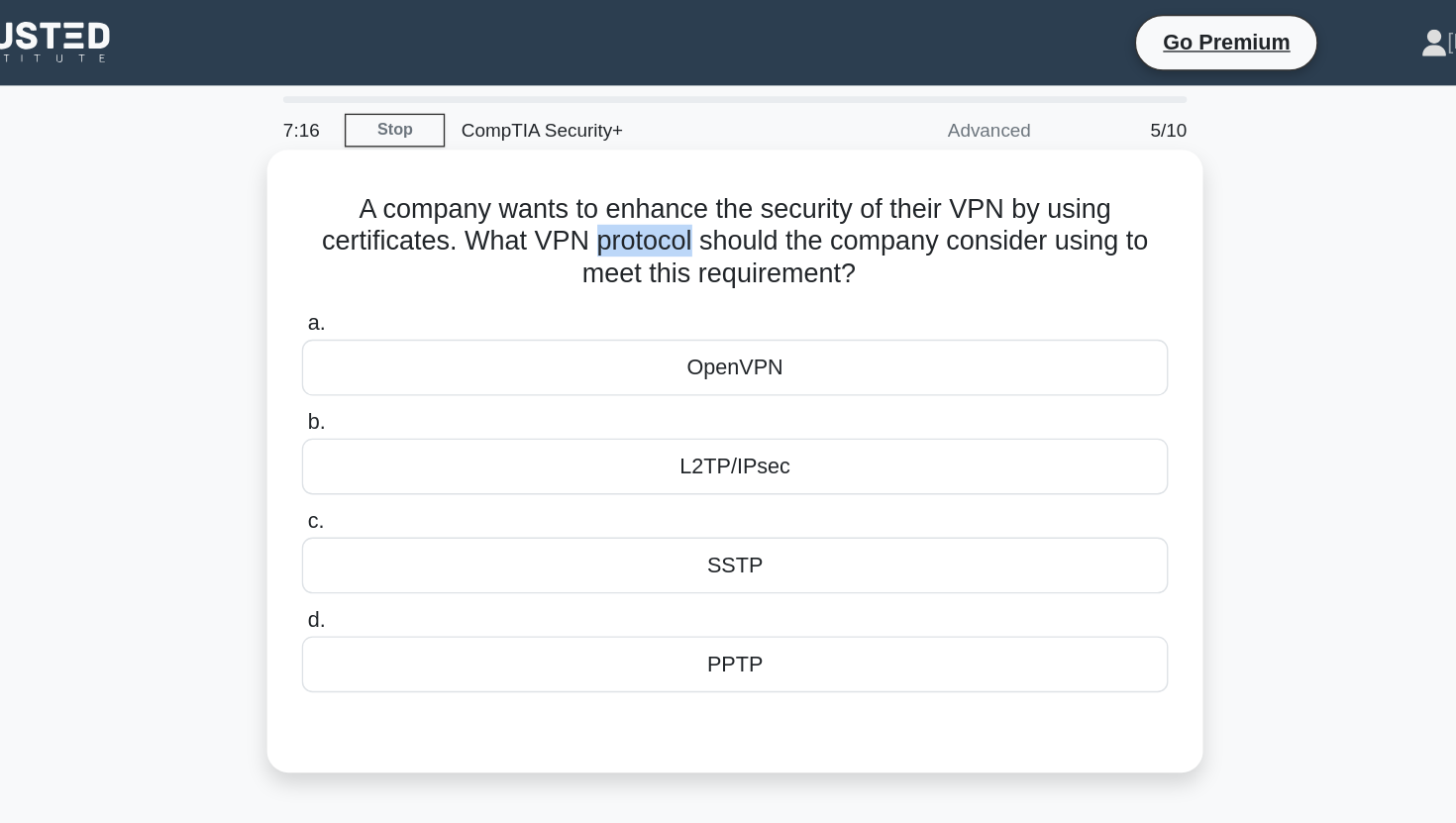 click on "A company wants to enhance the security of their VPN by using certificates. What VPN protocol should the company consider using to meet this requirement?
.spinner_0XTQ{transform-origin:center;animation:spinner_y6GP .75s linear infinite}@keyframes spinner_y6GP{100%{transform:rotate(360deg)}}" at bounding box center (728, 179) 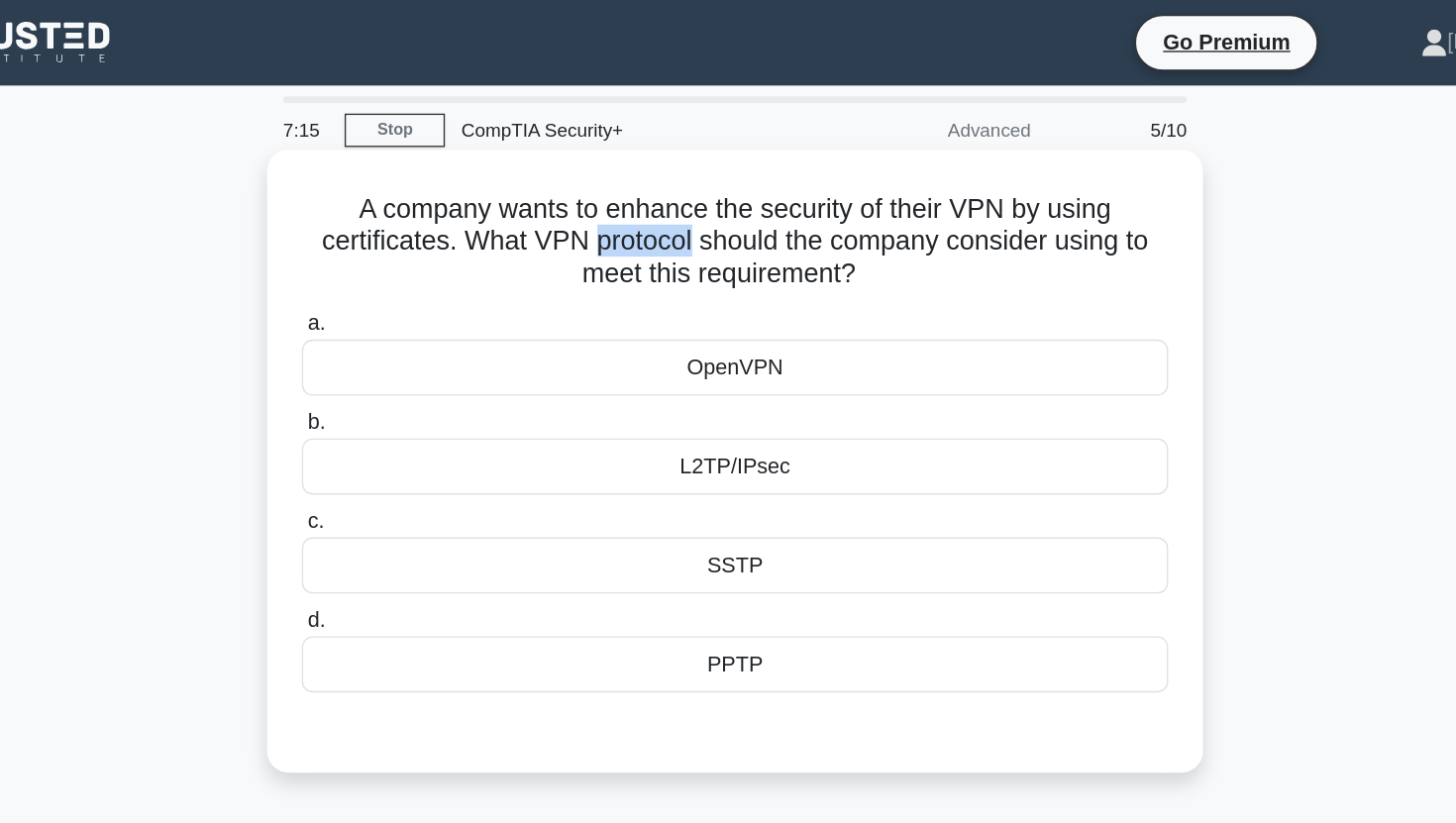 click on "A company wants to enhance the security of their VPN by using certificates. What VPN protocol should the company consider using to meet this requirement?
.spinner_0XTQ{transform-origin:center;animation:spinner_y6GP .75s linear infinite}@keyframes spinner_y6GP{100%{transform:rotate(360deg)}}" at bounding box center (728, 179) 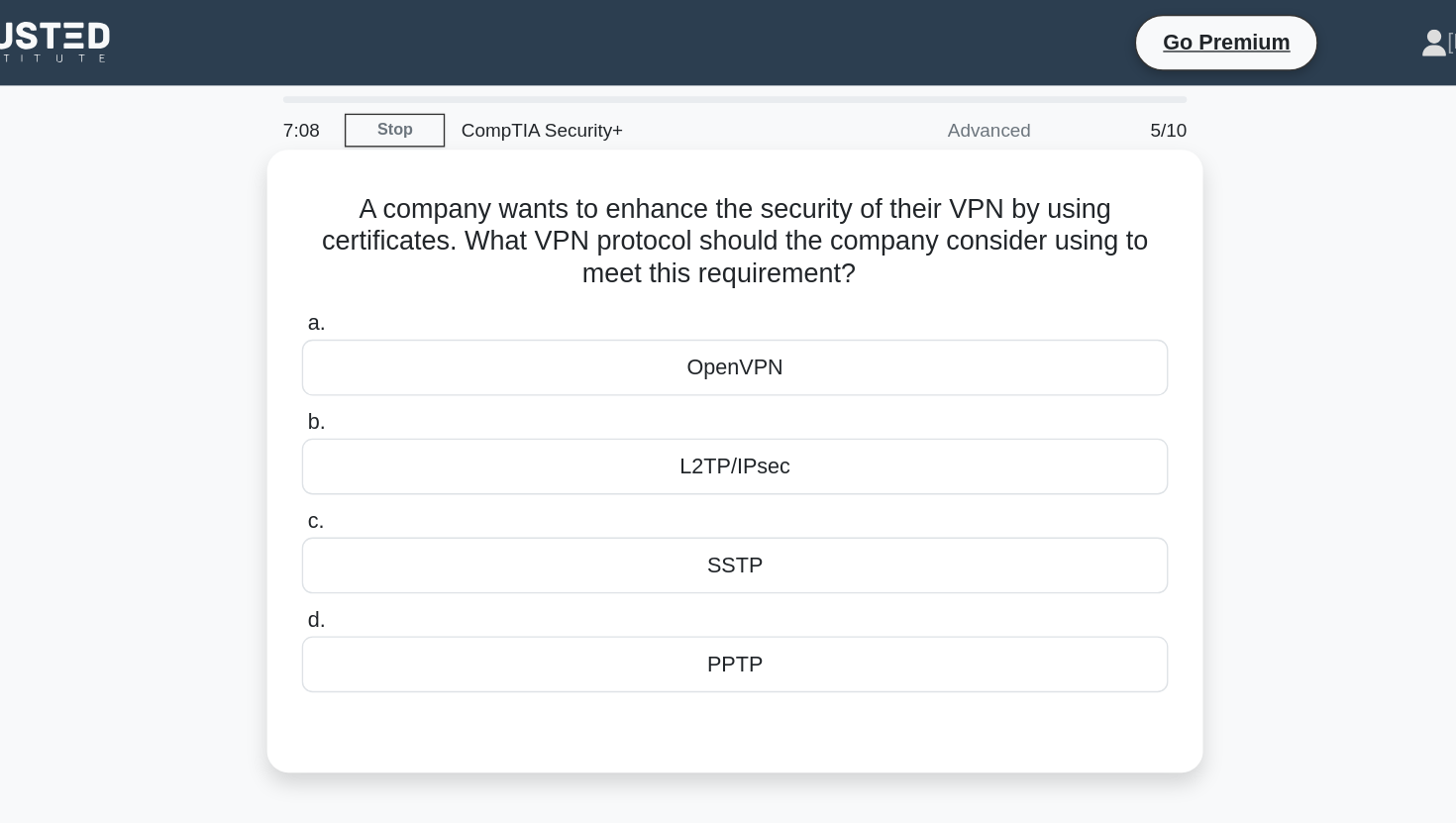 click on "L2TP/IPsec" at bounding box center (728, 346) 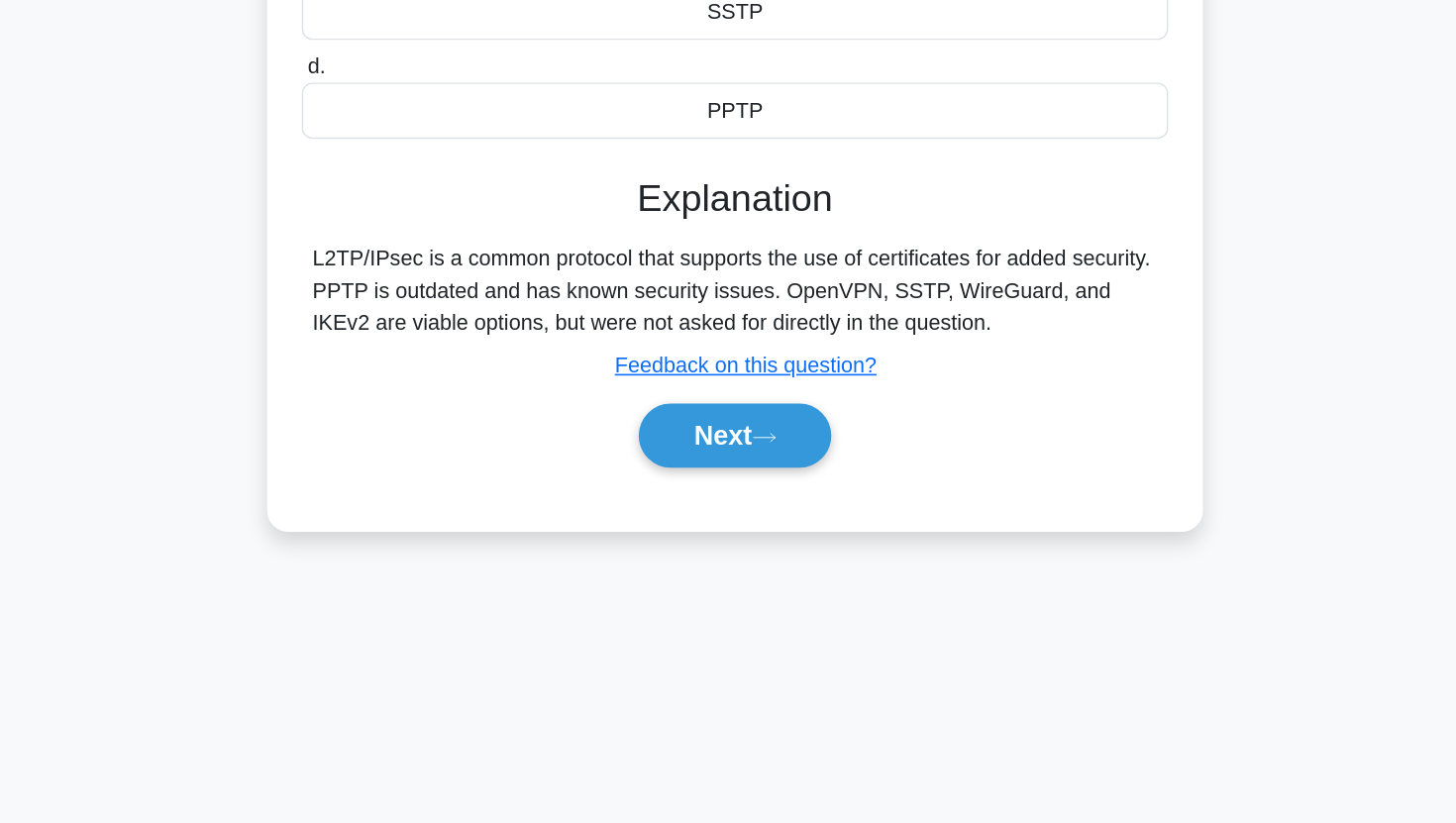 scroll, scrollTop: 197, scrollLeft: 0, axis: vertical 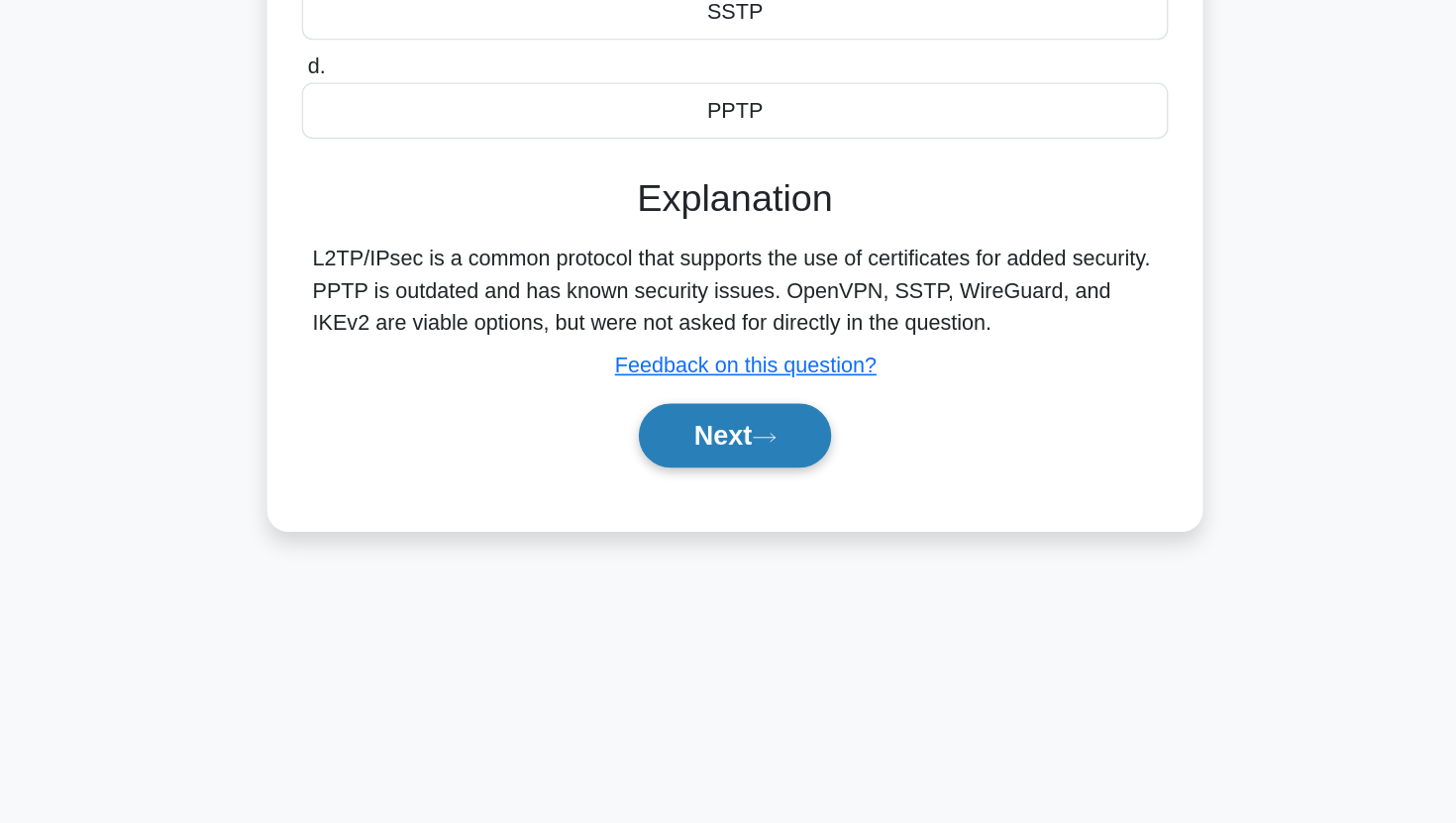 click on "Next" at bounding box center (727, 536) 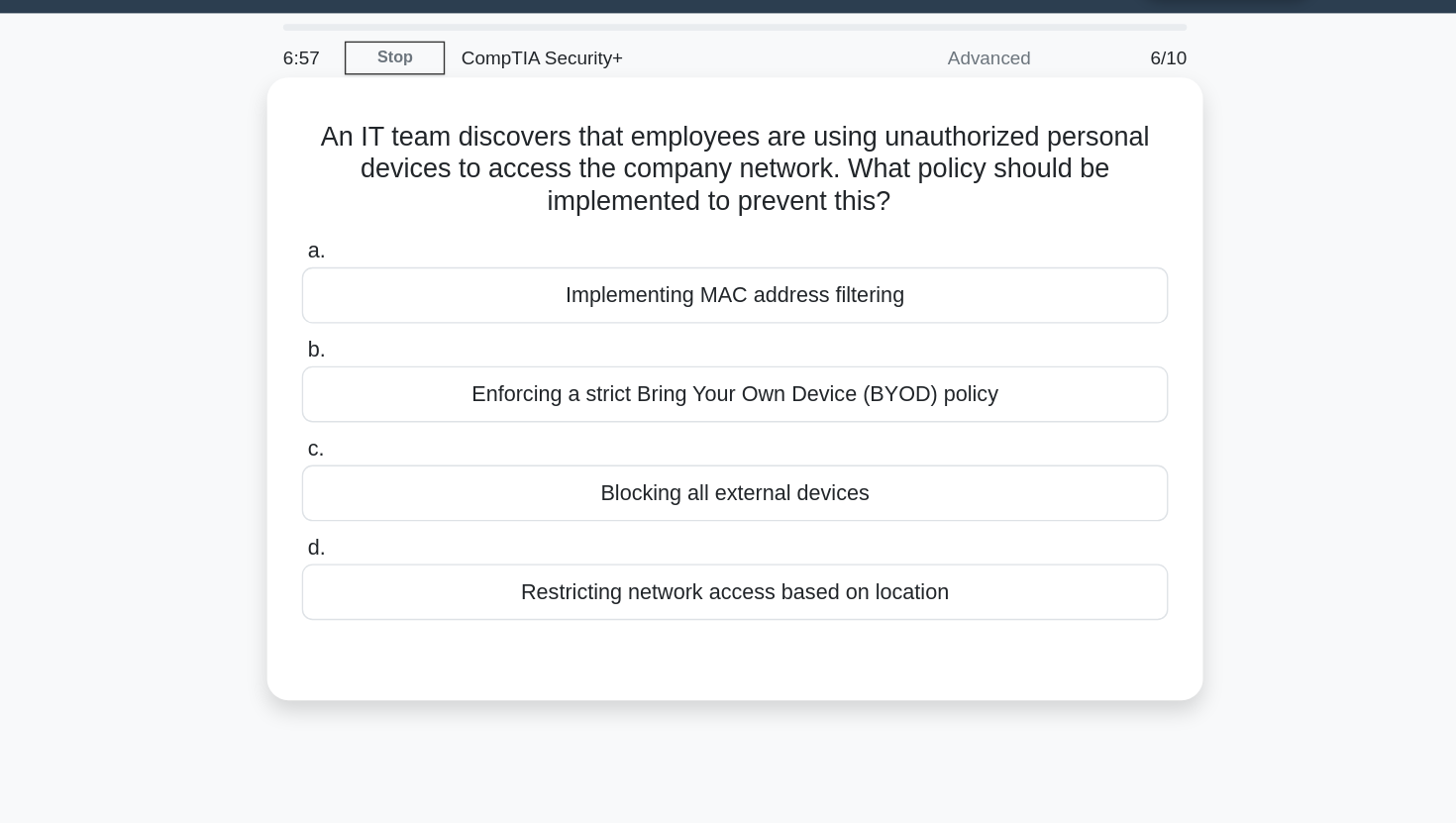 scroll, scrollTop: 0, scrollLeft: 0, axis: both 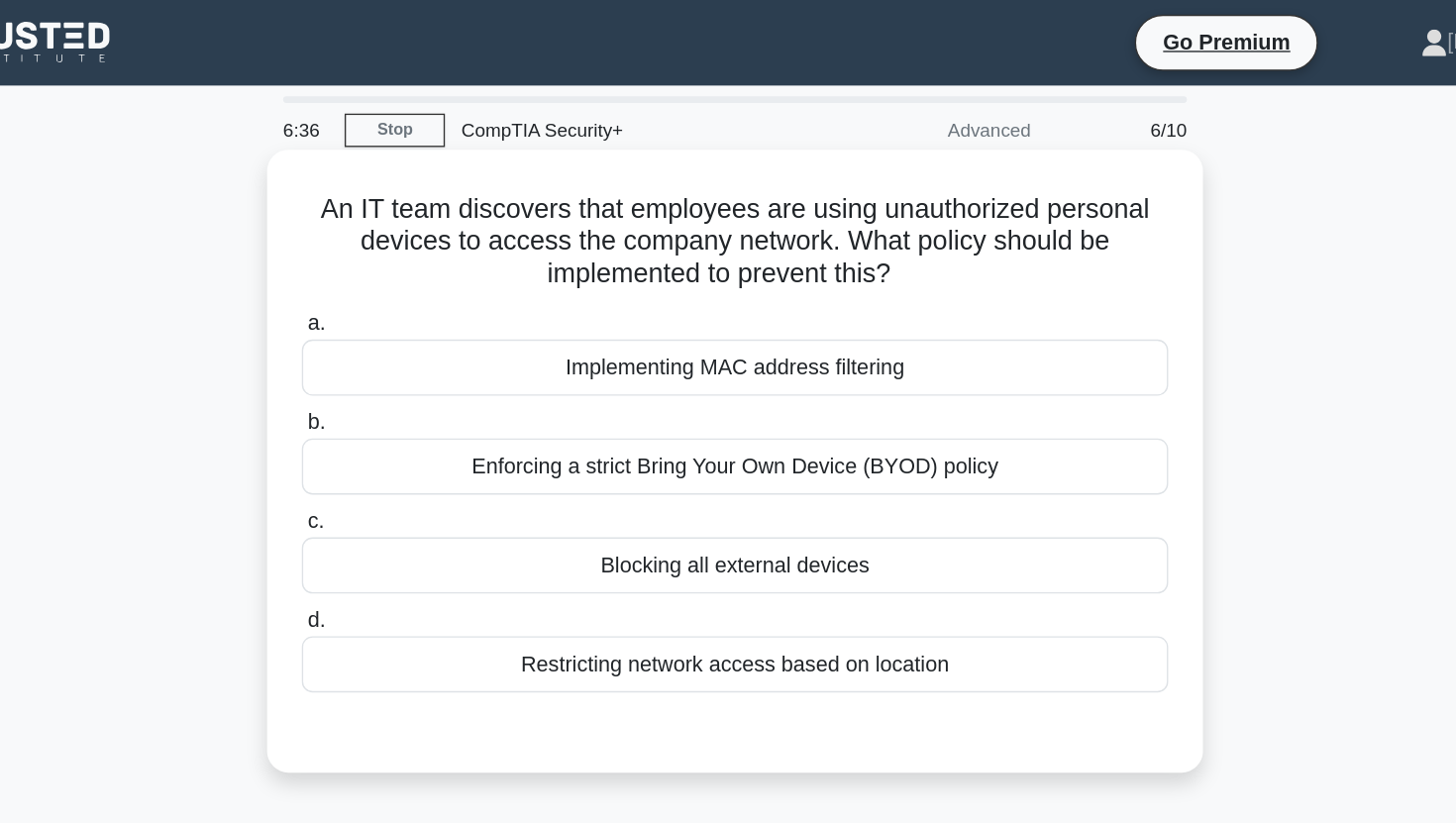 click on "Enforcing a strict Bring Your Own Device (BYOD) policy" at bounding box center [728, 346] 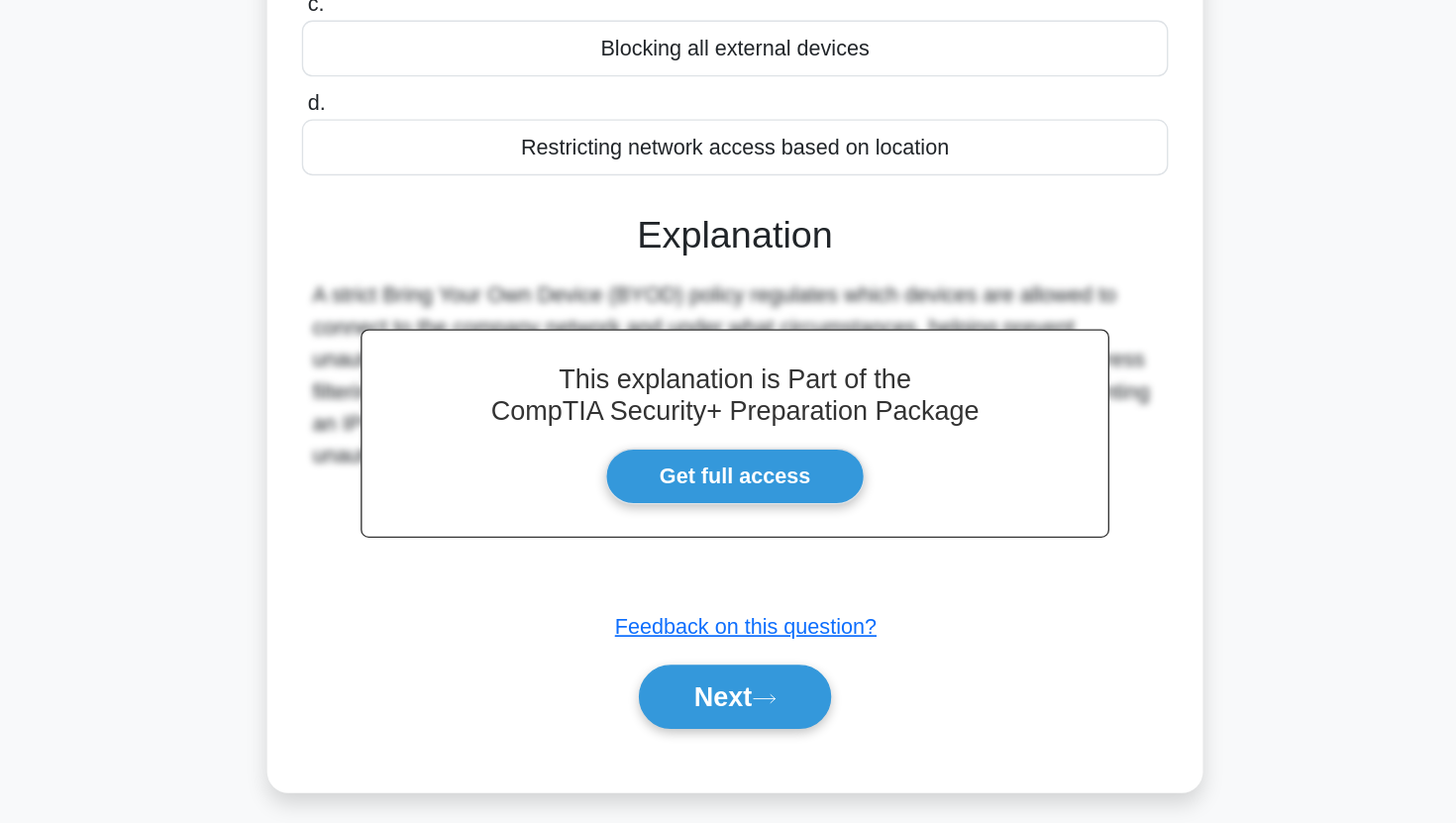 scroll, scrollTop: 173, scrollLeft: 0, axis: vertical 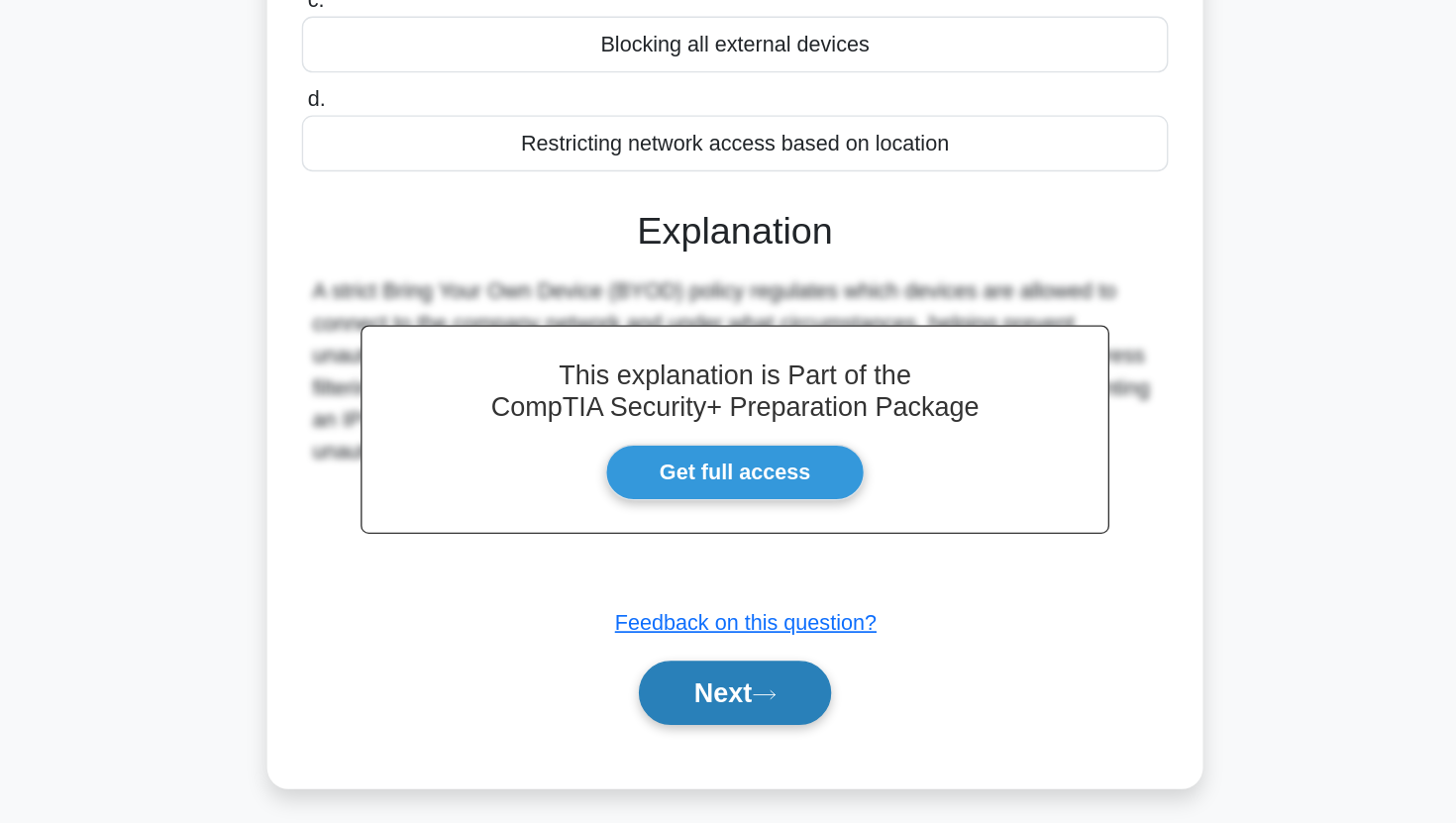 click on "Next" at bounding box center (727, 726) 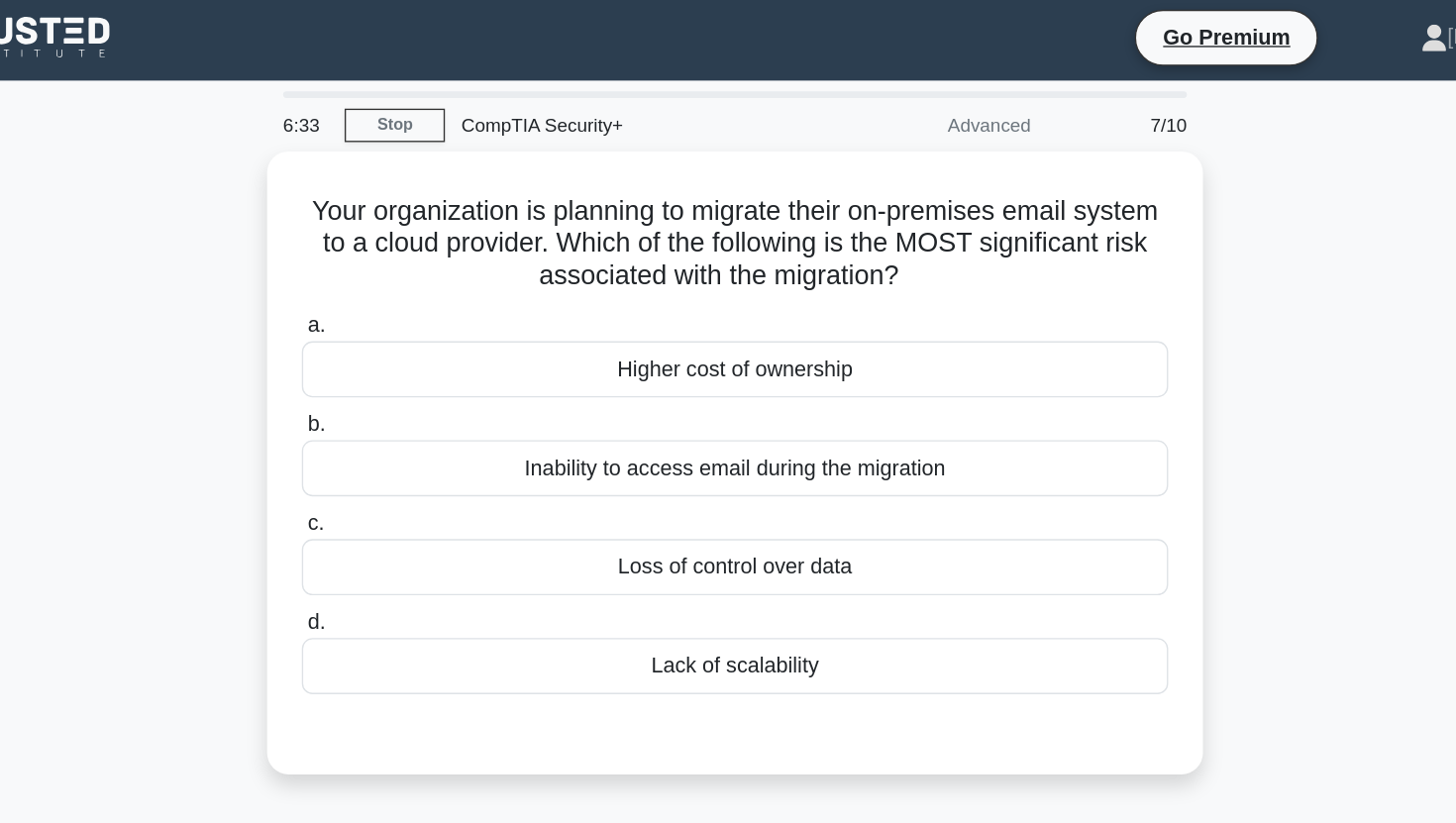 scroll, scrollTop: 2, scrollLeft: 0, axis: vertical 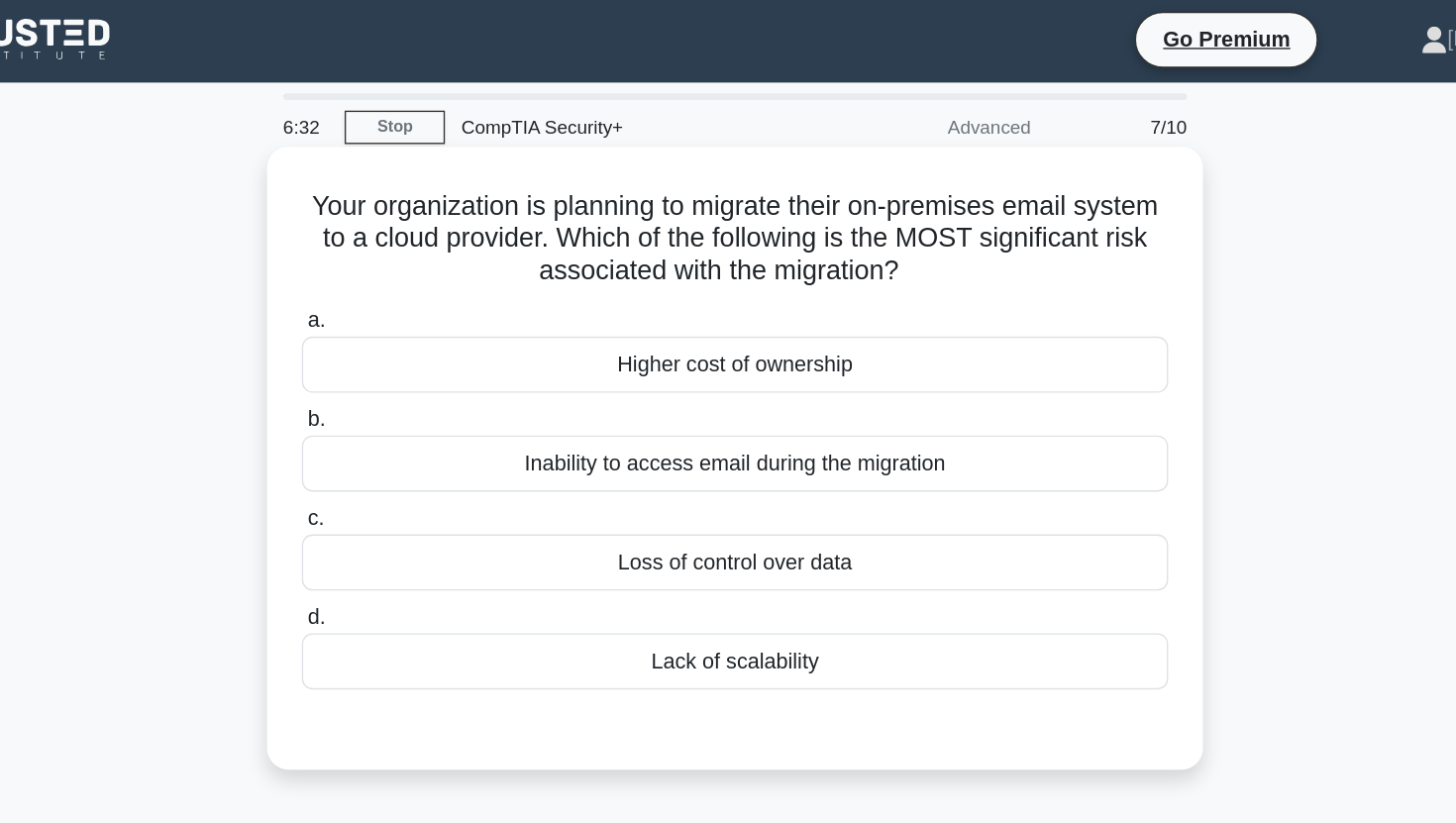 click on "Your organization is planning to migrate their on-premises email system to a cloud provider. Which of the following is the MOST significant risk associated with the migration?
.spinner_0XTQ{transform-origin:center;animation:spinner_y6GP .75s linear infinite}@keyframes spinner_y6GP{100%{transform:rotate(360deg)}}" at bounding box center (728, 177) 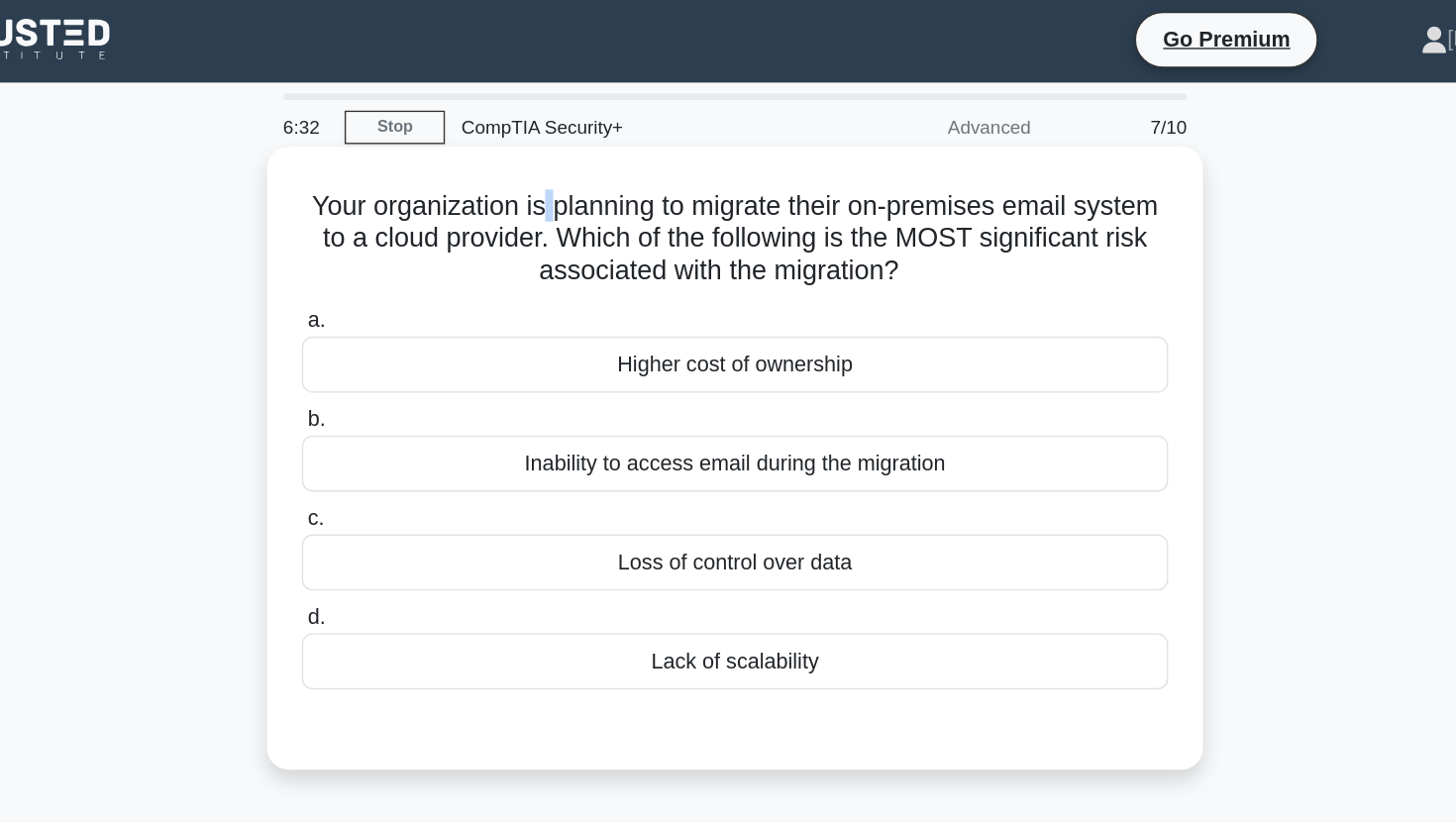 click on "Your organization is planning to migrate their on-premises email system to a cloud provider. Which of the following is the MOST significant risk associated with the migration?
.spinner_0XTQ{transform-origin:center;animation:spinner_y6GP .75s linear infinite}@keyframes spinner_y6GP{100%{transform:rotate(360deg)}}" at bounding box center [728, 177] 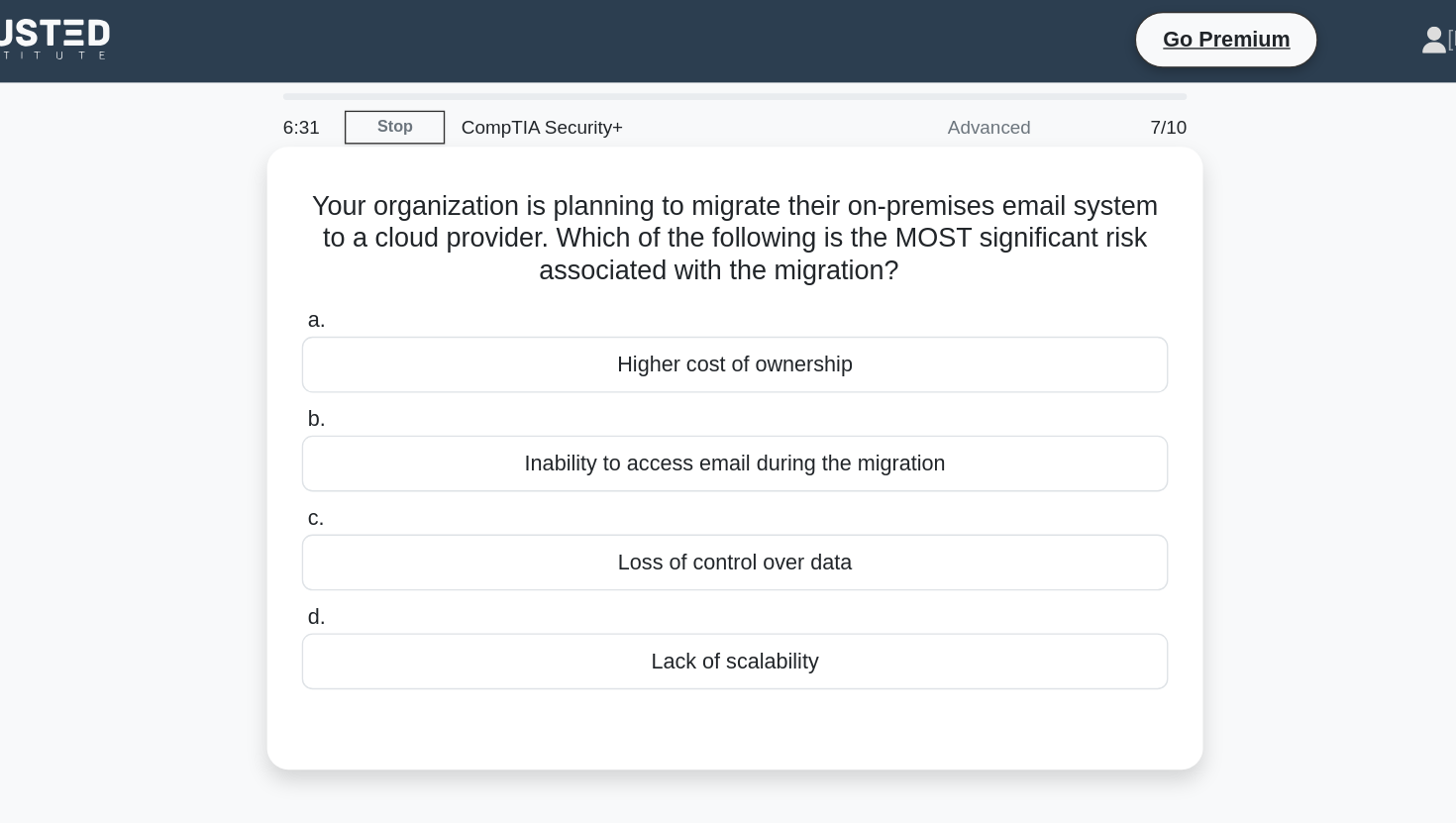click on "Your organization is planning to migrate their on-premises email system to a cloud provider. Which of the following is the MOST significant risk associated with the migration?
.spinner_0XTQ{transform-origin:center;animation:spinner_y6GP .75s linear infinite}@keyframes spinner_y6GP{100%{transform:rotate(360deg)}}" at bounding box center (728, 177) 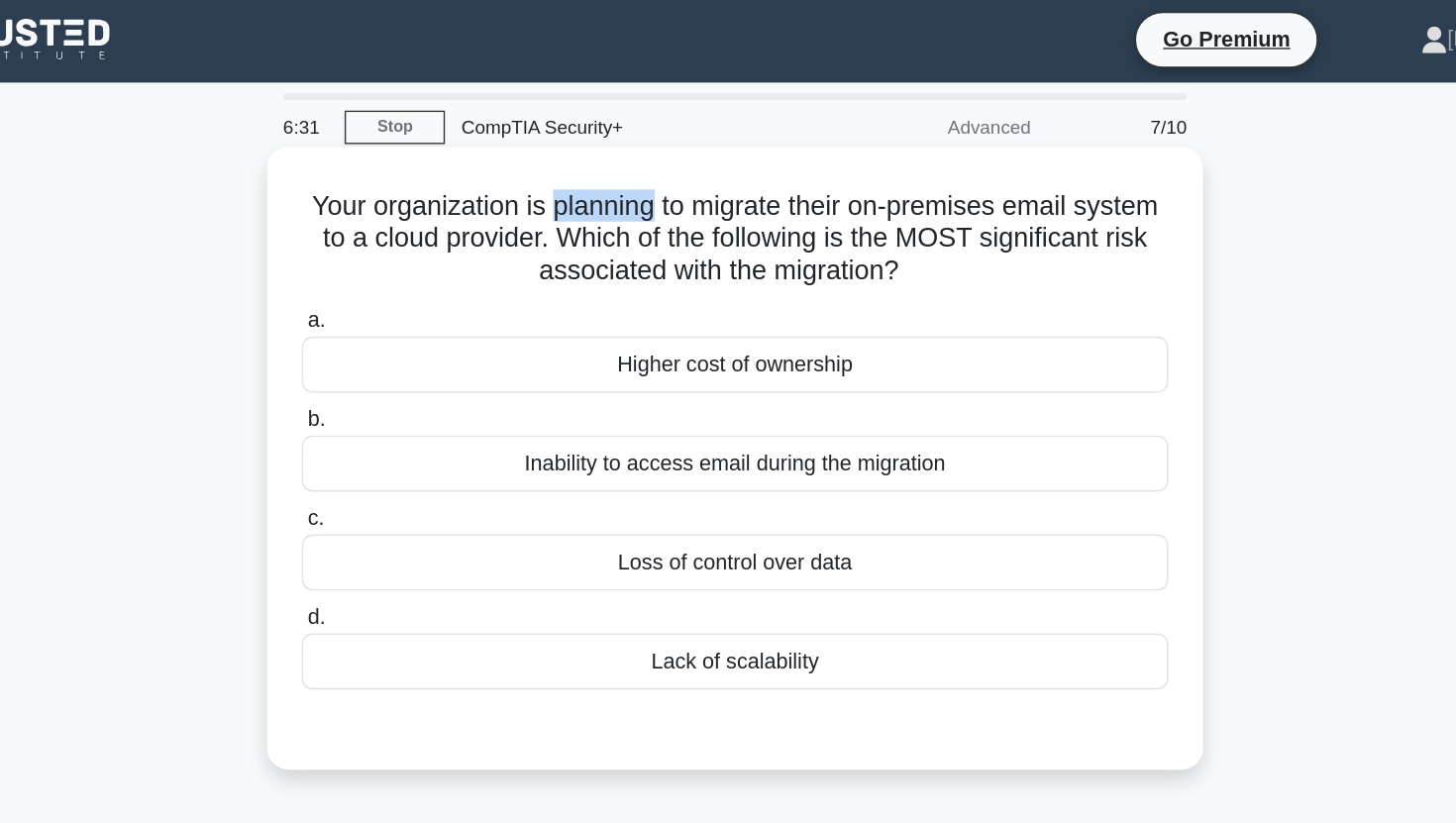 click on "Your organization is planning to migrate their on-premises email system to a cloud provider. Which of the following is the MOST significant risk associated with the migration?
.spinner_0XTQ{transform-origin:center;animation:spinner_y6GP .75s linear infinite}@keyframes spinner_y6GP{100%{transform:rotate(360deg)}}" at bounding box center [728, 177] 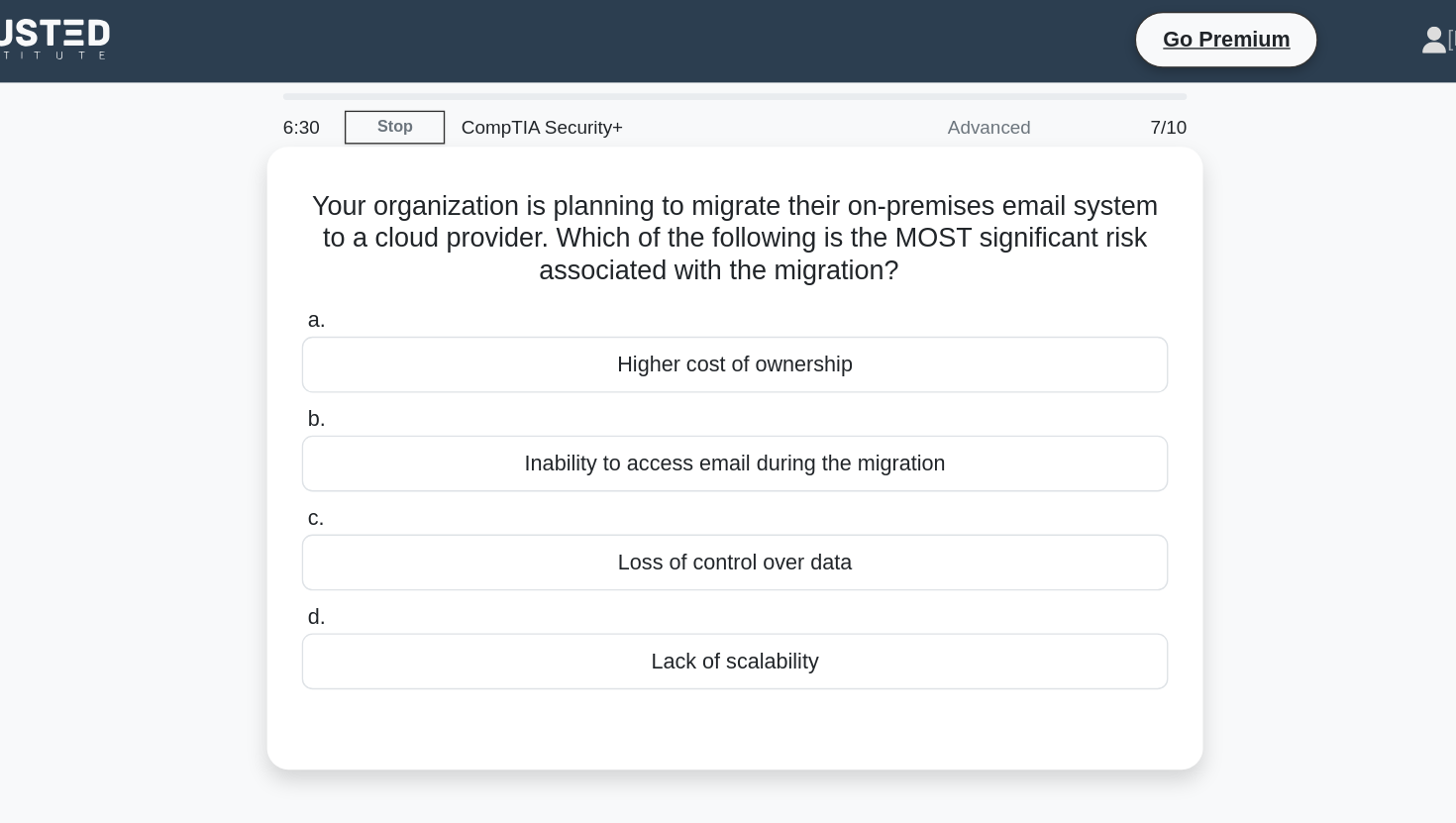 click on "Your organization is planning to migrate their on-premises email system to a cloud provider. Which of the following is the MOST significant risk associated with the migration?
.spinner_0XTQ{transform-origin:center;animation:spinner_y6GP .75s linear infinite}@keyframes spinner_y6GP{100%{transform:rotate(360deg)}}" at bounding box center [728, 177] 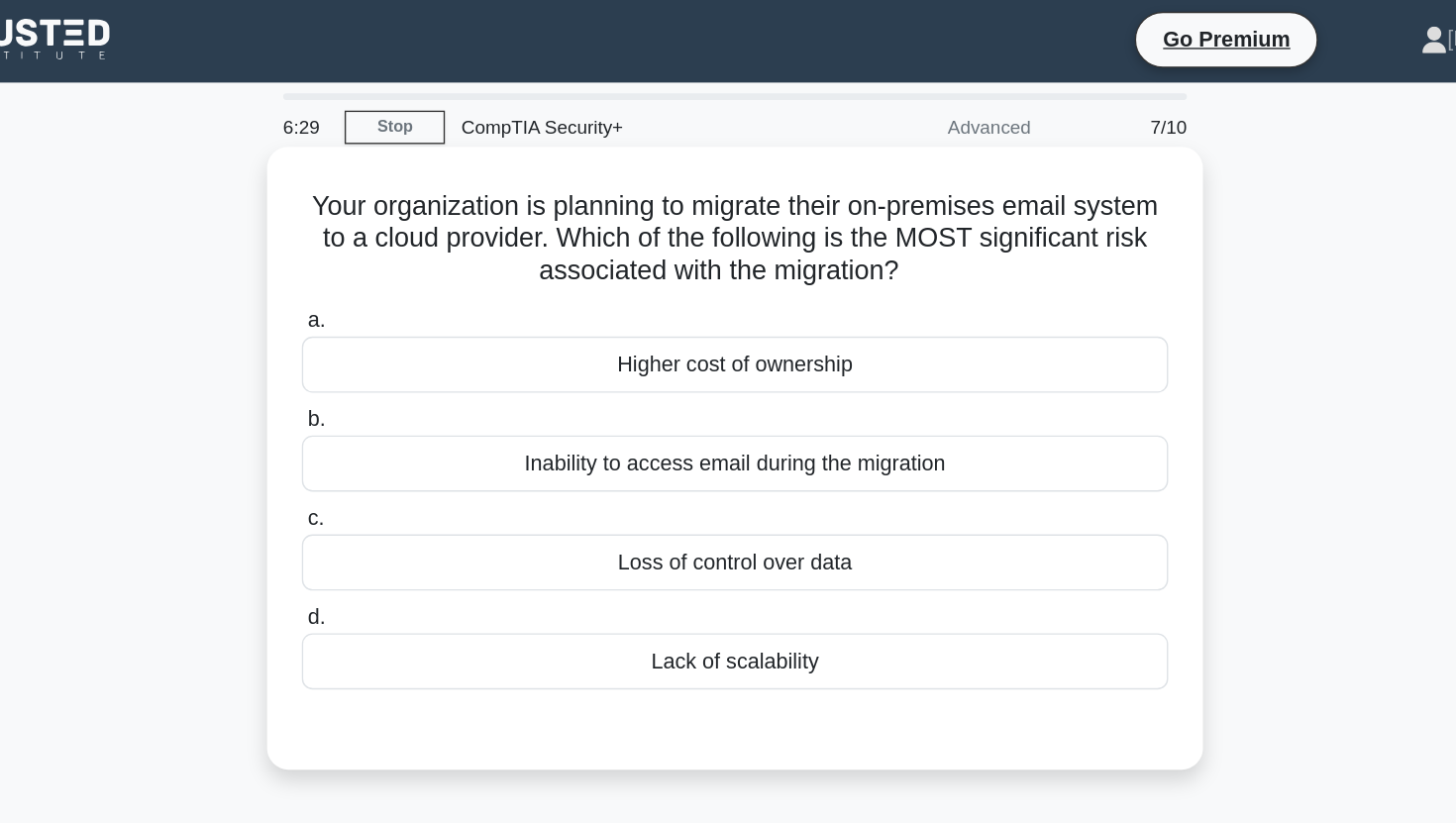click on "Your organization is planning to migrate their on-premises email system to a cloud provider. Which of the following is the MOST significant risk associated with the migration?
.spinner_0XTQ{transform-origin:center;animation:spinner_y6GP .75s linear infinite}@keyframes spinner_y6GP{100%{transform:rotate(360deg)}}" at bounding box center [728, 177] 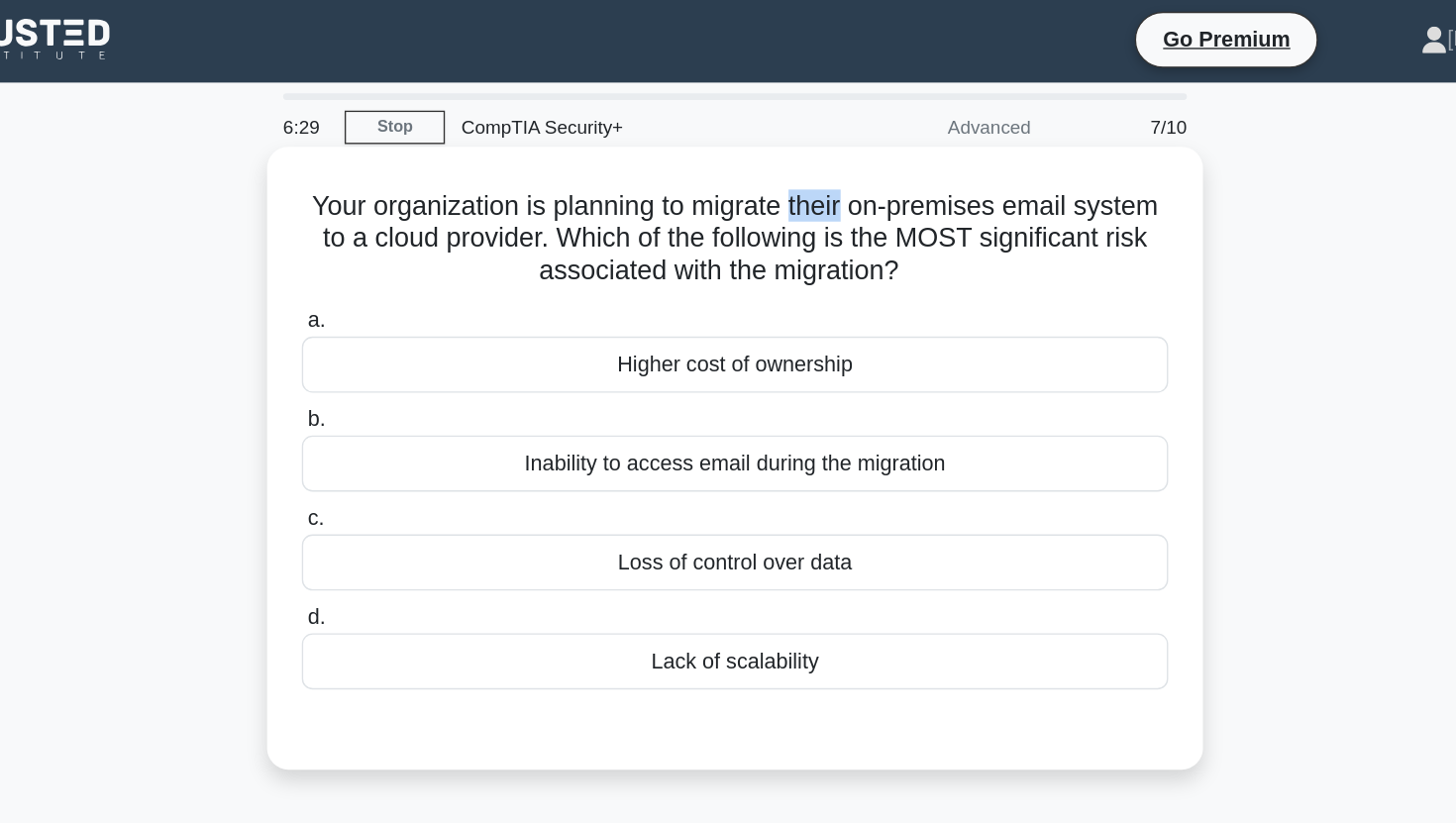 click on "Your organization is planning to migrate their on-premises email system to a cloud provider. Which of the following is the MOST significant risk associated with the migration?
.spinner_0XTQ{transform-origin:center;animation:spinner_y6GP .75s linear infinite}@keyframes spinner_y6GP{100%{transform:rotate(360deg)}}" at bounding box center [728, 177] 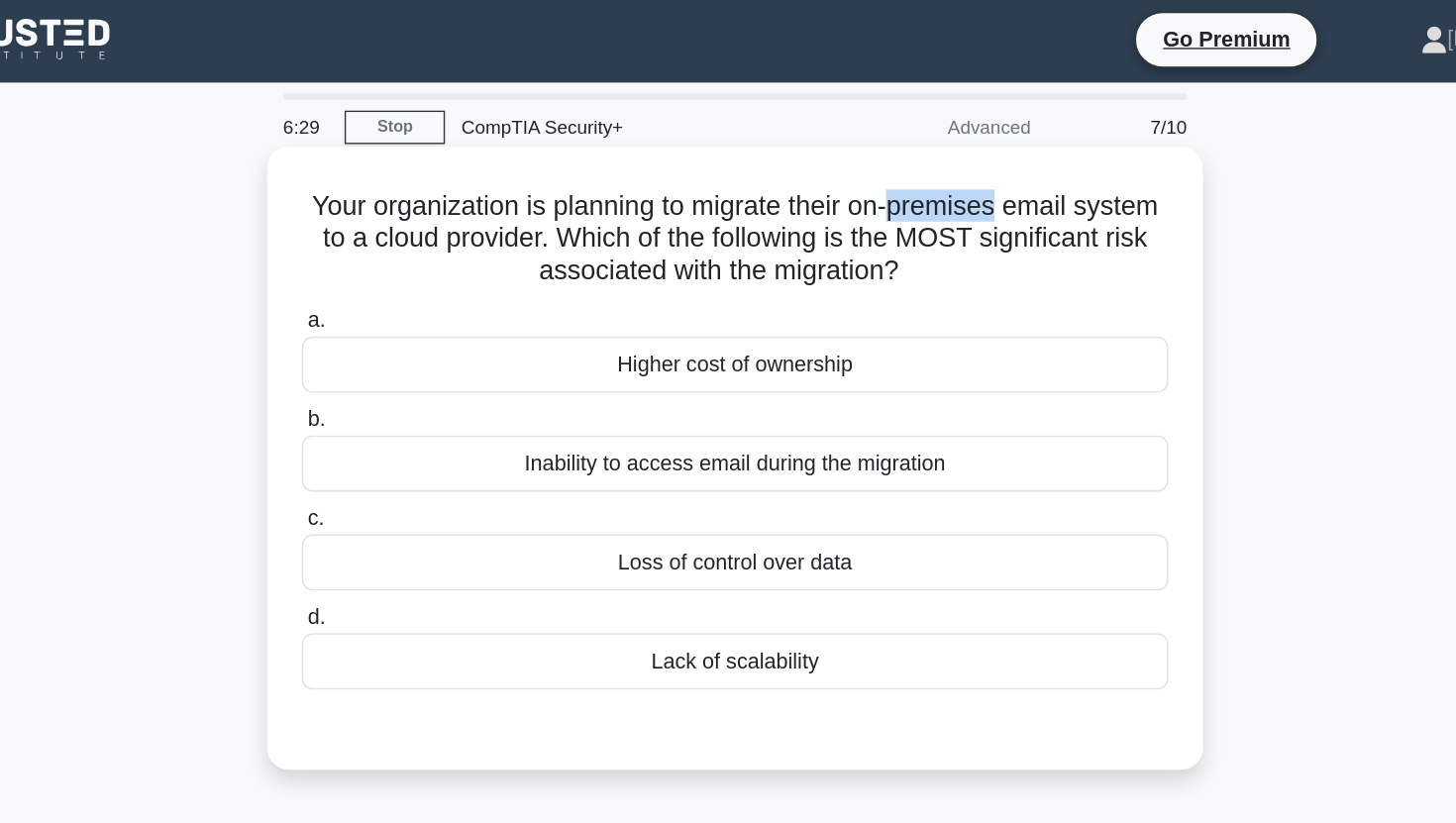 click on "Your organization is planning to migrate their on-premises email system to a cloud provider. Which of the following is the MOST significant risk associated with the migration?
.spinner_0XTQ{transform-origin:center;animation:spinner_y6GP .75s linear infinite}@keyframes spinner_y6GP{100%{transform:rotate(360deg)}}" at bounding box center [728, 177] 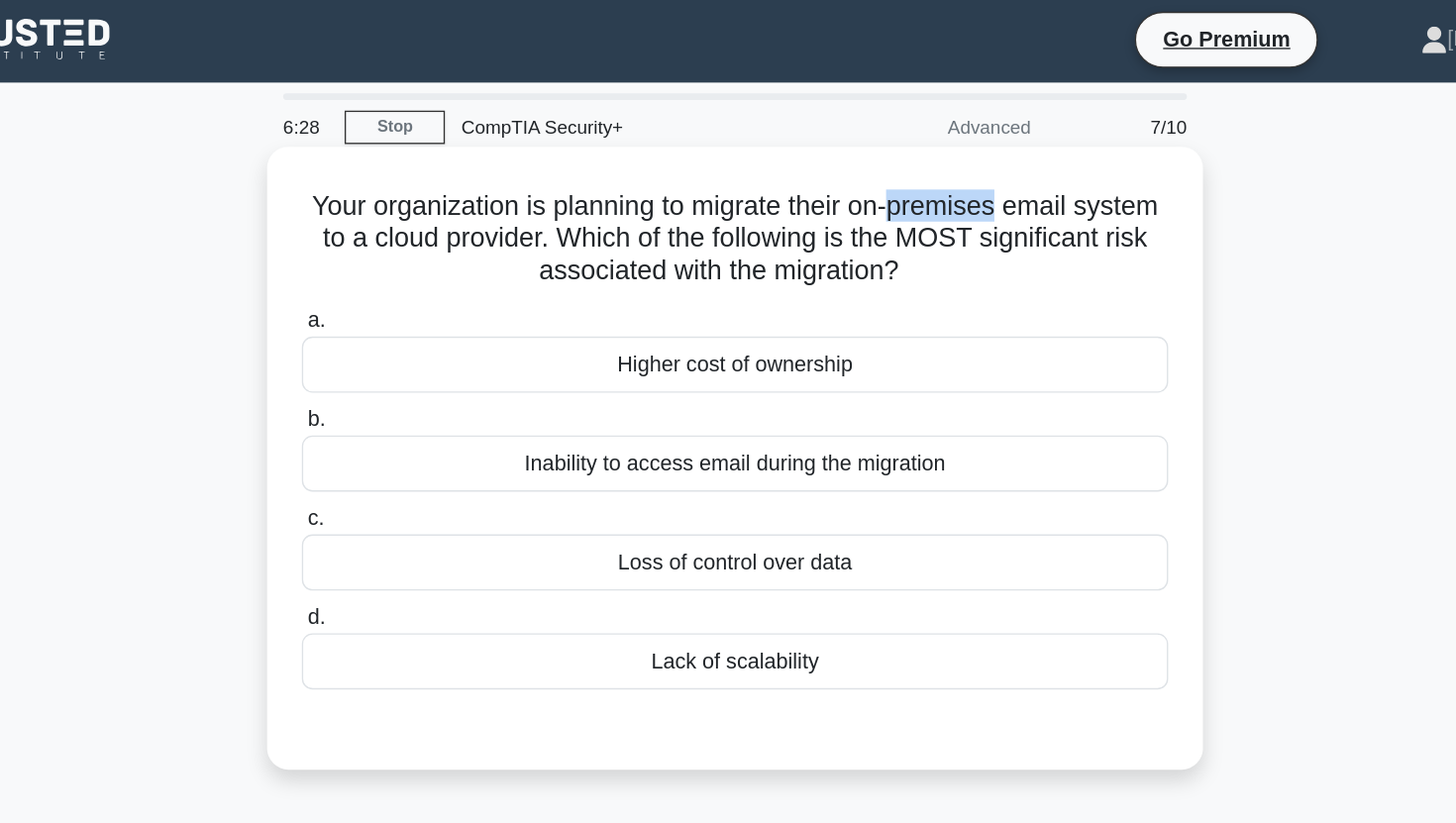 click on "Your organization is planning to migrate their on-premises email system to a cloud provider. Which of the following is the MOST significant risk associated with the migration?
.spinner_0XTQ{transform-origin:center;animation:spinner_y6GP .75s linear infinite}@keyframes spinner_y6GP{100%{transform:rotate(360deg)}}" at bounding box center [728, 177] 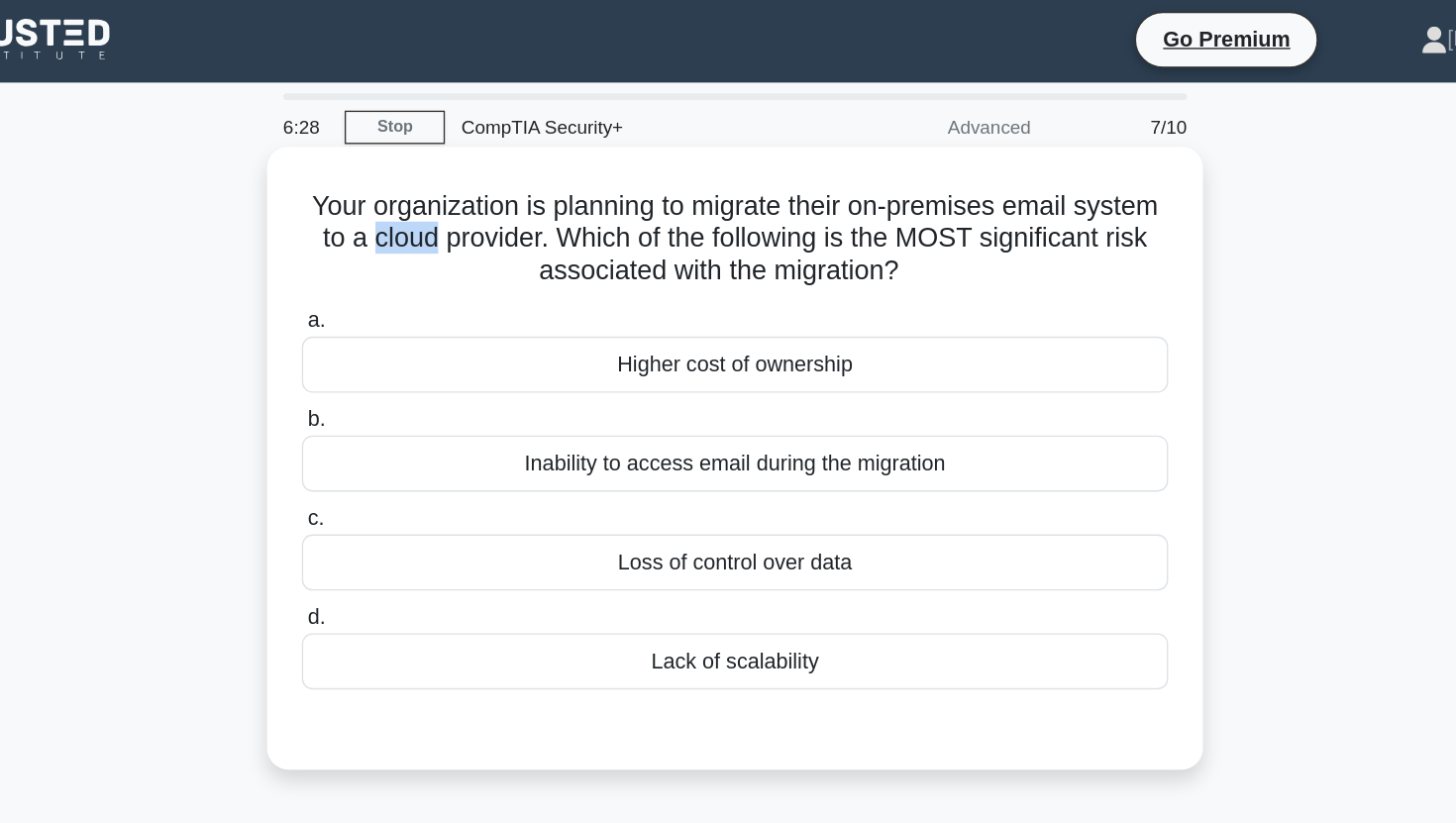 click on "Your organization is planning to migrate their on-premises email system to a cloud provider. Which of the following is the MOST significant risk associated with the migration?
.spinner_0XTQ{transform-origin:center;animation:spinner_y6GP .75s linear infinite}@keyframes spinner_y6GP{100%{transform:rotate(360deg)}}" at bounding box center [728, 177] 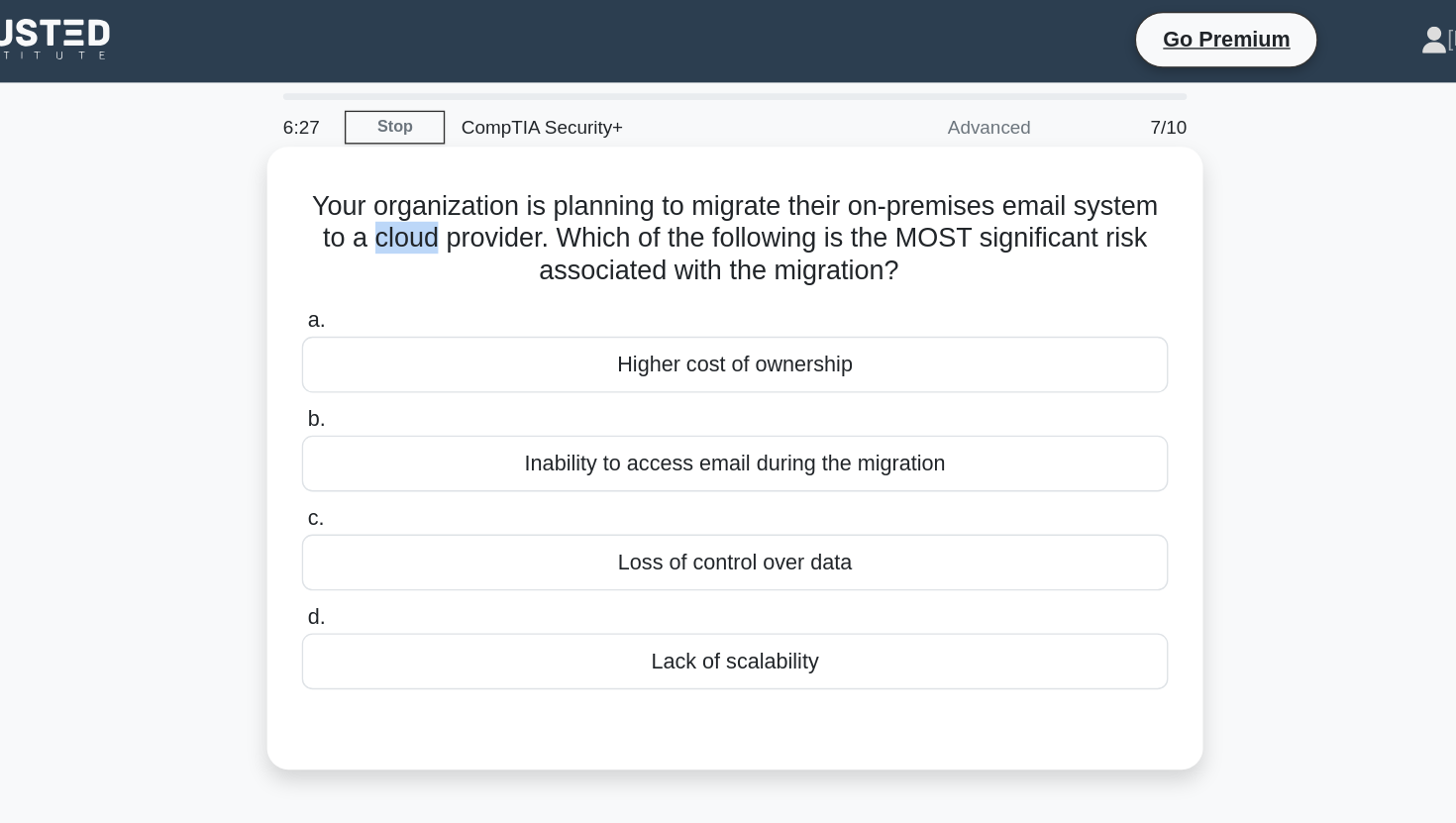 click on "Your organization is planning to migrate their on-premises email system to a cloud provider. Which of the following is the MOST significant risk associated with the migration?
.spinner_0XTQ{transform-origin:center;animation:spinner_y6GP .75s linear infinite}@keyframes spinner_y6GP{100%{transform:rotate(360deg)}}" at bounding box center [728, 177] 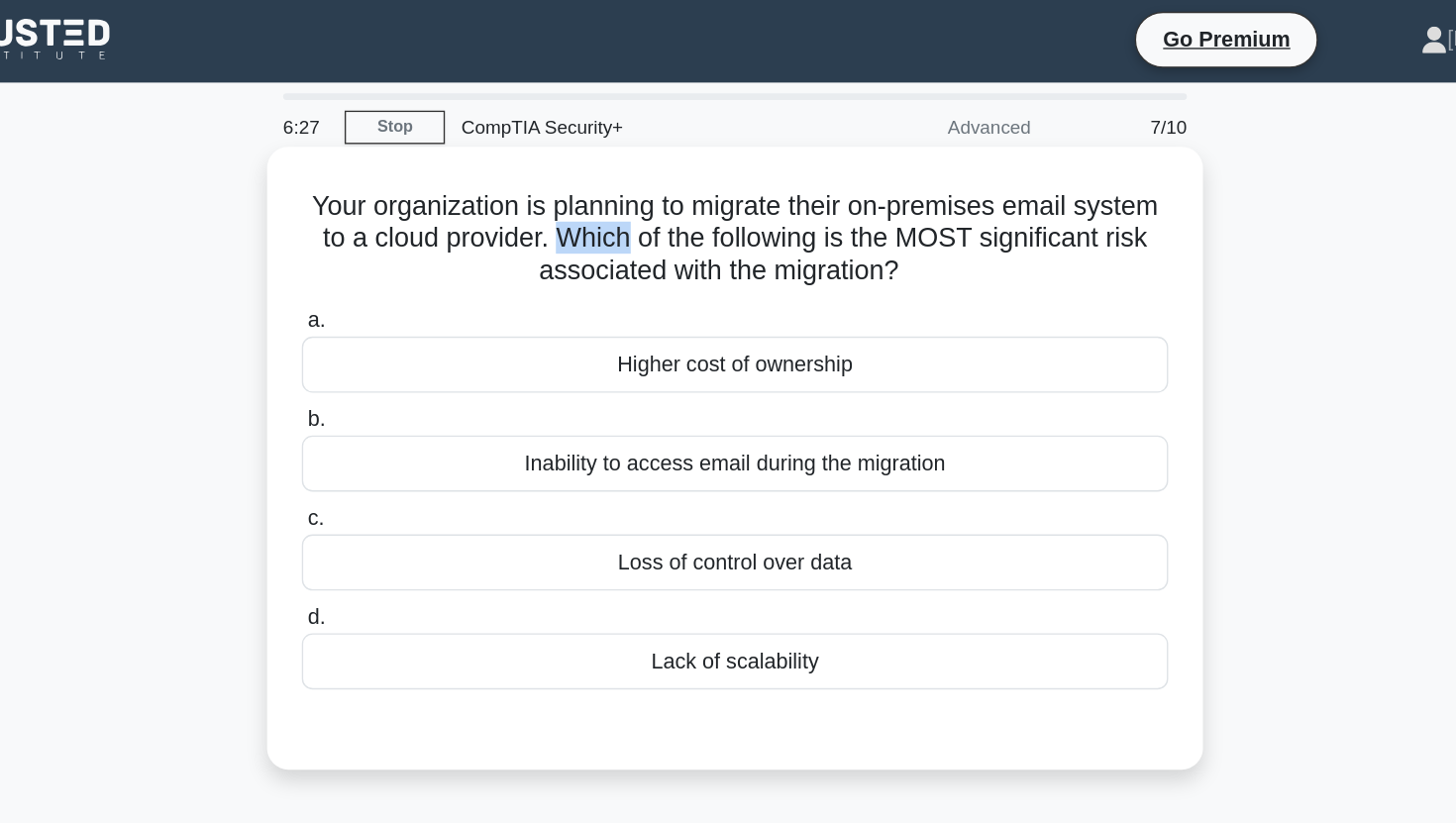 click on "Your organization is planning to migrate their on-premises email system to a cloud provider. Which of the following is the MOST significant risk associated with the migration?
.spinner_0XTQ{transform-origin:center;animation:spinner_y6GP .75s linear infinite}@keyframes spinner_y6GP{100%{transform:rotate(360deg)}}" at bounding box center [728, 177] 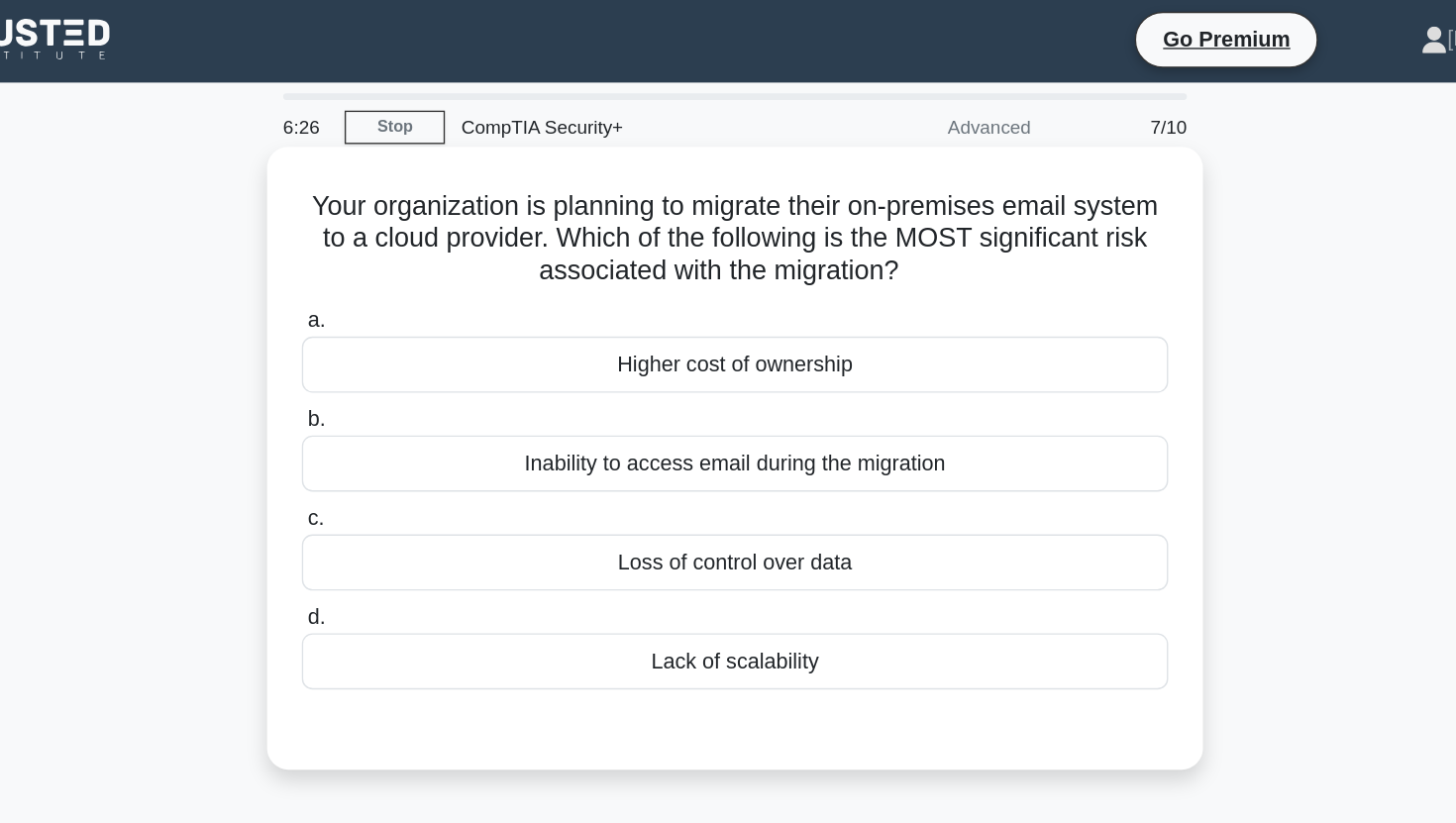 click on "Your organization is planning to migrate their on-premises email system to a cloud provider. Which of the following is the MOST significant risk associated with the migration?
.spinner_0XTQ{transform-origin:center;animation:spinner_y6GP .75s linear infinite}@keyframes spinner_y6GP{100%{transform:rotate(360deg)}}" at bounding box center (728, 177) 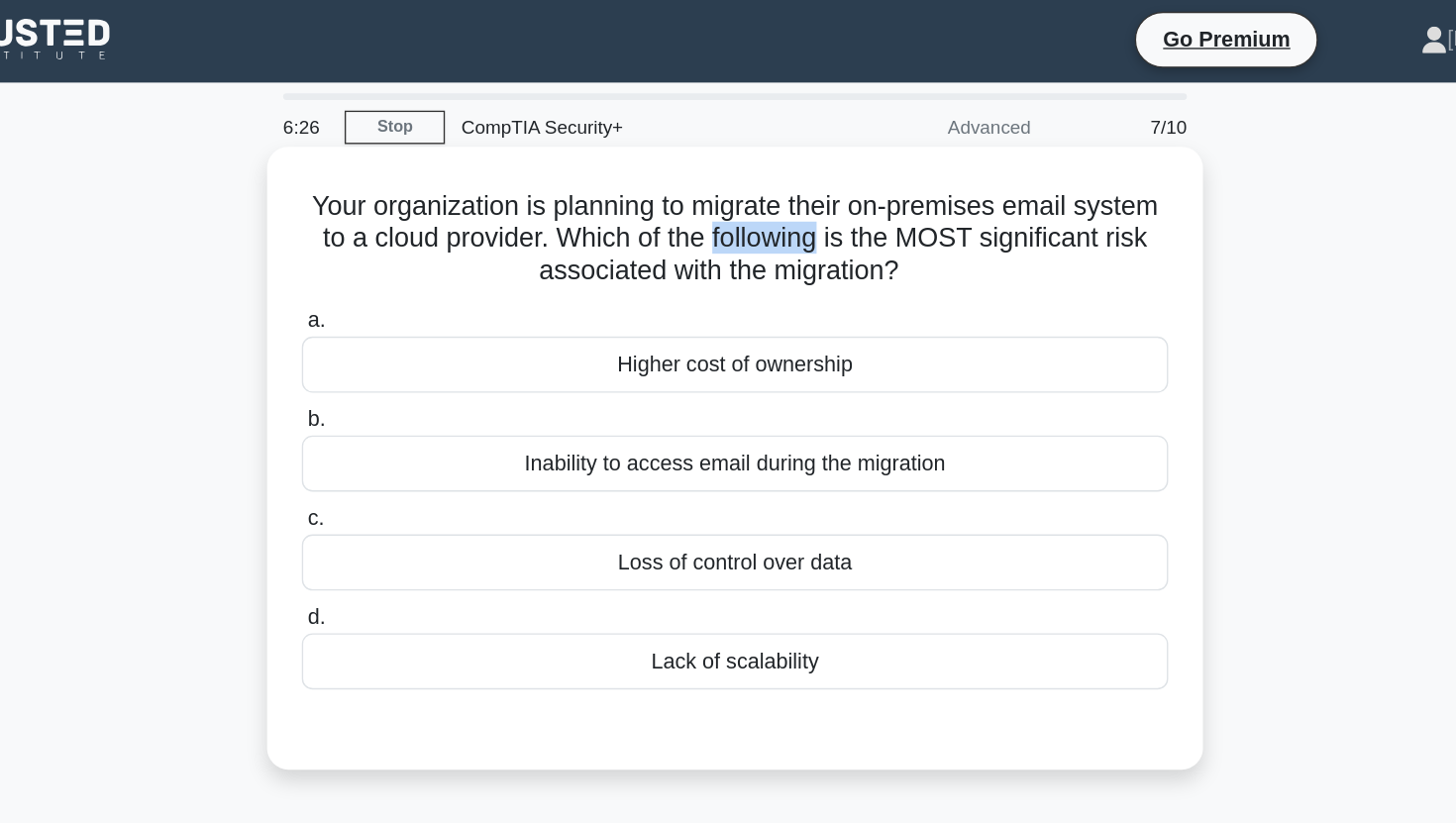 click on "Your organization is planning to migrate their on-premises email system to a cloud provider. Which of the following is the MOST significant risk associated with the migration?
.spinner_0XTQ{transform-origin:center;animation:spinner_y6GP .75s linear infinite}@keyframes spinner_y6GP{100%{transform:rotate(360deg)}}" at bounding box center [728, 177] 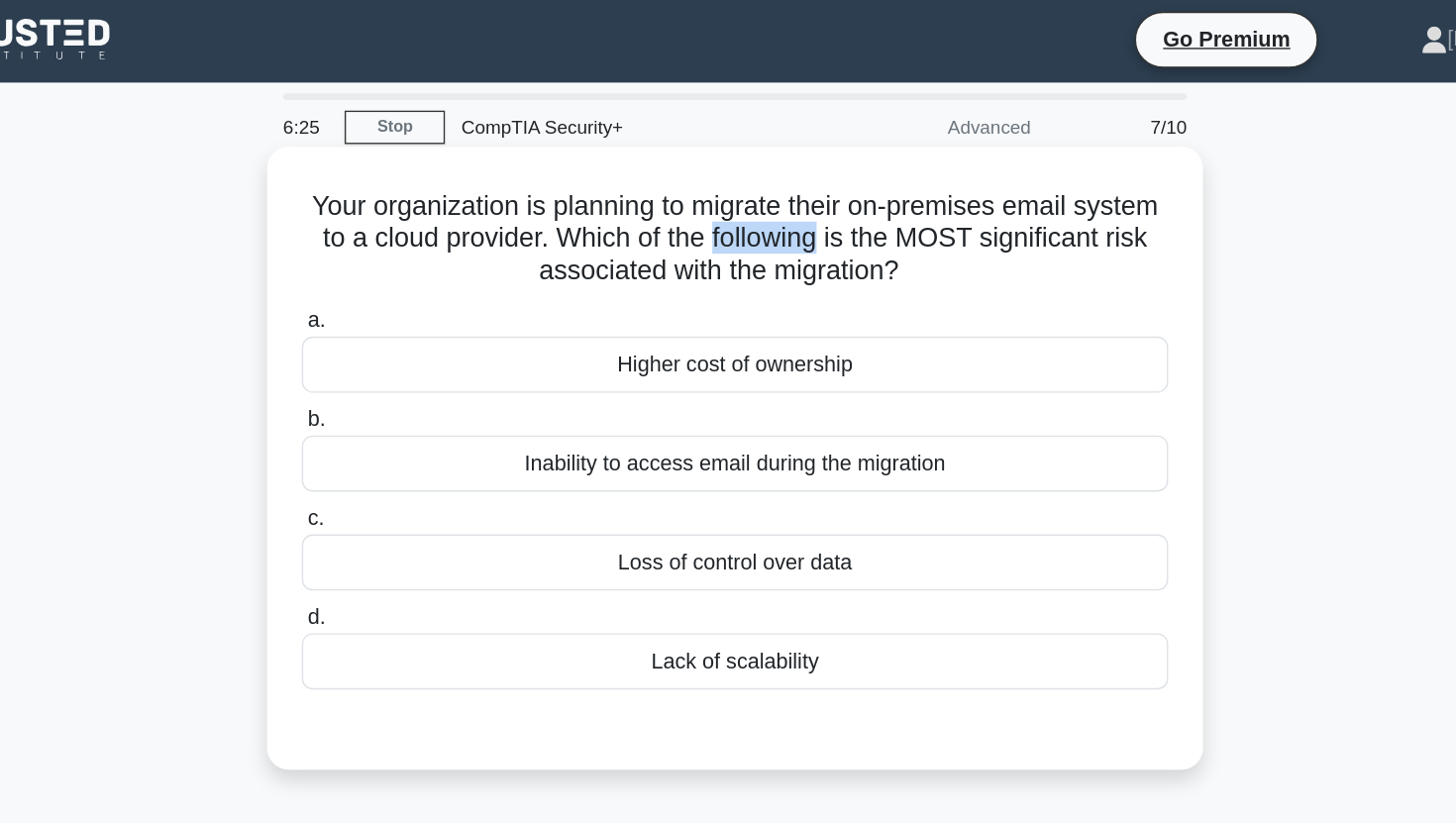 click on "Your organization is planning to migrate their on-premises email system to a cloud provider. Which of the following is the MOST significant risk associated with the migration?
.spinner_0XTQ{transform-origin:center;animation:spinner_y6GP .75s linear infinite}@keyframes spinner_y6GP{100%{transform:rotate(360deg)}}" at bounding box center [728, 177] 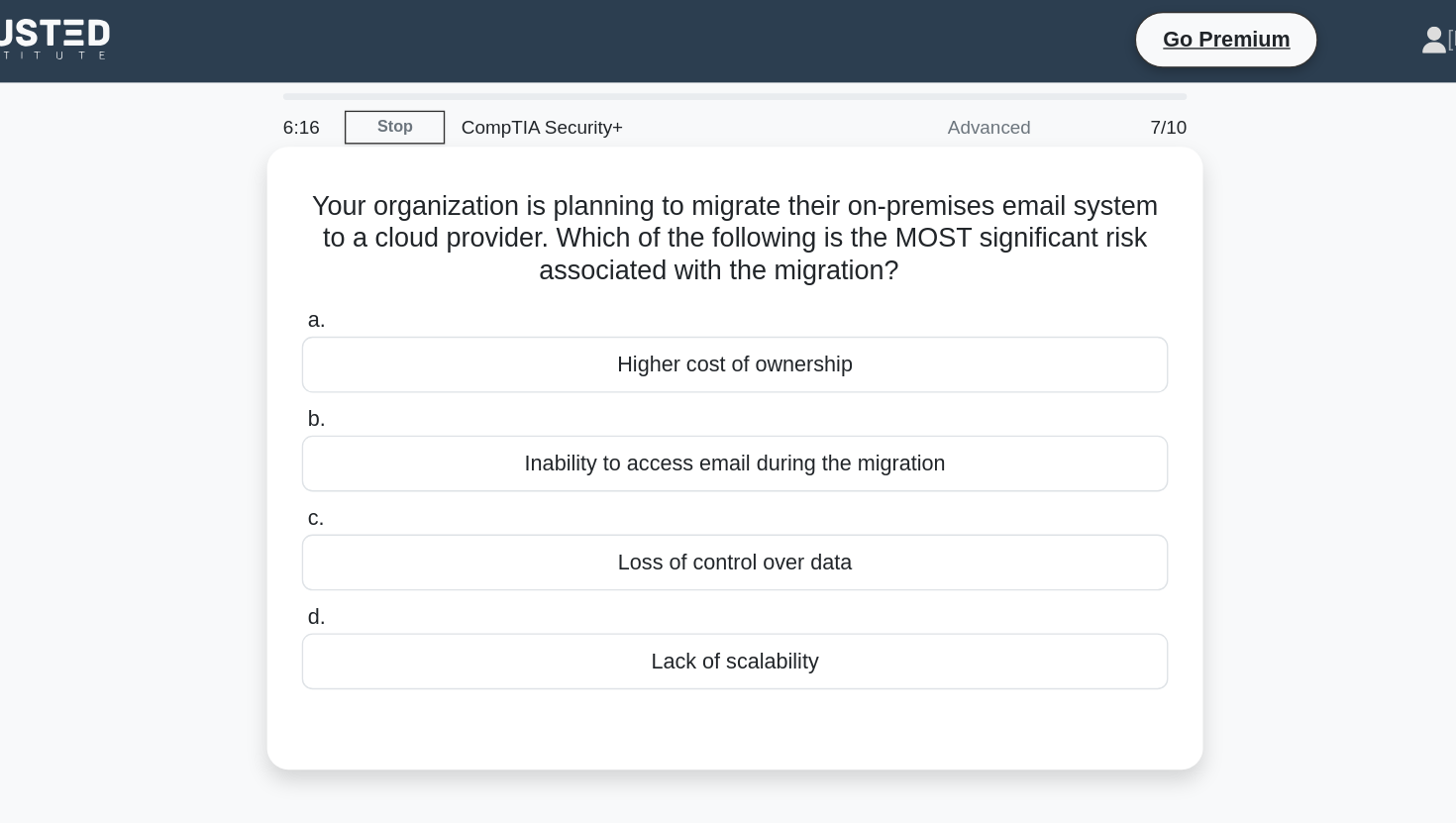 click on "Loss of control over data" at bounding box center (728, 417) 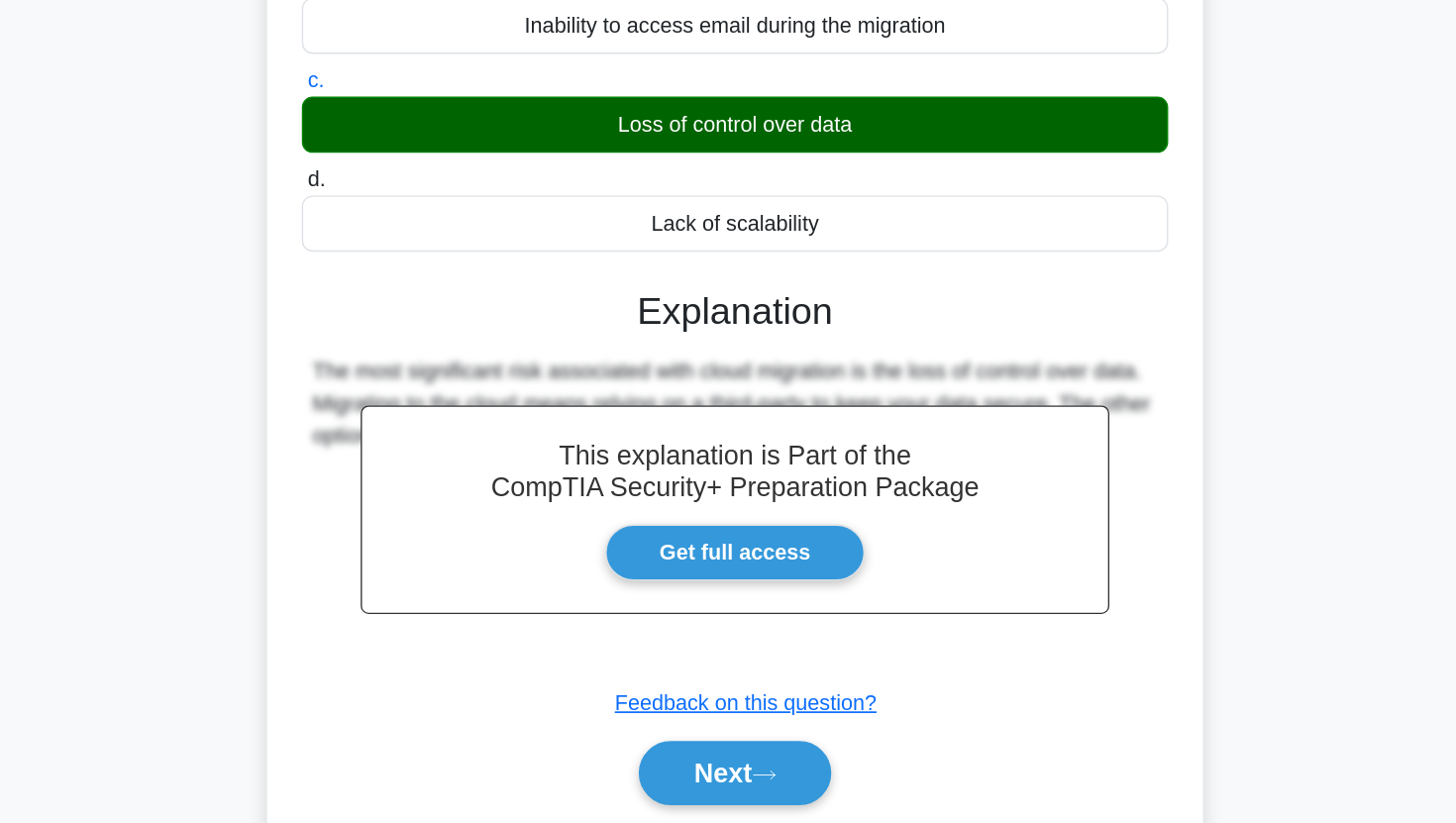 scroll, scrollTop: 247, scrollLeft: 0, axis: vertical 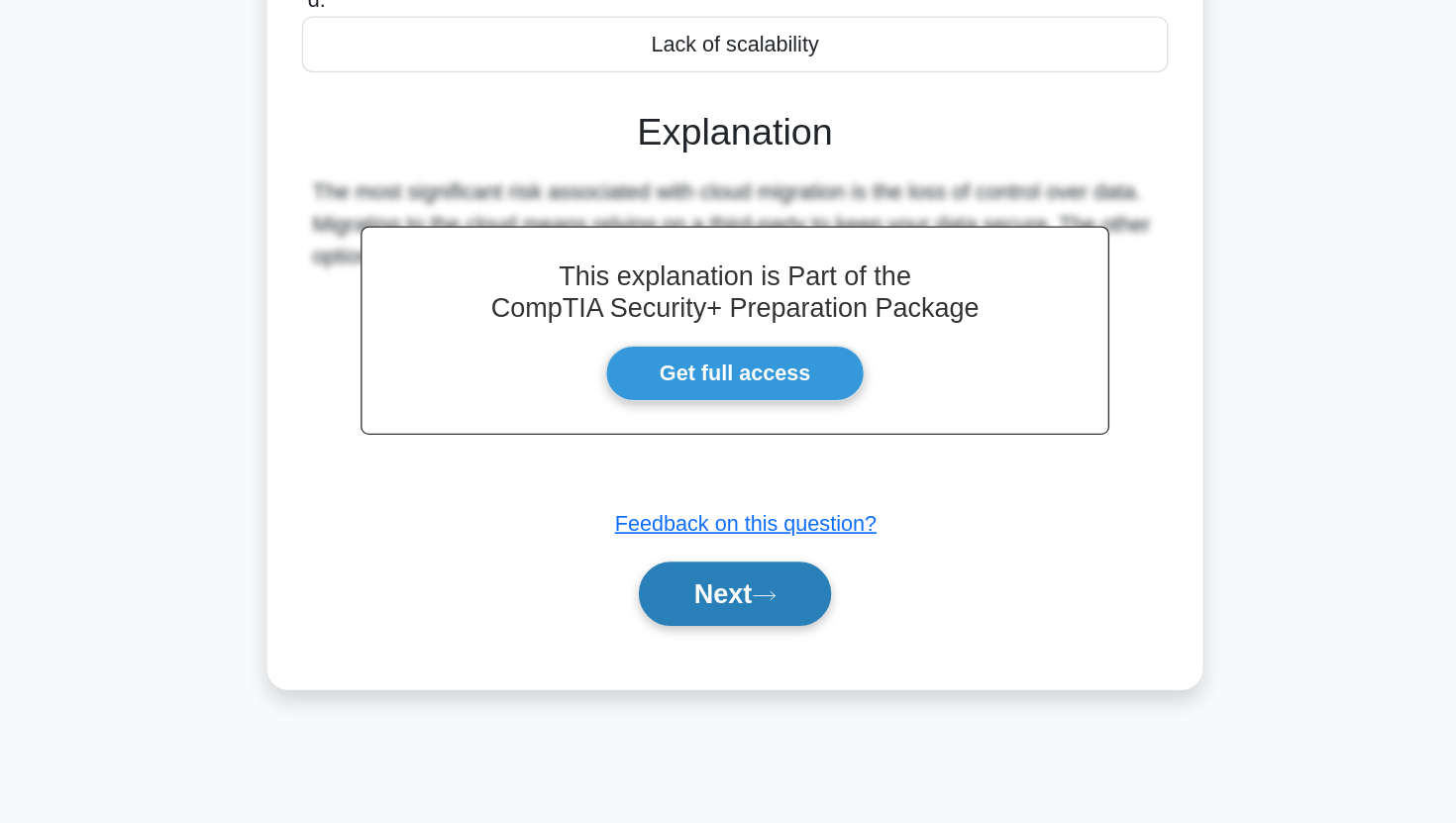 click on "Next" at bounding box center [727, 653] 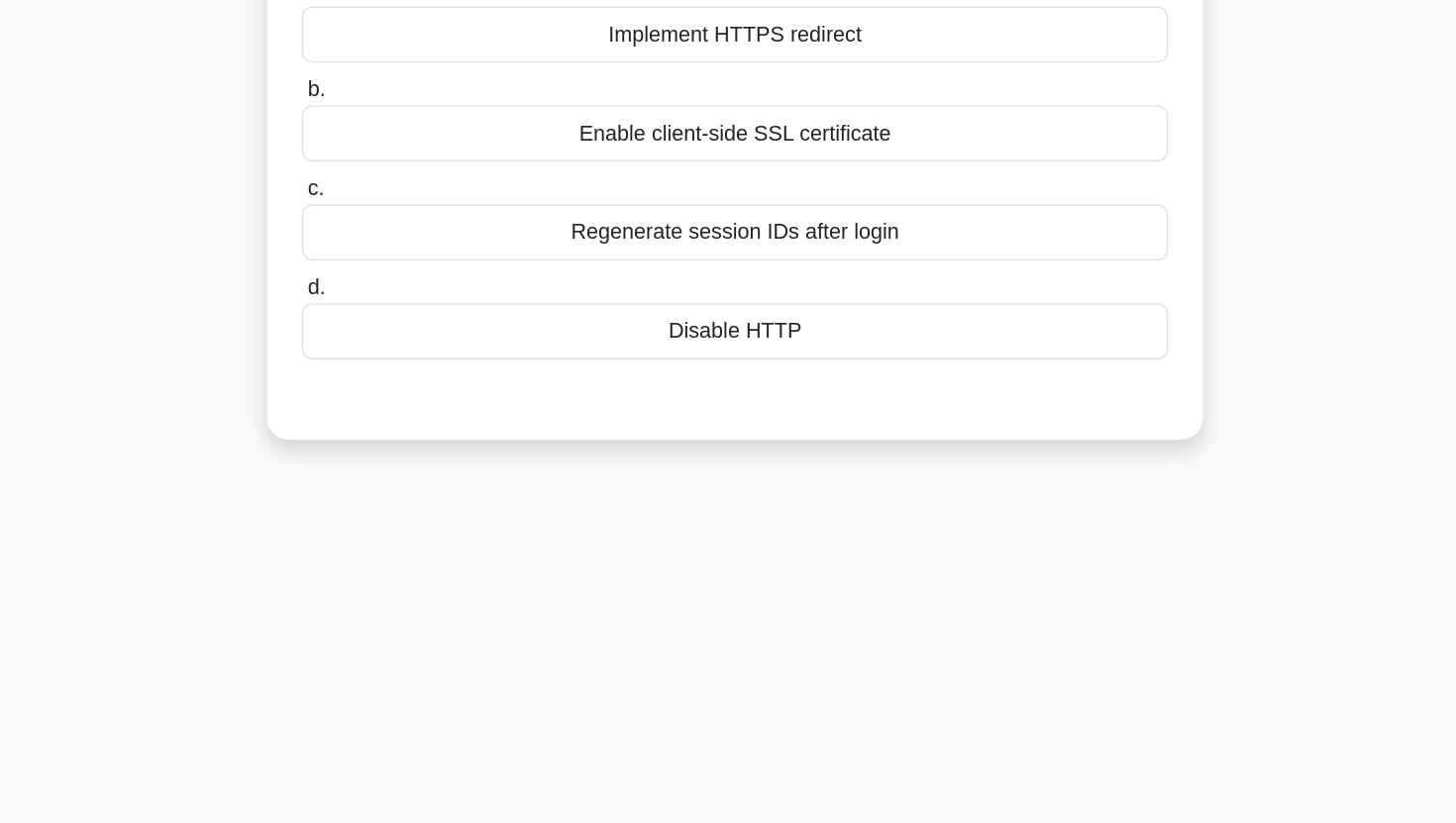 scroll, scrollTop: 0, scrollLeft: 0, axis: both 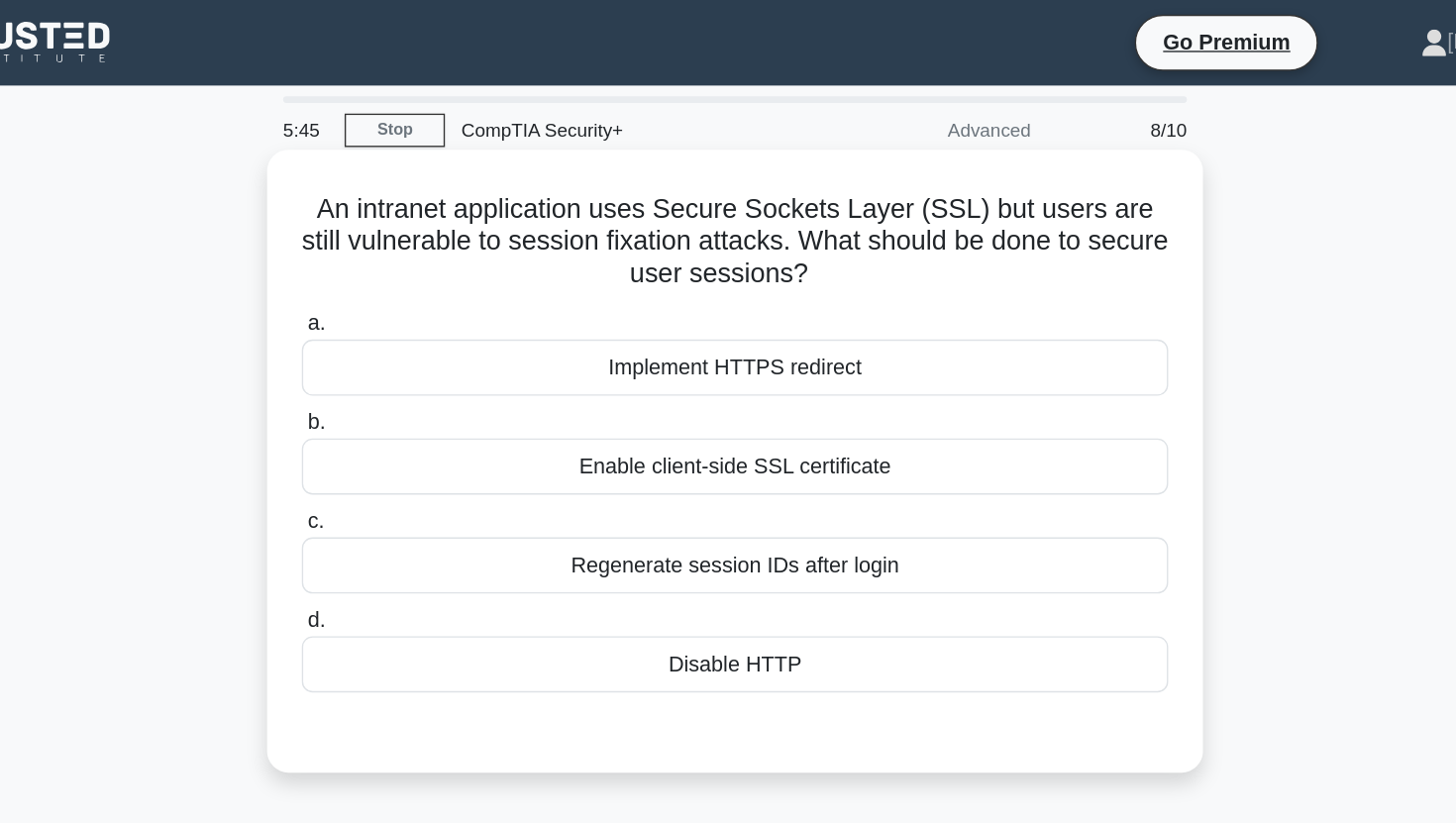 click on "Implement HTTPS redirect" at bounding box center [728, 272] 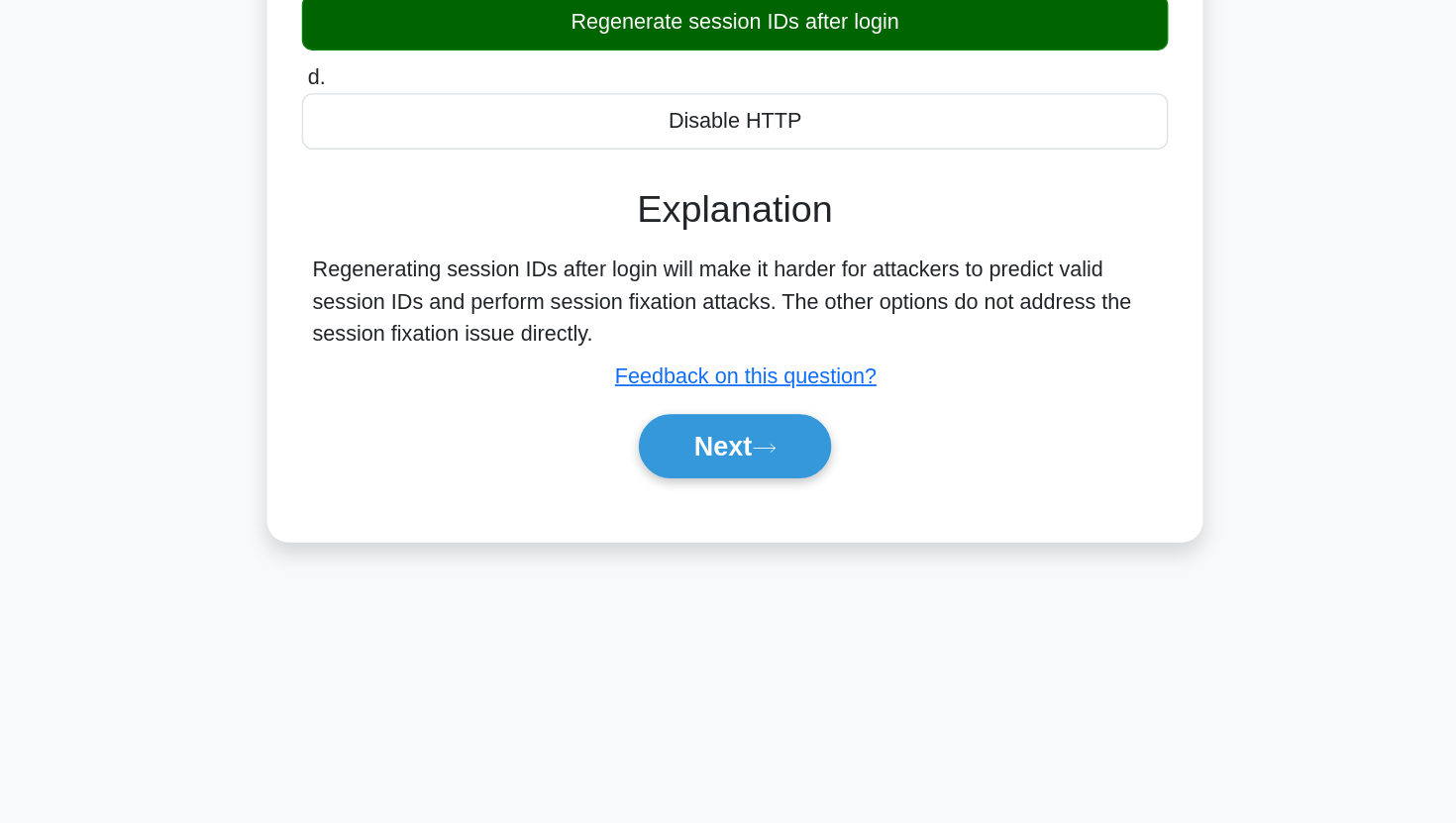scroll, scrollTop: 191, scrollLeft: 0, axis: vertical 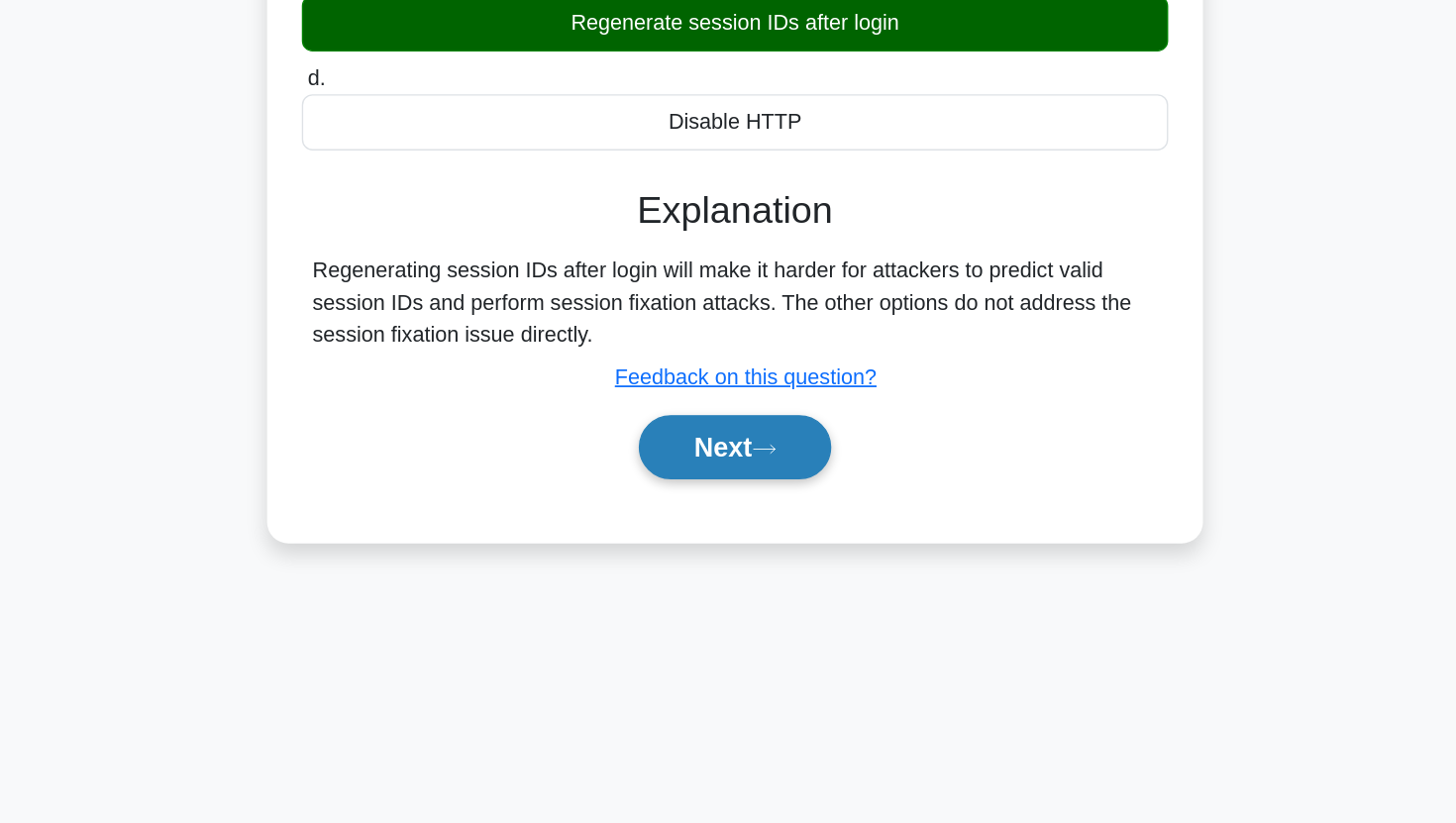 click on "Next" at bounding box center [727, 544] 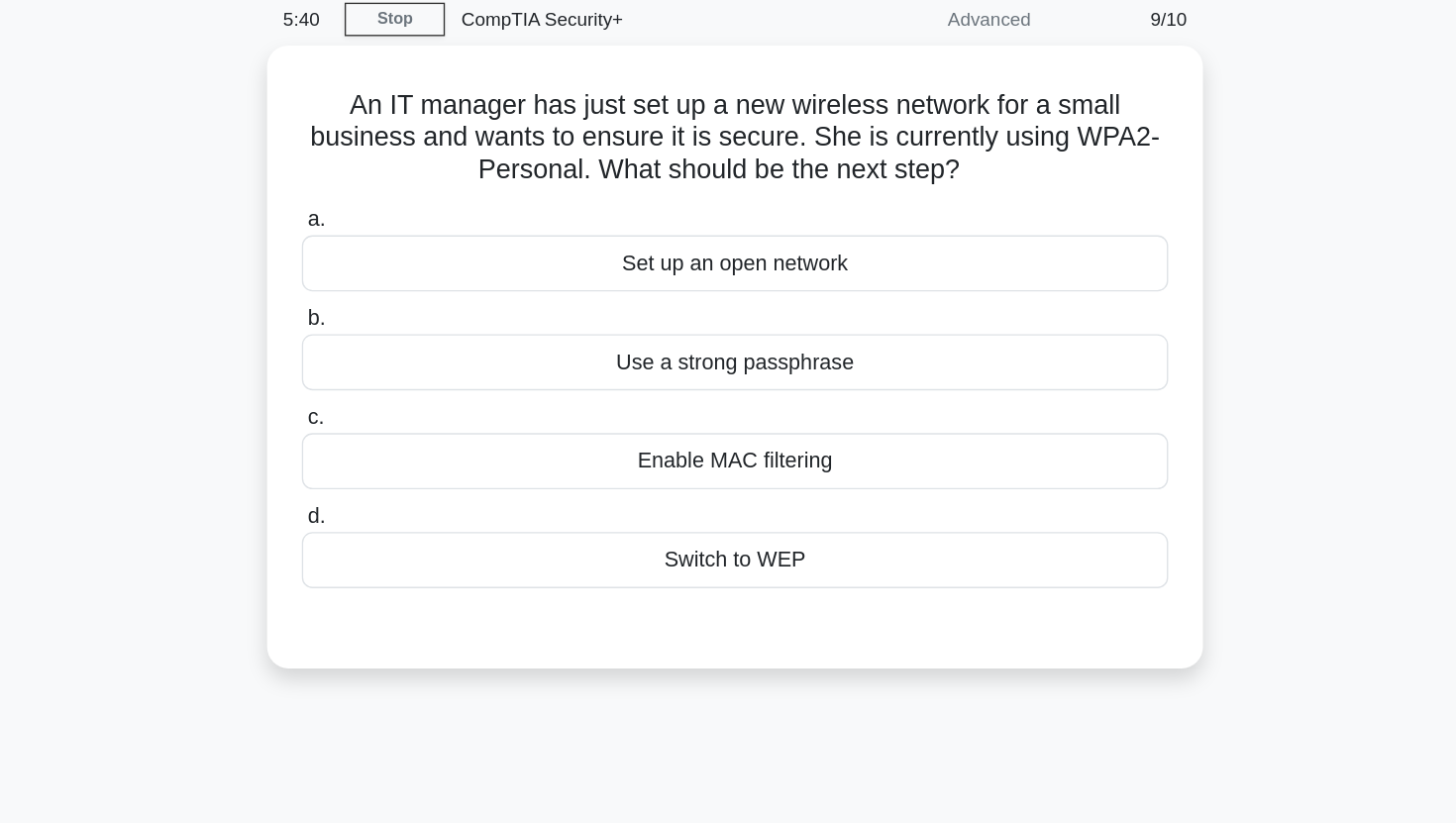 scroll, scrollTop: 0, scrollLeft: 0, axis: both 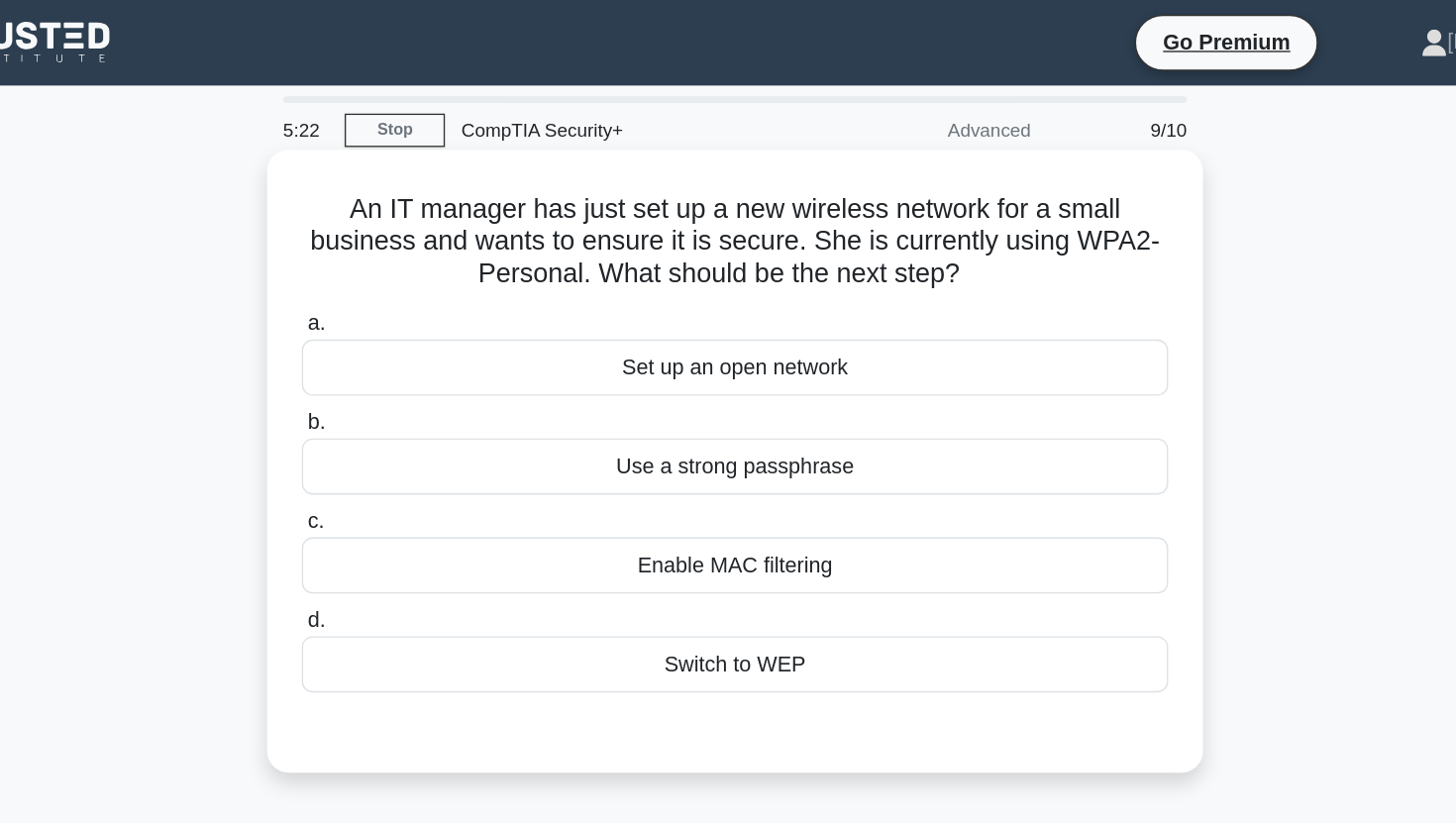 click on "Use a strong passphrase" at bounding box center (728, 346) 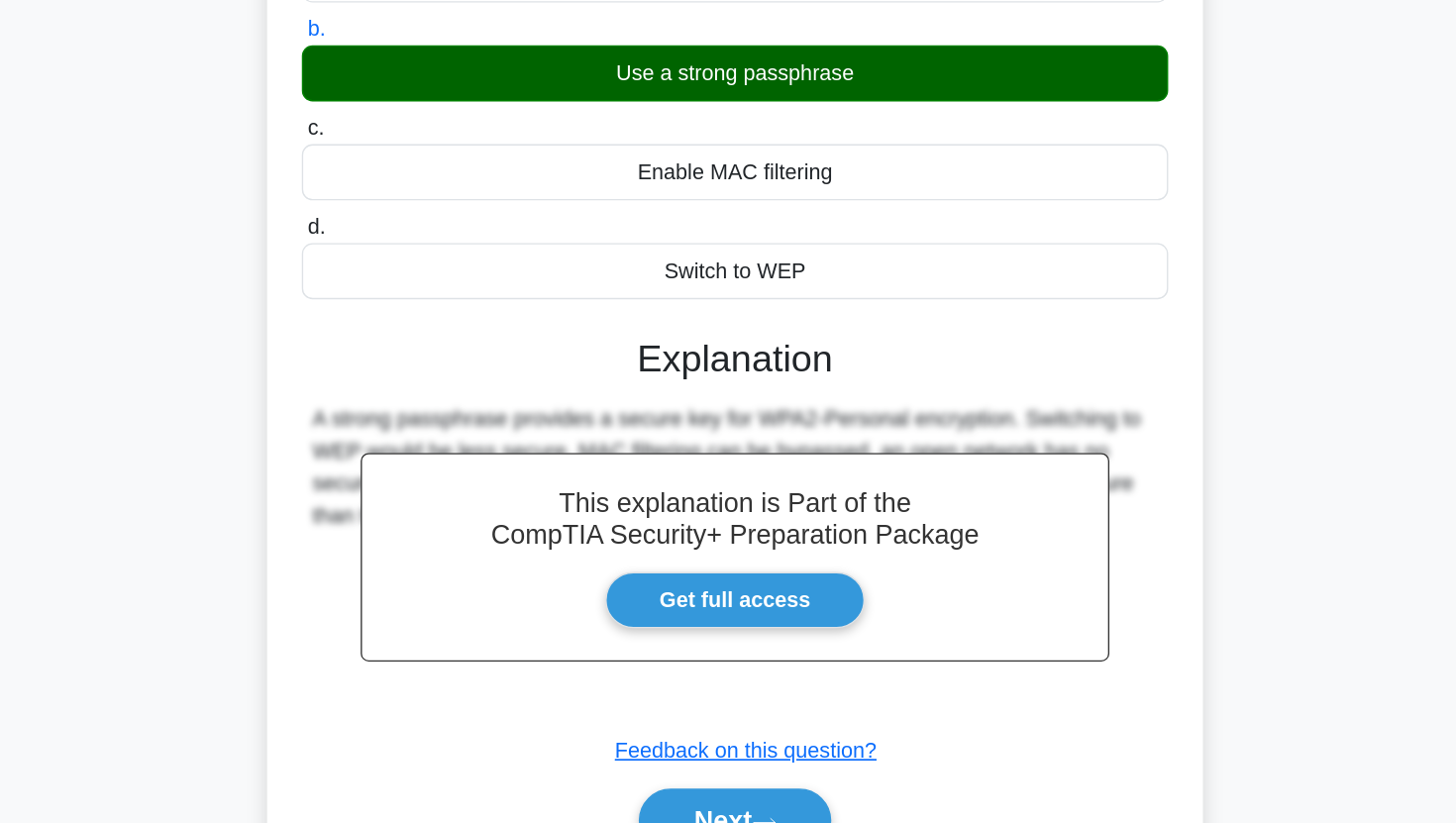 scroll, scrollTop: 99, scrollLeft: 0, axis: vertical 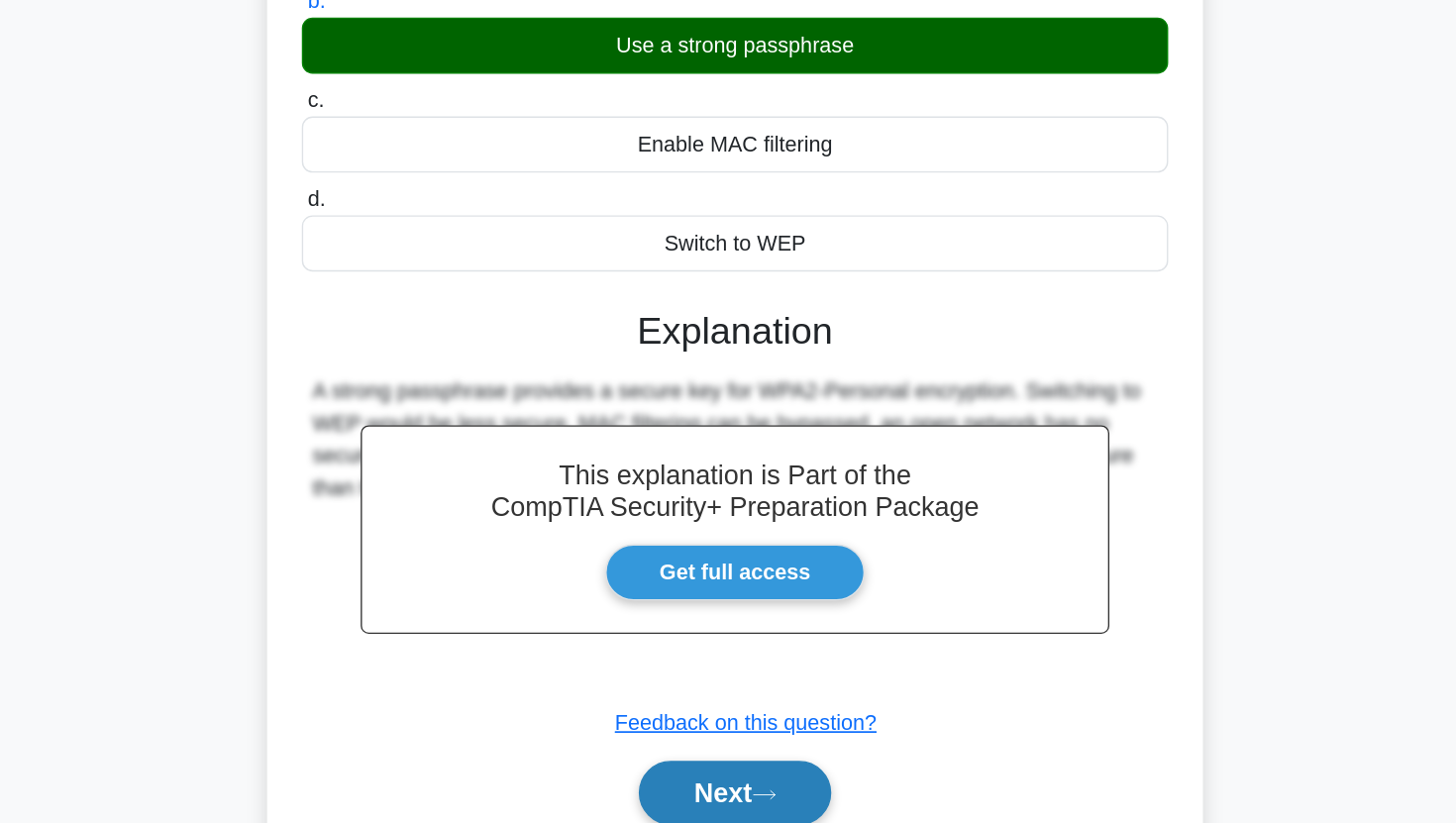 click on "Next" at bounding box center [727, 800] 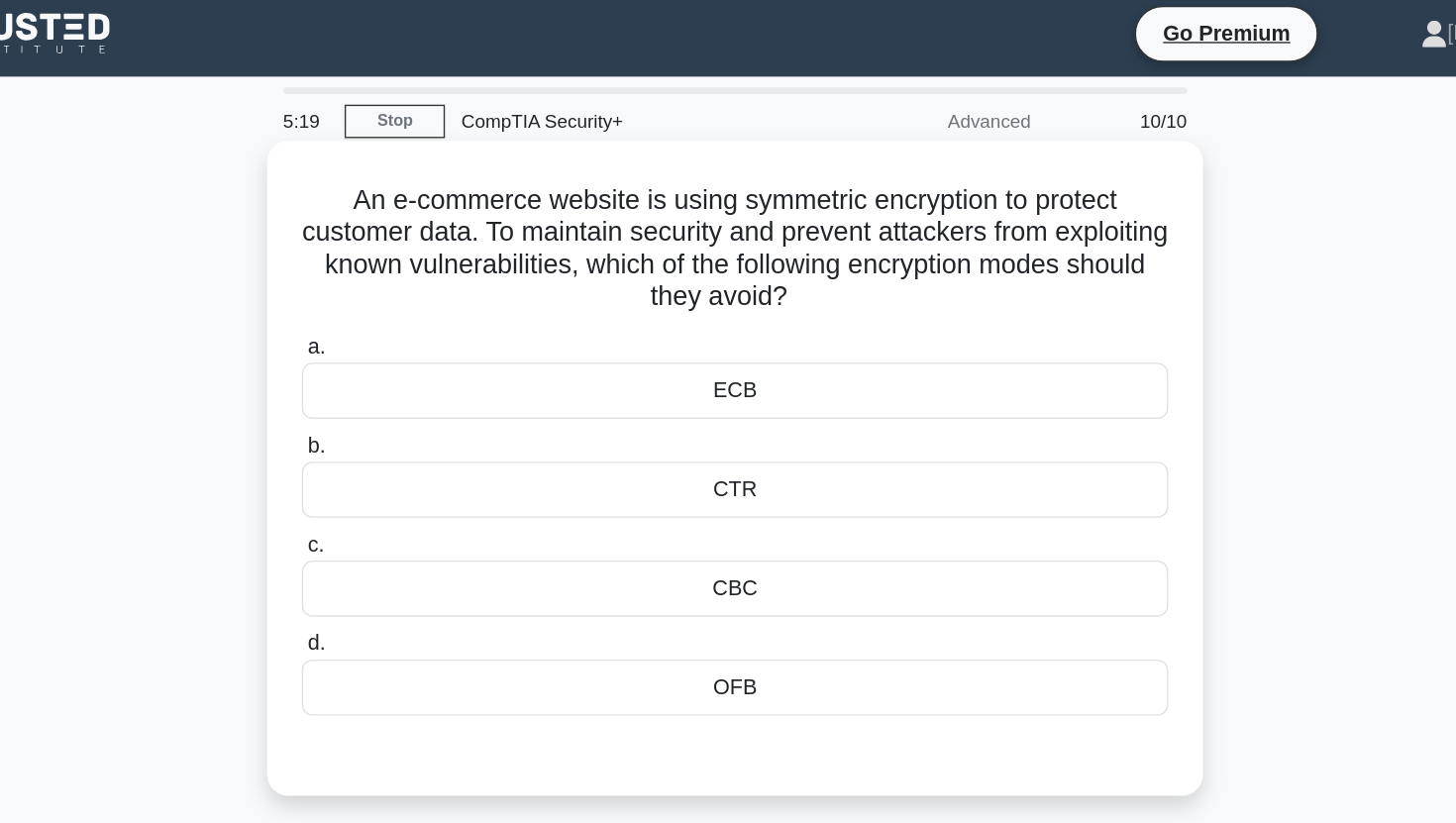 scroll, scrollTop: 0, scrollLeft: 0, axis: both 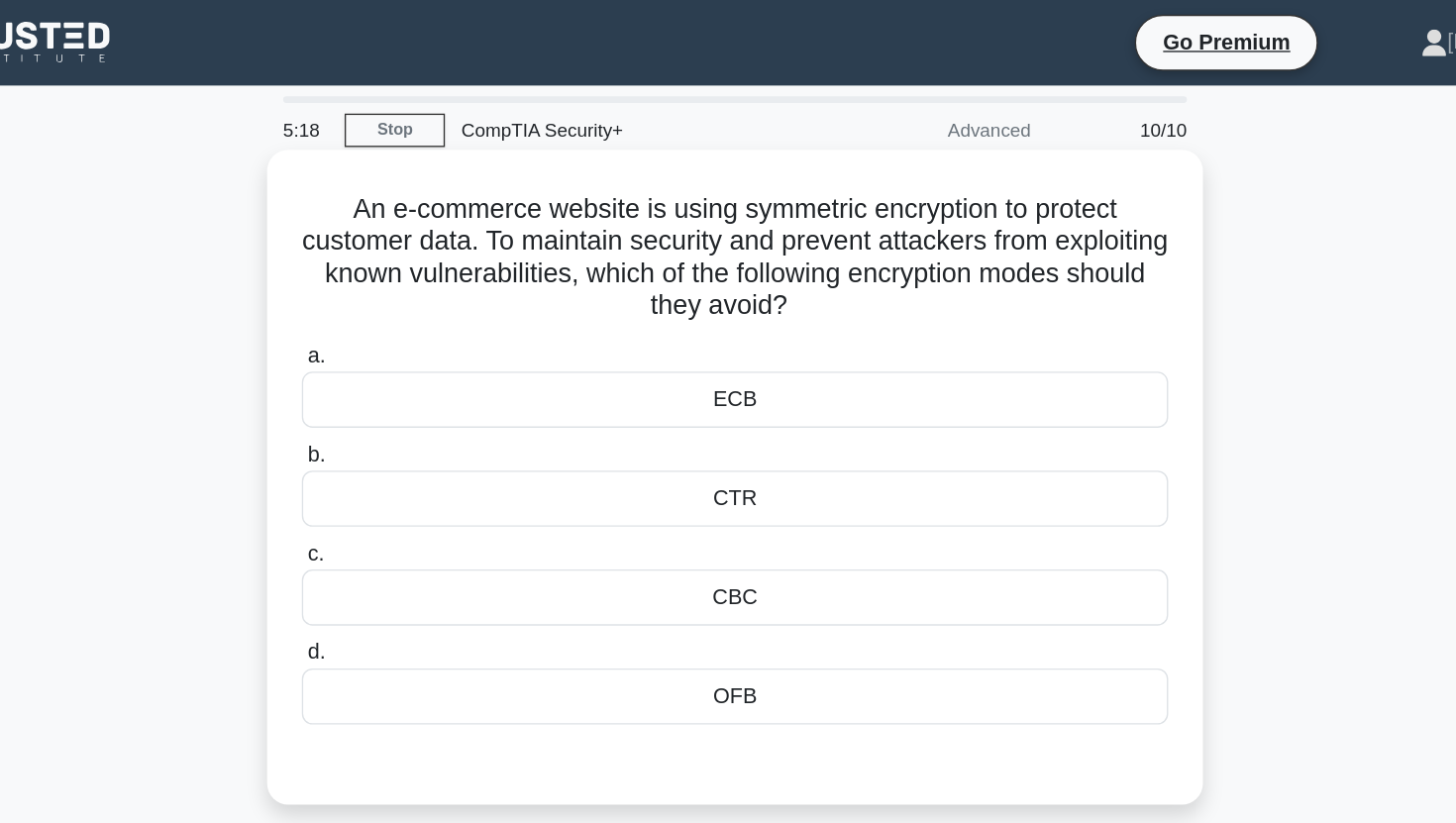 click on "An e-commerce website is using symmetric encryption to protect customer data. To maintain security and prevent attackers from exploiting known vulnerabilities, which of the following encryption modes should they avoid?
.spinner_0XTQ{transform-origin:center;animation:spinner_y6GP .75s linear infinite}@keyframes spinner_y6GP{100%{transform:rotate(360deg)}}" at bounding box center (728, 191) 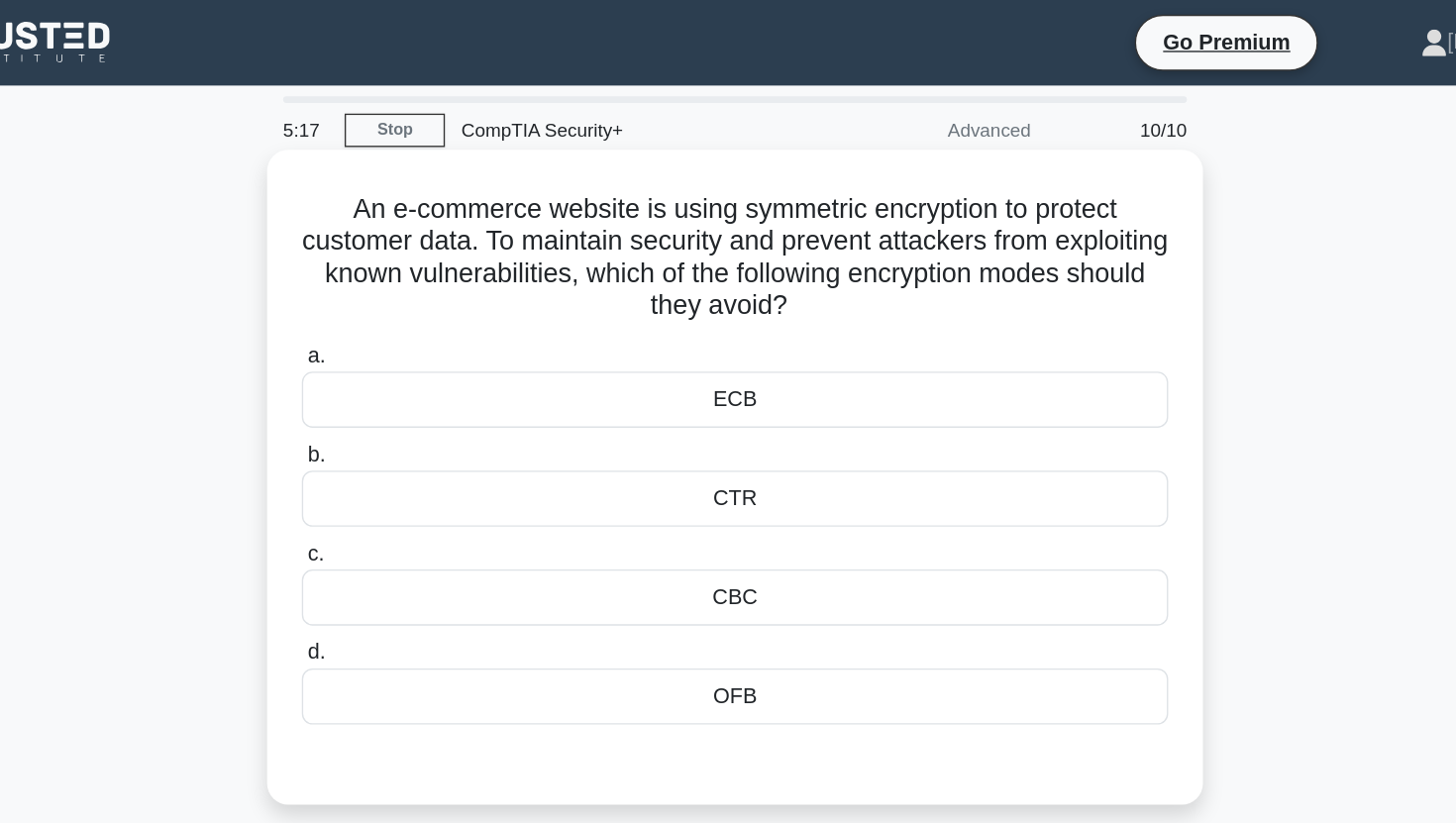 click on "An e-commerce website is using symmetric encryption to protect customer data. To maintain security and prevent attackers from exploiting known vulnerabilities, which of the following encryption modes should they avoid?
.spinner_0XTQ{transform-origin:center;animation:spinner_y6GP .75s linear infinite}@keyframes spinner_y6GP{100%{transform:rotate(360deg)}}" at bounding box center [728, 191] 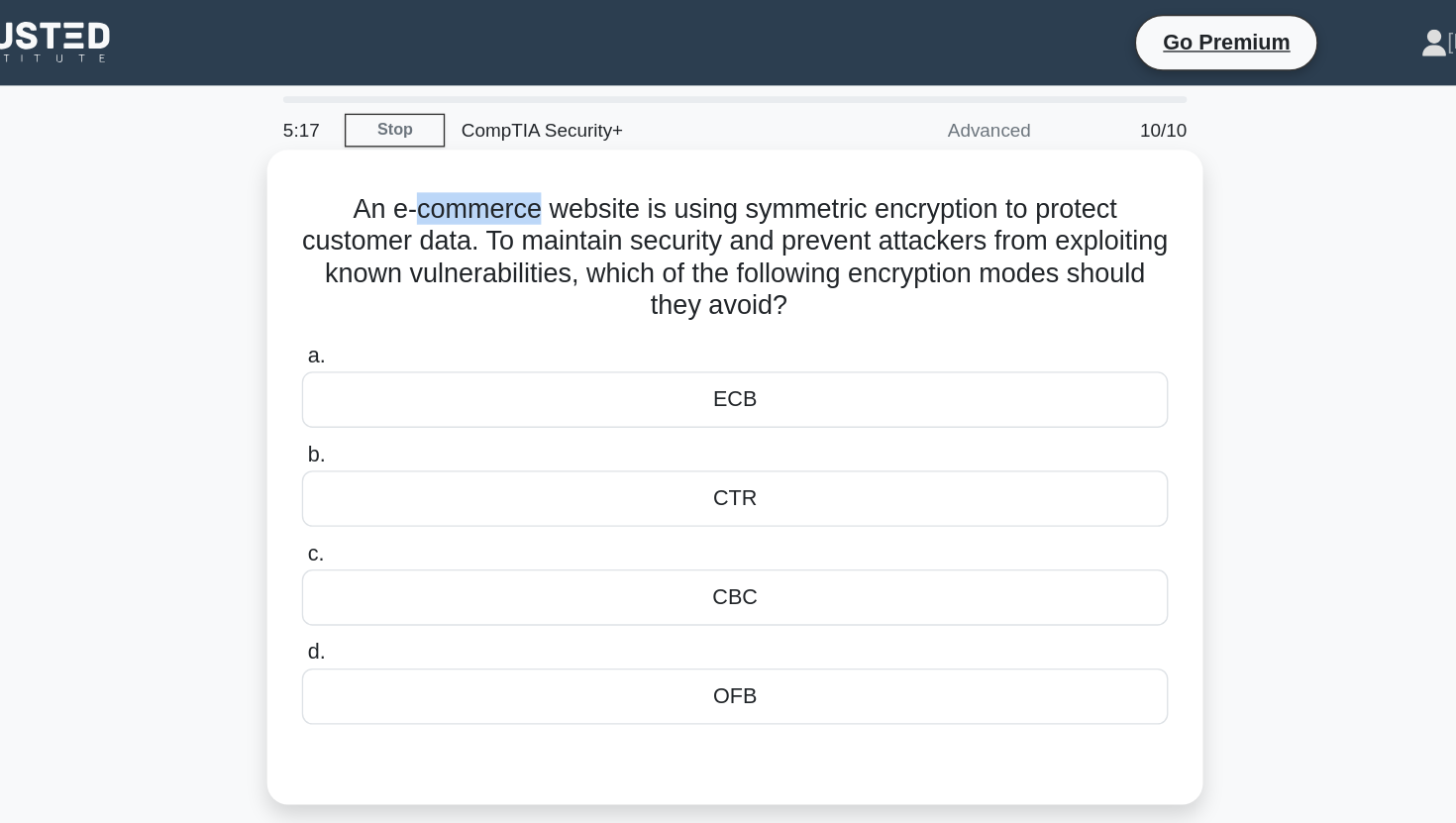 click on "An e-commerce website is using symmetric encryption to protect customer data. To maintain security and prevent attackers from exploiting known vulnerabilities, which of the following encryption modes should they avoid?
.spinner_0XTQ{transform-origin:center;animation:spinner_y6GP .75s linear infinite}@keyframes spinner_y6GP{100%{transform:rotate(360deg)}}" at bounding box center (728, 191) 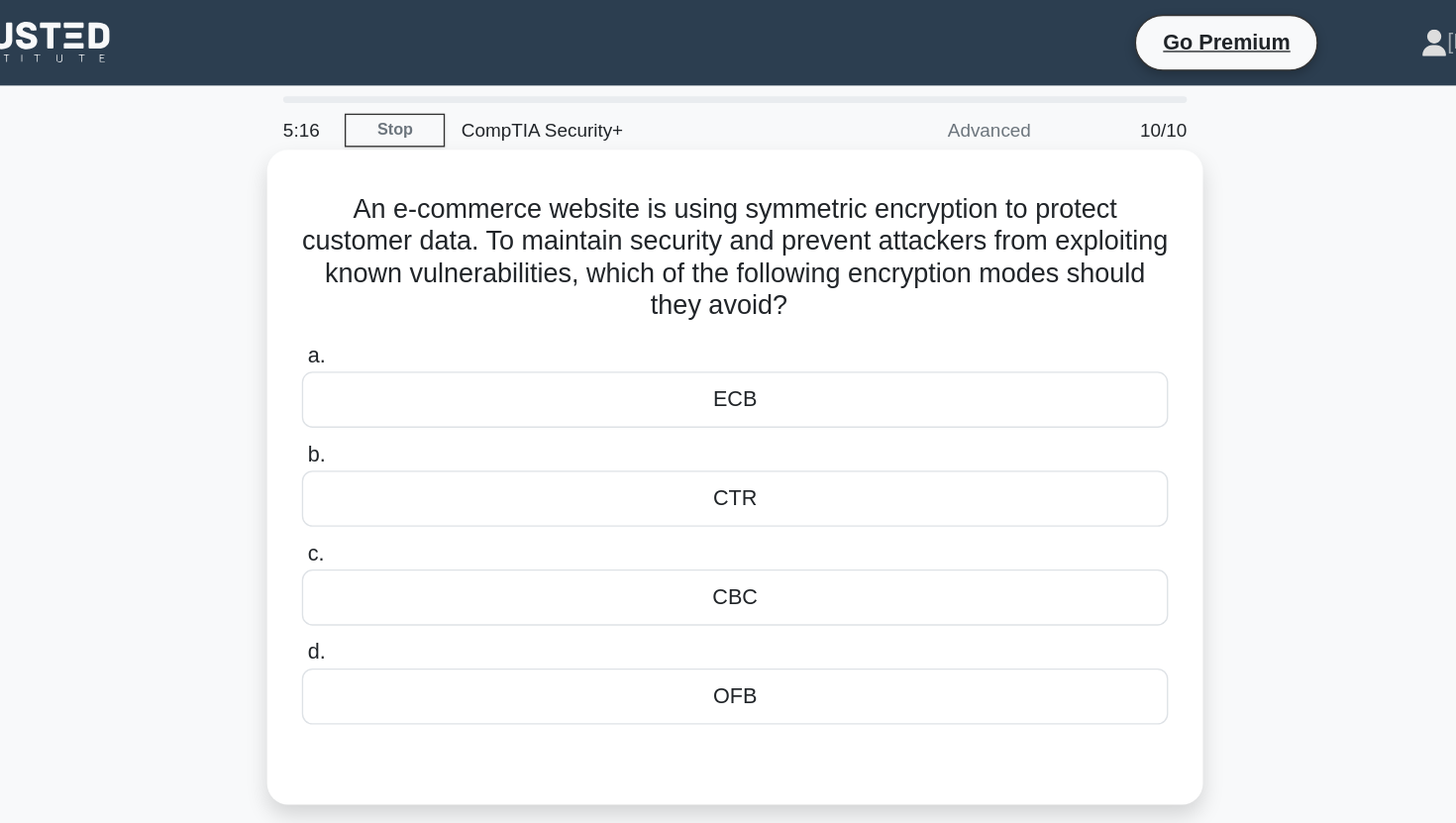 click on "An e-commerce website is using symmetric encryption to protect customer data. To maintain security and prevent attackers from exploiting known vulnerabilities, which of the following encryption modes should they avoid?
.spinner_0XTQ{transform-origin:center;animation:spinner_y6GP .75s linear infinite}@keyframes spinner_y6GP{100%{transform:rotate(360deg)}}" at bounding box center [728, 191] 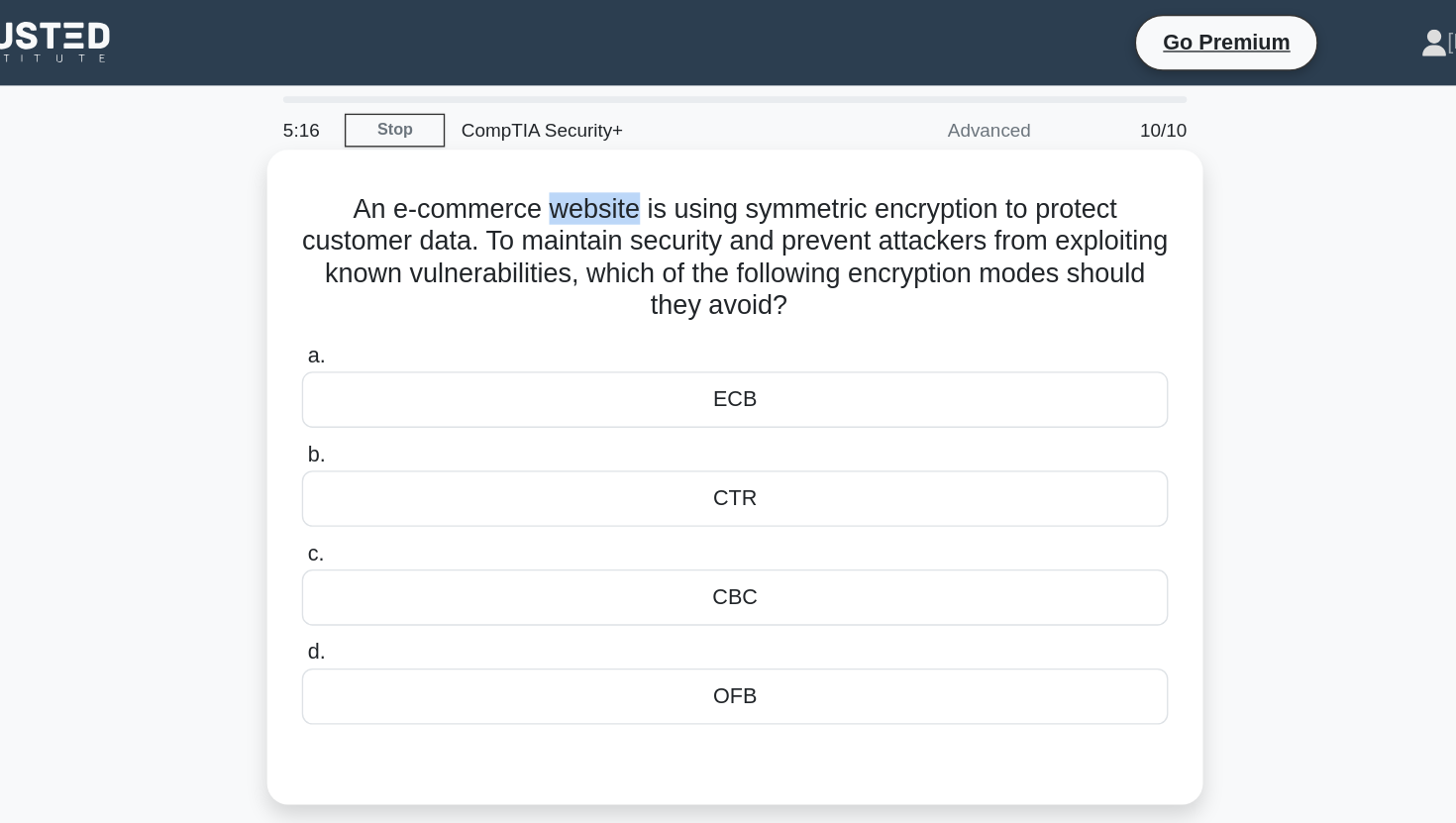 click on "An e-commerce website is using symmetric encryption to protect customer data. To maintain security and prevent attackers from exploiting known vulnerabilities, which of the following encryption modes should they avoid?
.spinner_0XTQ{transform-origin:center;animation:spinner_y6GP .75s linear infinite}@keyframes spinner_y6GP{100%{transform:rotate(360deg)}}" at bounding box center (728, 191) 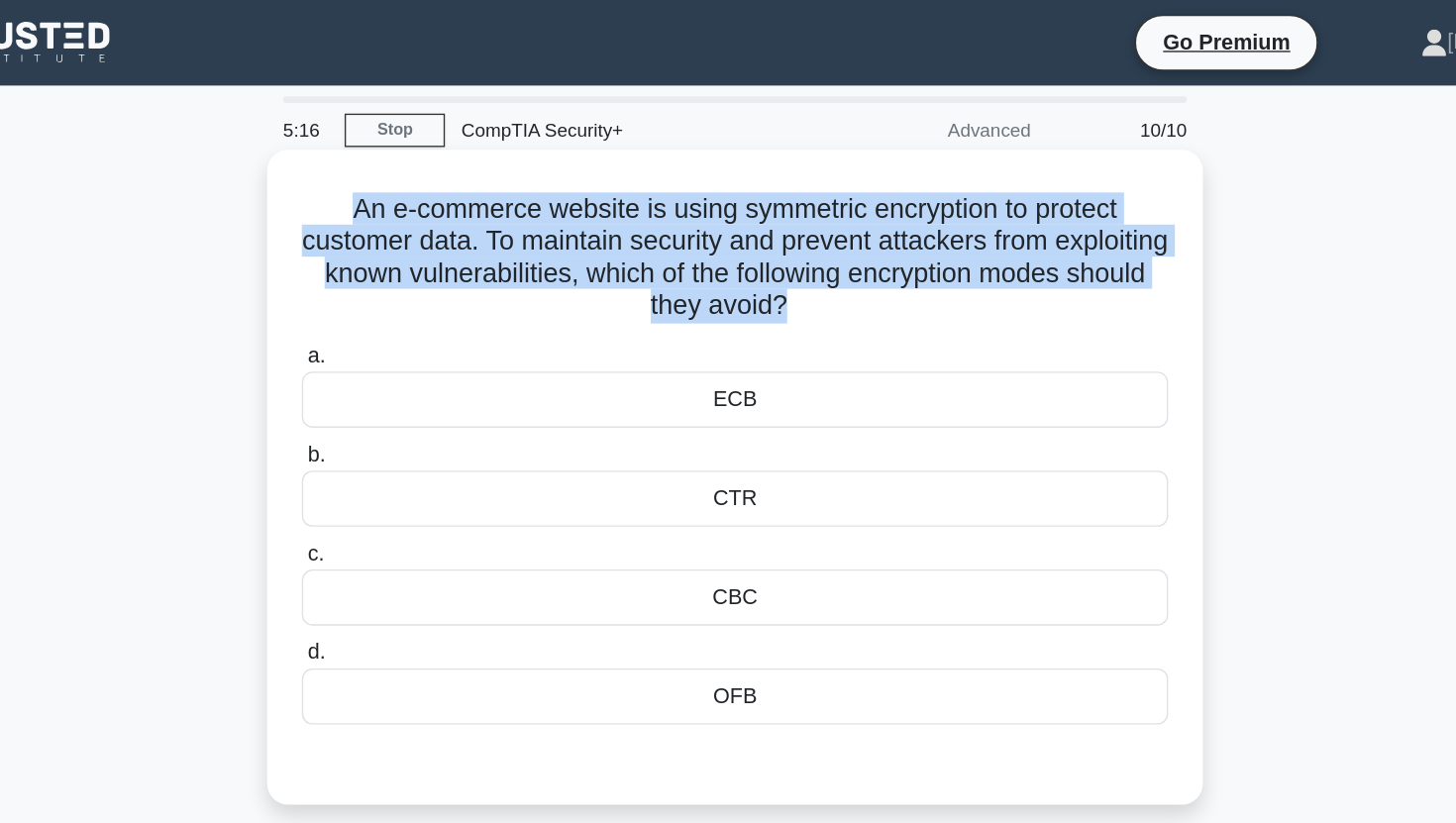 click on "An e-commerce website is using symmetric encryption to protect customer data. To maintain security and prevent attackers from exploiting known vulnerabilities, which of the following encryption modes should they avoid?
.spinner_0XTQ{transform-origin:center;animation:spinner_y6GP .75s linear infinite}@keyframes spinner_y6GP{100%{transform:rotate(360deg)}}" at bounding box center [728, 191] 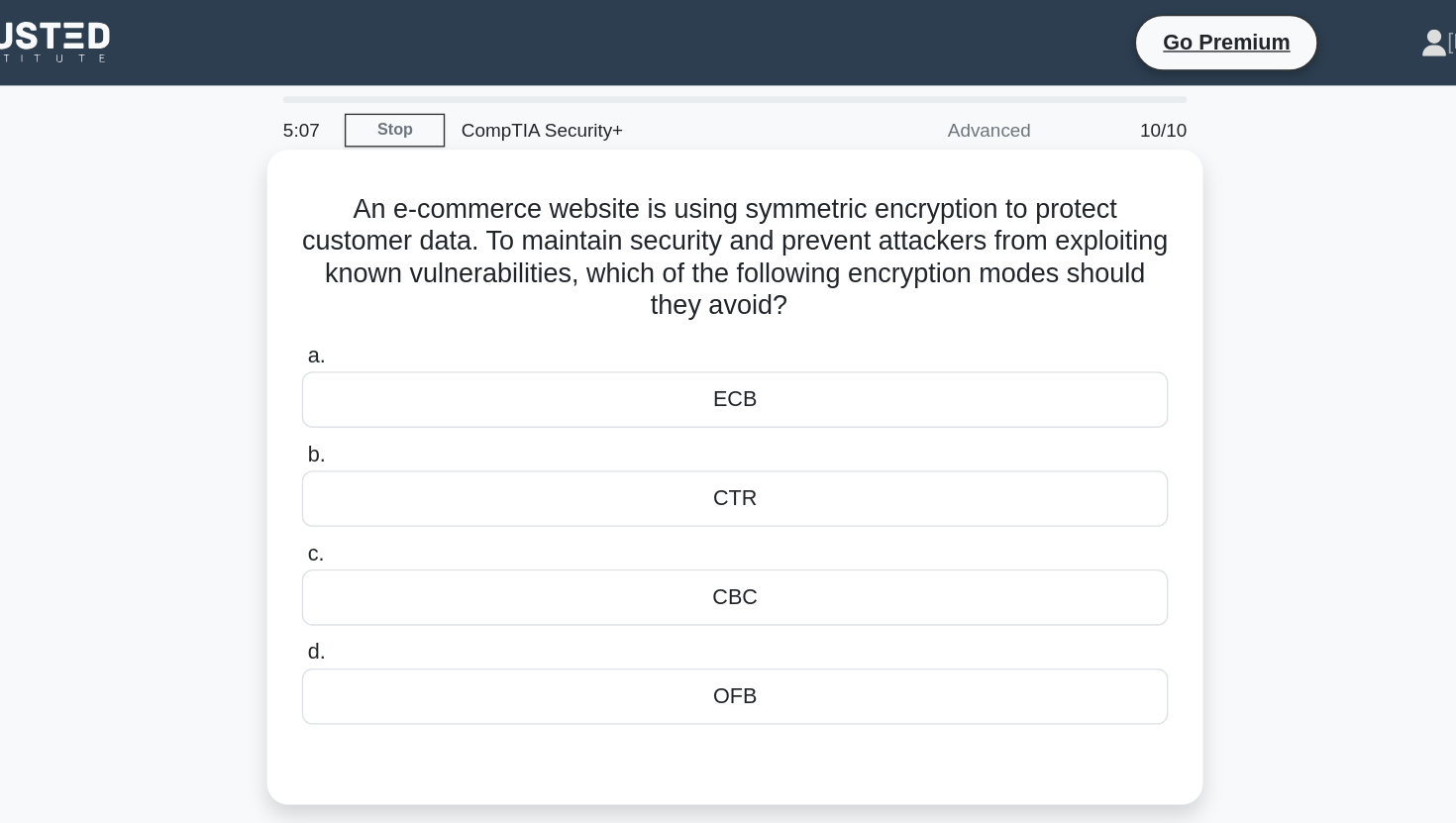 click on "ECB" at bounding box center (728, 296) 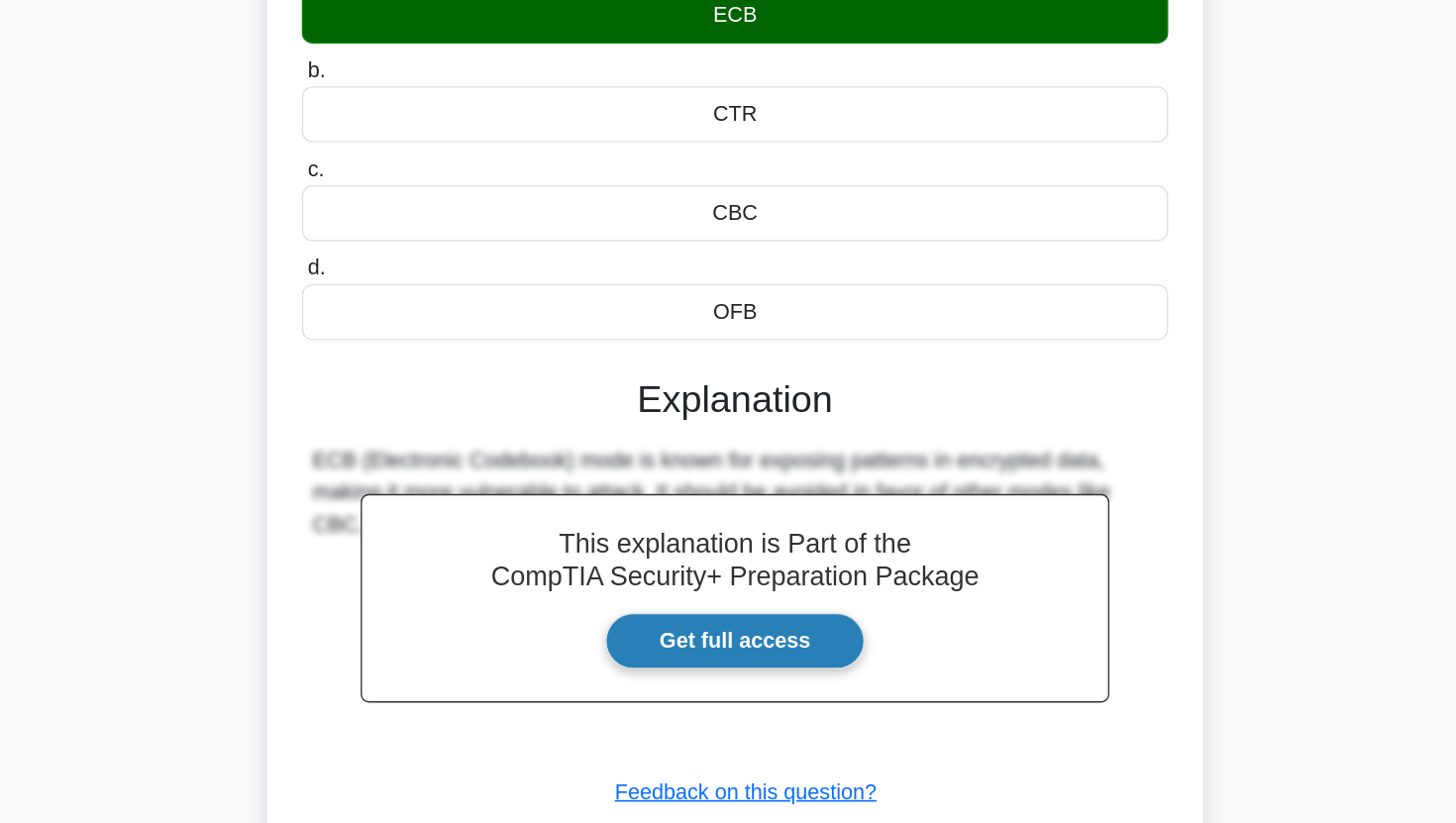 scroll, scrollTop: 247, scrollLeft: 0, axis: vertical 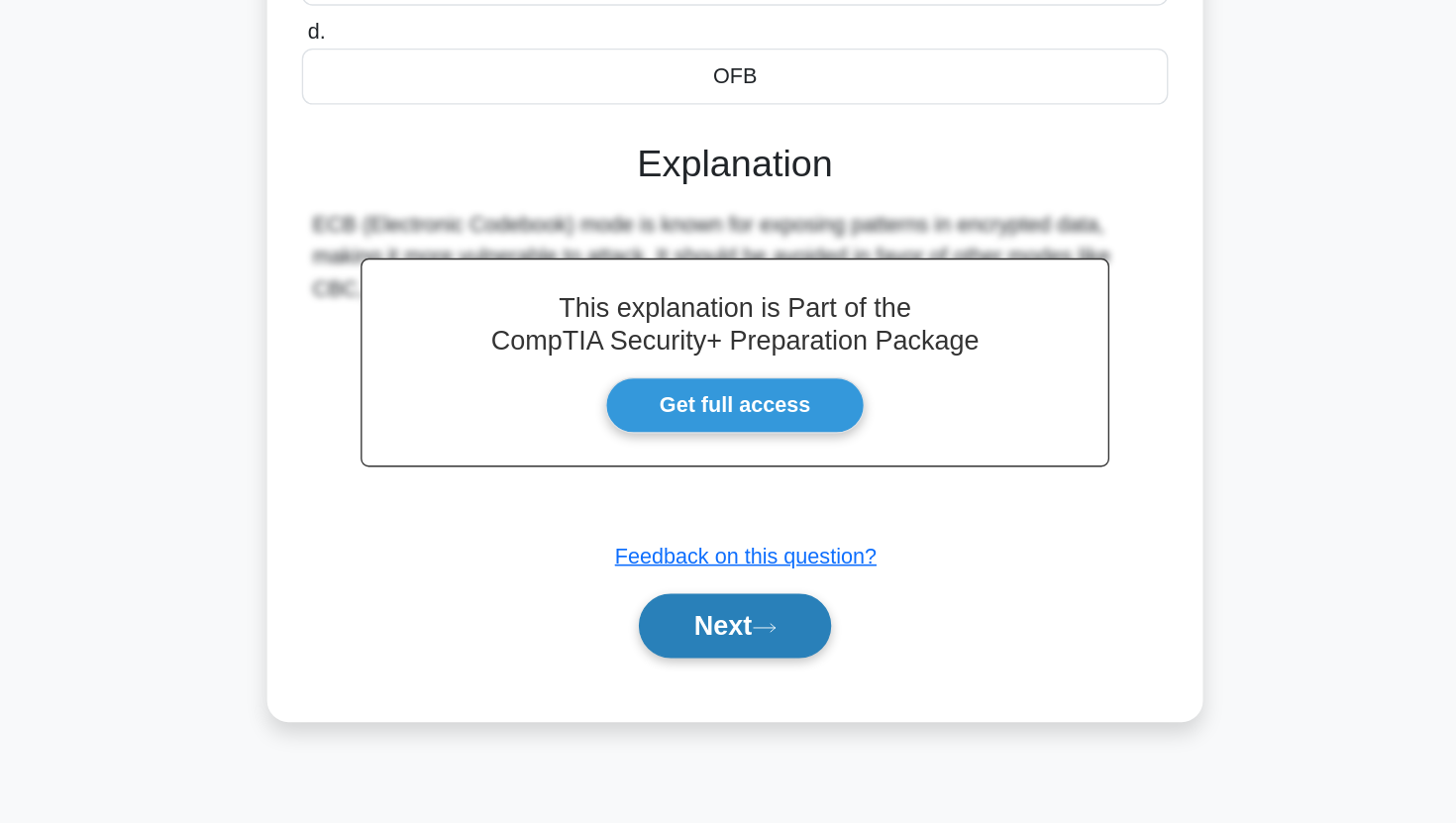 click on "Next" at bounding box center [727, 676] 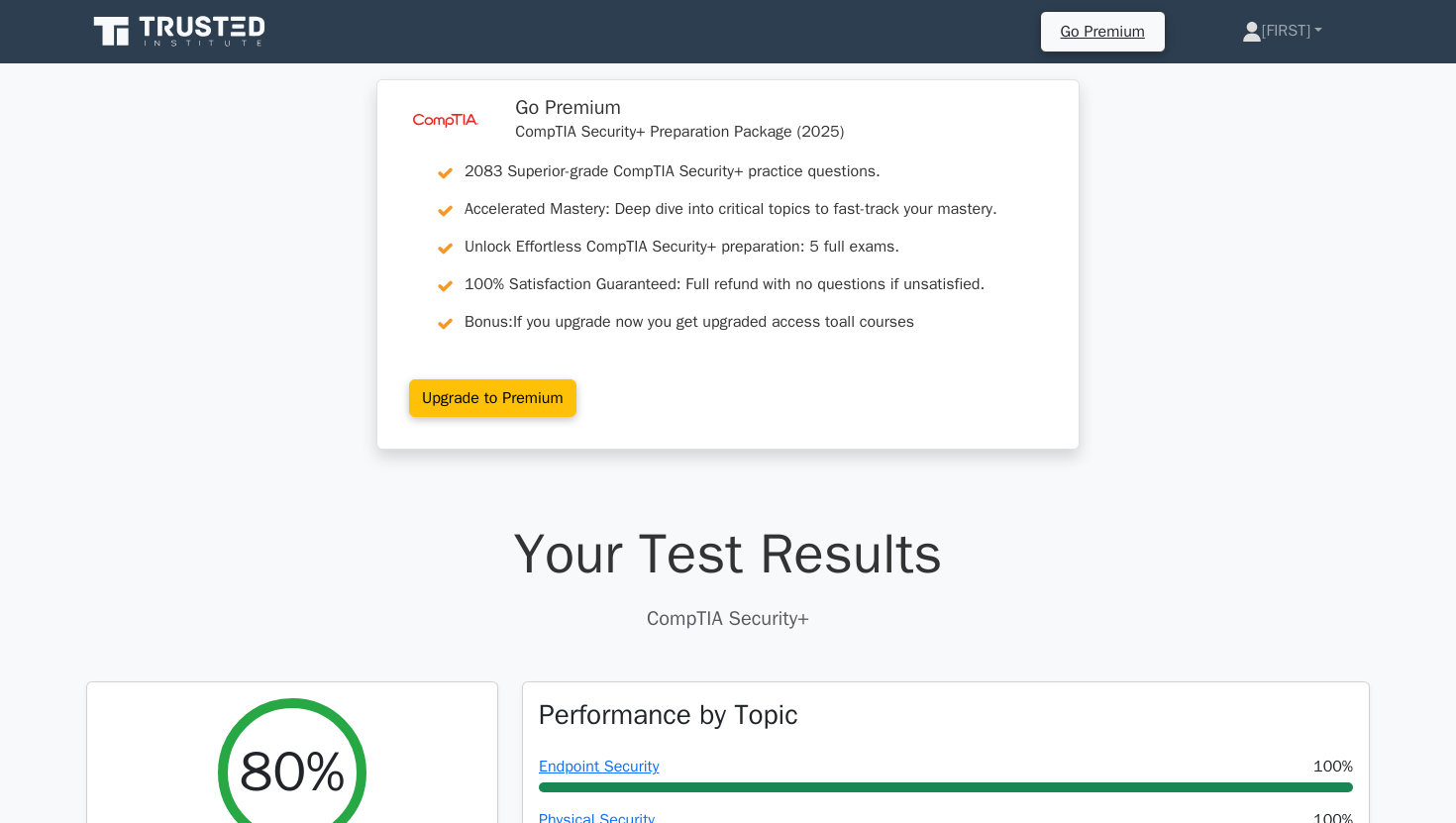scroll, scrollTop: 0, scrollLeft: 0, axis: both 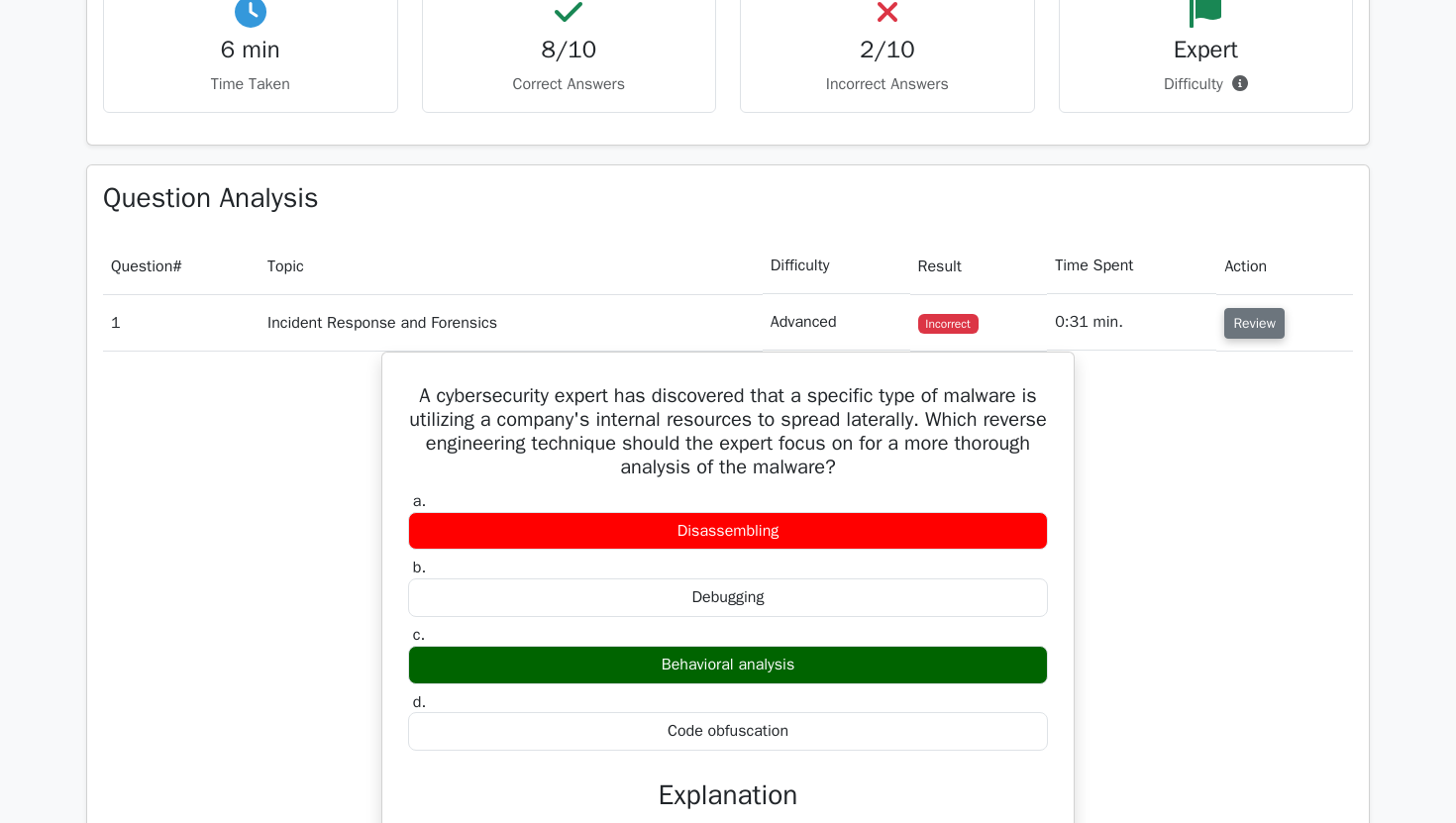 click on "Review" at bounding box center [1254, 323] 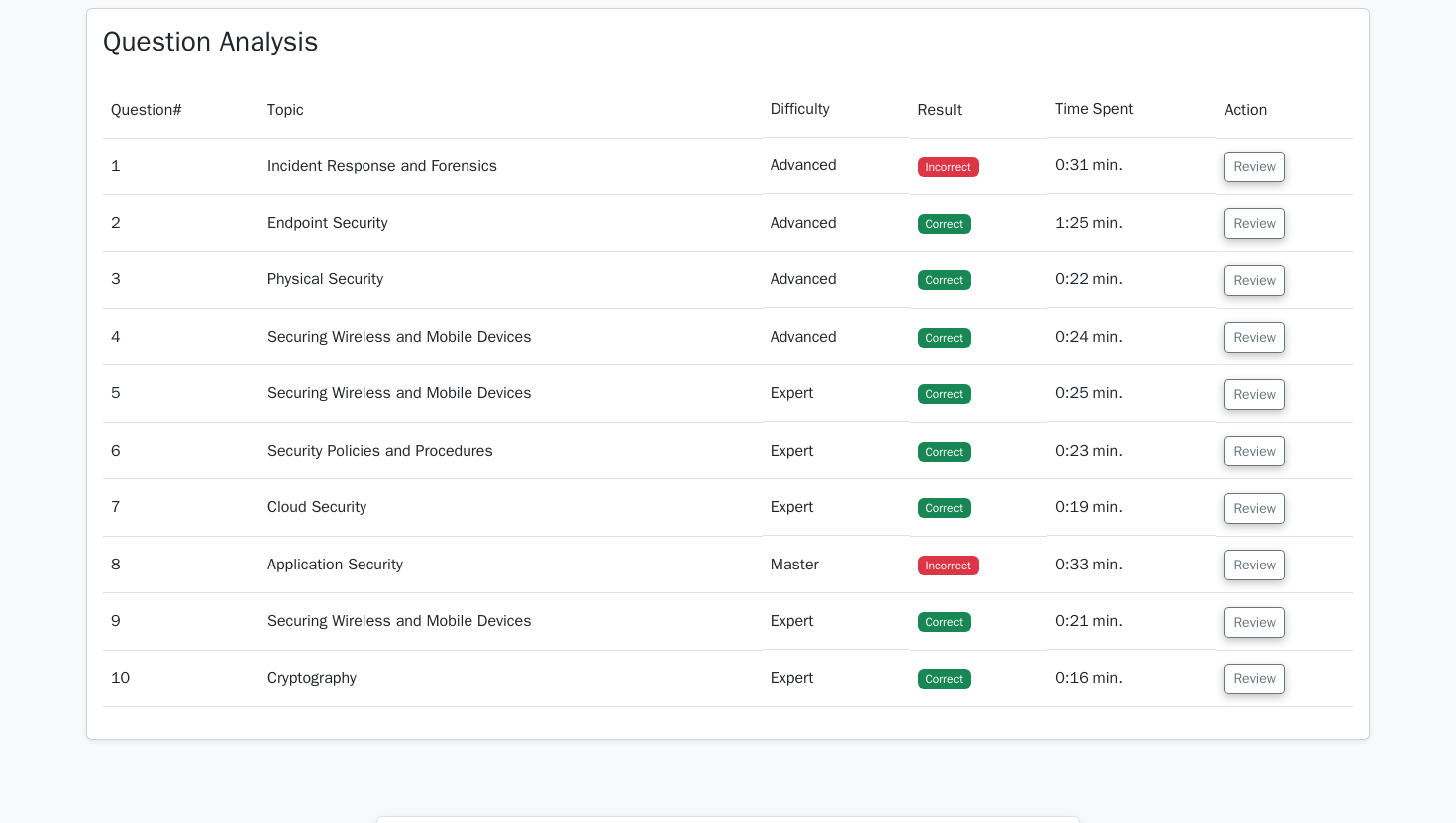 scroll, scrollTop: 1480, scrollLeft: 0, axis: vertical 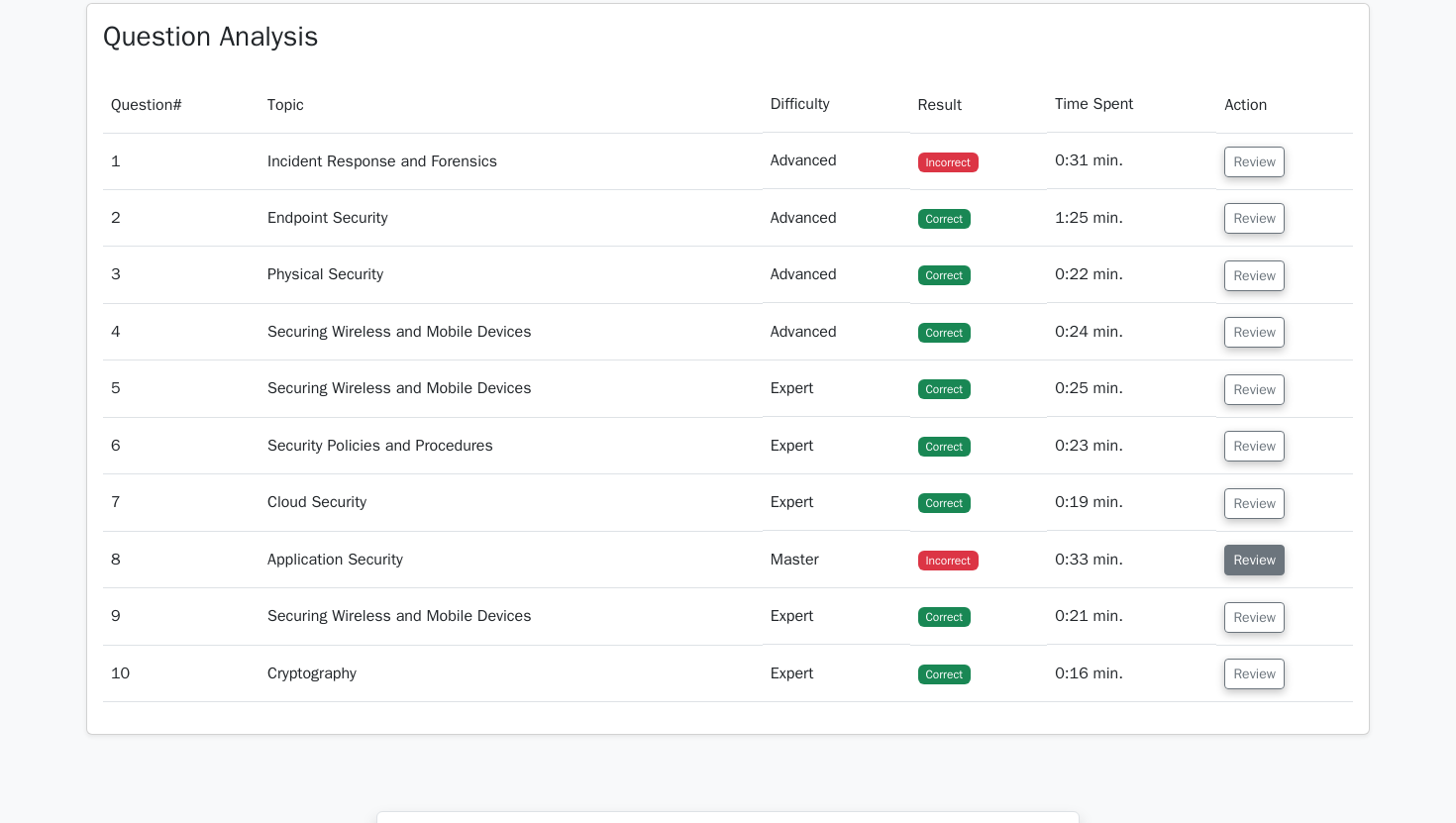 click on "Review" at bounding box center (1254, 560) 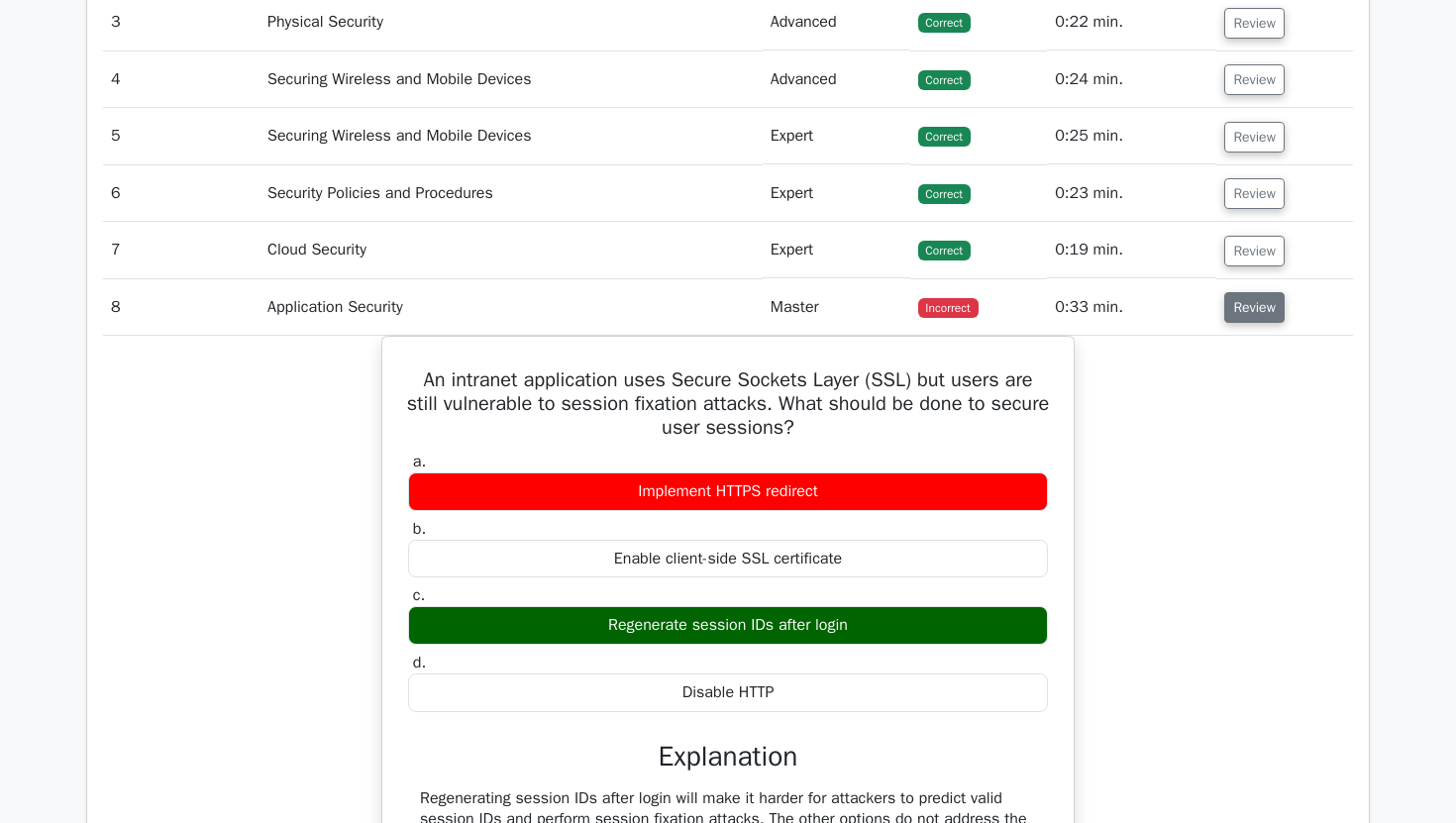 scroll, scrollTop: 1731, scrollLeft: 0, axis: vertical 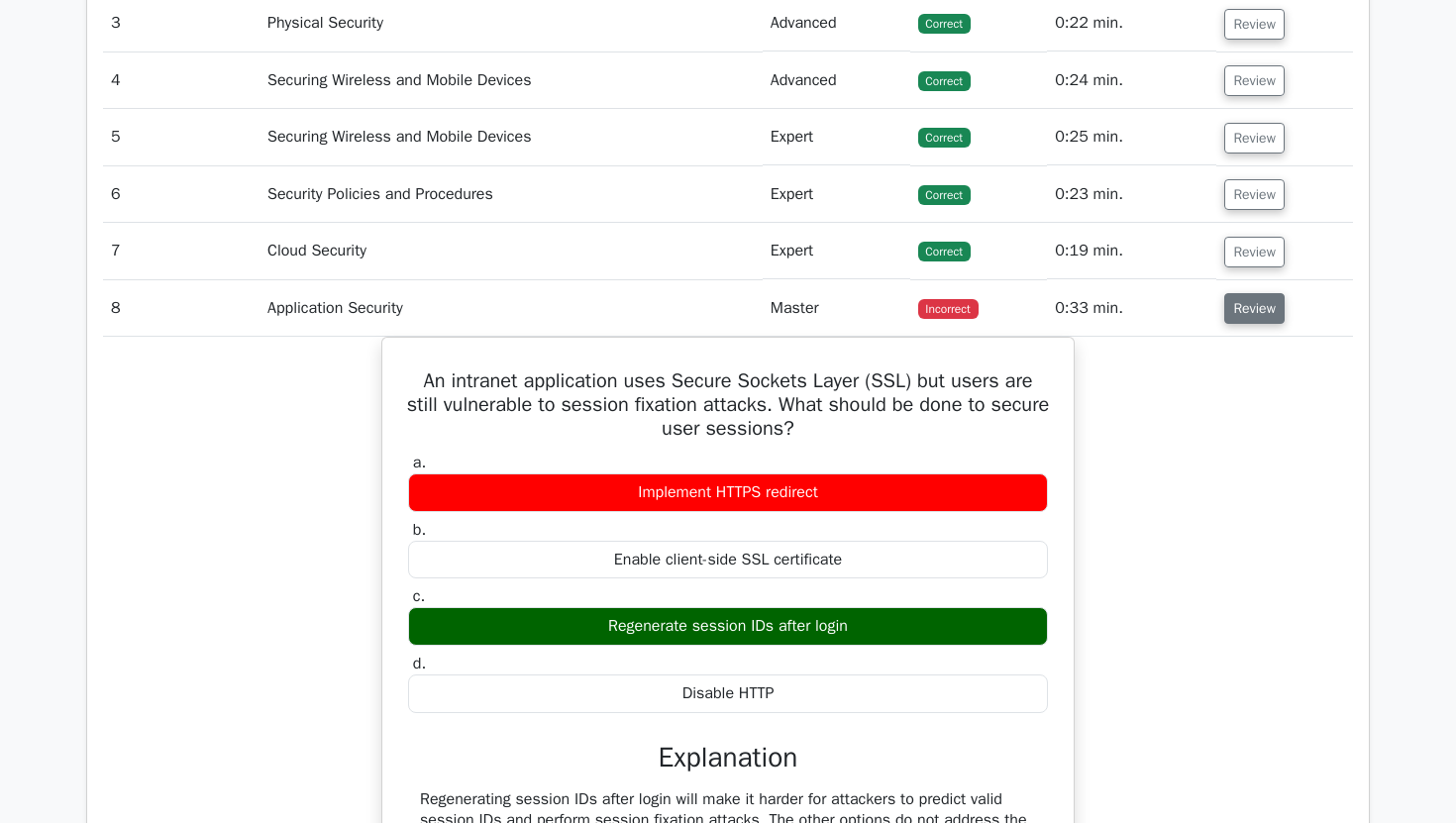 click on "Review" at bounding box center (1254, 308) 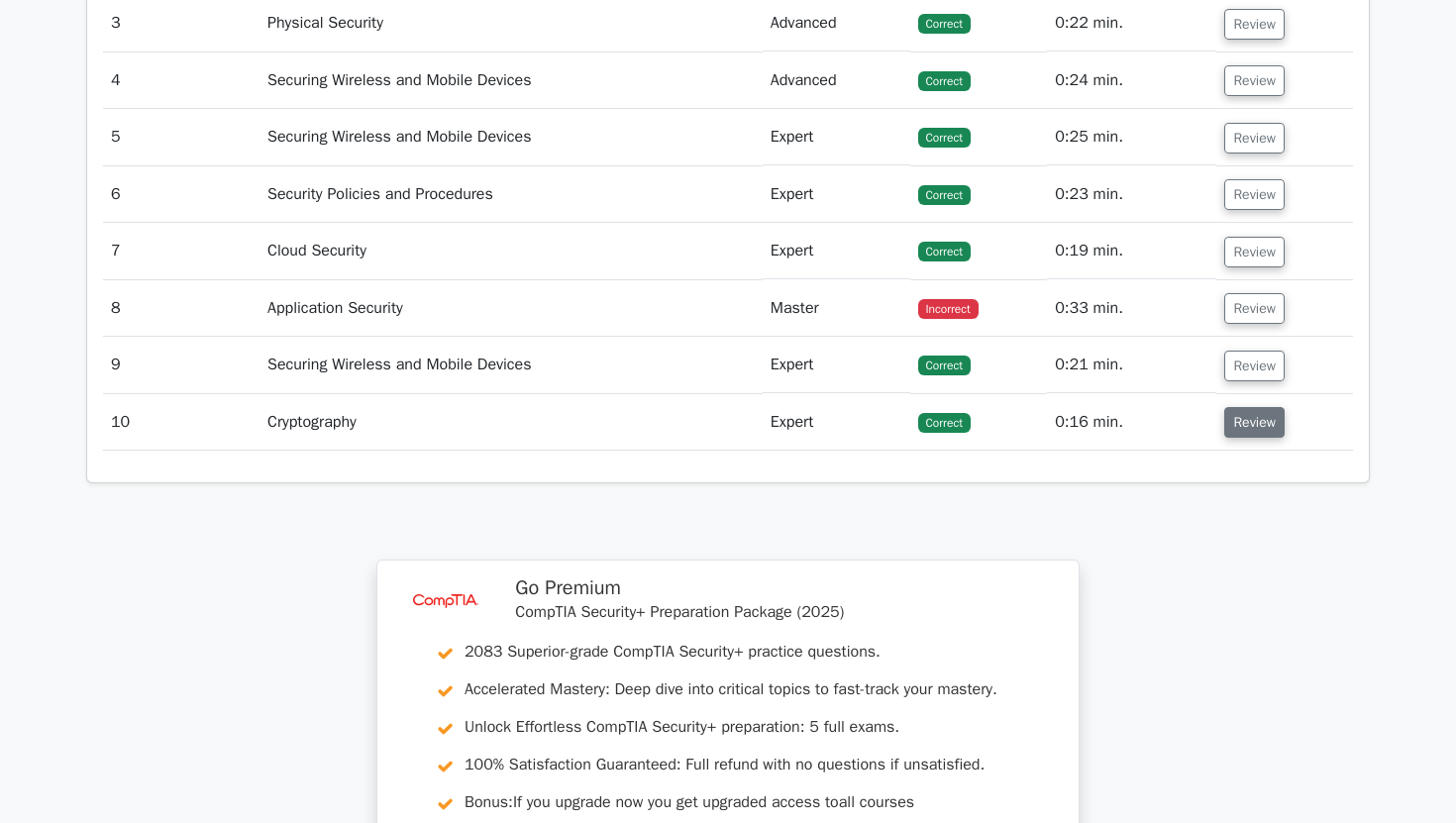 click on "Review" at bounding box center (1254, 422) 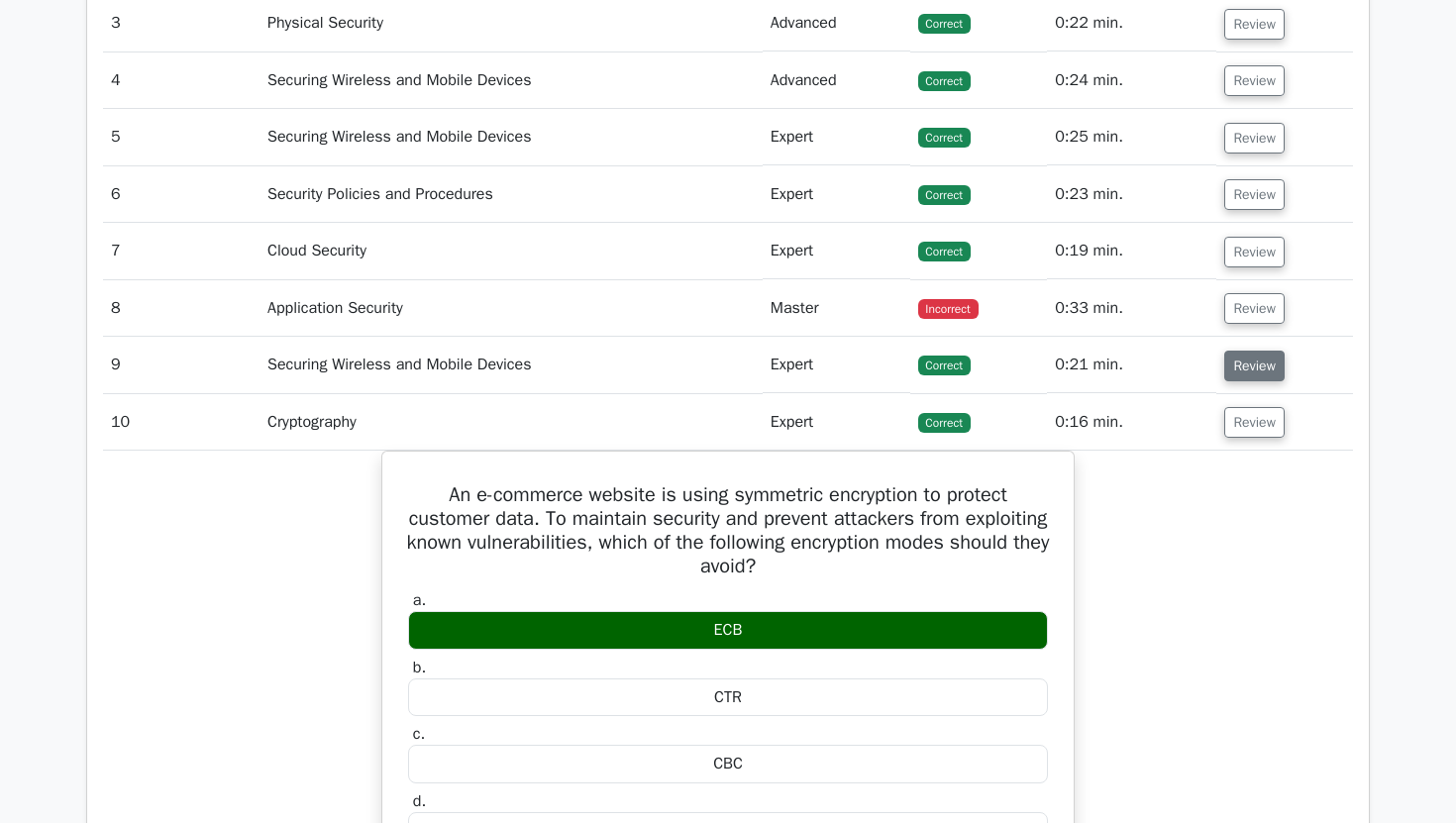 click on "Review" at bounding box center [1254, 365] 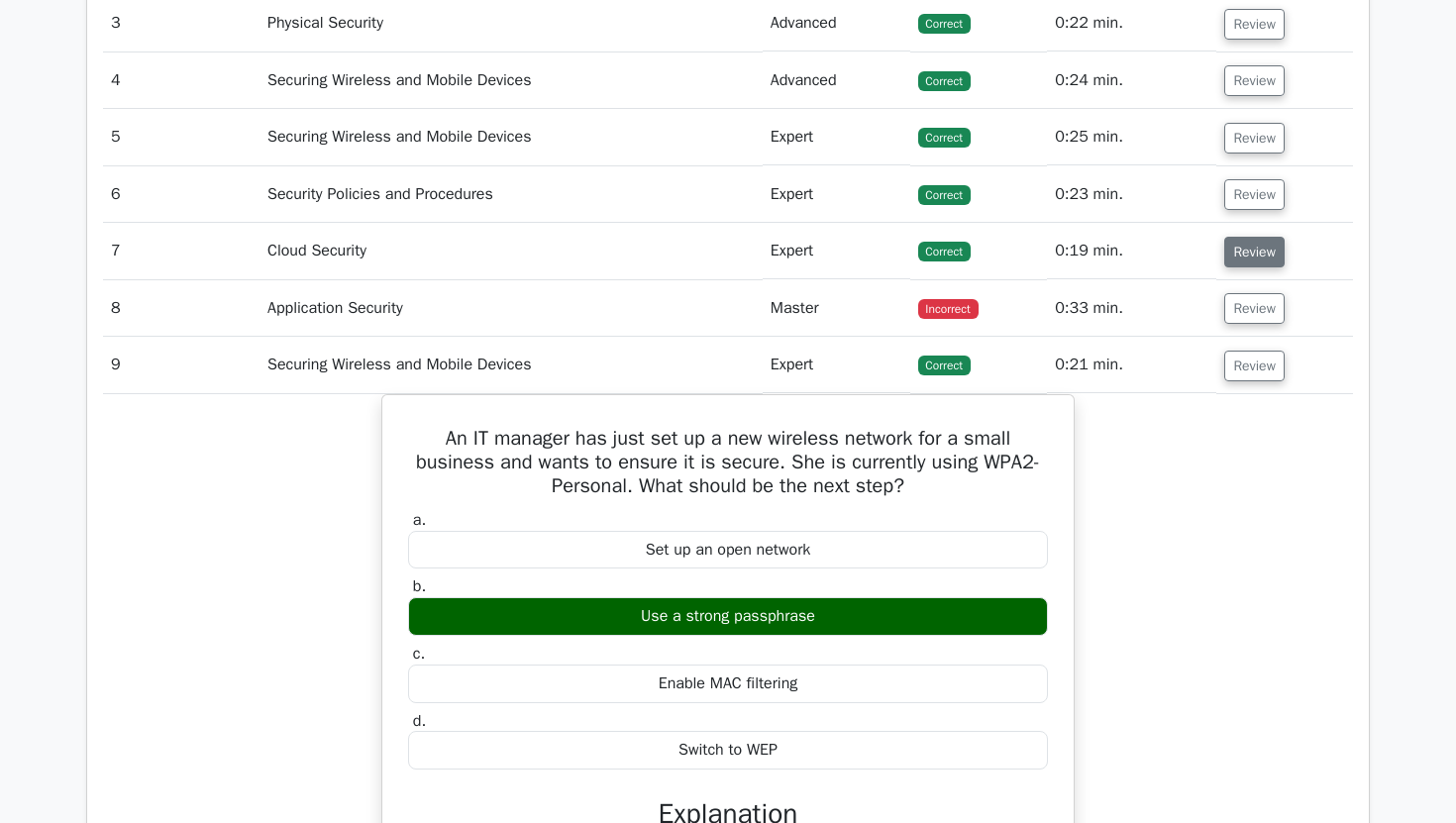 click on "Review" at bounding box center (1254, 252) 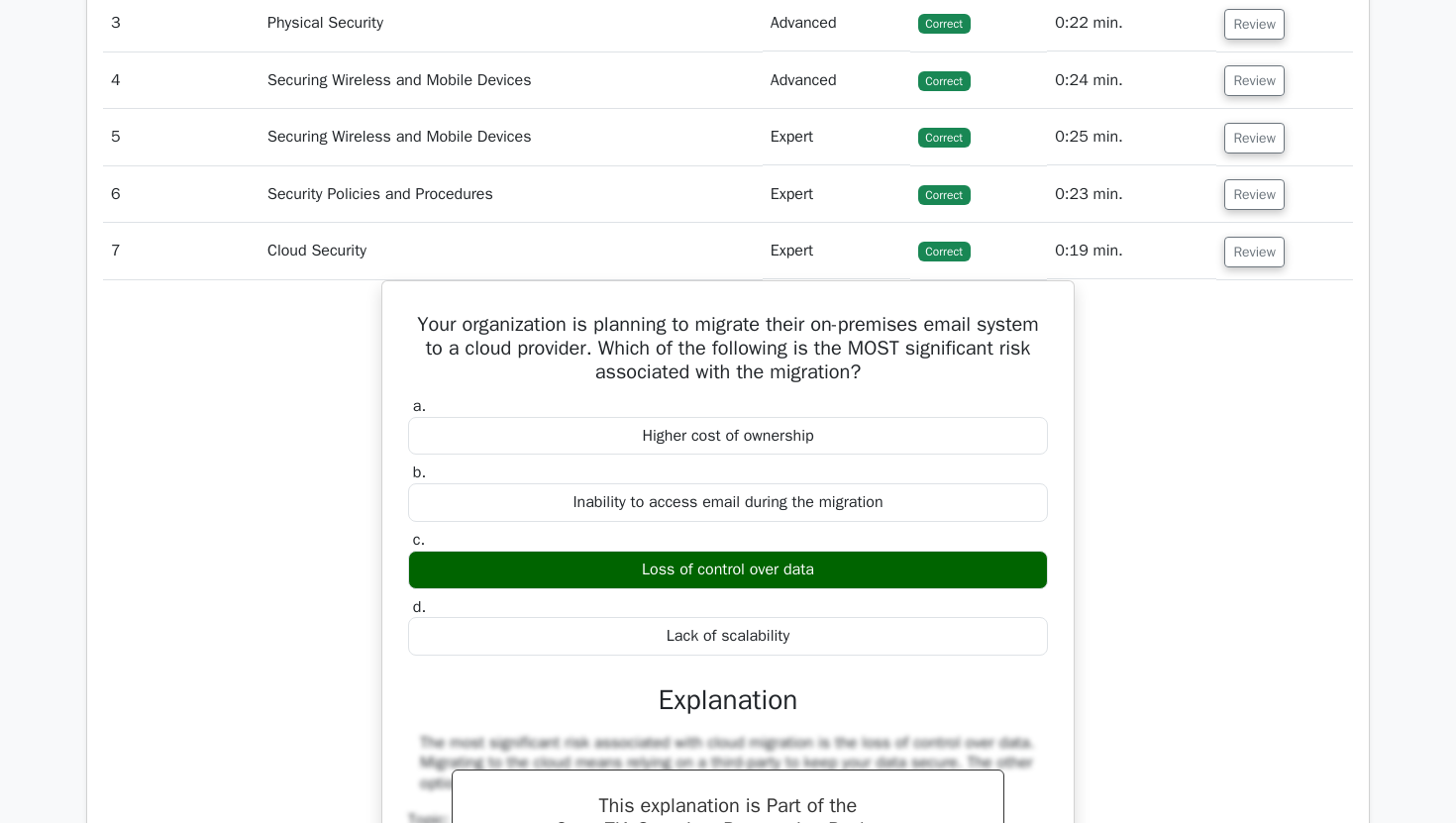 click on "Review" at bounding box center [1285, 194] 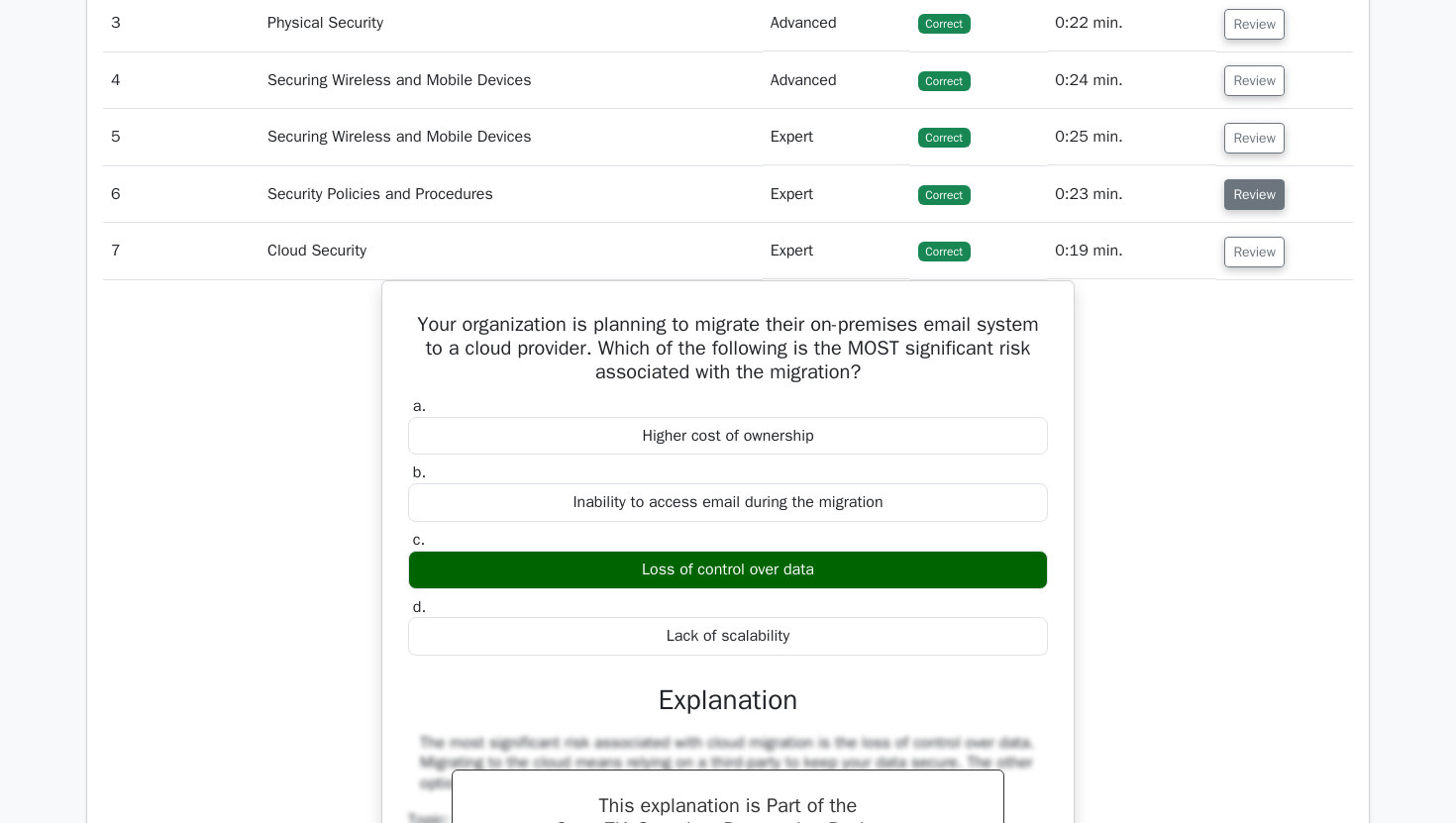 click on "Review" at bounding box center [1254, 194] 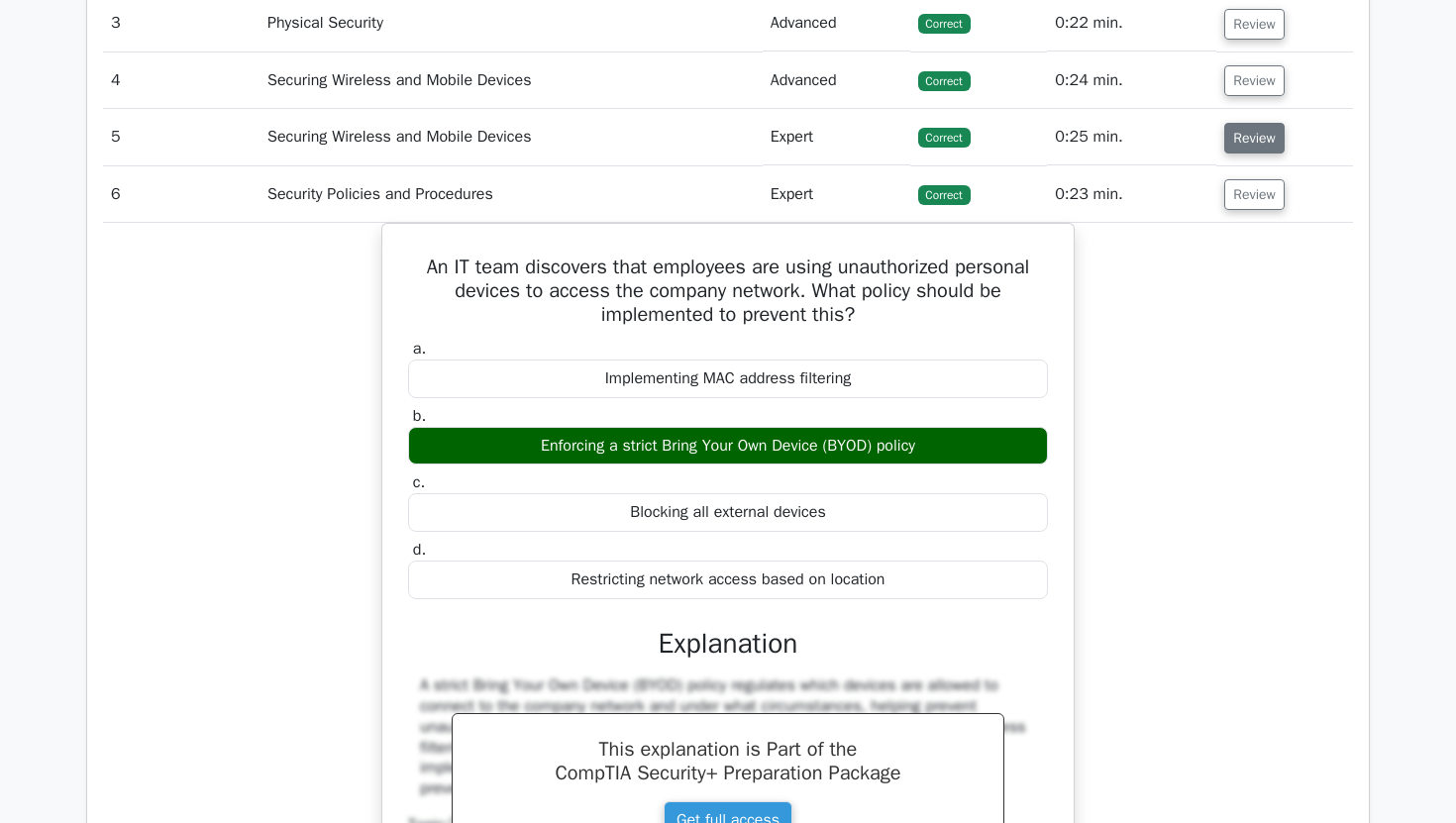 click on "Review" at bounding box center (1254, 138) 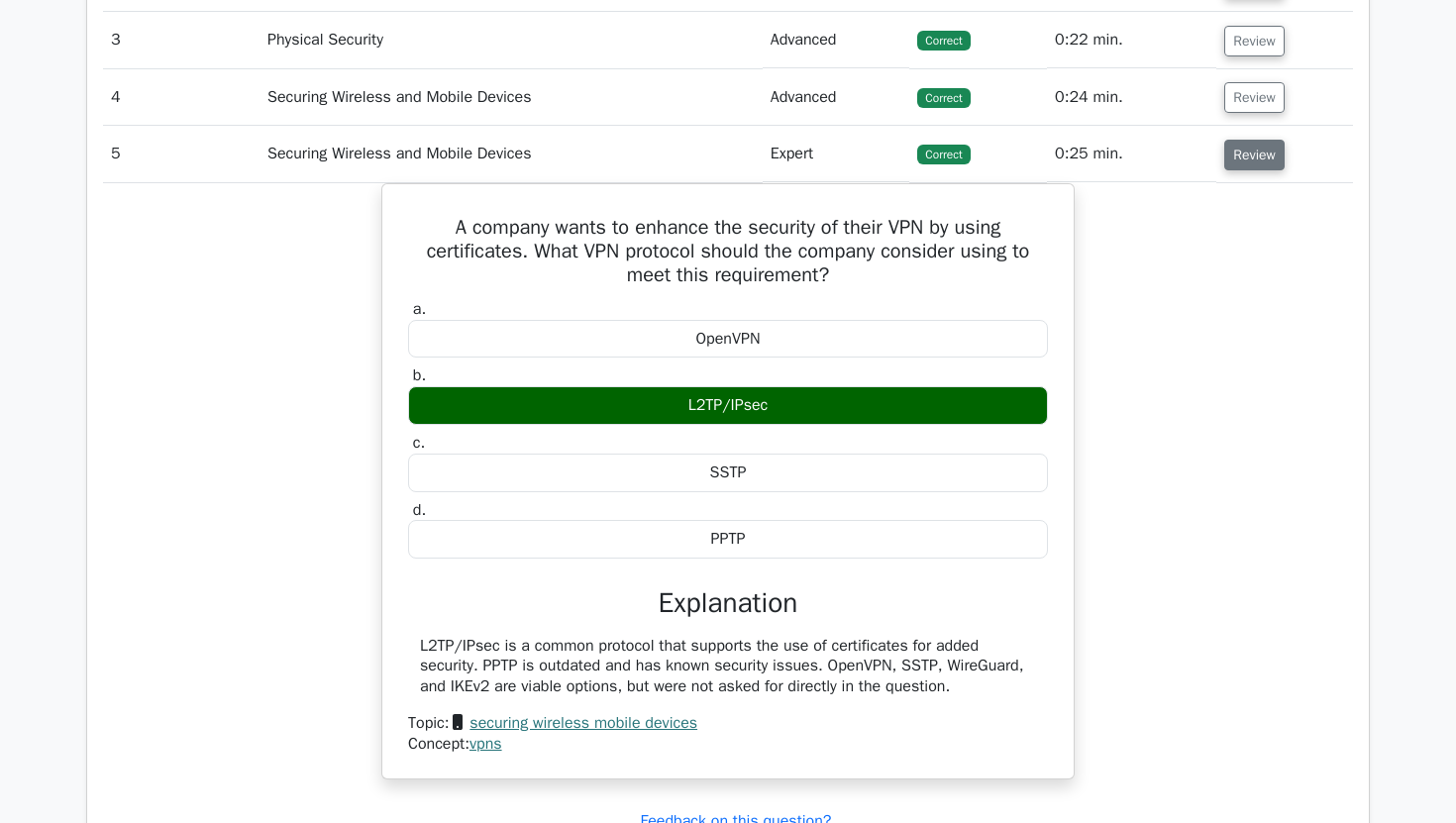 scroll, scrollTop: 1700, scrollLeft: 0, axis: vertical 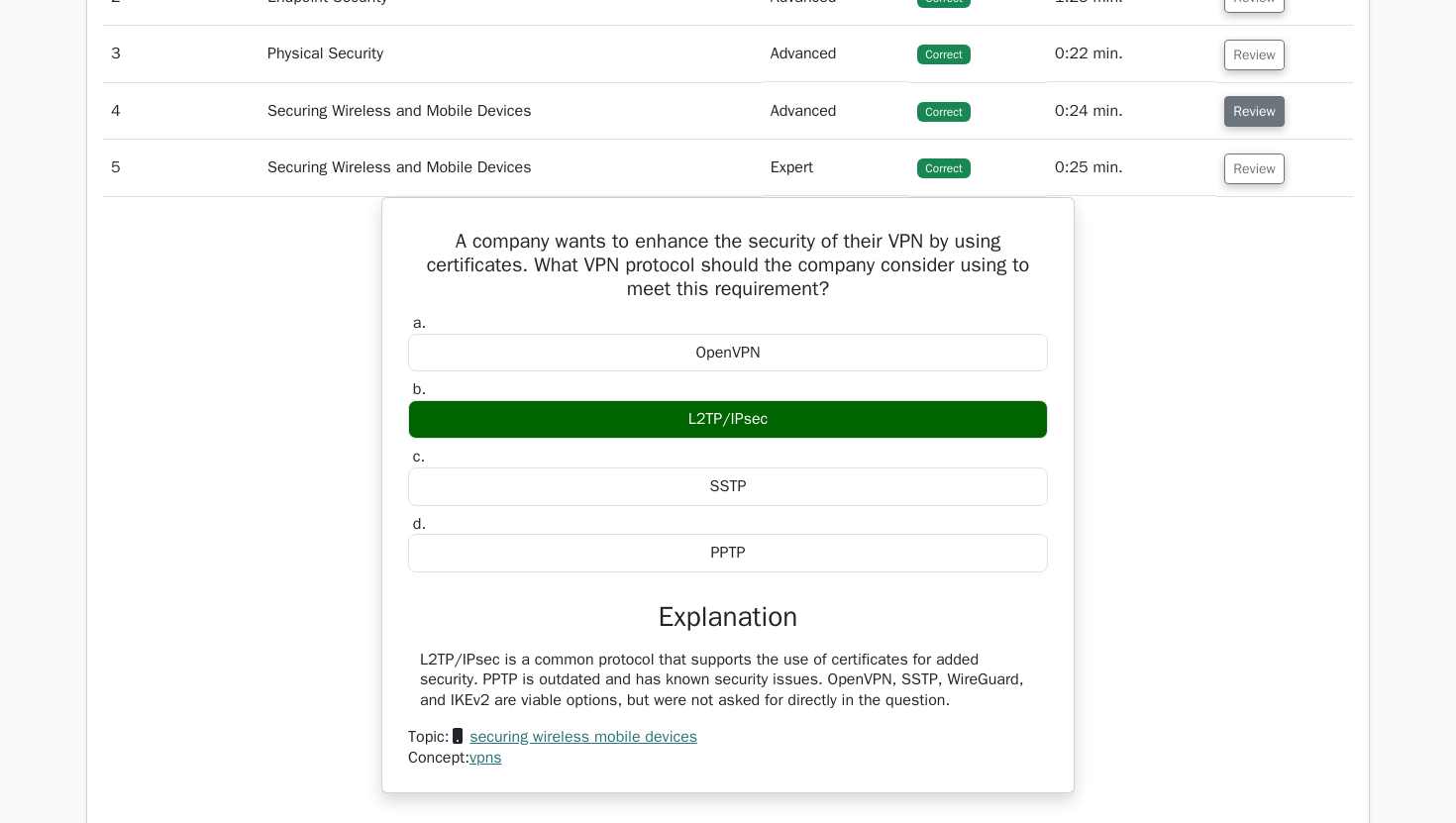 click on "Review" at bounding box center (1254, 111) 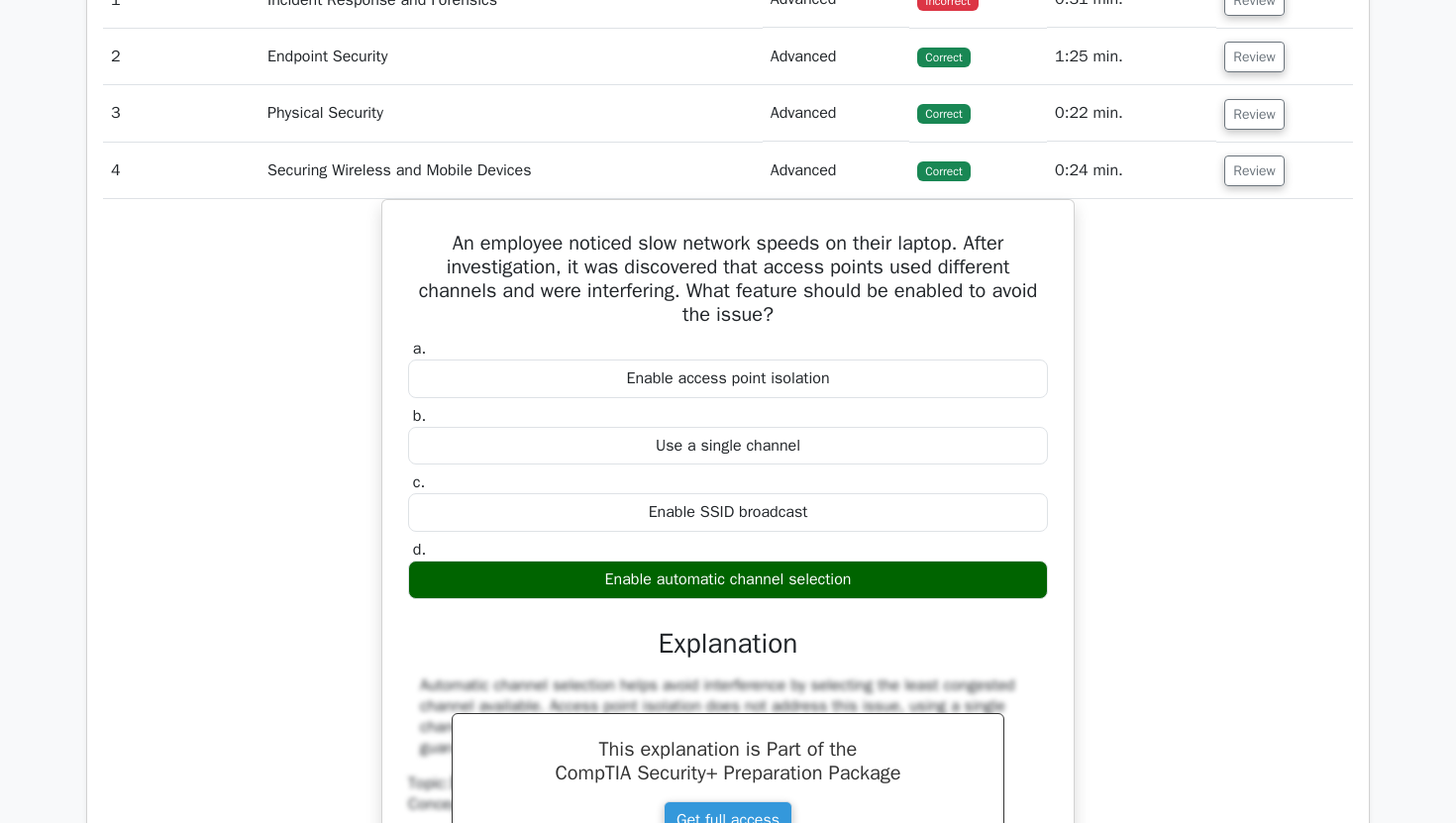 scroll, scrollTop: 1639, scrollLeft: 0, axis: vertical 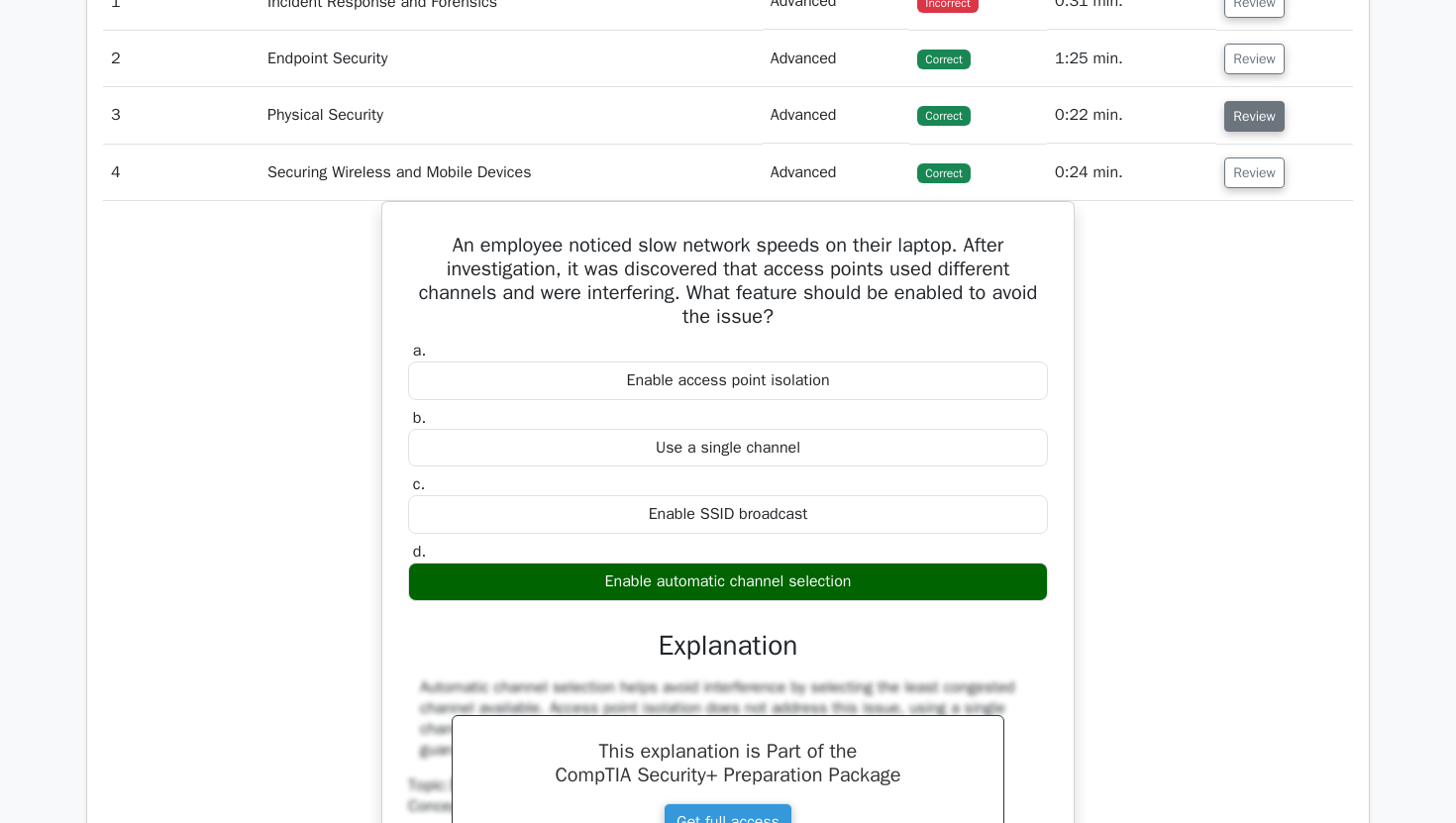 click on "Review" at bounding box center [1254, 116] 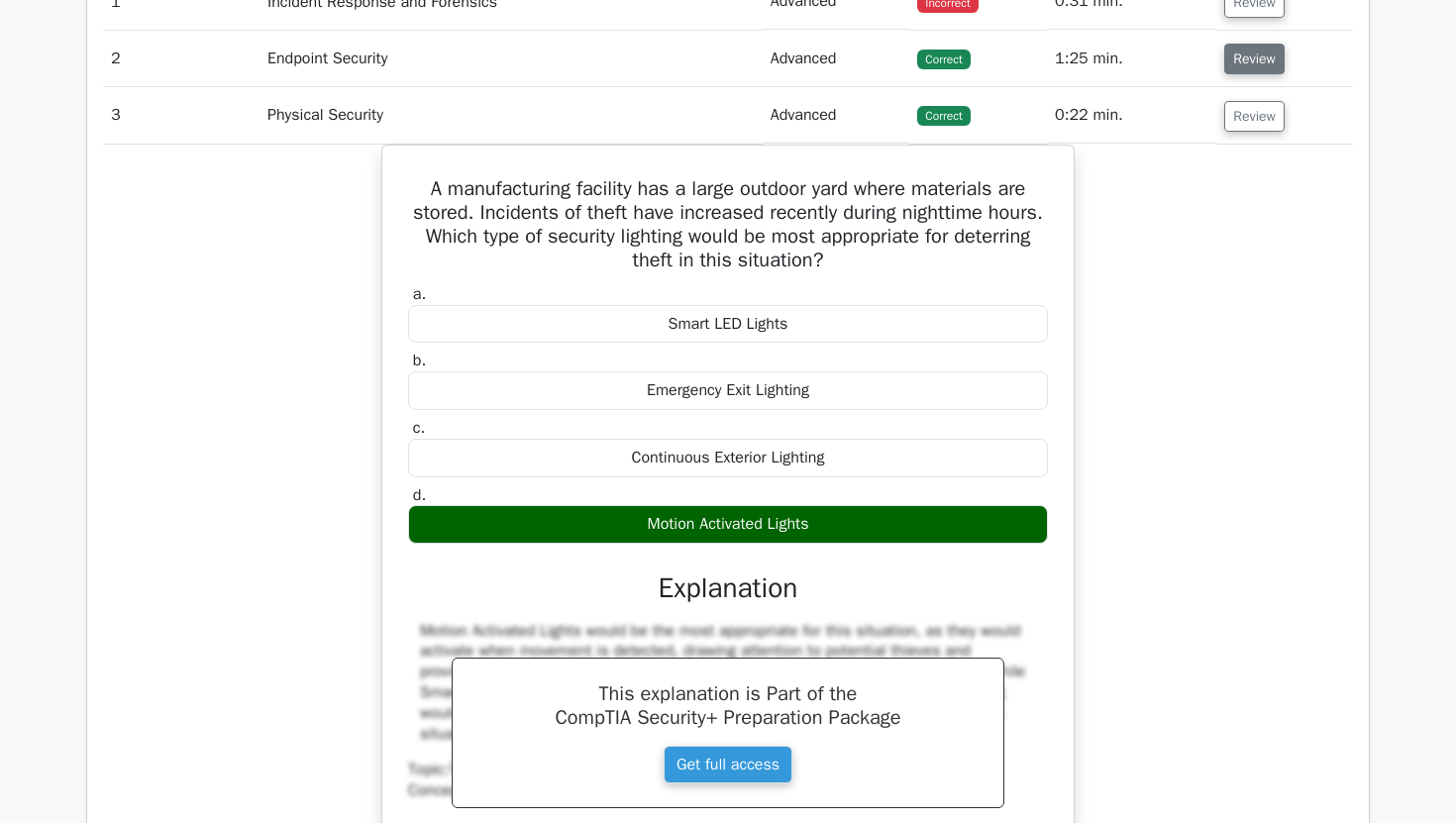 click on "Review" at bounding box center [1254, 58] 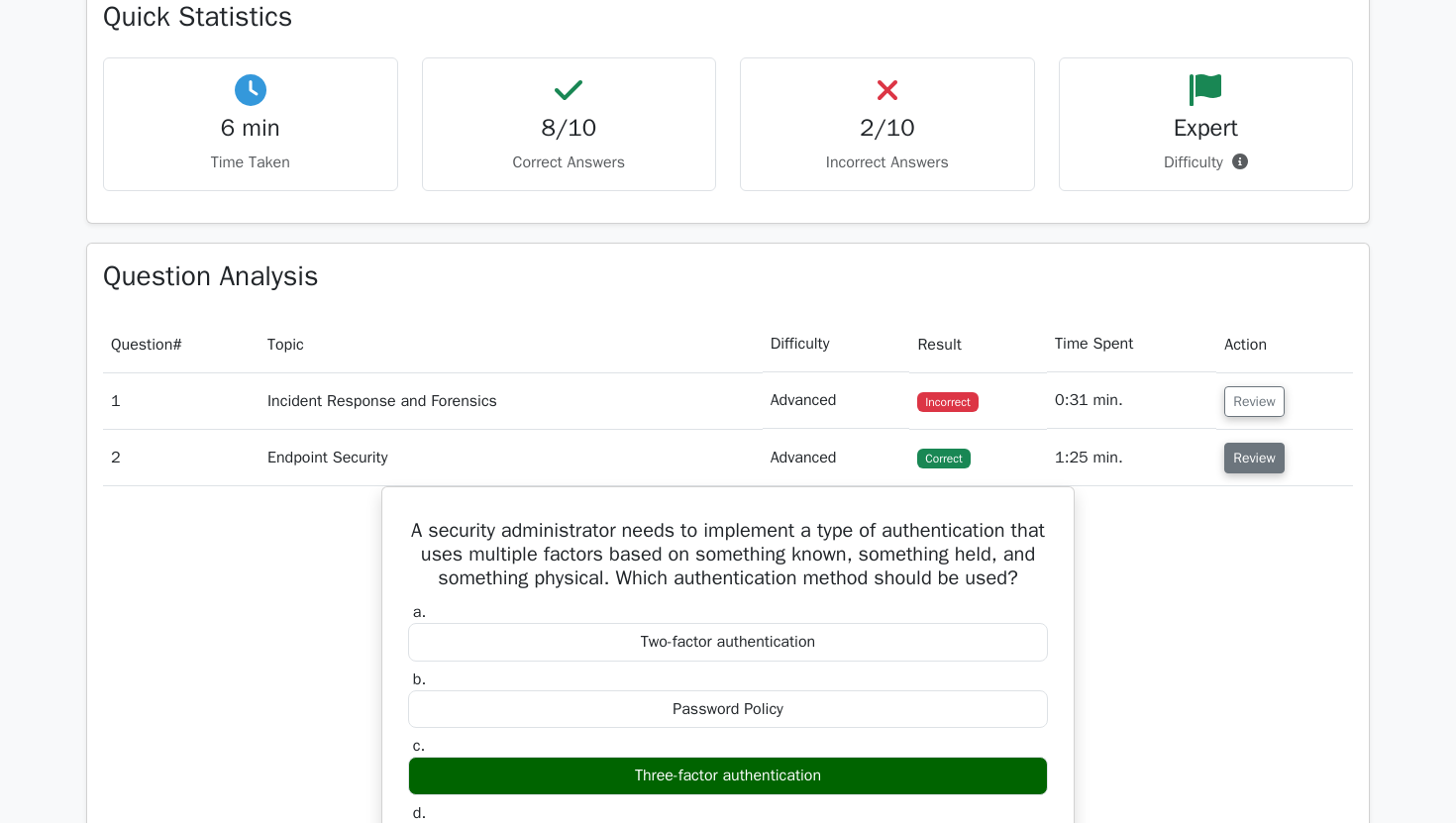 scroll, scrollTop: 1230, scrollLeft: 0, axis: vertical 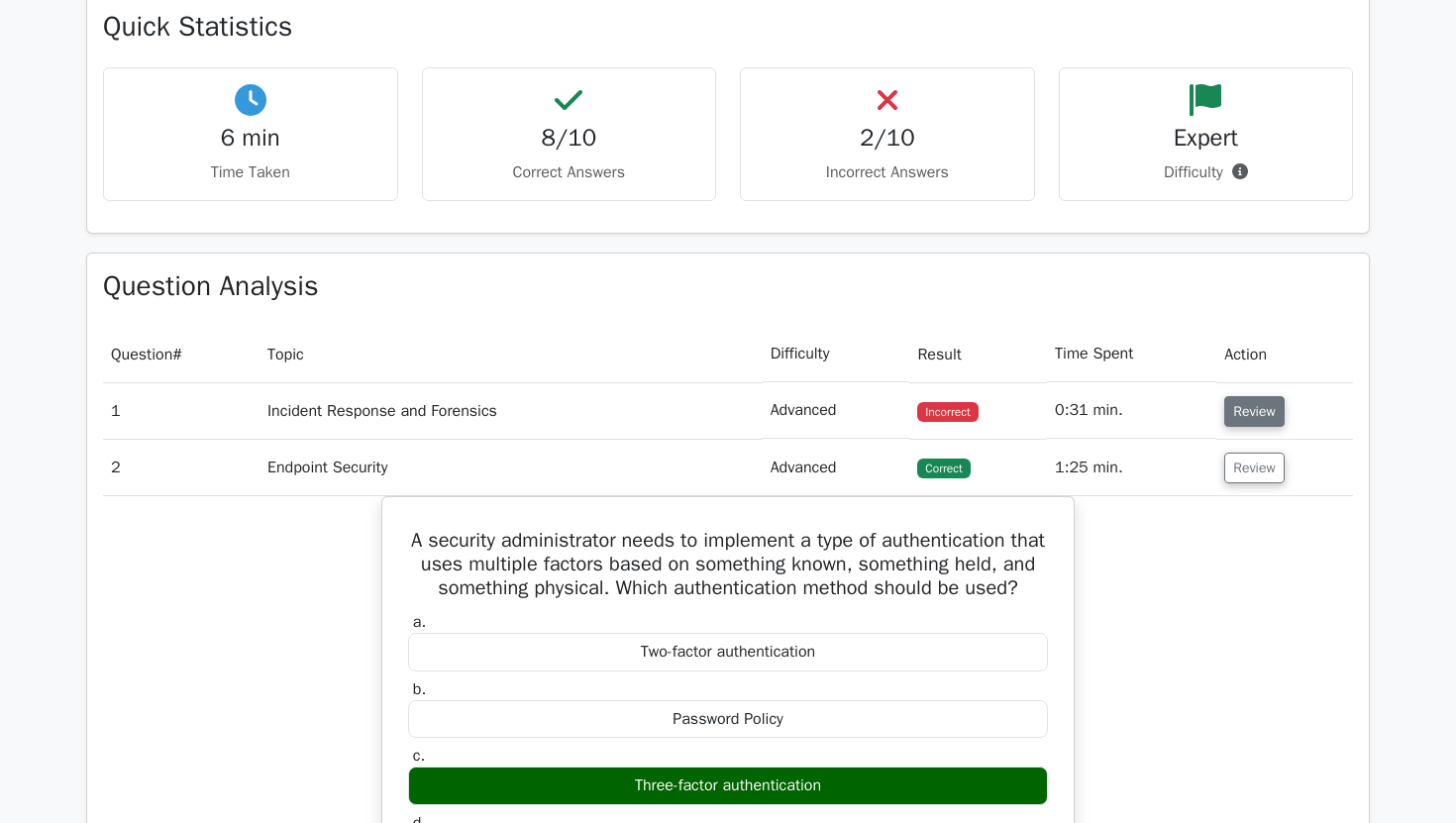 click on "Review" at bounding box center [1254, 411] 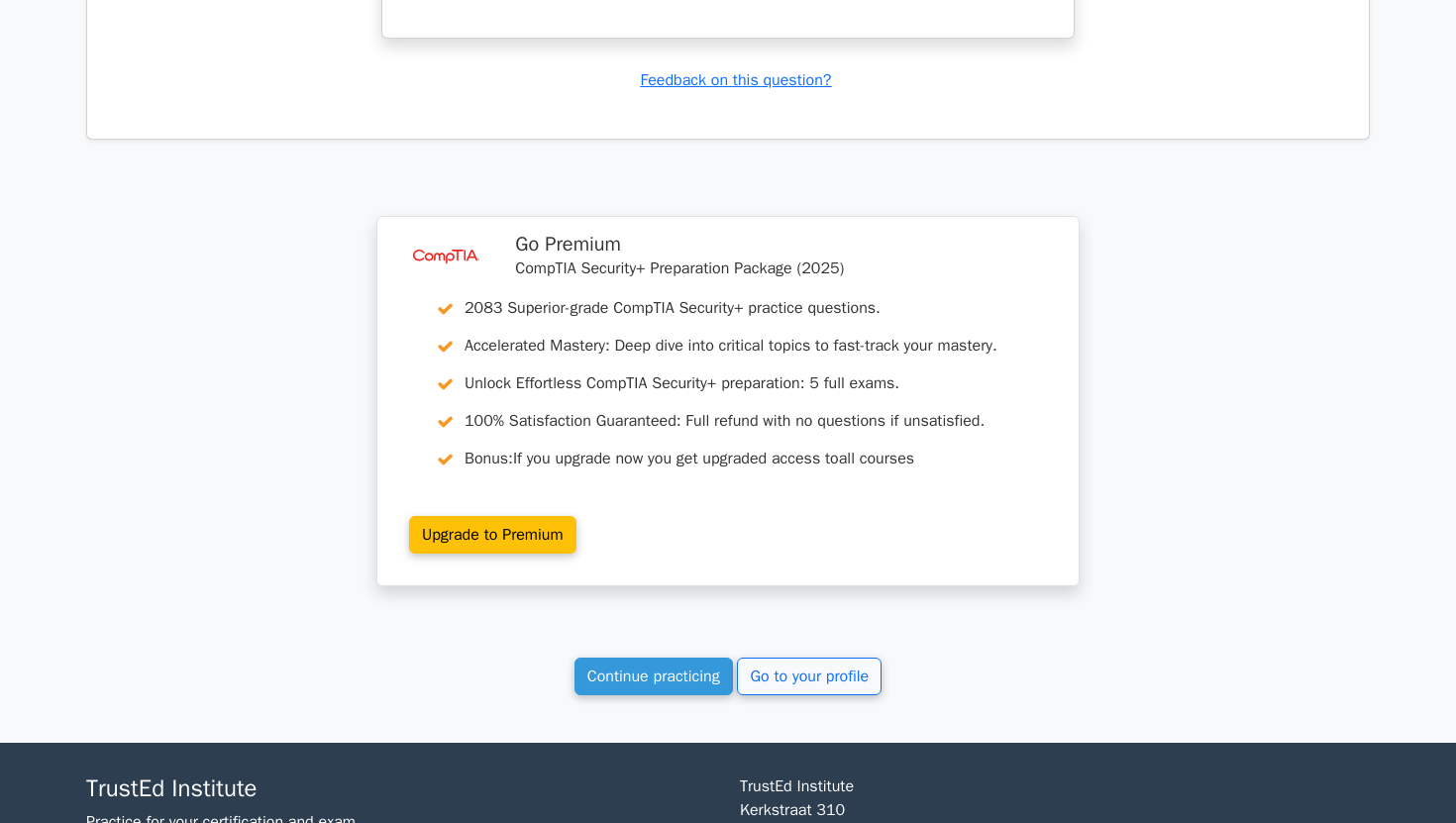 scroll, scrollTop: 9336, scrollLeft: 0, axis: vertical 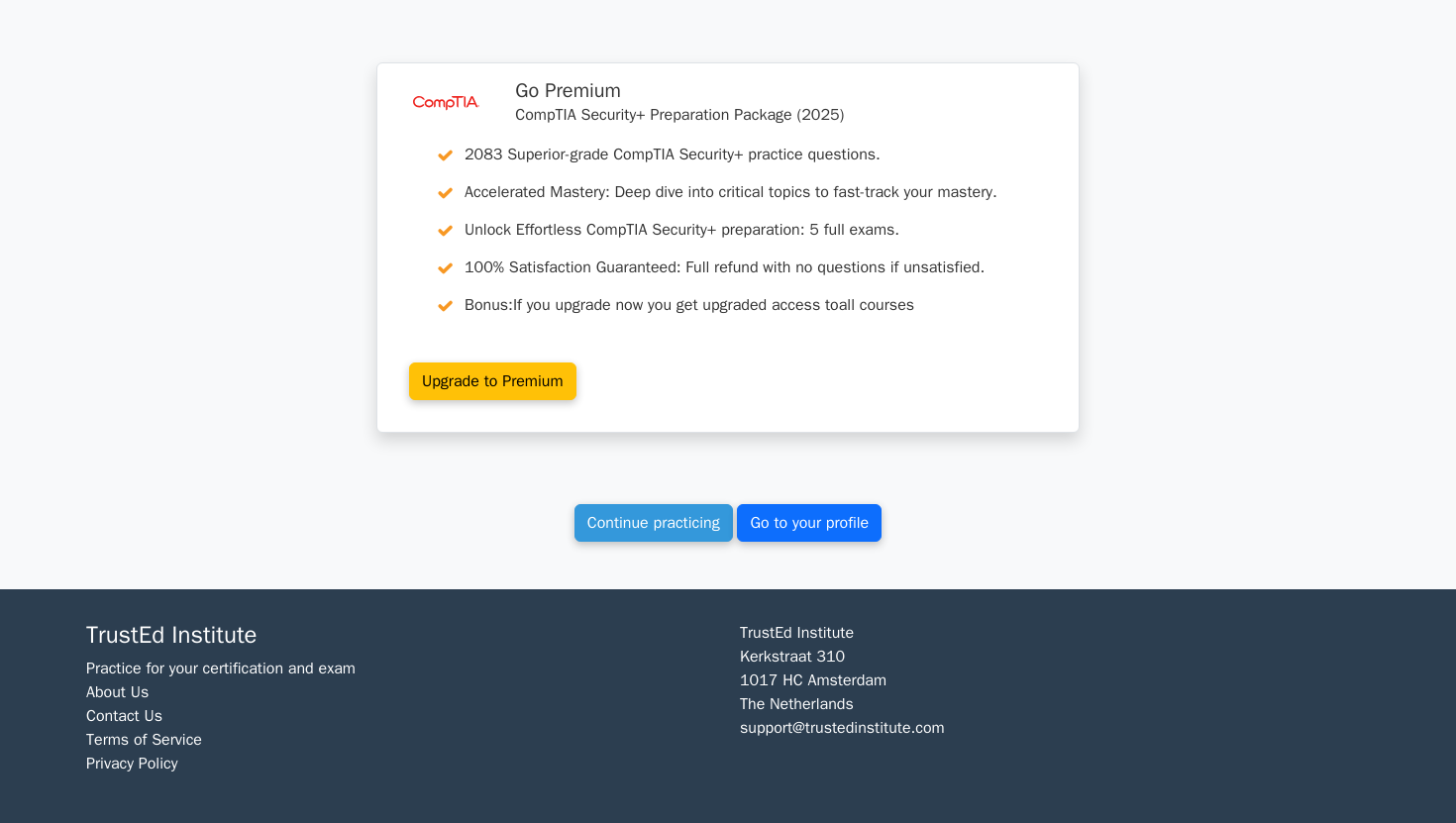 click on "Go to your profile" at bounding box center [809, 523] 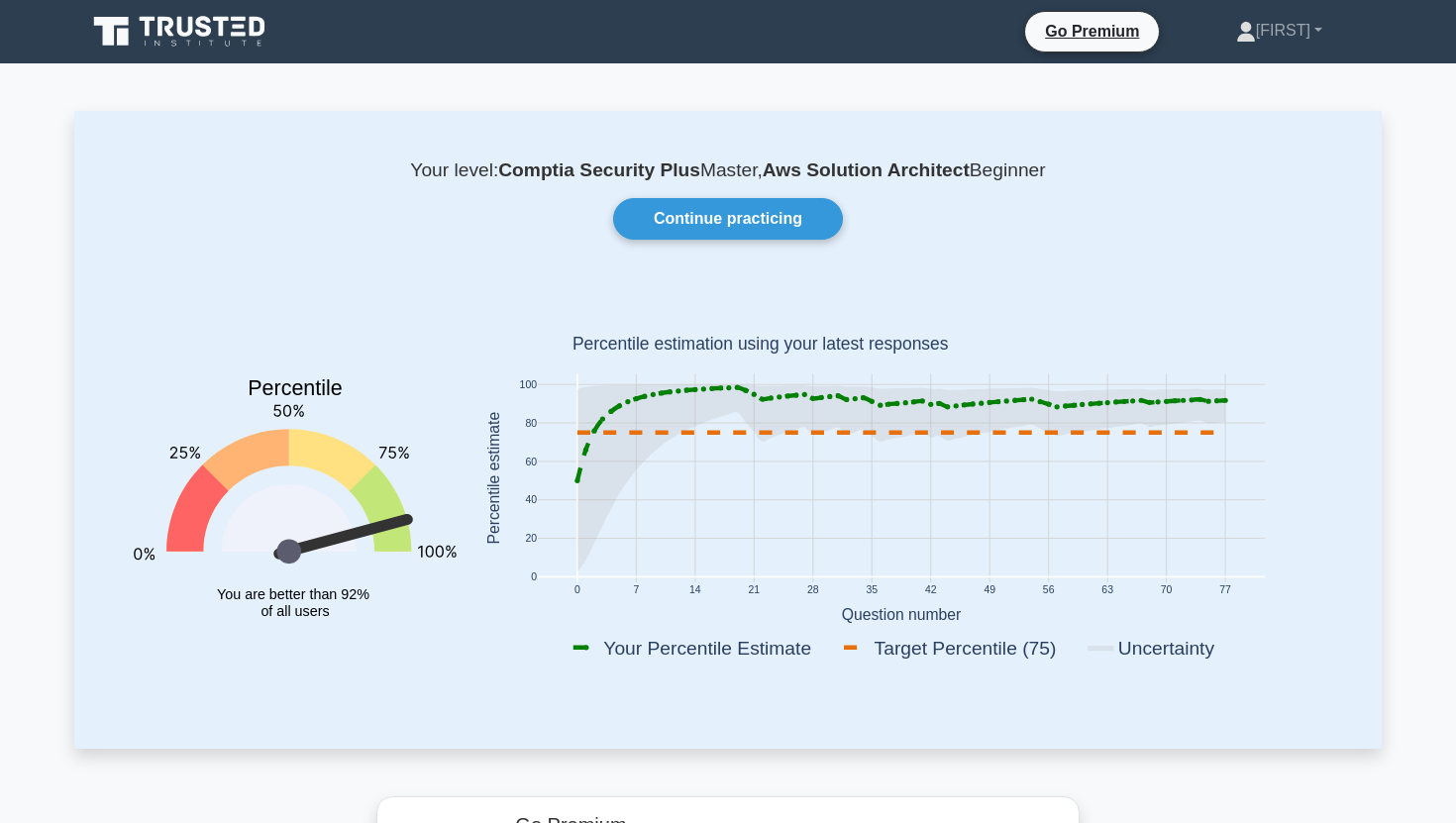 scroll, scrollTop: 0, scrollLeft: 0, axis: both 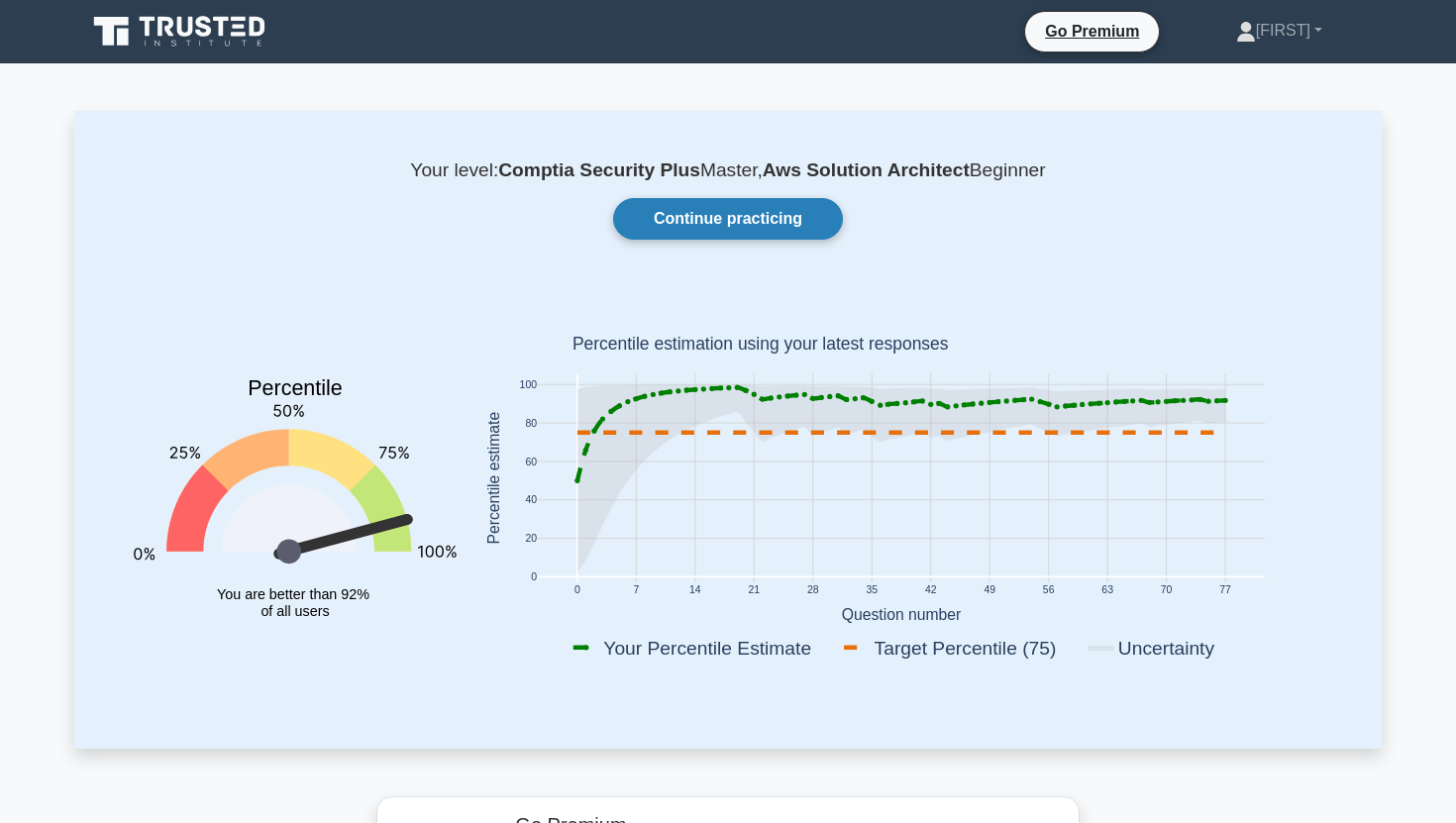 click on "Continue practicing" at bounding box center (728, 219) 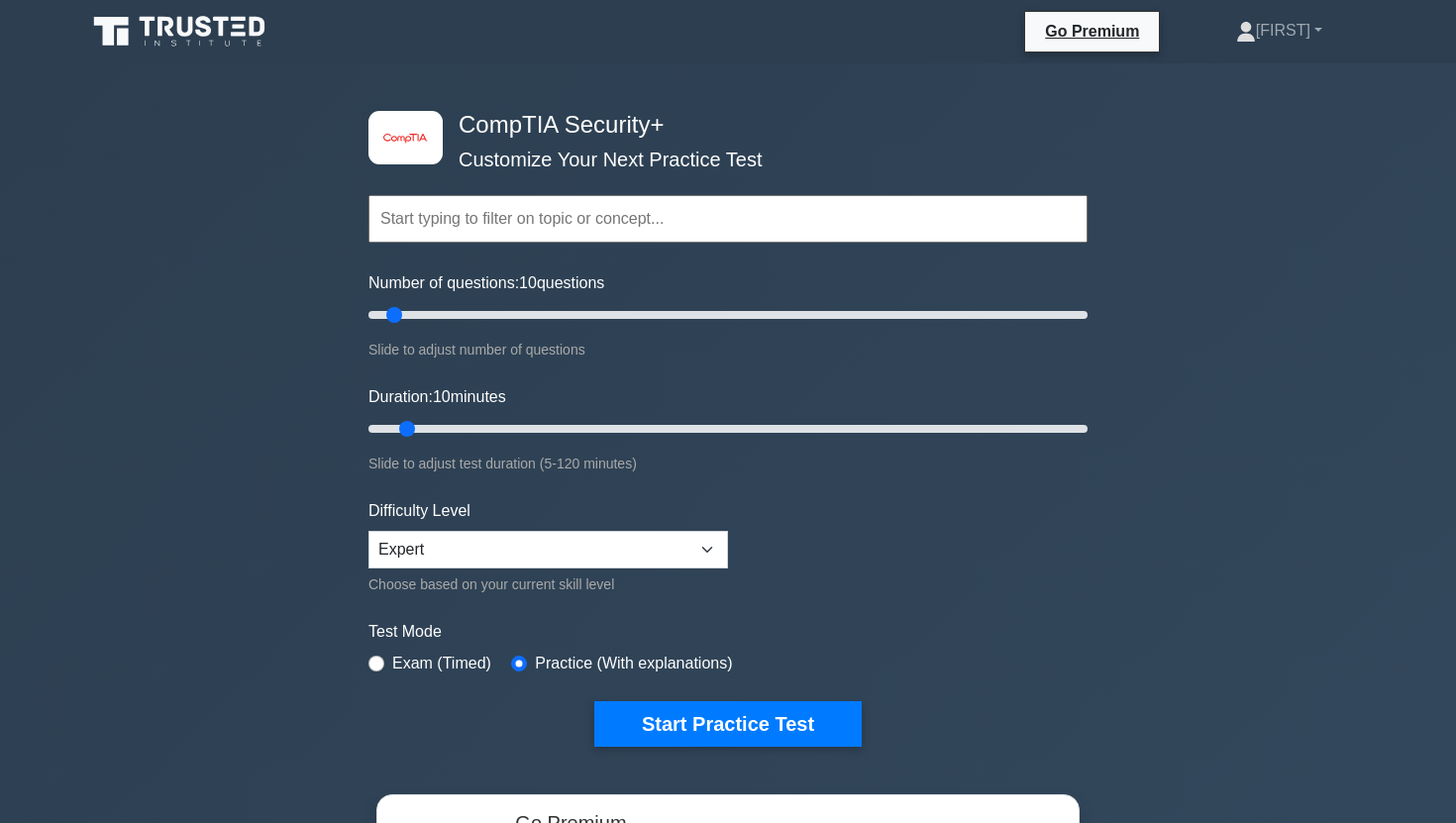 scroll, scrollTop: 0, scrollLeft: 0, axis: both 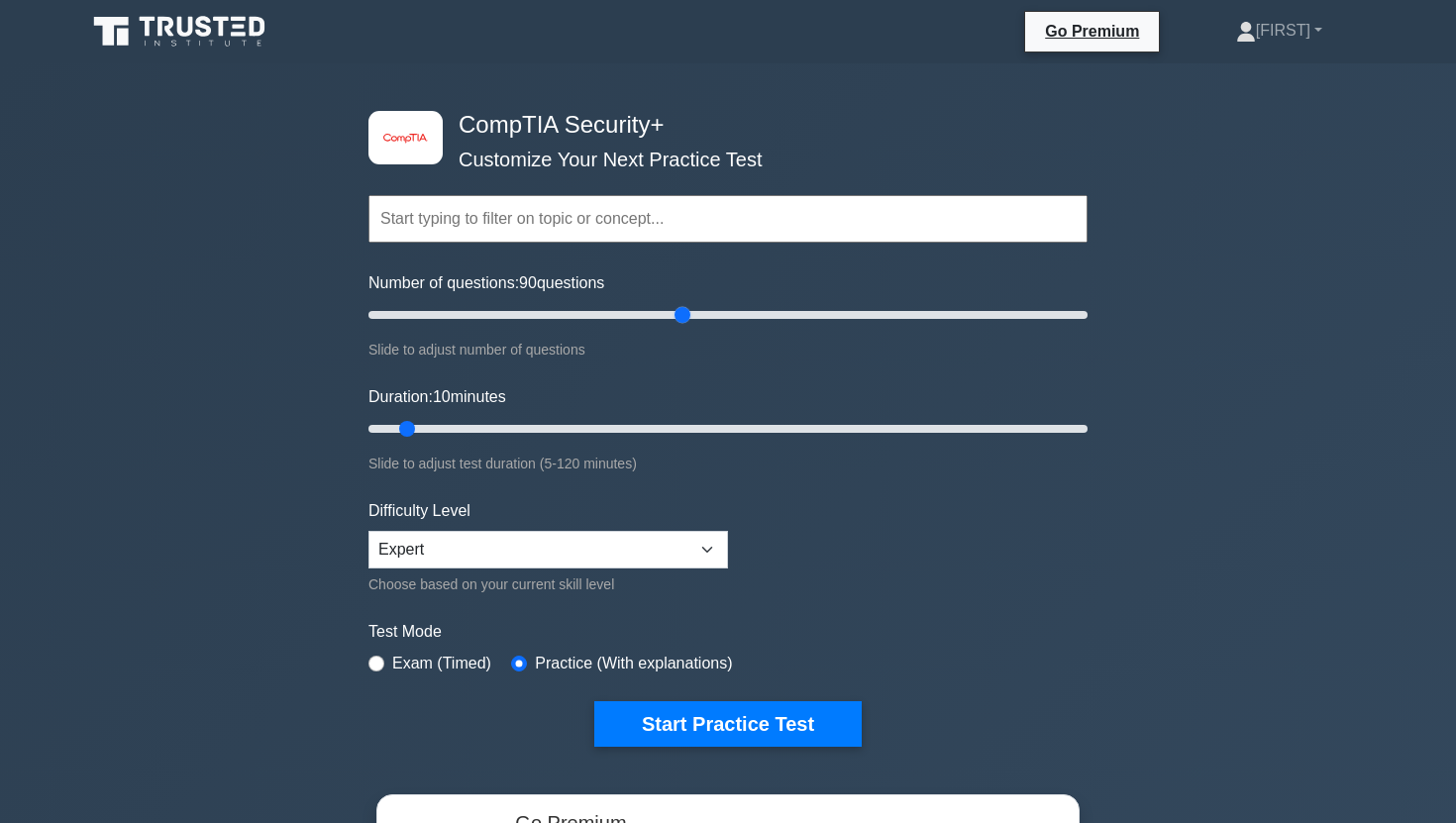 drag, startPoint x: 394, startPoint y: 322, endPoint x: 684, endPoint y: 314, distance: 290.1103 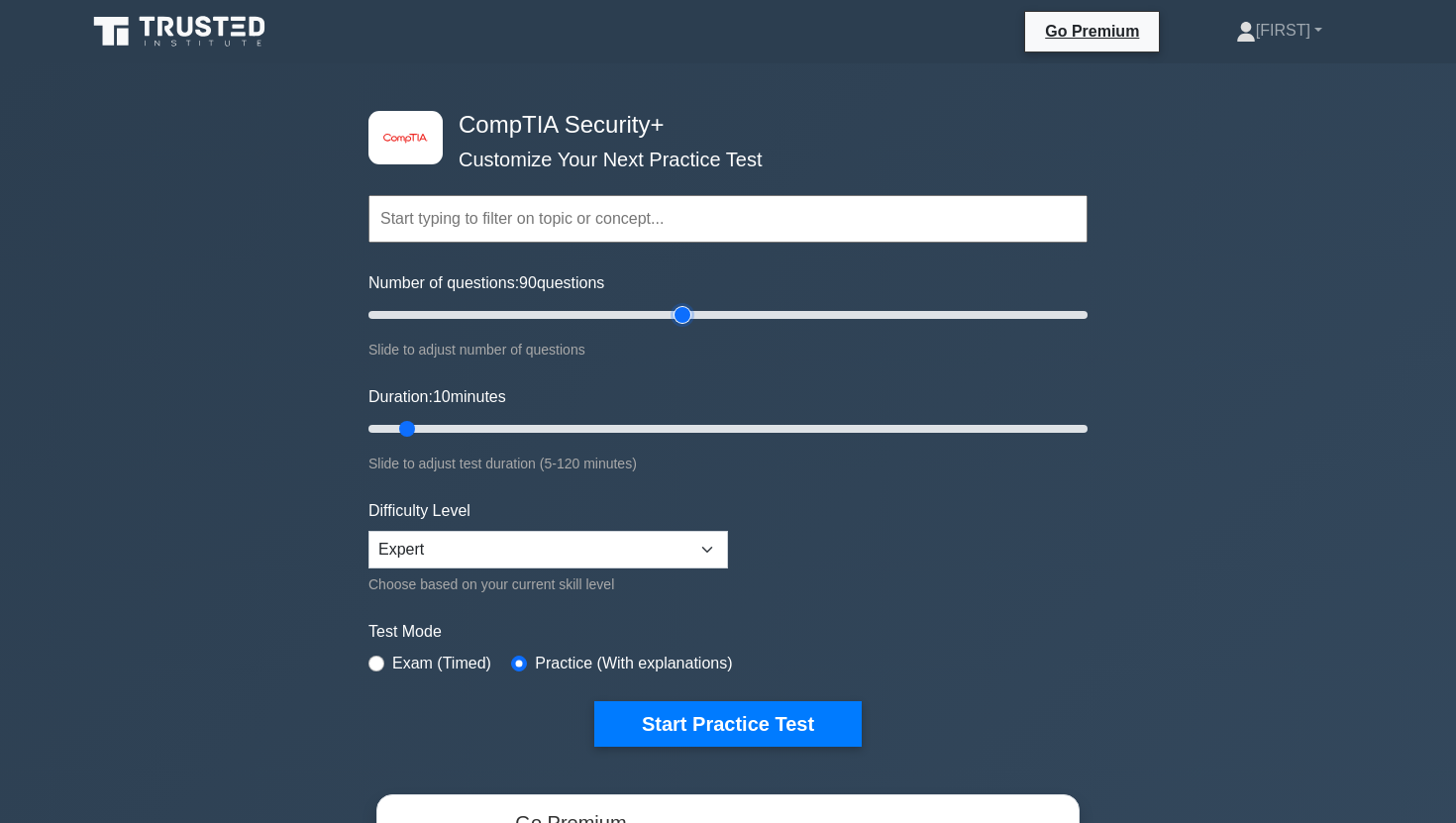 click on "Number of questions:  90  questions" at bounding box center [728, 315] 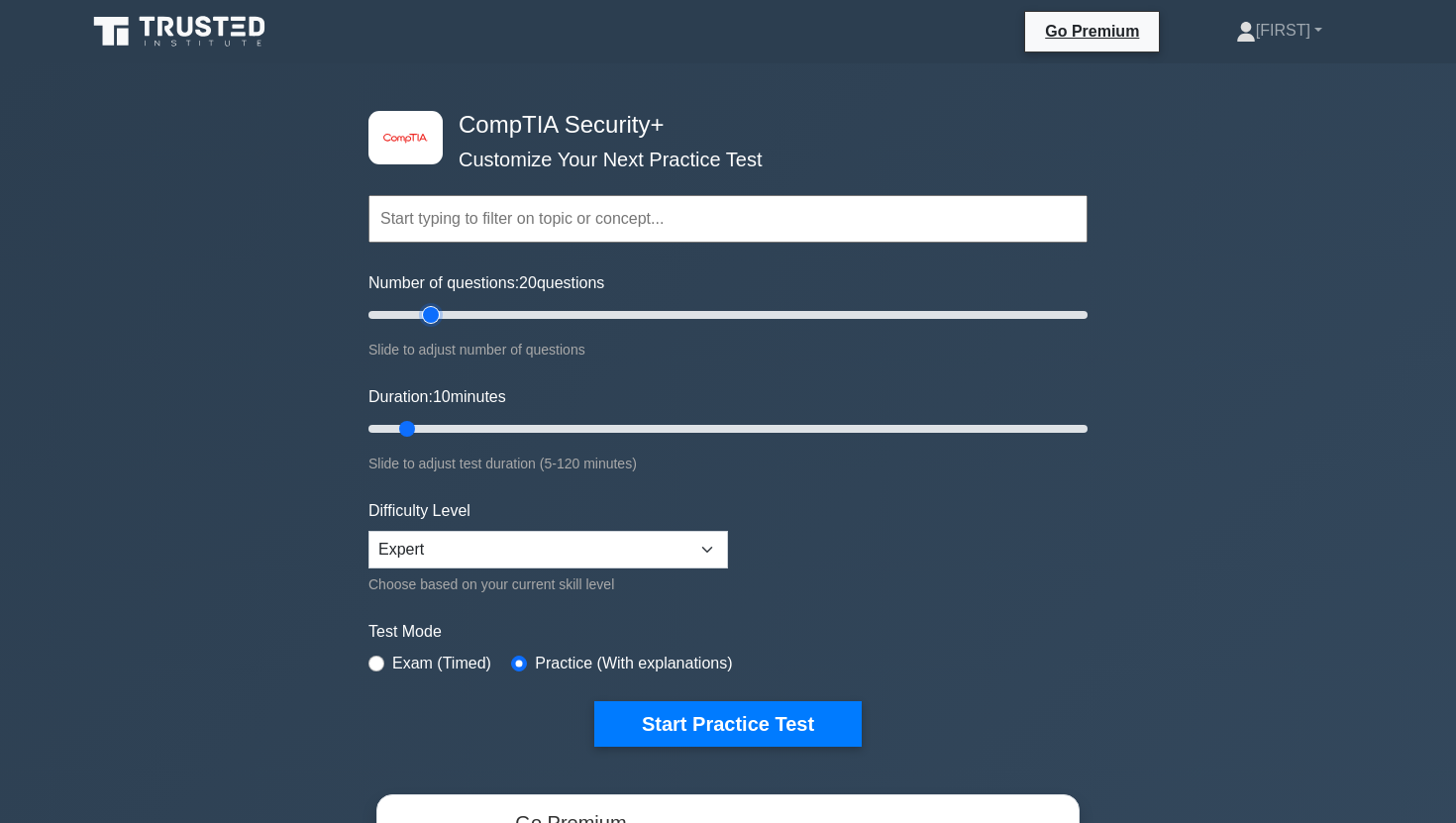 drag, startPoint x: 676, startPoint y: 314, endPoint x: 434, endPoint y: 310, distance: 242.03306 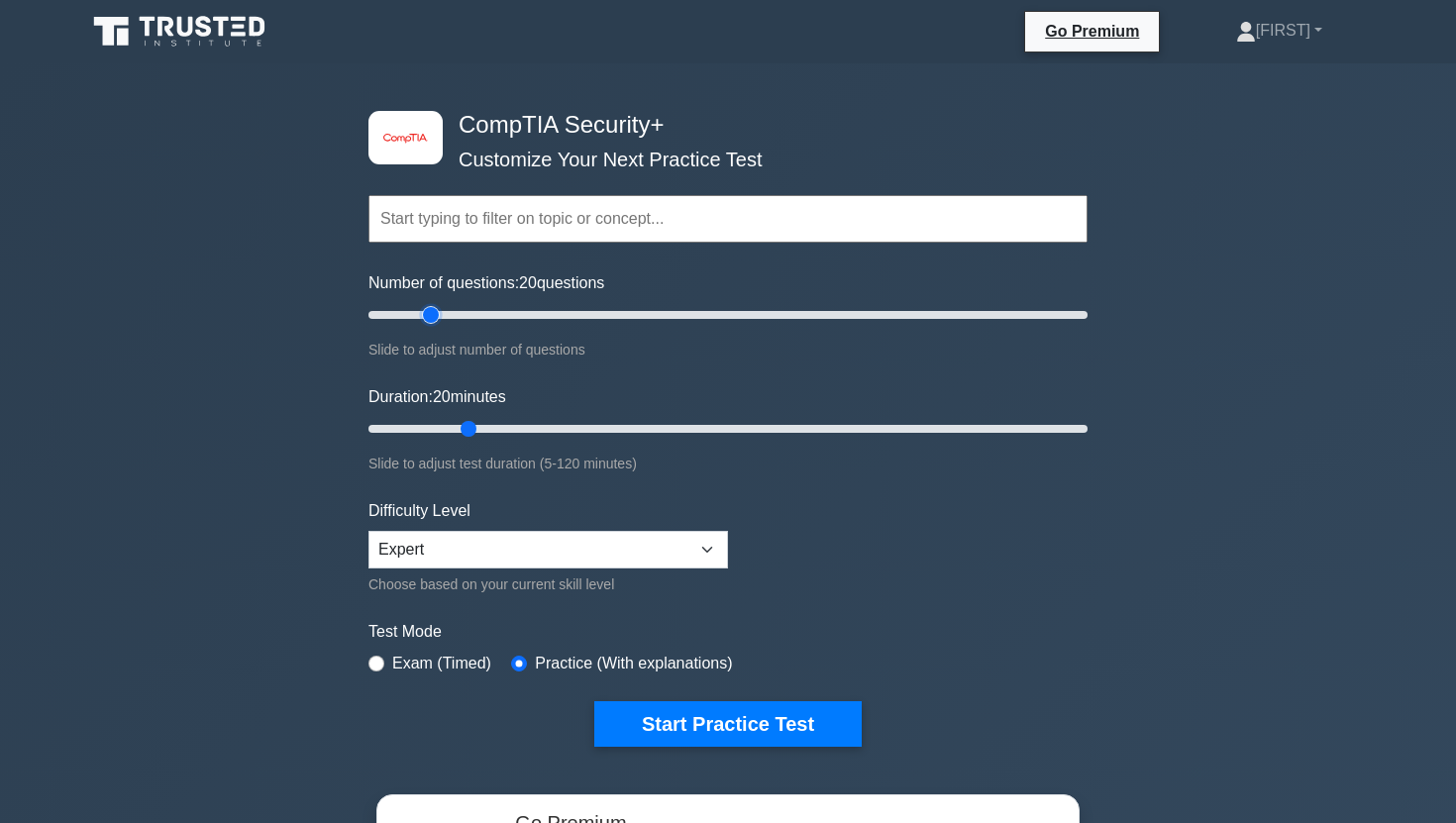 drag, startPoint x: 408, startPoint y: 428, endPoint x: 466, endPoint y: 420, distance: 58.549125 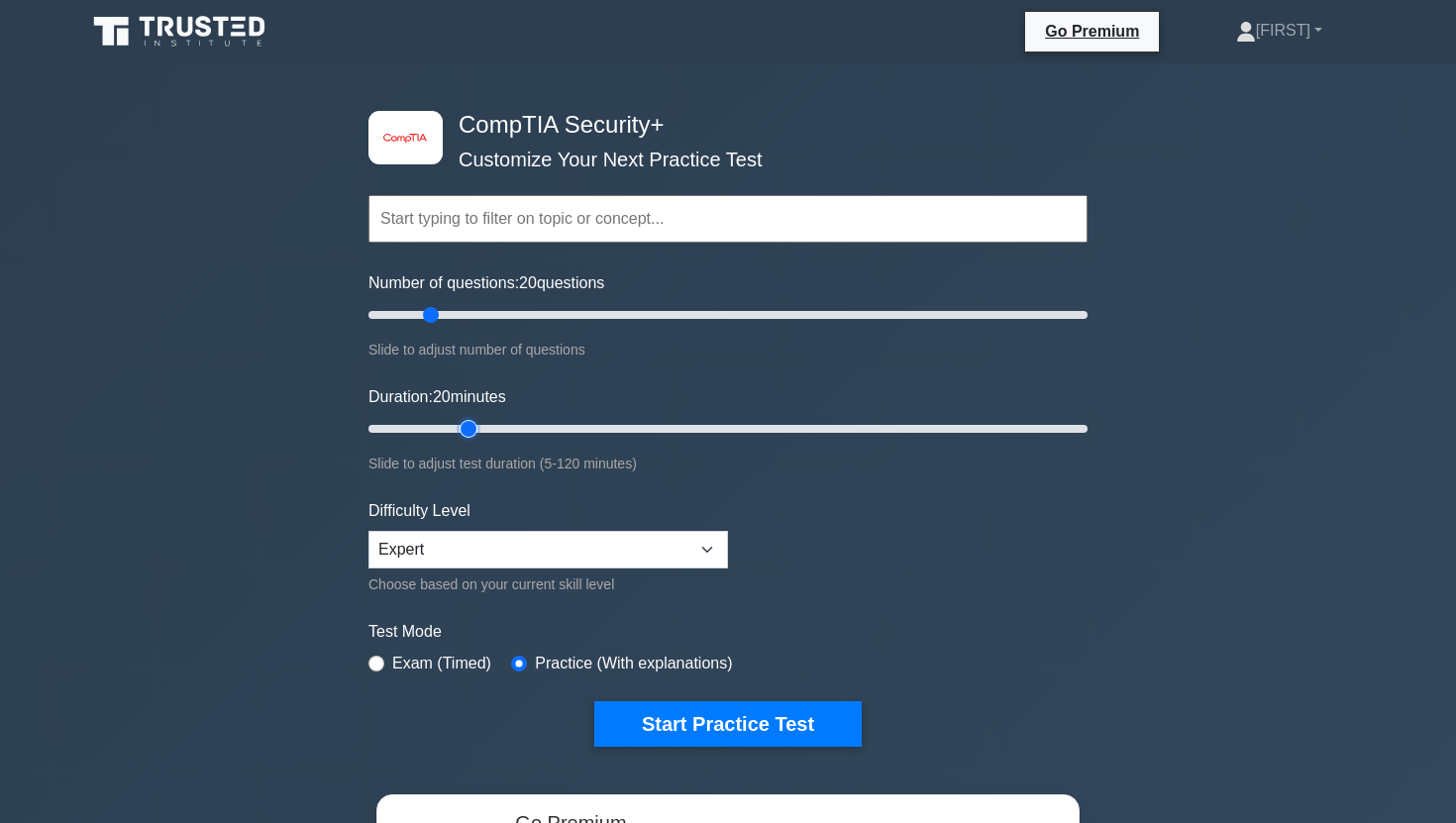 type on "20" 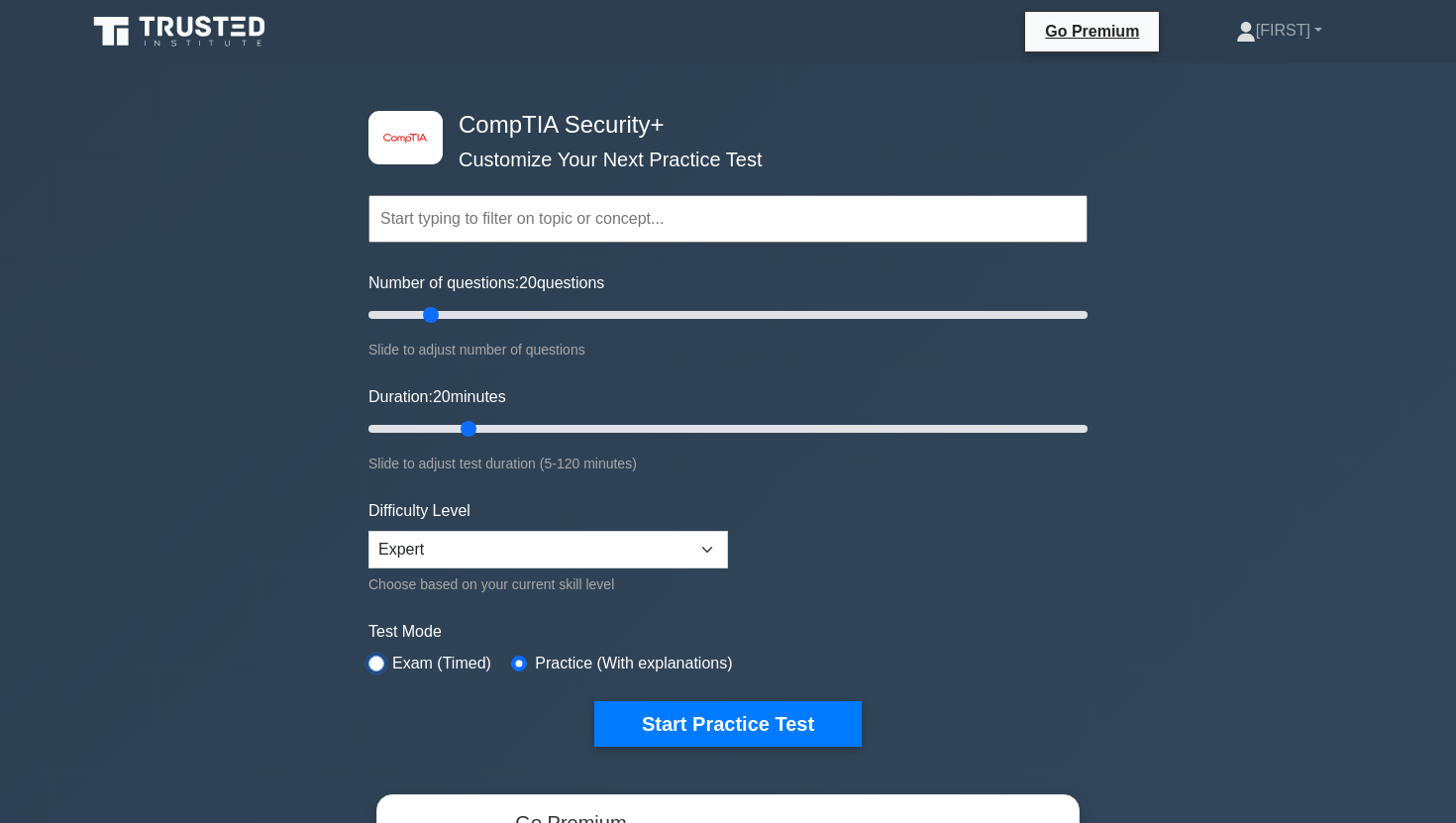 click at bounding box center (376, 664) 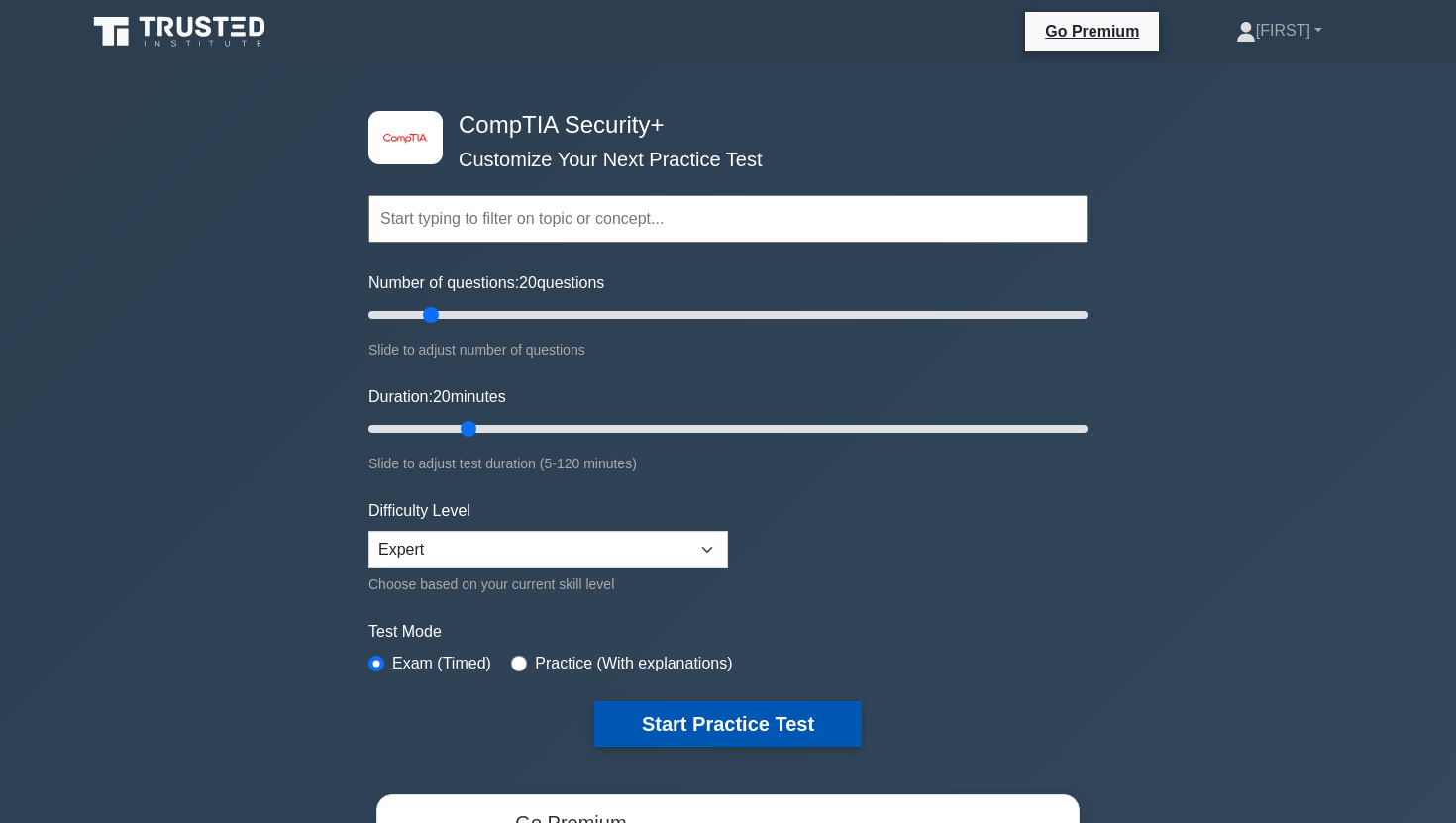 click on "Start Practice Test" at bounding box center (728, 724) 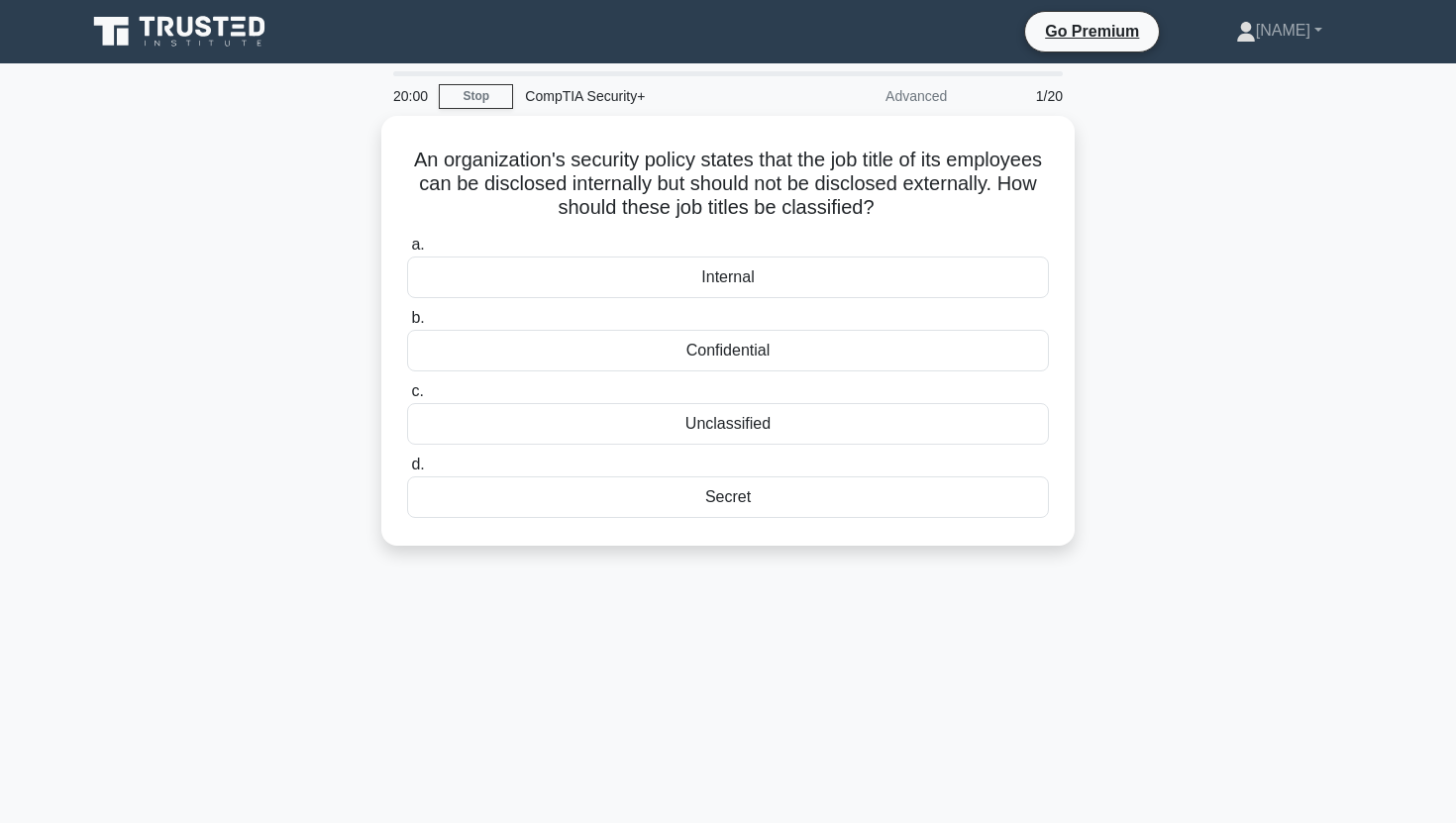scroll, scrollTop: 0, scrollLeft: 0, axis: both 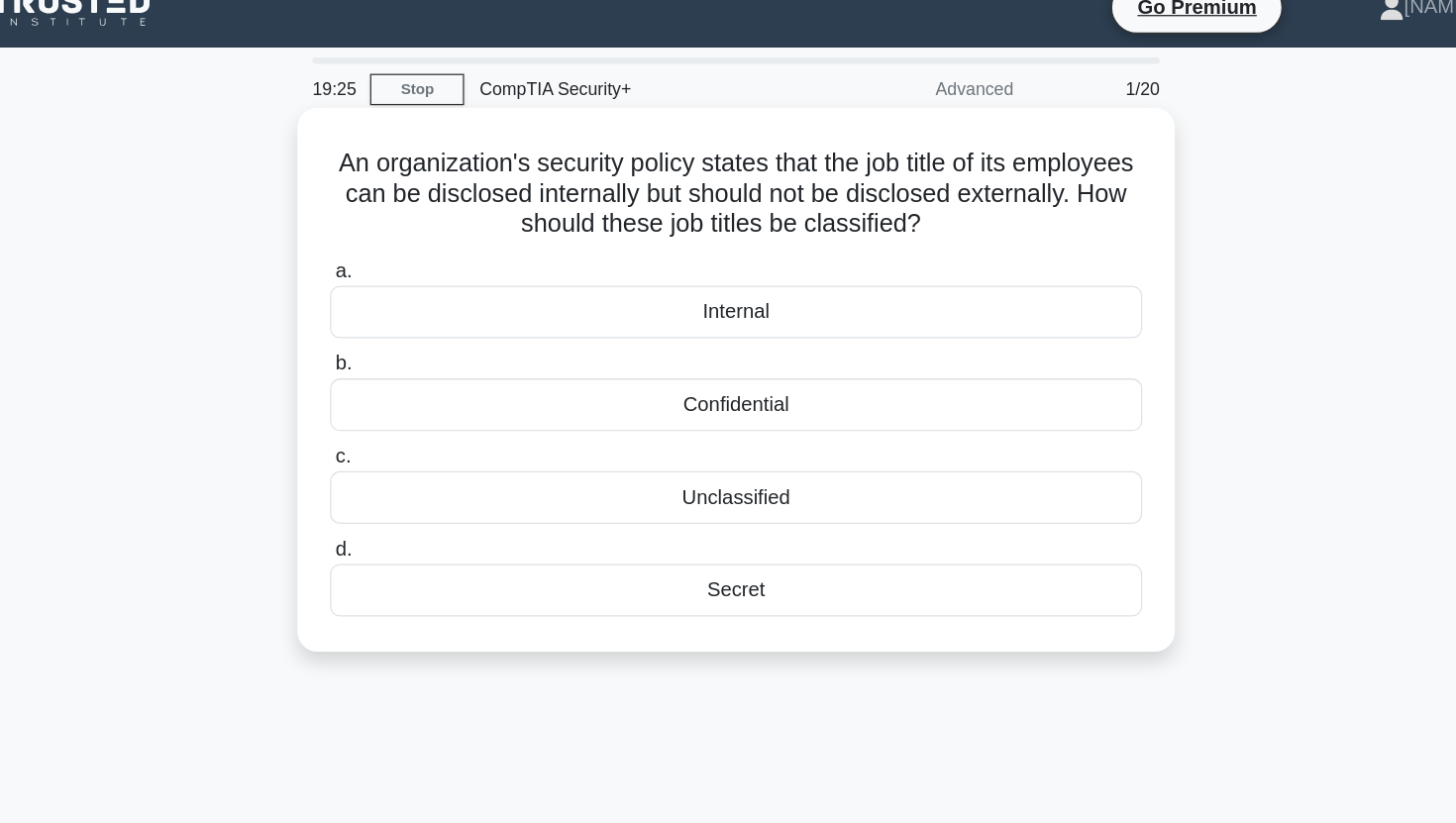 click on "Confidential" at bounding box center [728, 346] 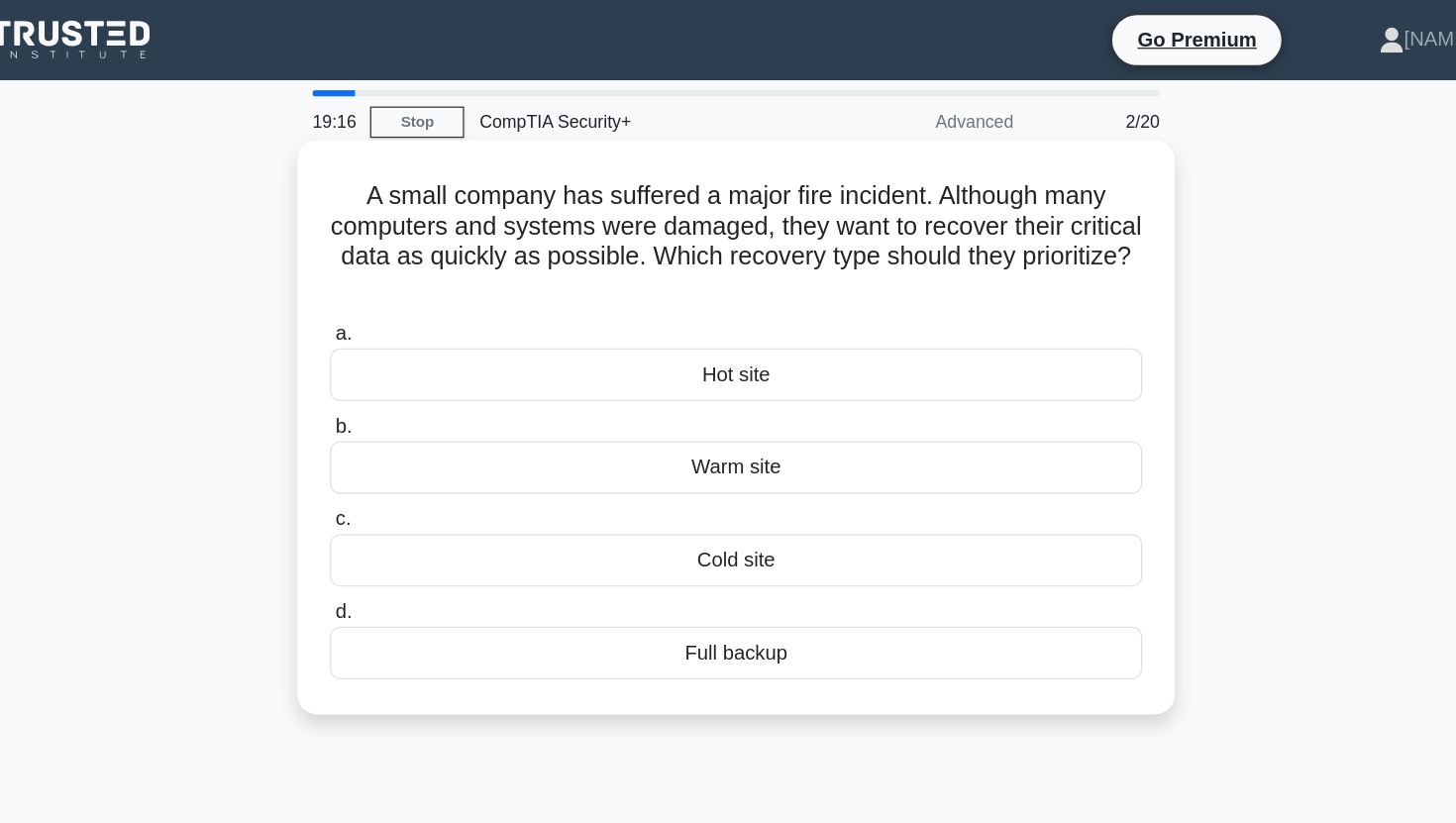 click on "Hot site" at bounding box center [728, 296] 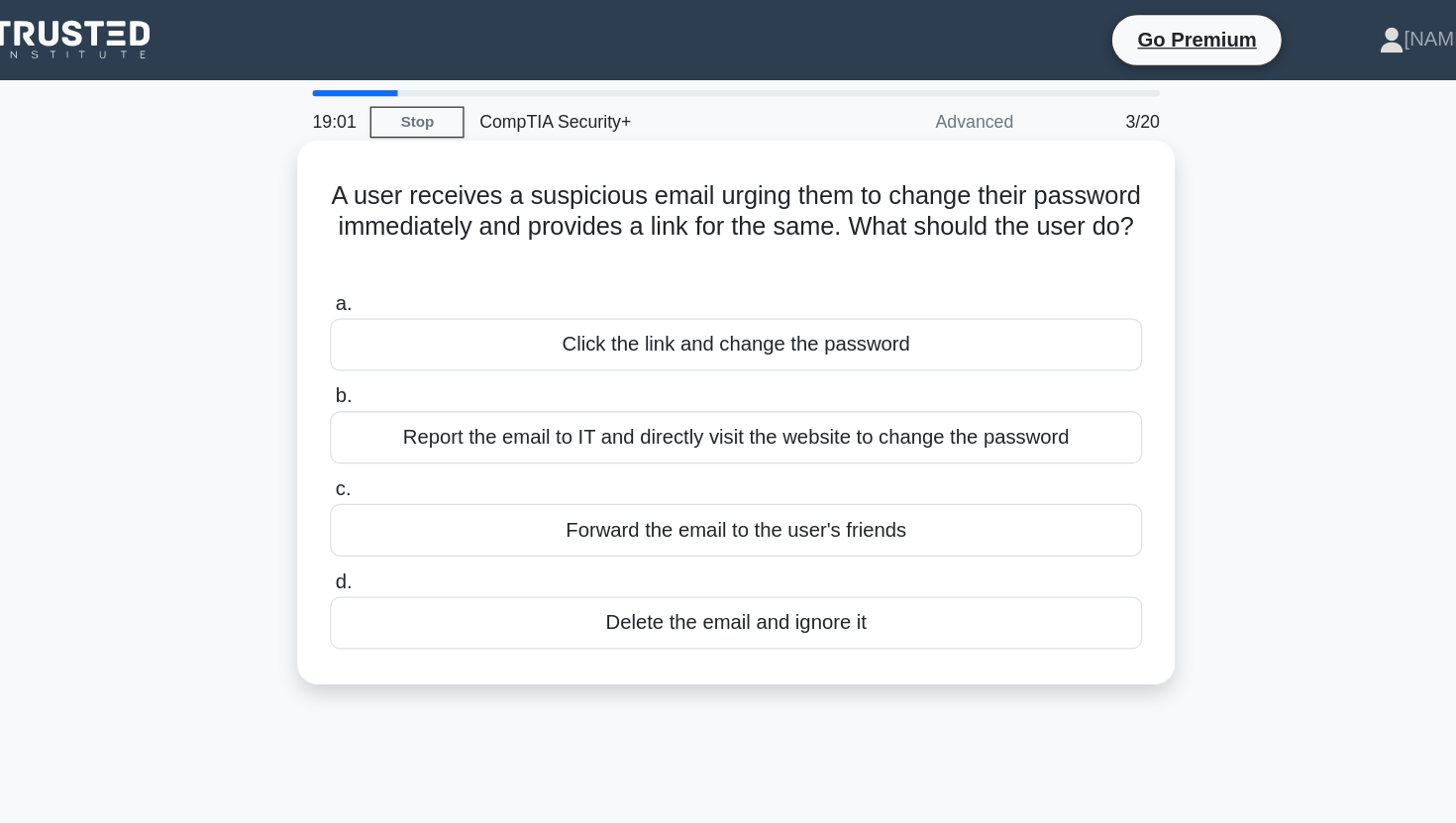 click on "Report the email to IT and directly visit the website to change the password" at bounding box center [728, 346] 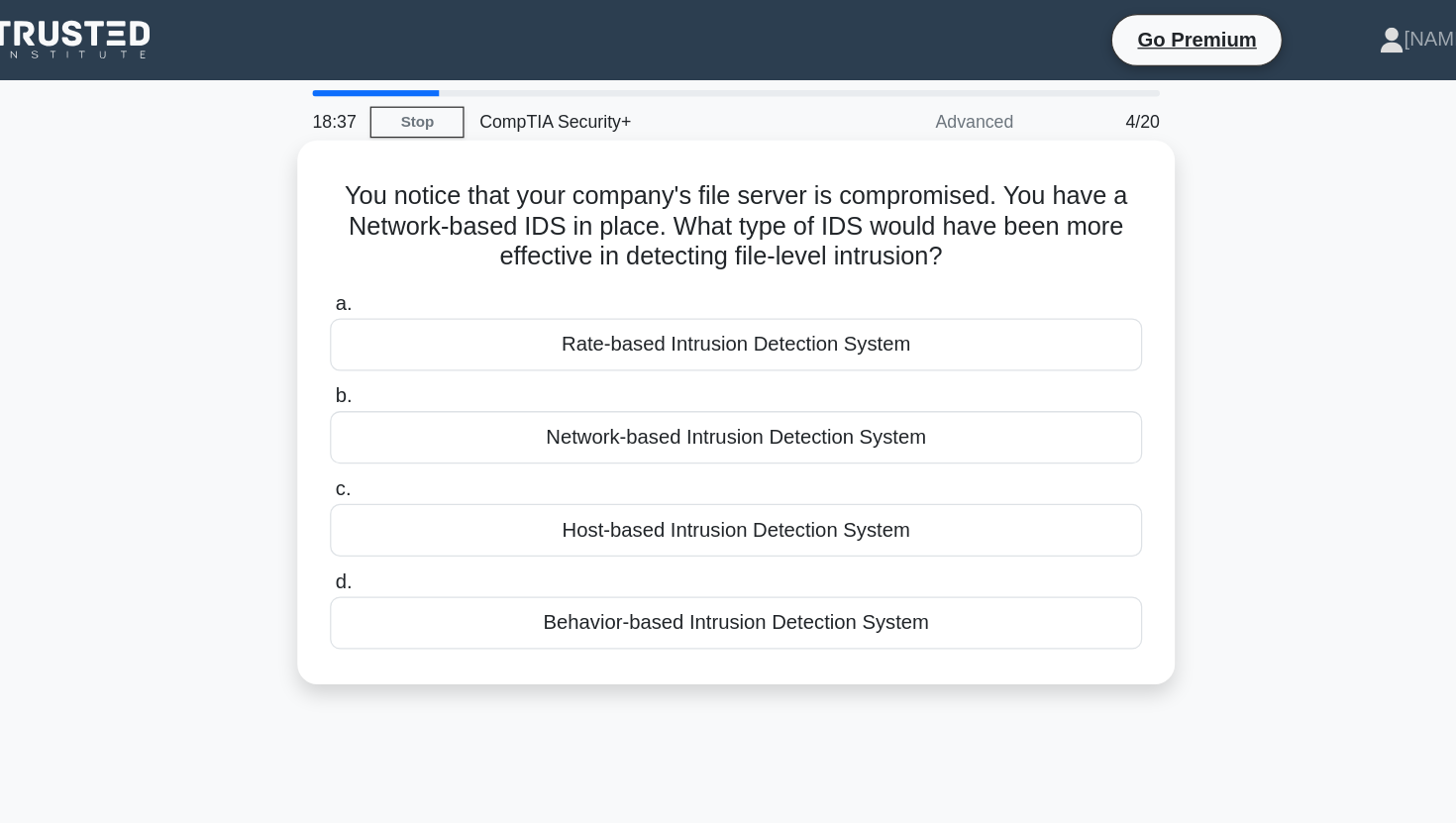 click on "Host-based Intrusion Detection System" at bounding box center [728, 419] 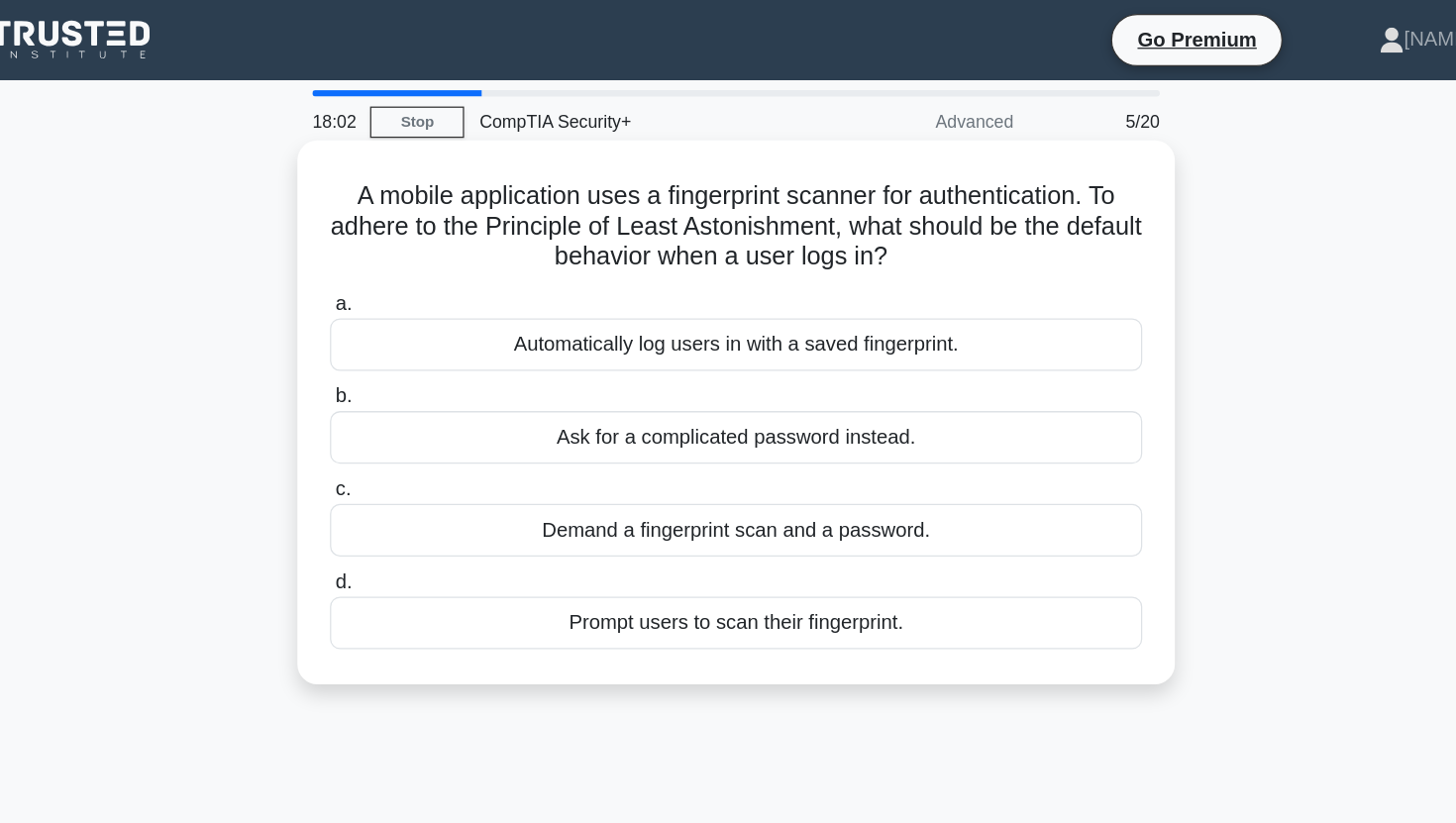 click on "Demand a fingerprint scan and a password." at bounding box center (728, 419) 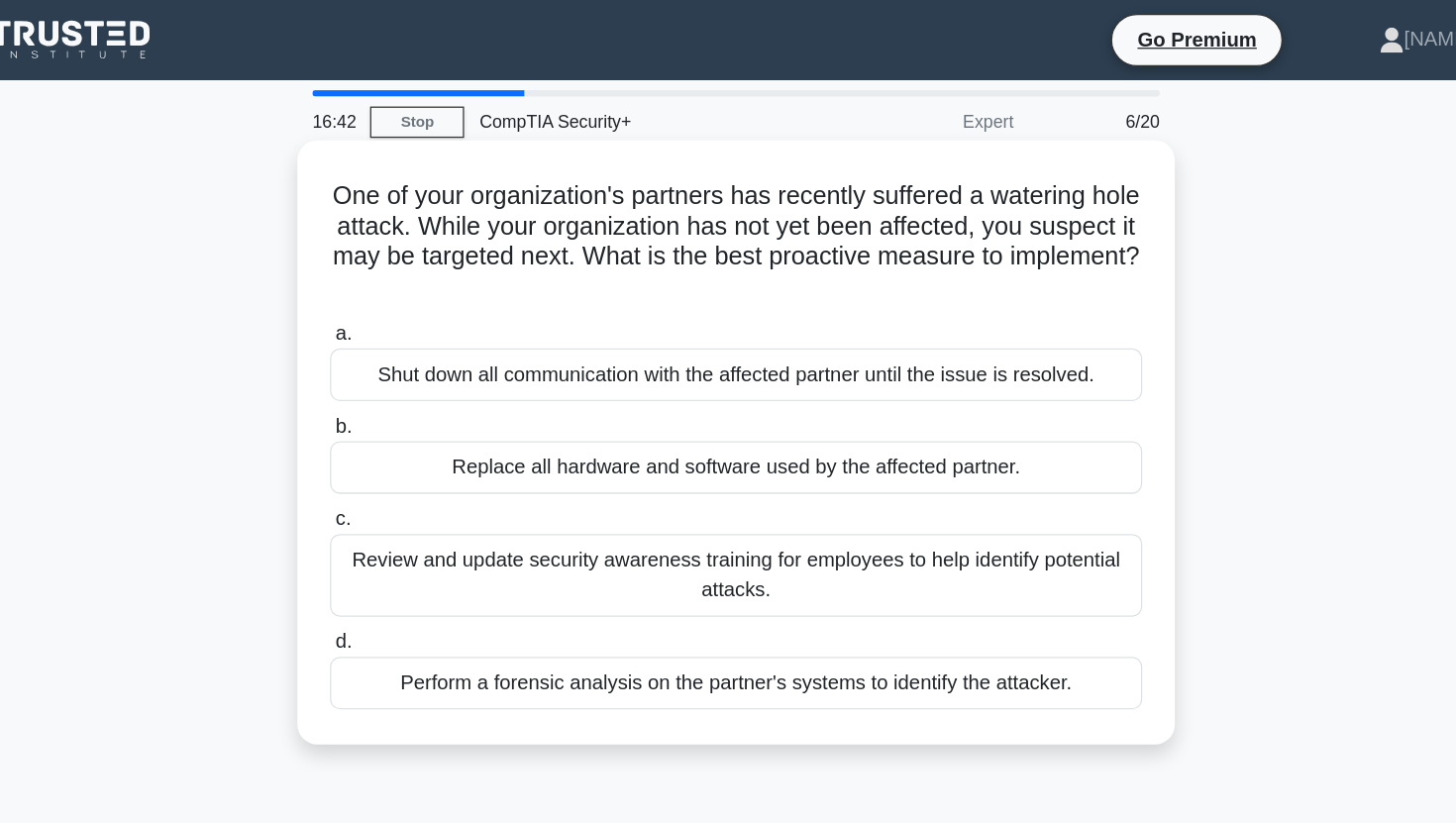 click on "Review and update security awareness training for employees to help identify potential attacks." at bounding box center (728, 455) 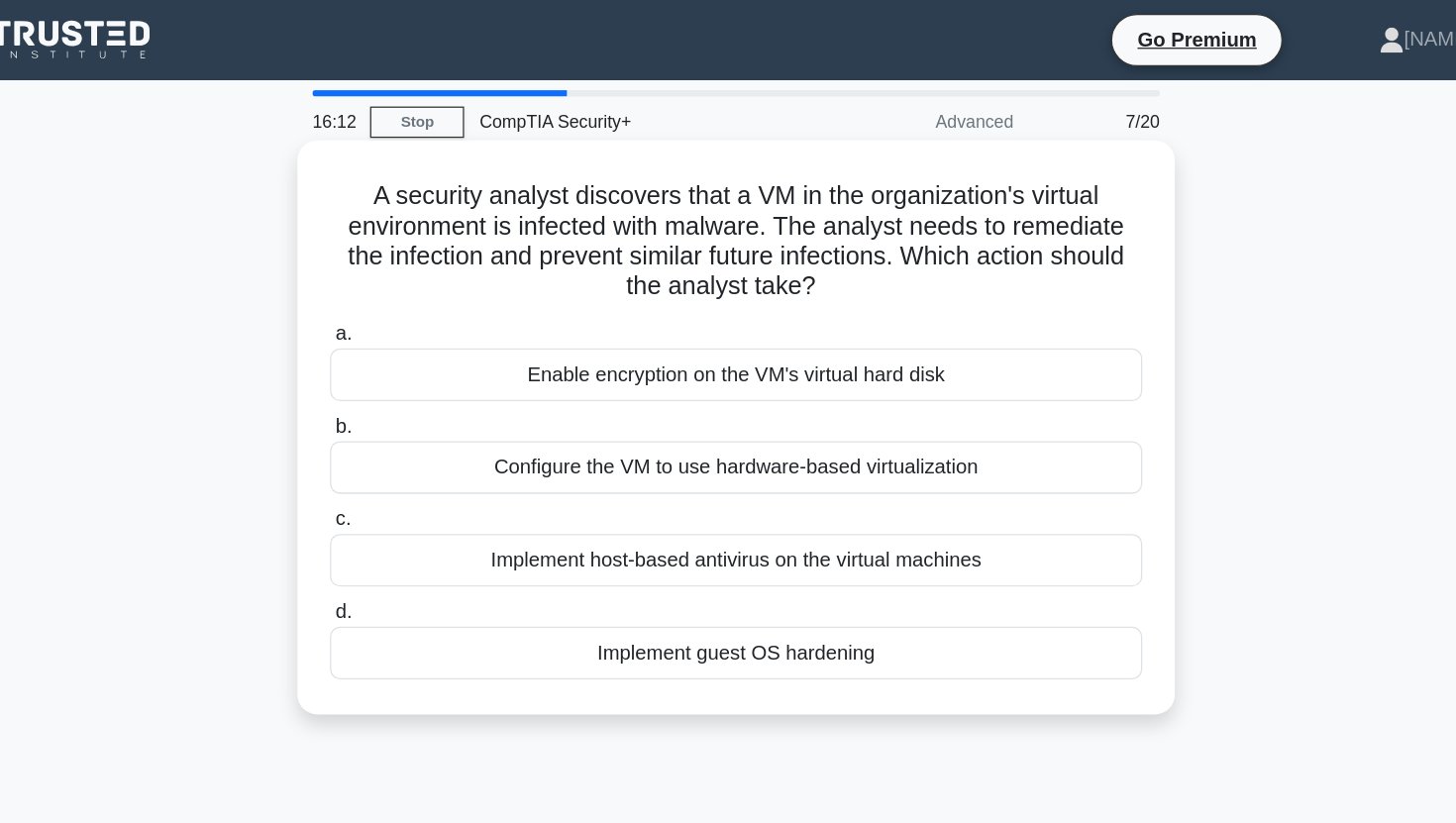 click on "Implement host-based antivirus on the virtual machines" at bounding box center (728, 443) 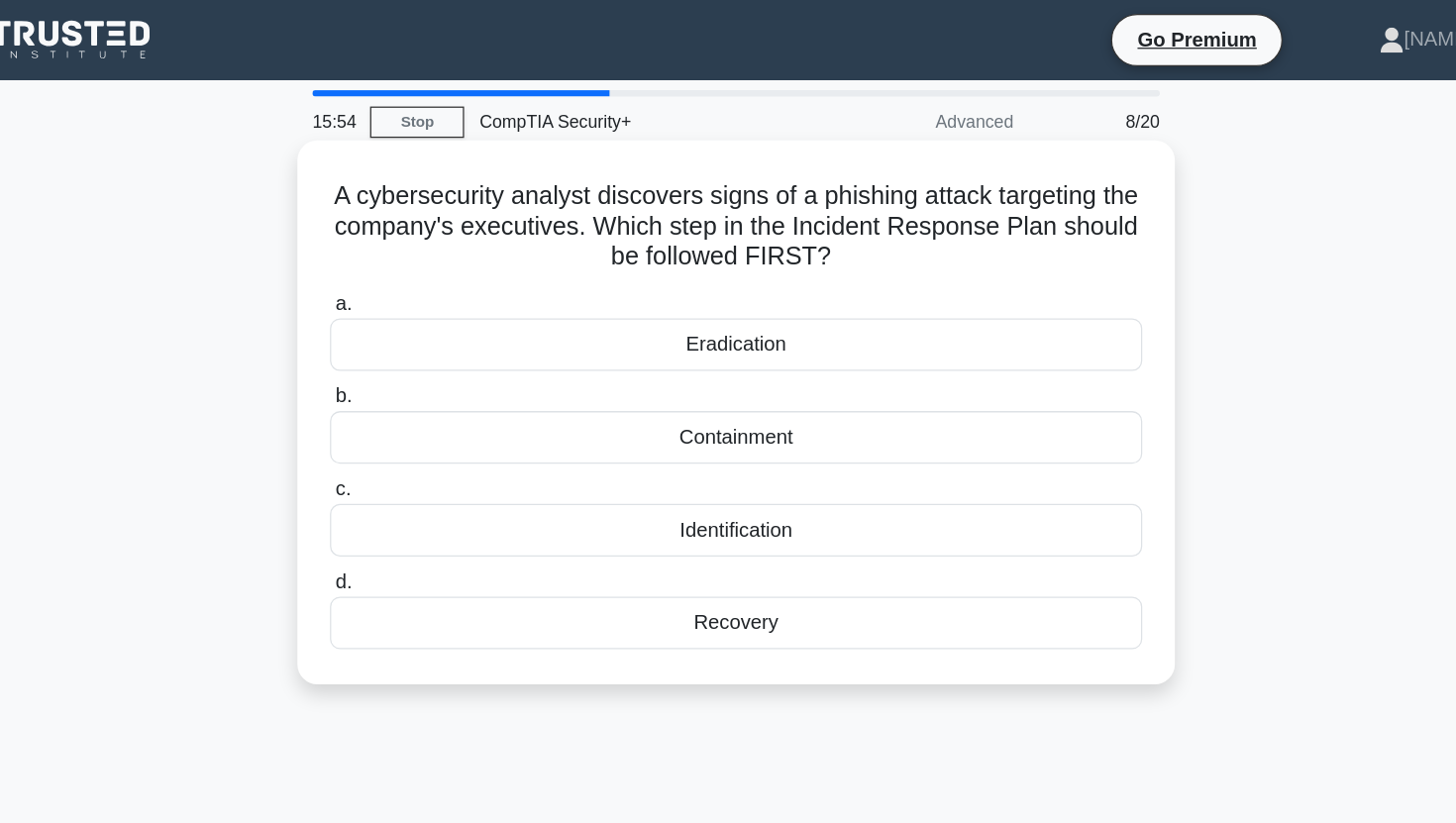 click on "Identification" at bounding box center [728, 419] 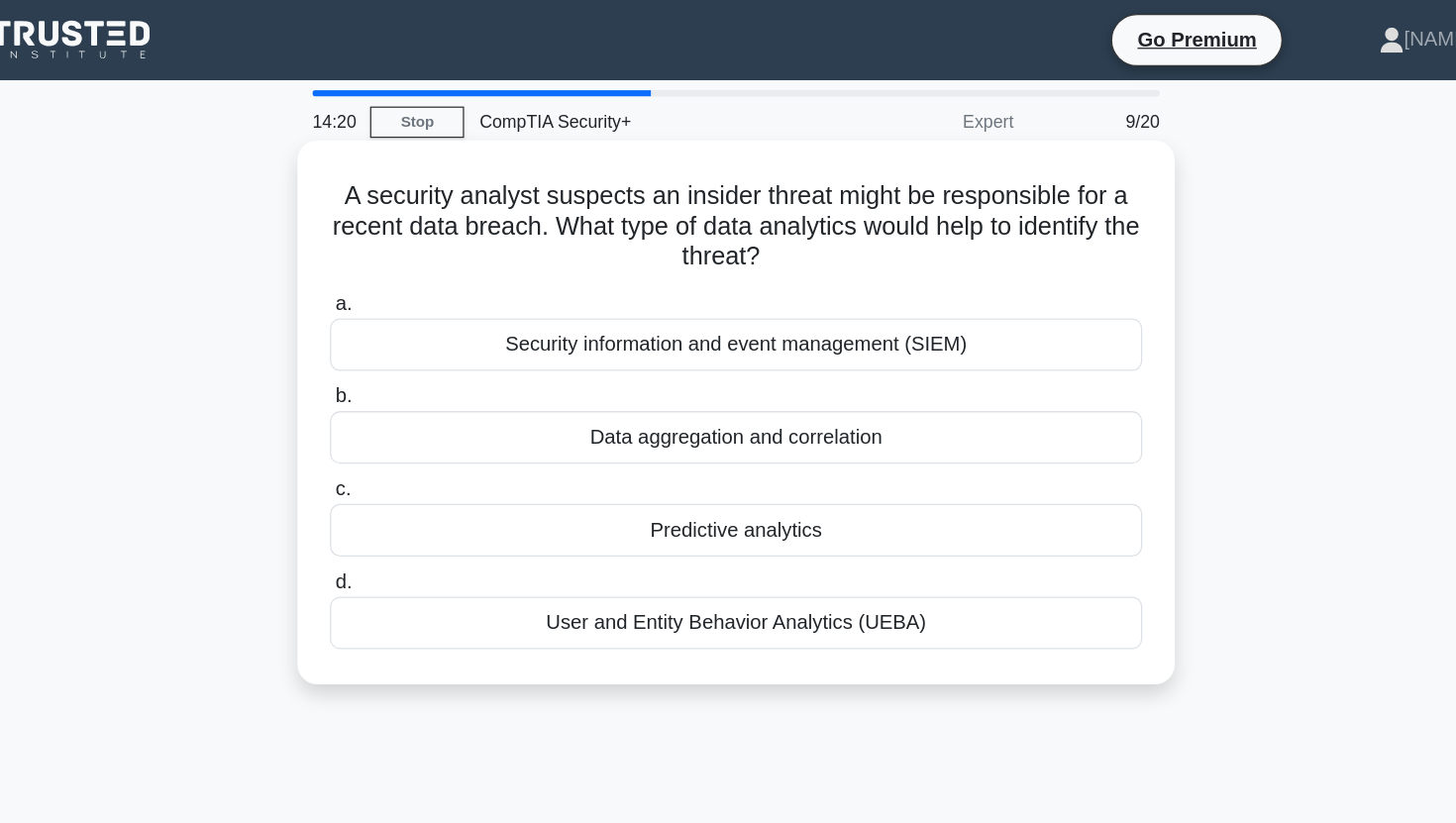 click on "User and Entity Behavior Analytics (UEBA)" at bounding box center (728, 492) 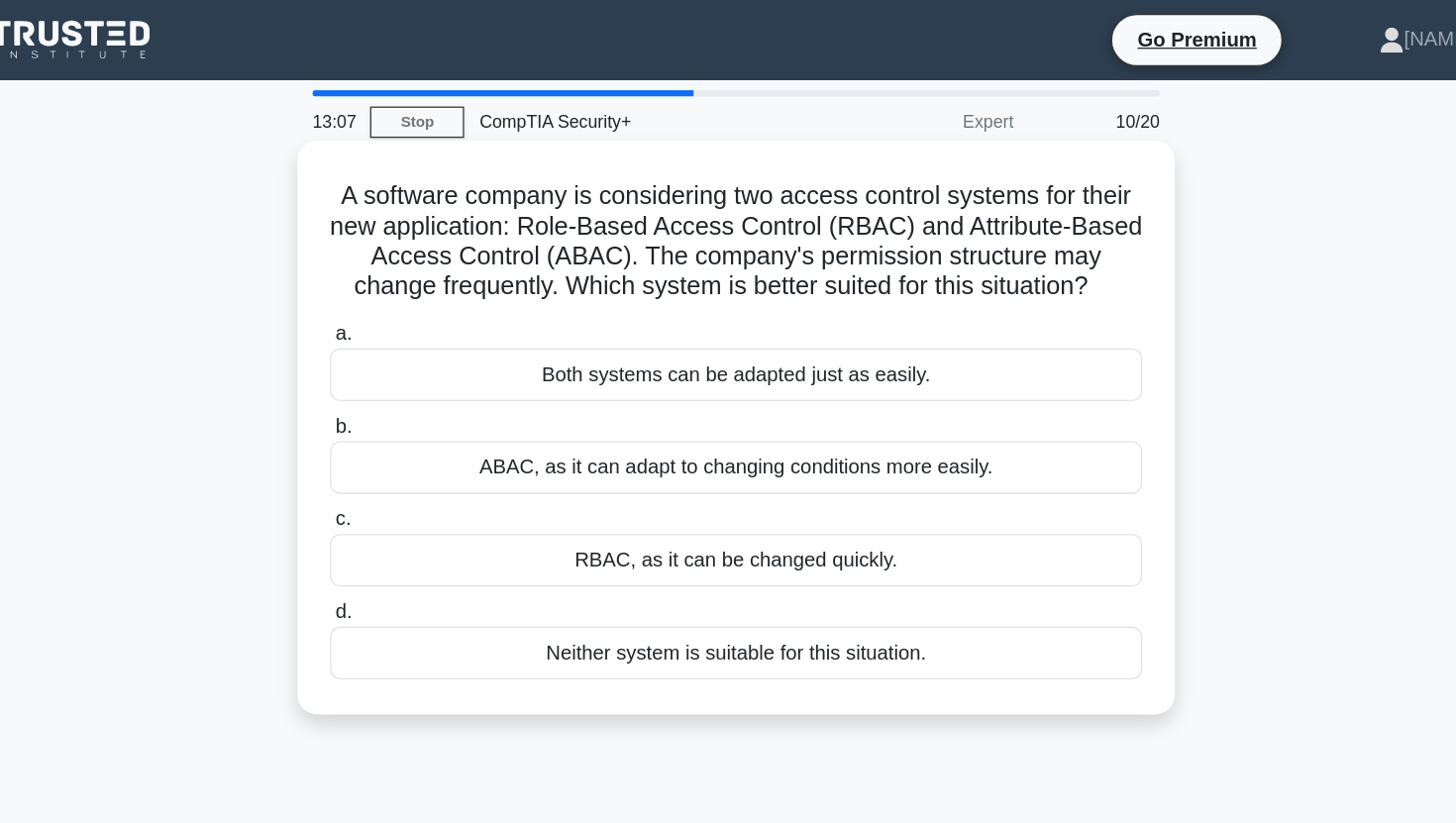 click on "A software company is considering two access control systems for their new application: Role-Based Access Control (RBAC) and Attribute-Based Access Control (ABAC). The company's permission structure may change frequently. Which system is better suited for this situation?
.spinner_0XTQ{transform-origin:center;animation:spinner_y6GP .75s linear infinite}@keyframes spinner_y6GP{100%{transform:rotate(360deg)}}" at bounding box center (728, 191) 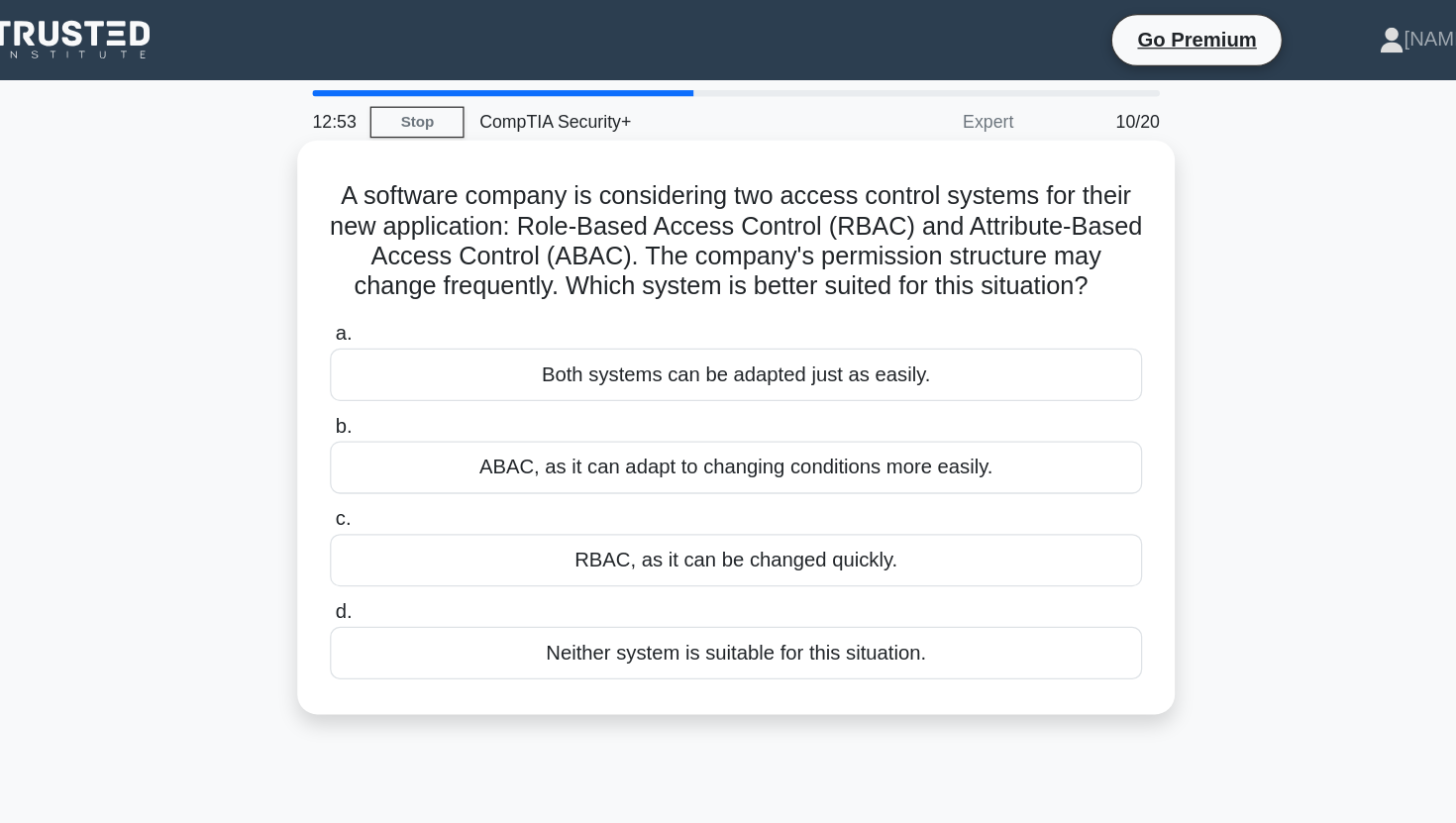 click on "RBAC, as it can be changed quickly." at bounding box center [728, 443] 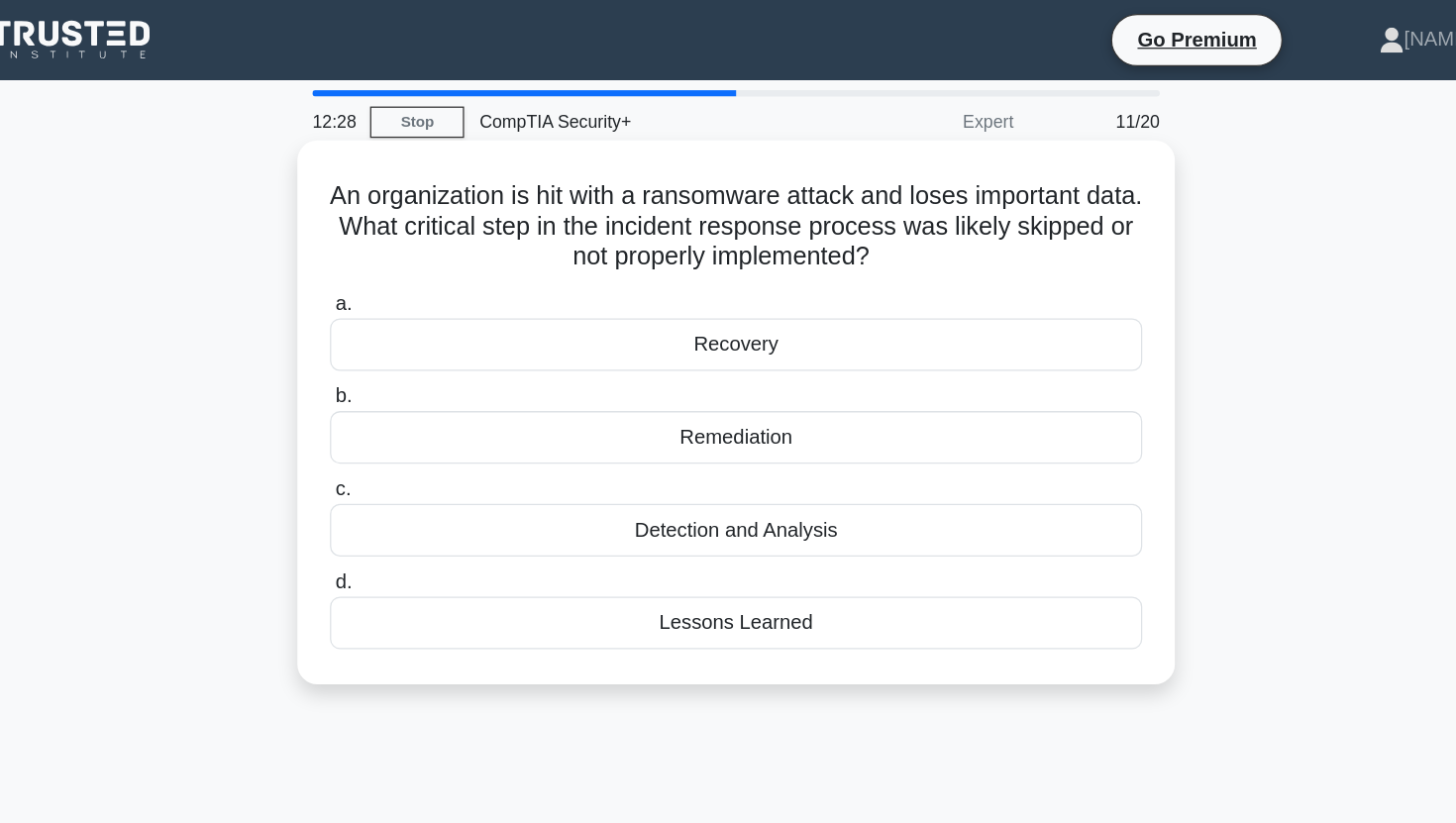 click on "Recovery" at bounding box center (728, 272) 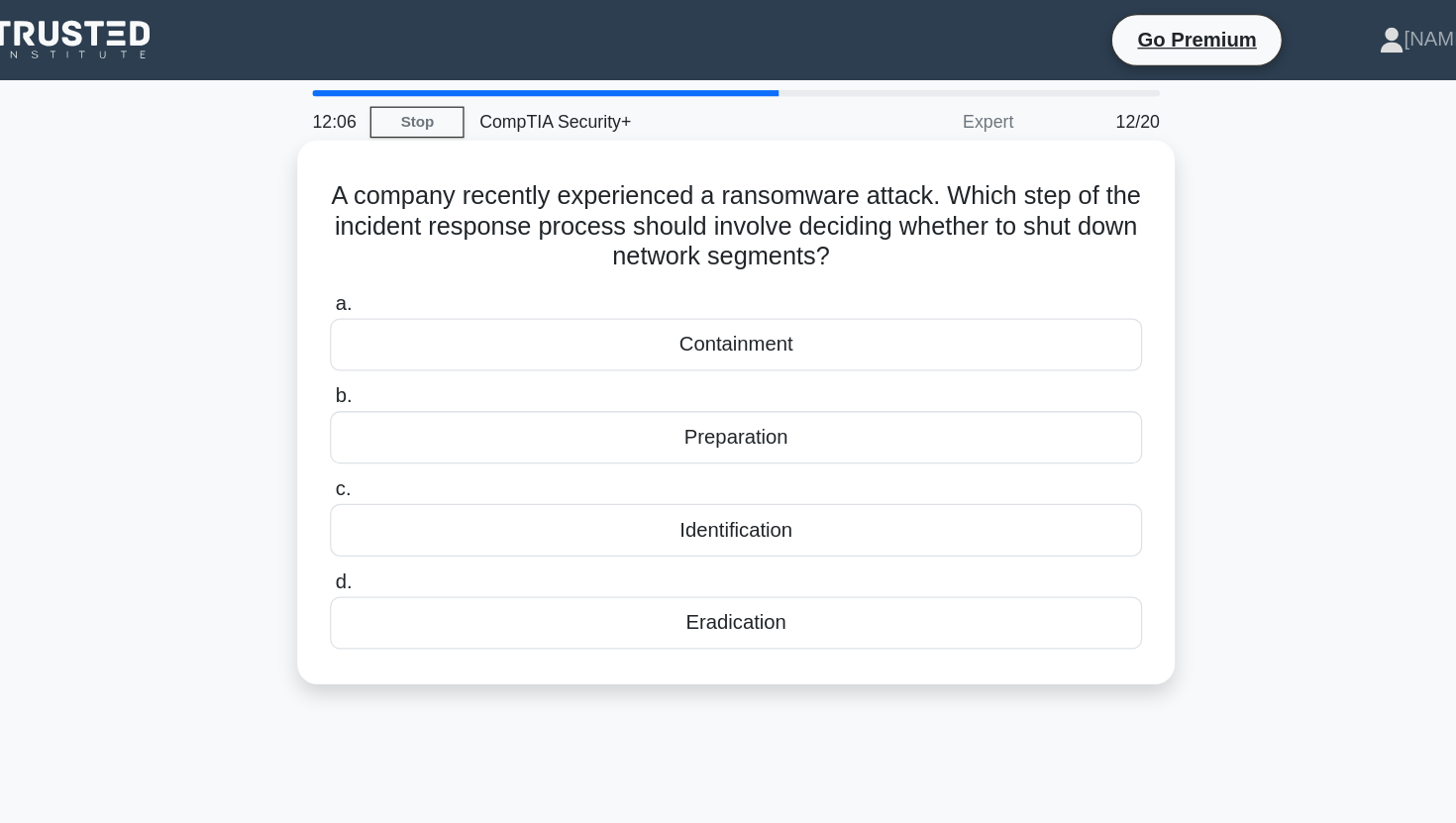 click on "Containment" at bounding box center [728, 272] 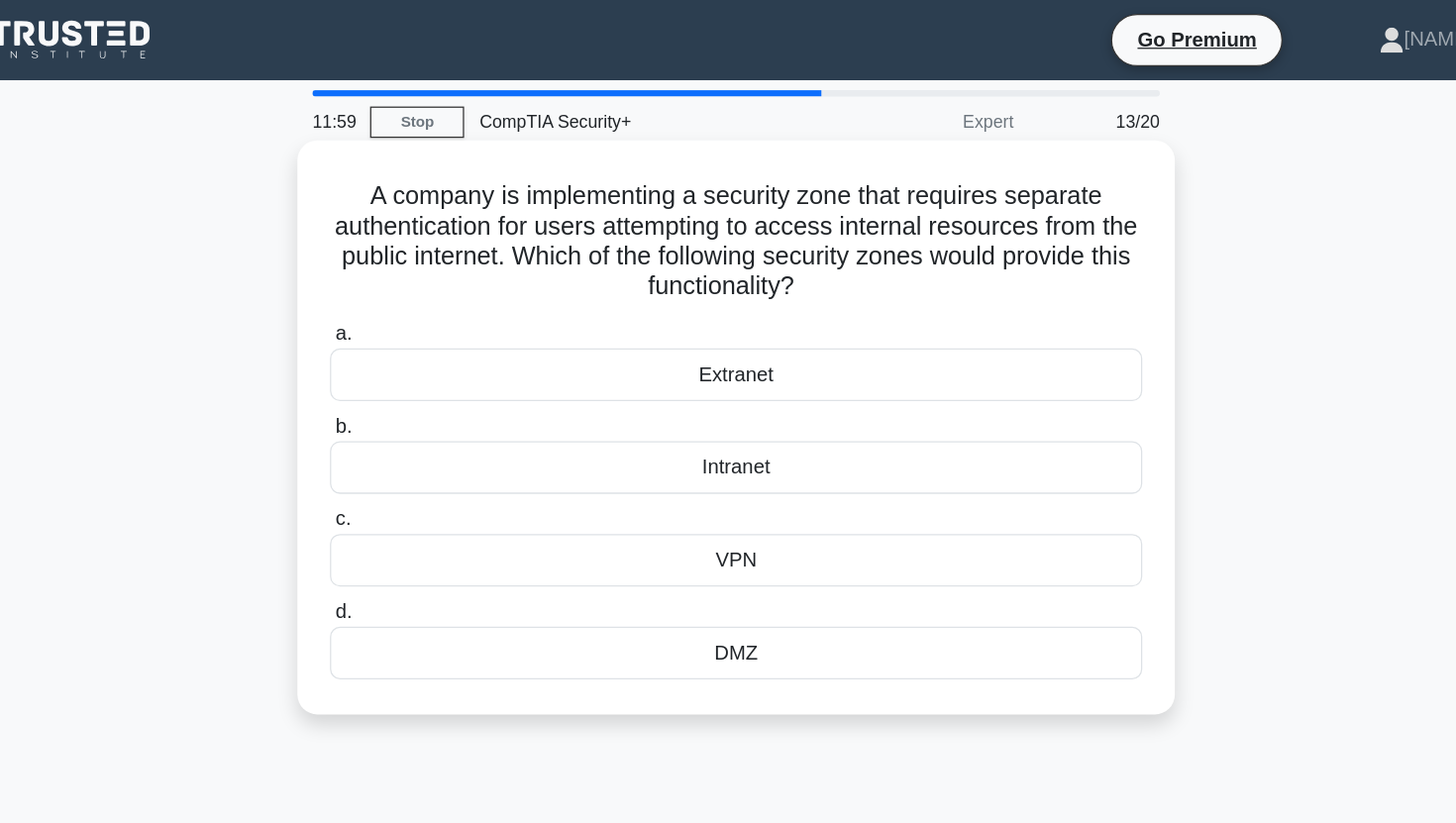 click on "VPN" at bounding box center (728, 443) 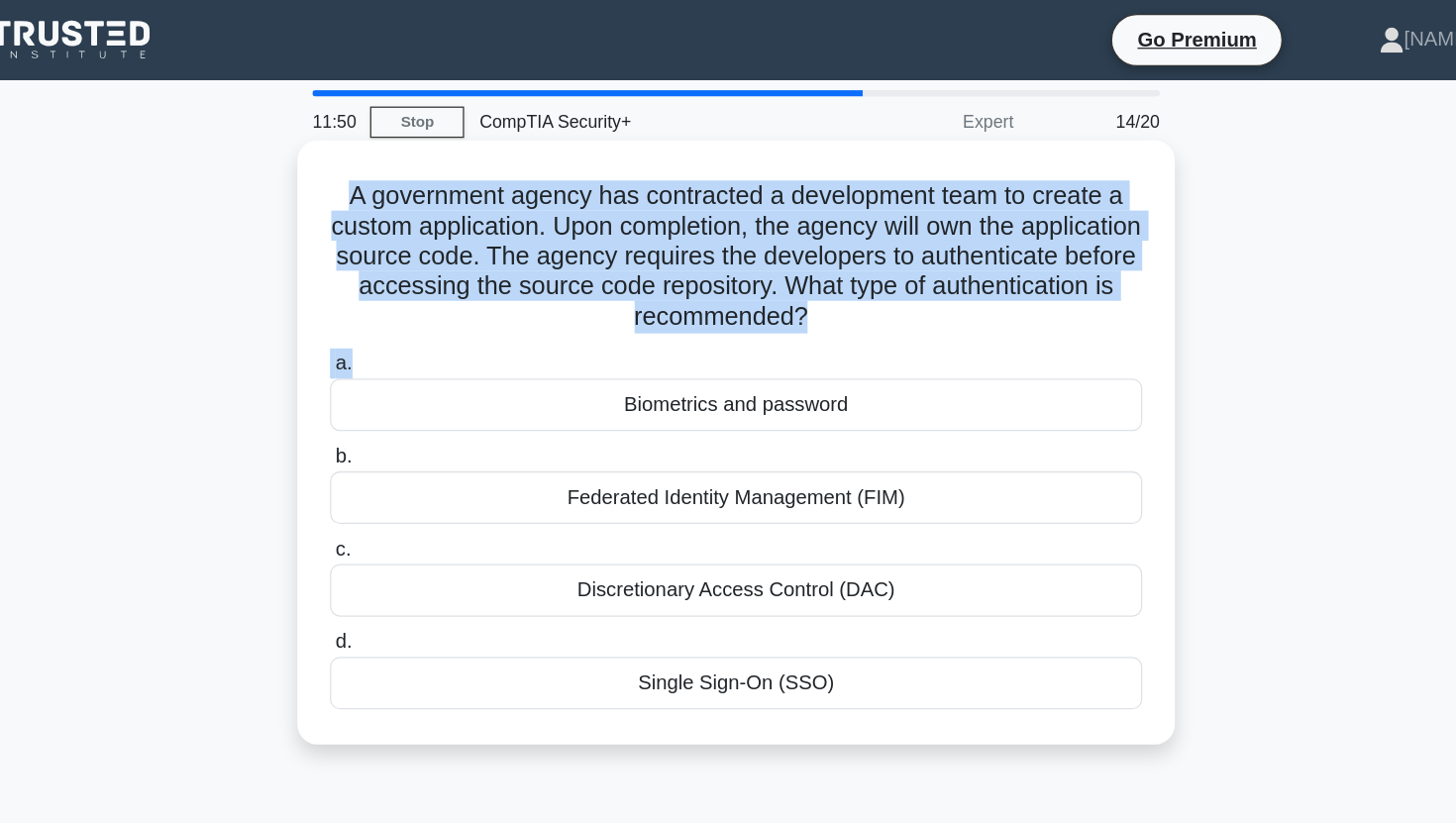 drag, startPoint x: 421, startPoint y: 157, endPoint x: 1001, endPoint y: 275, distance: 591.8817 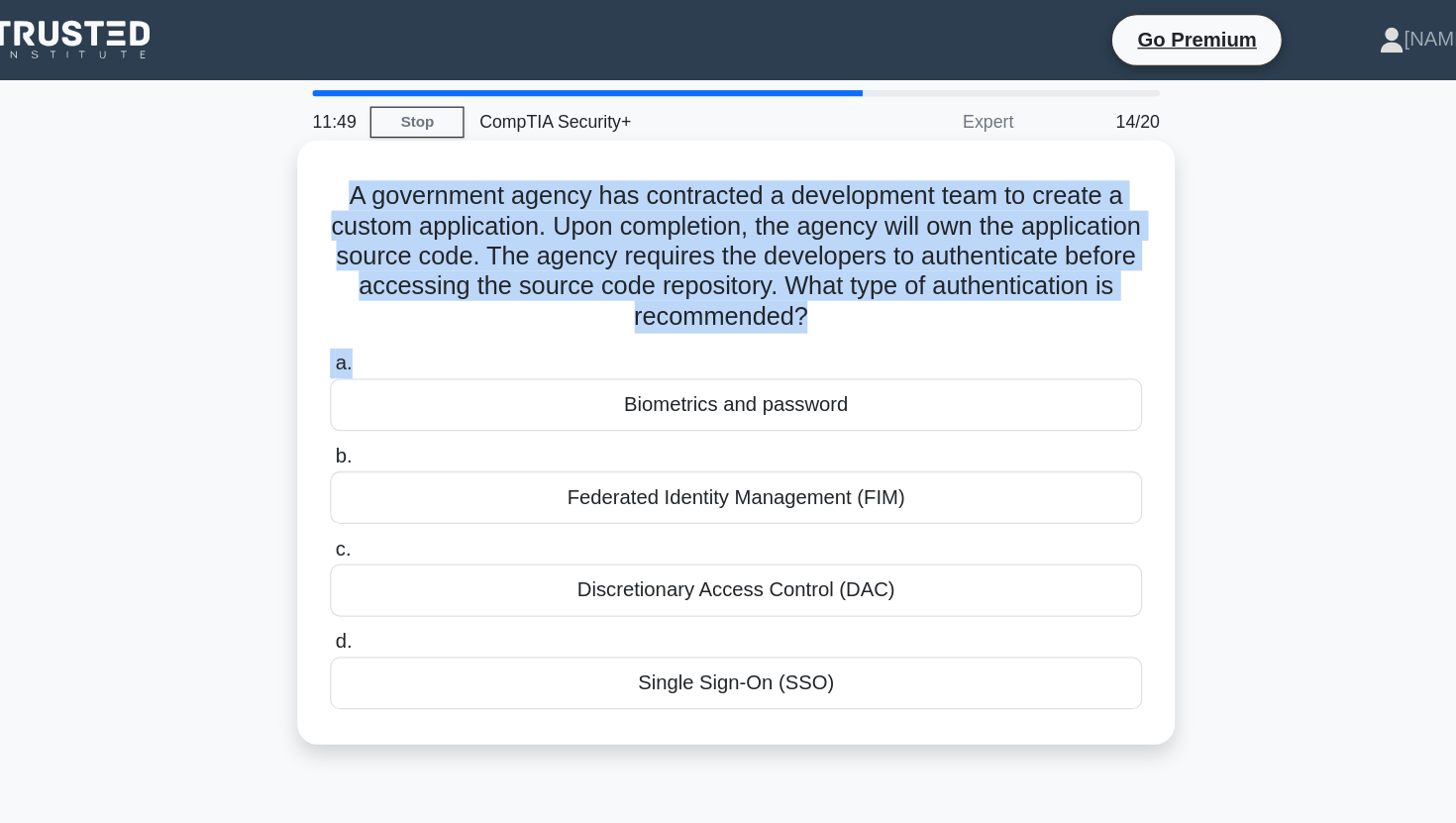 click on "A government agency has contracted a development team to create a custom application. Upon completion, the agency will own the application source code. The agency requires the developers to authenticate before accessing the source code repository. What type of authentication is recommended?
.spinner_0XTQ{transform-origin:center;animation:spinner_y6GP .75s linear infinite}@keyframes spinner_y6GP{100%{transform:rotate(360deg)}}" at bounding box center [728, 203] 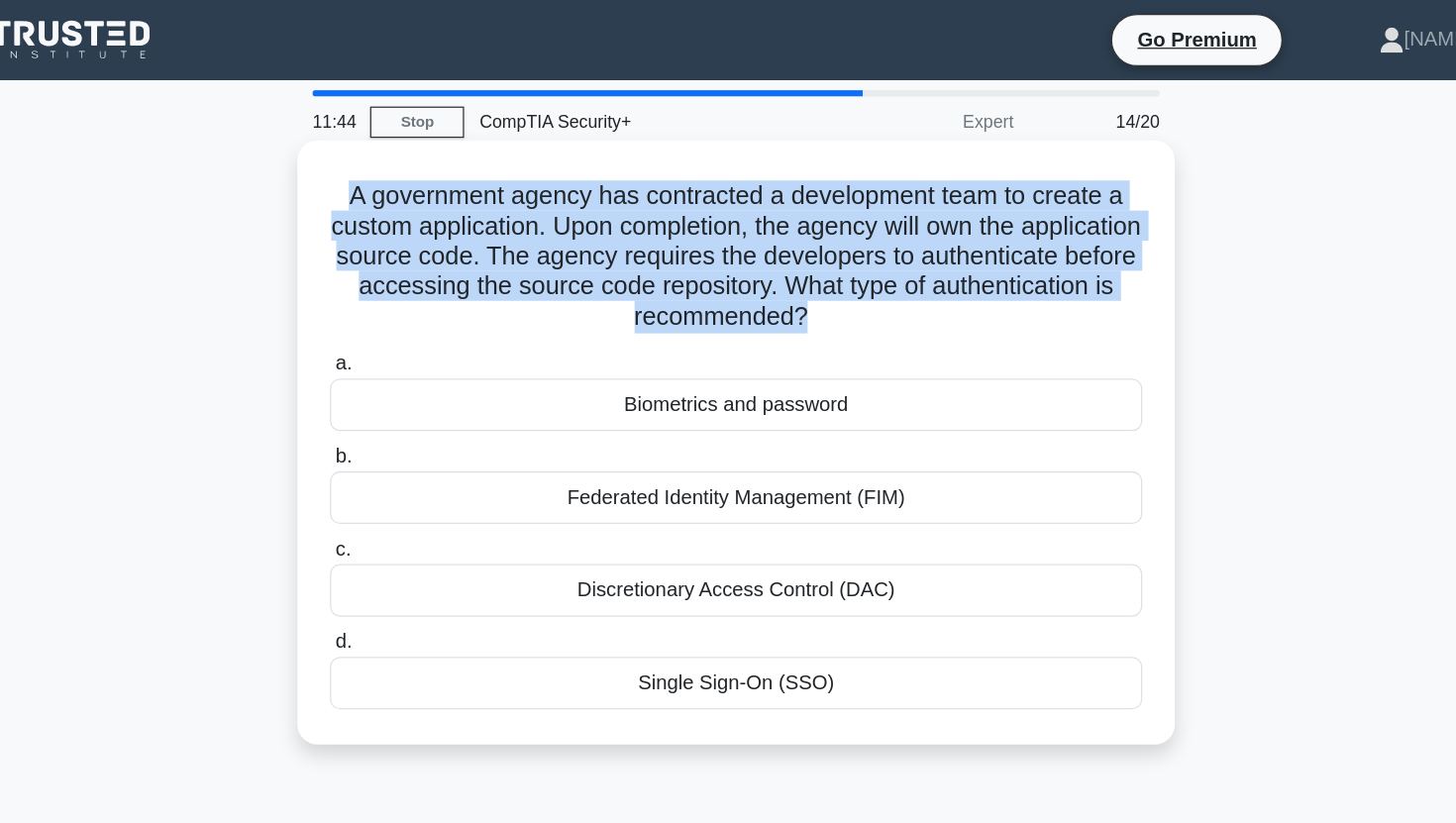 drag, startPoint x: 422, startPoint y: 154, endPoint x: 777, endPoint y: 246, distance: 366.72742 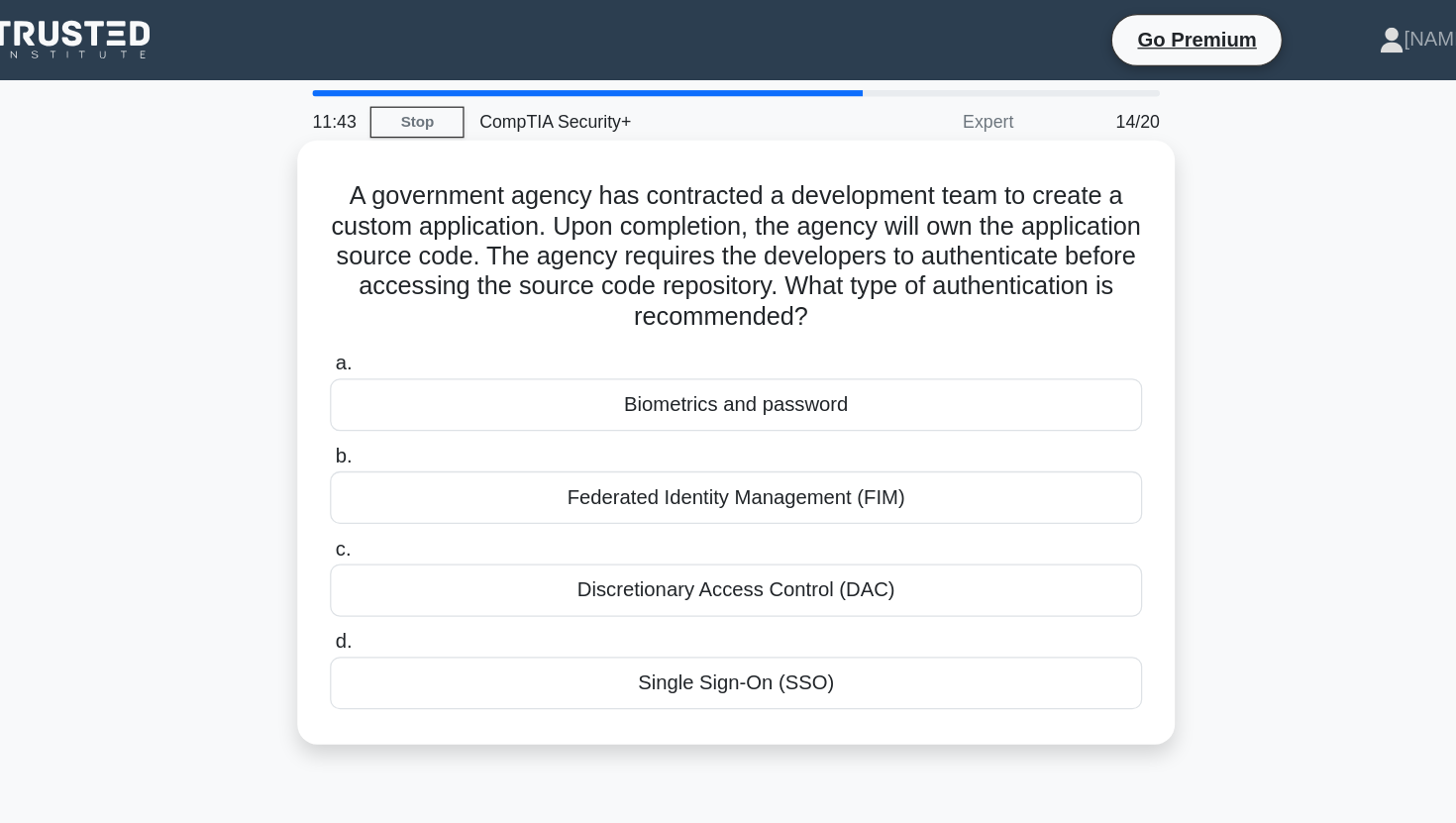 click on "A government agency has contracted a development team to create a custom application. Upon completion, the agency will own the application source code. The agency requires the developers to authenticate before accessing the source code repository. What type of authentication is recommended?
.spinner_0XTQ{transform-origin:center;animation:spinner_y6GP .75s linear infinite}@keyframes spinner_y6GP{100%{transform:rotate(360deg)}}" at bounding box center [728, 203] 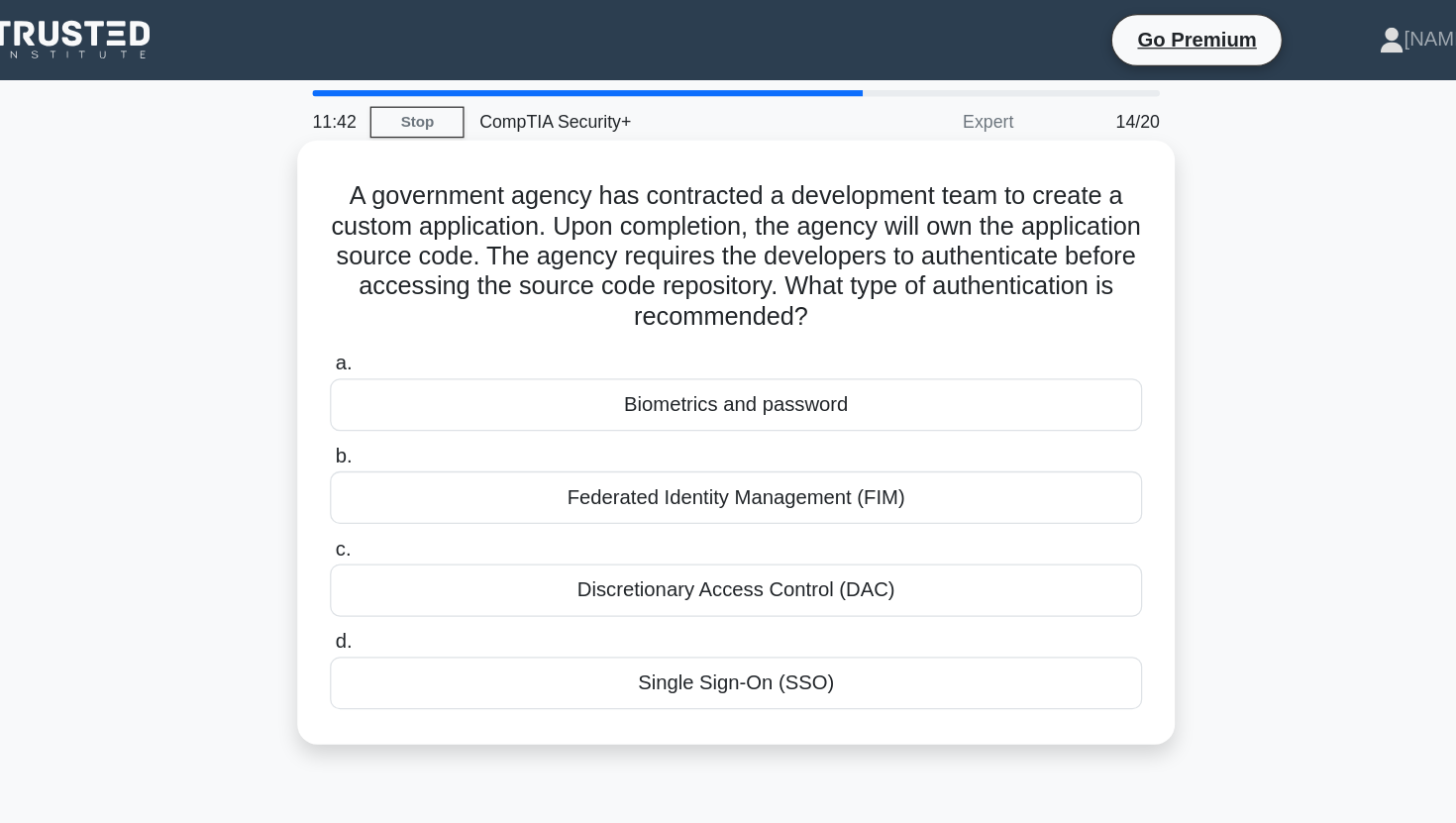 click on "A government agency has contracted a development team to create a custom application. Upon completion, the agency will own the application source code. The agency requires the developers to authenticate before accessing the source code repository. What type of authentication is recommended?
.spinner_0XTQ{transform-origin:center;animation:spinner_y6GP .75s linear infinite}@keyframes spinner_y6GP{100%{transform:rotate(360deg)}}" at bounding box center (728, 203) 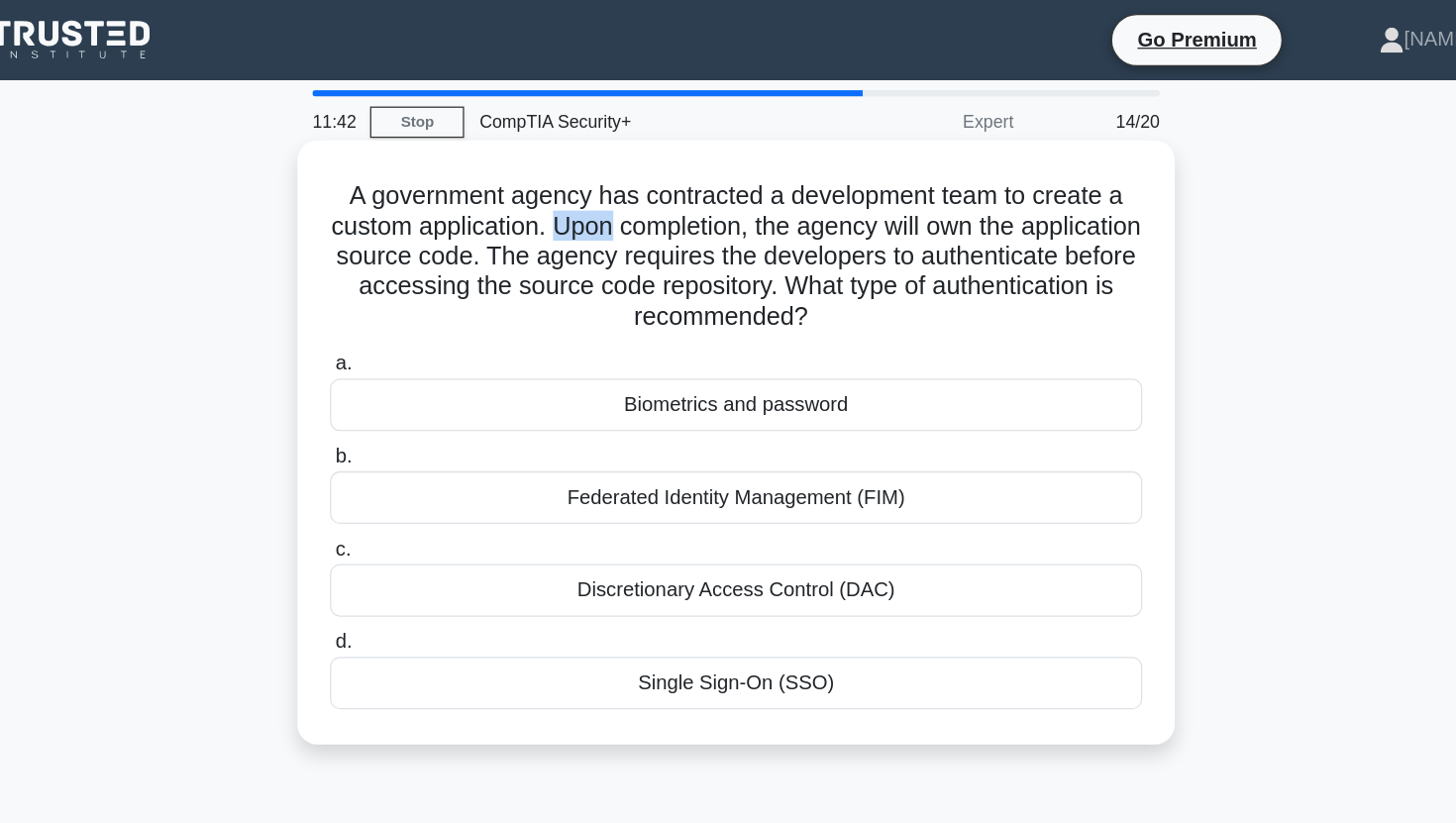 click on "A government agency has contracted a development team to create a custom application. Upon completion, the agency will own the application source code. The agency requires the developers to authenticate before accessing the source code repository. What type of authentication is recommended?
.spinner_0XTQ{transform-origin:center;animation:spinner_y6GP .75s linear infinite}@keyframes spinner_y6GP{100%{transform:rotate(360deg)}}" at bounding box center [728, 203] 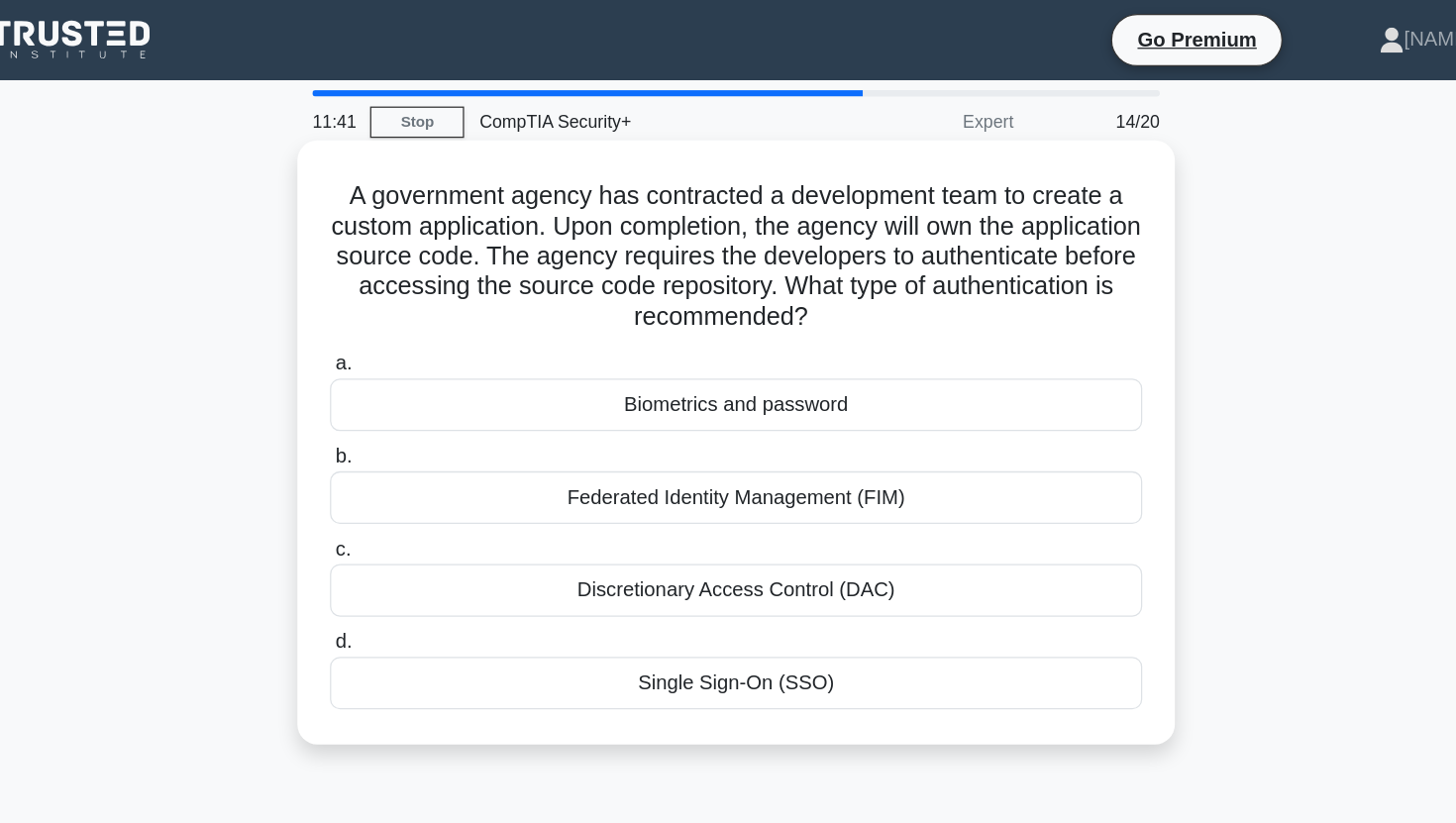 click on "A government agency has contracted a development team to create a custom application. Upon completion, the agency will own the application source code. The agency requires the developers to authenticate before accessing the source code repository. What type of authentication is recommended?
.spinner_0XTQ{transform-origin:center;animation:spinner_y6GP .75s linear infinite}@keyframes spinner_y6GP{100%{transform:rotate(360deg)}}" at bounding box center (728, 203) 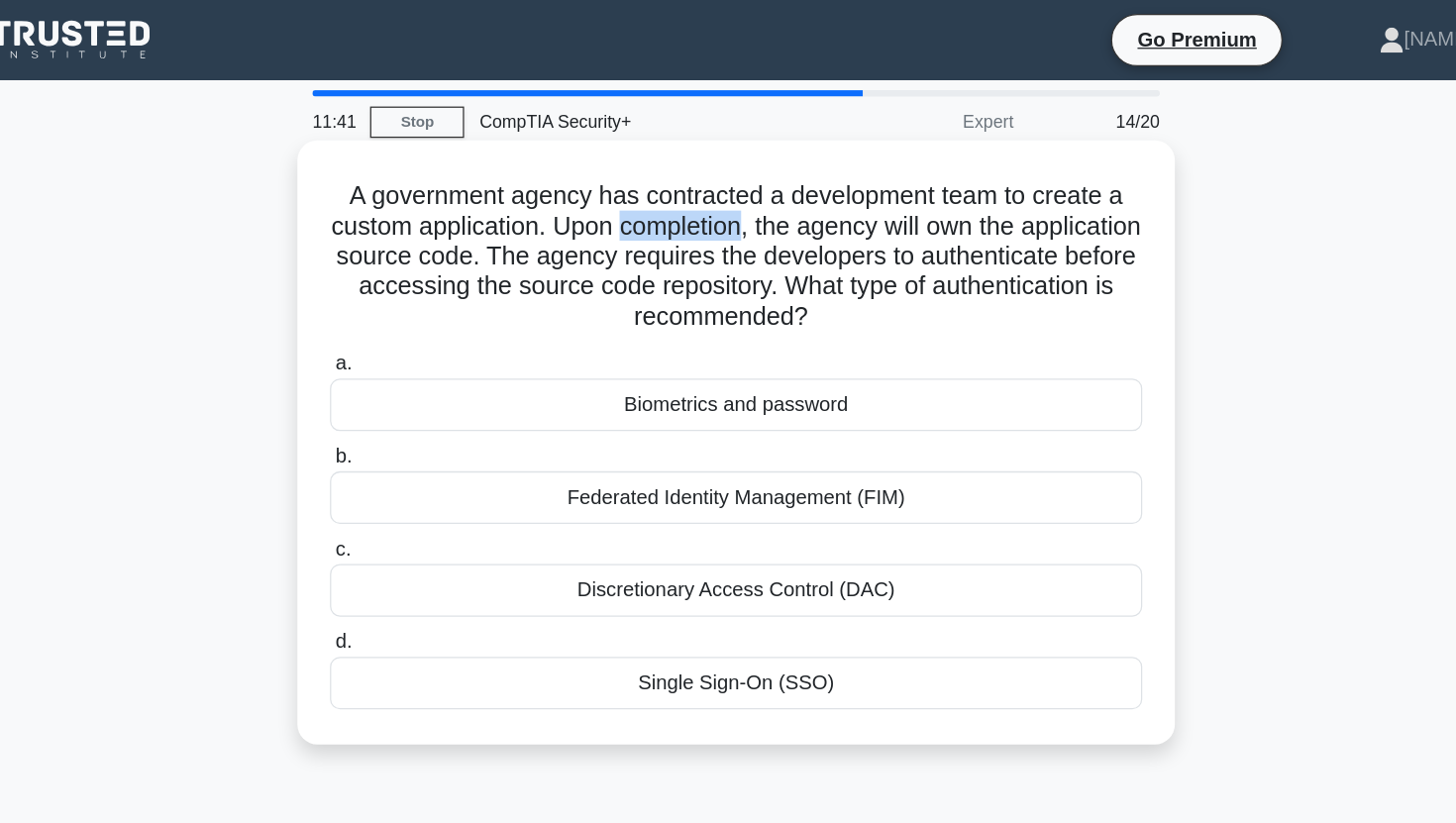 click on "A government agency has contracted a development team to create a custom application. Upon completion, the agency will own the application source code. The agency requires the developers to authenticate before accessing the source code repository. What type of authentication is recommended?
.spinner_0XTQ{transform-origin:center;animation:spinner_y6GP .75s linear infinite}@keyframes spinner_y6GP{100%{transform:rotate(360deg)}}" at bounding box center (728, 203) 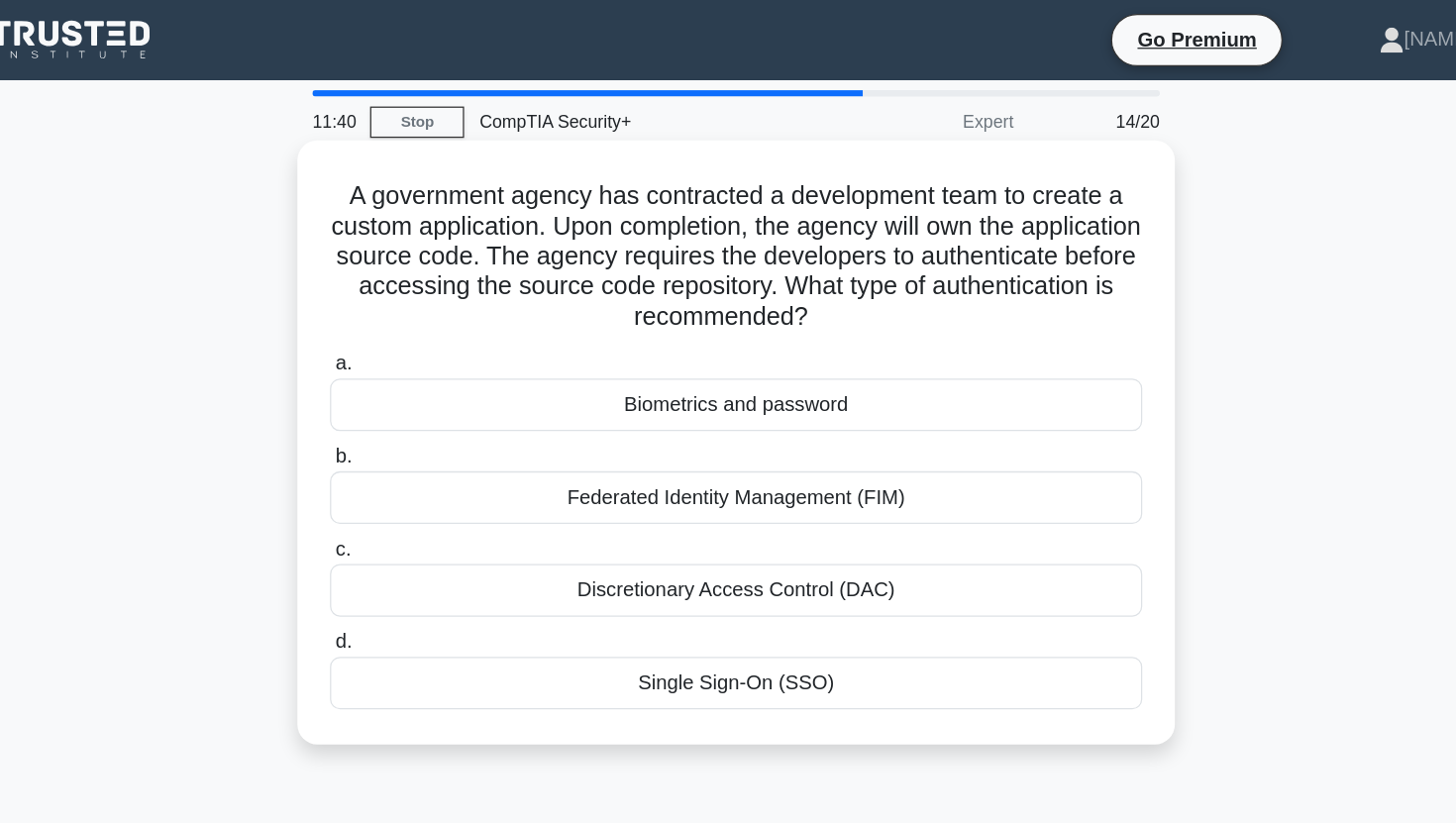 click on "A government agency has contracted a development team to create a custom application. Upon completion, the agency will own the application source code. The agency requires the developers to authenticate before accessing the source code repository. What type of authentication is recommended?
.spinner_0XTQ{transform-origin:center;animation:spinner_y6GP .75s linear infinite}@keyframes spinner_y6GP{100%{transform:rotate(360deg)}}" at bounding box center [728, 203] 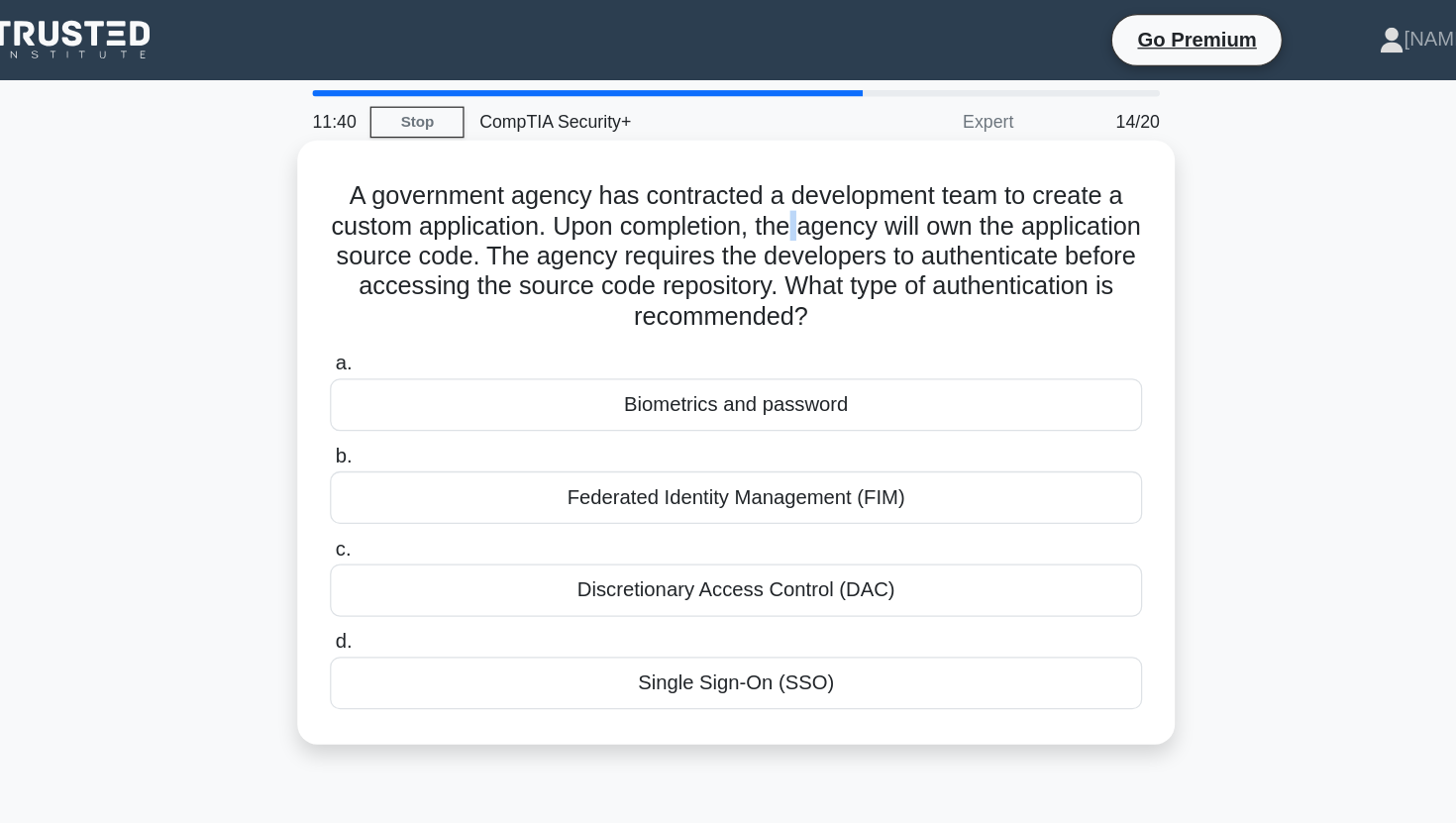click on "A government agency has contracted a development team to create a custom application. Upon completion, the agency will own the application source code. The agency requires the developers to authenticate before accessing the source code repository. What type of authentication is recommended?
.spinner_0XTQ{transform-origin:center;animation:spinner_y6GP .75s linear infinite}@keyframes spinner_y6GP{100%{transform:rotate(360deg)}}" at bounding box center (728, 203) 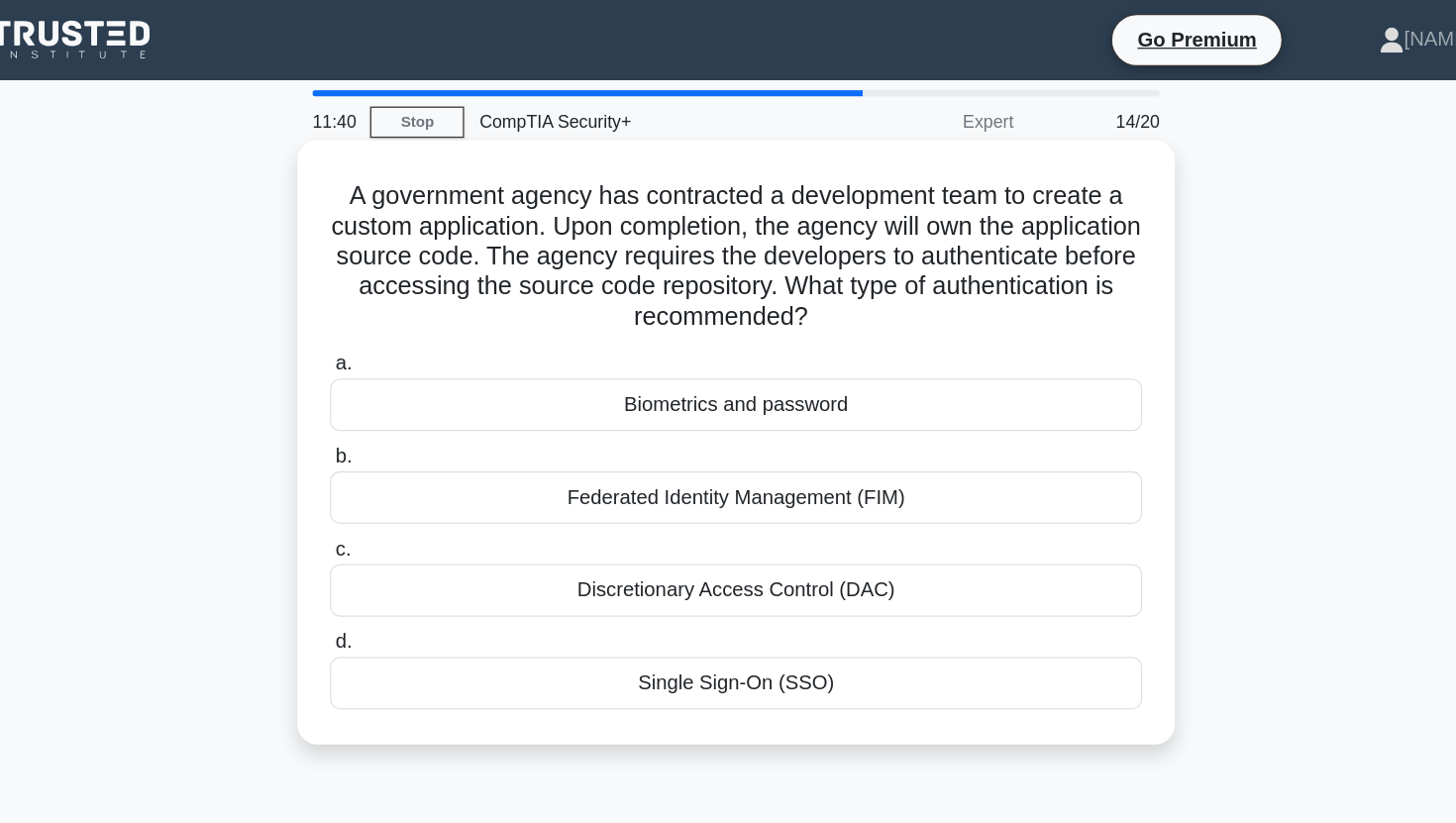 click on "A government agency has contracted a development team to create a custom application. Upon completion, the agency will own the application source code. The agency requires the developers to authenticate before accessing the source code repository. What type of authentication is recommended?
.spinner_0XTQ{transform-origin:center;animation:spinner_y6GP .75s linear infinite}@keyframes spinner_y6GP{100%{transform:rotate(360deg)}}" at bounding box center (728, 203) 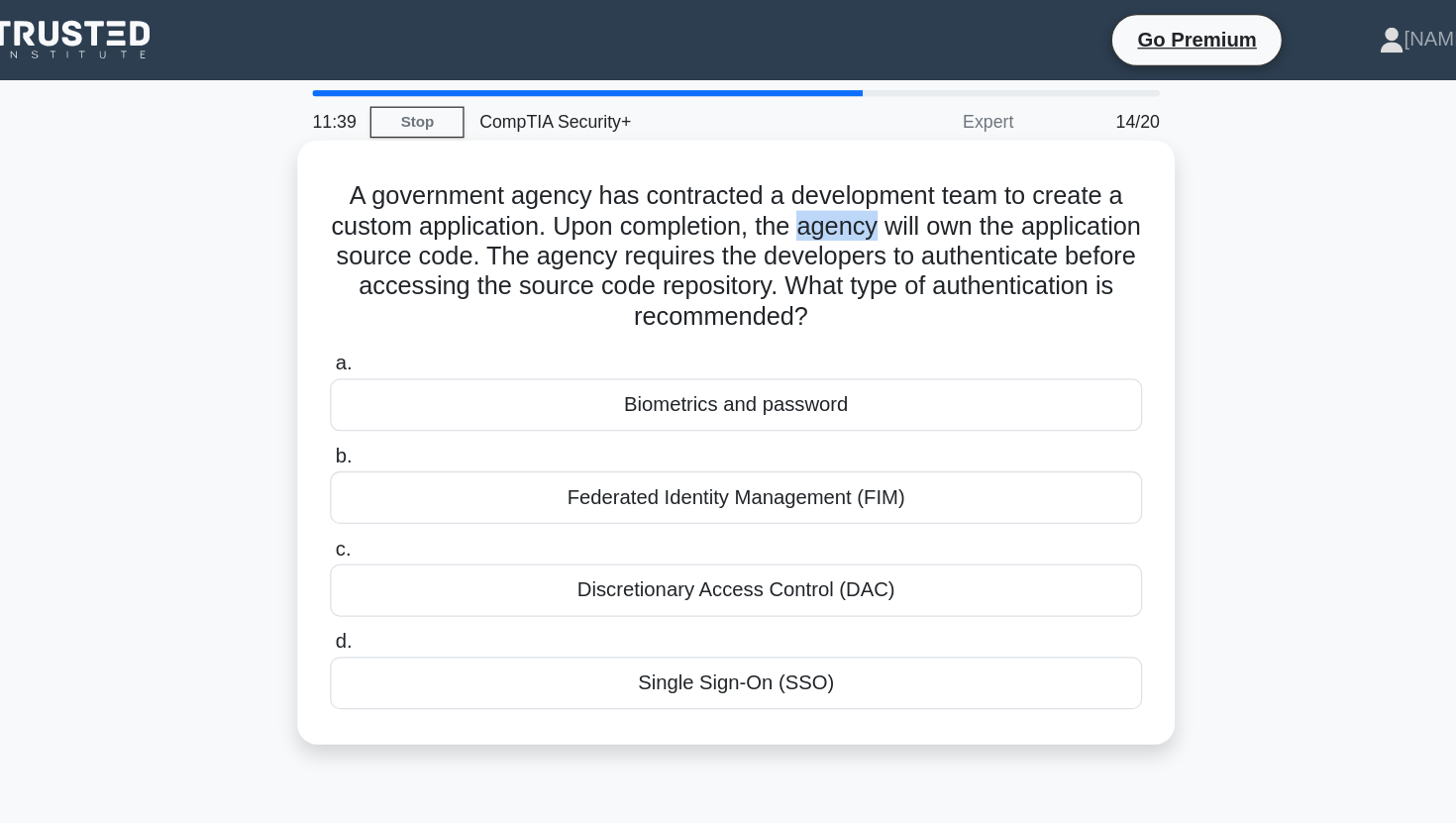 click on "A government agency has contracted a development team to create a custom application. Upon completion, the agency will own the application source code. The agency requires the developers to authenticate before accessing the source code repository. What type of authentication is recommended?
.spinner_0XTQ{transform-origin:center;animation:spinner_y6GP .75s linear infinite}@keyframes spinner_y6GP{100%{transform:rotate(360deg)}}" at bounding box center (728, 203) 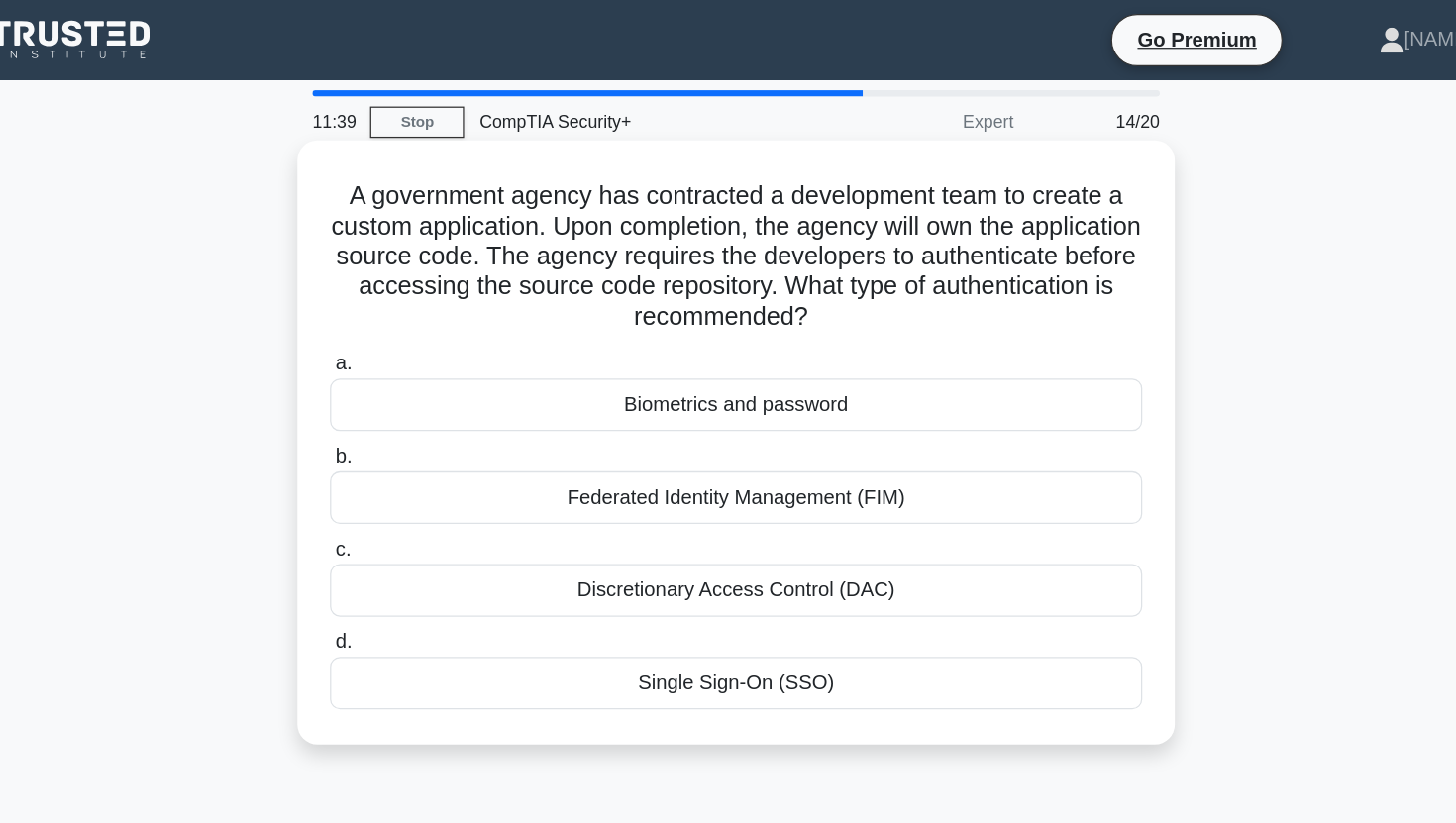 click on "A government agency has contracted a development team to create a custom application. Upon completion, the agency will own the application source code. The agency requires the developers to authenticate before accessing the source code repository. What type of authentication is recommended?
.spinner_0XTQ{transform-origin:center;animation:spinner_y6GP .75s linear infinite}@keyframes spinner_y6GP{100%{transform:rotate(360deg)}}" at bounding box center (728, 203) 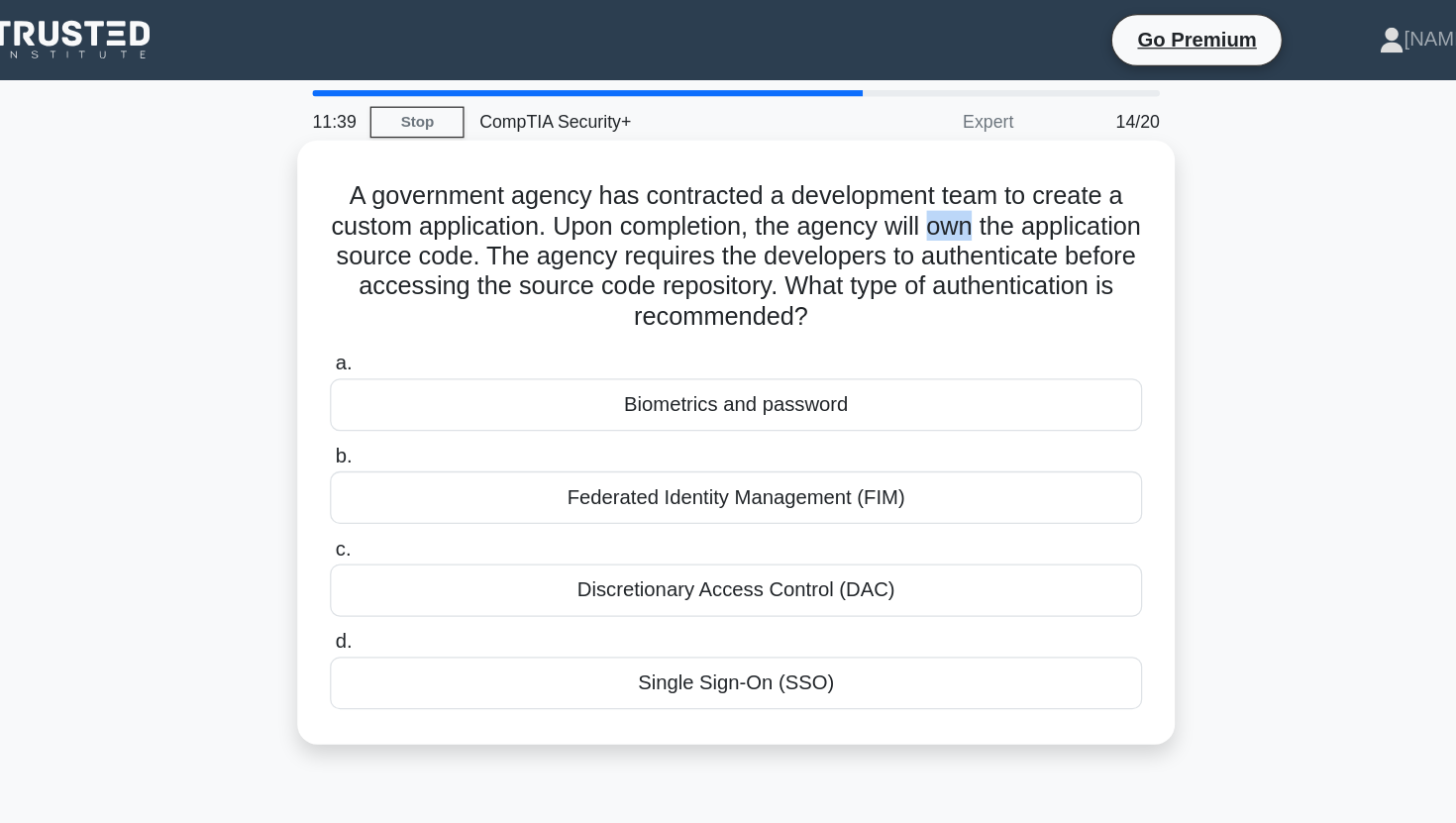 click on "A government agency has contracted a development team to create a custom application. Upon completion, the agency will own the application source code. The agency requires the developers to authenticate before accessing the source code repository. What type of authentication is recommended?
.spinner_0XTQ{transform-origin:center;animation:spinner_y6GP .75s linear infinite}@keyframes spinner_y6GP{100%{transform:rotate(360deg)}}" at bounding box center [728, 203] 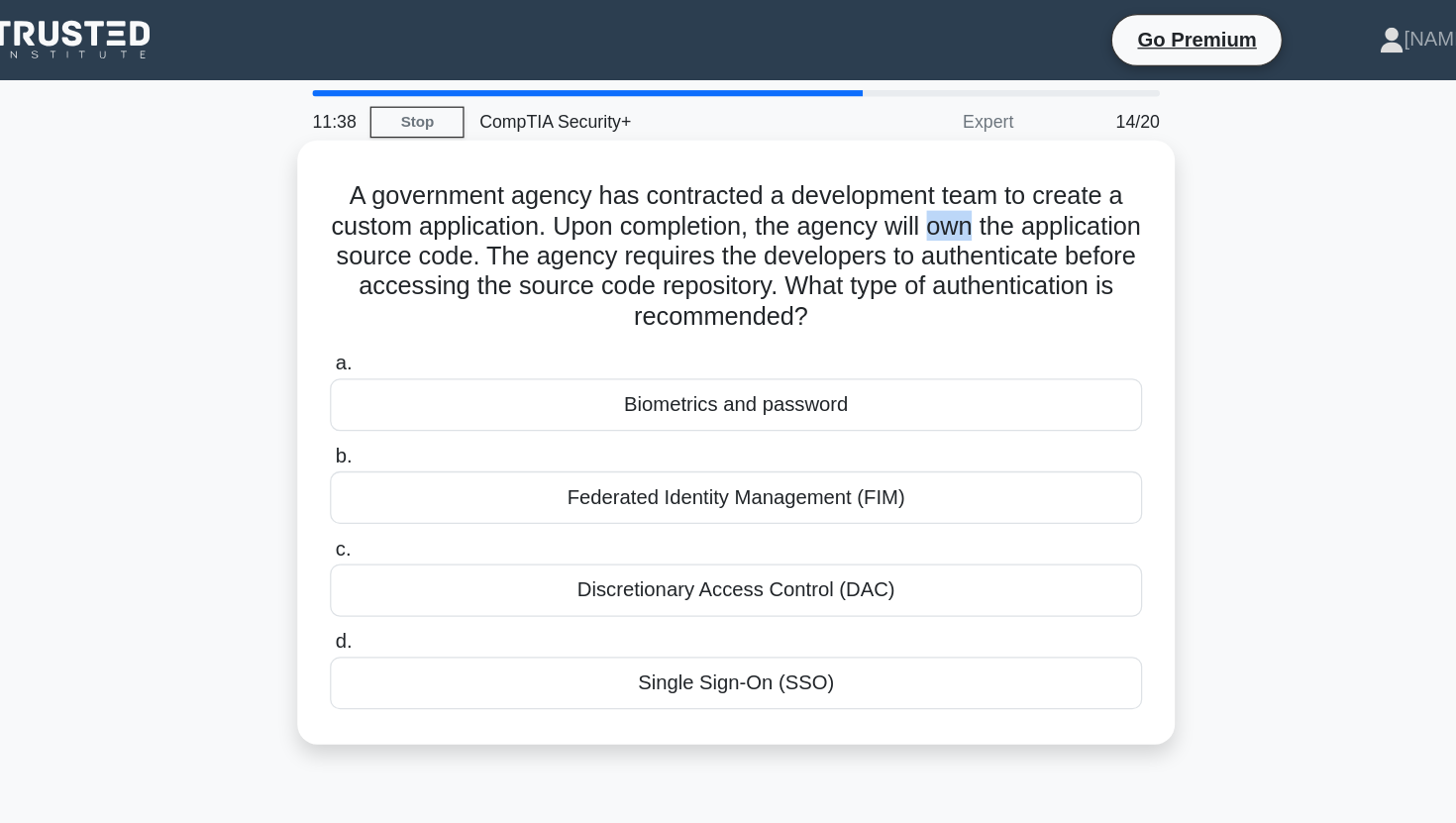 click on "A government agency has contracted a development team to create a custom application. Upon completion, the agency will own the application source code. The agency requires the developers to authenticate before accessing the source code repository. What type of authentication is recommended?
.spinner_0XTQ{transform-origin:center;animation:spinner_y6GP .75s linear infinite}@keyframes spinner_y6GP{100%{transform:rotate(360deg)}}" at bounding box center (728, 203) 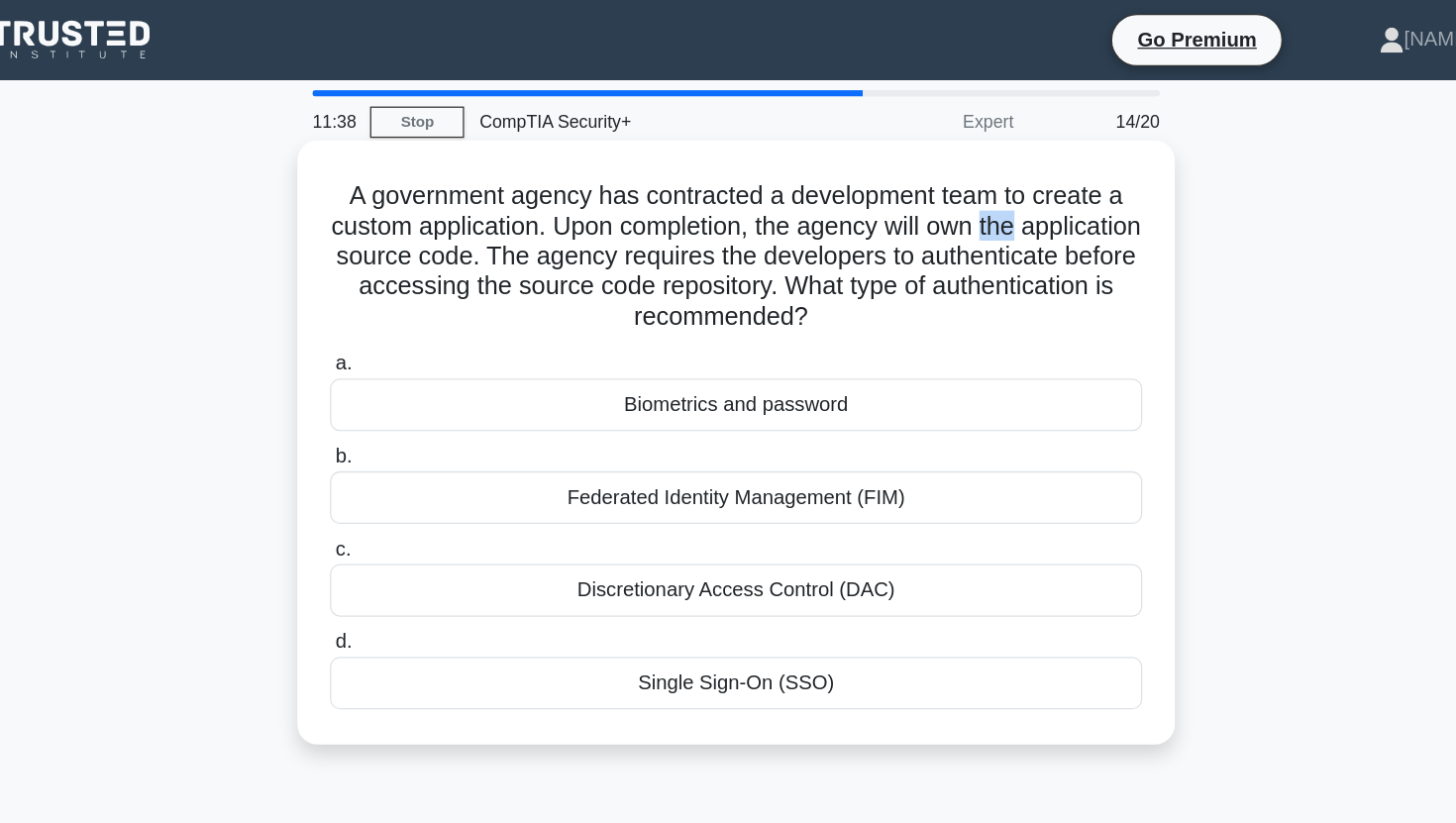 click on "A government agency has contracted a development team to create a custom application. Upon completion, the agency will own the application source code. The agency requires the developers to authenticate before accessing the source code repository. What type of authentication is recommended?
.spinner_0XTQ{transform-origin:center;animation:spinner_y6GP .75s linear infinite}@keyframes spinner_y6GP{100%{transform:rotate(360deg)}}" at bounding box center [728, 203] 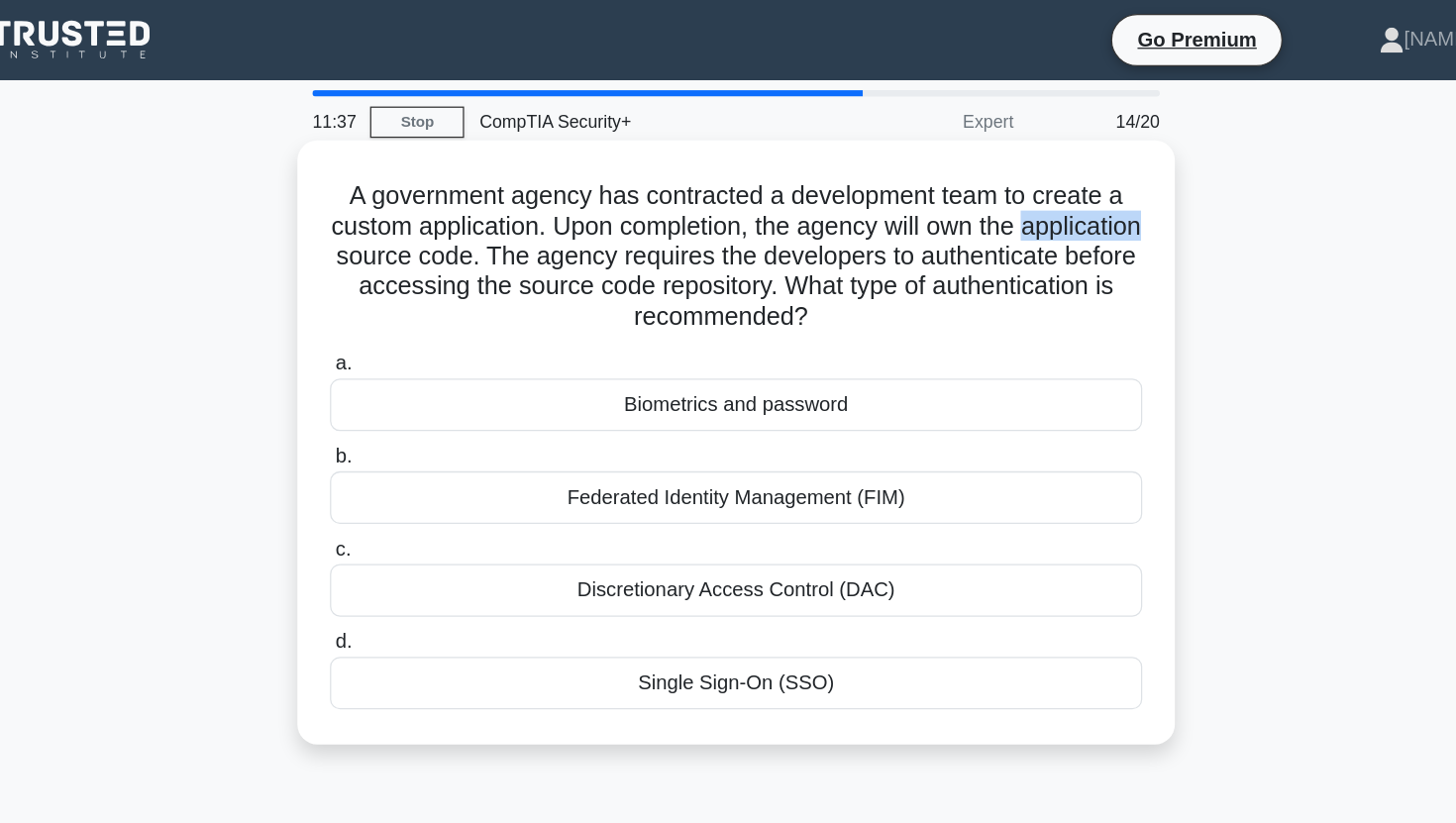 click on "A government agency has contracted a development team to create a custom application. Upon completion, the agency will own the application source code. The agency requires the developers to authenticate before accessing the source code repository. What type of authentication is recommended?
.spinner_0XTQ{transform-origin:center;animation:spinner_y6GP .75s linear infinite}@keyframes spinner_y6GP{100%{transform:rotate(360deg)}}" at bounding box center (728, 203) 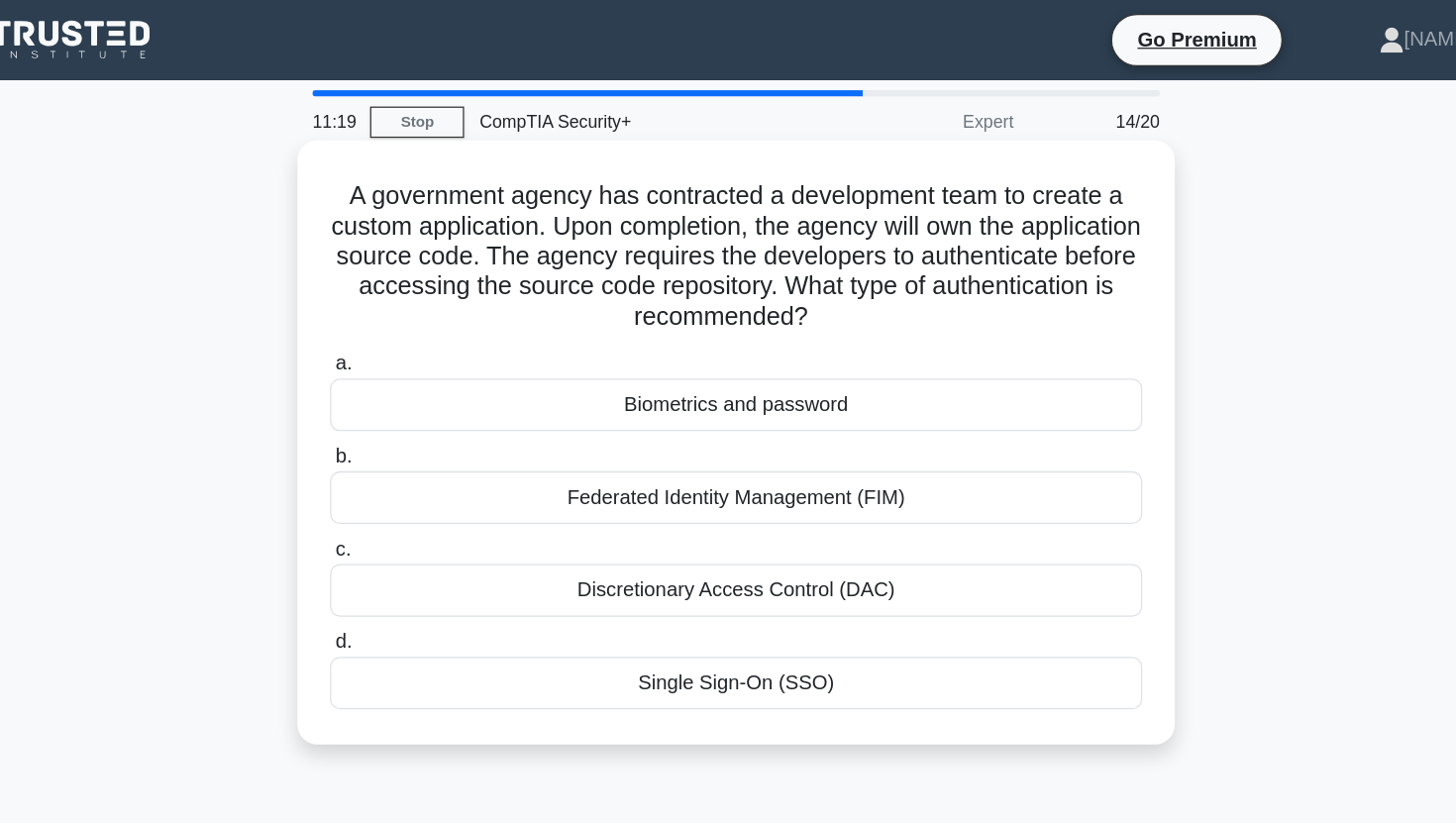 click on "Discretionary Access Control (DAC)" at bounding box center [728, 466] 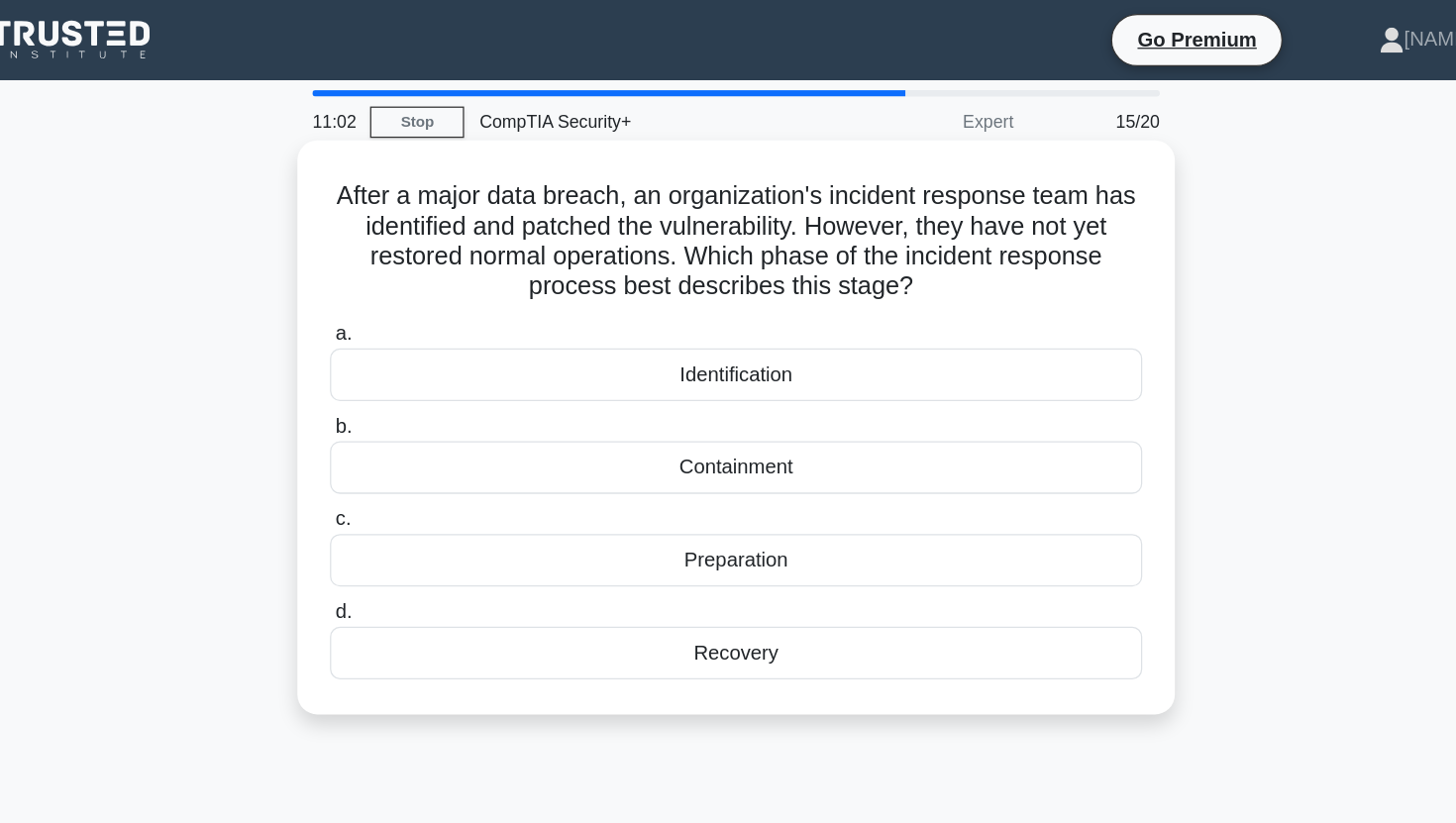 click on "Containment" at bounding box center (728, 369) 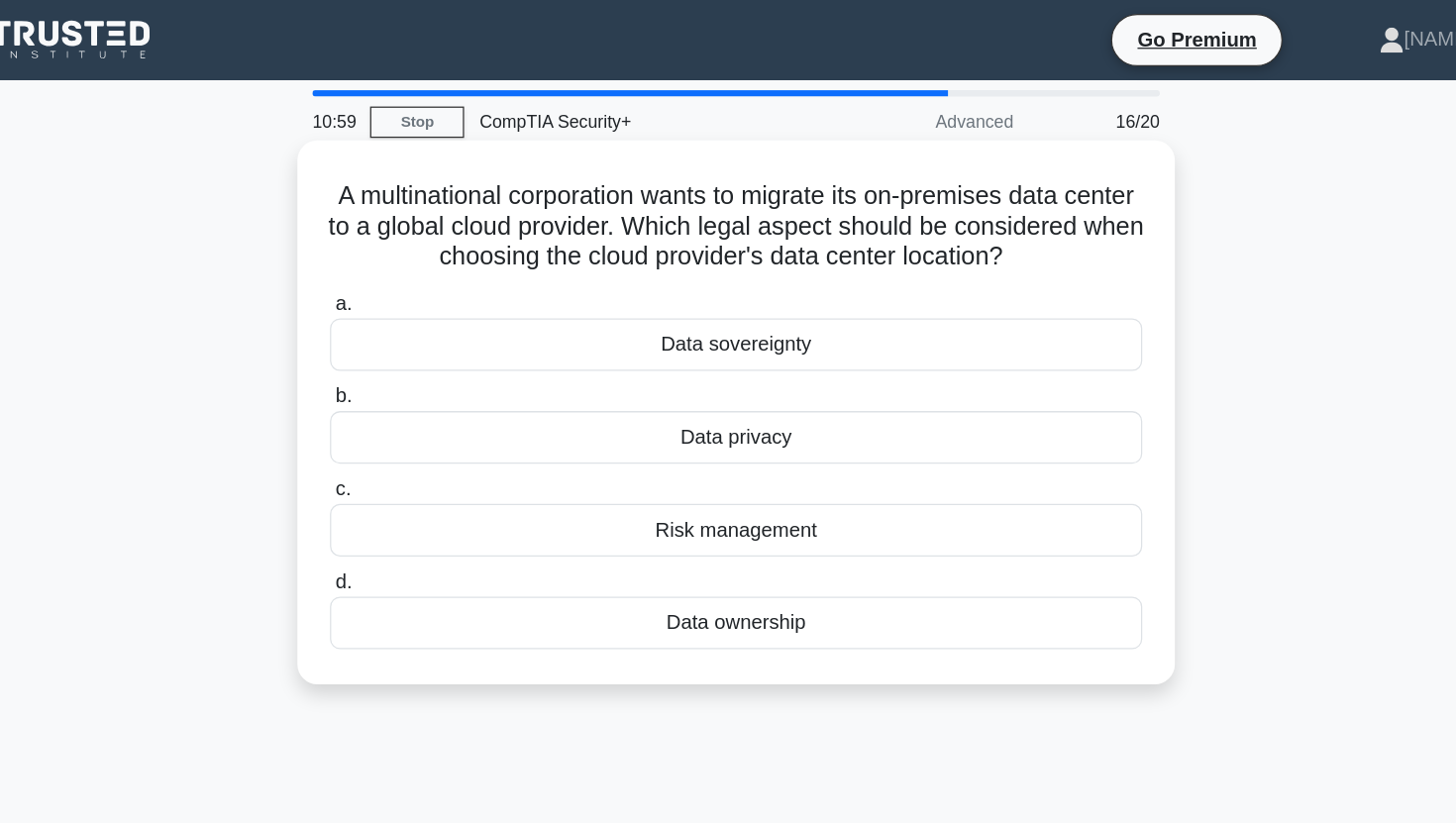 click on "A multinational corporation wants to migrate its on-premises data center to a global cloud provider. Which legal aspect should be considered when choosing the cloud provider's data center location?
.spinner_0XTQ{transform-origin:center;animation:spinner_y6GP .75s linear infinite}@keyframes spinner_y6GP{100%{transform:rotate(360deg)}}" at bounding box center (728, 179) 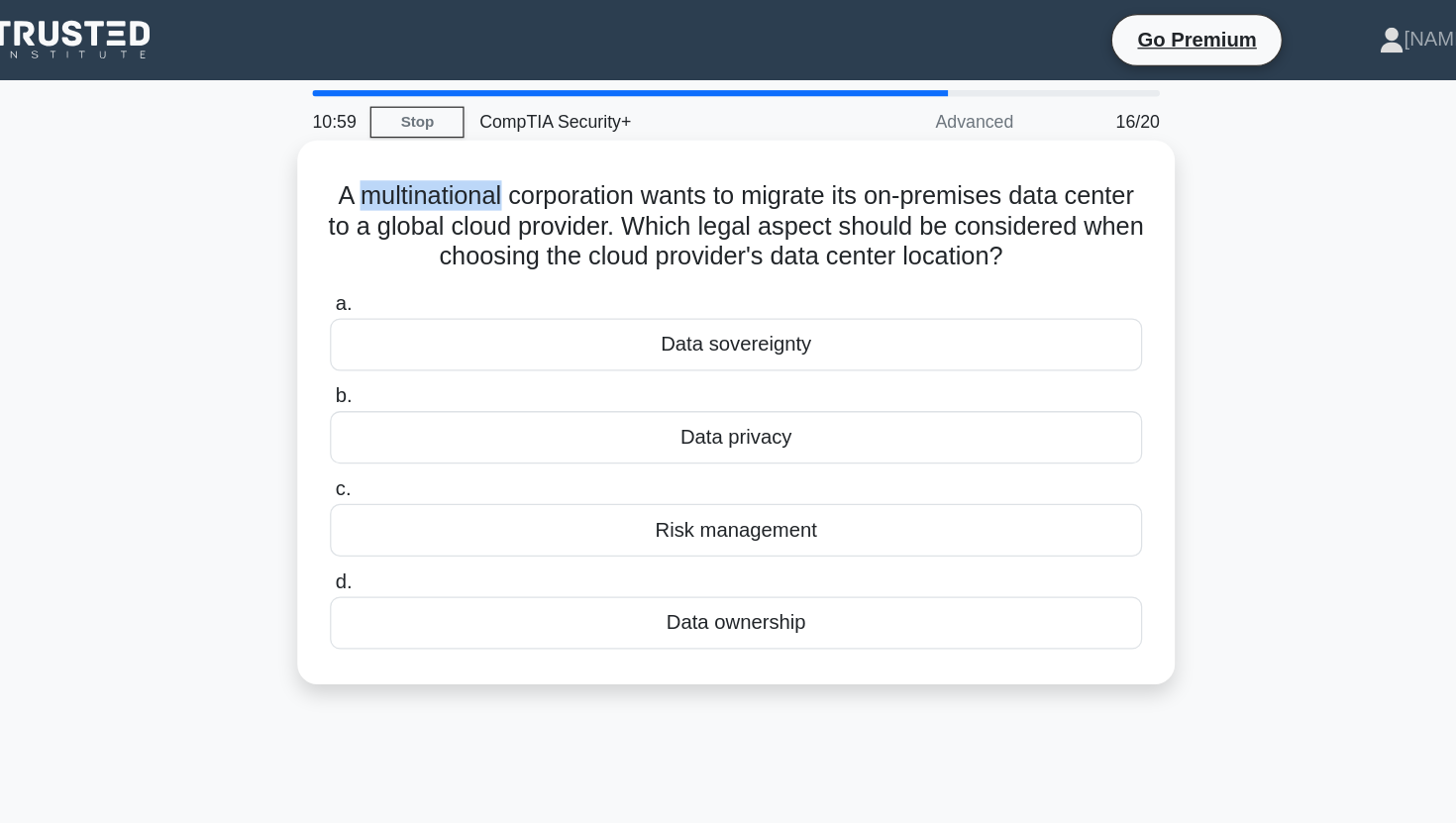 click on "A multinational corporation wants to migrate its on-premises data center to a global cloud provider. Which legal aspect should be considered when choosing the cloud provider's data center location?
.spinner_0XTQ{transform-origin:center;animation:spinner_y6GP .75s linear infinite}@keyframes spinner_y6GP{100%{transform:rotate(360deg)}}" at bounding box center [728, 179] 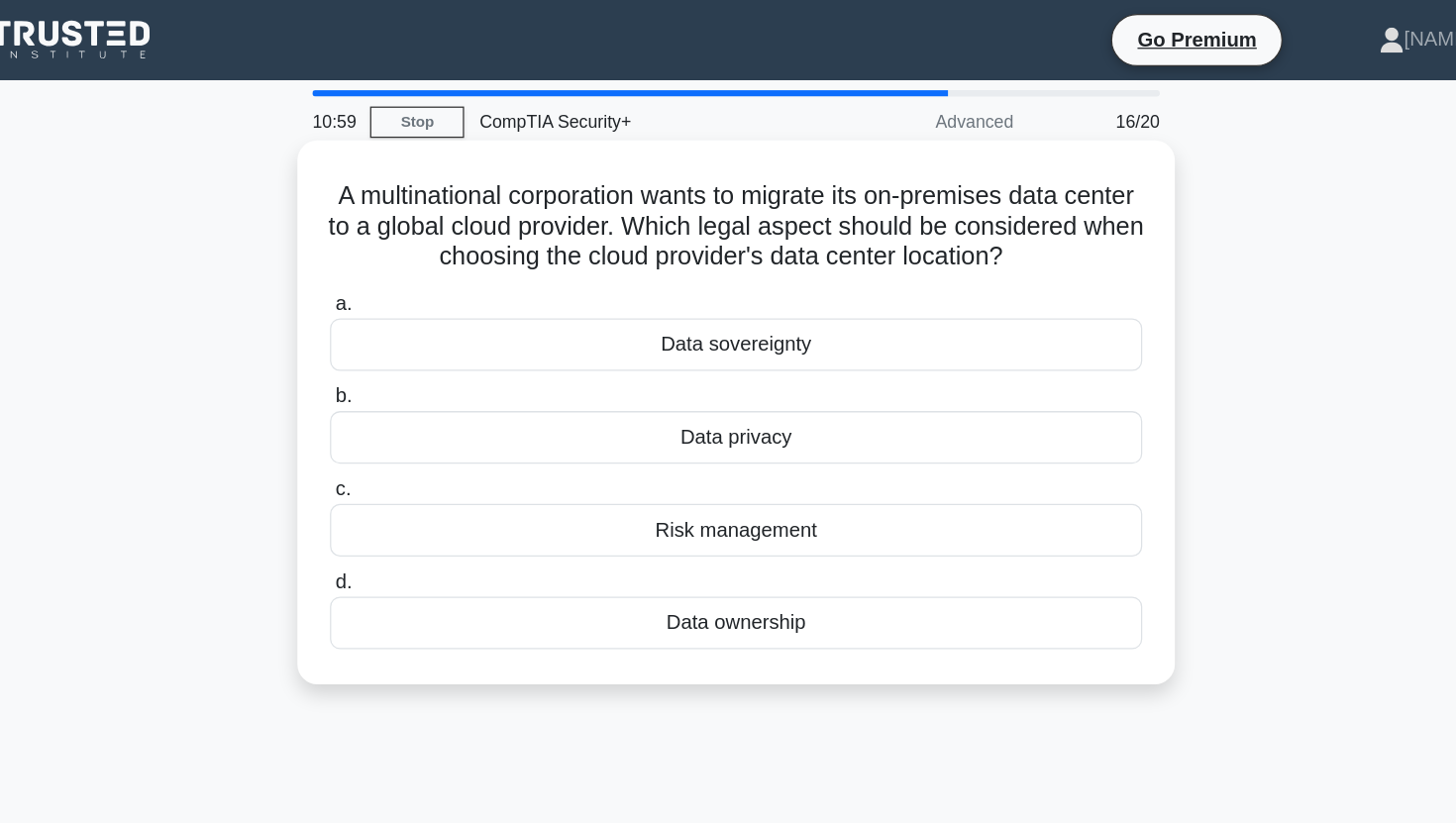 click on "A multinational corporation wants to migrate its on-premises data center to a global cloud provider. Which legal aspect should be considered when choosing the cloud provider's data center location?
.spinner_0XTQ{transform-origin:center;animation:spinner_y6GP .75s linear infinite}@keyframes spinner_y6GP{100%{transform:rotate(360deg)}}" at bounding box center [728, 179] 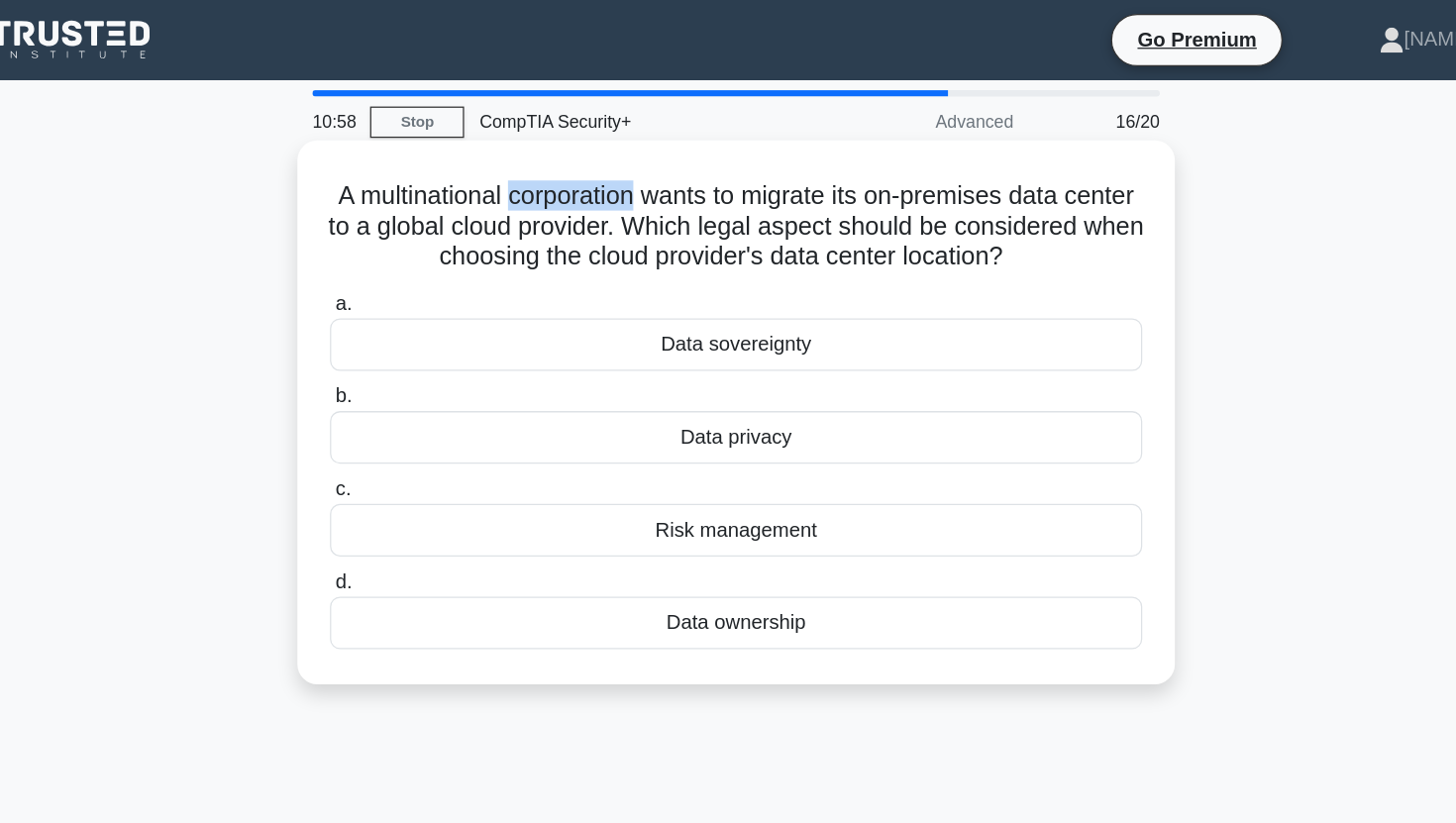 click on "A multinational corporation wants to migrate its on-premises data center to a global cloud provider. Which legal aspect should be considered when choosing the cloud provider's data center location?
.spinner_0XTQ{transform-origin:center;animation:spinner_y6GP .75s linear infinite}@keyframes spinner_y6GP{100%{transform:rotate(360deg)}}" at bounding box center [728, 179] 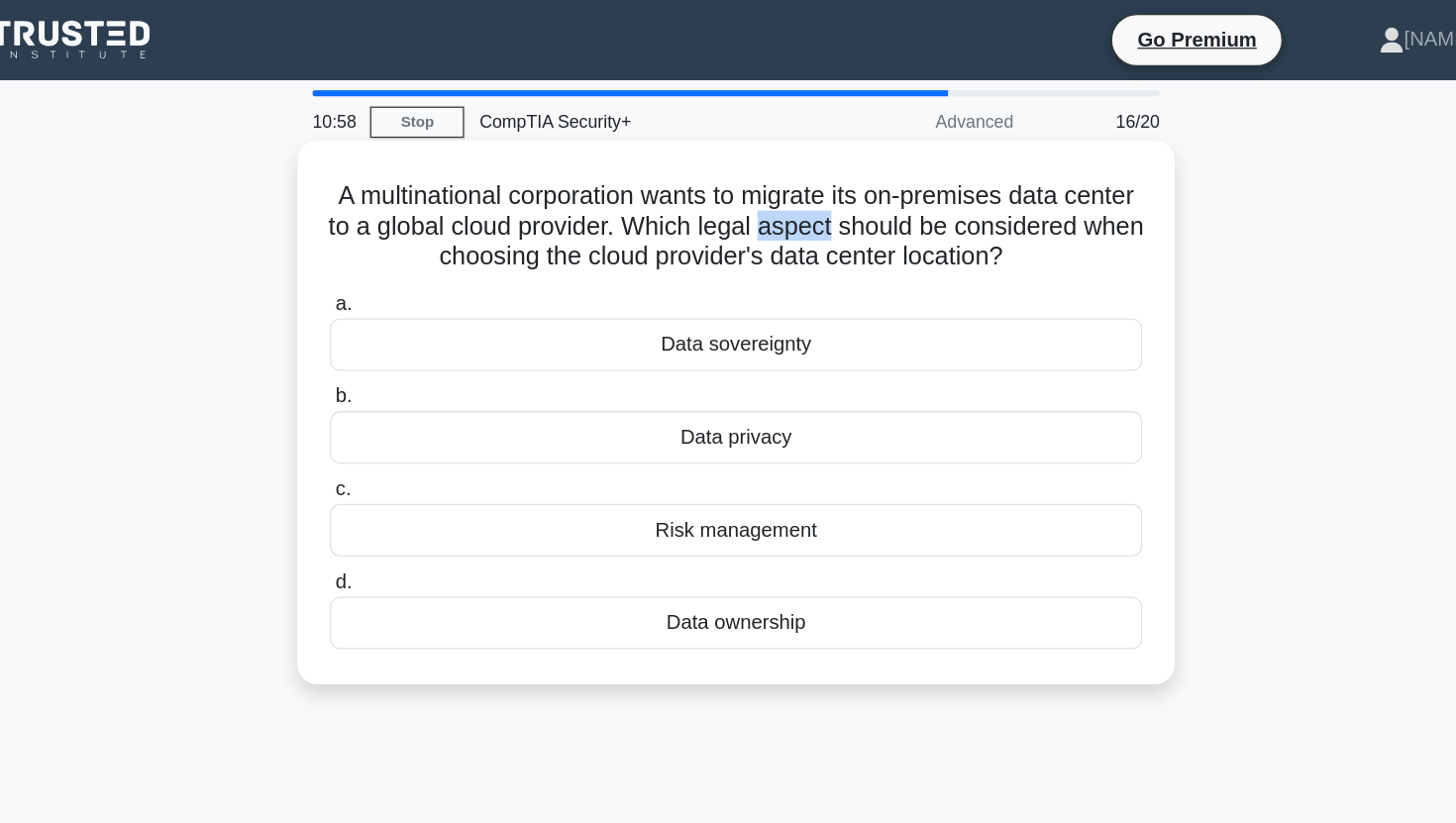 click on "A multinational corporation wants to migrate its on-premises data center to a global cloud provider. Which legal aspect should be considered when choosing the cloud provider's data center location?
.spinner_0XTQ{transform-origin:center;animation:spinner_y6GP .75s linear infinite}@keyframes spinner_y6GP{100%{transform:rotate(360deg)}}" at bounding box center (728, 179) 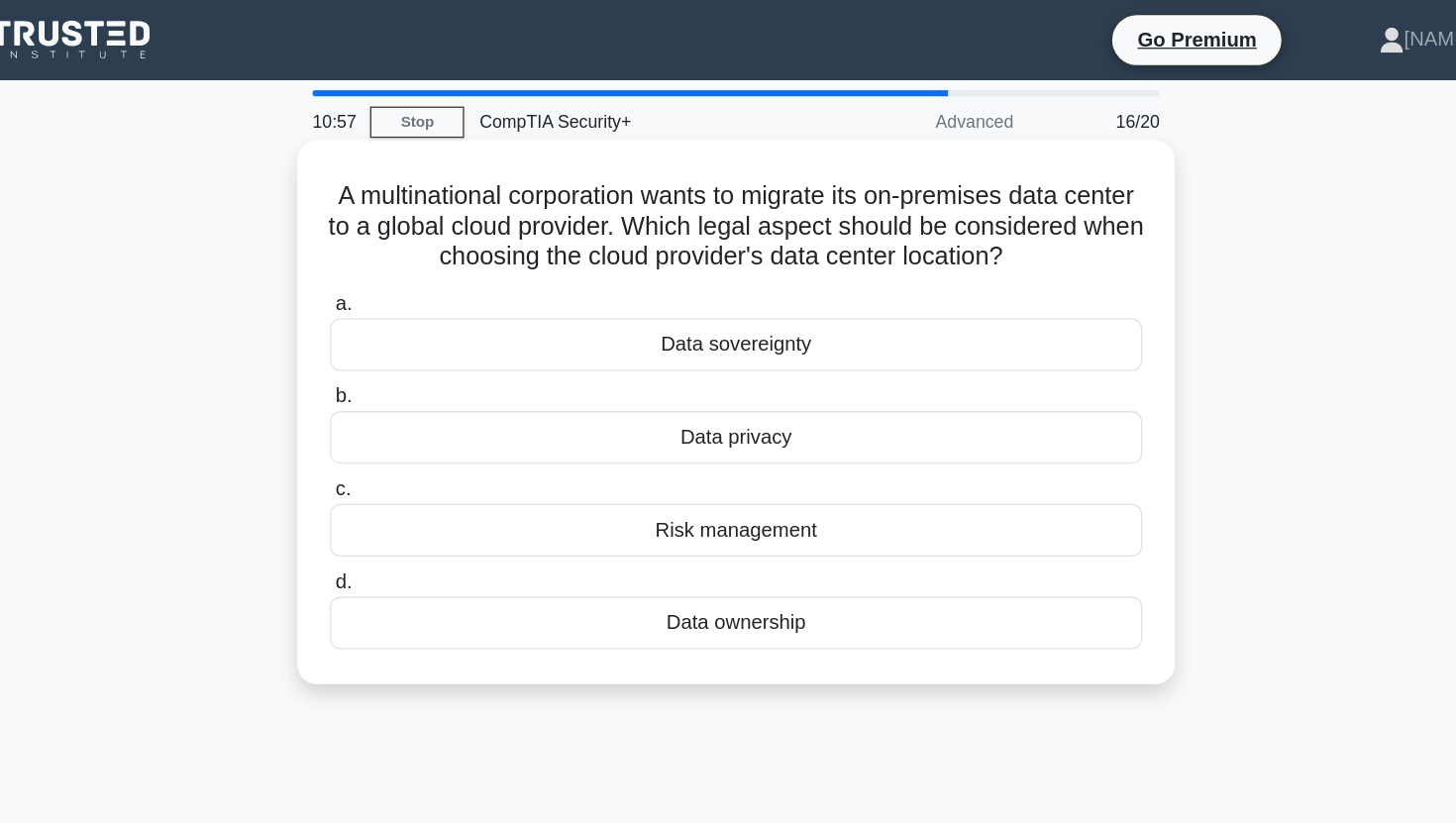 click on "A multinational corporation wants to migrate its on-premises data center to a global cloud provider. Which legal aspect should be considered when choosing the cloud provider's data center location?
.spinner_0XTQ{transform-origin:center;animation:spinner_y6GP .75s linear infinite}@keyframes spinner_y6GP{100%{transform:rotate(360deg)}}" at bounding box center (728, 179) 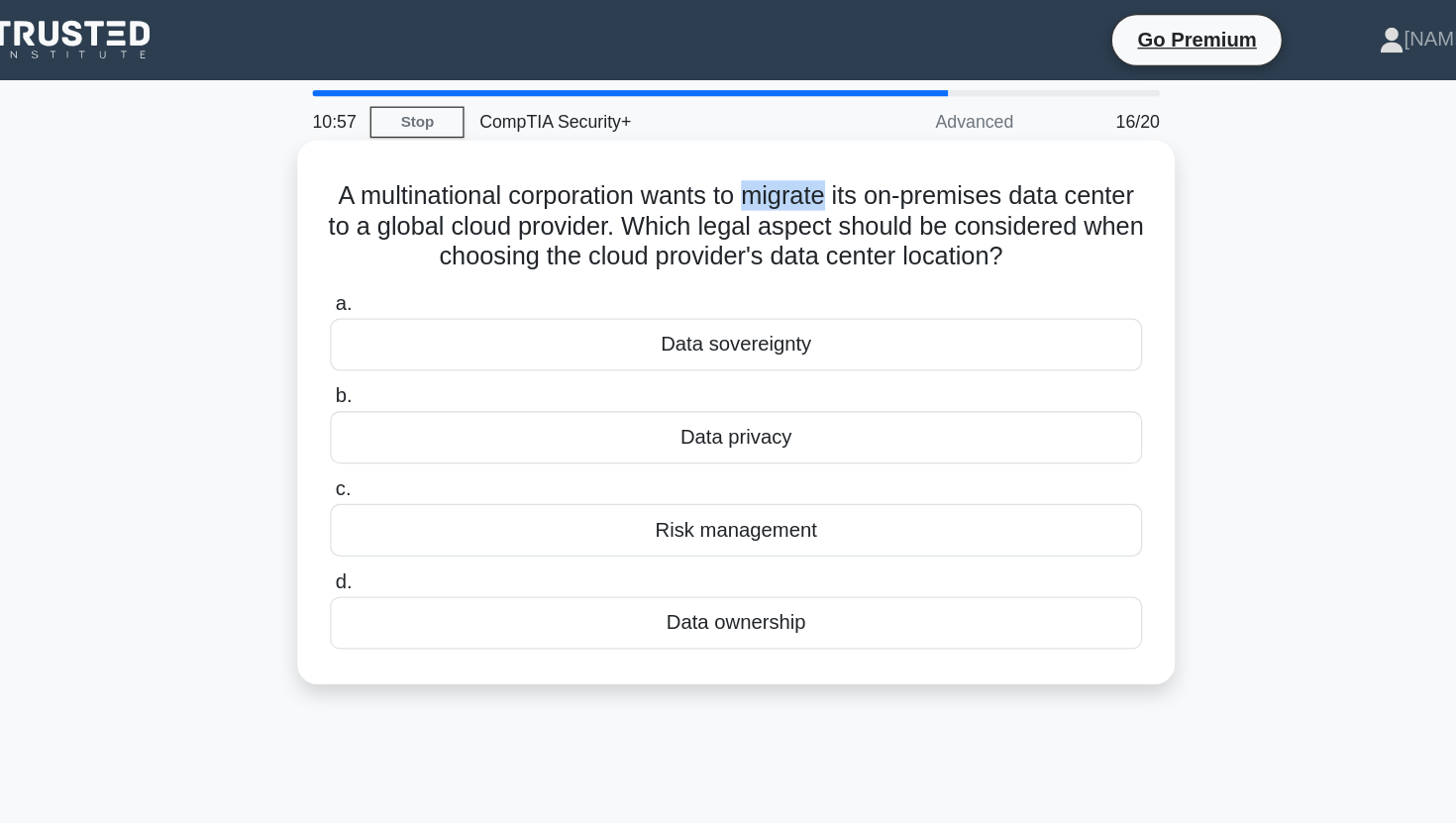 click on "A multinational corporation wants to migrate its on-premises data center to a global cloud provider. Which legal aspect should be considered when choosing the cloud provider's data center location?
.spinner_0XTQ{transform-origin:center;animation:spinner_y6GP .75s linear infinite}@keyframes spinner_y6GP{100%{transform:rotate(360deg)}}" at bounding box center [728, 179] 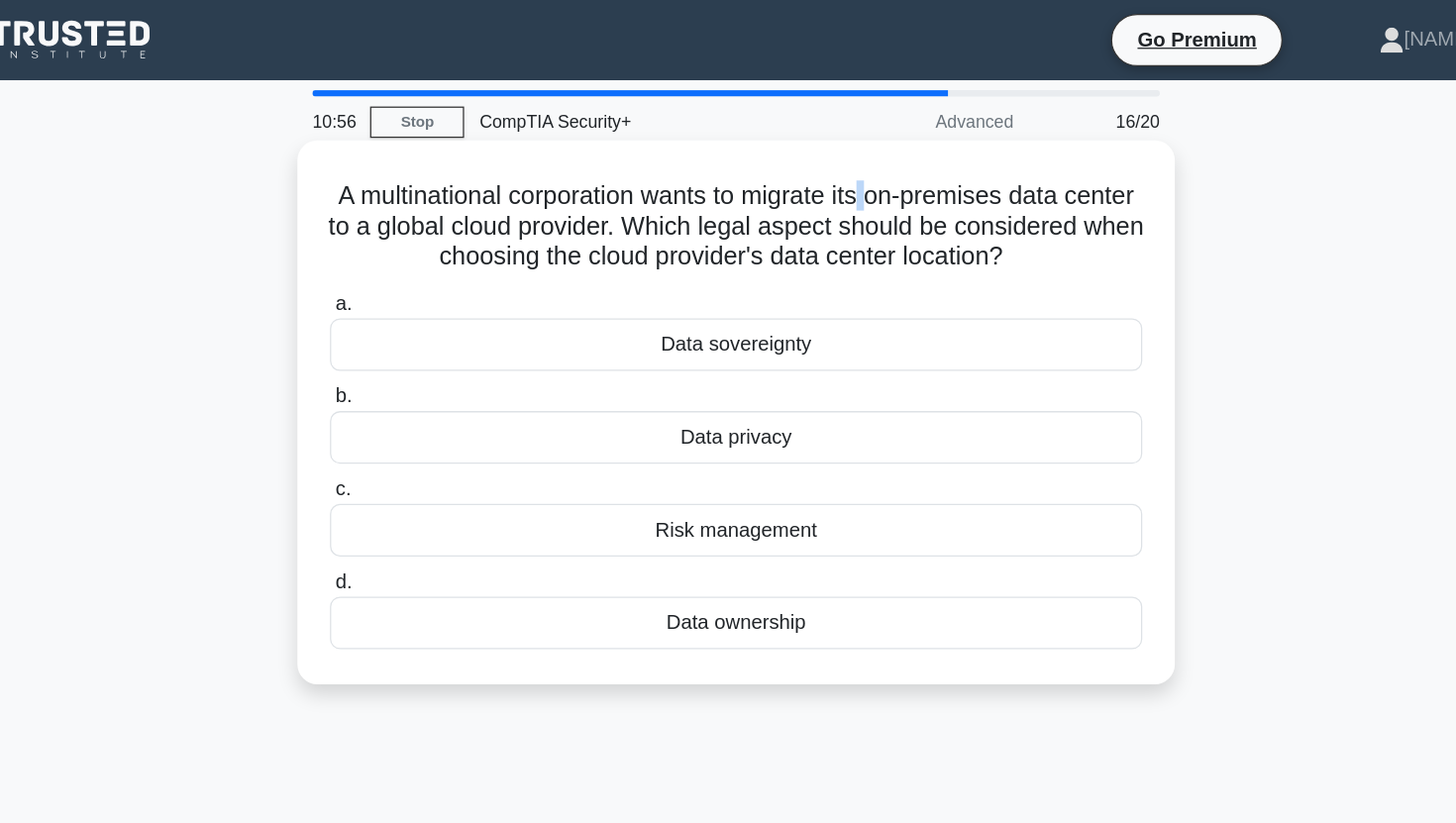 click on "A multinational corporation wants to migrate its on-premises data center to a global cloud provider. Which legal aspect should be considered when choosing the cloud provider's data center location?
.spinner_0XTQ{transform-origin:center;animation:spinner_y6GP .75s linear infinite}@keyframes spinner_y6GP{100%{transform:rotate(360deg)}}" at bounding box center [728, 179] 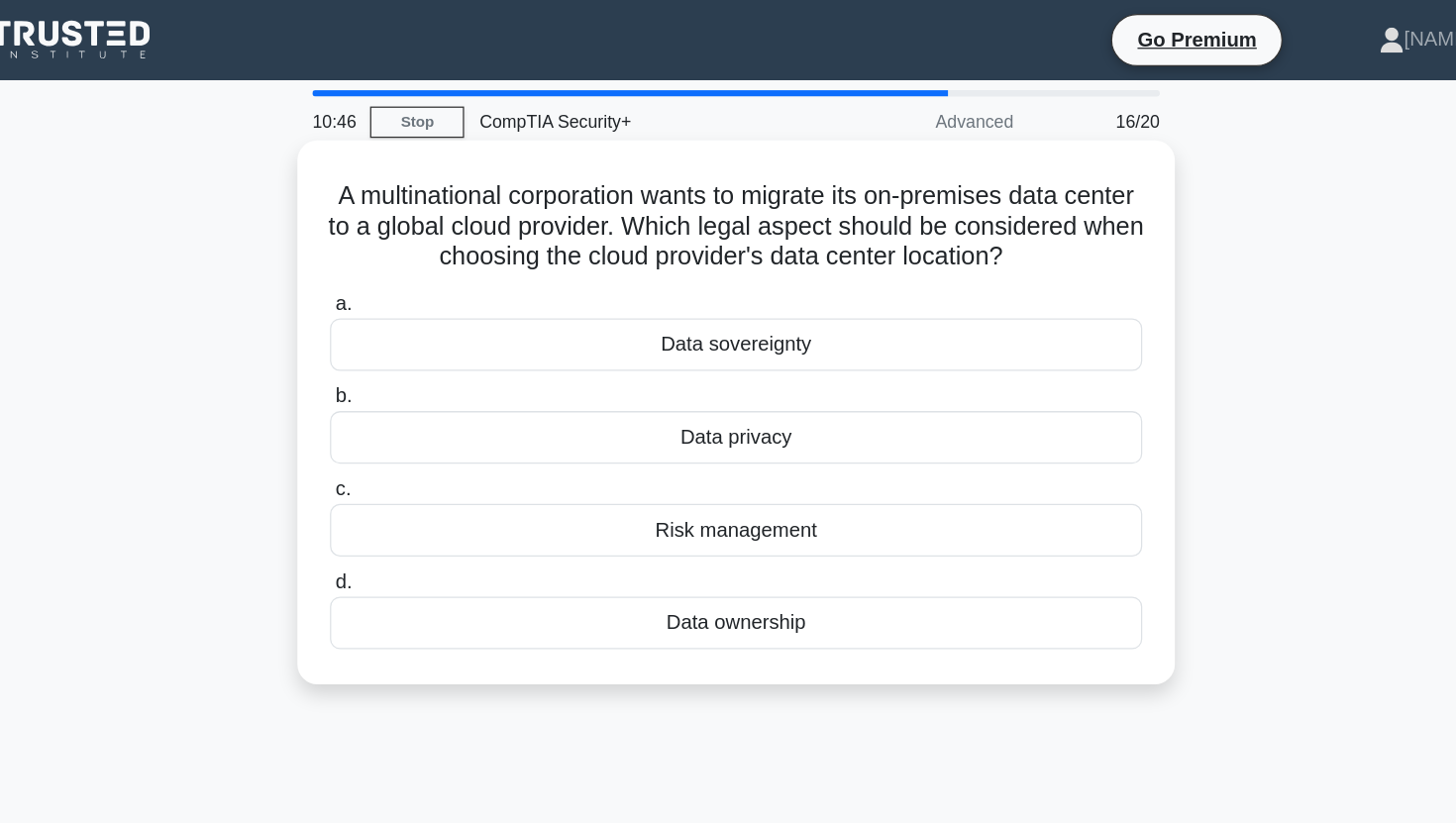click on "Data ownership" at bounding box center (728, 492) 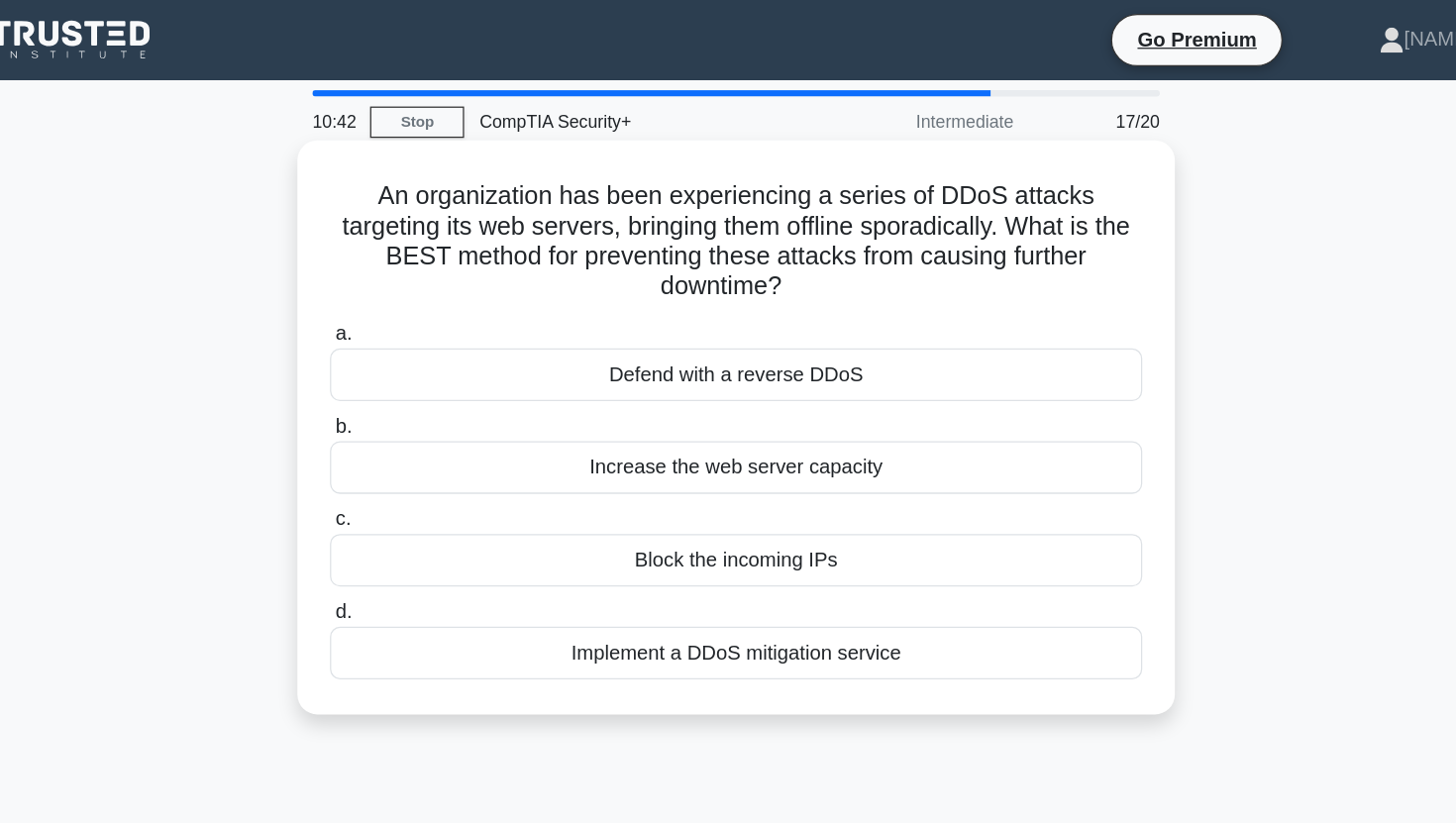 click on "An organization has been experiencing a series of DDoS attacks targeting its web servers, bringing them offline sporadically. What is the BEST method for preventing these attacks from causing further downtime?
.spinner_0XTQ{transform-origin:center;animation:spinner_y6GP .75s linear infinite}@keyframes spinner_y6GP{100%{transform:rotate(360deg)}}" at bounding box center [728, 191] 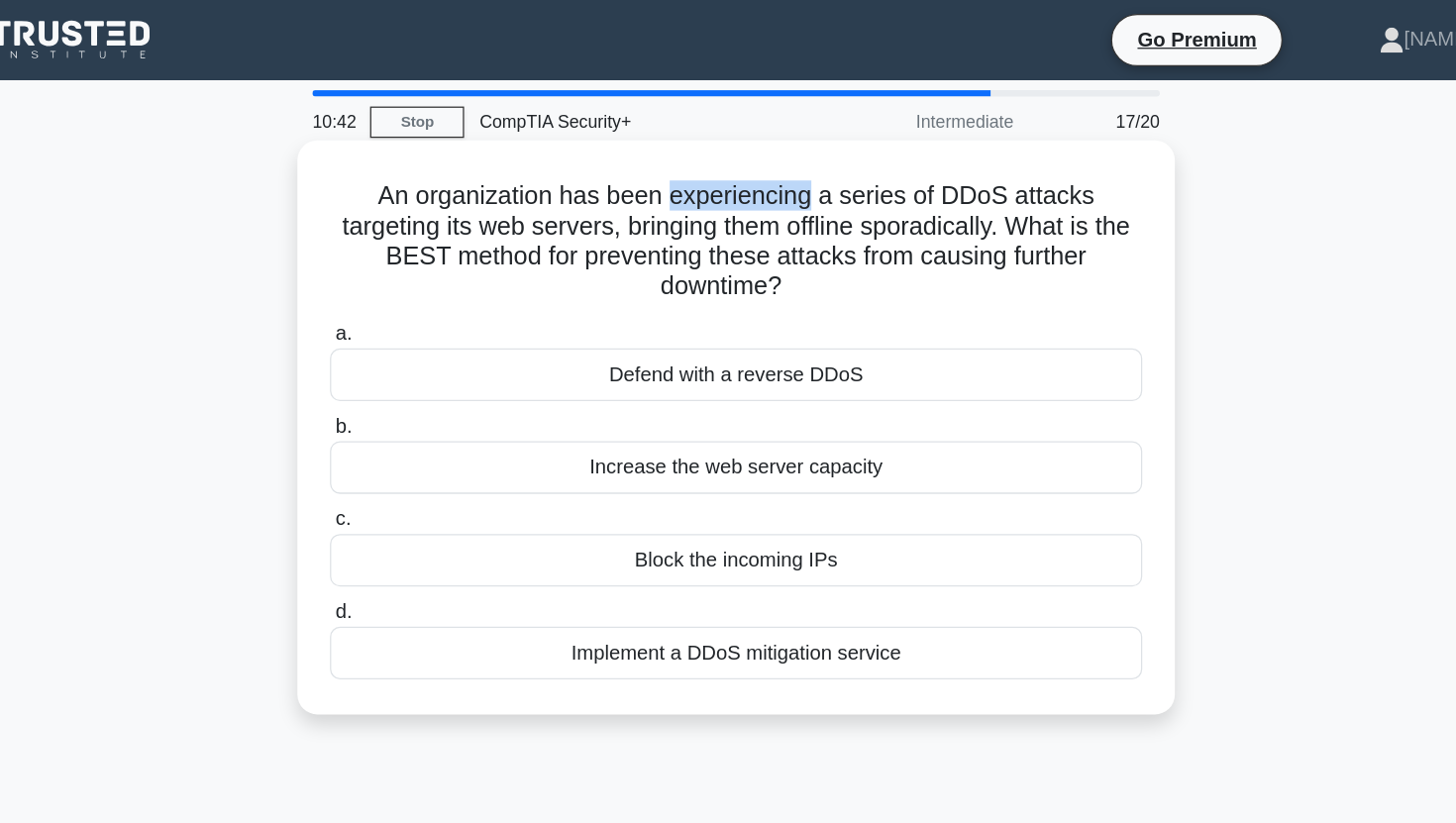 click on "An organization has been experiencing a series of DDoS attacks targeting its web servers, bringing them offline sporadically. What is the BEST method for preventing these attacks from causing further downtime?
.spinner_0XTQ{transform-origin:center;animation:spinner_y6GP .75s linear infinite}@keyframes spinner_y6GP{100%{transform:rotate(360deg)}}" at bounding box center [728, 191] 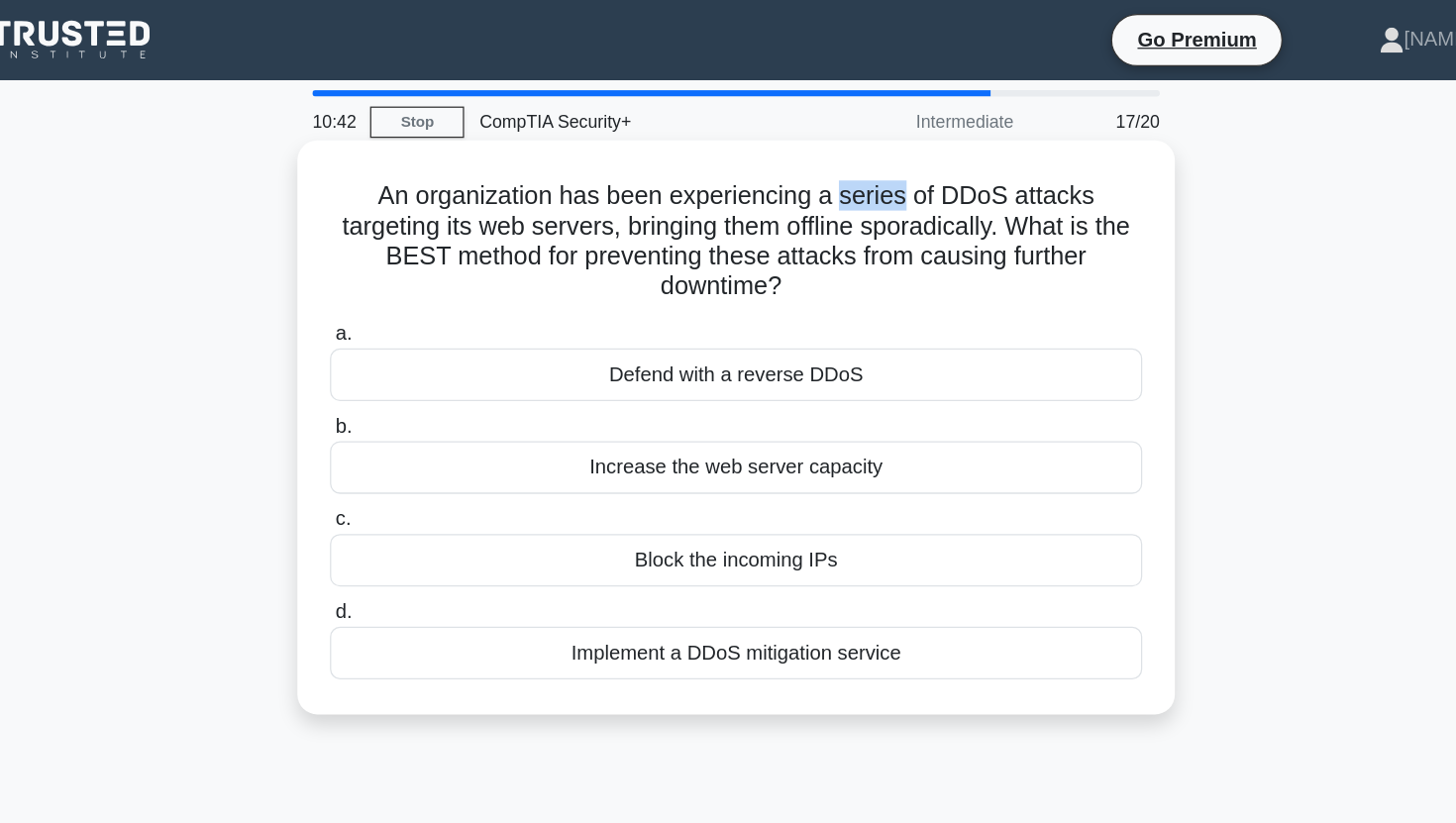 click on "An organization has been experiencing a series of DDoS attacks targeting its web servers, bringing them offline sporadically. What is the BEST method for preventing these attacks from causing further downtime?
.spinner_0XTQ{transform-origin:center;animation:spinner_y6GP .75s linear infinite}@keyframes spinner_y6GP{100%{transform:rotate(360deg)}}" at bounding box center (728, 191) 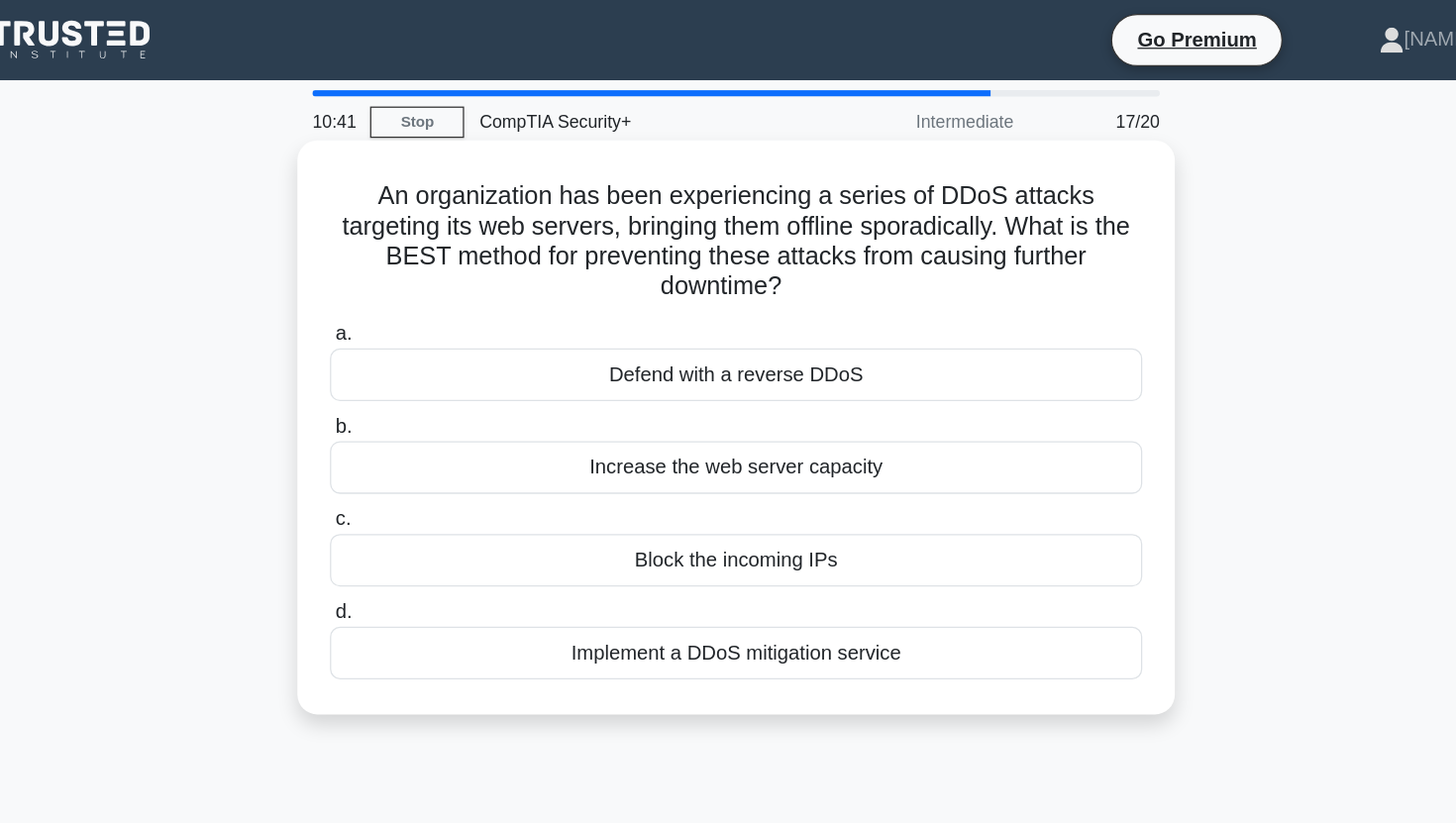 click on "An organization has been experiencing a series of DDoS attacks targeting its web servers, bringing them offline sporadically. What is the BEST method for preventing these attacks from causing further downtime?
.spinner_0XTQ{transform-origin:center;animation:spinner_y6GP .75s linear infinite}@keyframes spinner_y6GP{100%{transform:rotate(360deg)}}" at bounding box center (728, 191) 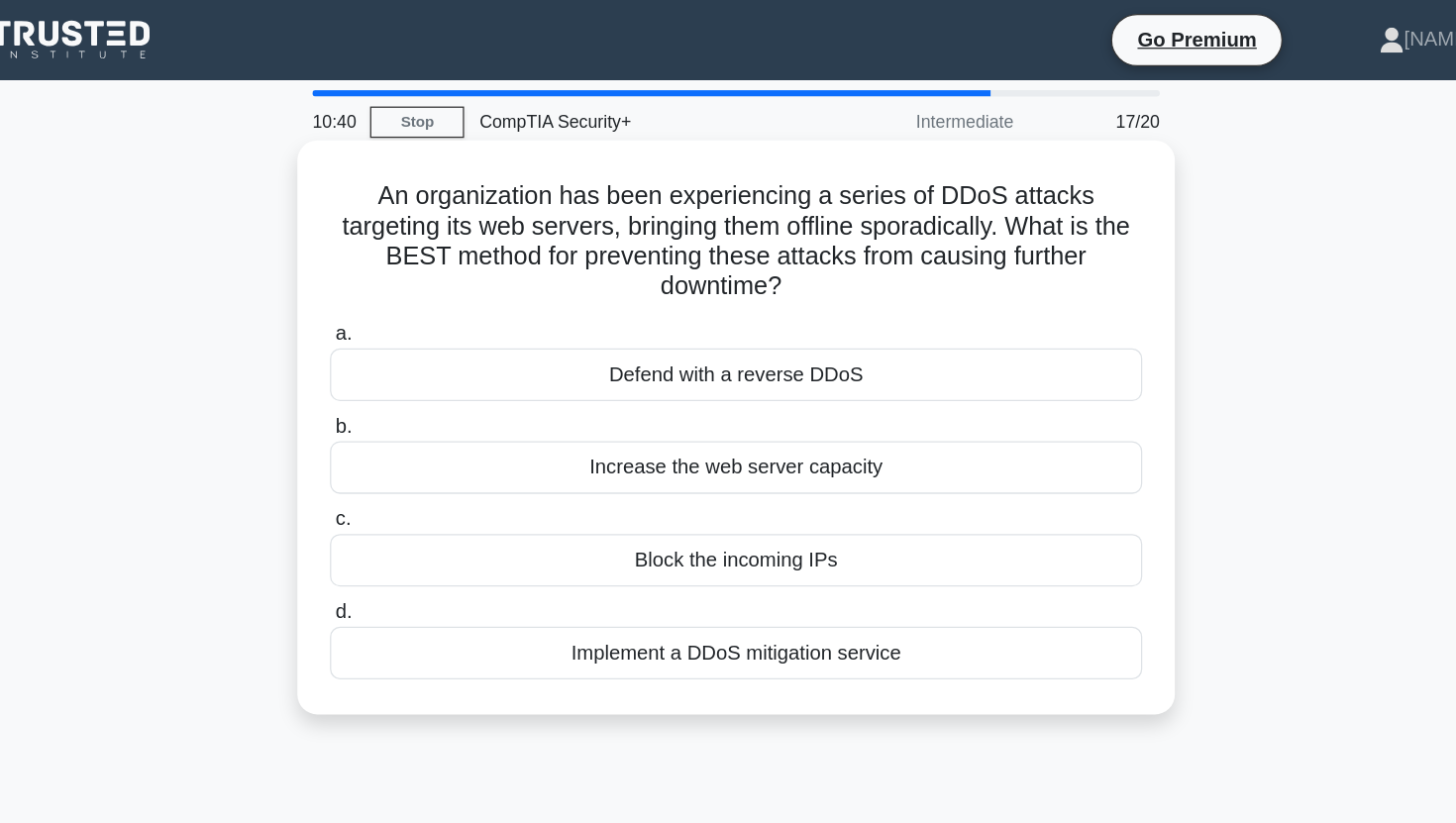 click on "An organization has been experiencing a series of DDoS attacks targeting its web servers, bringing them offline sporadically. What is the BEST method for preventing these attacks from causing further downtime?
.spinner_0XTQ{transform-origin:center;animation:spinner_y6GP .75s linear infinite}@keyframes spinner_y6GP{100%{transform:rotate(360deg)}}" at bounding box center [728, 191] 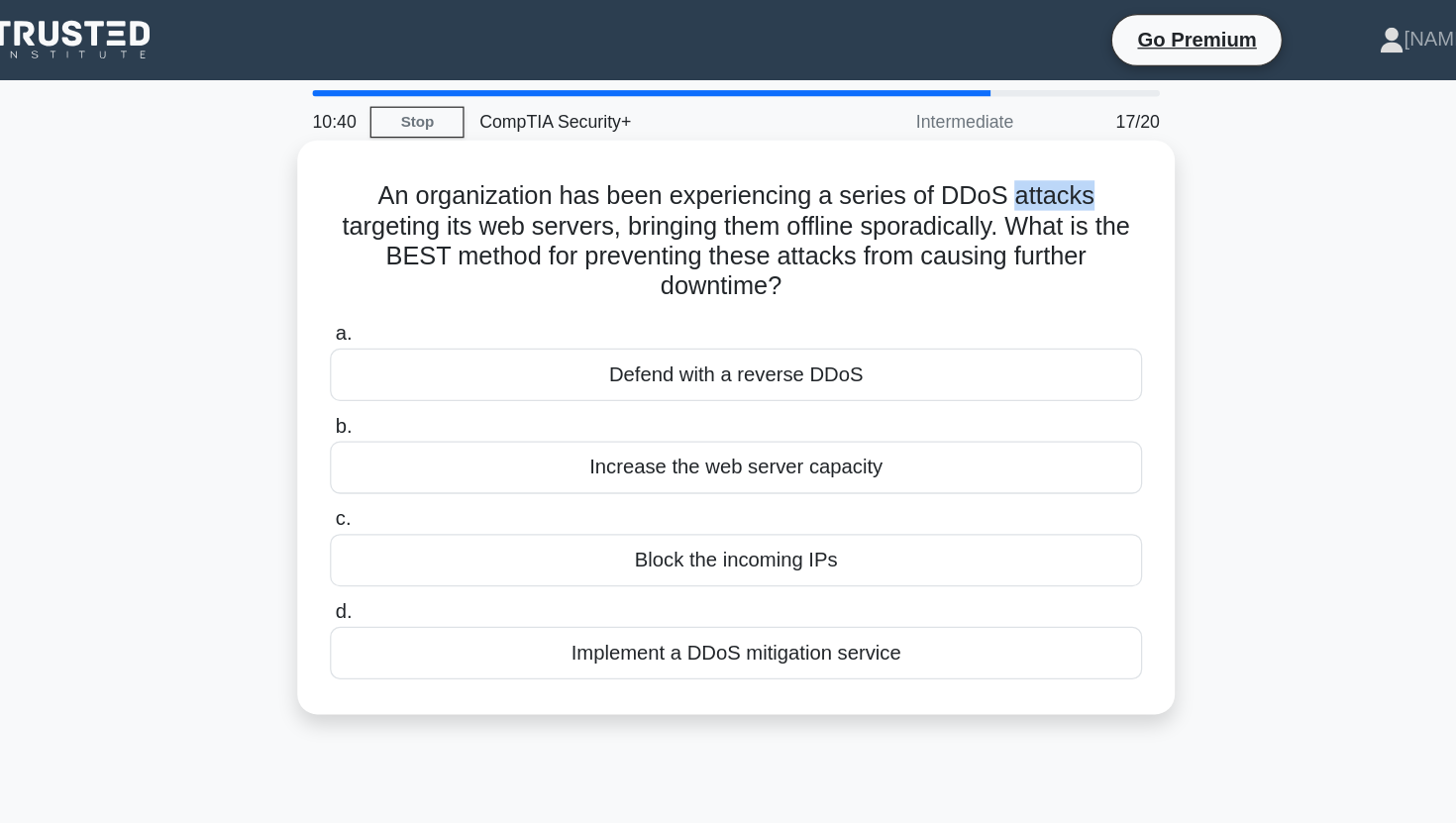 click on "An organization has been experiencing a series of DDoS attacks targeting its web servers, bringing them offline sporadically. What is the BEST method for preventing these attacks from causing further downtime?
.spinner_0XTQ{transform-origin:center;animation:spinner_y6GP .75s linear infinite}@keyframes spinner_y6GP{100%{transform:rotate(360deg)}}" at bounding box center (728, 191) 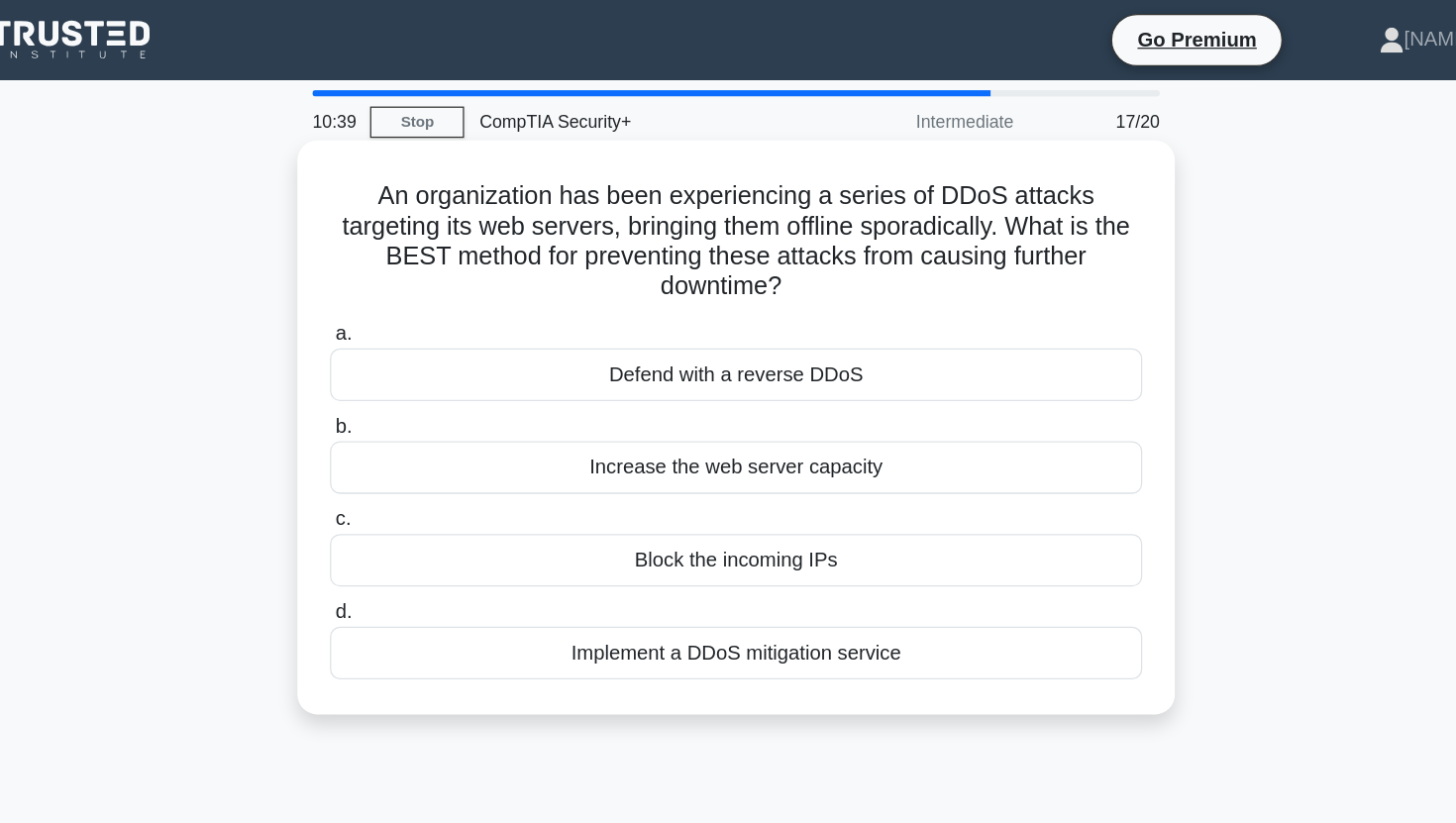 click on "An organization has been experiencing a series of DDoS attacks targeting its web servers, bringing them offline sporadically. What is the BEST method for preventing these attacks from causing further downtime?
.spinner_0XTQ{transform-origin:center;animation:spinner_y6GP .75s linear infinite}@keyframes spinner_y6GP{100%{transform:rotate(360deg)}}" at bounding box center (728, 191) 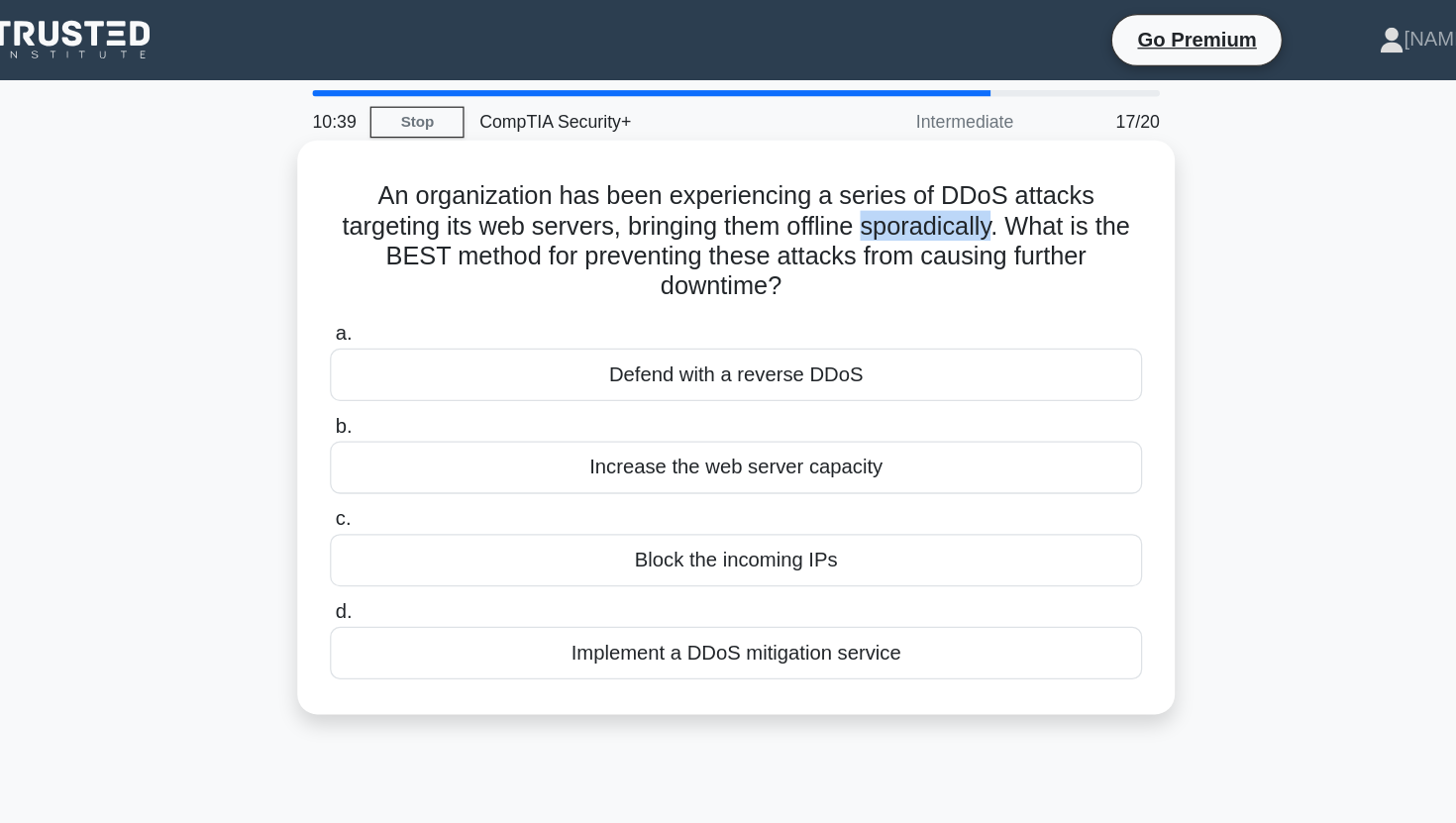click on "An organization has been experiencing a series of DDoS attacks targeting its web servers, bringing them offline sporadically. What is the BEST method for preventing these attacks from causing further downtime?
.spinner_0XTQ{transform-origin:center;animation:spinner_y6GP .75s linear infinite}@keyframes spinner_y6GP{100%{transform:rotate(360deg)}}" at bounding box center (728, 191) 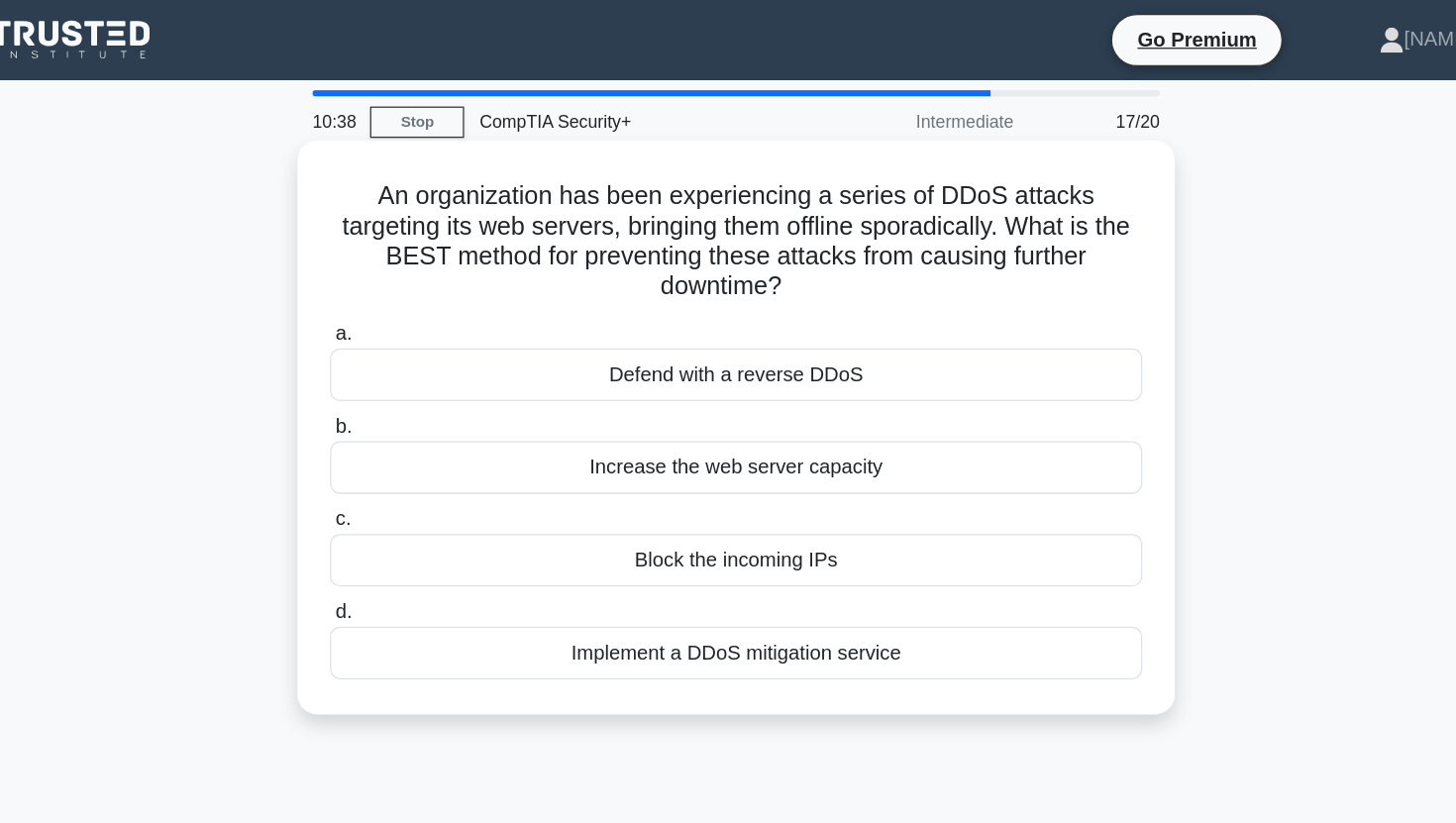 click on "An organization has been experiencing a series of DDoS attacks targeting its web servers, bringing them offline sporadically. What is the BEST method for preventing these attacks from causing further downtime?
.spinner_0XTQ{transform-origin:center;animation:spinner_y6GP .75s linear infinite}@keyframes spinner_y6GP{100%{transform:rotate(360deg)}}" at bounding box center [728, 191] 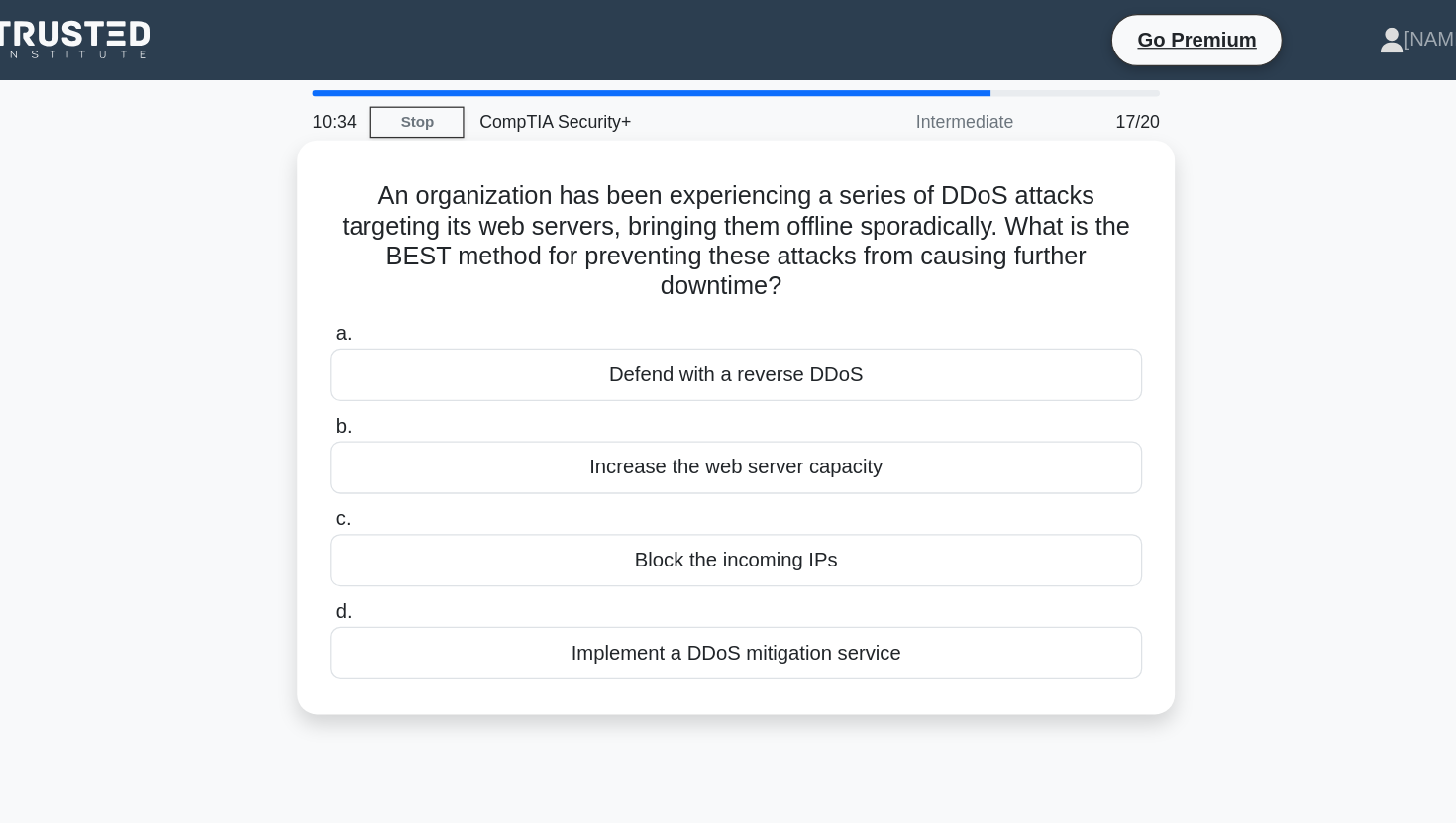 click on "Implement a DDoS mitigation service" at bounding box center [728, 516] 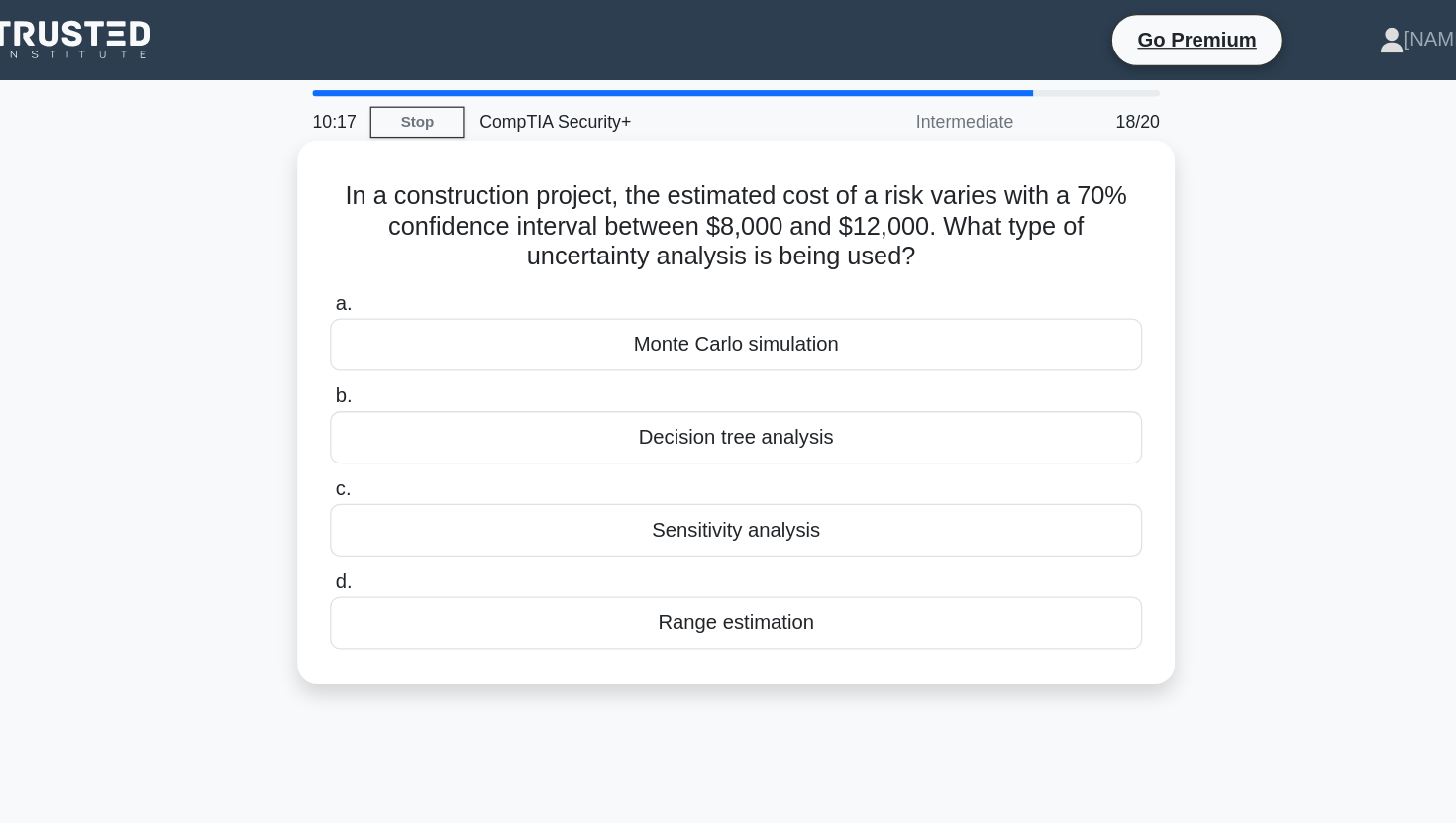 click on "Range estimation" at bounding box center [728, 492] 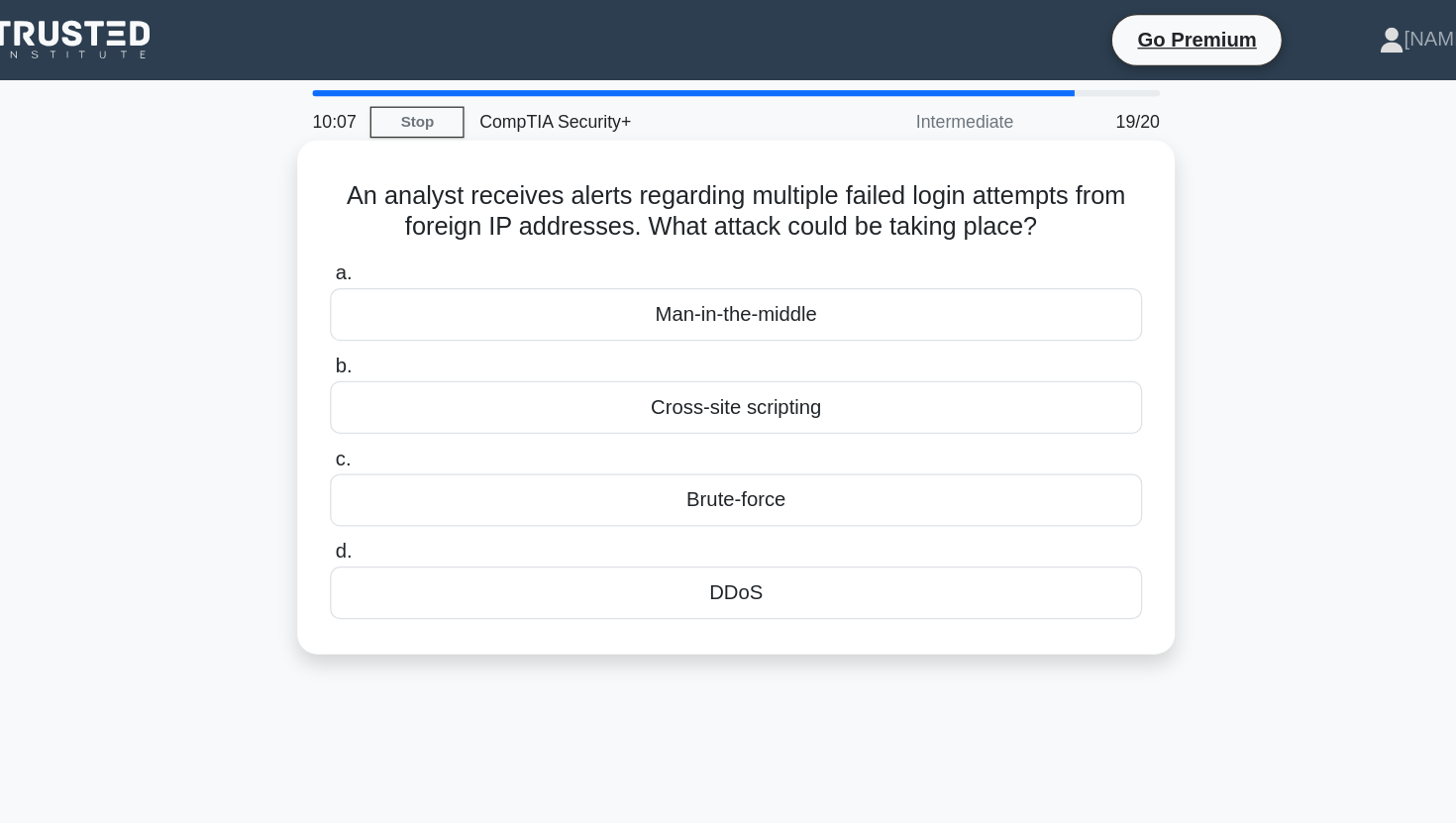 click on "Brute-force" at bounding box center (728, 395) 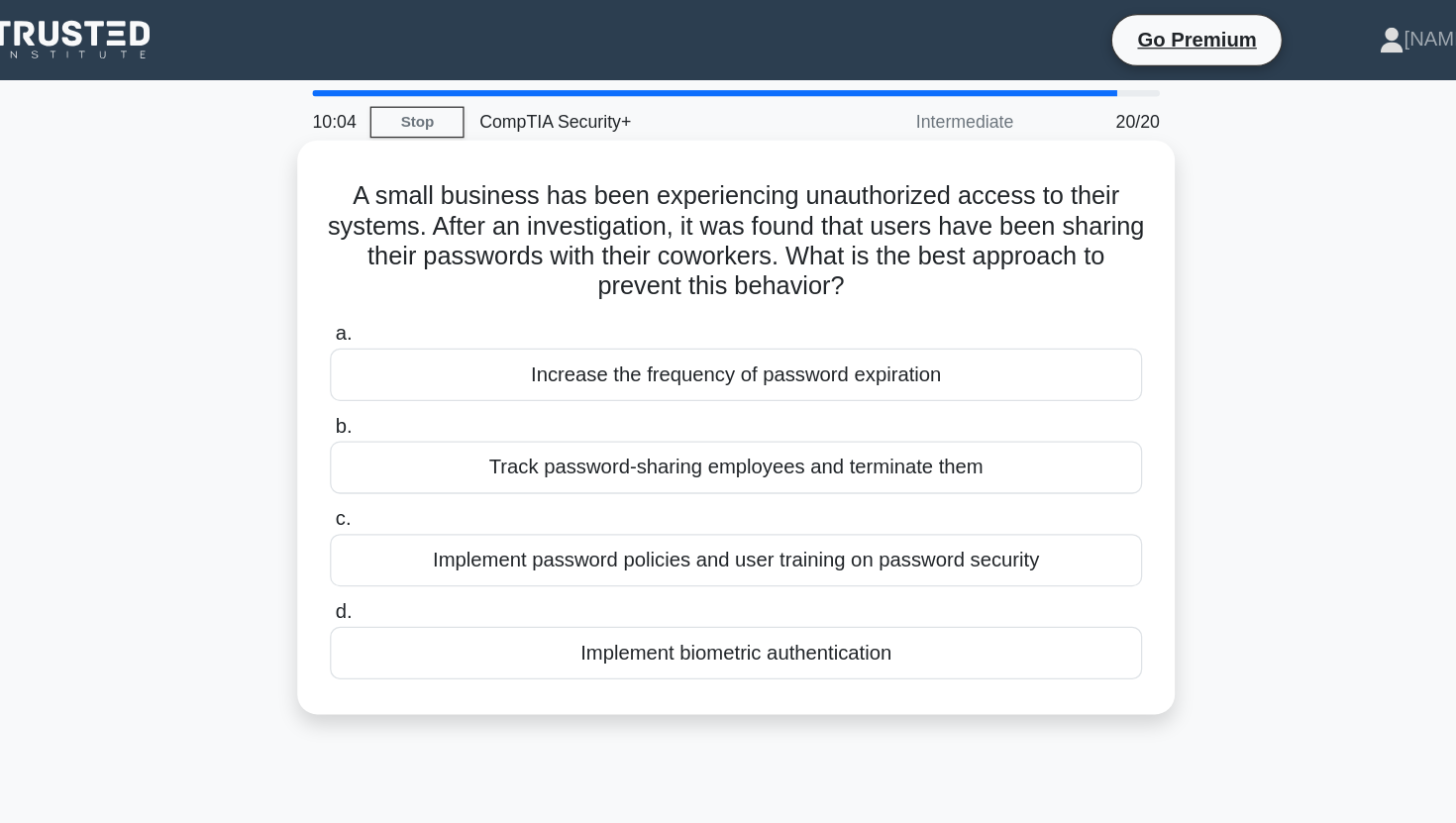 drag, startPoint x: 431, startPoint y: 158, endPoint x: 941, endPoint y: 228, distance: 514.78151 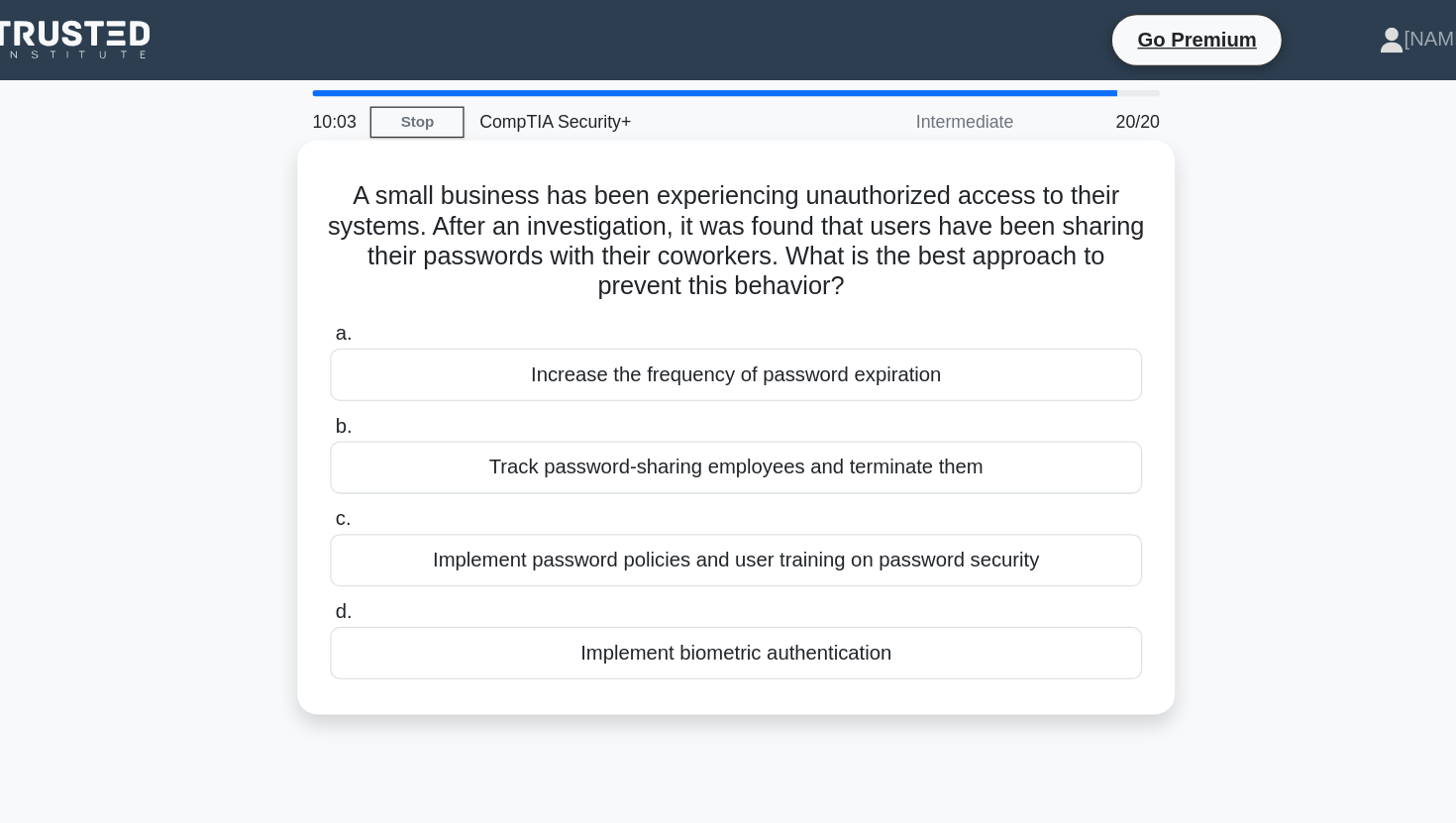 click on "A small business has been experiencing unauthorized access to their systems. After an investigation, it was found that users have been sharing their passwords with their coworkers. What is the best approach to prevent this behavior?
.spinner_0XTQ{transform-origin:center;animation:spinner_y6GP .75s linear infinite}@keyframes spinner_y6GP{100%{transform:rotate(360deg)}}" at bounding box center (728, 191) 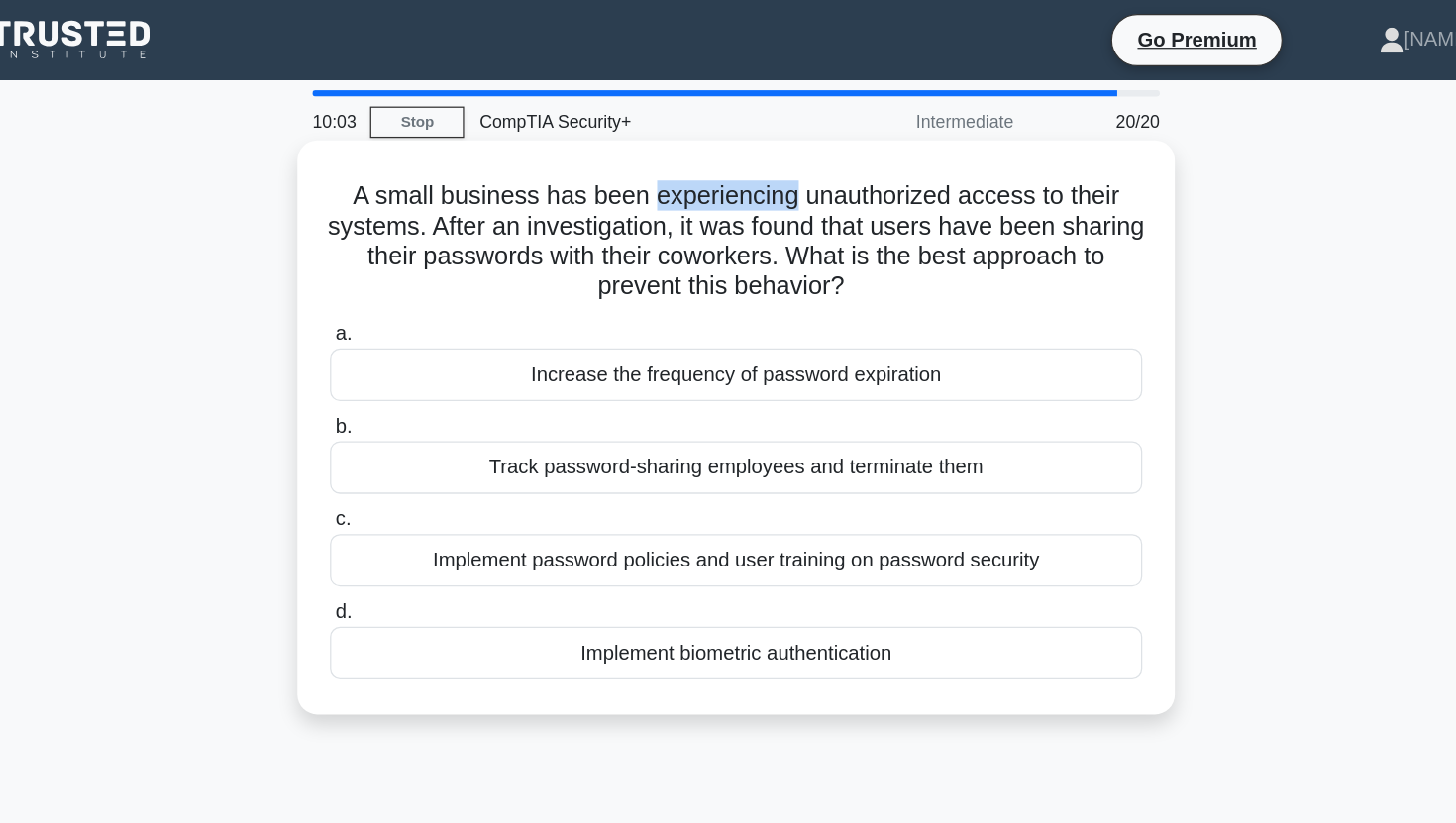 click on "A small business has been experiencing unauthorized access to their systems. After an investigation, it was found that users have been sharing their passwords with their coworkers. What is the best approach to prevent this behavior?
.spinner_0XTQ{transform-origin:center;animation:spinner_y6GP .75s linear infinite}@keyframes spinner_y6GP{100%{transform:rotate(360deg)}}" at bounding box center (728, 191) 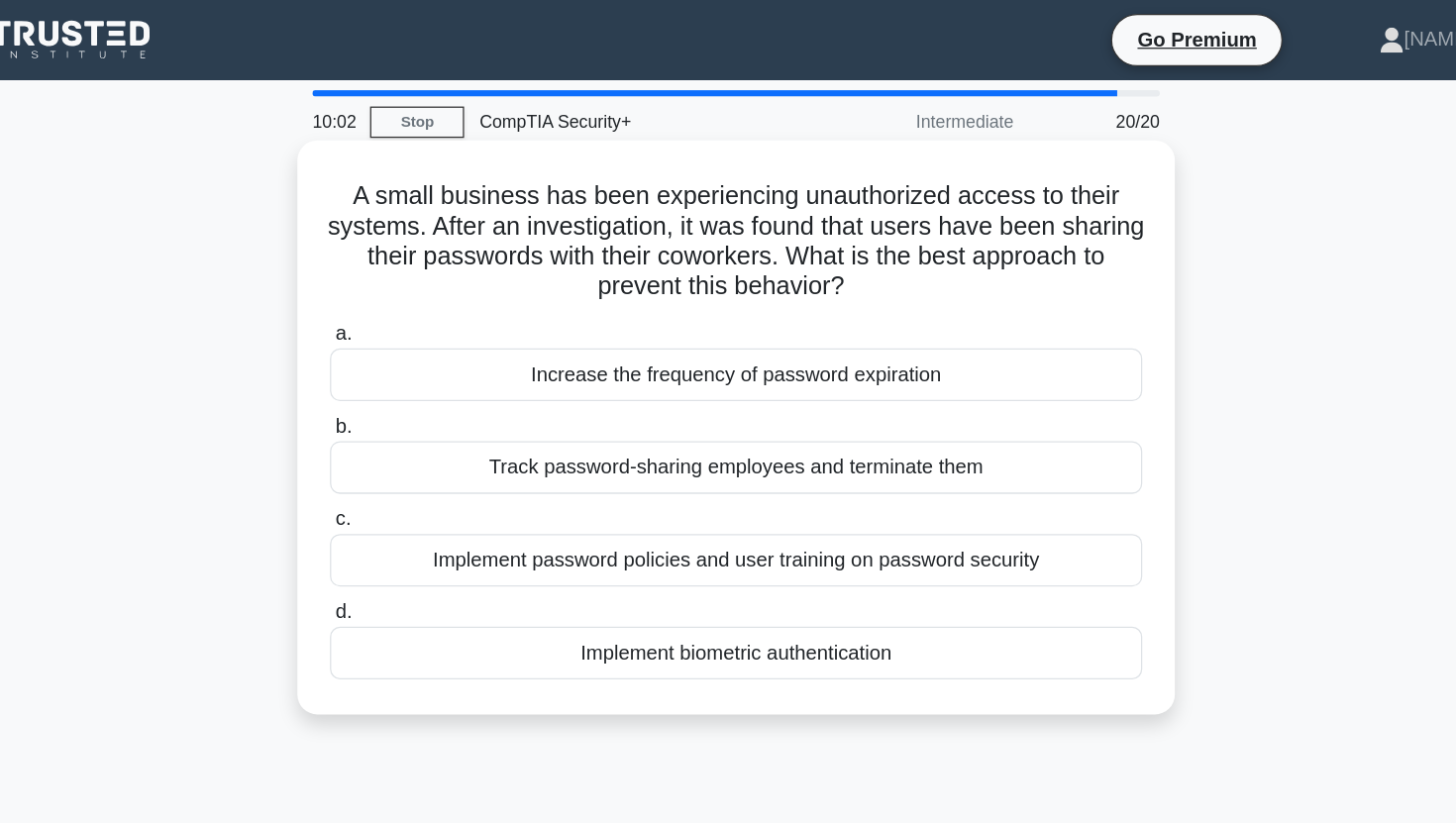 click on "A small business has been experiencing unauthorized access to their systems. After an investigation, it was found that users have been sharing their passwords with their coworkers. What is the best approach to prevent this behavior?
.spinner_0XTQ{transform-origin:center;animation:spinner_y6GP .75s linear infinite}@keyframes spinner_y6GP{100%{transform:rotate(360deg)}}" at bounding box center [728, 191] 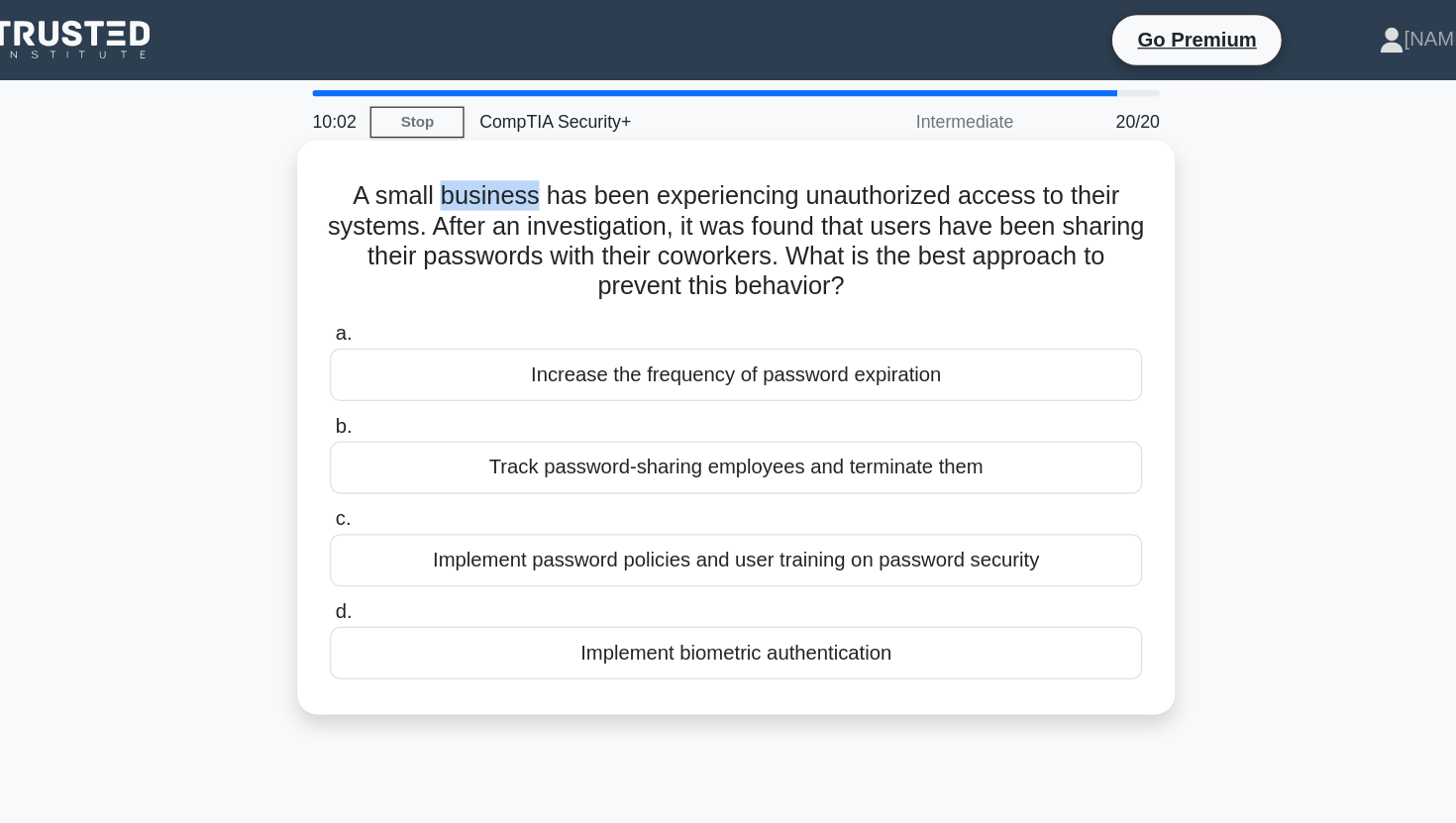 click on "A small business has been experiencing unauthorized access to their systems. After an investigation, it was found that users have been sharing their passwords with their coworkers. What is the best approach to prevent this behavior?
.spinner_0XTQ{transform-origin:center;animation:spinner_y6GP .75s linear infinite}@keyframes spinner_y6GP{100%{transform:rotate(360deg)}}" at bounding box center (728, 191) 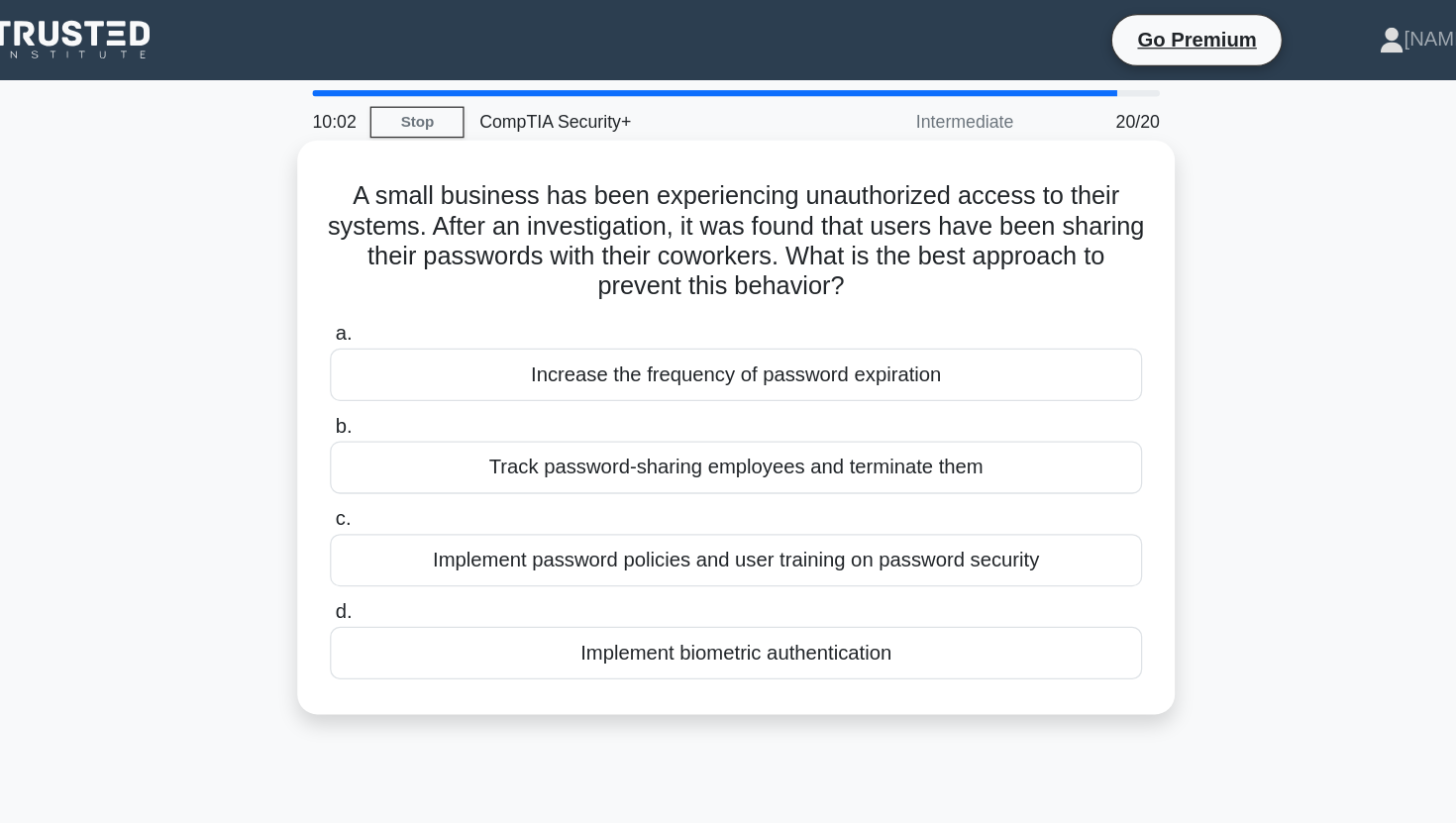 click on "A small business has been experiencing unauthorized access to their systems. After an investigation, it was found that users have been sharing their passwords with their coworkers. What is the best approach to prevent this behavior?
.spinner_0XTQ{transform-origin:center;animation:spinner_y6GP .75s linear infinite}@keyframes spinner_y6GP{100%{transform:rotate(360deg)}}" at bounding box center (728, 191) 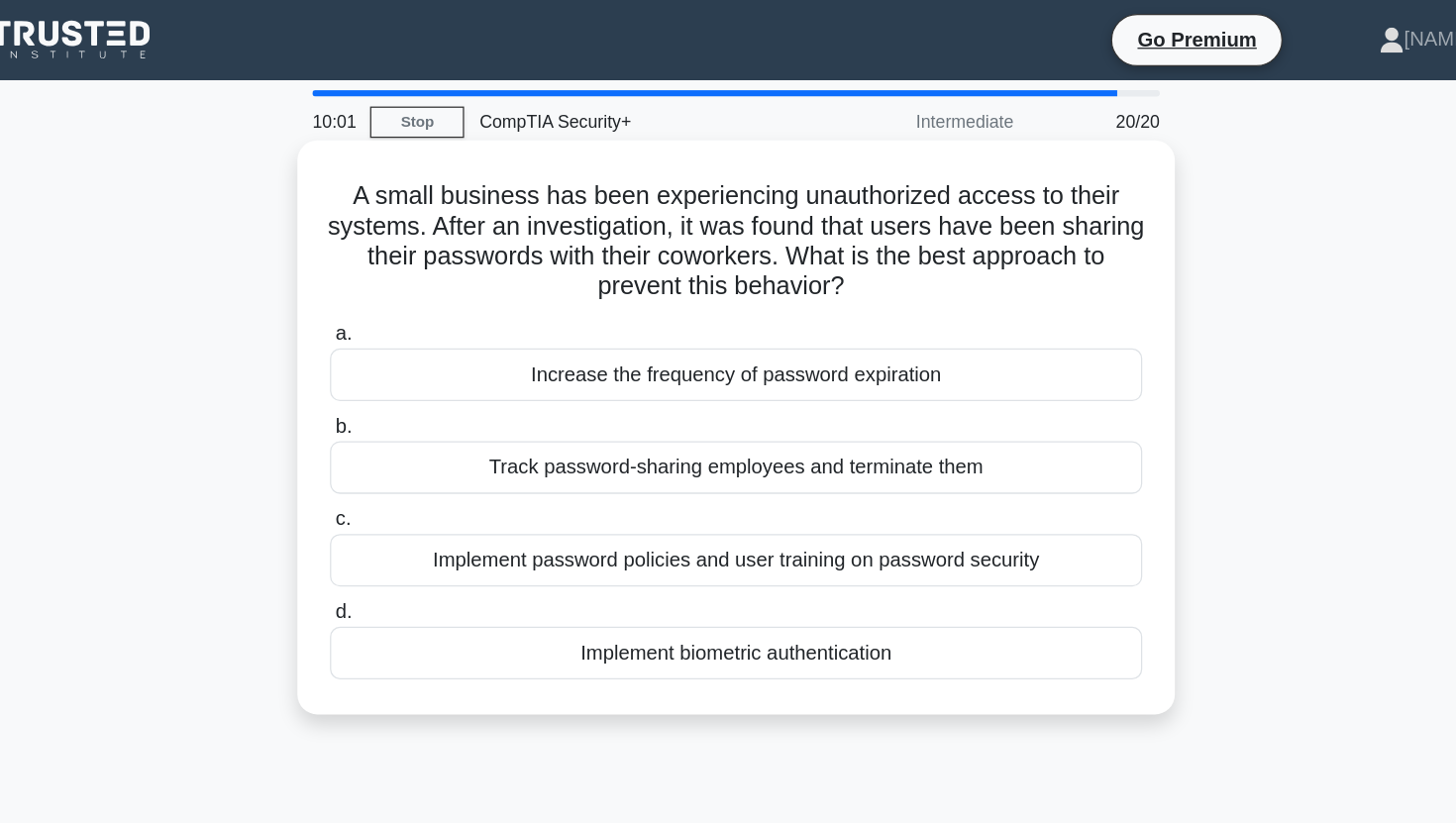 click on "A small business has been experiencing unauthorized access to their systems. After an investigation, it was found that users have been sharing their passwords with their coworkers. What is the best approach to prevent this behavior?
.spinner_0XTQ{transform-origin:center;animation:spinner_y6GP .75s linear infinite}@keyframes spinner_y6GP{100%{transform:rotate(360deg)}}" at bounding box center (728, 191) 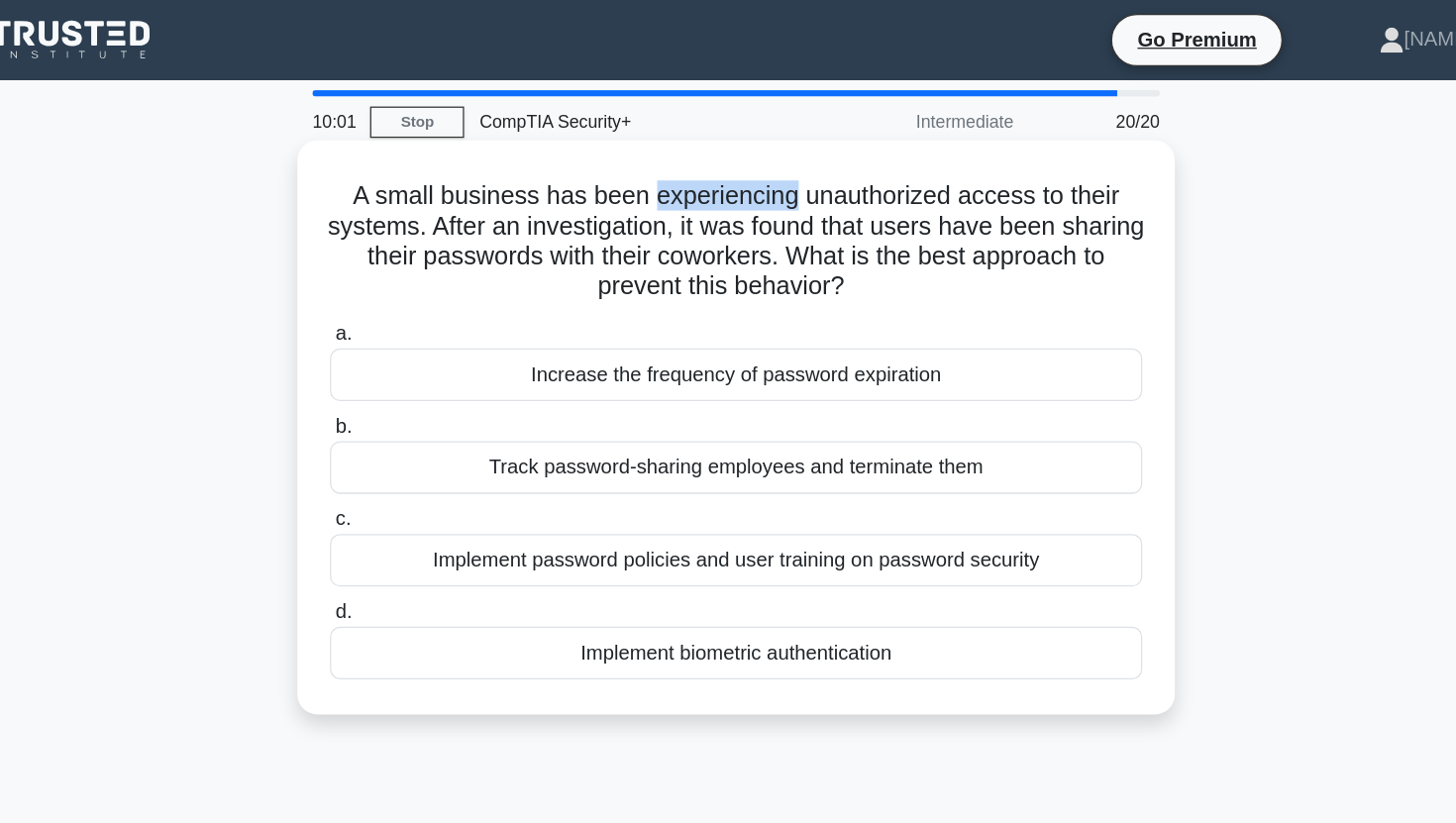 click on "A small business has been experiencing unauthorized access to their systems. After an investigation, it was found that users have been sharing their passwords with their coworkers. What is the best approach to prevent this behavior?
.spinner_0XTQ{transform-origin:center;animation:spinner_y6GP .75s linear infinite}@keyframes spinner_y6GP{100%{transform:rotate(360deg)}}" at bounding box center [728, 191] 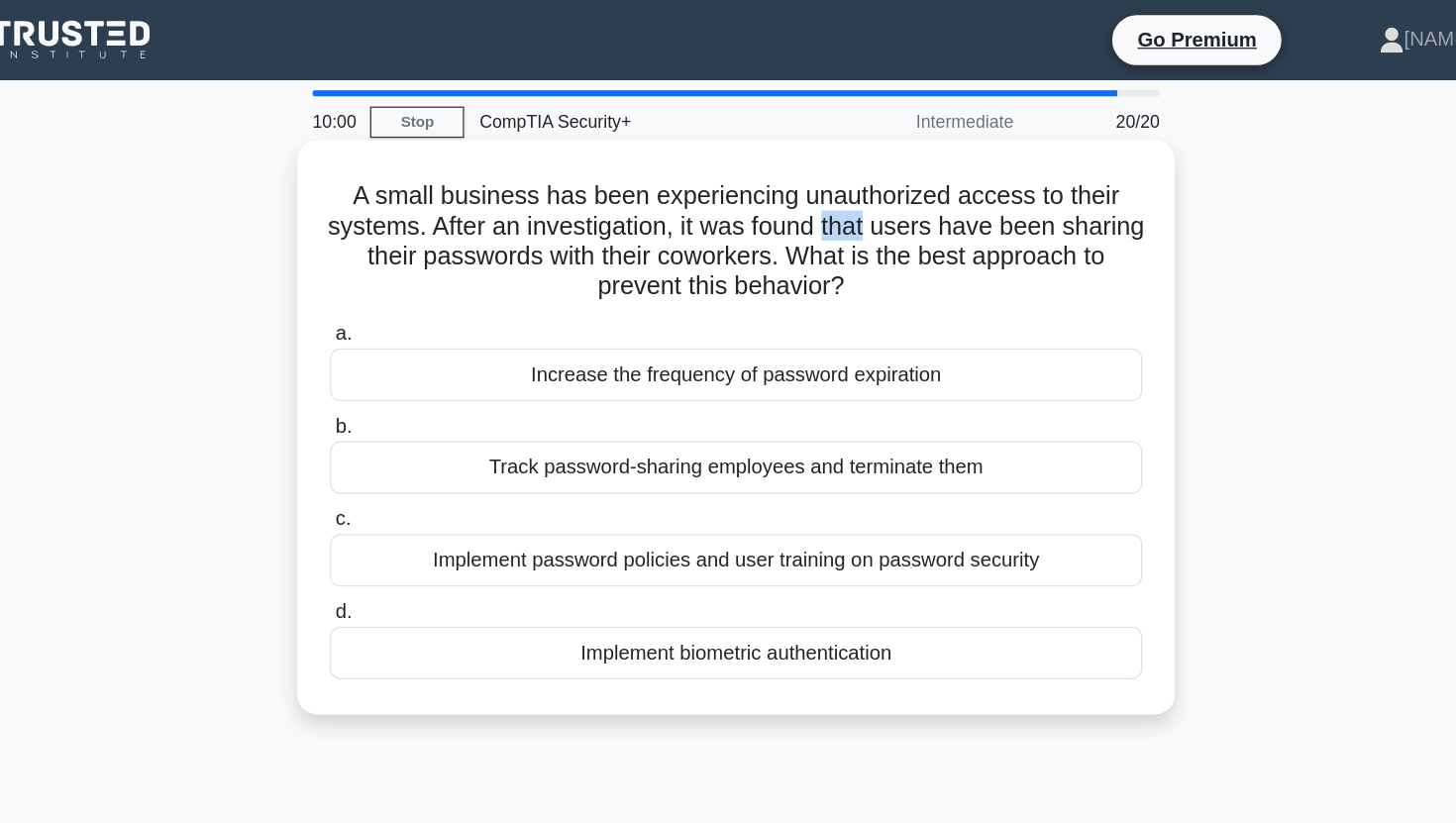 click on "A small business has been experiencing unauthorized access to their systems. After an investigation, it was found that users have been sharing their passwords with their coworkers. What is the best approach to prevent this behavior?
.spinner_0XTQ{transform-origin:center;animation:spinner_y6GP .75s linear infinite}@keyframes spinner_y6GP{100%{transform:rotate(360deg)}}" at bounding box center [728, 191] 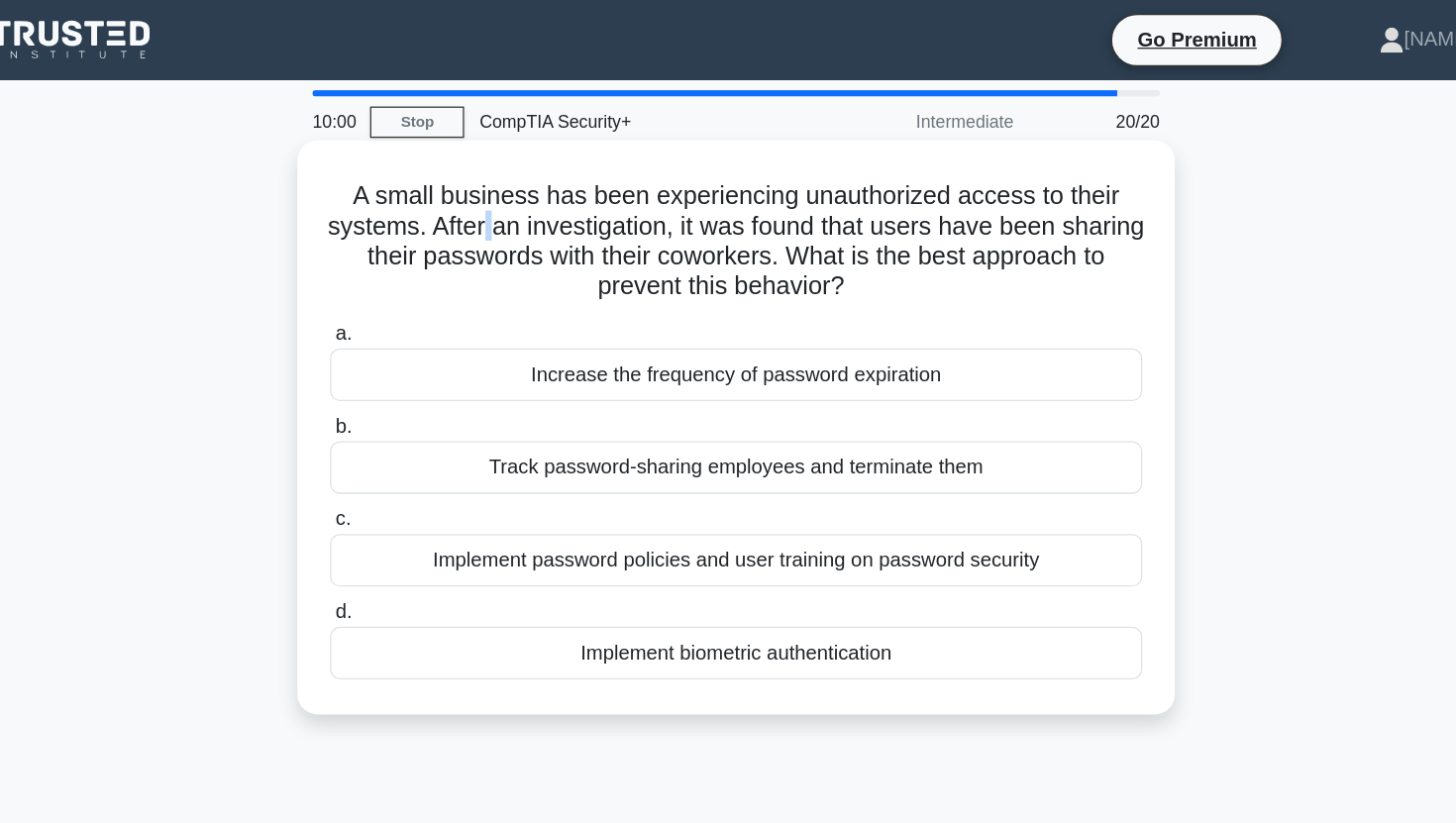 click on "A small business has been experiencing unauthorized access to their systems. After an investigation, it was found that users have been sharing their passwords with their coworkers. What is the best approach to prevent this behavior?
.spinner_0XTQ{transform-origin:center;animation:spinner_y6GP .75s linear infinite}@keyframes spinner_y6GP{100%{transform:rotate(360deg)}}" at bounding box center [728, 191] 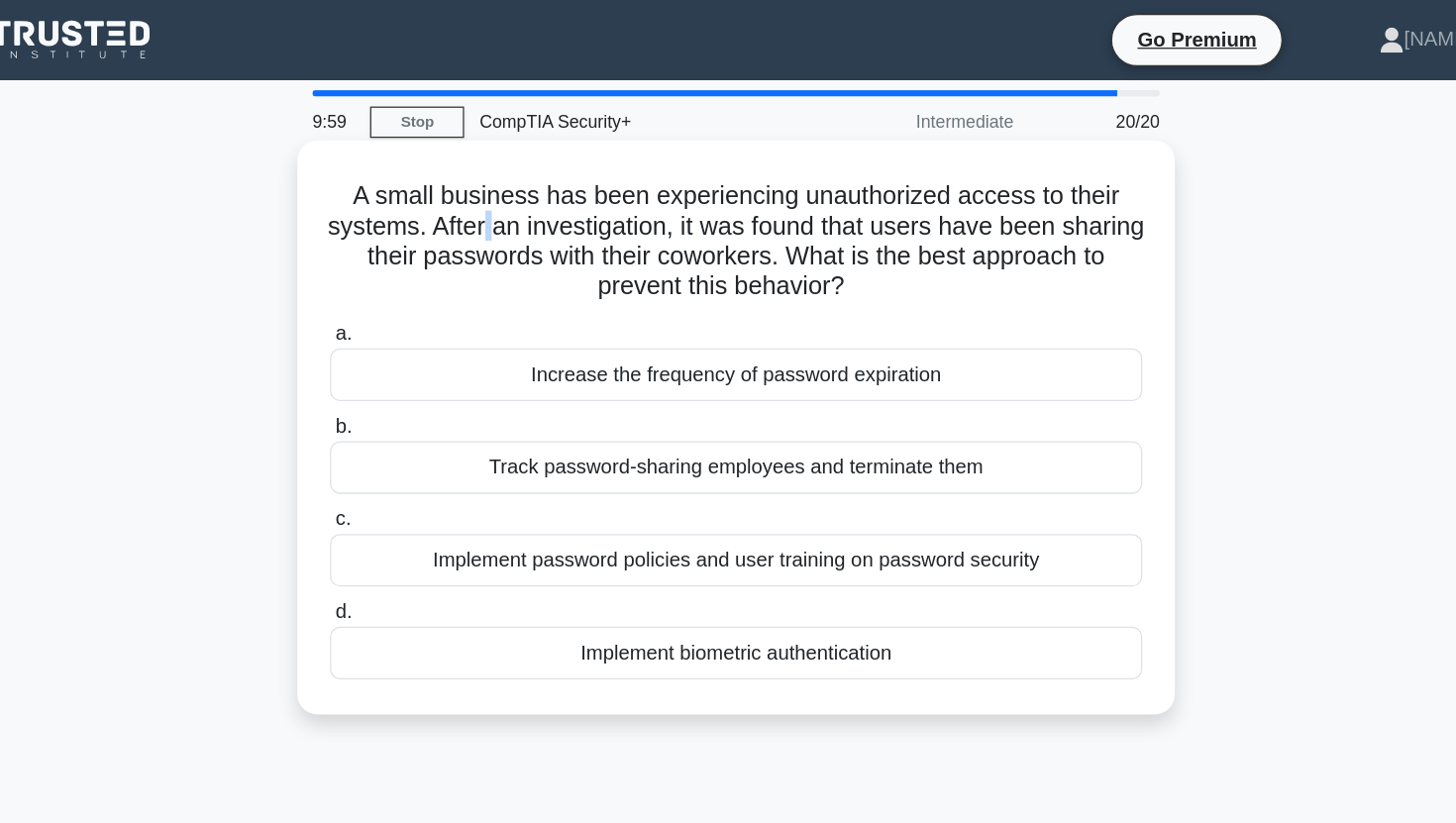 click on "A small business has been experiencing unauthorized access to their systems. After an investigation, it was found that users have been sharing their passwords with their coworkers. What is the best approach to prevent this behavior?
.spinner_0XTQ{transform-origin:center;animation:spinner_y6GP .75s linear infinite}@keyframes spinner_y6GP{100%{transform:rotate(360deg)}}" at bounding box center (728, 191) 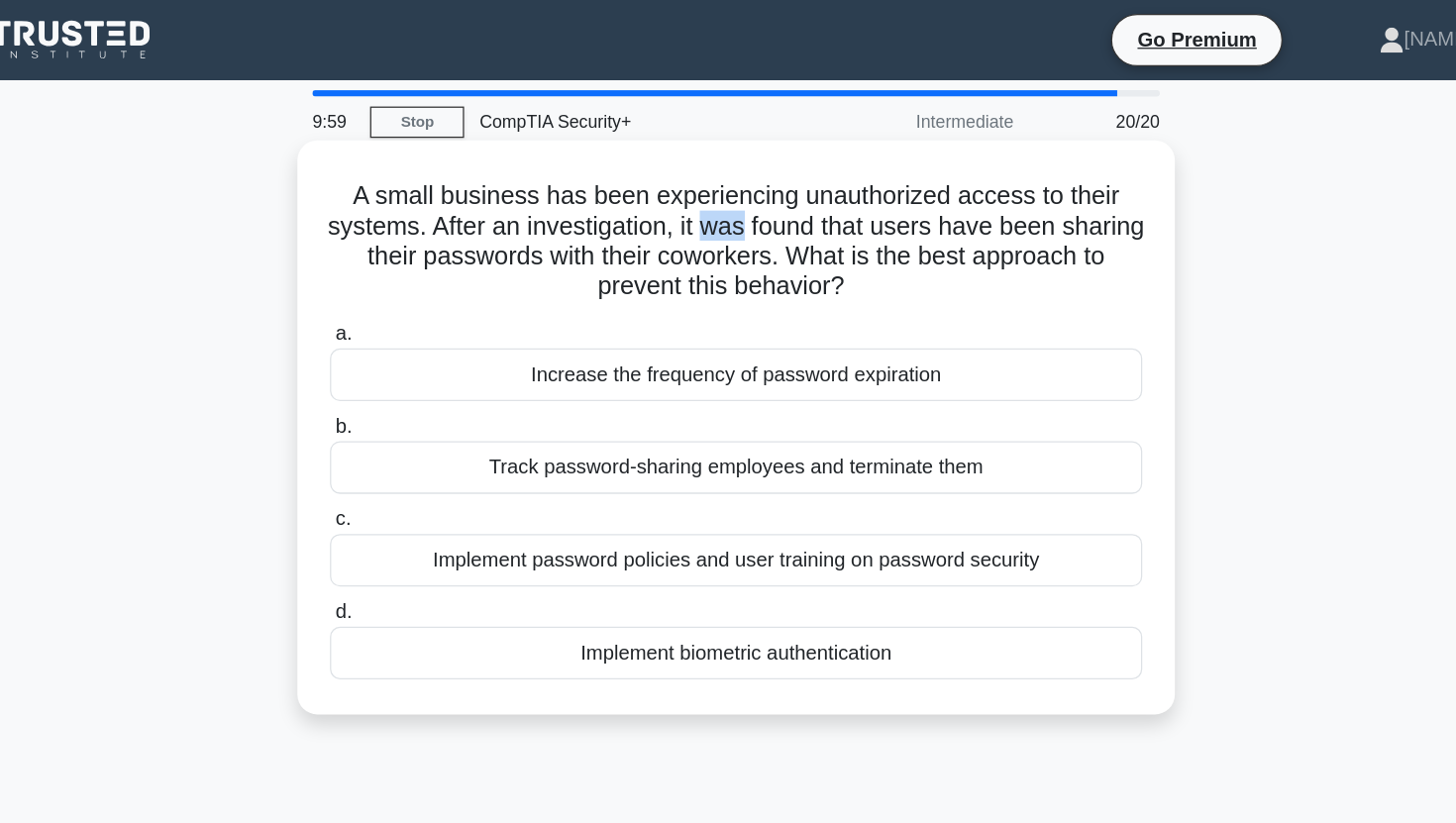 click on "A small business has been experiencing unauthorized access to their systems. After an investigation, it was found that users have been sharing their passwords with their coworkers. What is the best approach to prevent this behavior?
.spinner_0XTQ{transform-origin:center;animation:spinner_y6GP .75s linear infinite}@keyframes spinner_y6GP{100%{transform:rotate(360deg)}}" at bounding box center [728, 191] 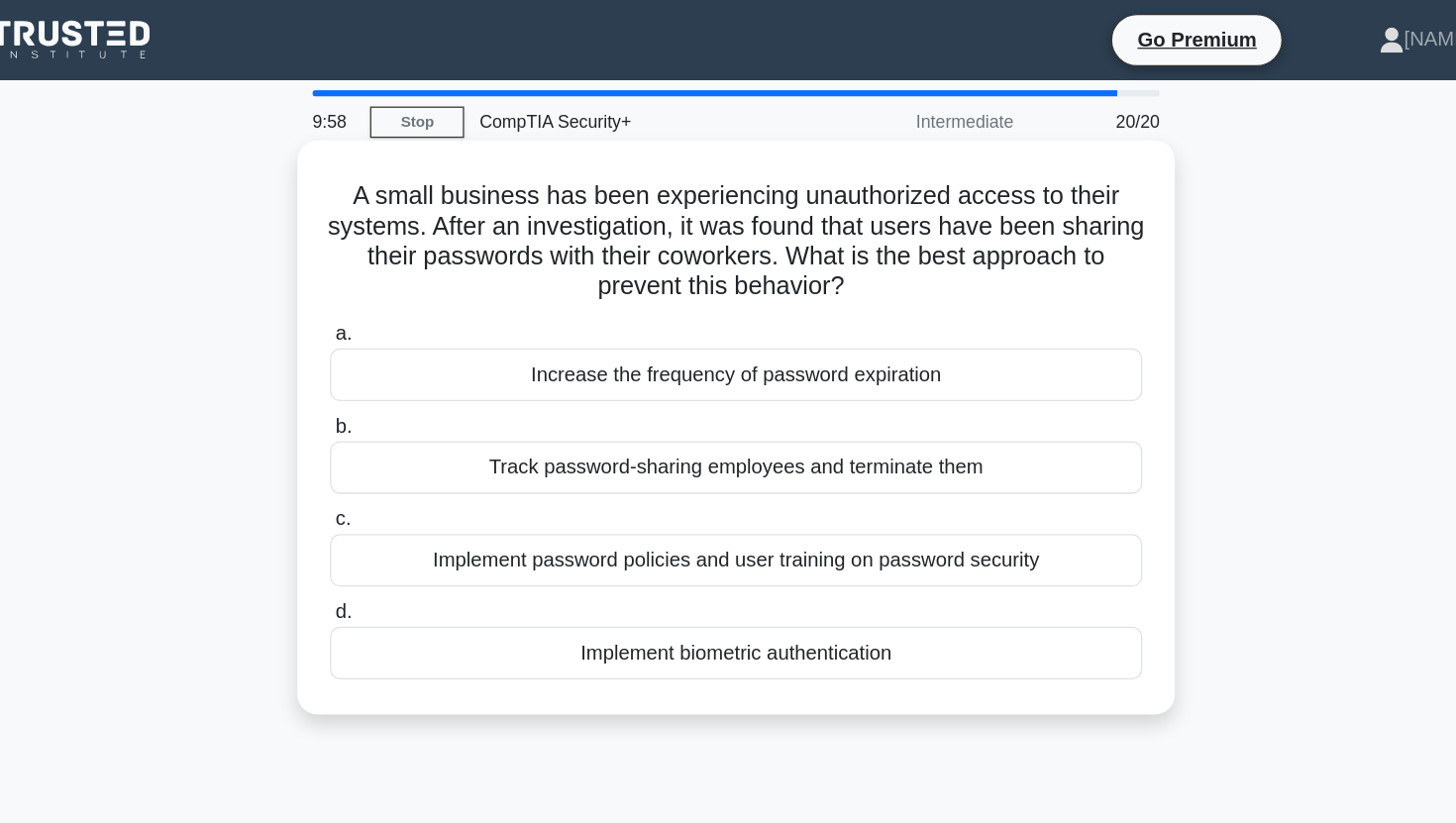 click on "A small business has been experiencing unauthorized access to their systems. After an investigation, it was found that users have been sharing their passwords with their coworkers. What is the best approach to prevent this behavior?
.spinner_0XTQ{transform-origin:center;animation:spinner_y6GP .75s linear infinite}@keyframes spinner_y6GP{100%{transform:rotate(360deg)}}" at bounding box center (728, 191) 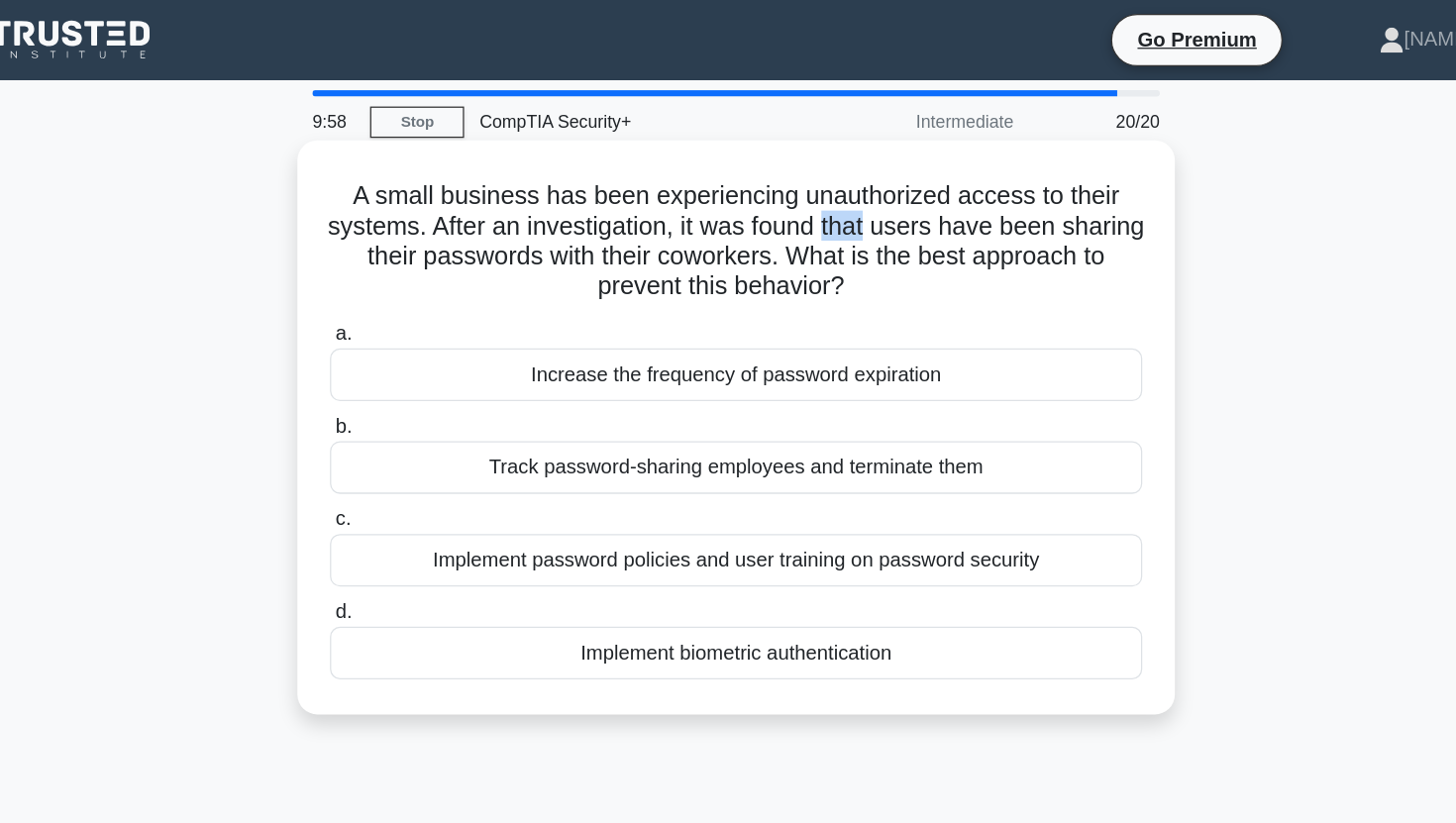 click on "A small business has been experiencing unauthorized access to their systems. After an investigation, it was found that users have been sharing their passwords with their coworkers. What is the best approach to prevent this behavior?
.spinner_0XTQ{transform-origin:center;animation:spinner_y6GP .75s linear infinite}@keyframes spinner_y6GP{100%{transform:rotate(360deg)}}" at bounding box center (728, 191) 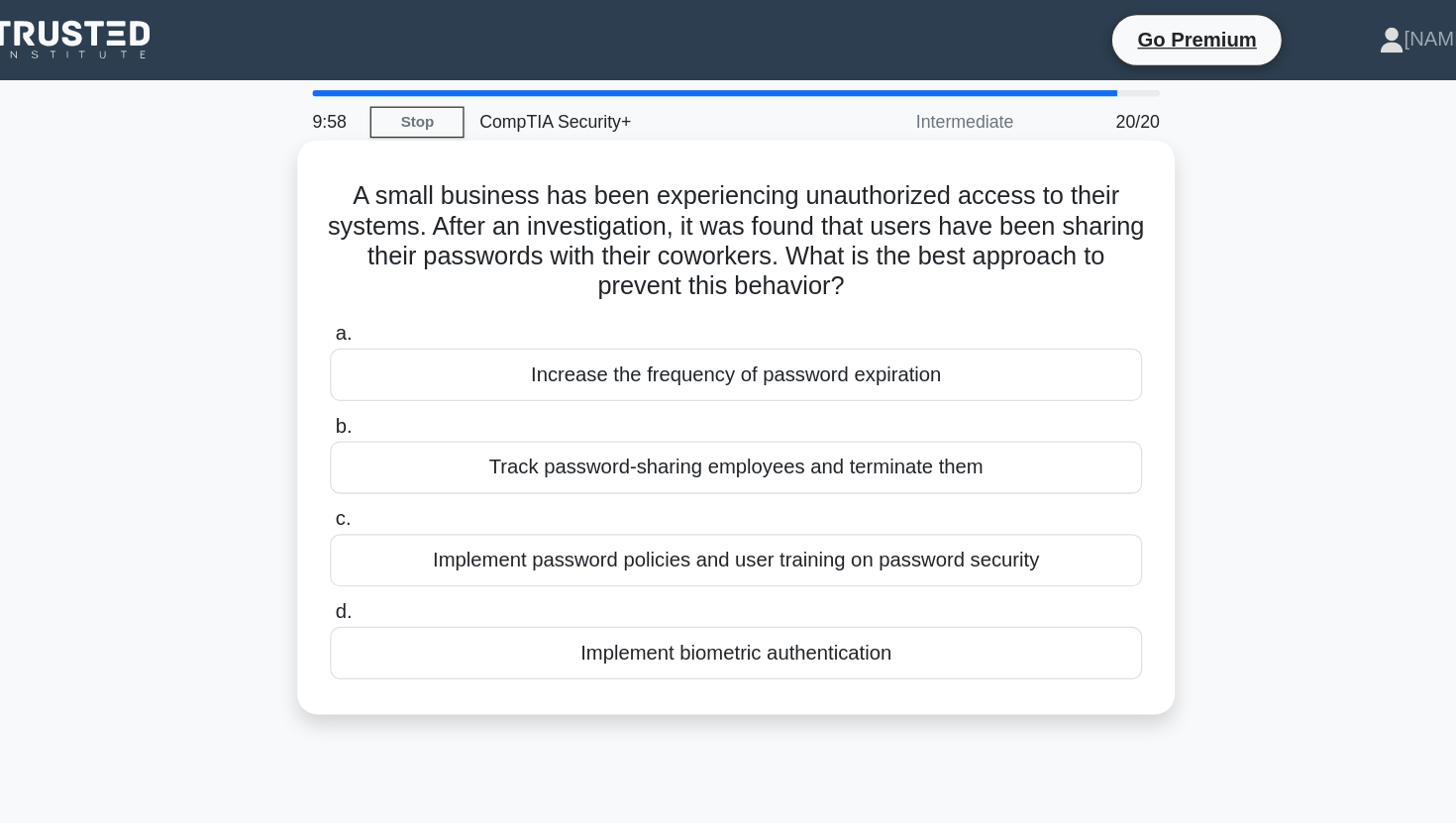 click on "A small business has been experiencing unauthorized access to their systems. After an investigation, it was found that users have been sharing their passwords with their coworkers. What is the best approach to prevent this behavior?
.spinner_0XTQ{transform-origin:center;animation:spinner_y6GP .75s linear infinite}@keyframes spinner_y6GP{100%{transform:rotate(360deg)}}" at bounding box center (728, 191) 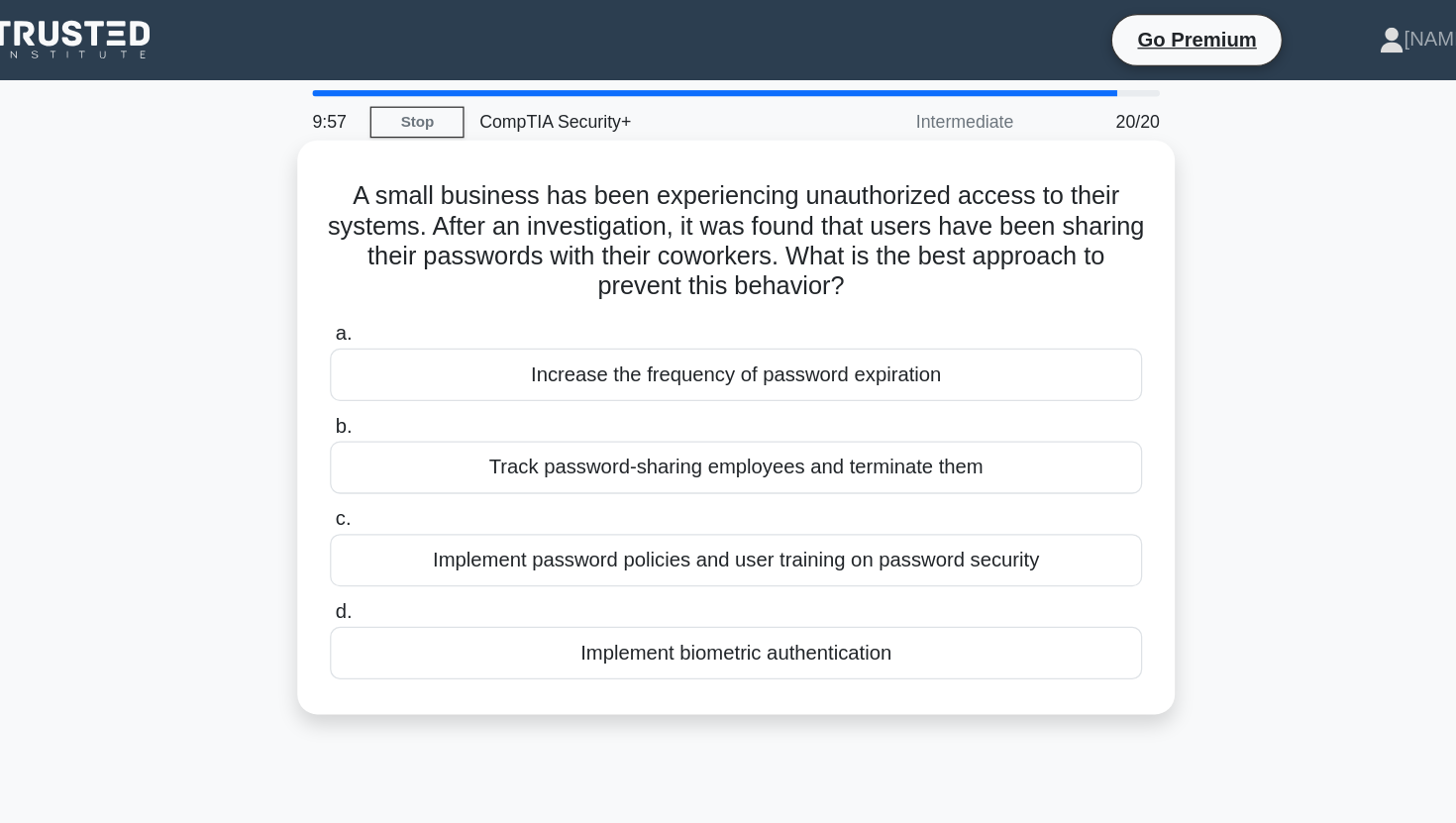 click on "A small business has been experiencing unauthorized access to their systems. After an investigation, it was found that users have been sharing their passwords with their coworkers. What is the best approach to prevent this behavior?
.spinner_0XTQ{transform-origin:center;animation:spinner_y6GP .75s linear infinite}@keyframes spinner_y6GP{100%{transform:rotate(360deg)}}" at bounding box center [728, 191] 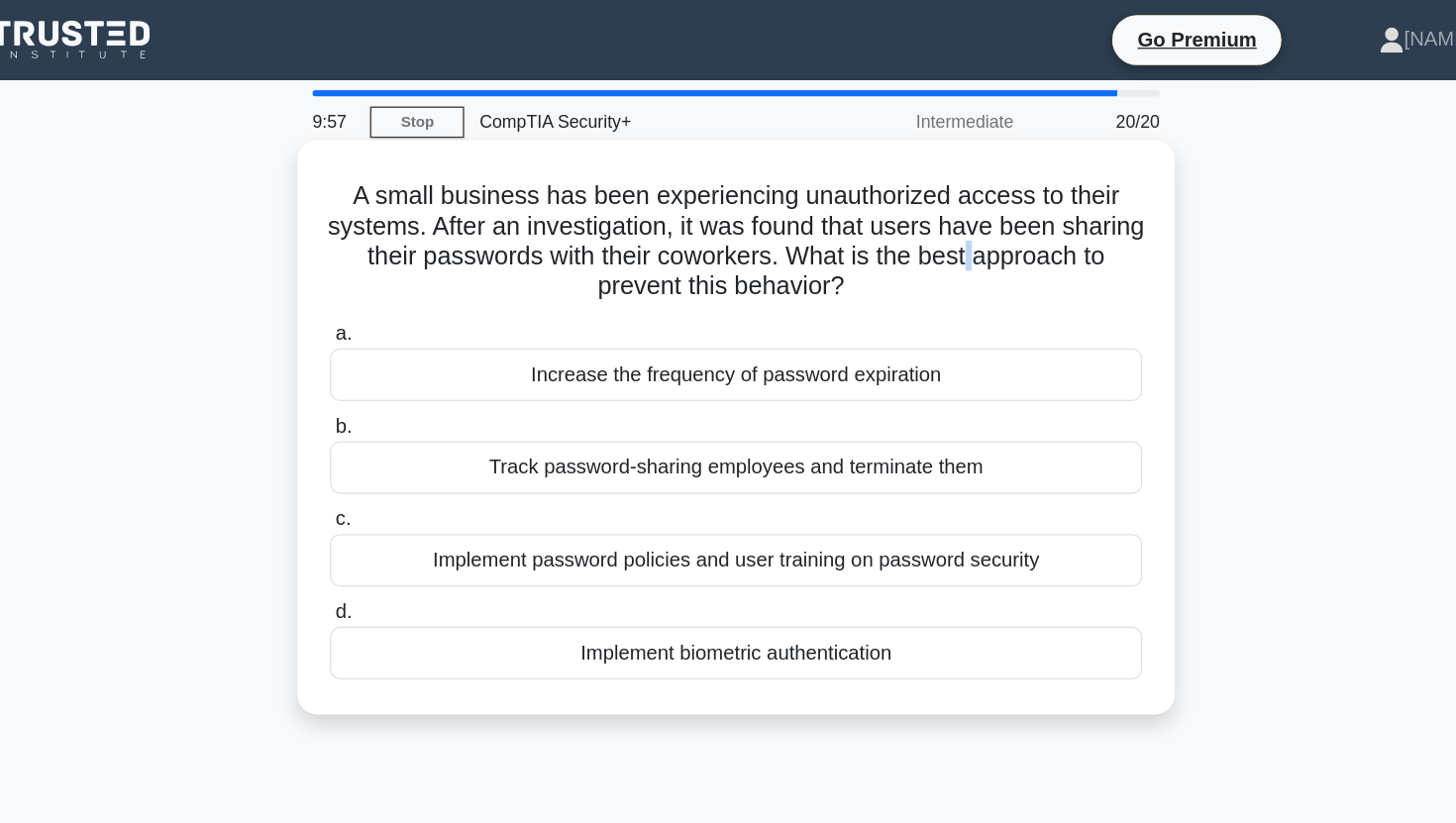 click on "A small business has been experiencing unauthorized access to their systems. After an investigation, it was found that users have been sharing their passwords with their coworkers. What is the best approach to prevent this behavior?
.spinner_0XTQ{transform-origin:center;animation:spinner_y6GP .75s linear infinite}@keyframes spinner_y6GP{100%{transform:rotate(360deg)}}" at bounding box center [728, 191] 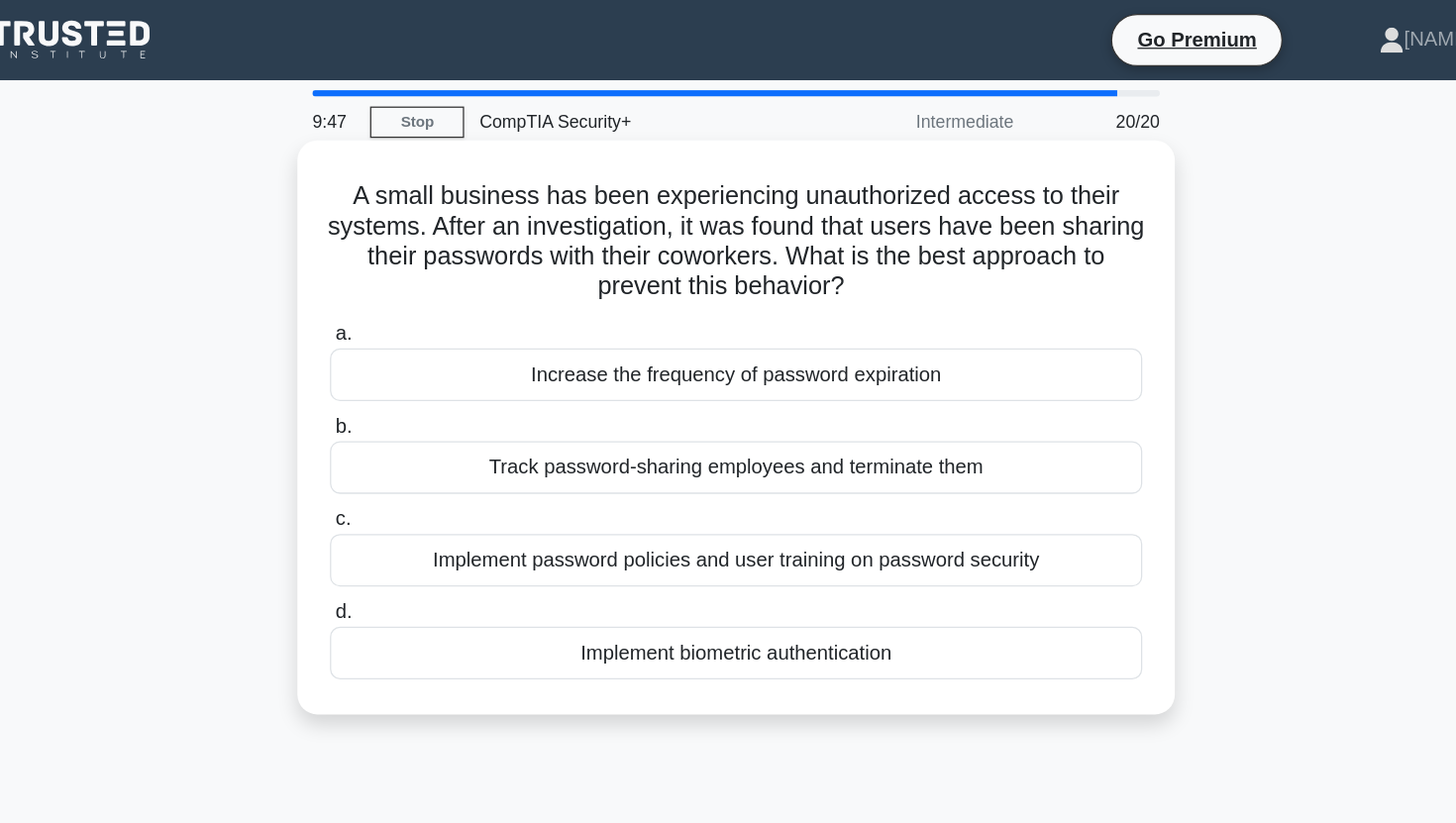 click on "Implement password policies and user training on password security" at bounding box center (728, 443) 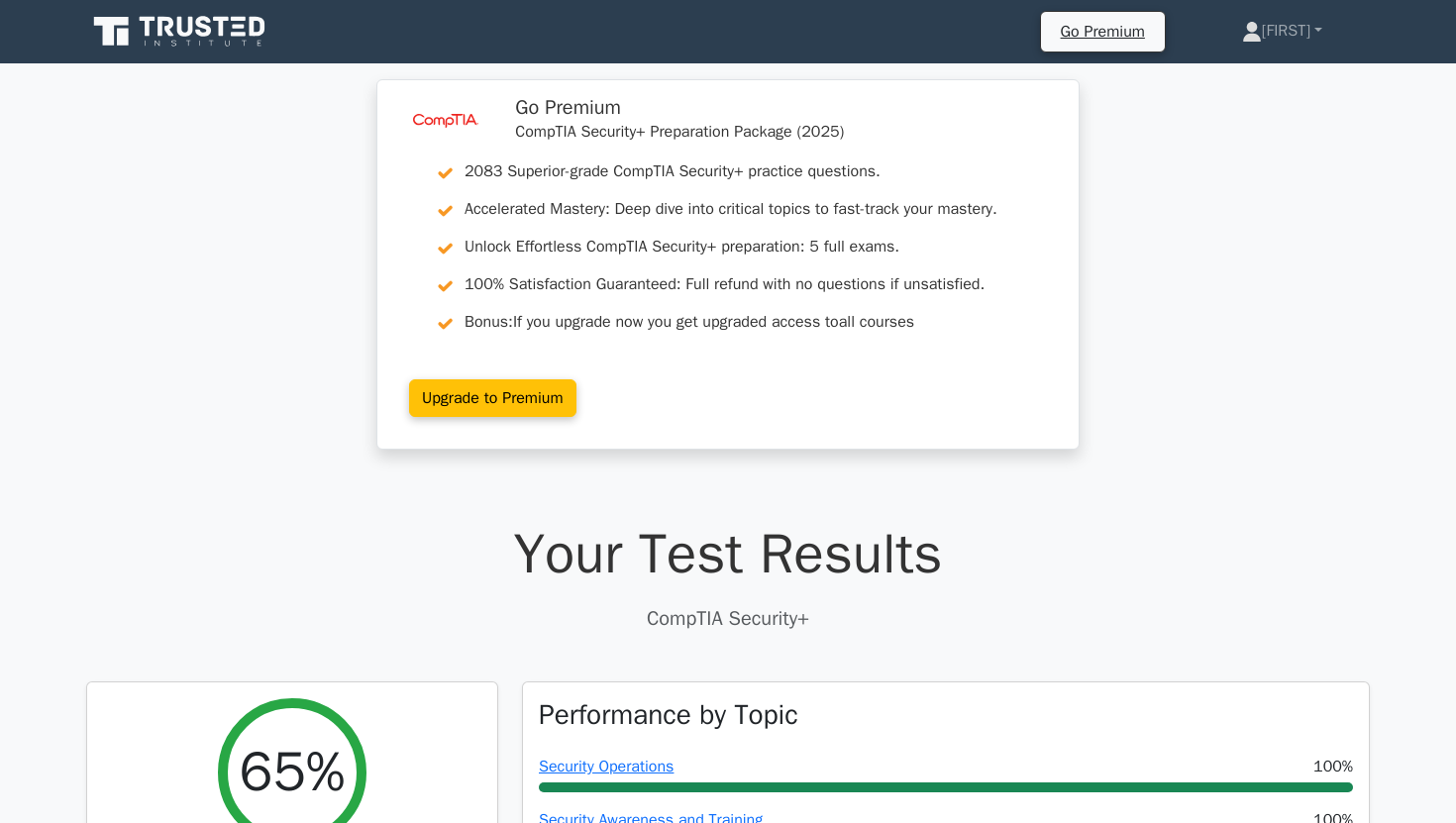 scroll, scrollTop: 0, scrollLeft: 0, axis: both 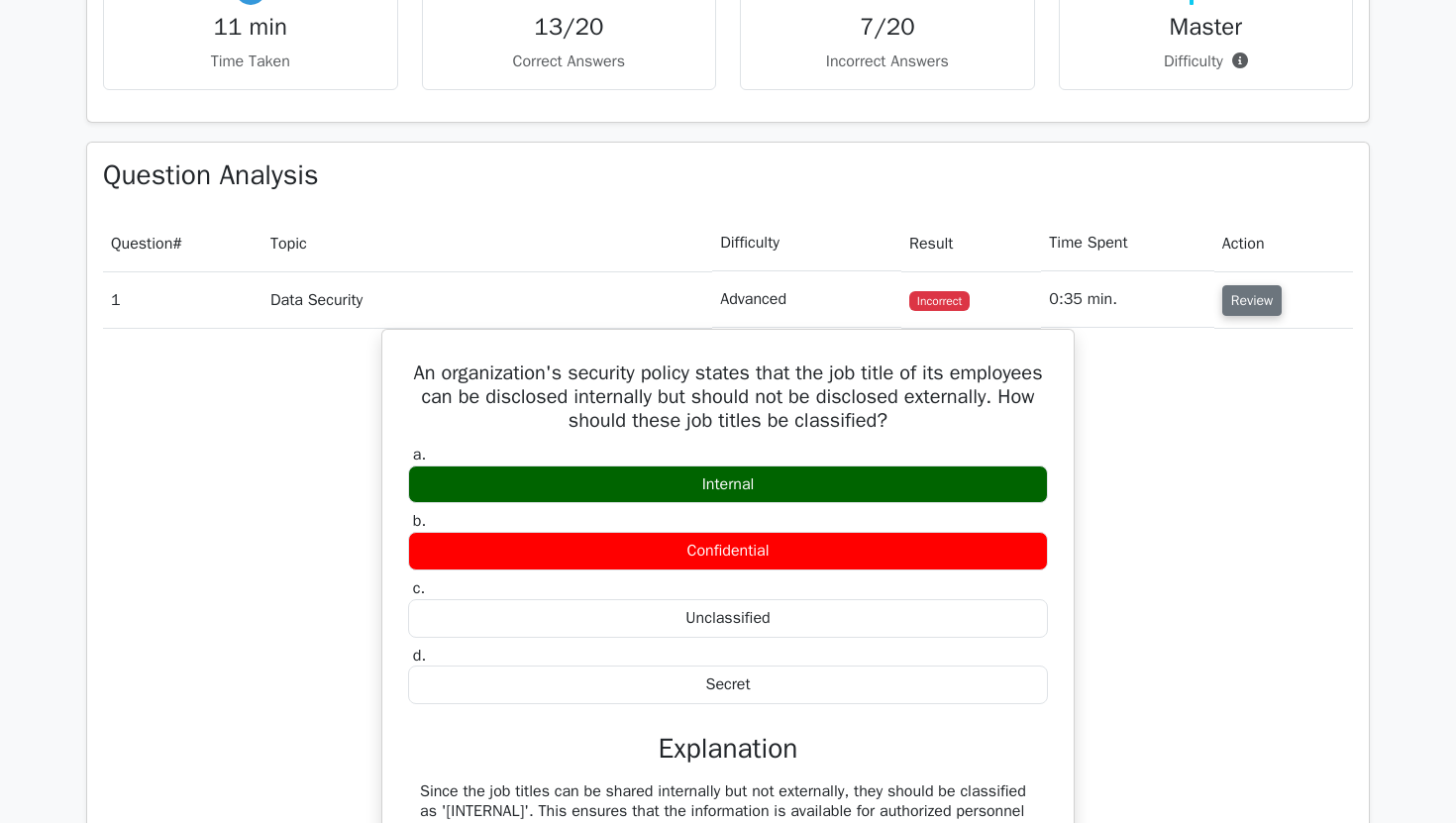 click on "Review" at bounding box center (1252, 300) 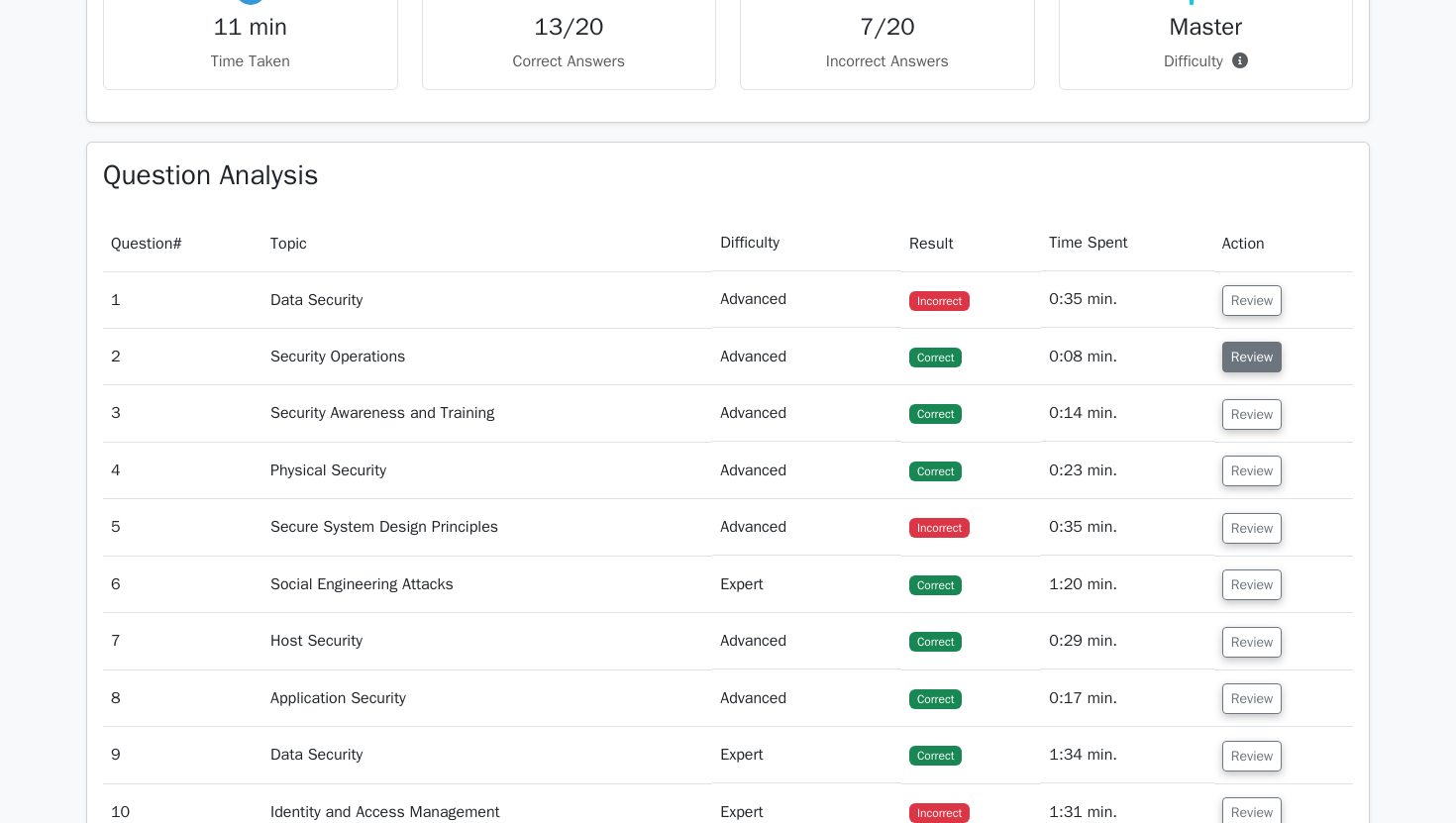 click on "Review" at bounding box center (1252, 357) 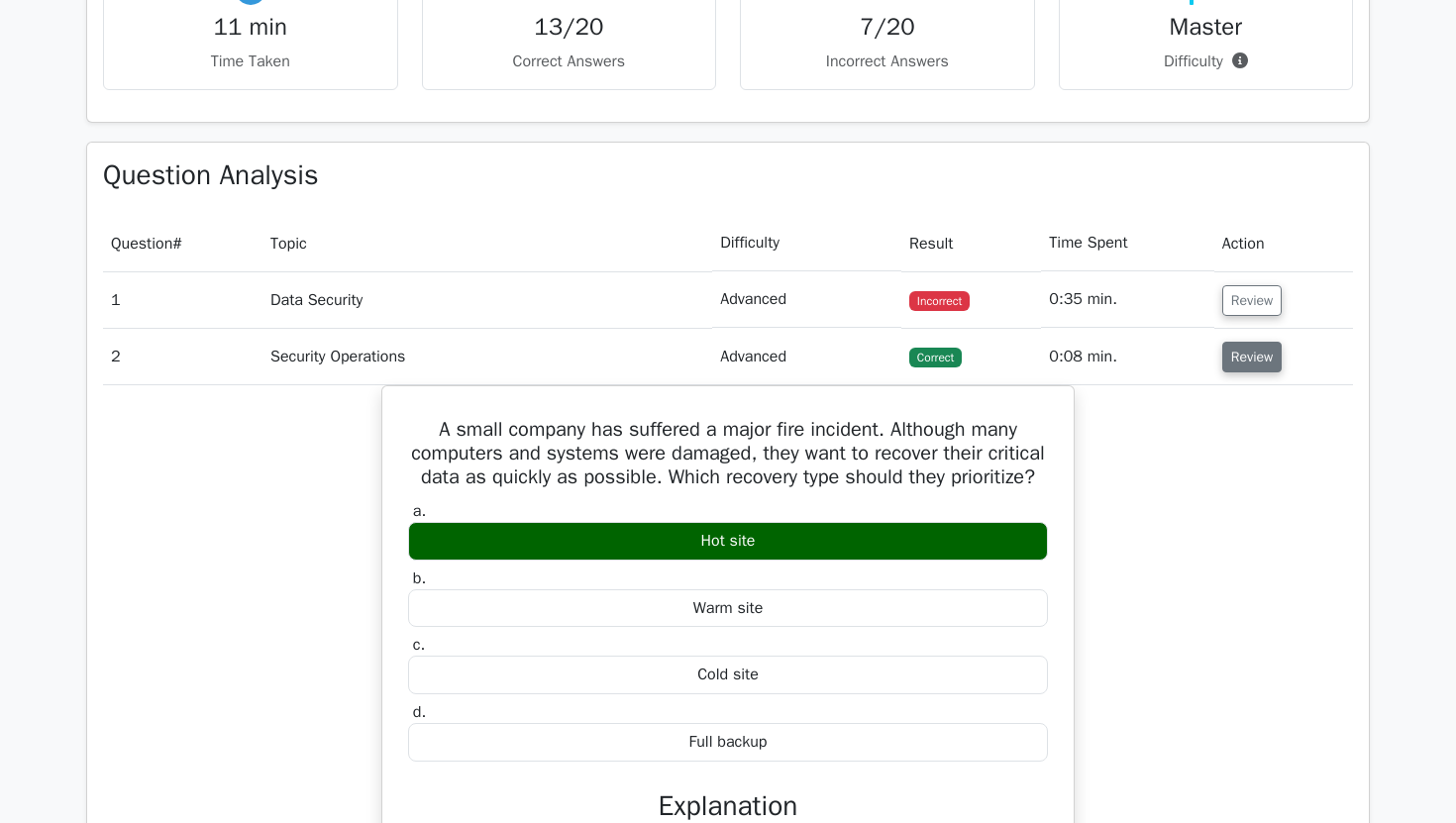 click on "Review" at bounding box center [1252, 357] 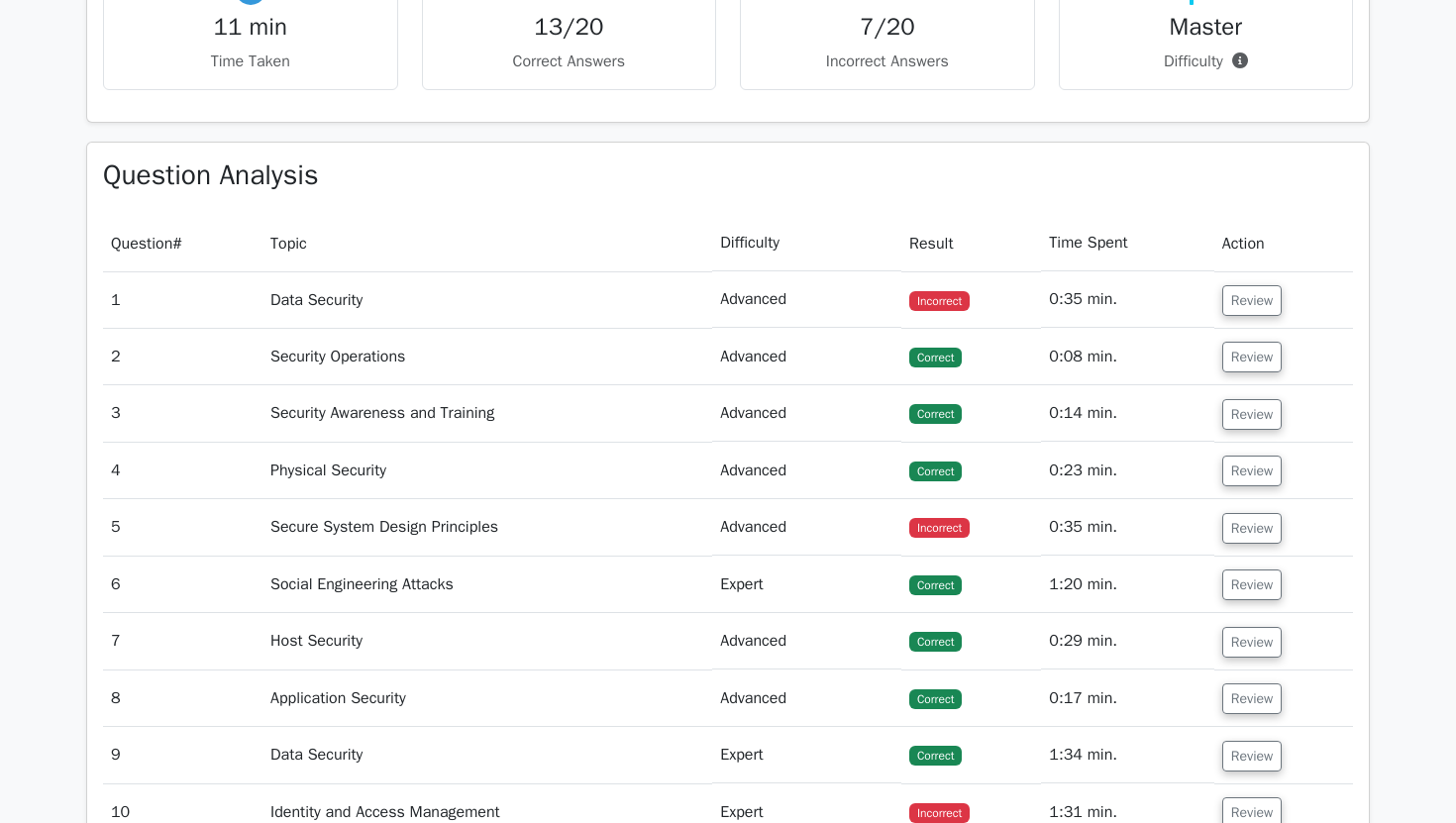 click on "Review" at bounding box center [1284, 413] 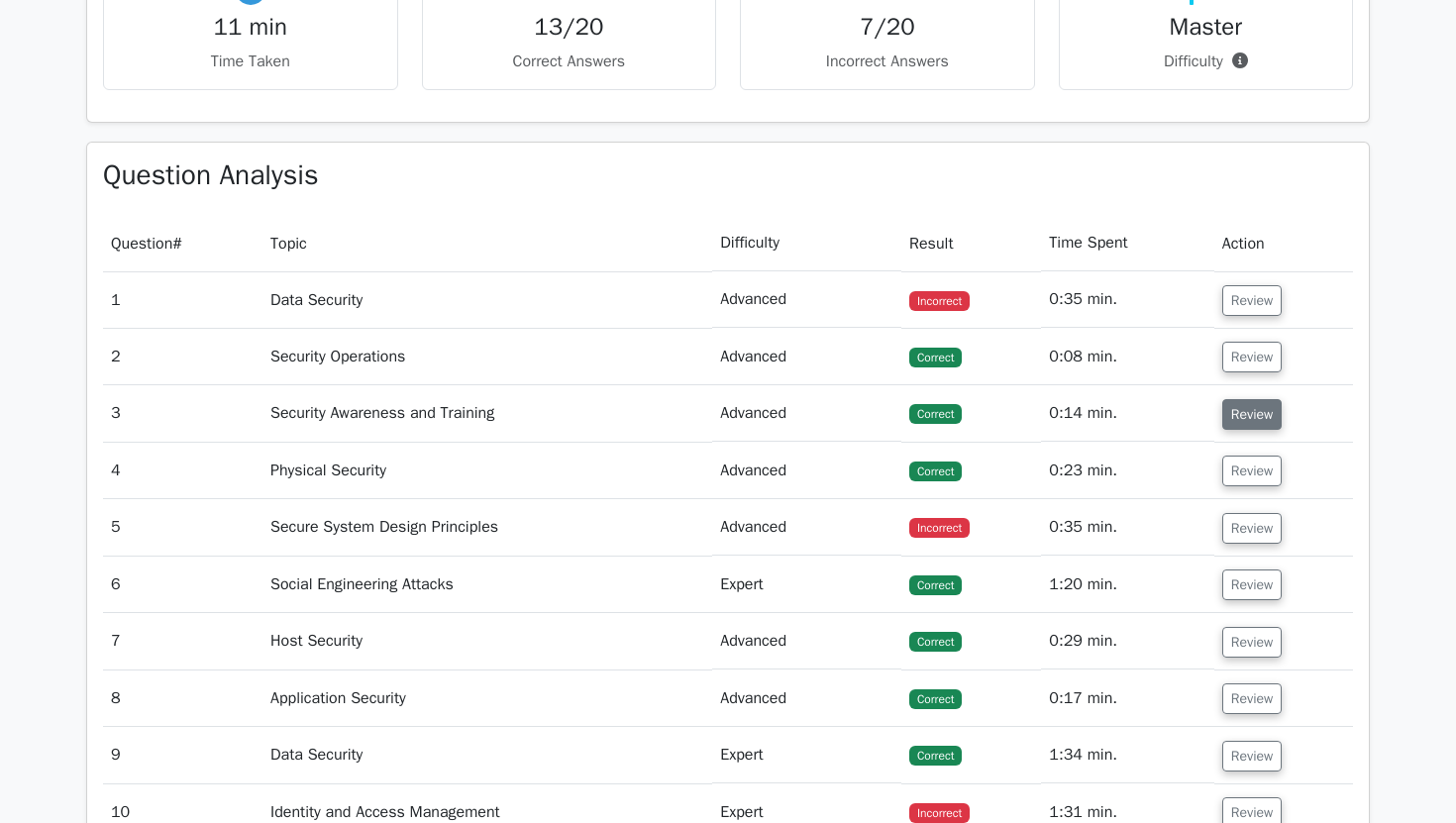 click on "Review" at bounding box center (1252, 414) 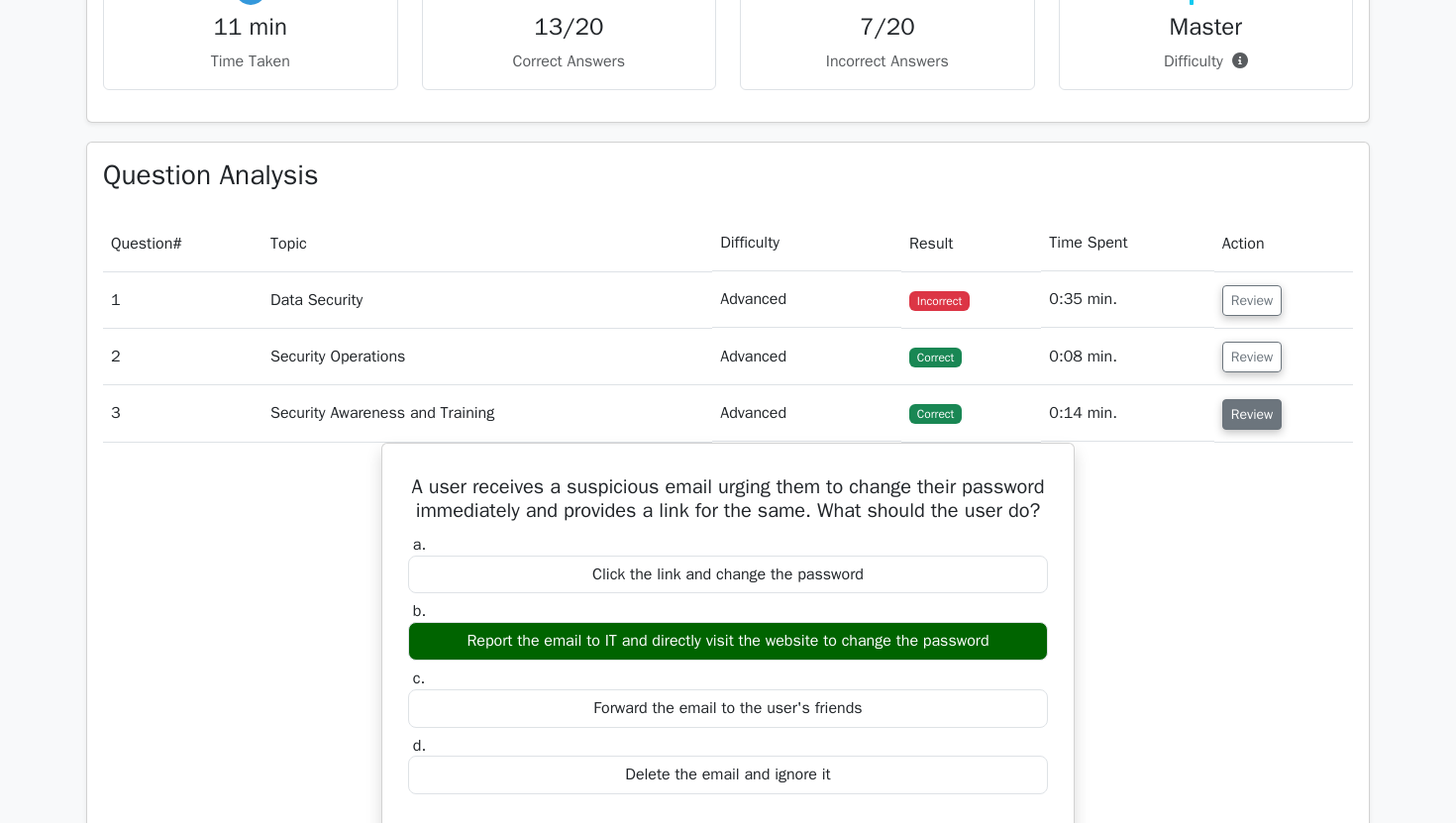 click on "Review" at bounding box center [1252, 414] 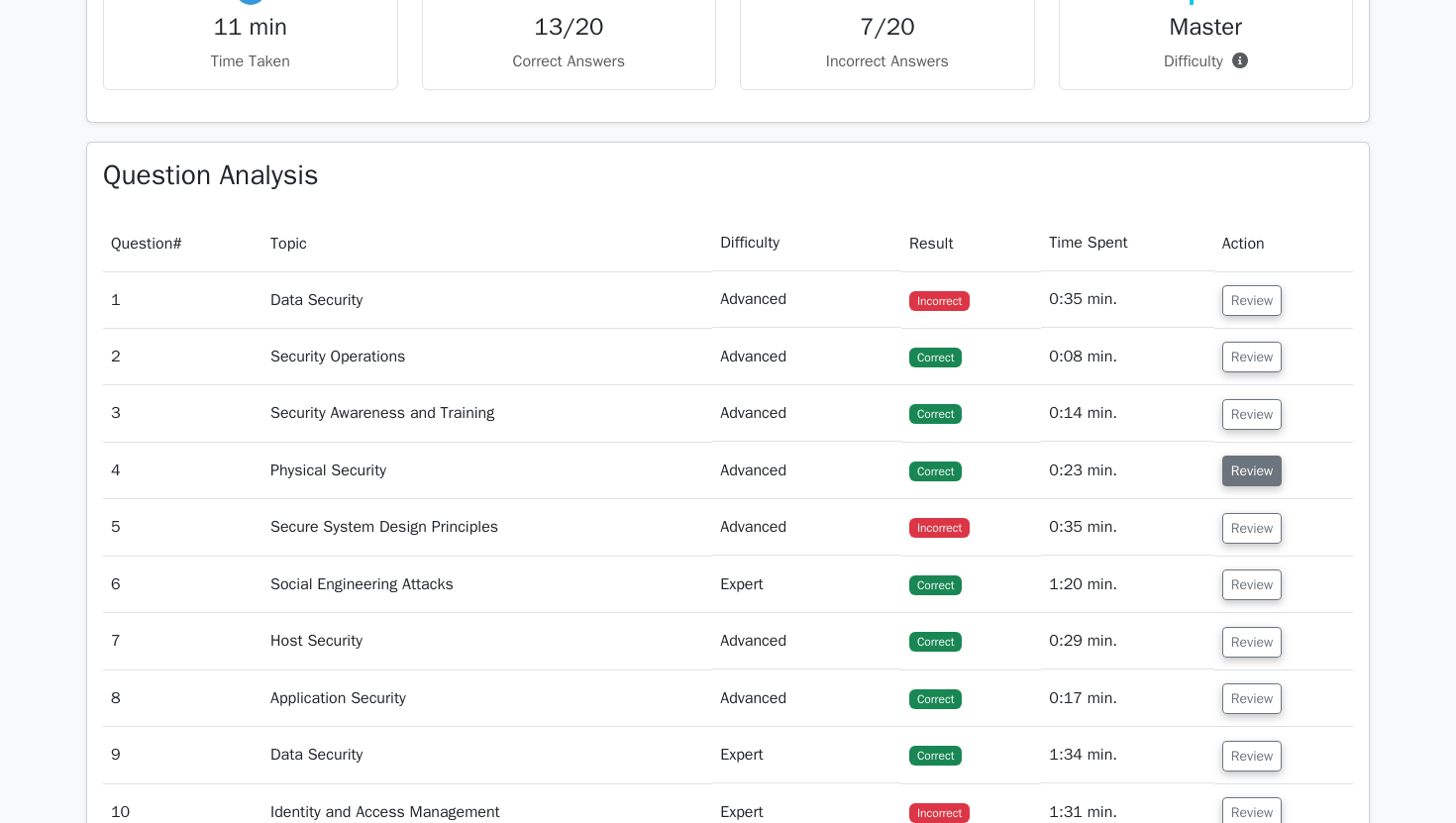 click on "Review" at bounding box center (1252, 470) 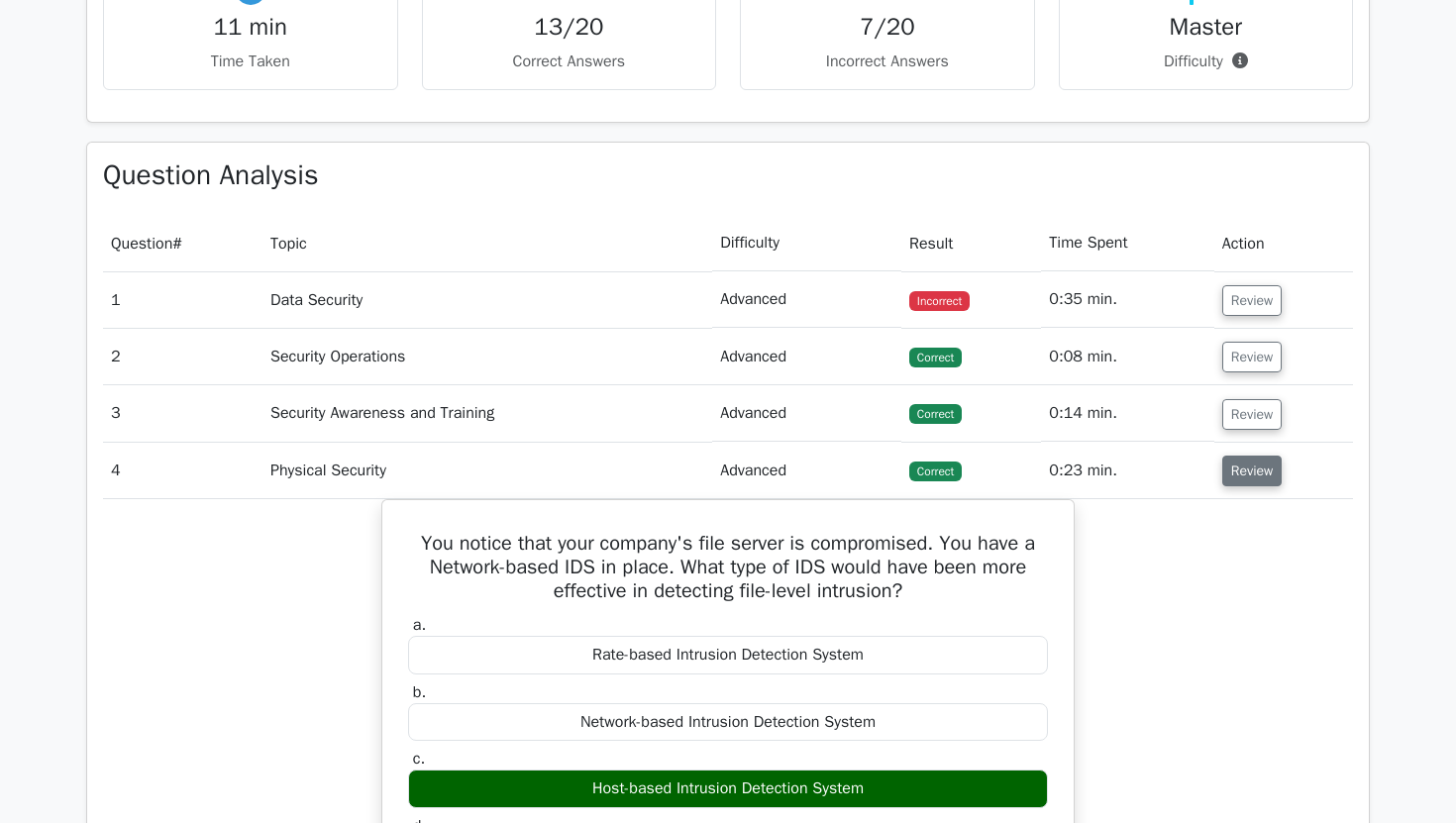 click on "Review" at bounding box center [1252, 470] 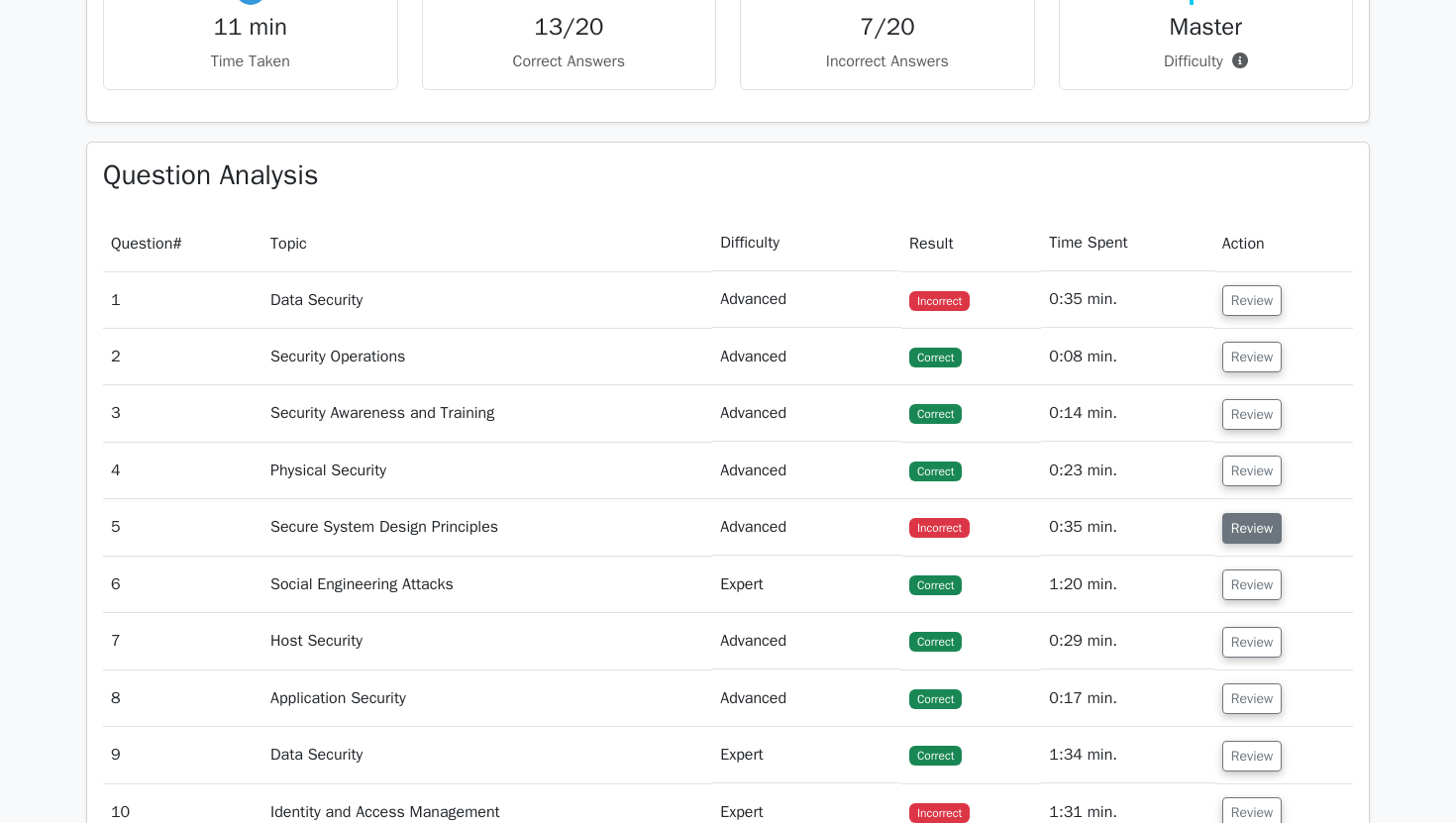 click on "Review" at bounding box center (1252, 528) 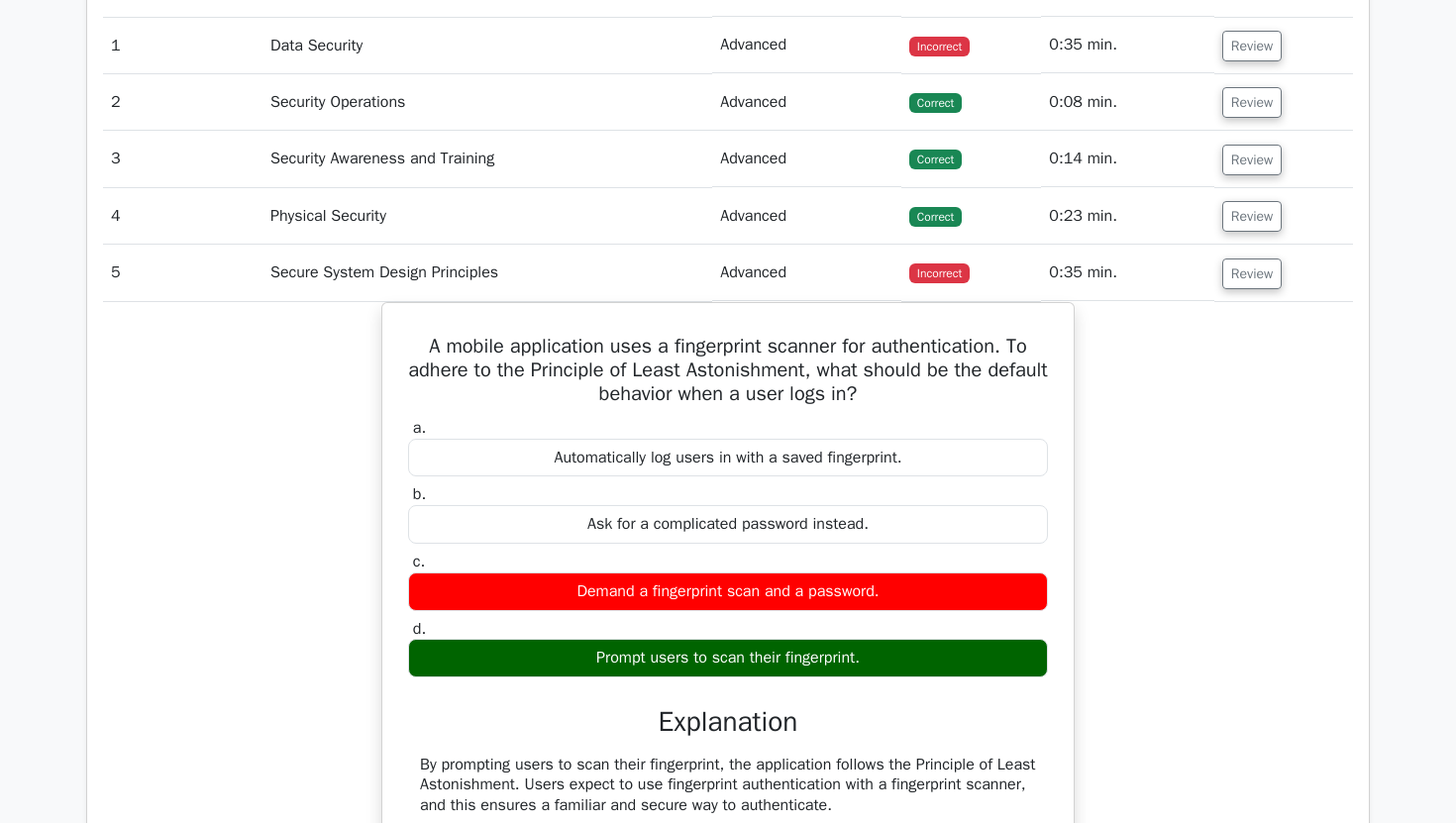 scroll, scrollTop: 1948, scrollLeft: 0, axis: vertical 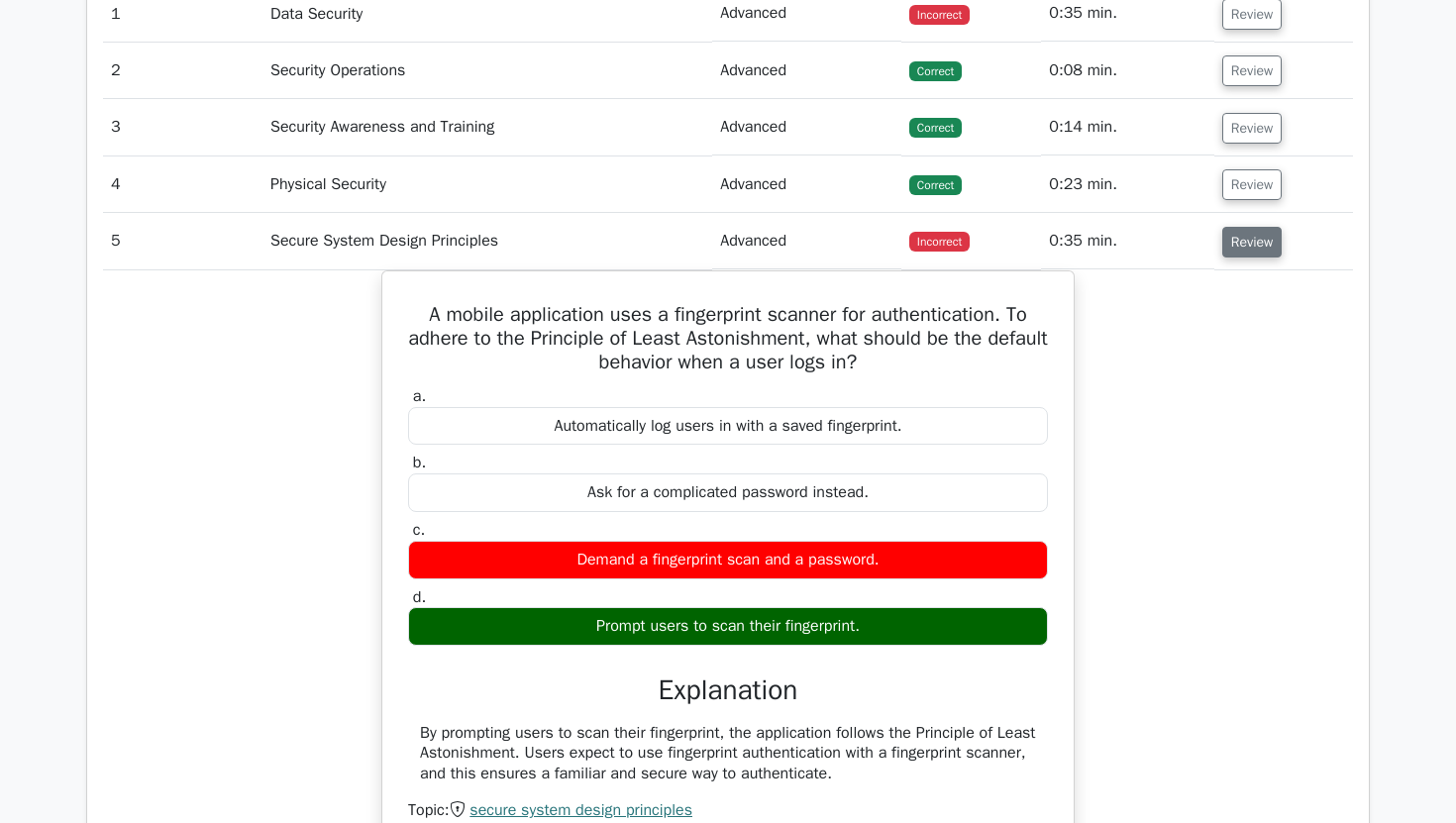 click on "Review" at bounding box center (1252, 242) 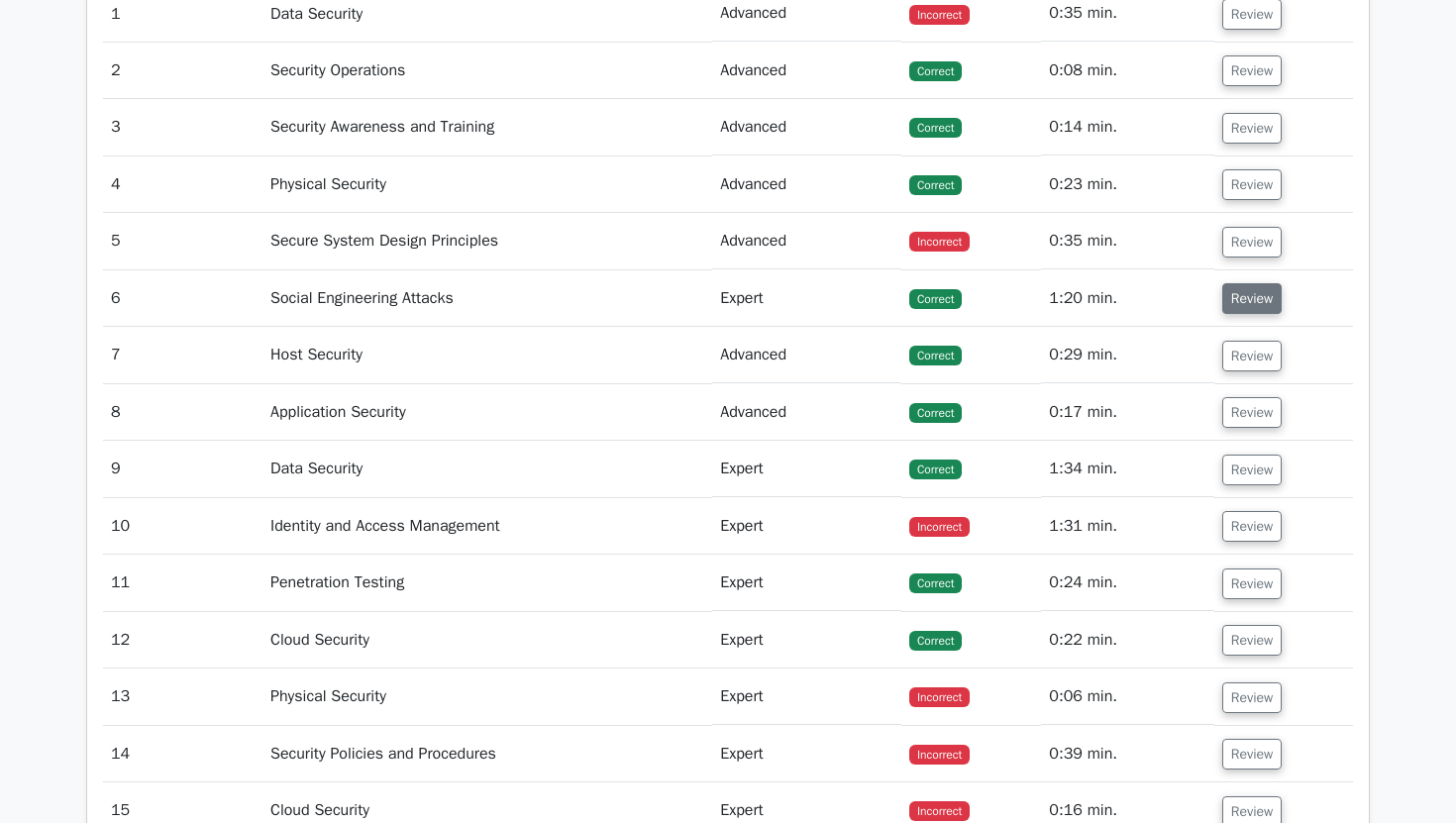 click on "Review" at bounding box center [1252, 298] 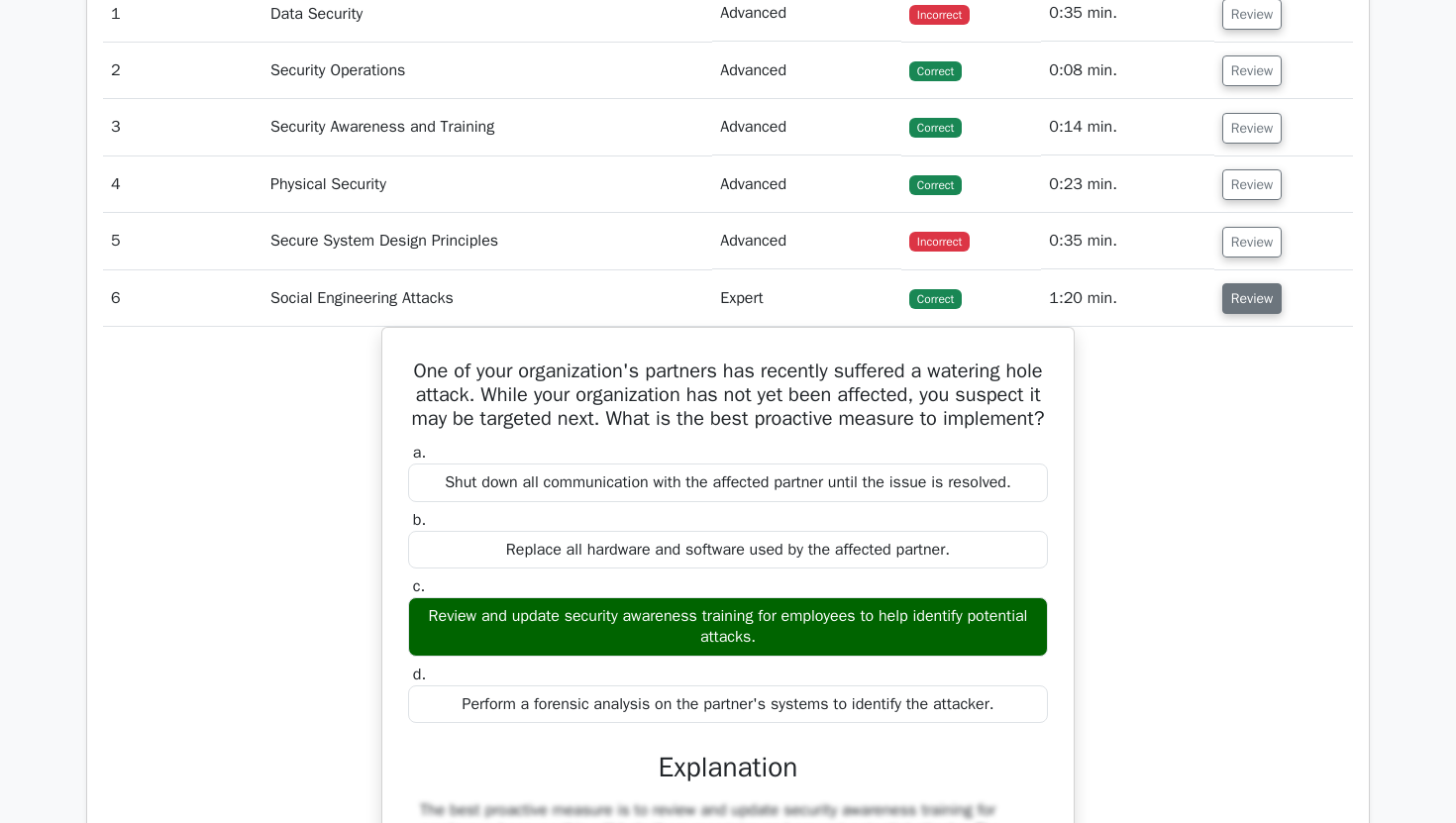 click on "Review" at bounding box center [1252, 298] 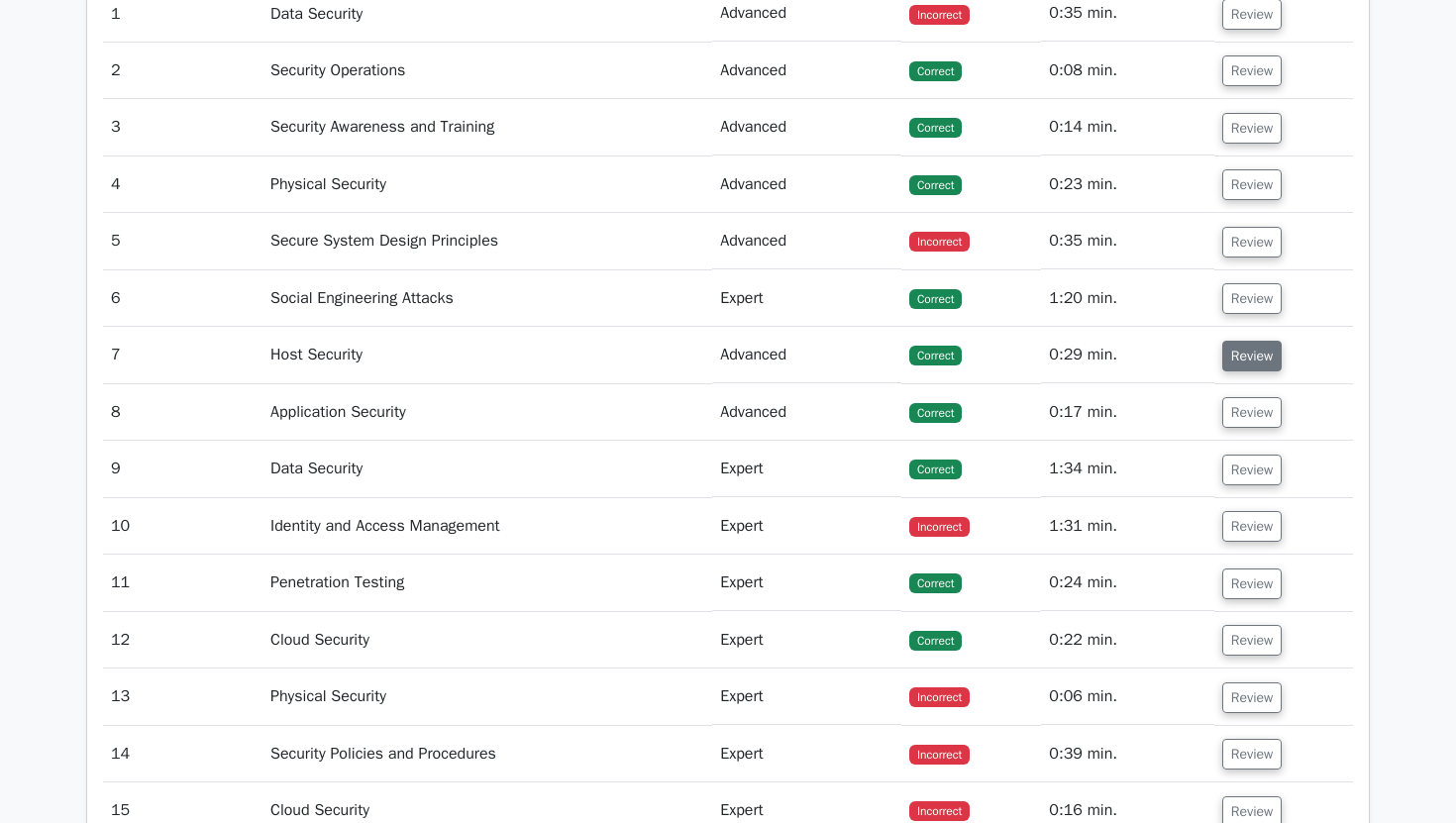 click on "Review" at bounding box center (1252, 356) 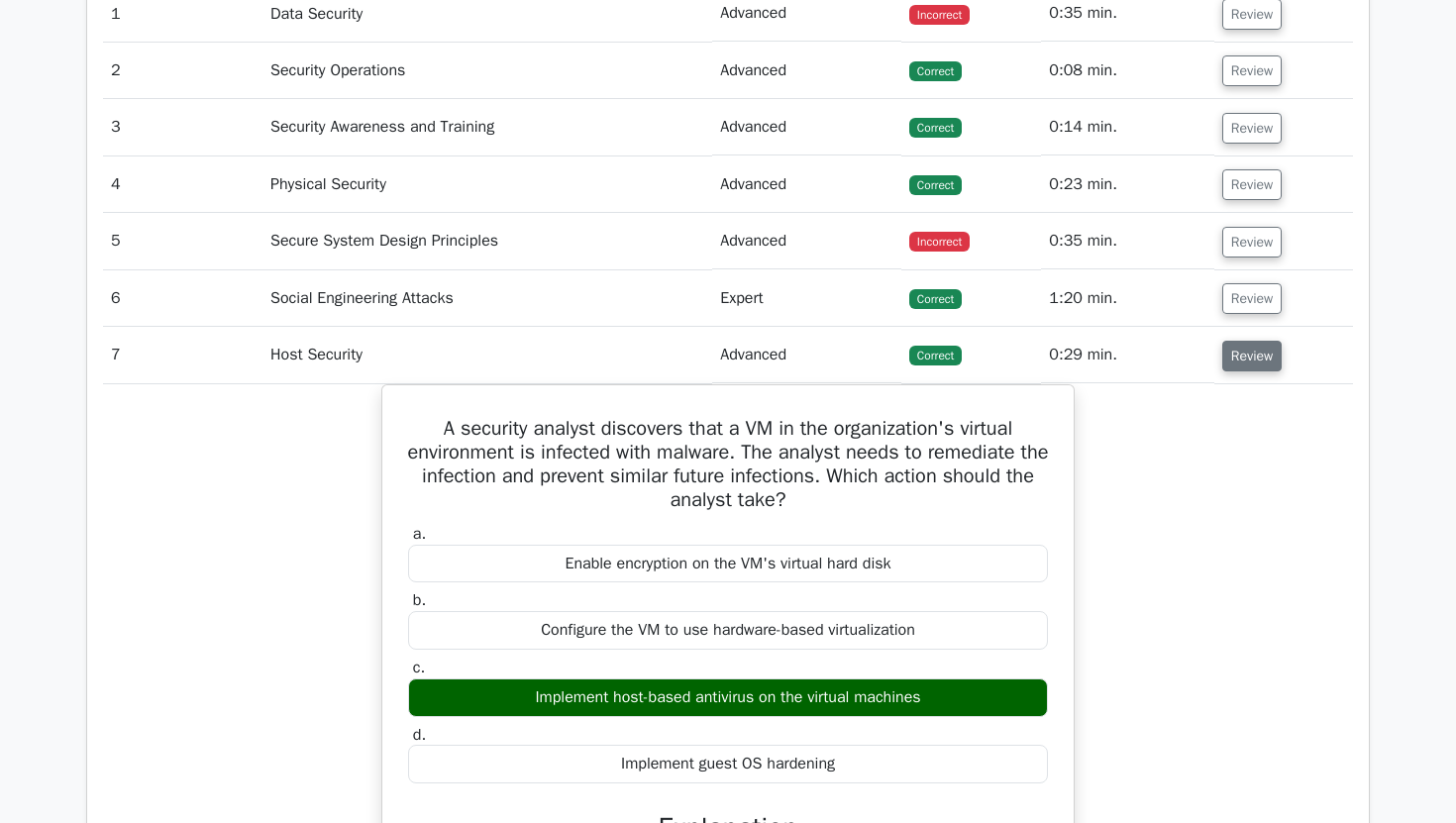click on "Review" at bounding box center (1252, 356) 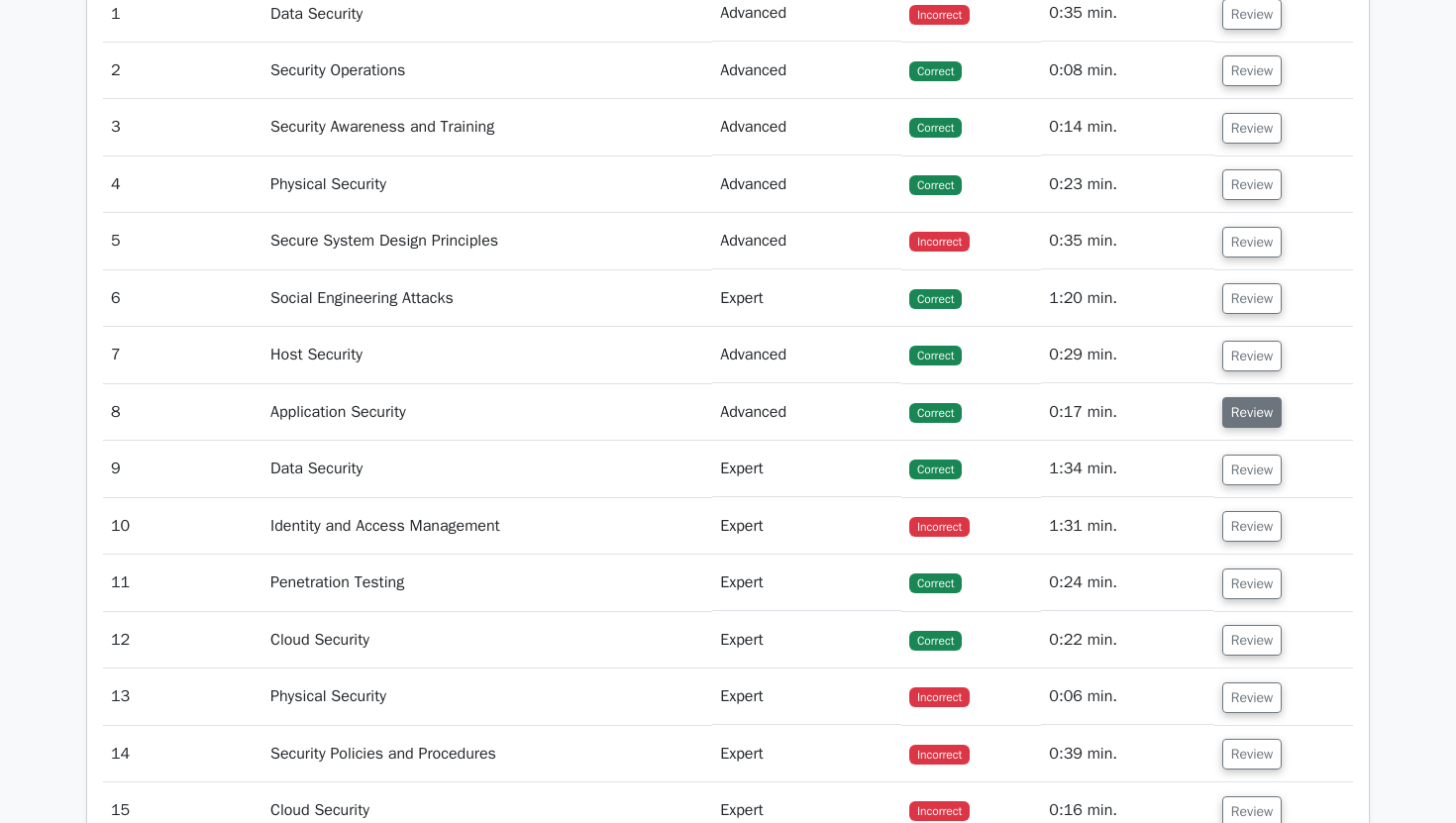 click on "Review" at bounding box center (1252, 412) 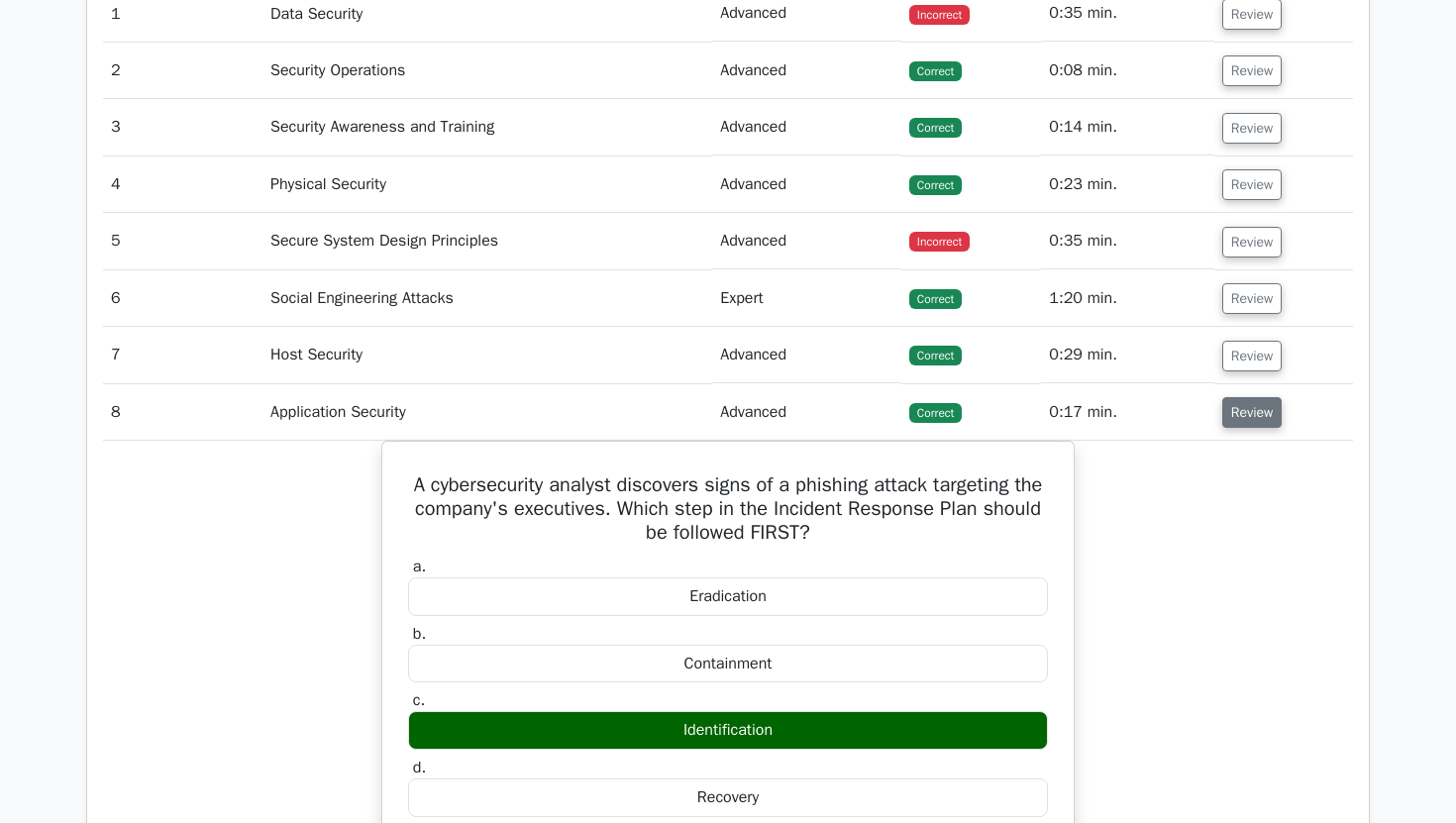 click on "Review" at bounding box center [1252, 412] 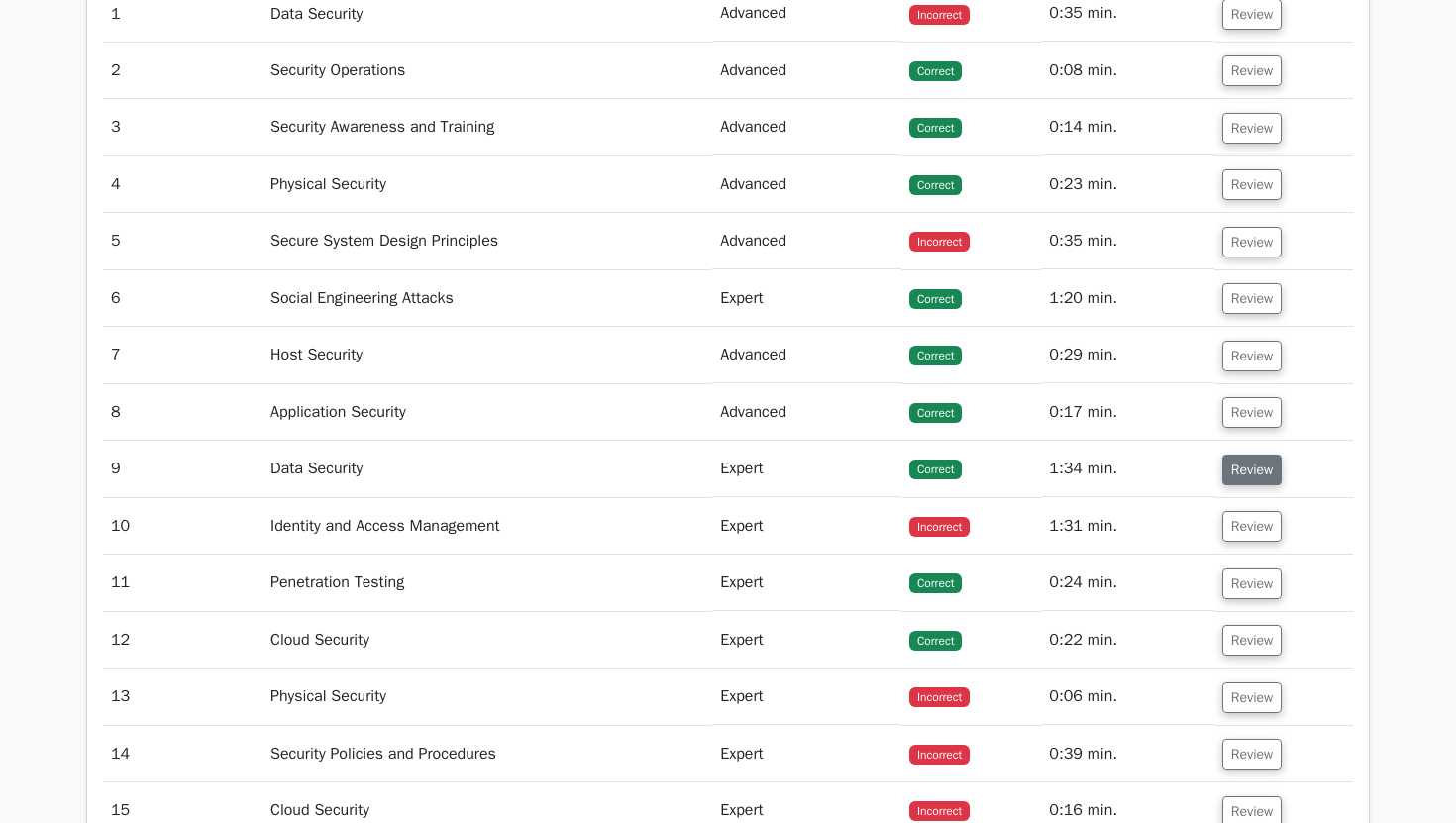 click on "Review" at bounding box center (1252, 469) 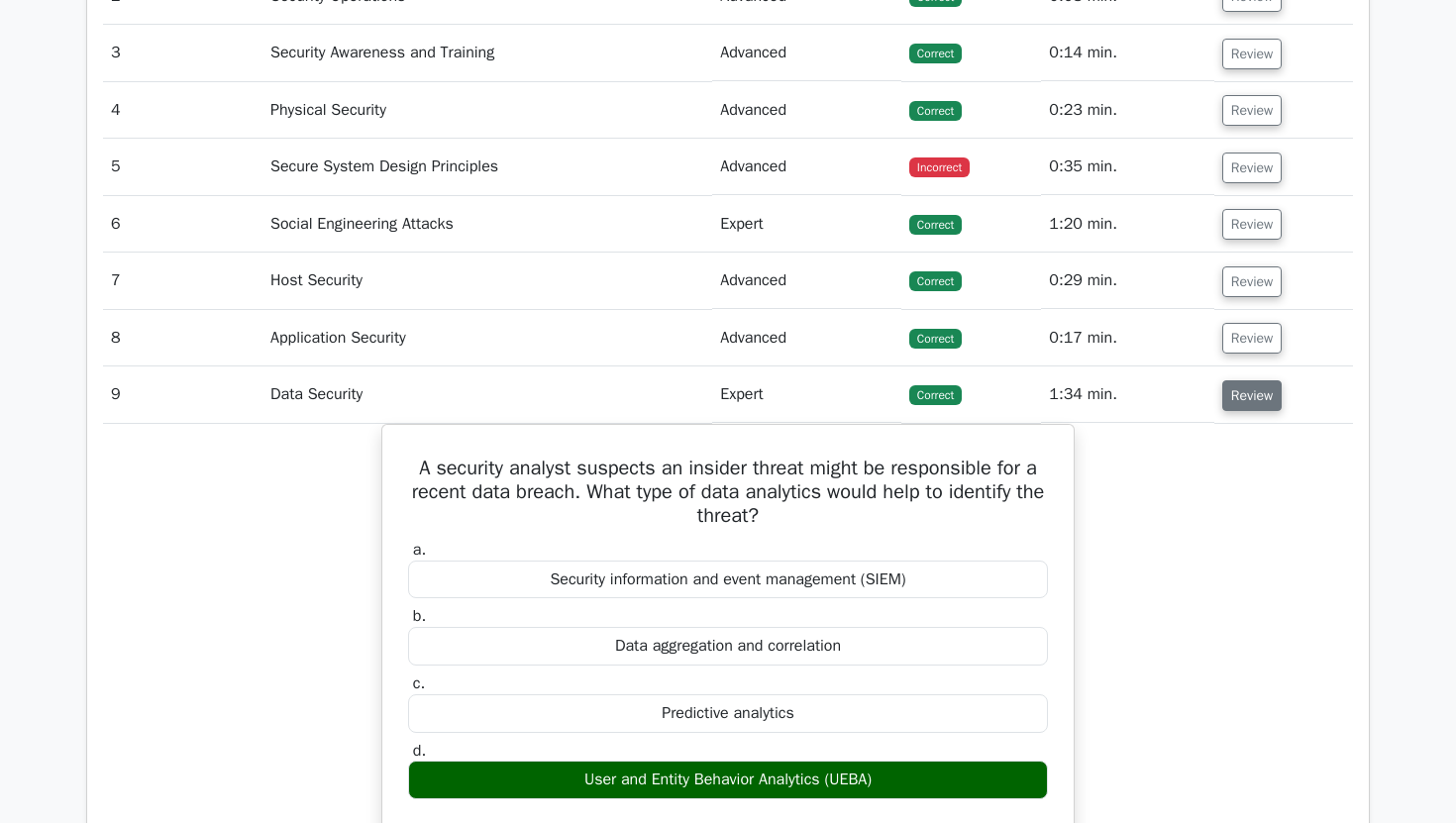 scroll, scrollTop: 2043, scrollLeft: 0, axis: vertical 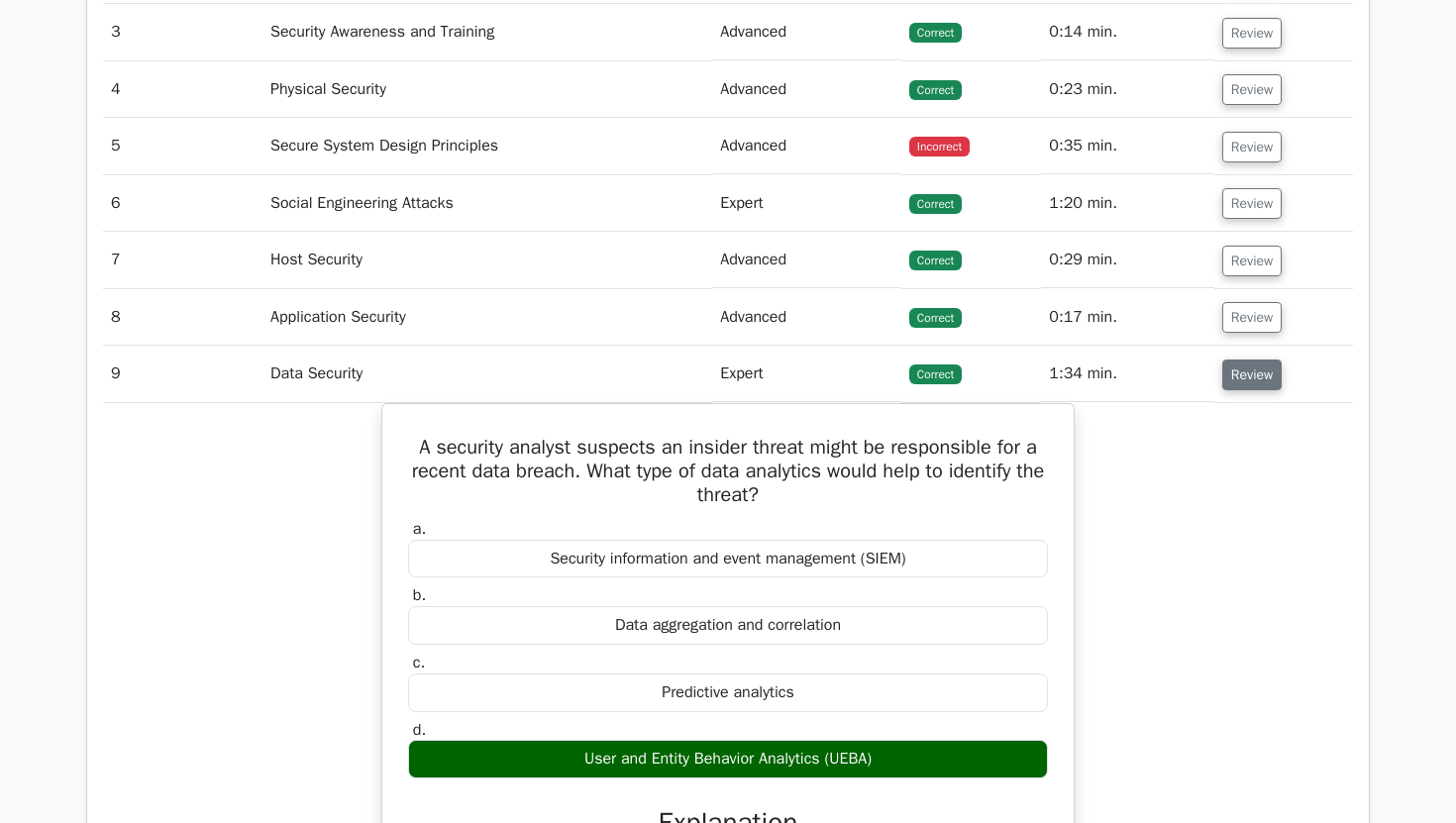 click on "Review" at bounding box center (1252, 374) 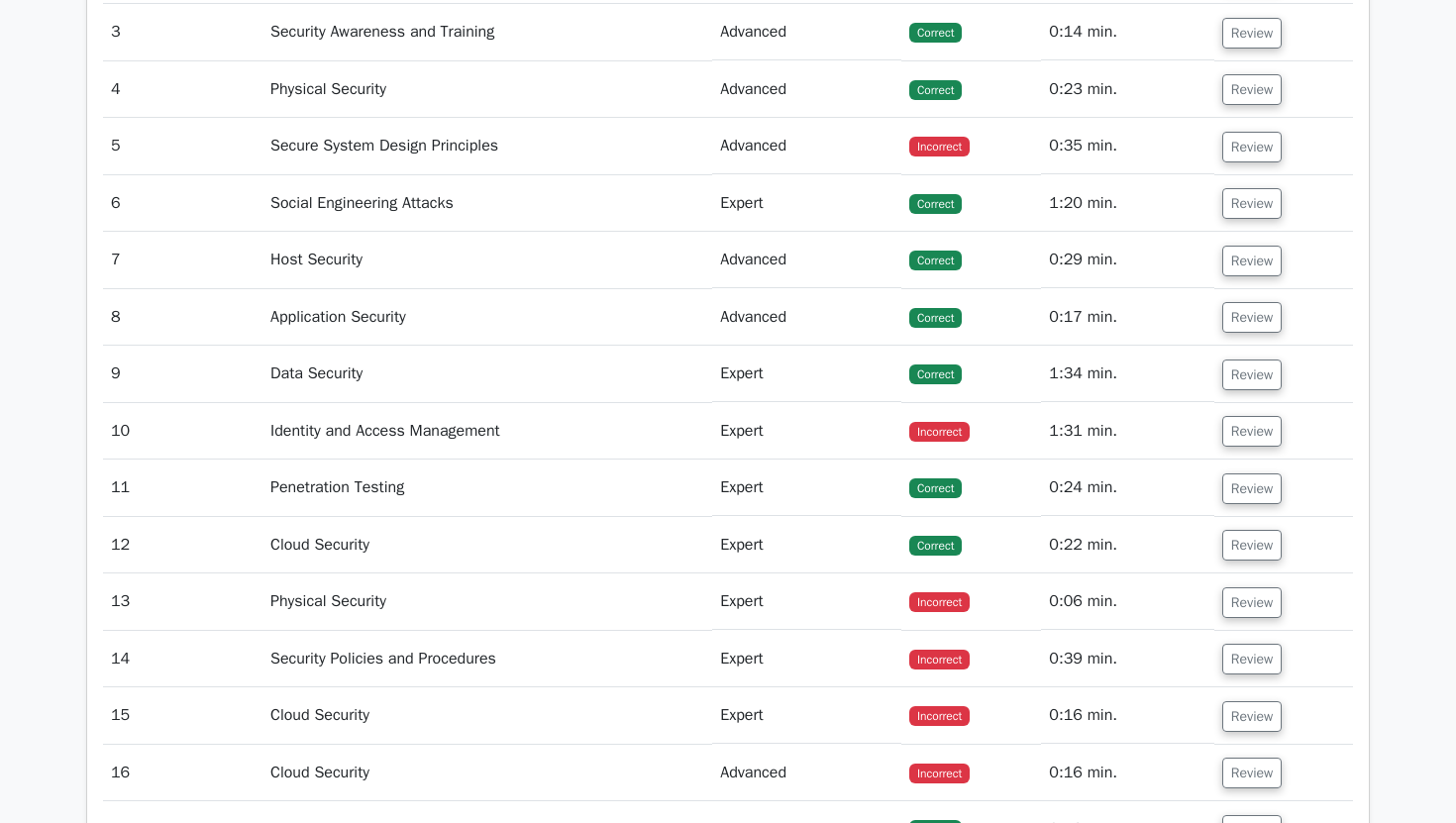 click on "Review" at bounding box center (1284, 487) 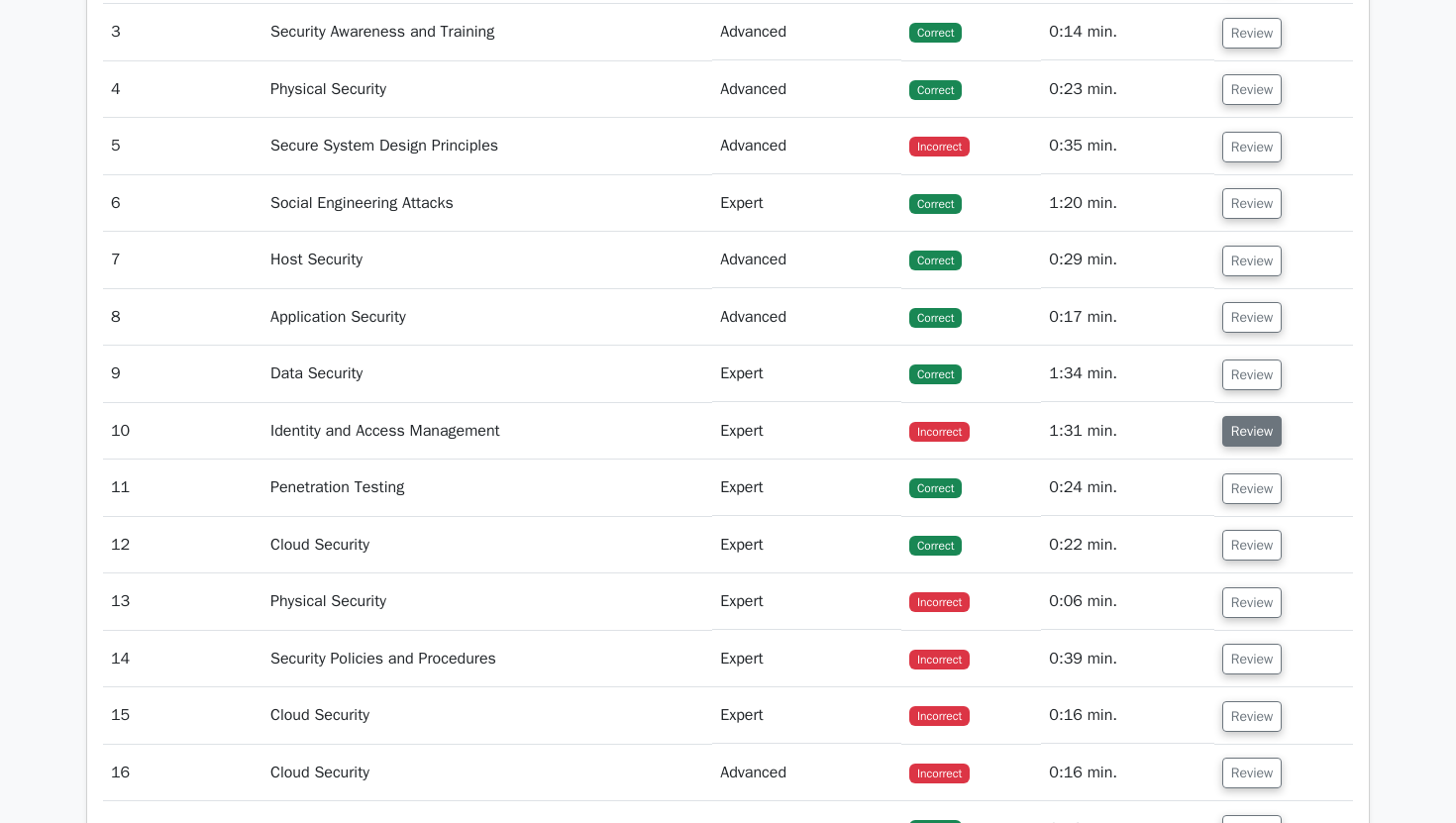 click on "Review" at bounding box center [1252, 431] 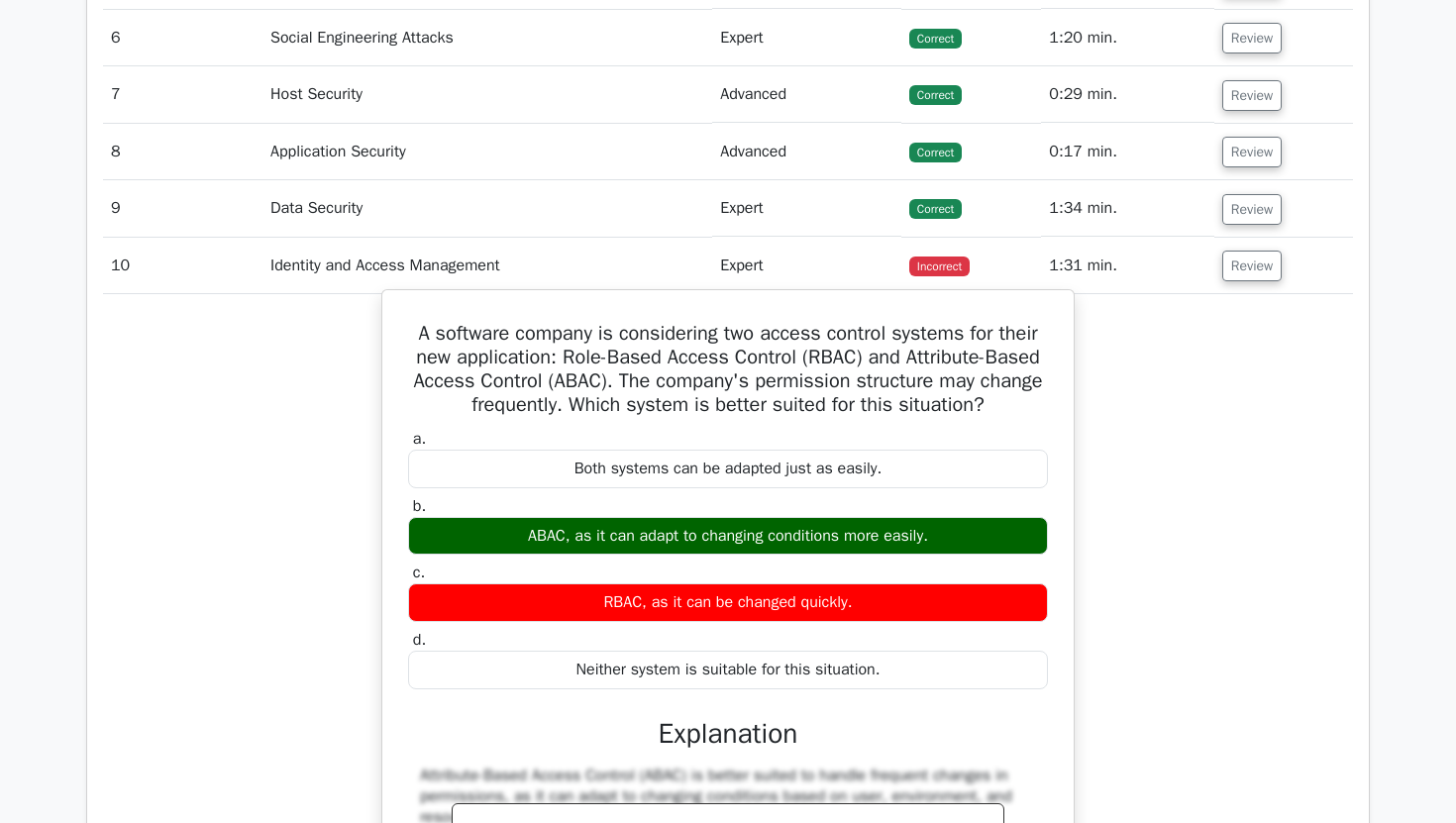 scroll, scrollTop: 2215, scrollLeft: 0, axis: vertical 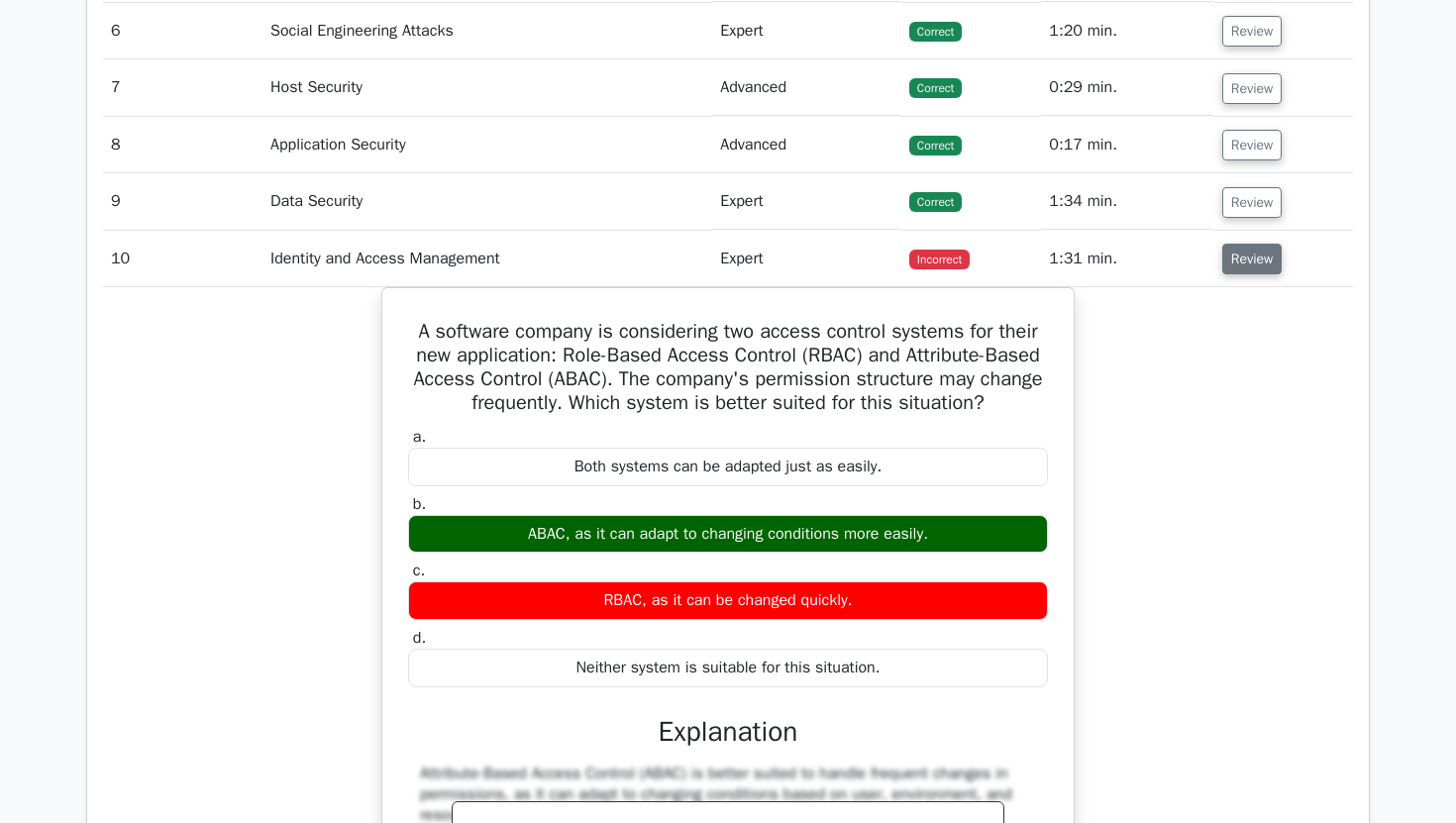 click on "Review" at bounding box center [1252, 258] 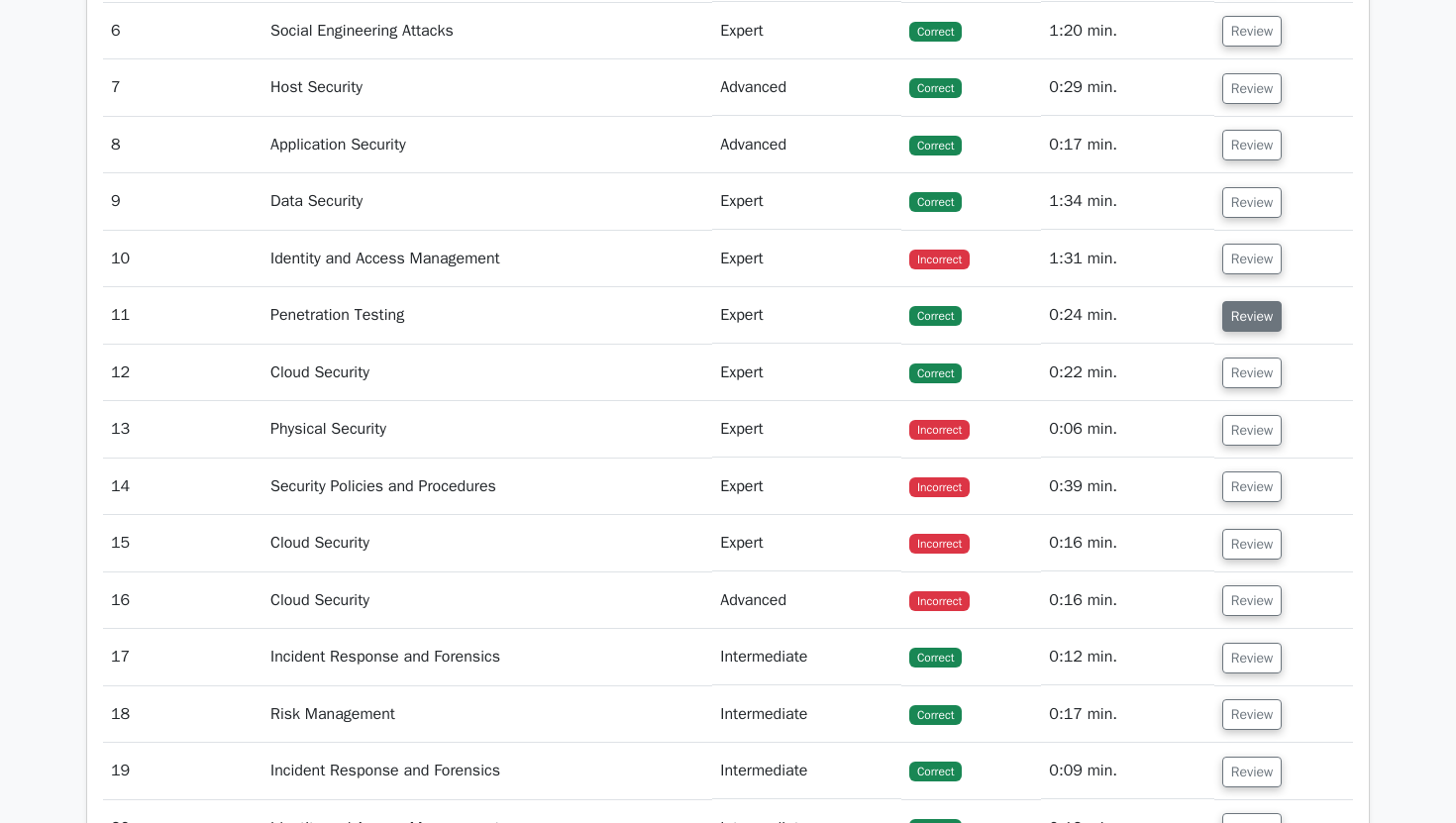 click on "Review" at bounding box center [1252, 316] 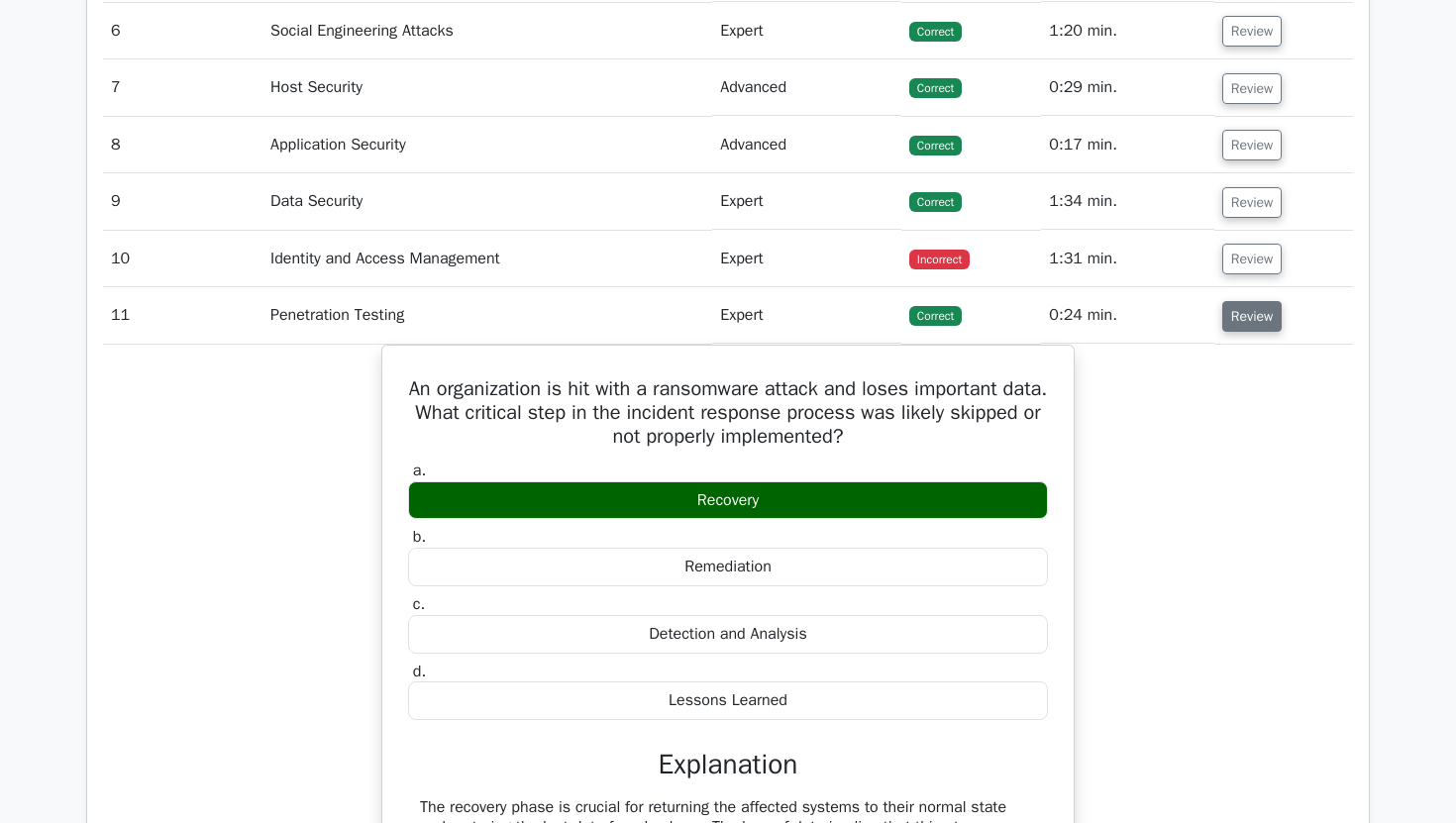 click on "Review" at bounding box center (1252, 316) 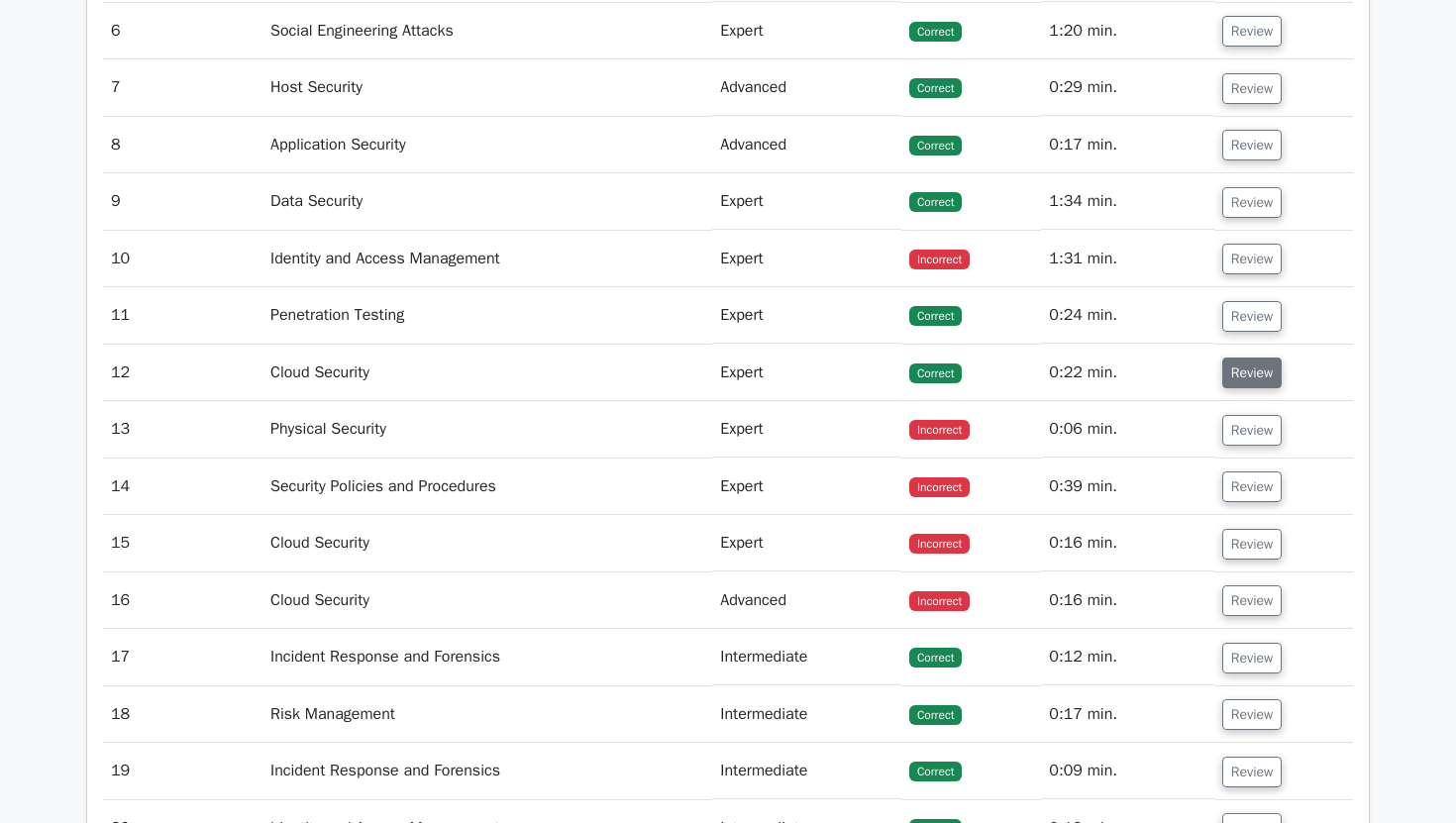 click on "Review" at bounding box center (1252, 372) 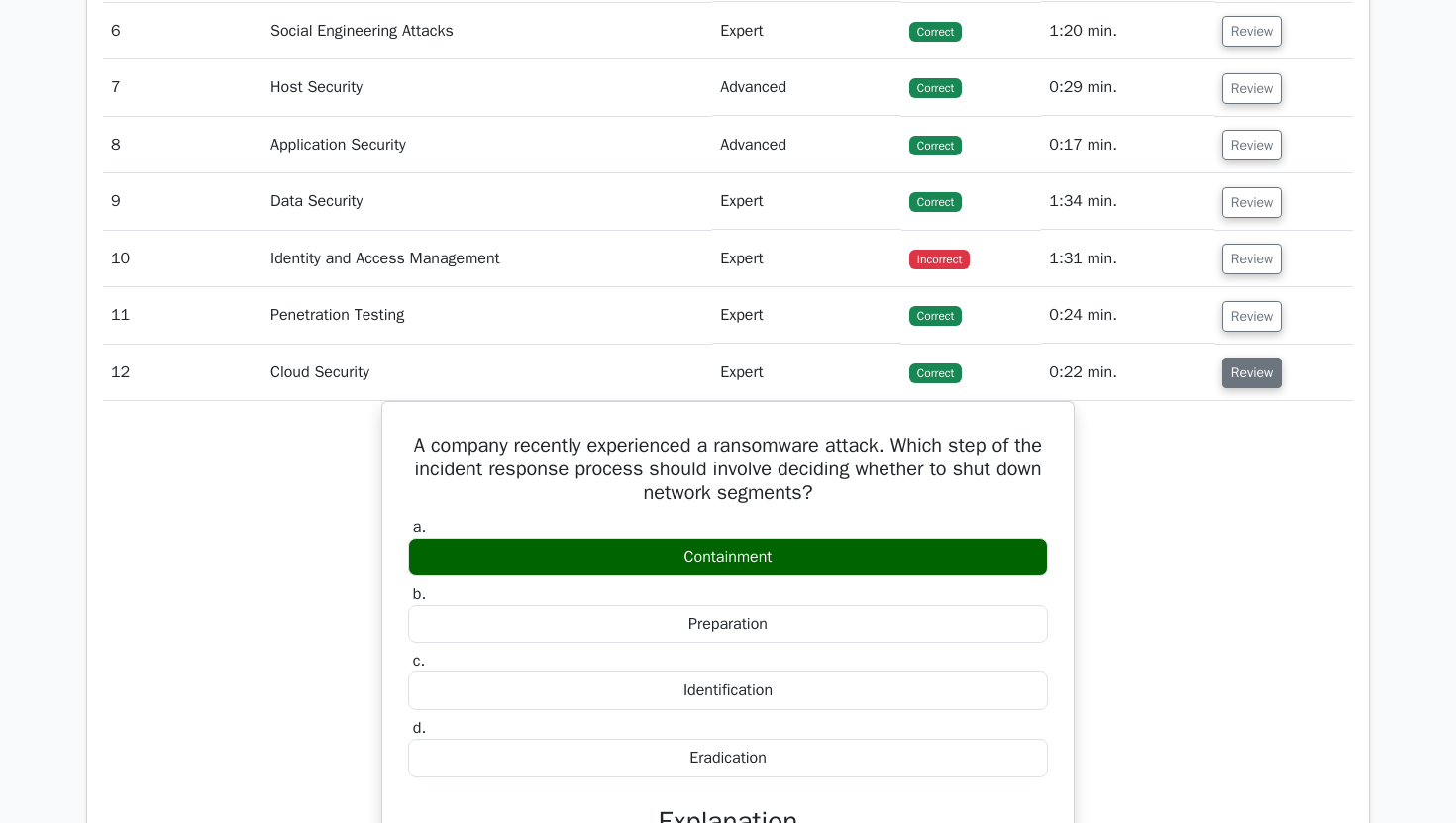 click on "Review" at bounding box center (1252, 372) 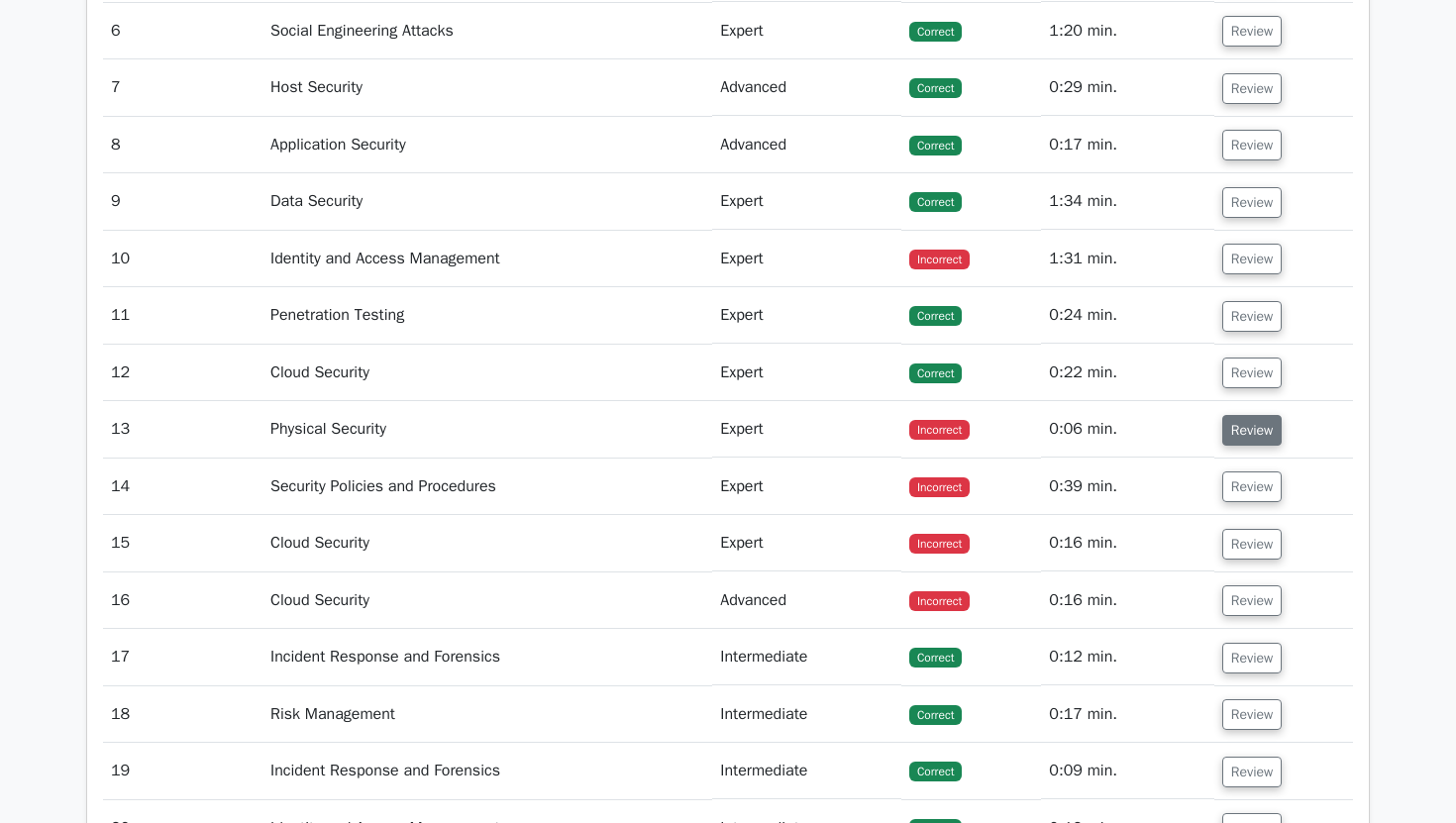 click on "Review" at bounding box center [1252, 430] 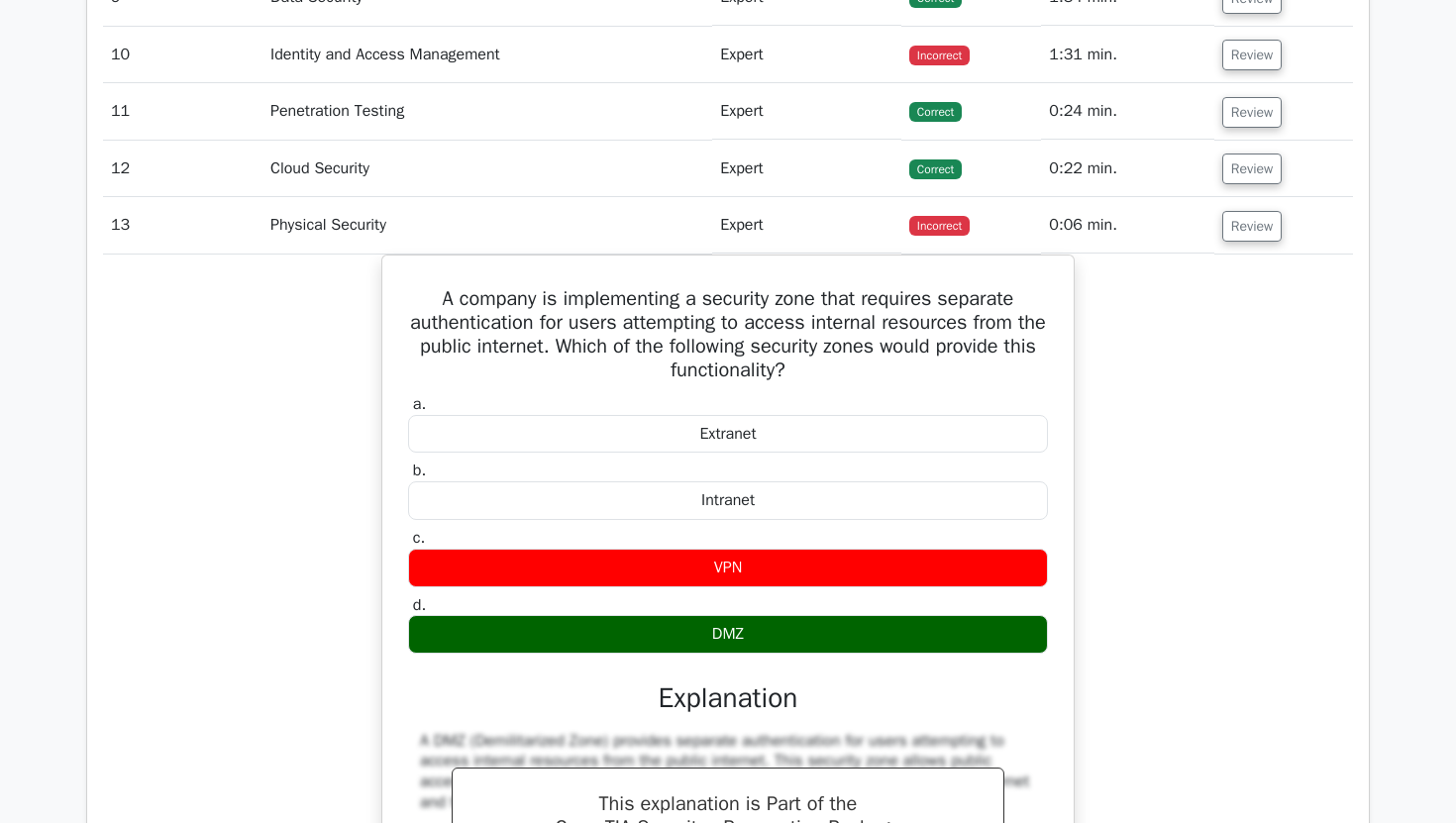 scroll, scrollTop: 2423, scrollLeft: 0, axis: vertical 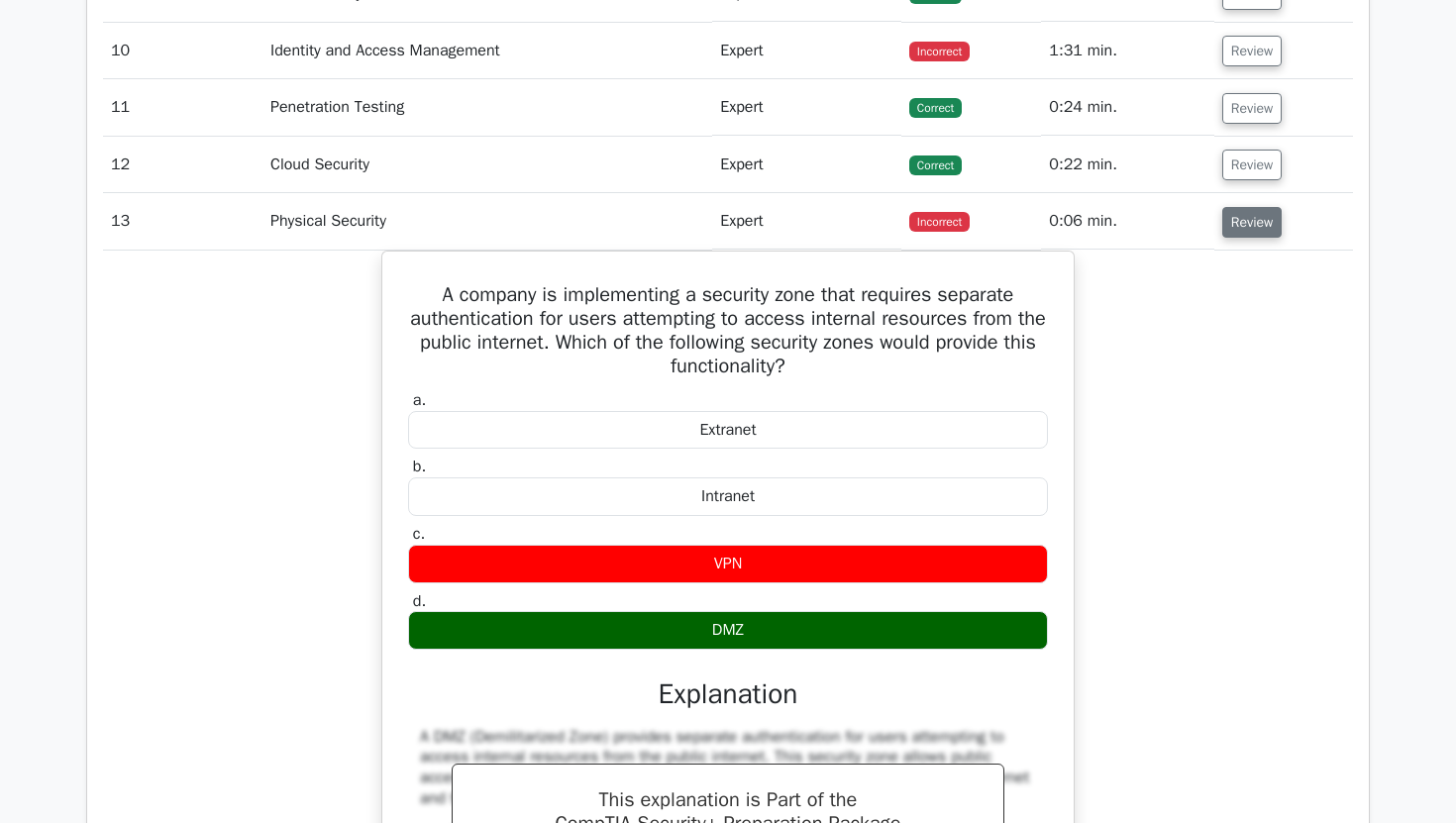 click on "Review" at bounding box center [1252, 222] 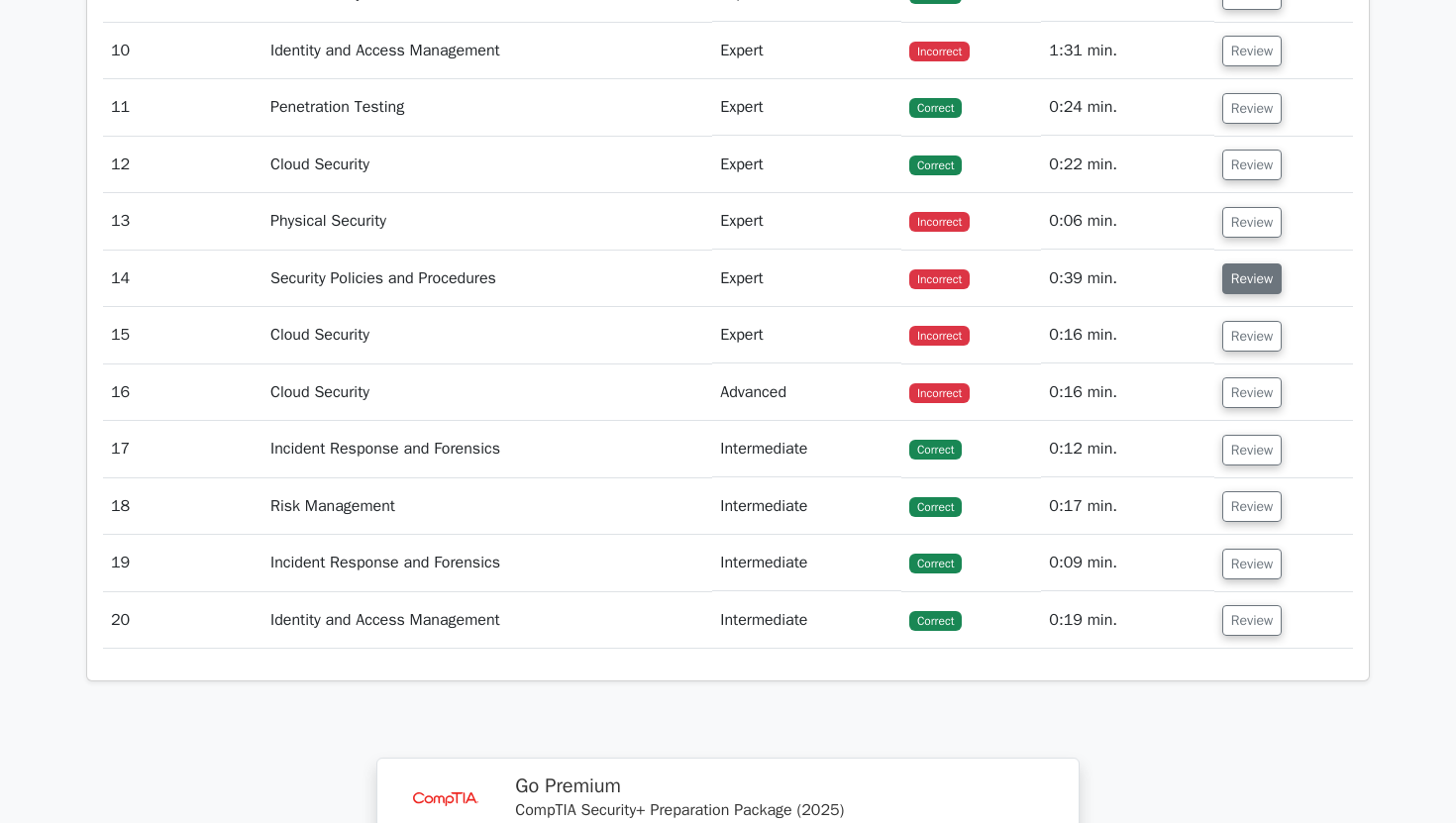 click on "Review" at bounding box center [1252, 278] 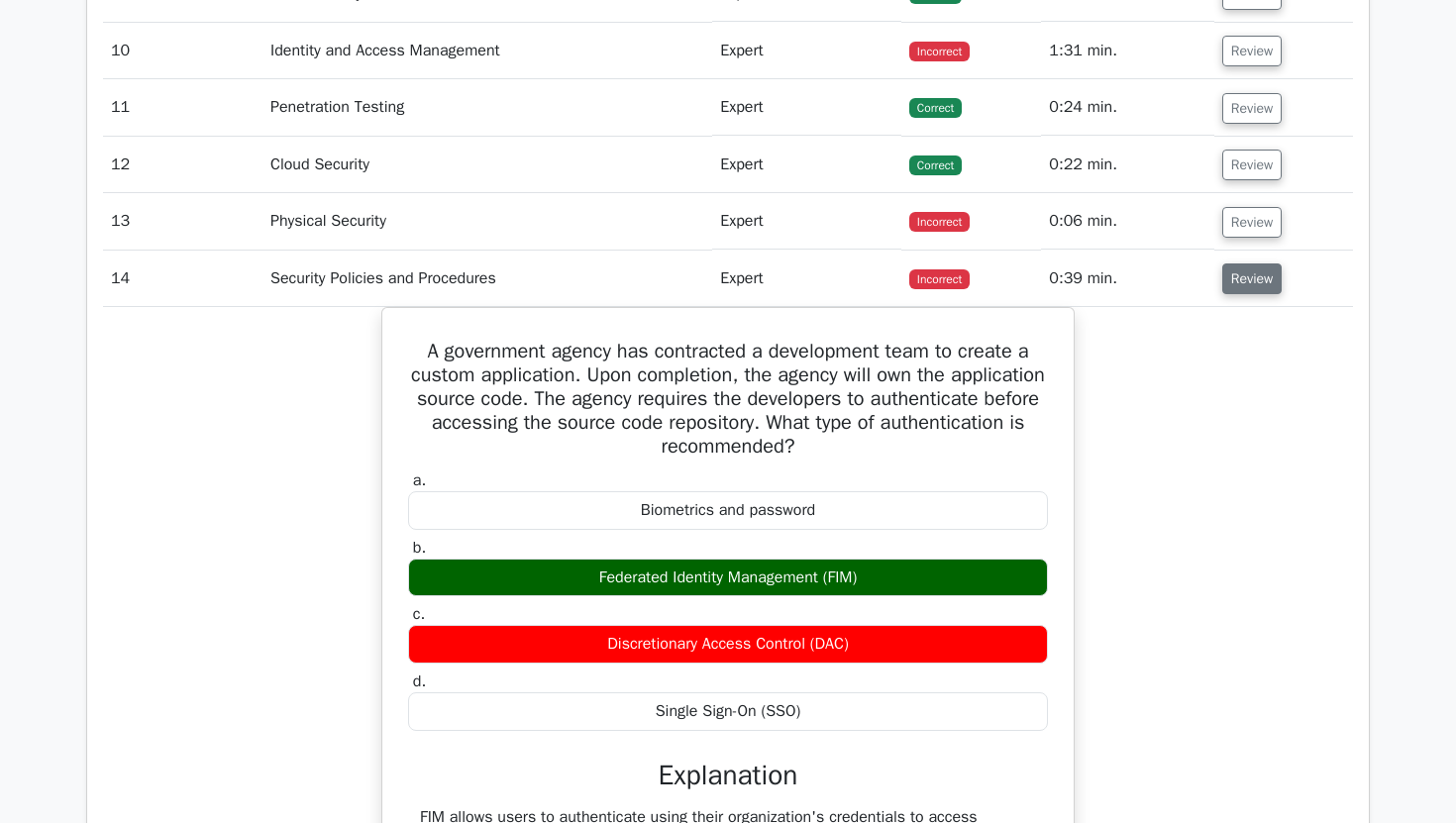 click on "Review" at bounding box center [1252, 278] 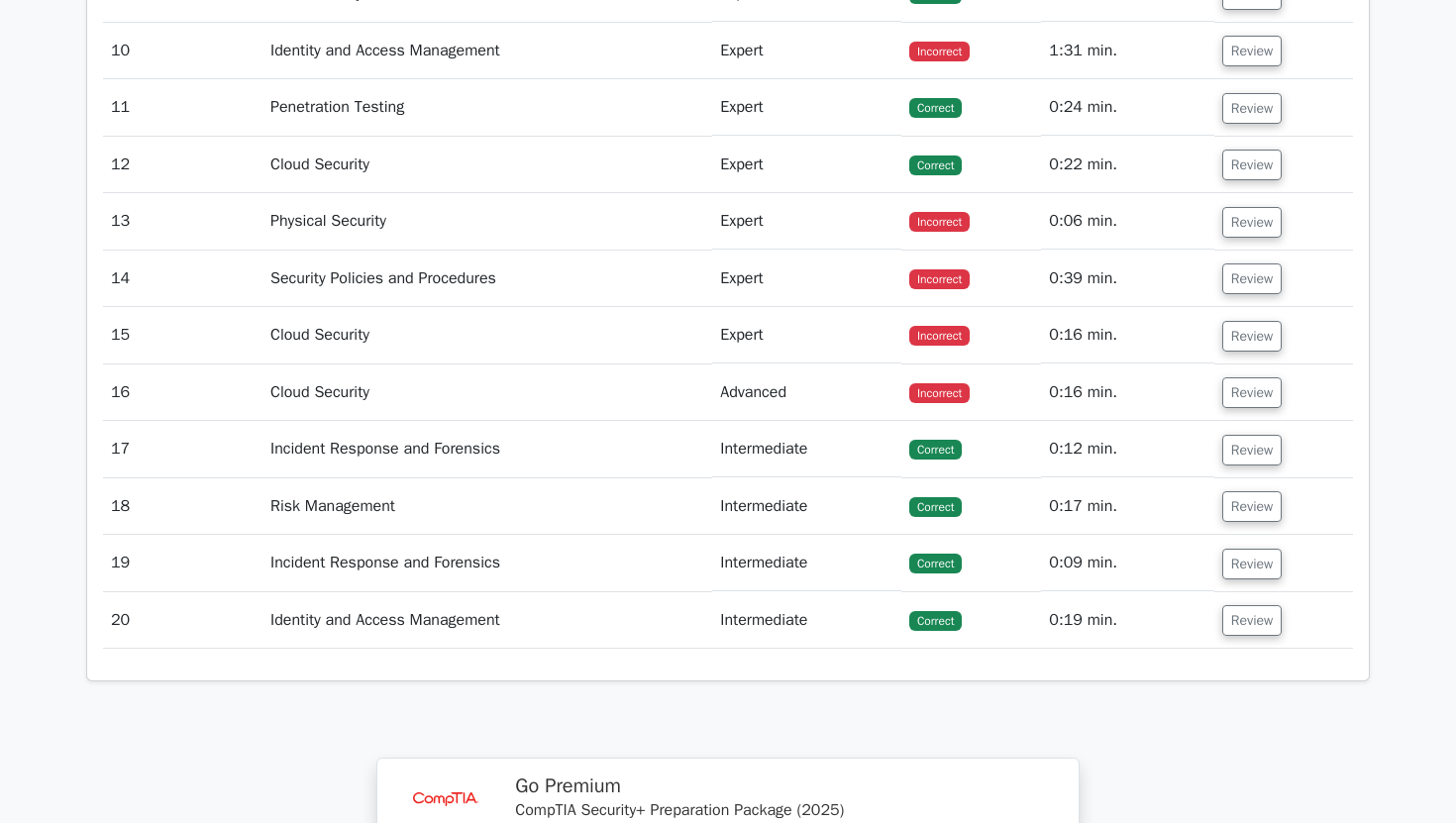 click on "Review" at bounding box center [1284, 335] 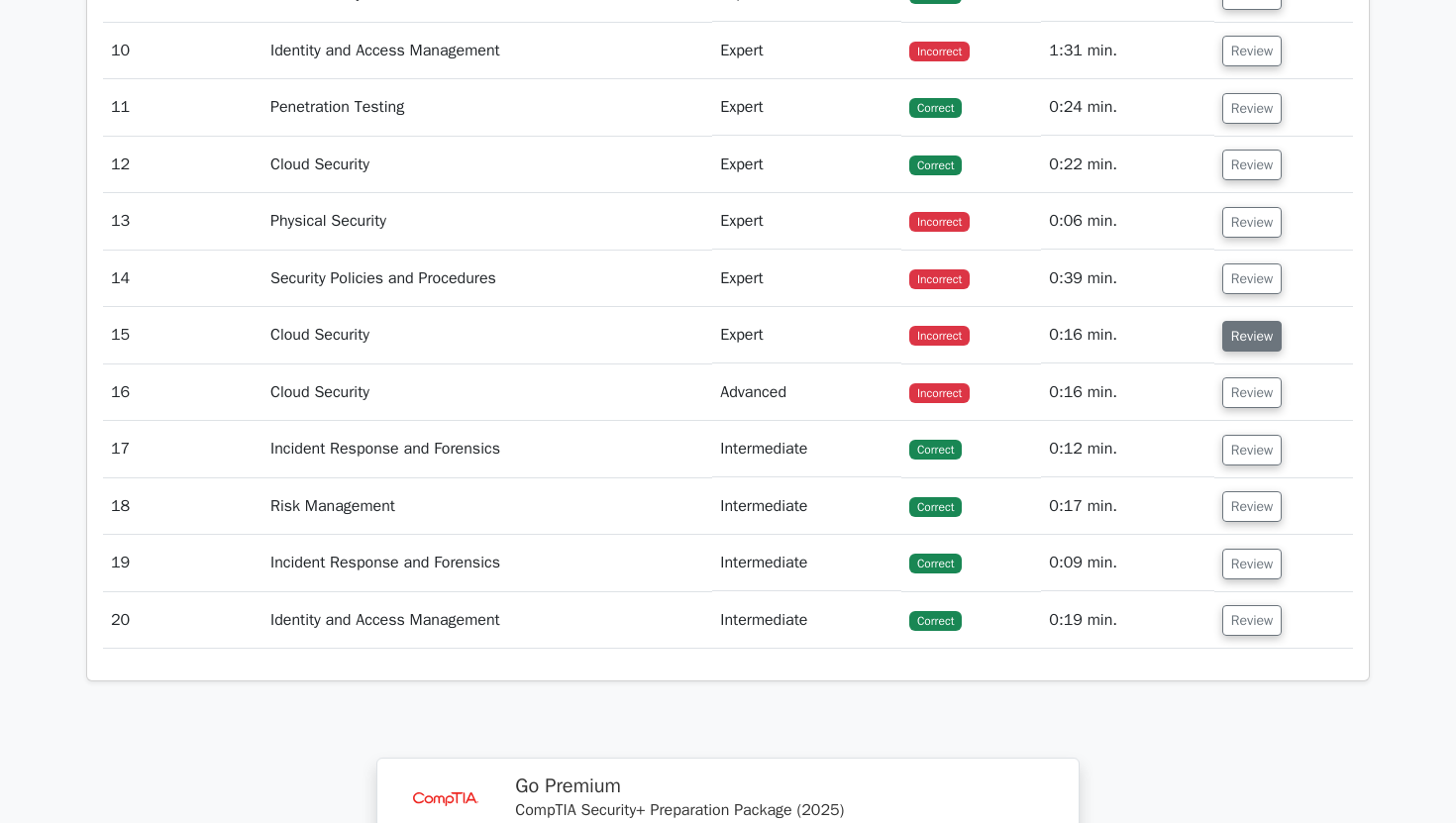 click on "Review" at bounding box center [1252, 336] 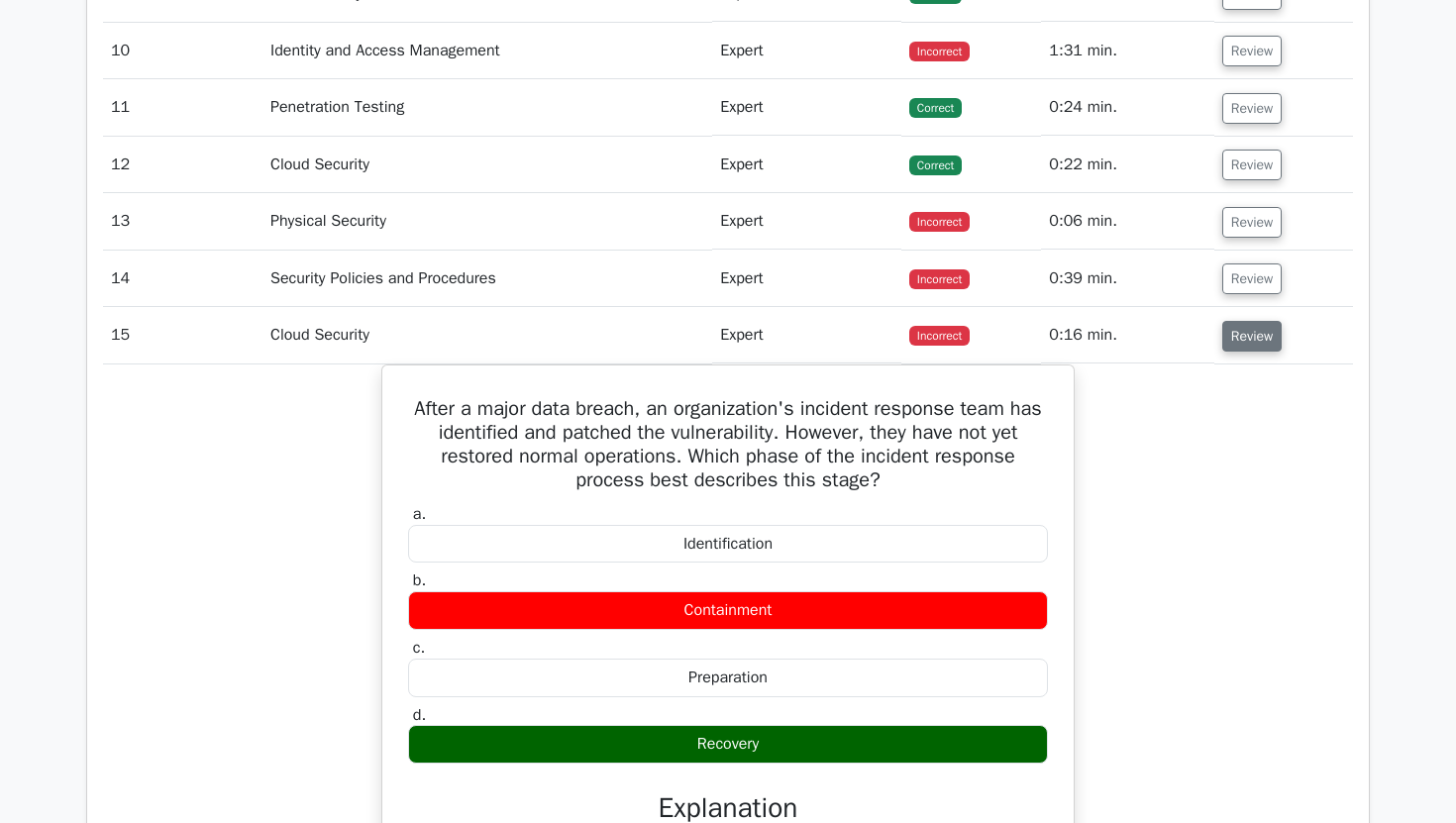 click on "Review" at bounding box center [1252, 336] 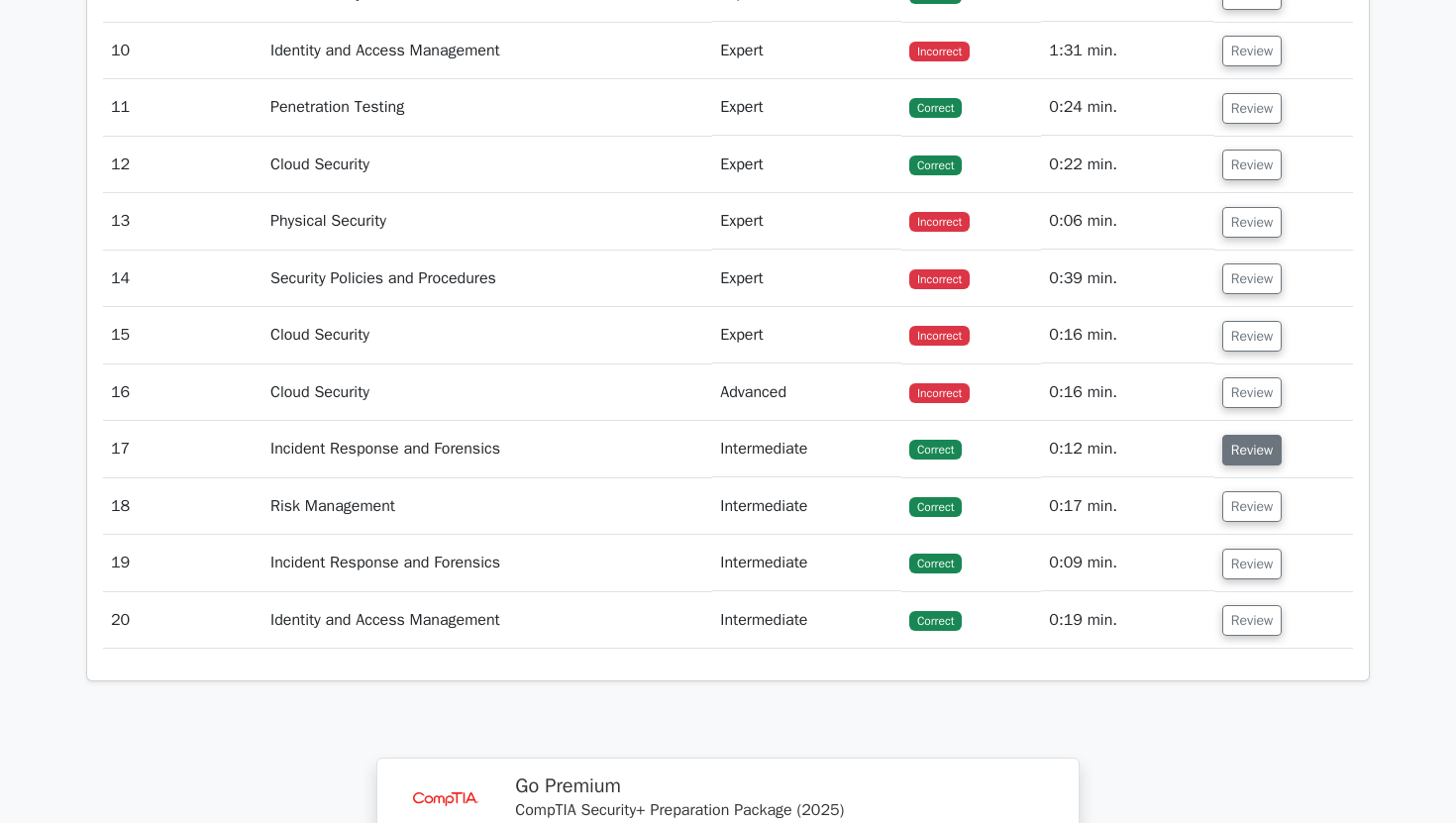 click on "Review" at bounding box center [1252, 450] 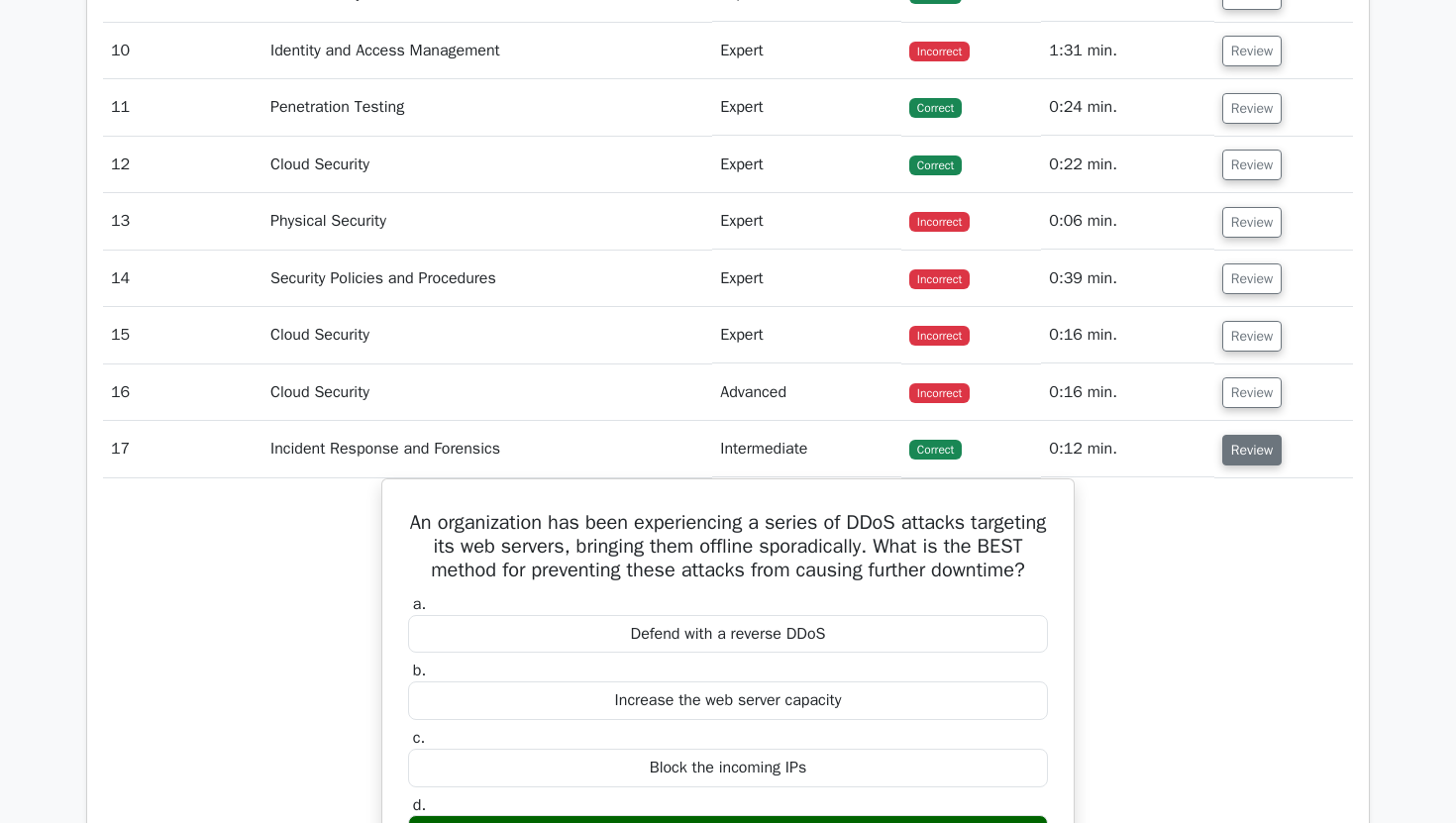 click on "Review" at bounding box center (1252, 450) 